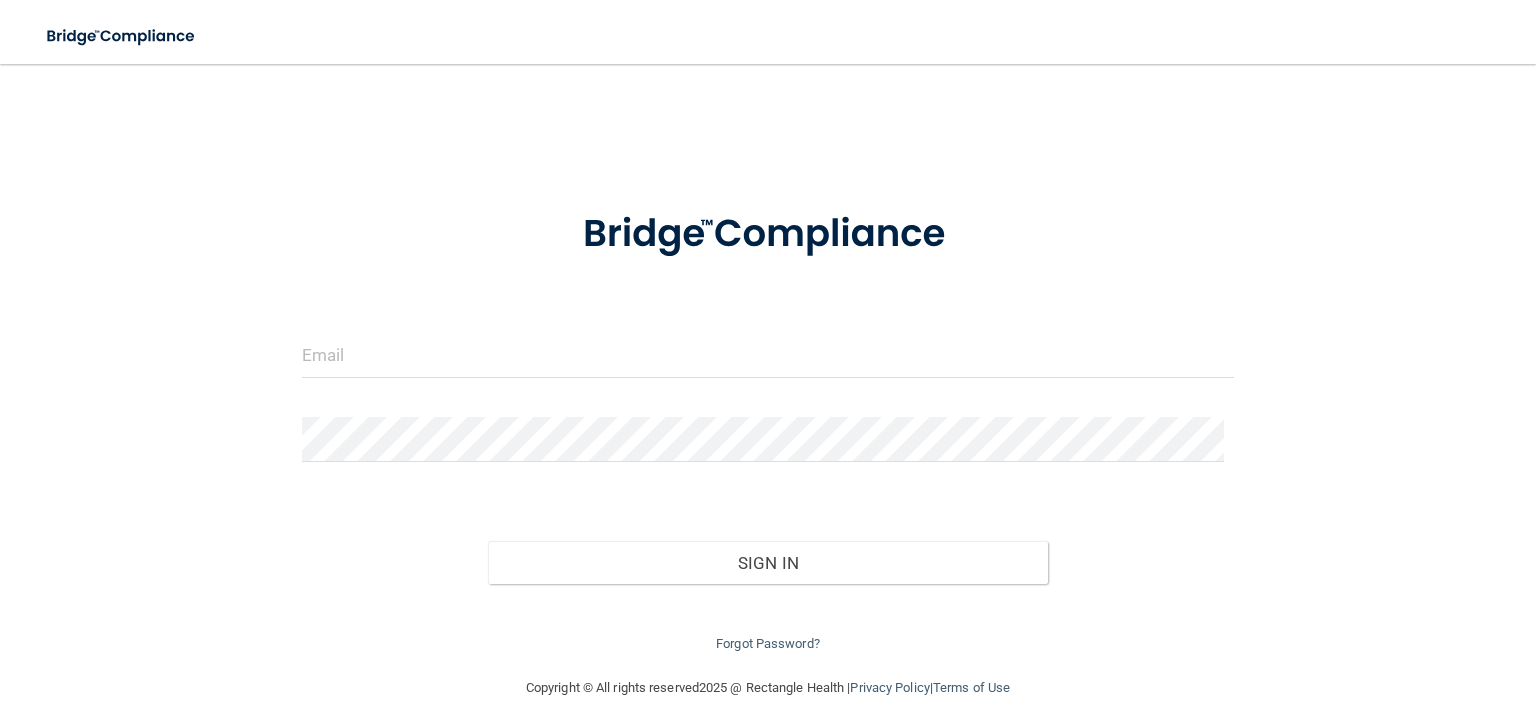 scroll, scrollTop: 0, scrollLeft: 0, axis: both 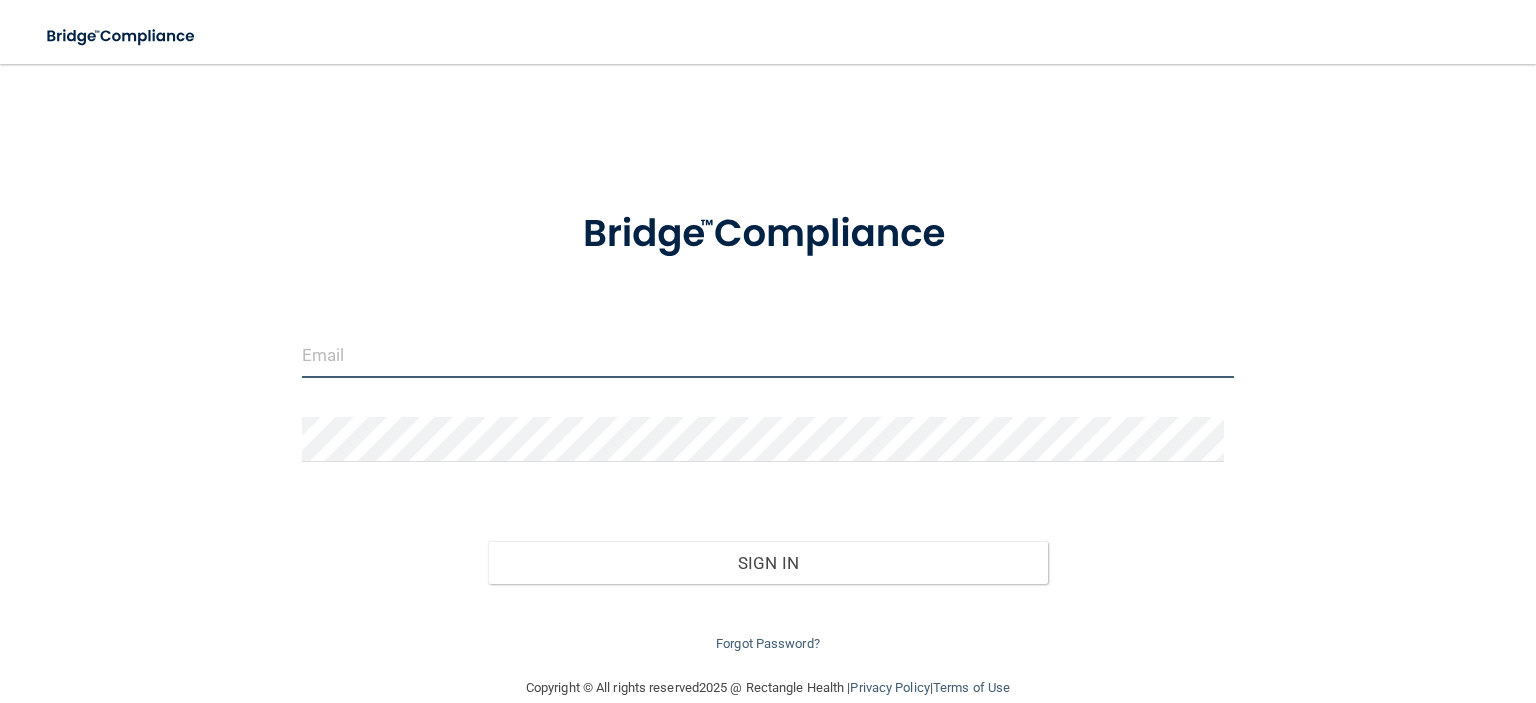 click at bounding box center (768, 355) 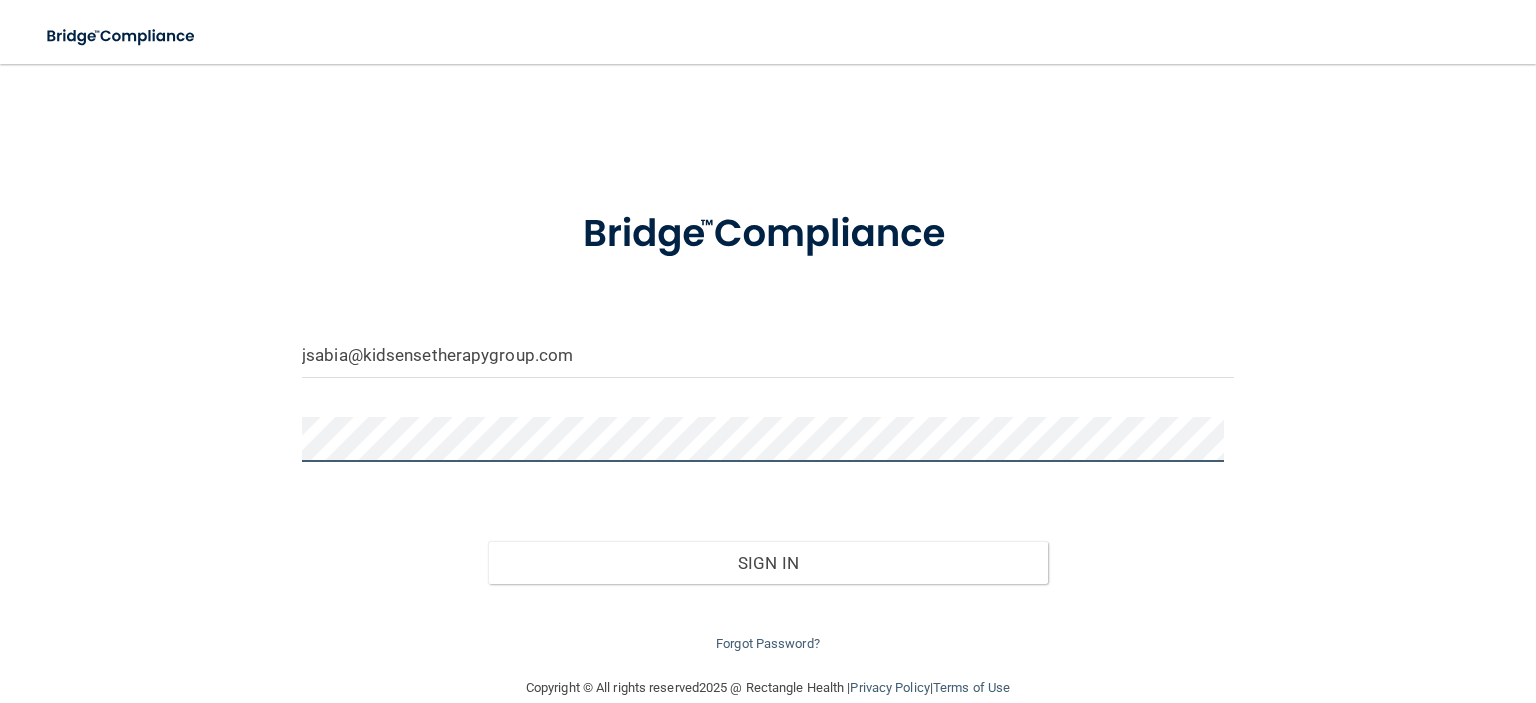 click on "Sign In" at bounding box center (767, 563) 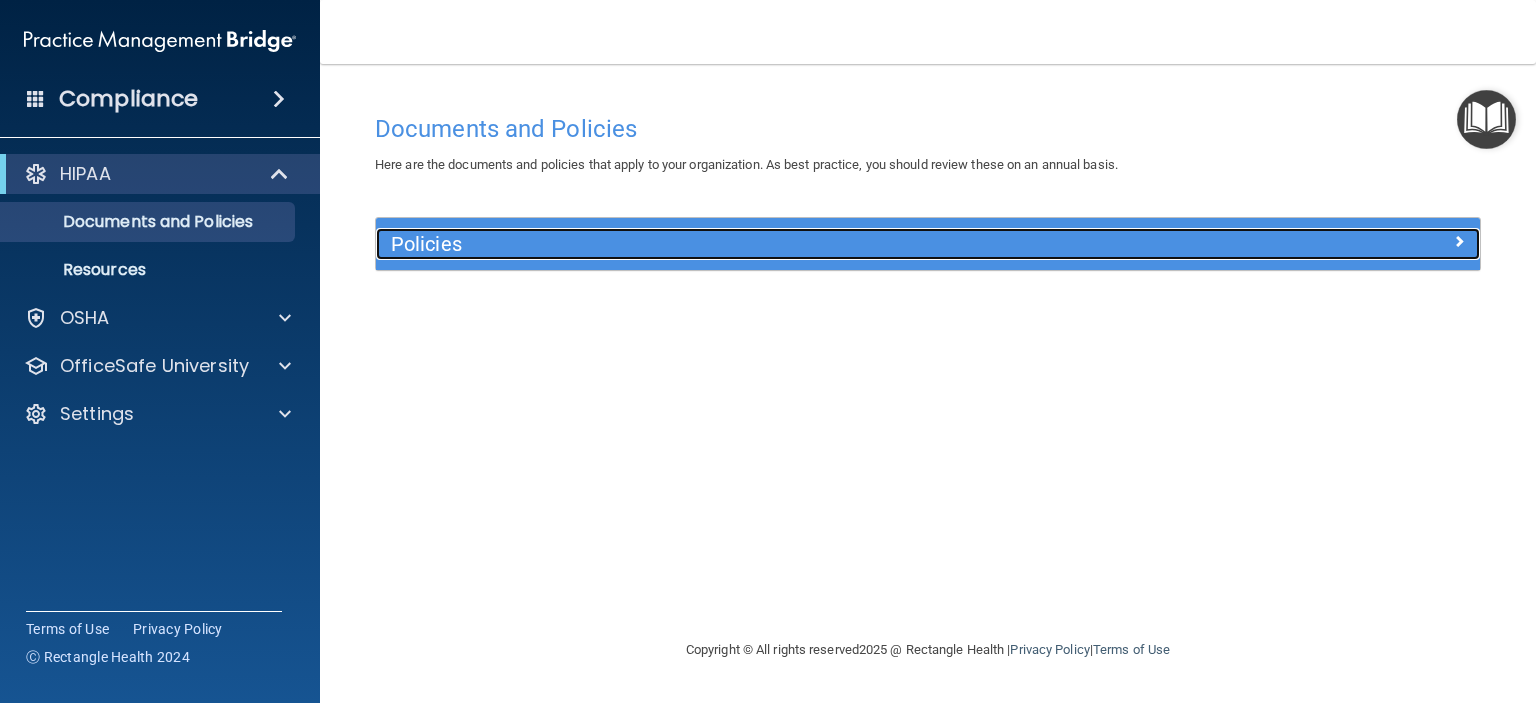 click on "Policies" at bounding box center [790, 244] 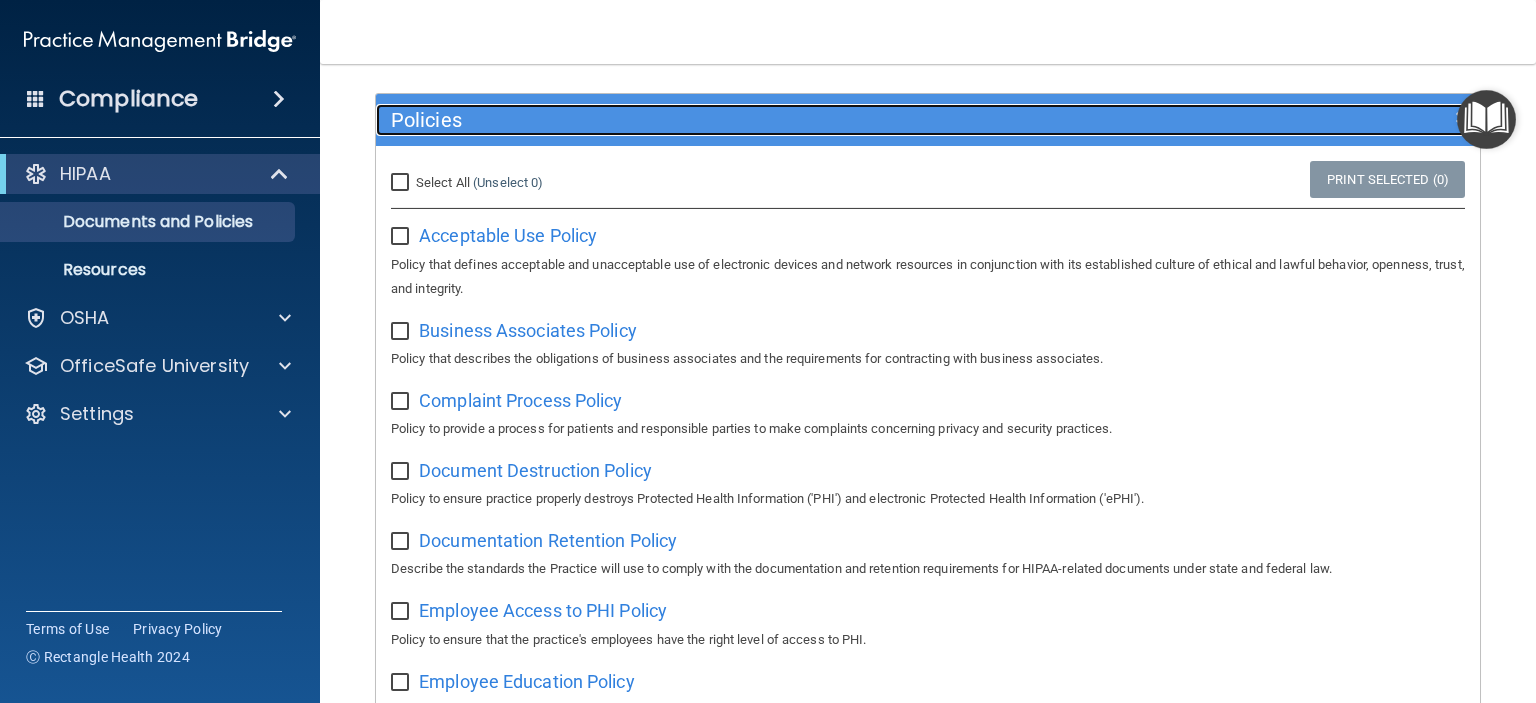 scroll, scrollTop: 126, scrollLeft: 0, axis: vertical 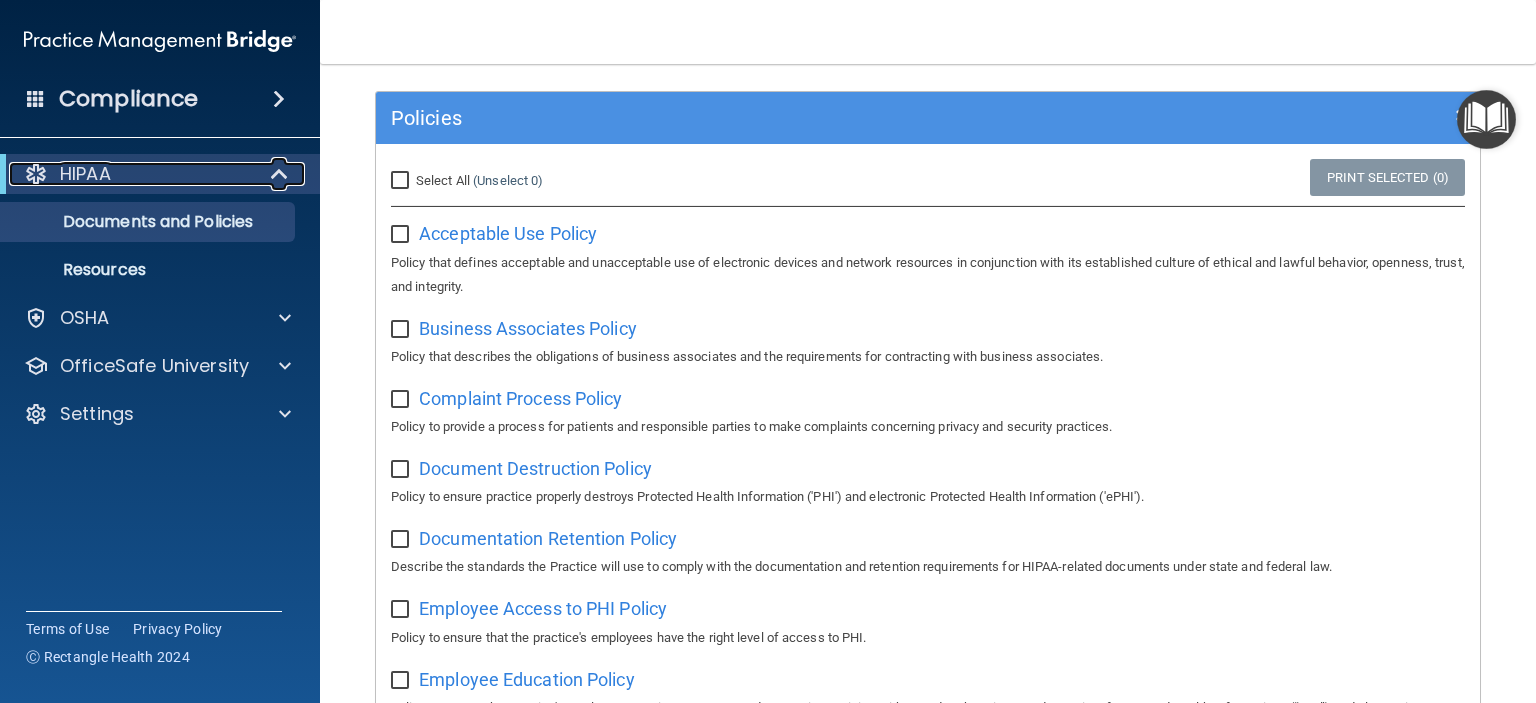 click on "HIPAA" at bounding box center [132, 174] 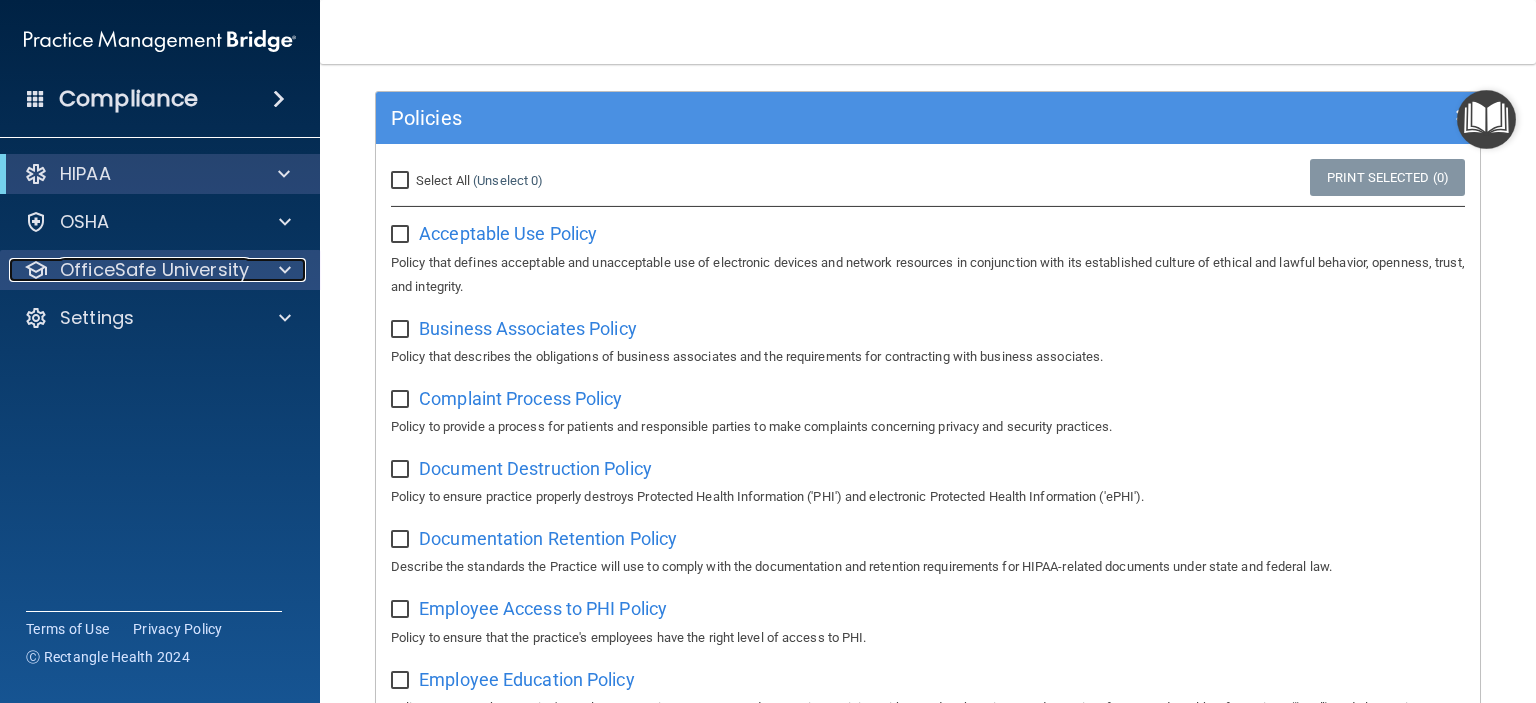 click on "OfficeSafe University" at bounding box center (154, 270) 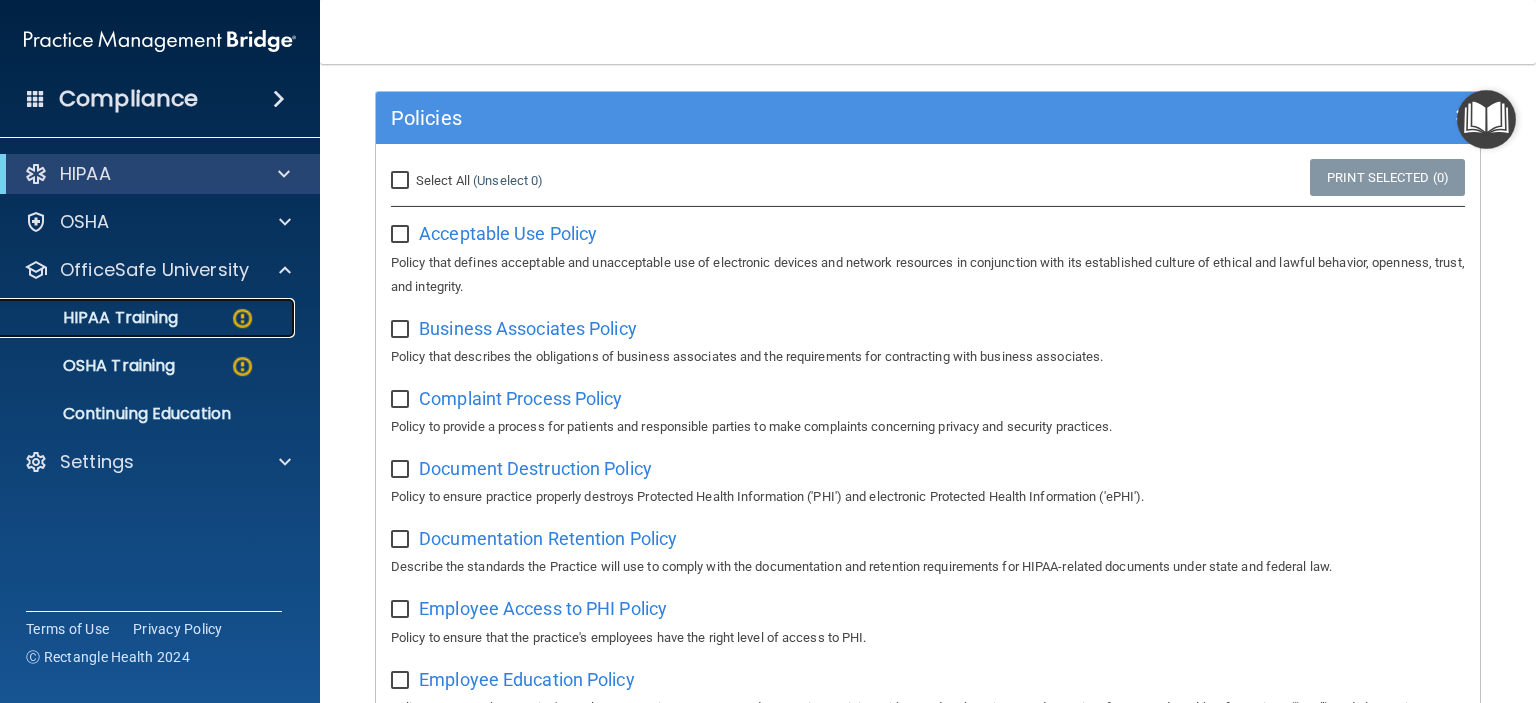 click at bounding box center [242, 318] 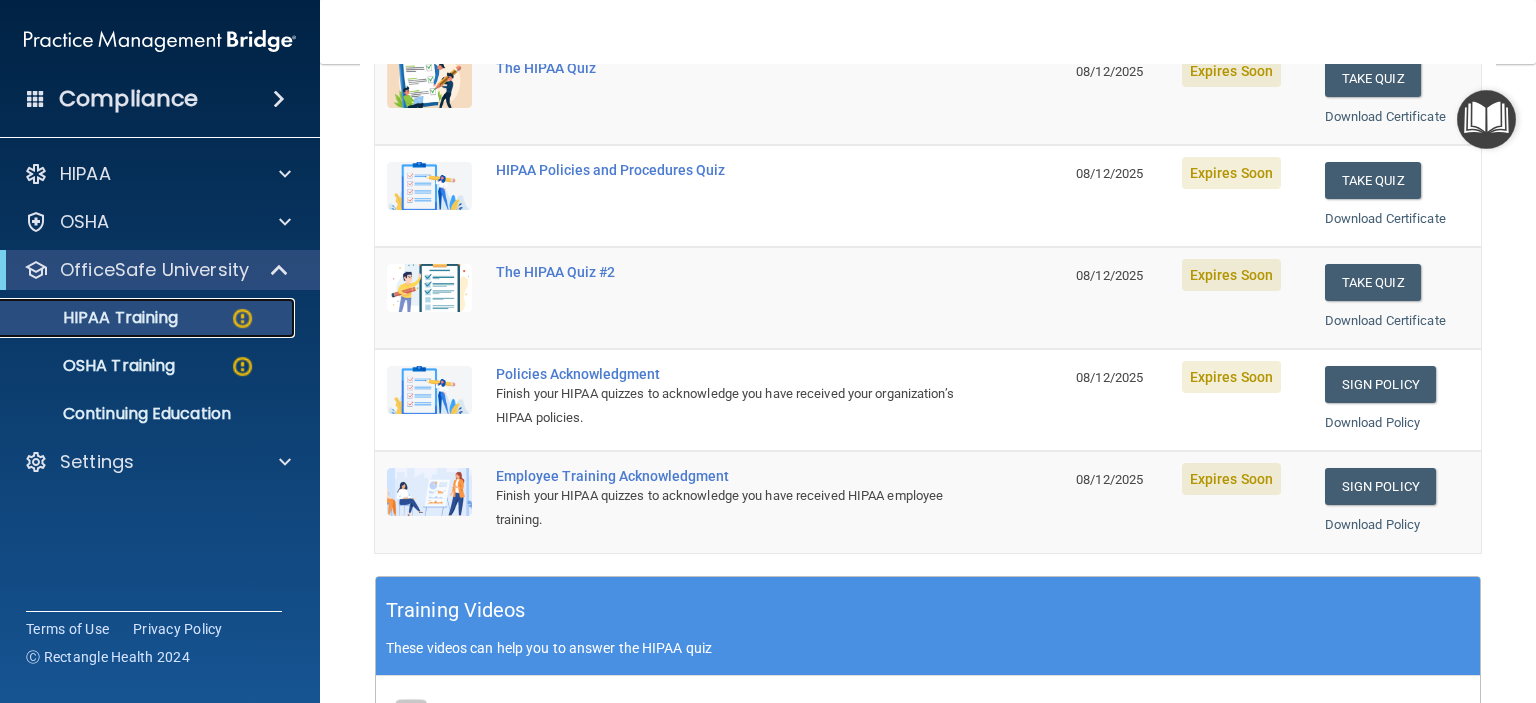 scroll, scrollTop: 289, scrollLeft: 0, axis: vertical 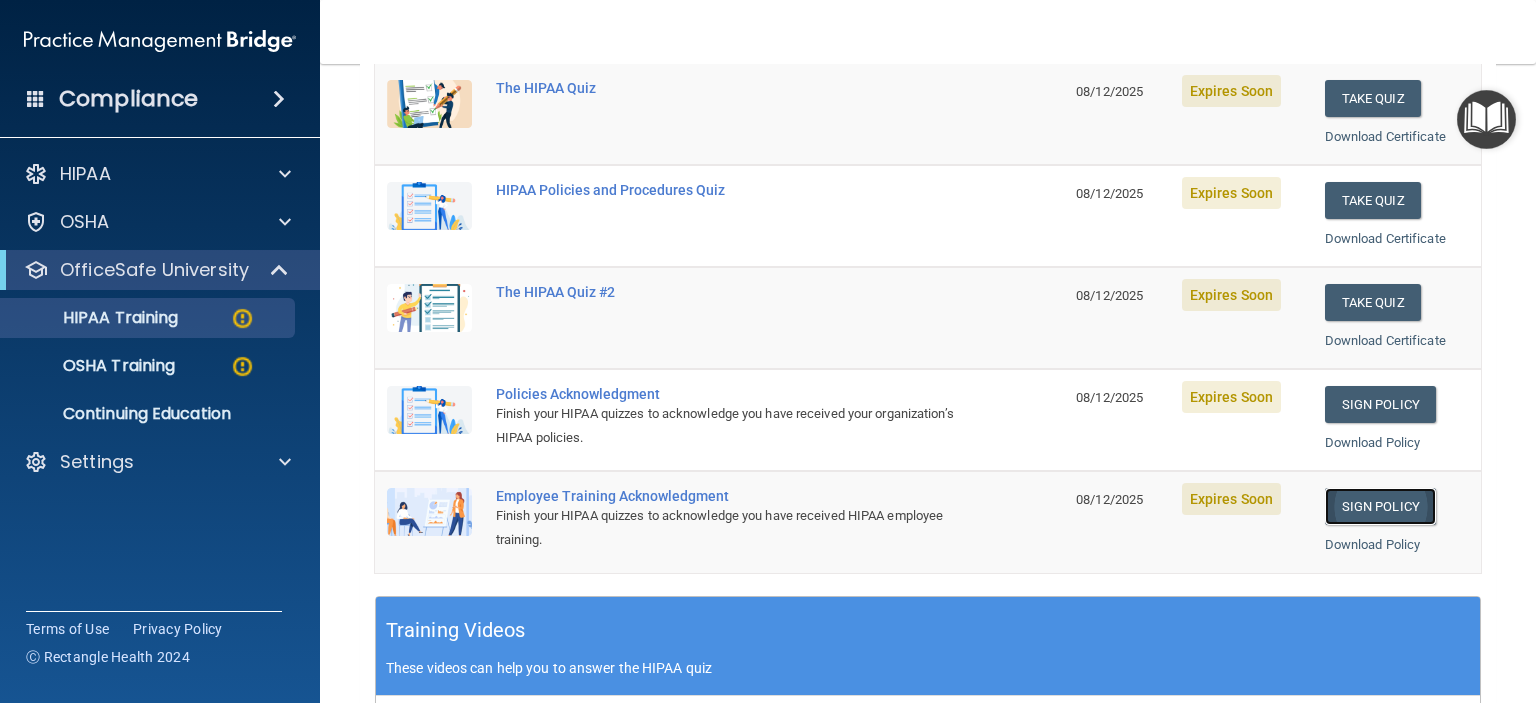 click on "Sign Policy" at bounding box center (1380, 506) 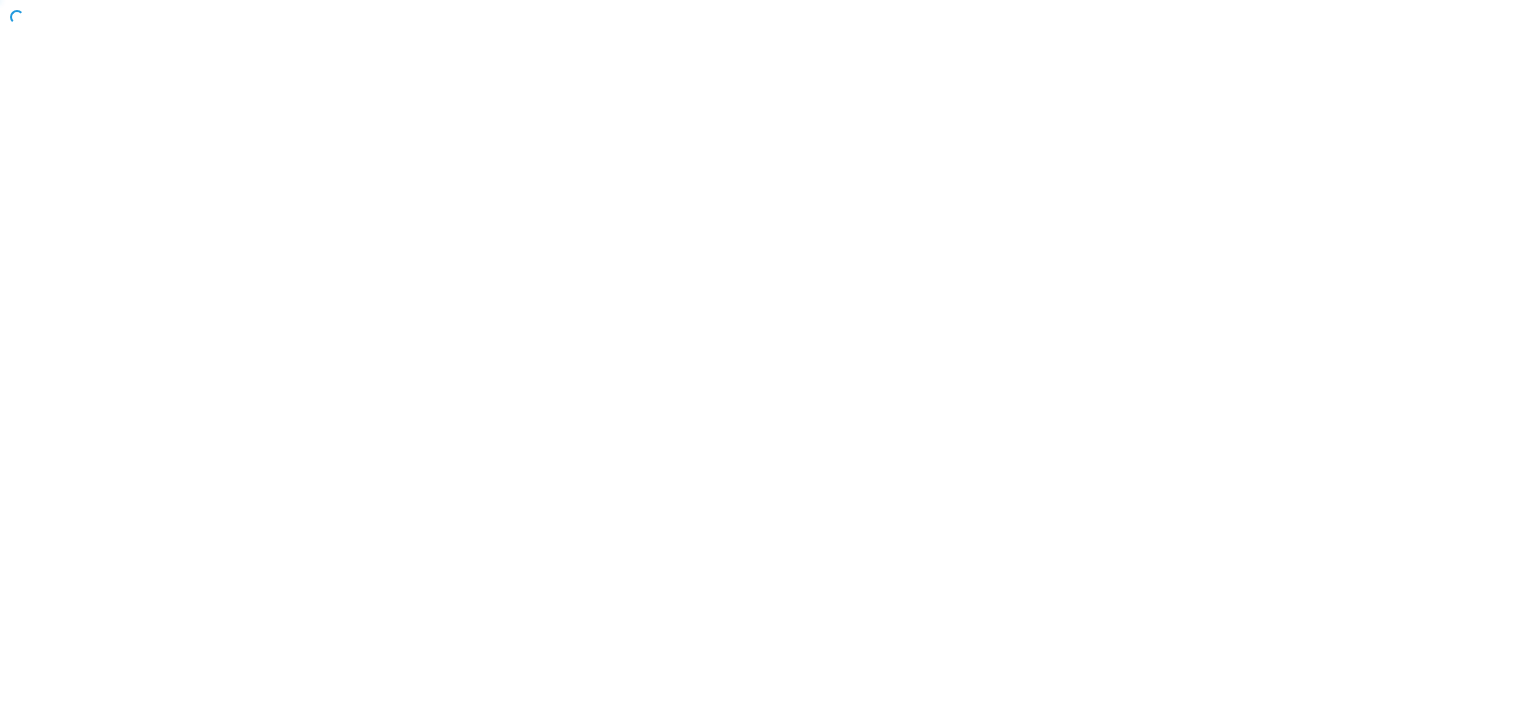 scroll, scrollTop: 0, scrollLeft: 0, axis: both 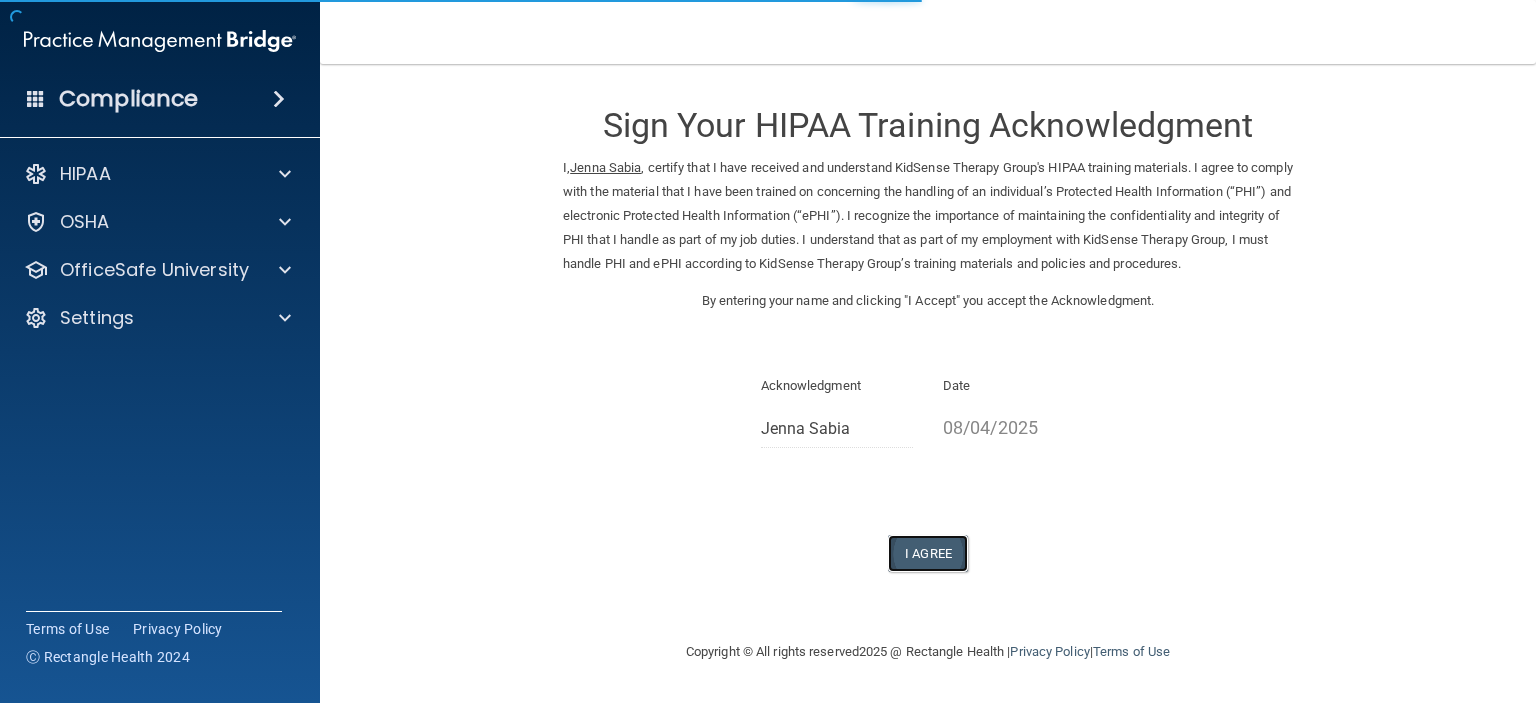 click on "I Agree" at bounding box center [928, 553] 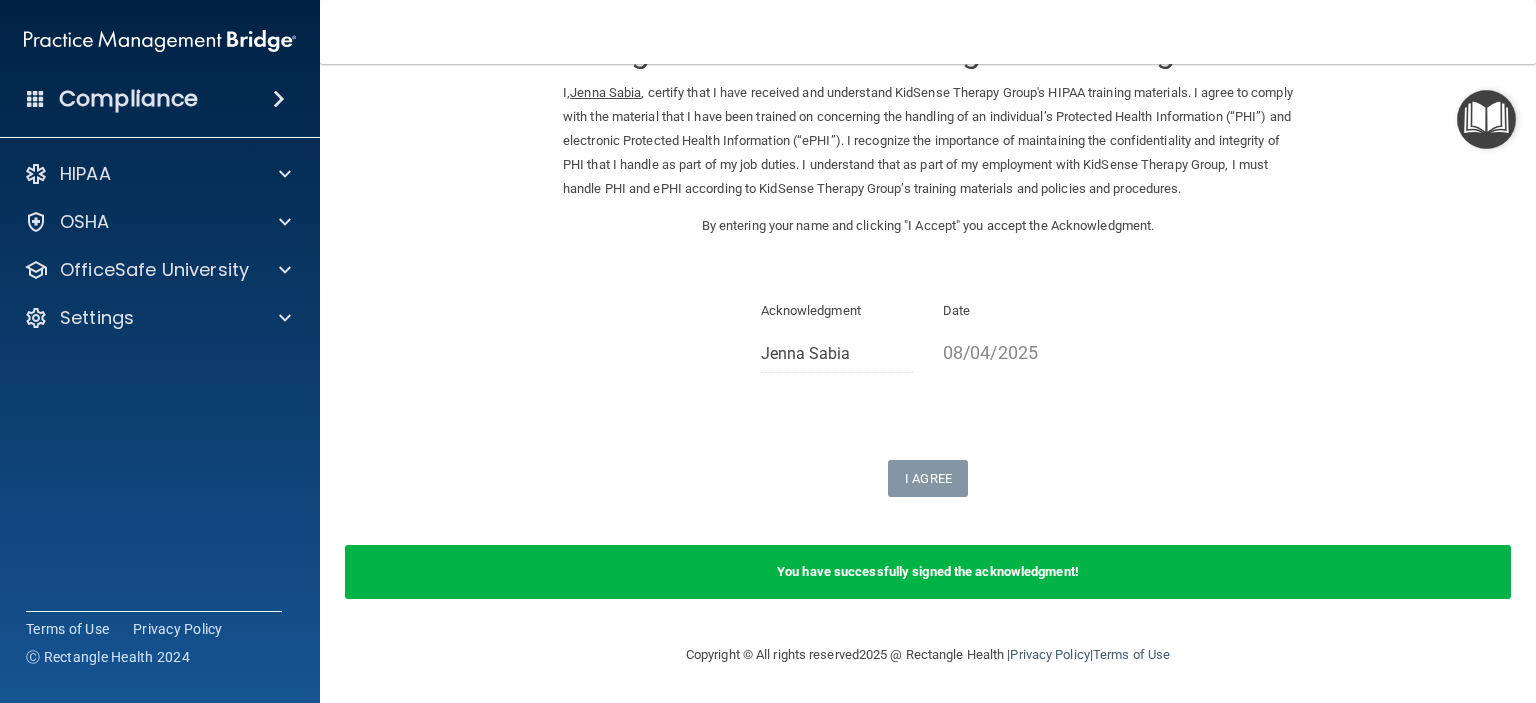 scroll, scrollTop: 0, scrollLeft: 0, axis: both 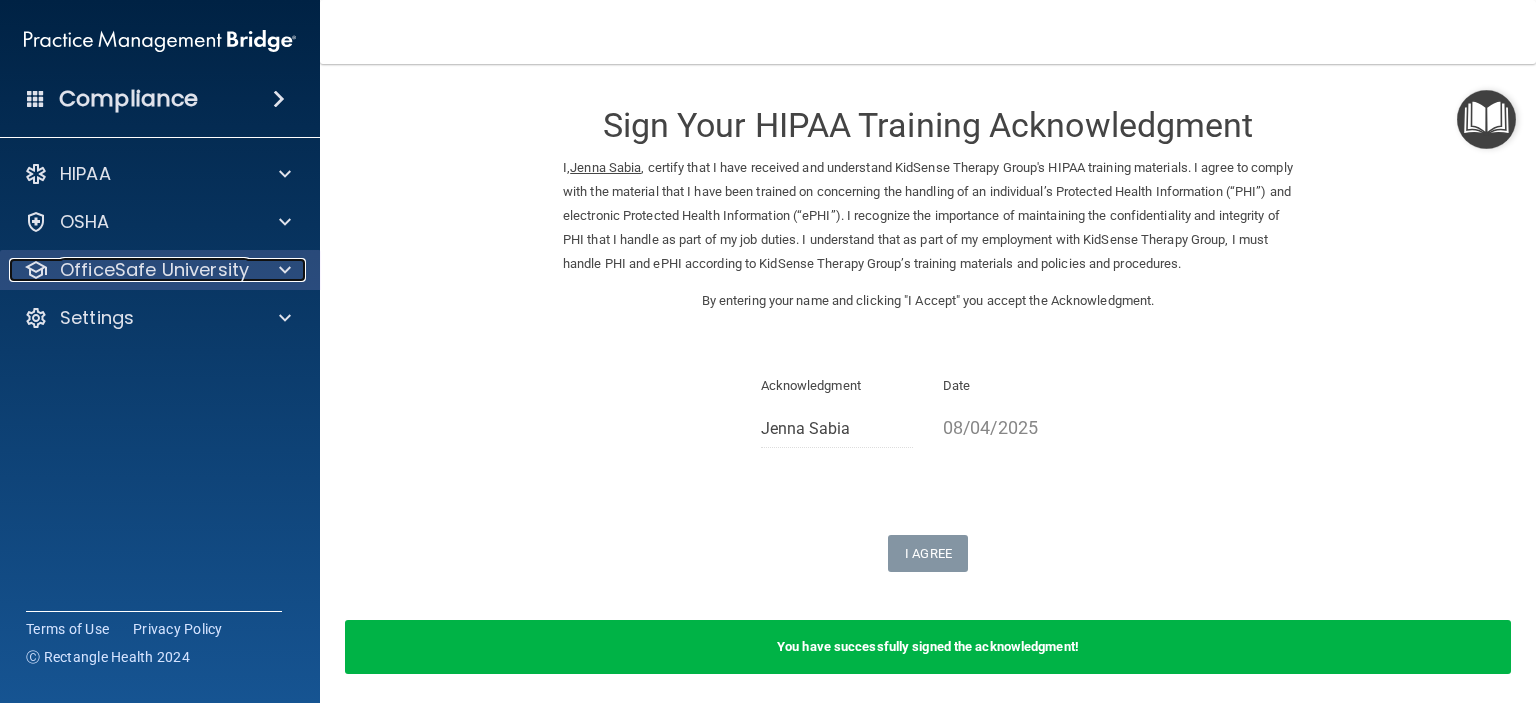click at bounding box center [282, 270] 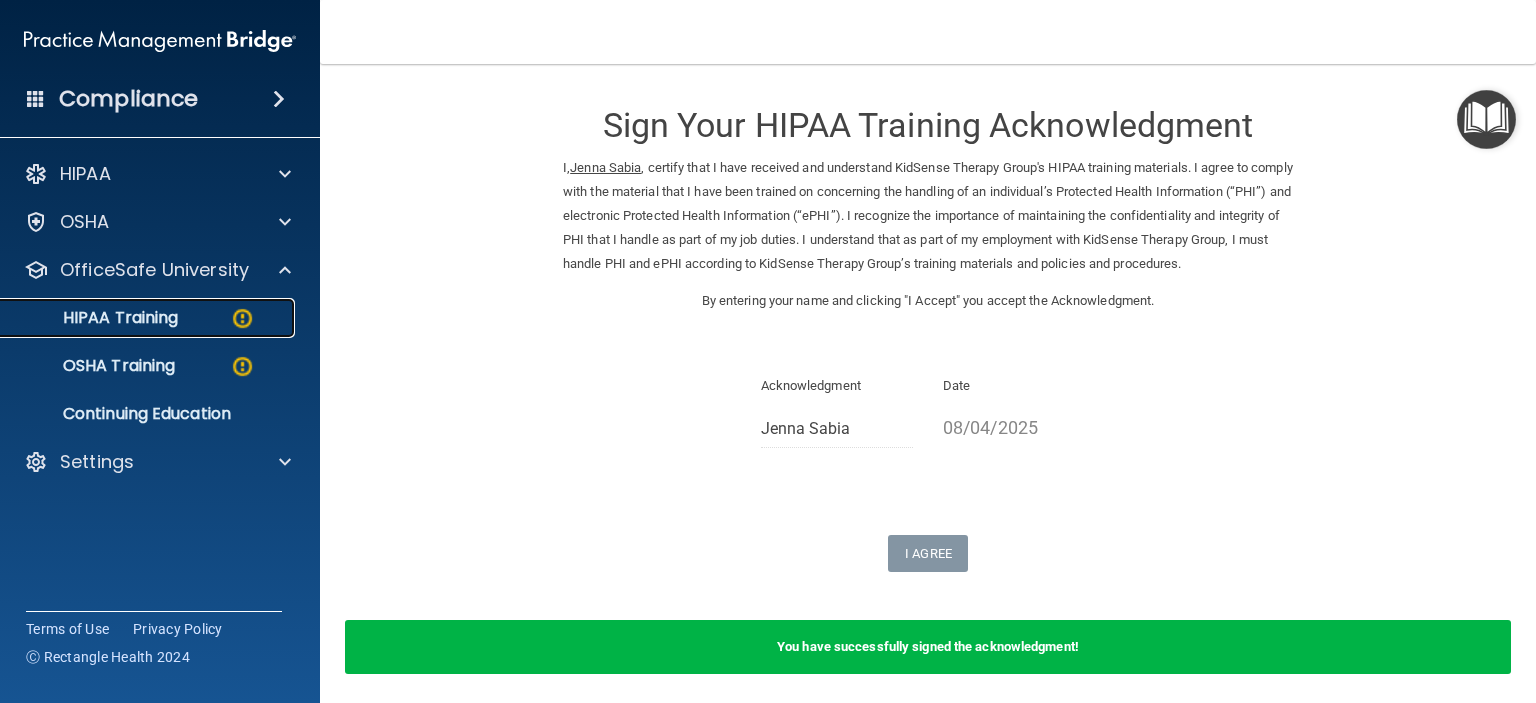click on "HIPAA Training" at bounding box center [149, 318] 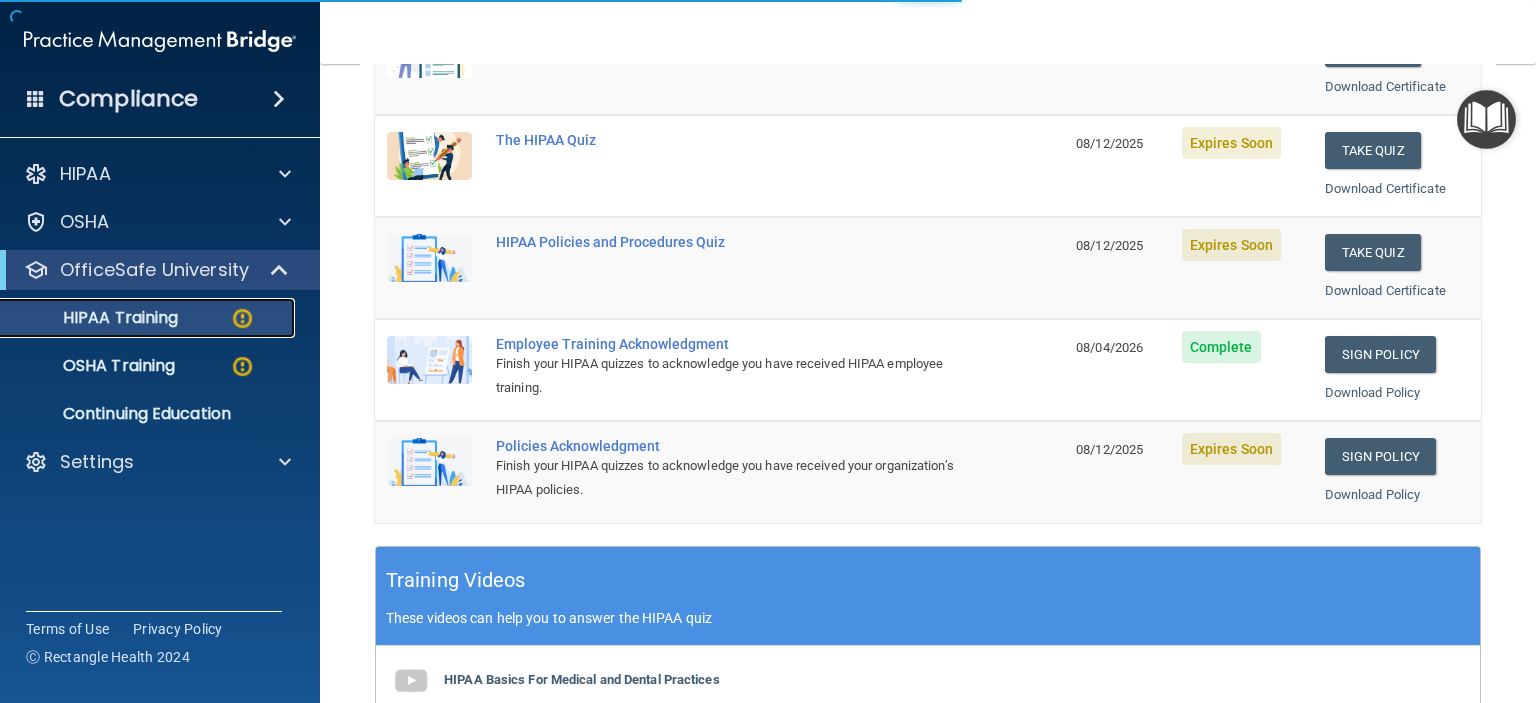 scroll, scrollTop: 339, scrollLeft: 0, axis: vertical 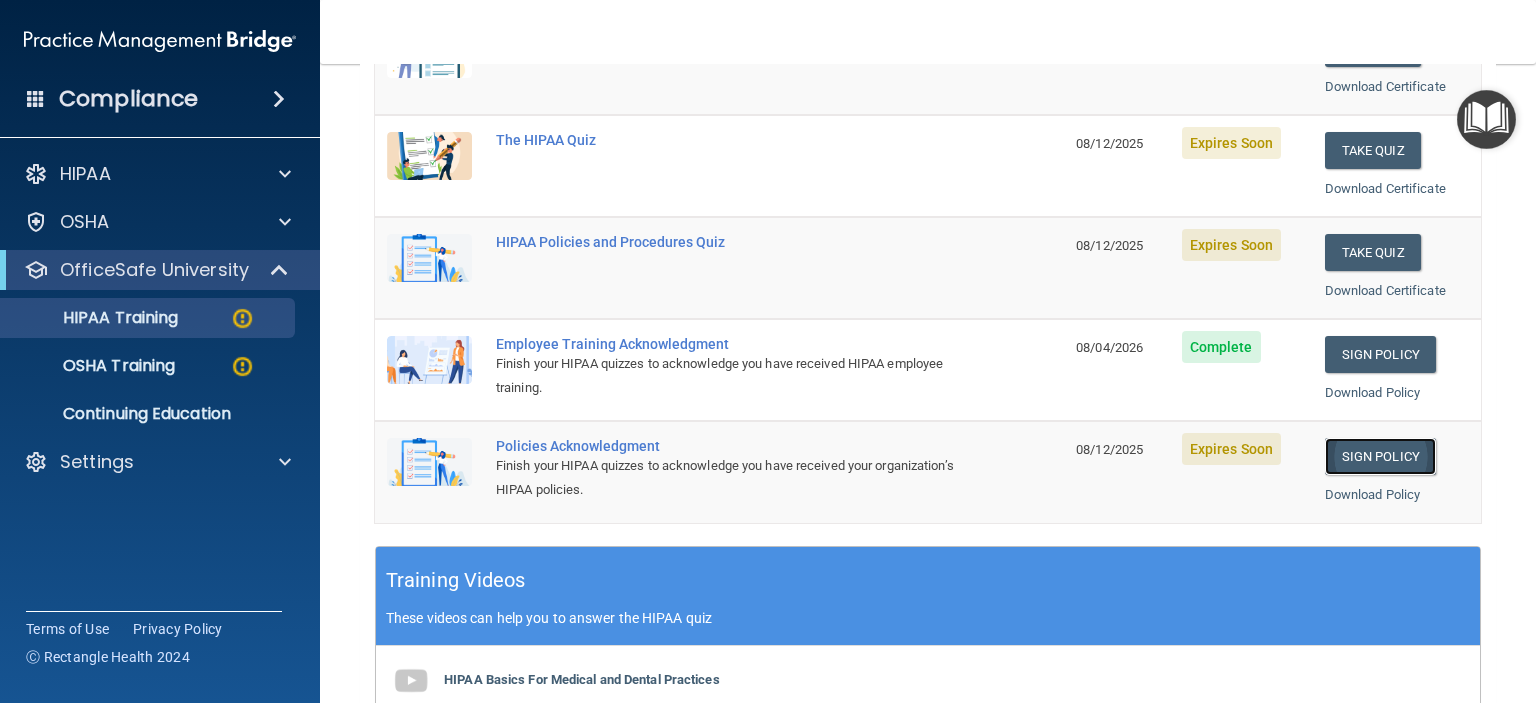 click on "Sign Policy" at bounding box center (1380, 456) 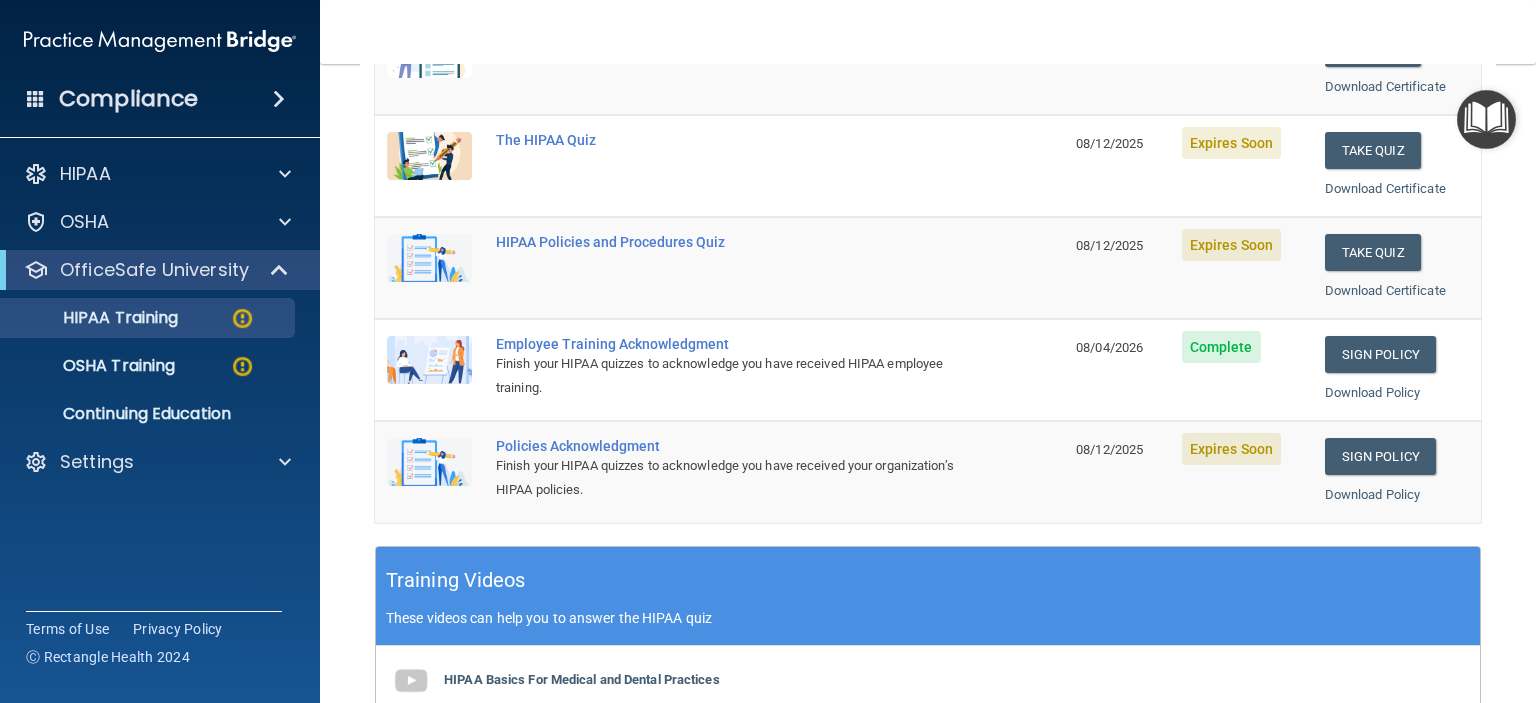 click on "Back     Choose one path to get your HIPAA Certification               ✓   HIPAA Officer Training       ✓   HIPAA Quizzes                      Name    Expires On  Status  Actions                     The HIPAA Quiz #2         08/12/2025         Expires Soon          Take Quiz       Download Certificate                        The HIPAA Quiz         08/12/2025         Expires Soon          Take Quiz       Download Certificate                        HIPAA Policies and Procedures Quiz         08/12/2025         Expires Soon          Take Quiz       Download Certificate                Employee Training Acknowledgment   Finish your HIPAA quizzes to acknowledge you have received HIPAA employee training.    08/04/2026           Complete        Sign Policy       Sign Policy       Download Policy            Policies Acknowledgment   Finish your HIPAA quizzes to acknowledge you have received your organization’s HIPAA policies.    08/12/2025         Expires Soon          Sign Policy       Sign Policy" at bounding box center (928, 383) 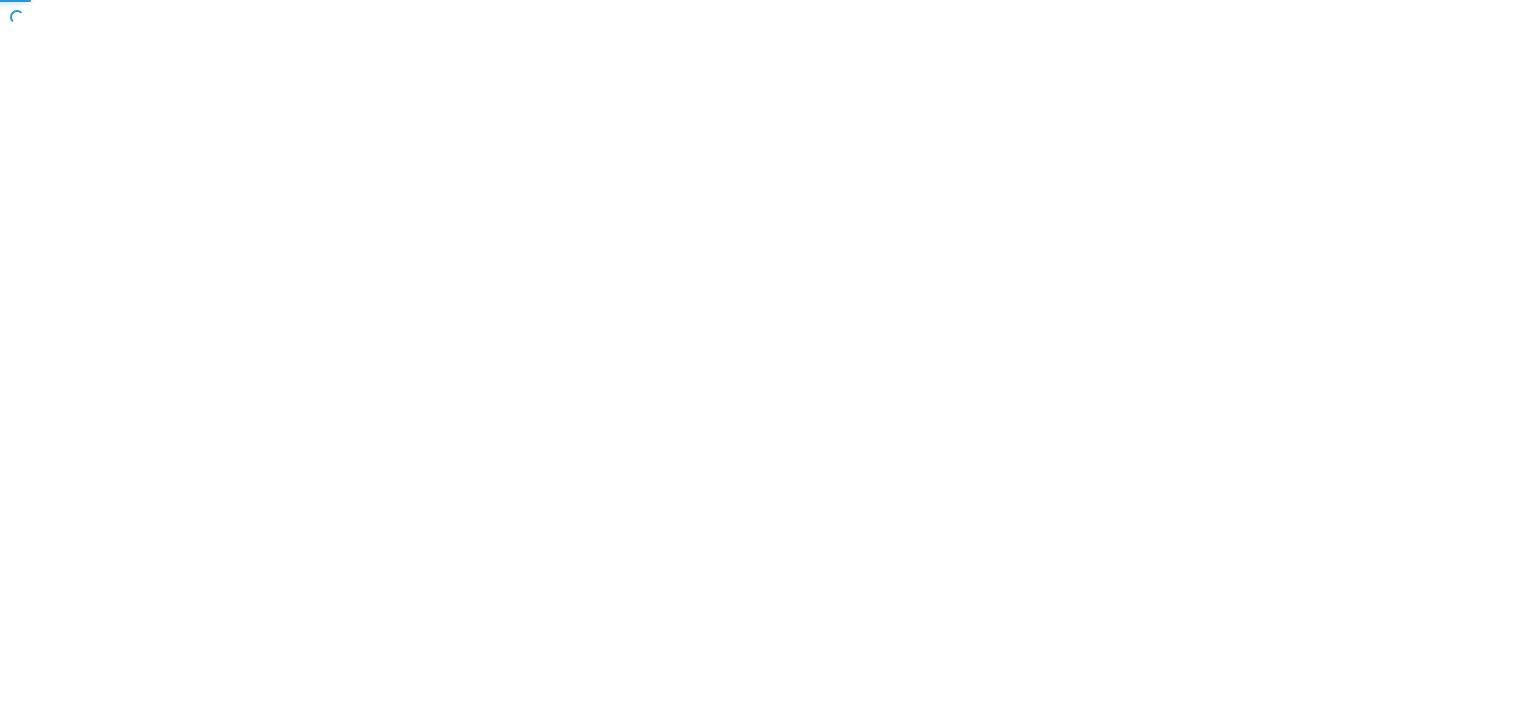scroll, scrollTop: 0, scrollLeft: 0, axis: both 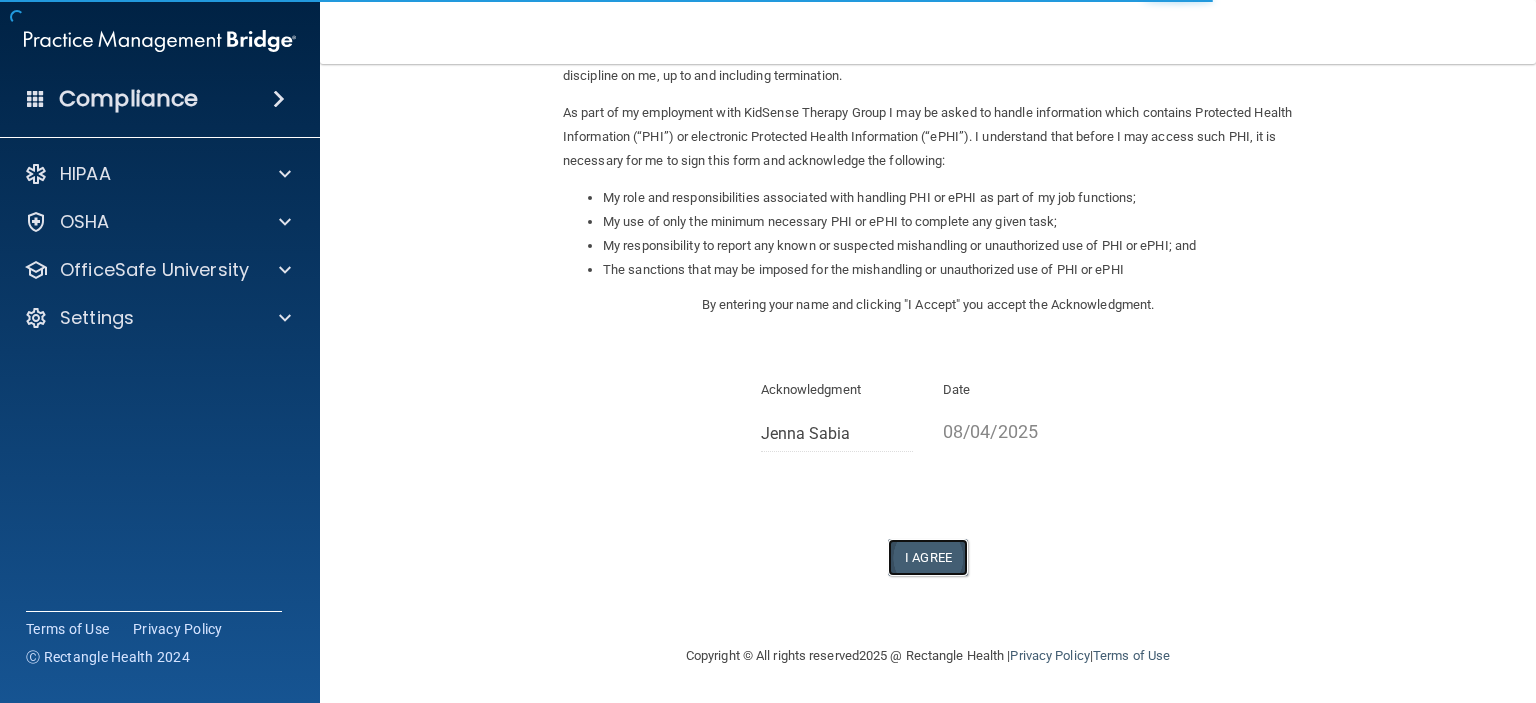 click on "I Agree" at bounding box center (928, 557) 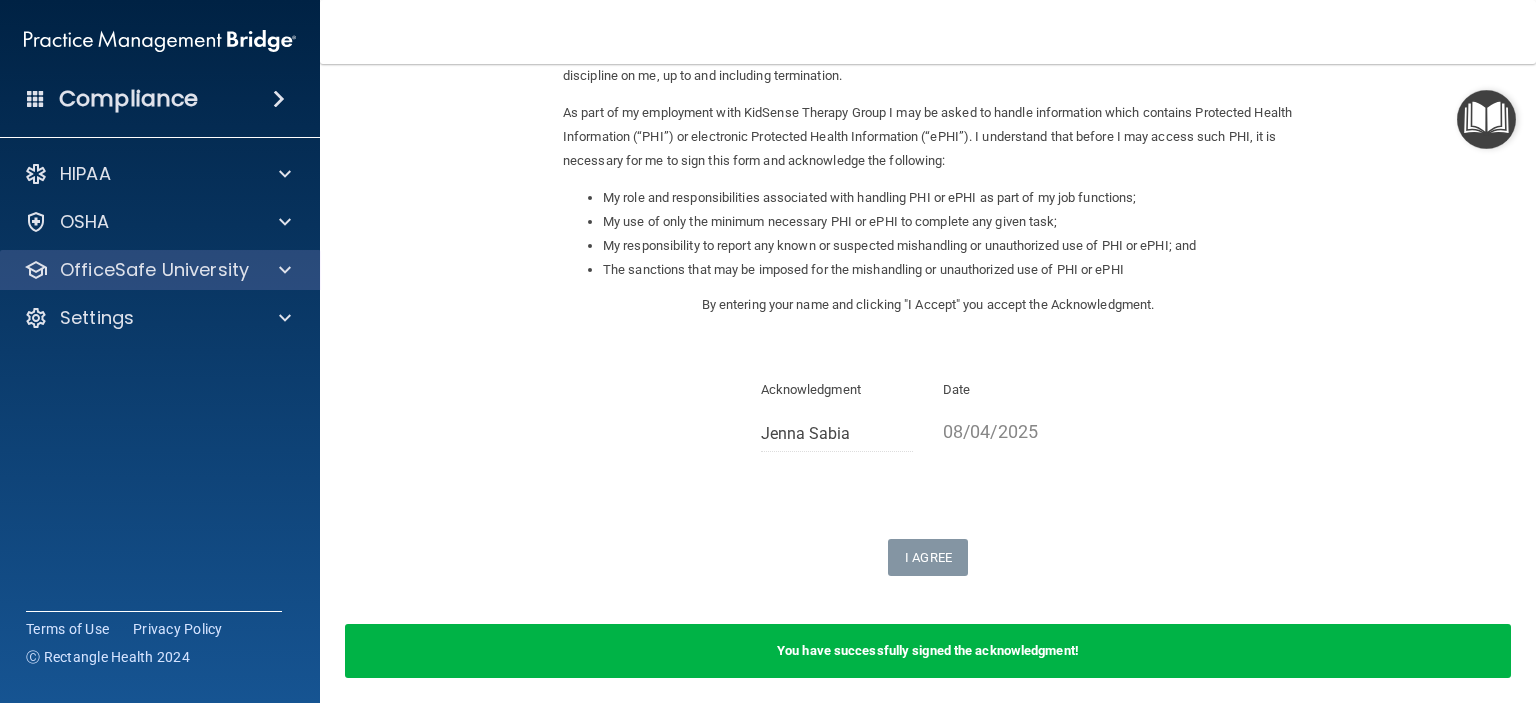 click on "OfficeSafe University" at bounding box center [160, 270] 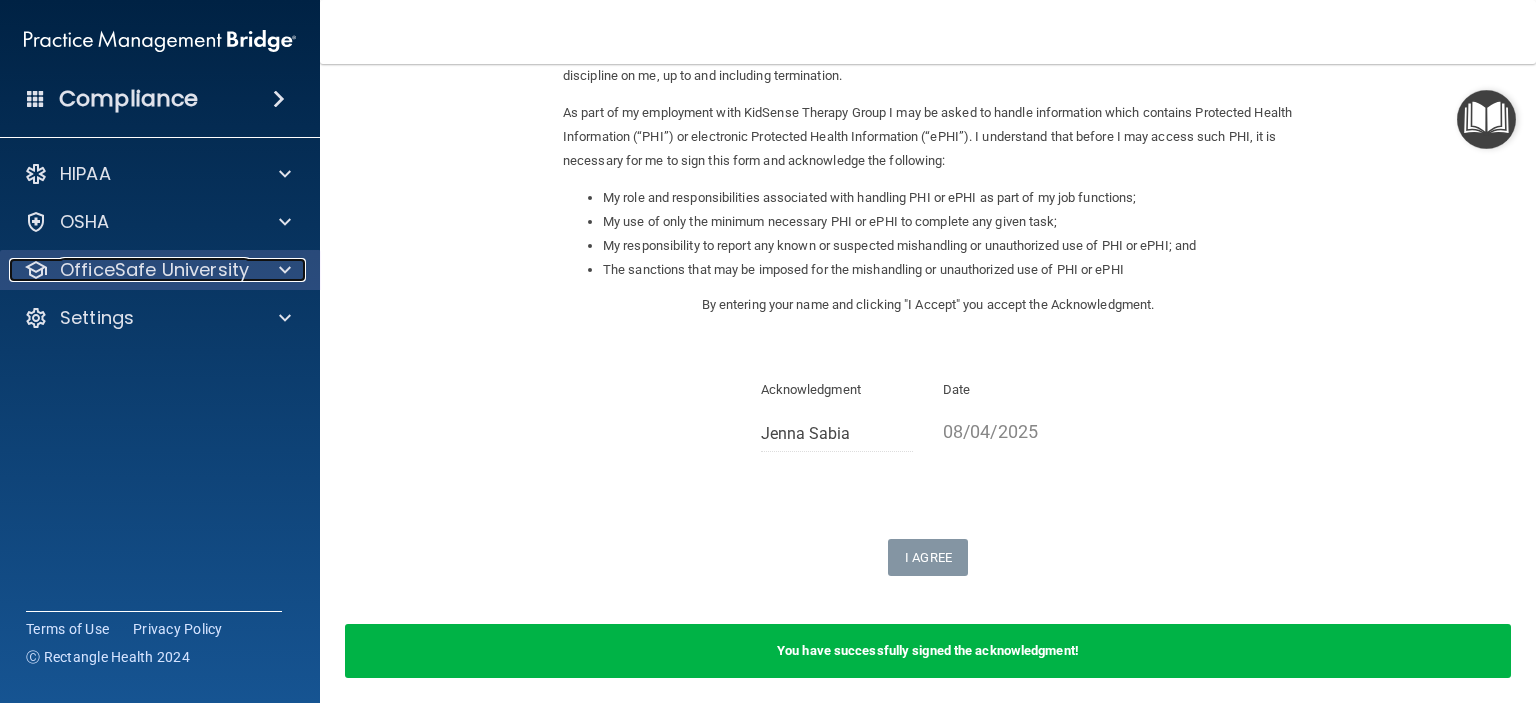 click at bounding box center (285, 270) 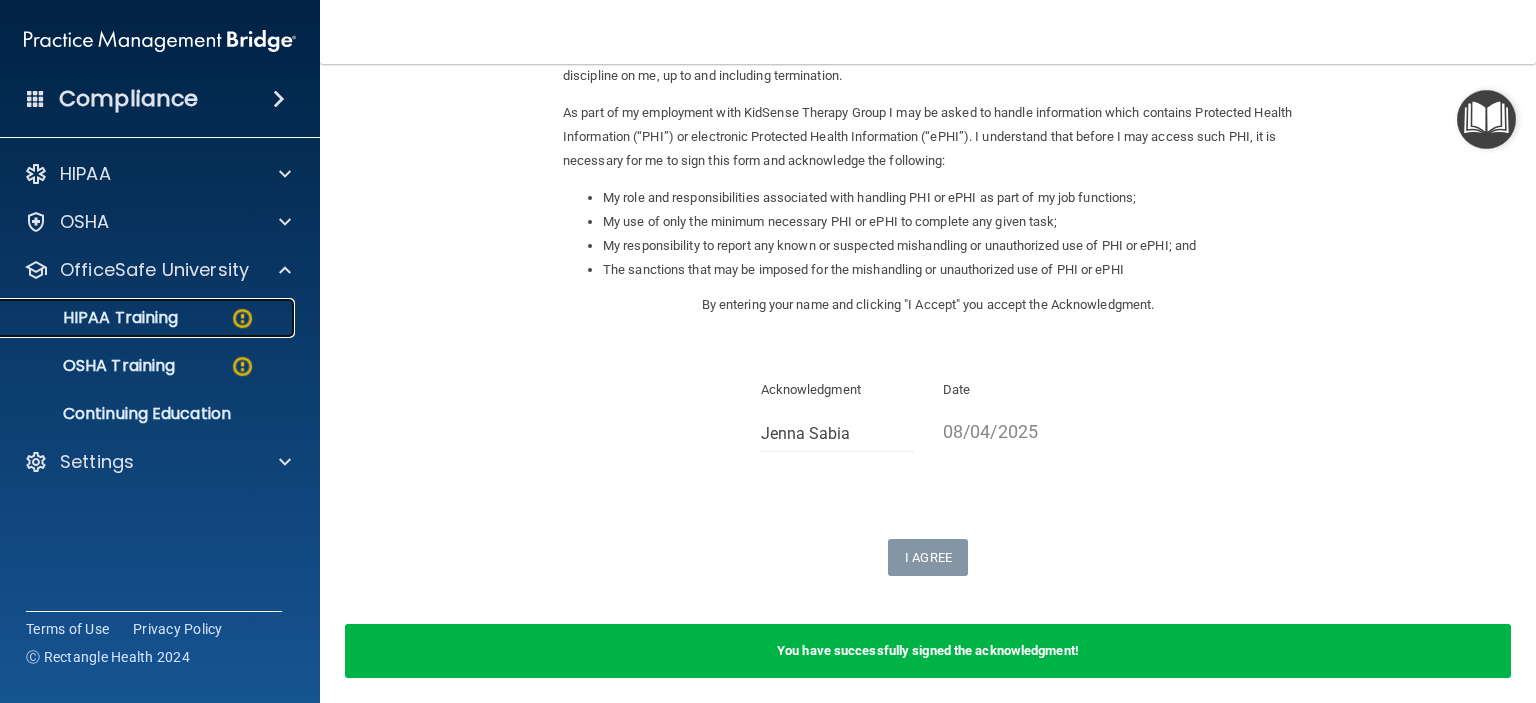 click on "HIPAA Training" at bounding box center (149, 318) 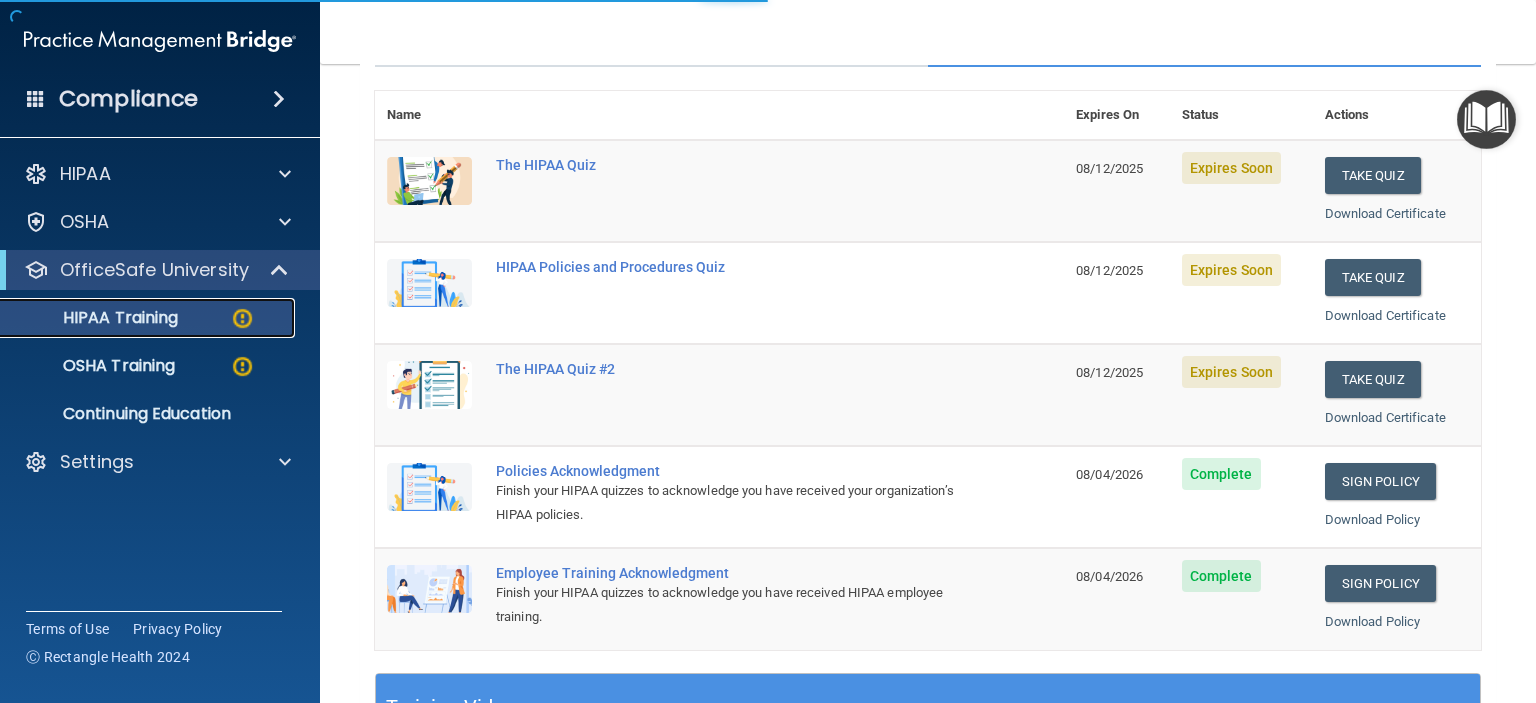 scroll, scrollTop: 720, scrollLeft: 0, axis: vertical 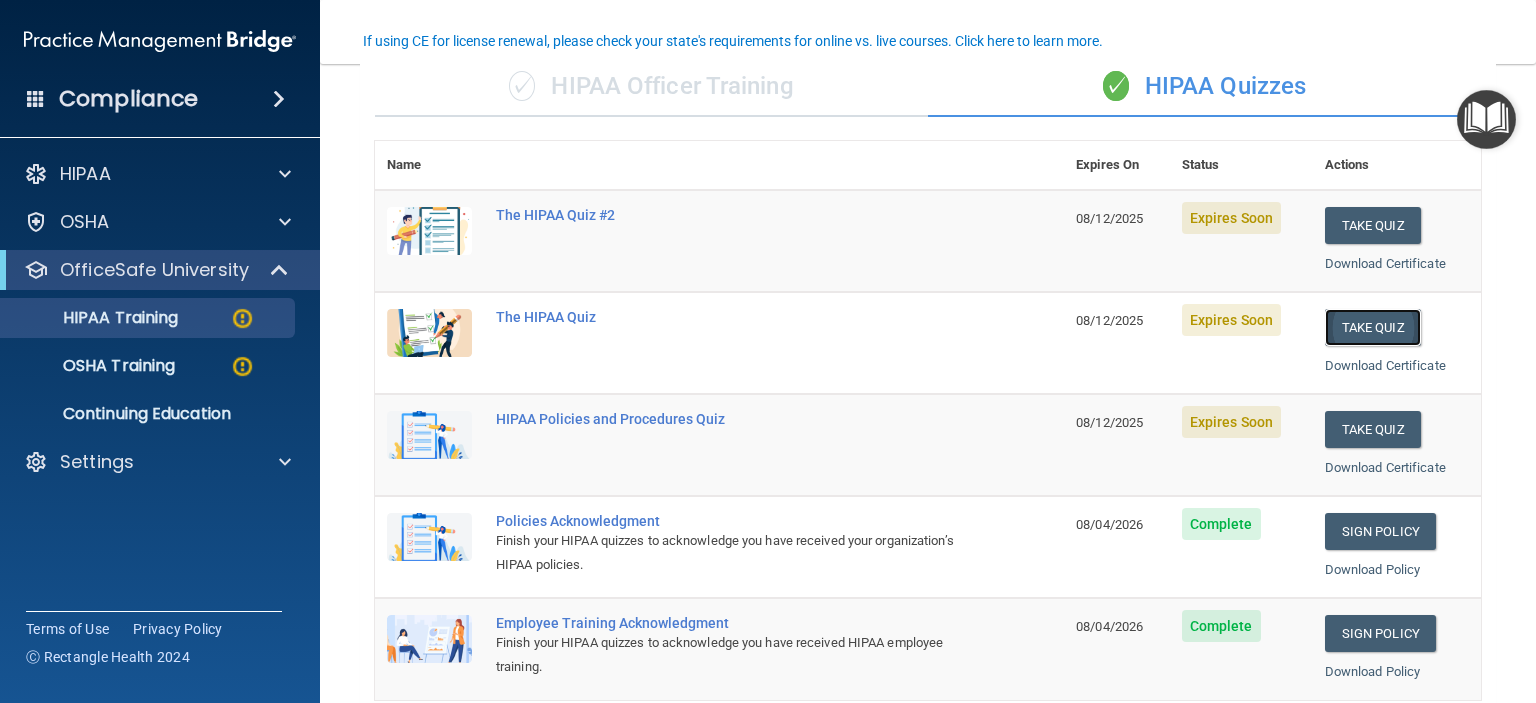 click on "Take Quiz" at bounding box center [1373, 327] 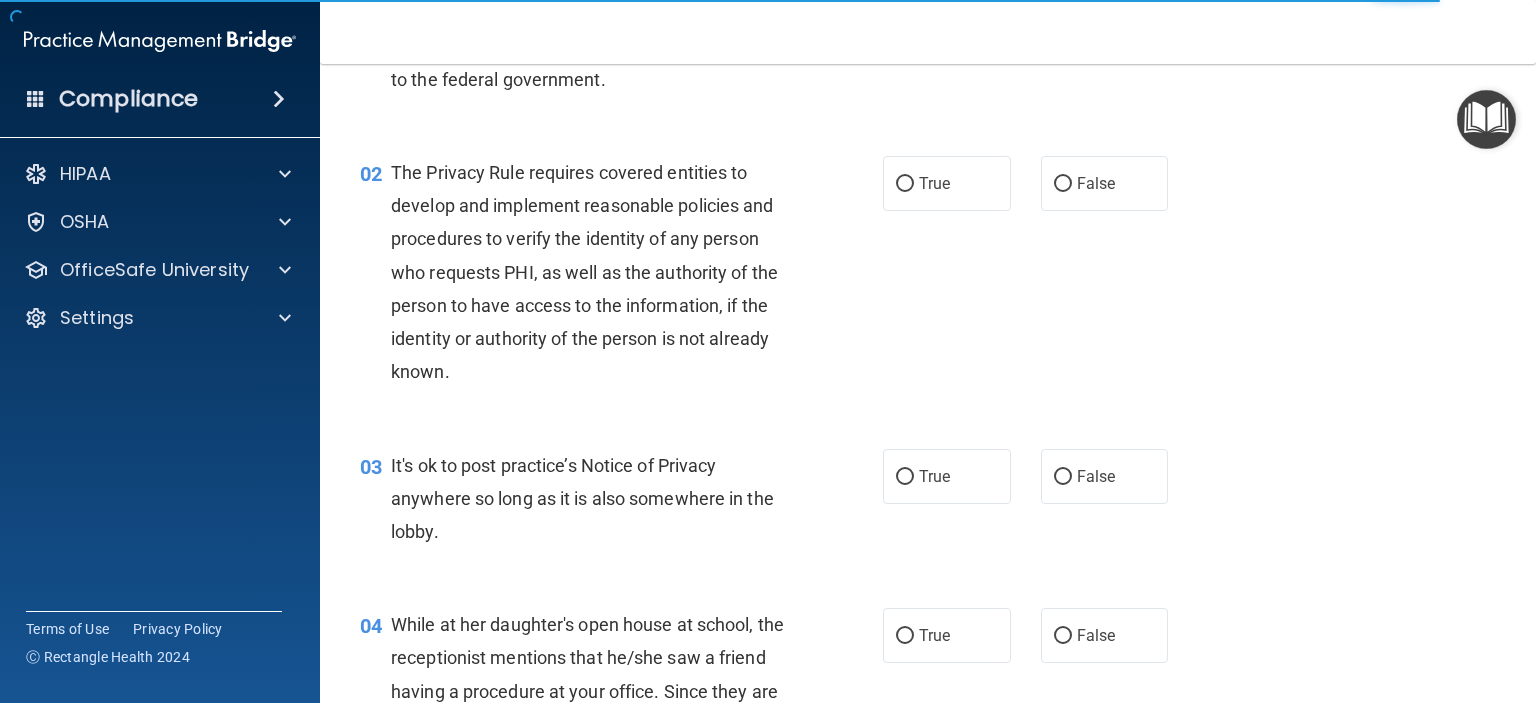 scroll, scrollTop: 0, scrollLeft: 0, axis: both 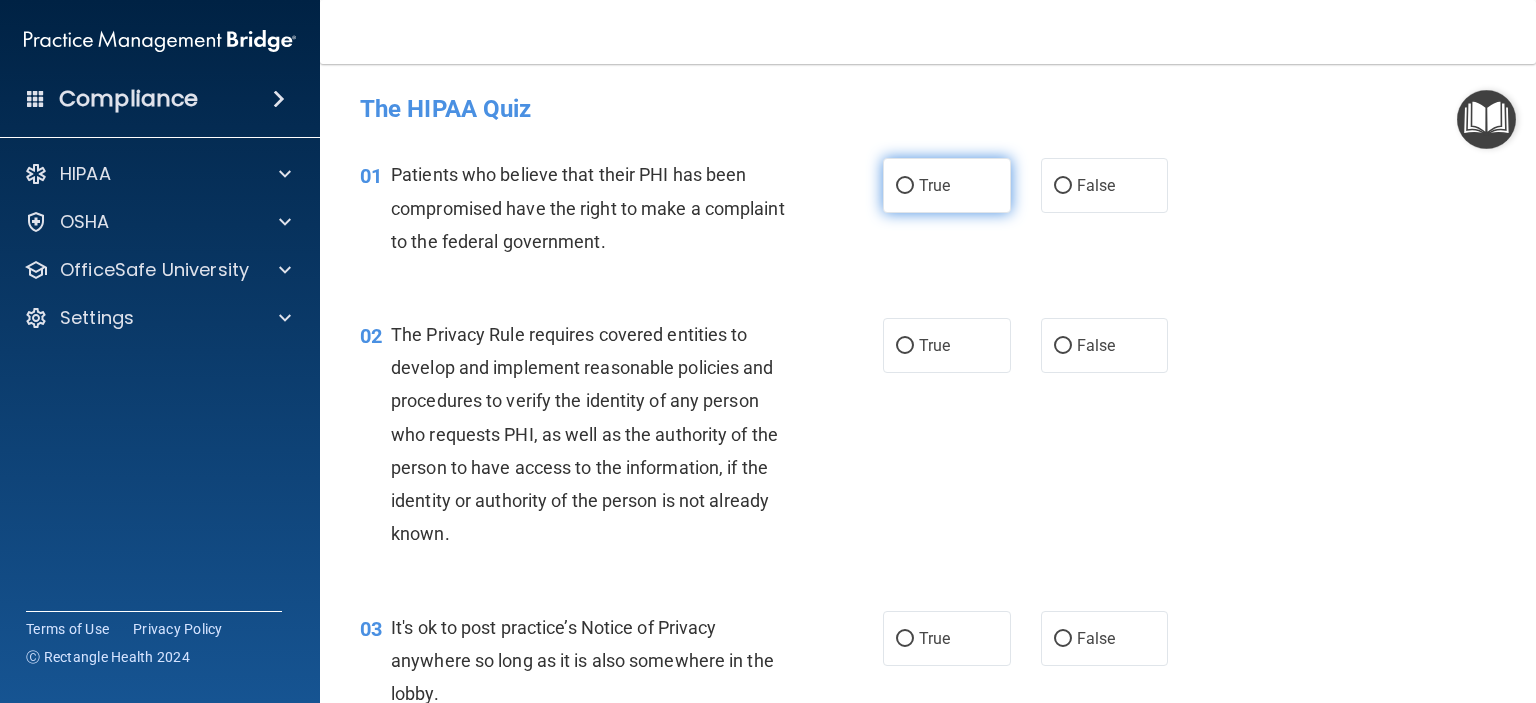 click on "True" at bounding box center [947, 185] 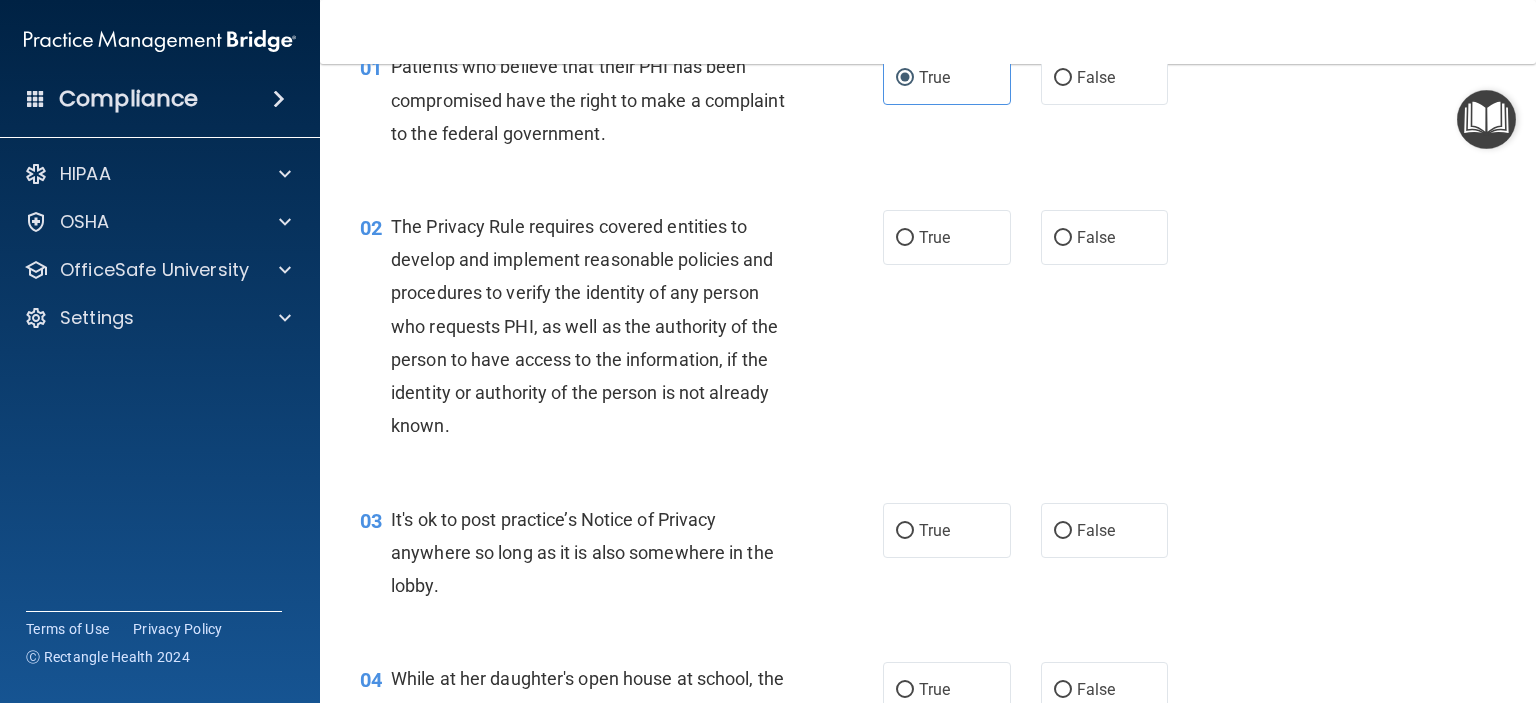 scroll, scrollTop: 108, scrollLeft: 0, axis: vertical 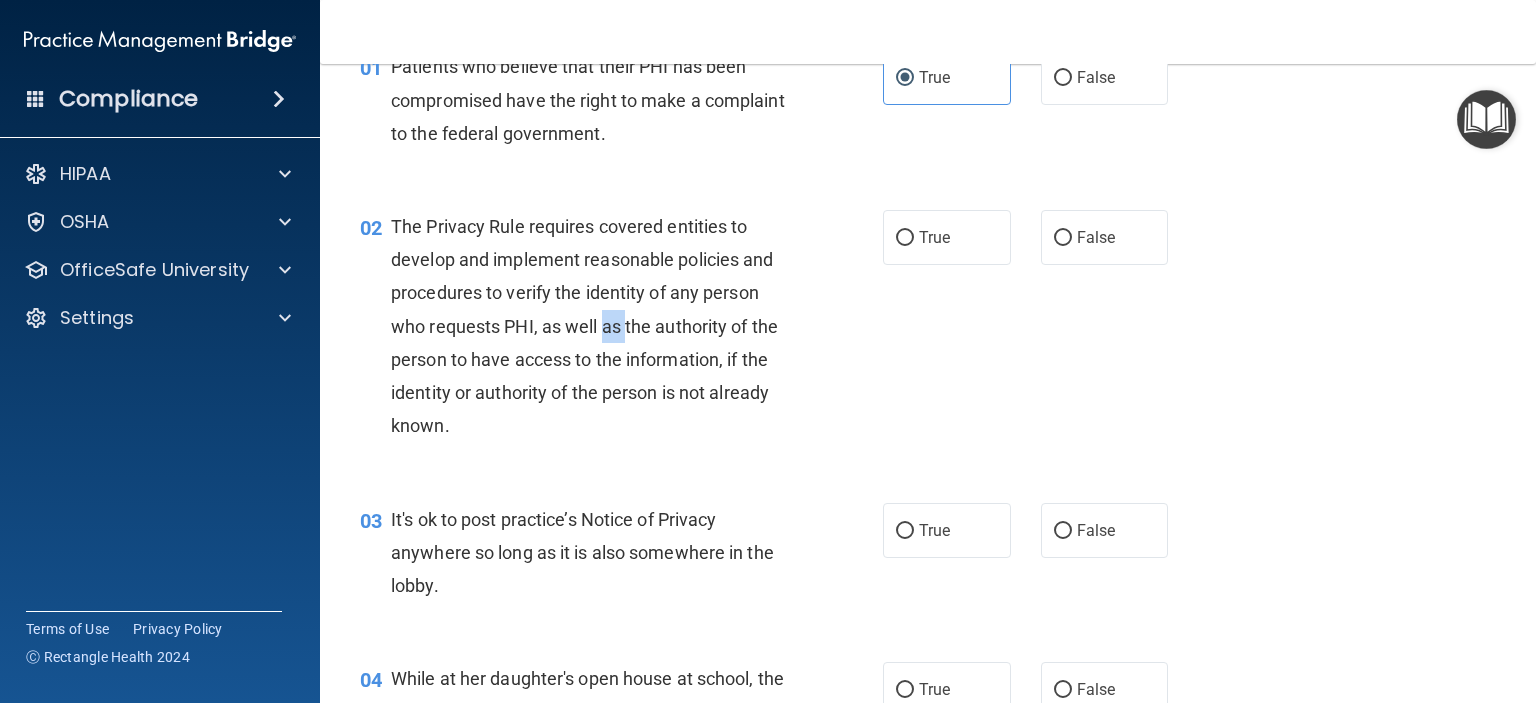 click on "The Privacy Rule requires covered entities to develop and implement reasonable policies and procedures to verify the identity of any person who requests PHI, as well as the authority of the person to have access to the information, if the identity or authority of the person is not already known." at bounding box center [584, 326] 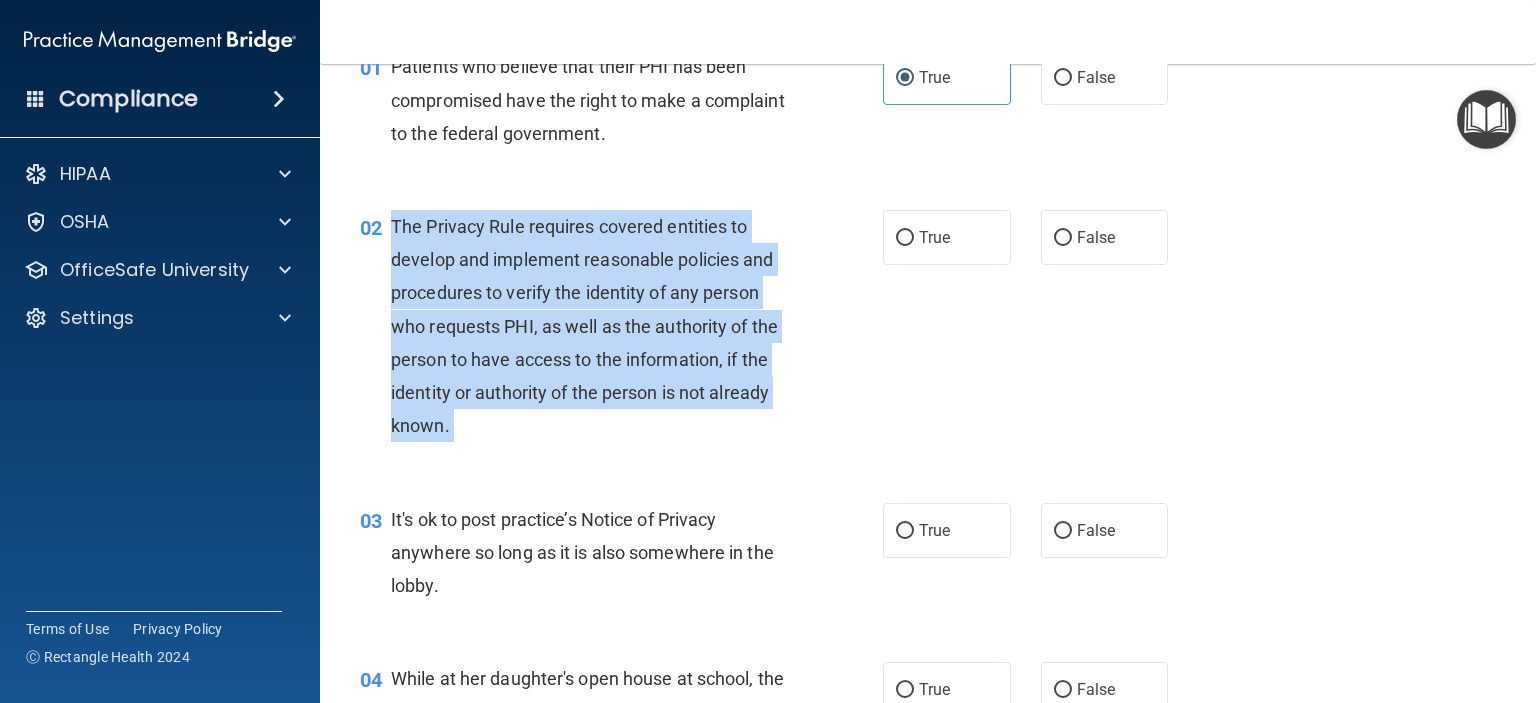 click on "The Privacy Rule requires covered entities to develop and implement reasonable policies and procedures to verify the identity of any person who requests PHI, as well as the authority of the person to have access to the information, if the identity or authority of the person is not already known." at bounding box center (584, 326) 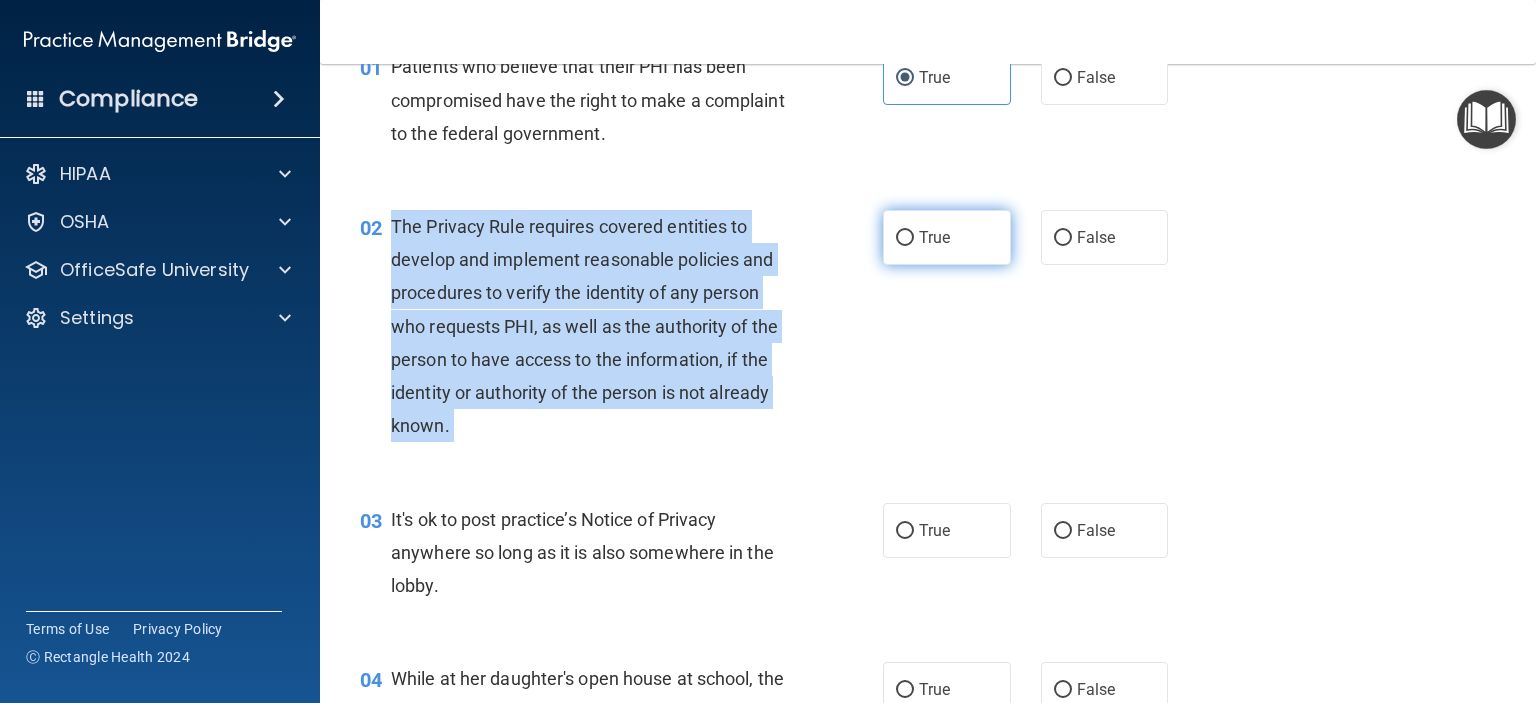 click on "True" at bounding box center (905, 238) 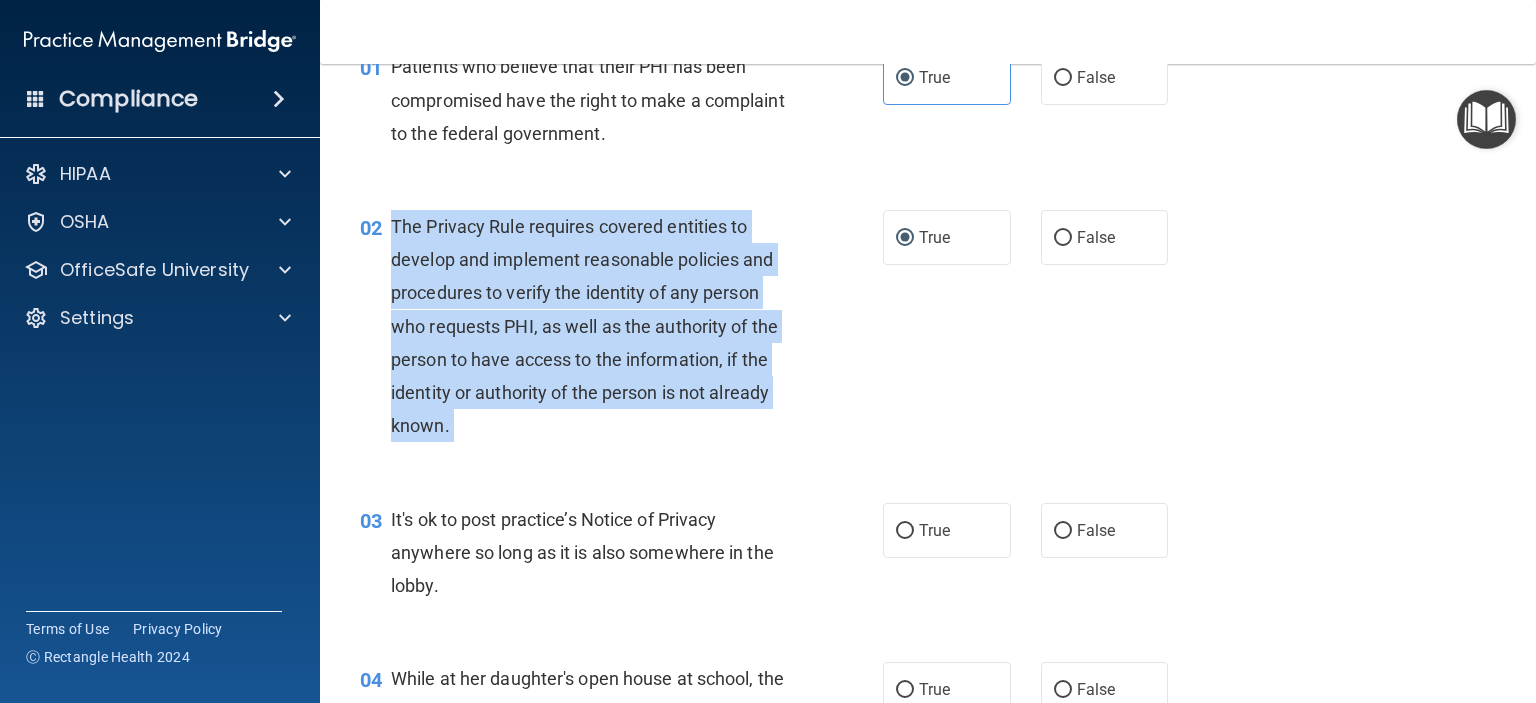 click on "The Privacy Rule requires covered entities to develop and implement reasonable policies and procedures to verify the identity of any person who requests PHI, as well as the authority of the person to have access to the information, if the identity or authority of the person is not already known." at bounding box center [598, 326] 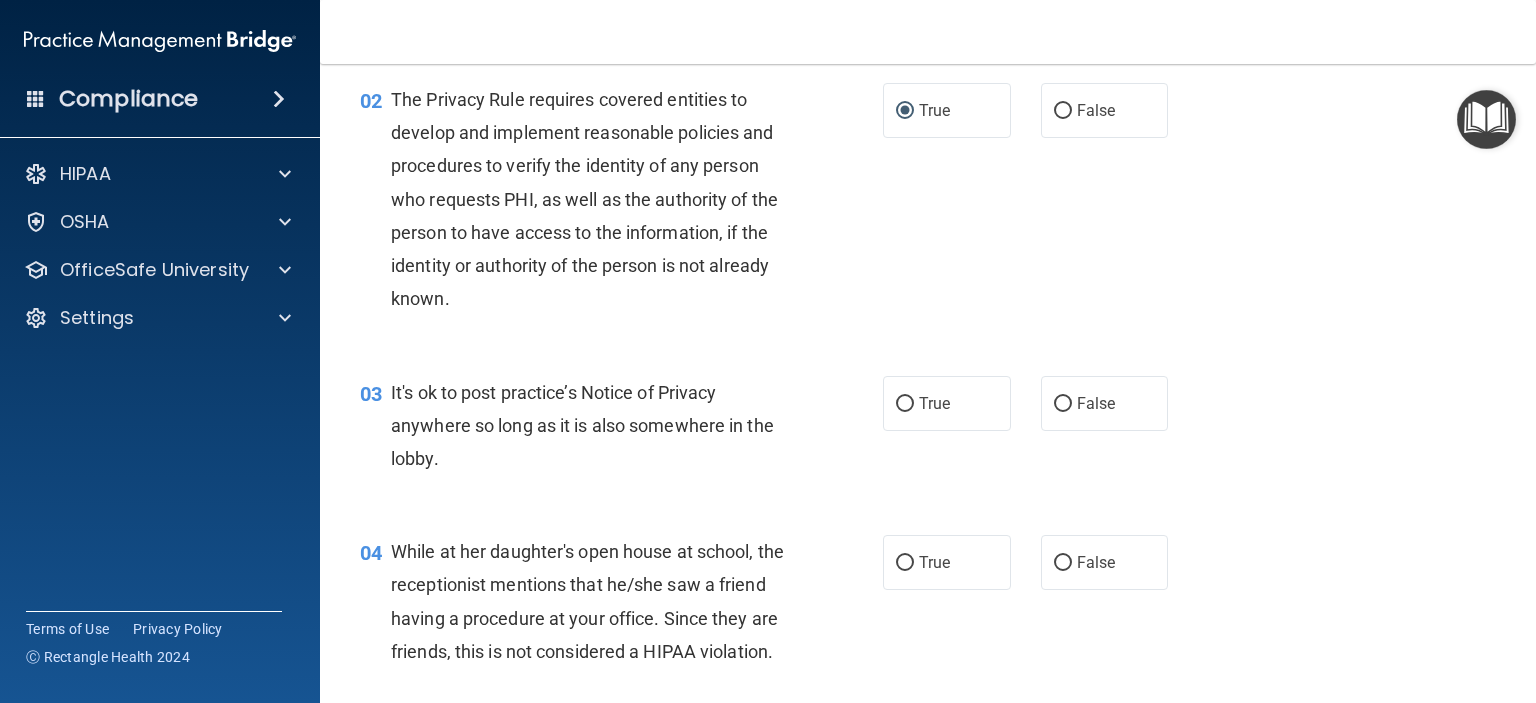 scroll, scrollTop: 236, scrollLeft: 0, axis: vertical 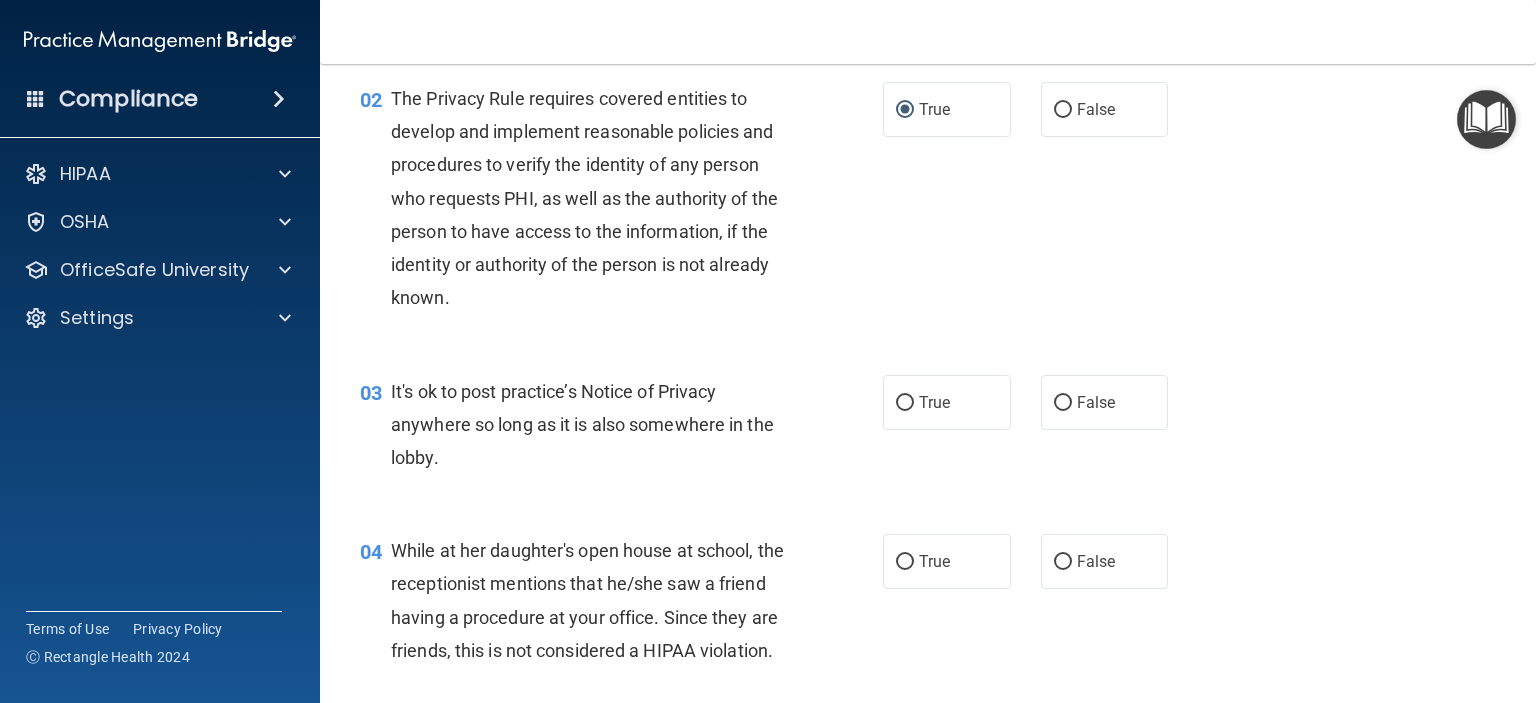 click on "It's ok to post  practice’s Notice of Privacy anywhere so long as it is also somewhere in the lobby." at bounding box center [598, 425] 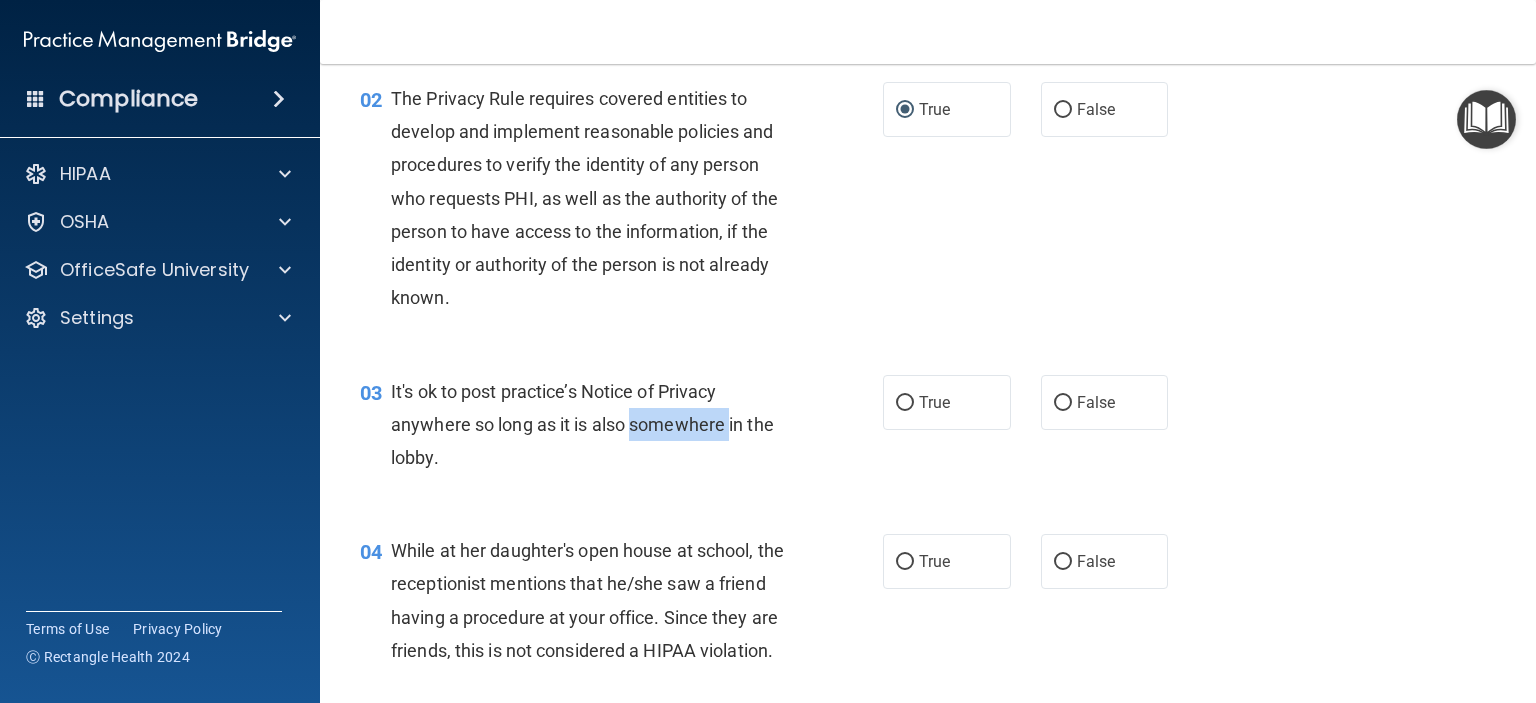 click on "It's ok to post  practice’s Notice of Privacy anywhere so long as it is also somewhere in the lobby." at bounding box center (598, 425) 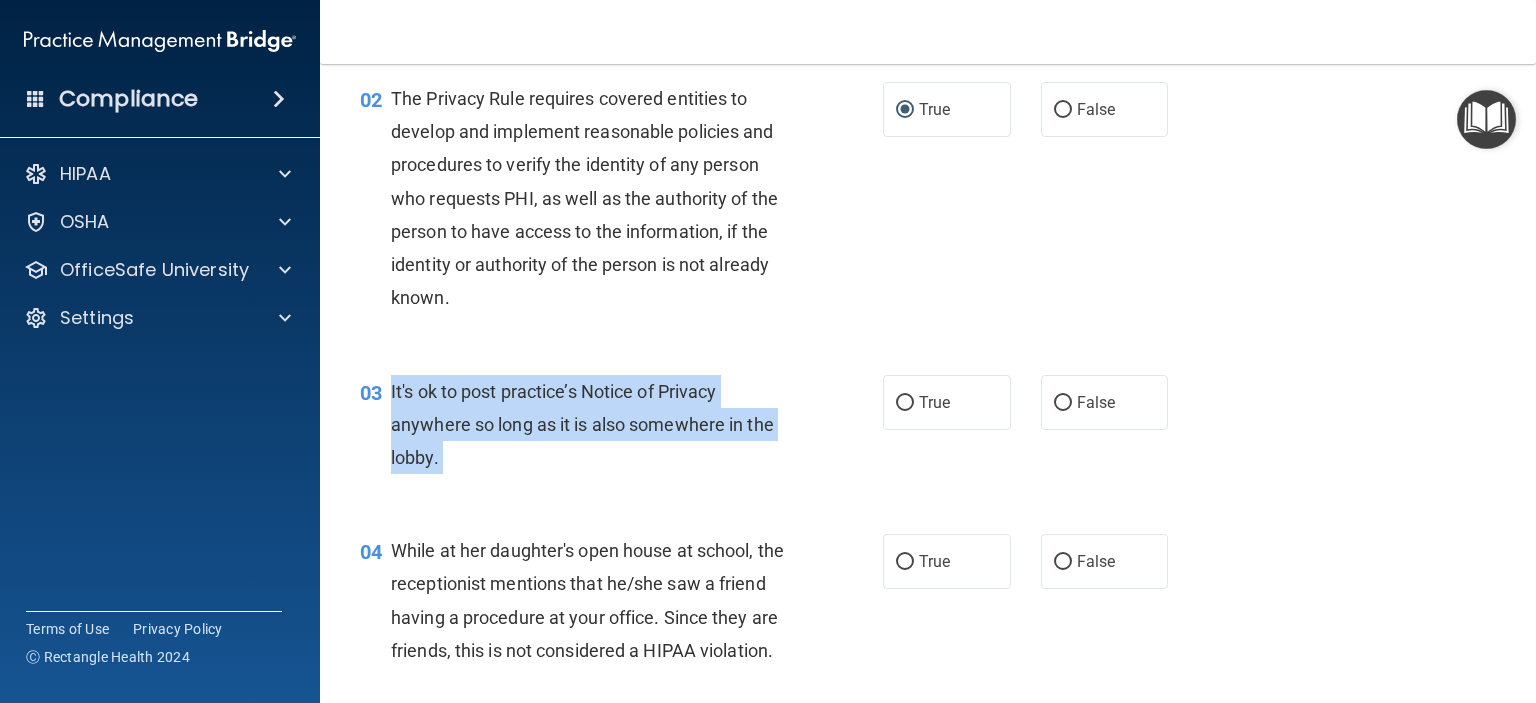 click on "It's ok to post  practice’s Notice of Privacy anywhere so long as it is also somewhere in the lobby." at bounding box center (598, 425) 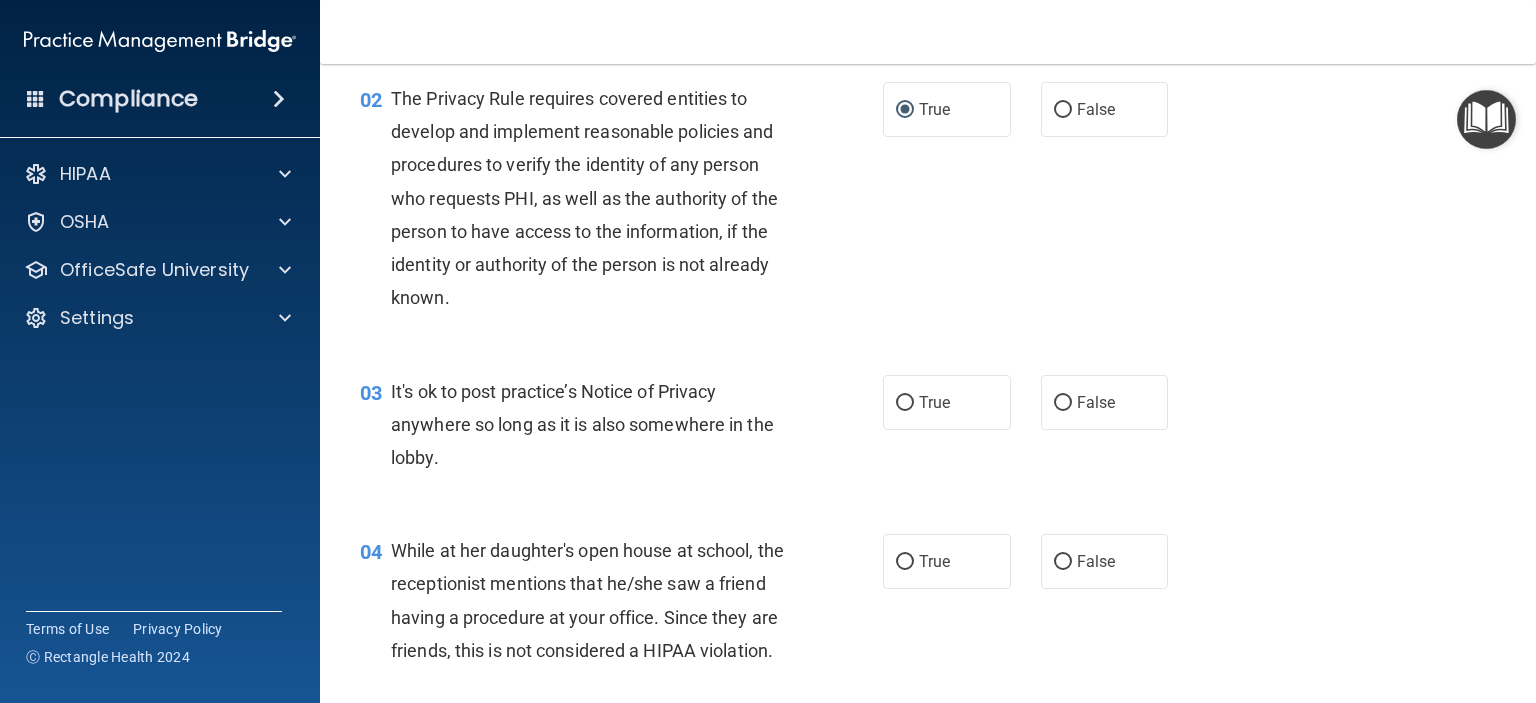 click on "03       It's ok to post  practice’s Notice of Privacy anywhere so long as it is also somewhere in the lobby.                 True           False" at bounding box center (928, 430) 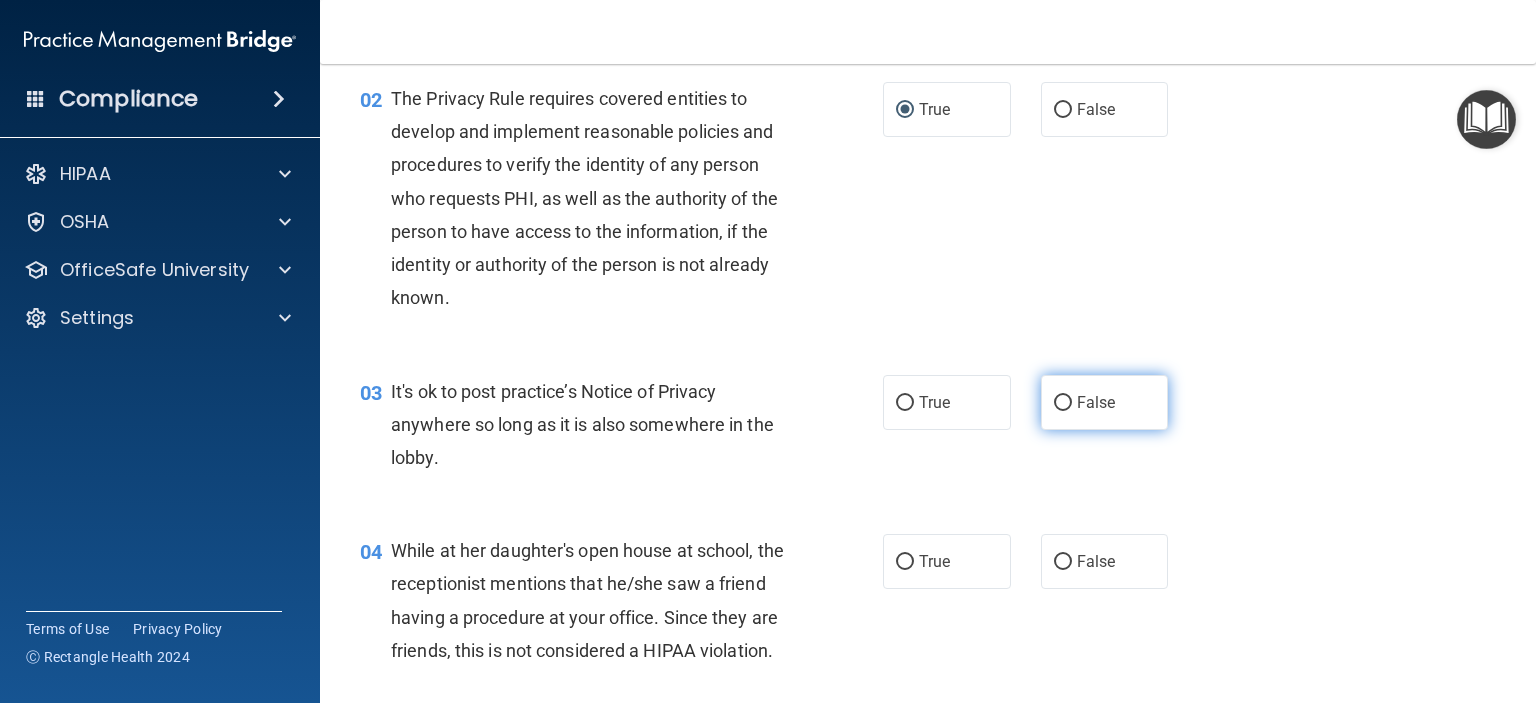 click on "False" at bounding box center [1105, 402] 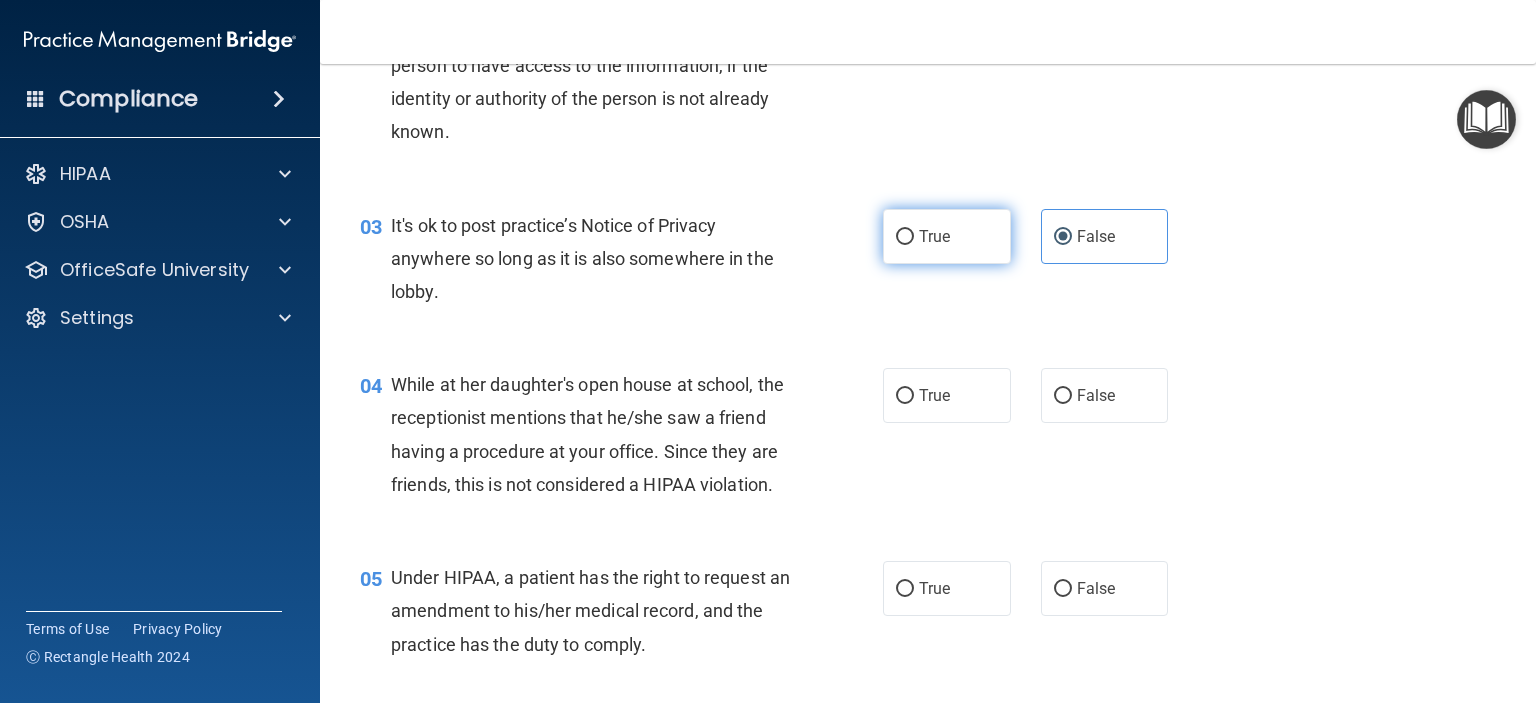 scroll, scrollTop: 430, scrollLeft: 0, axis: vertical 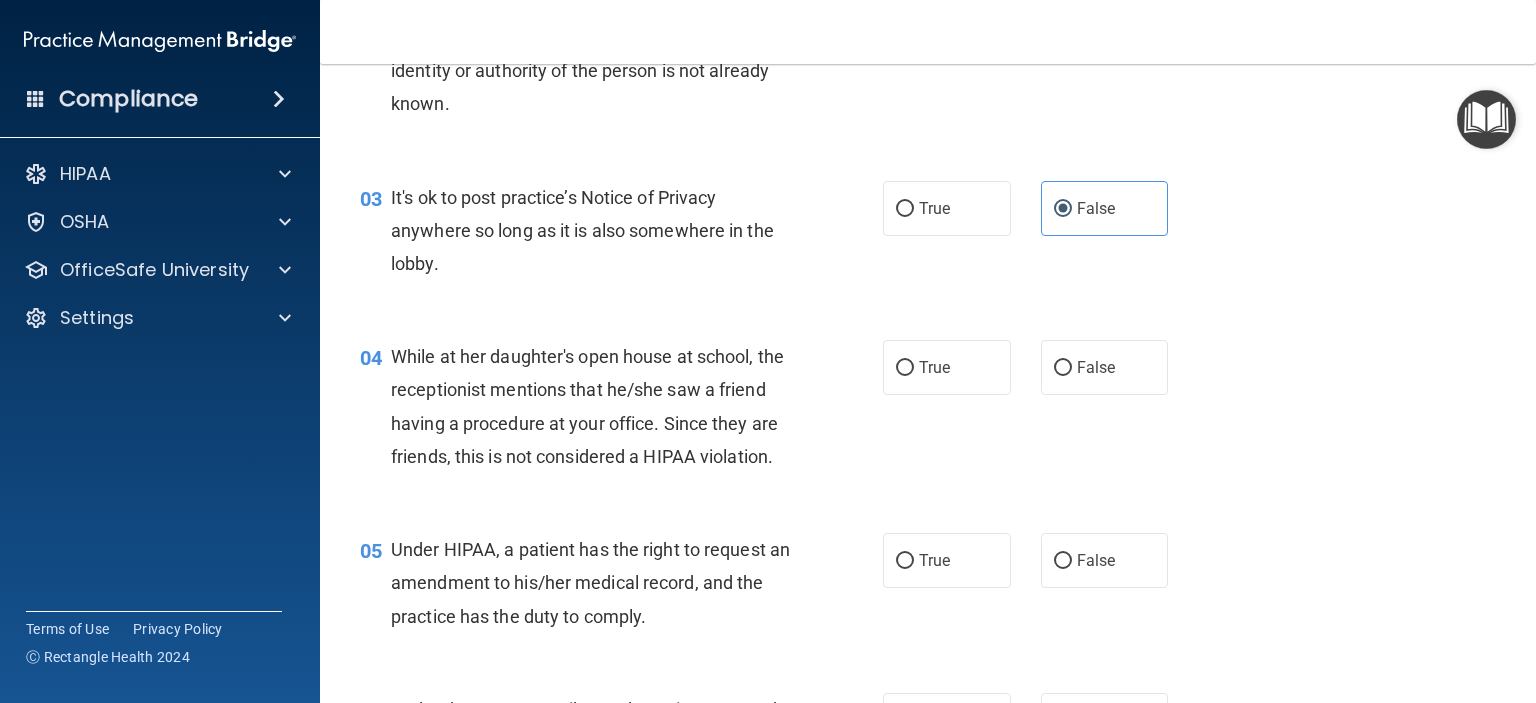 click on "While at her daughter's open house at school, the receptionist mentions that he/she saw a friend having a procedure at your office.  Since they are friends, this is not considered a HIPAA violation." at bounding box center (598, 406) 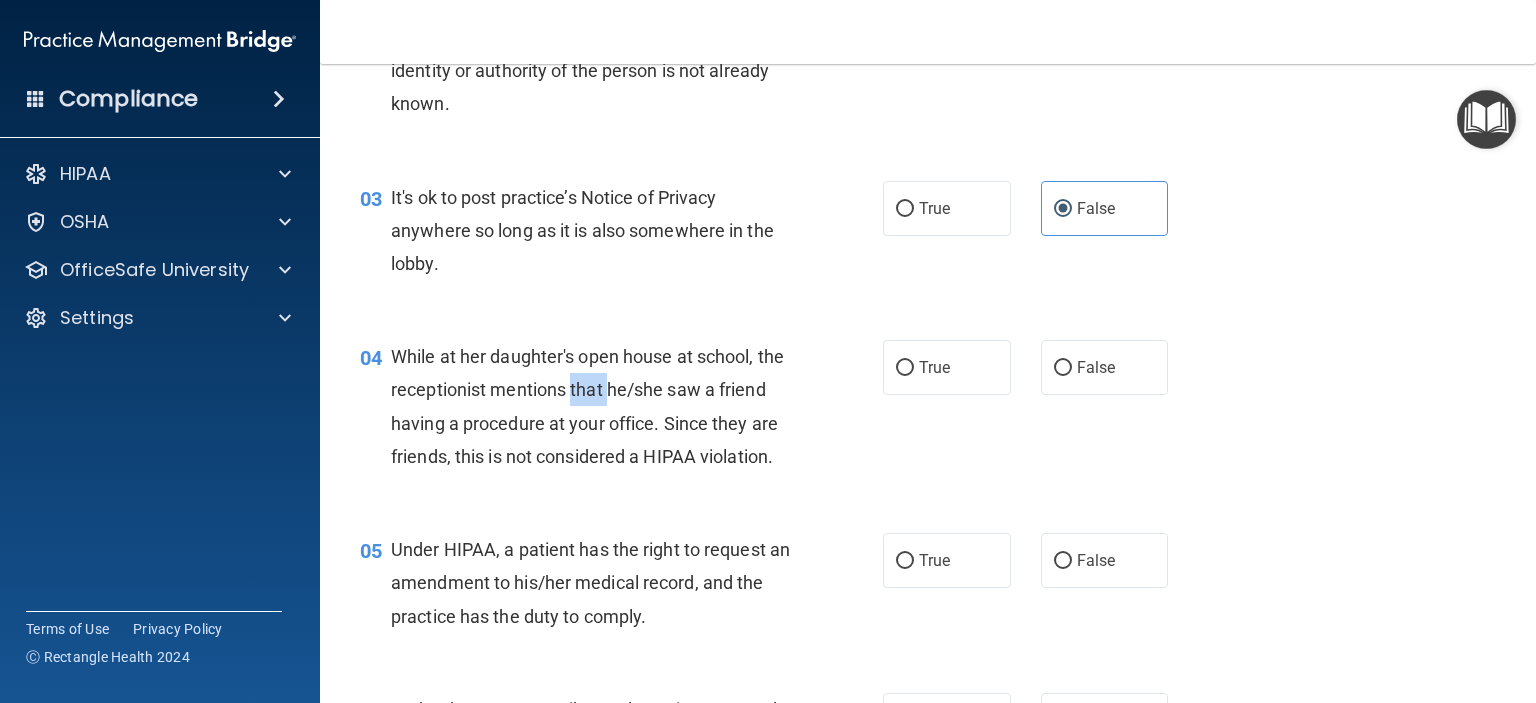 click on "While at her daughter's open house at school, the receptionist mentions that he/she saw a friend having a procedure at your office.  Since they are friends, this is not considered a HIPAA violation." at bounding box center (598, 406) 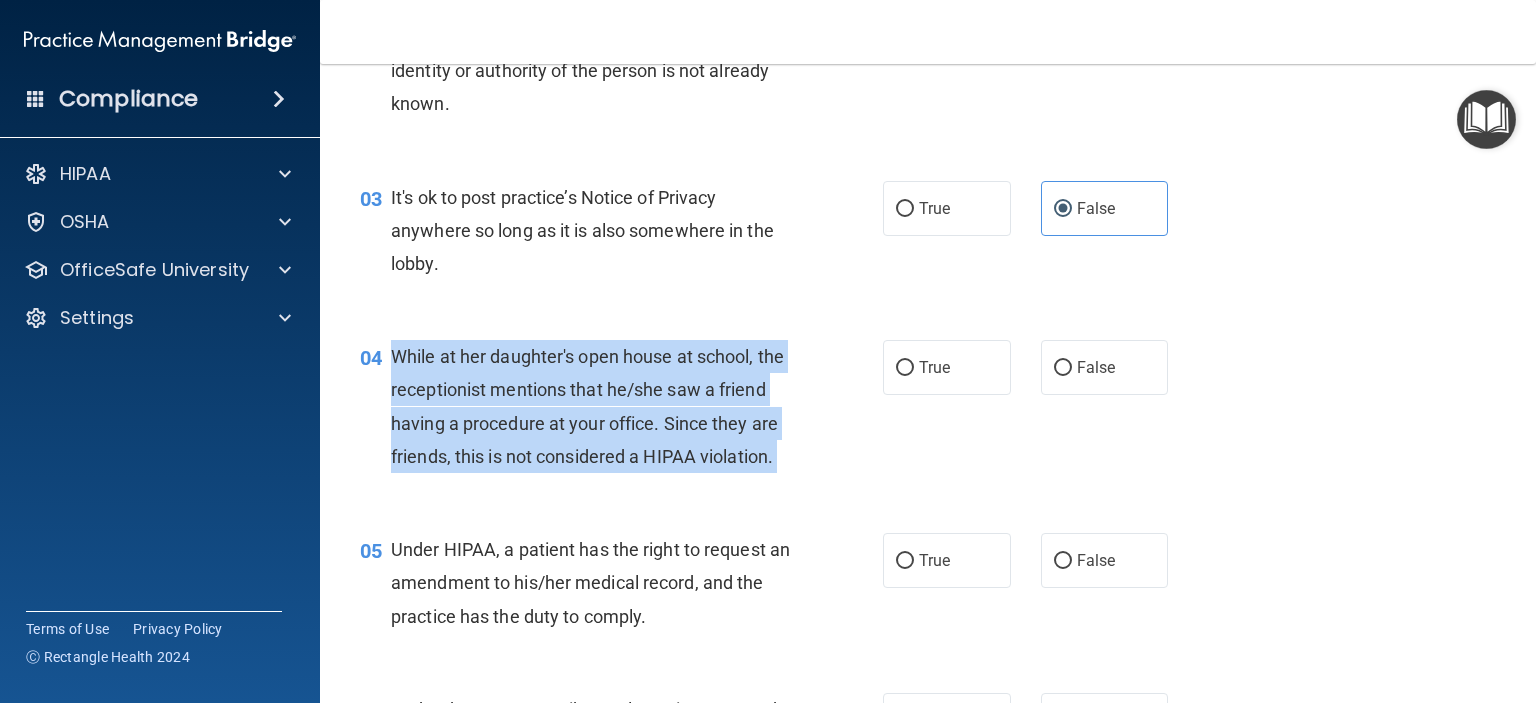 click on "While at her daughter's open house at school, the receptionist mentions that he/she saw a friend having a procedure at your office.  Since they are friends, this is not considered a HIPAA violation." at bounding box center [598, 406] 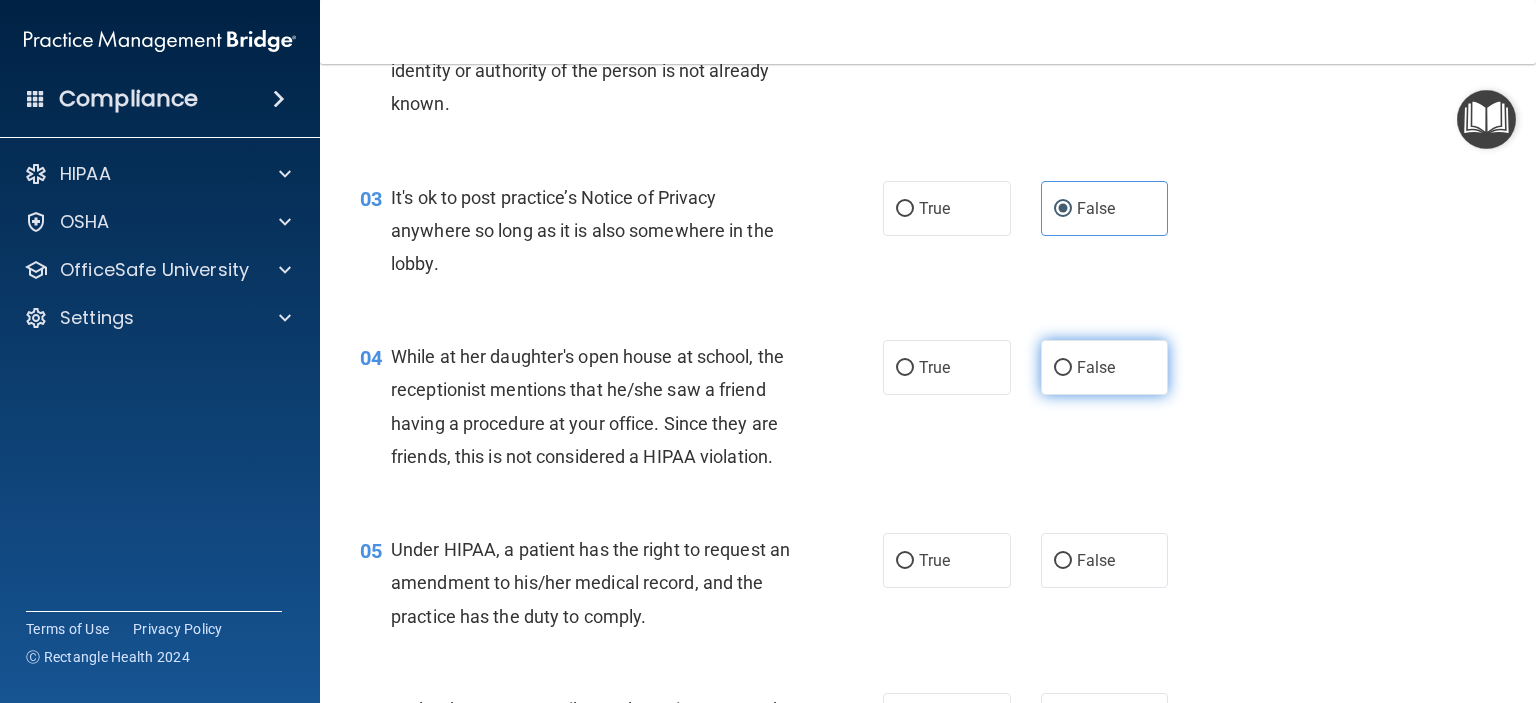 click on "False" at bounding box center [1096, 367] 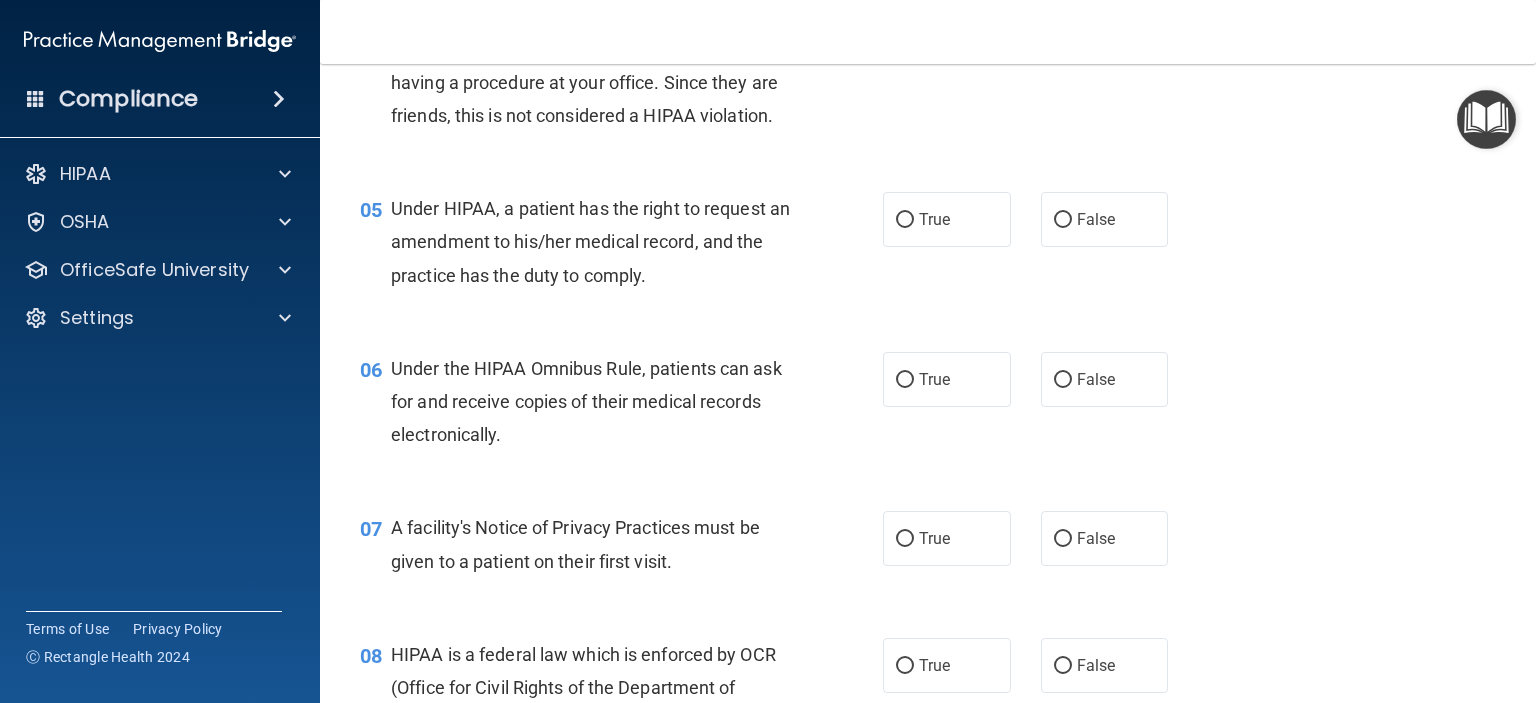 scroll, scrollTop: 770, scrollLeft: 0, axis: vertical 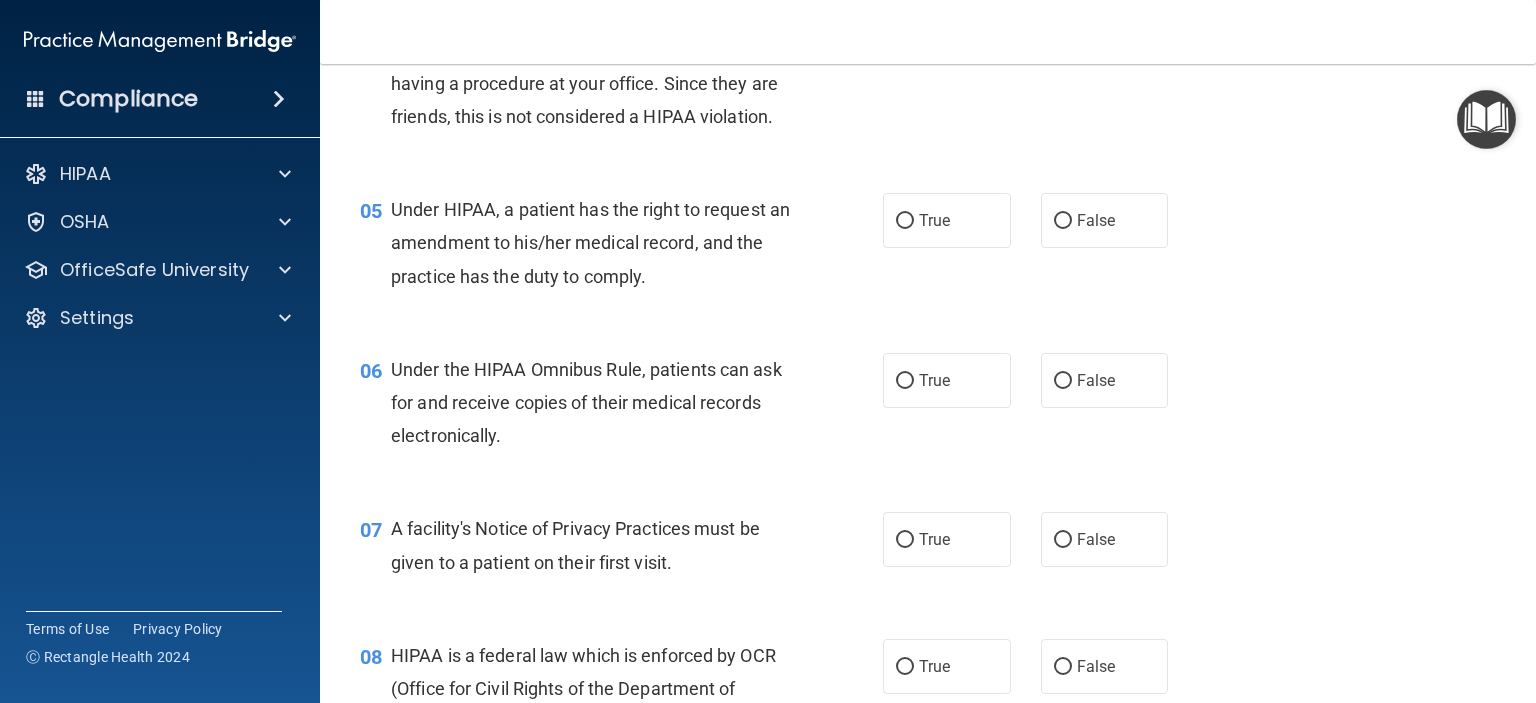 click on "Under HIPAA, a patient has the right to request an amendment to his/her medical record, and the practice has the duty to comply." at bounding box center [598, 243] 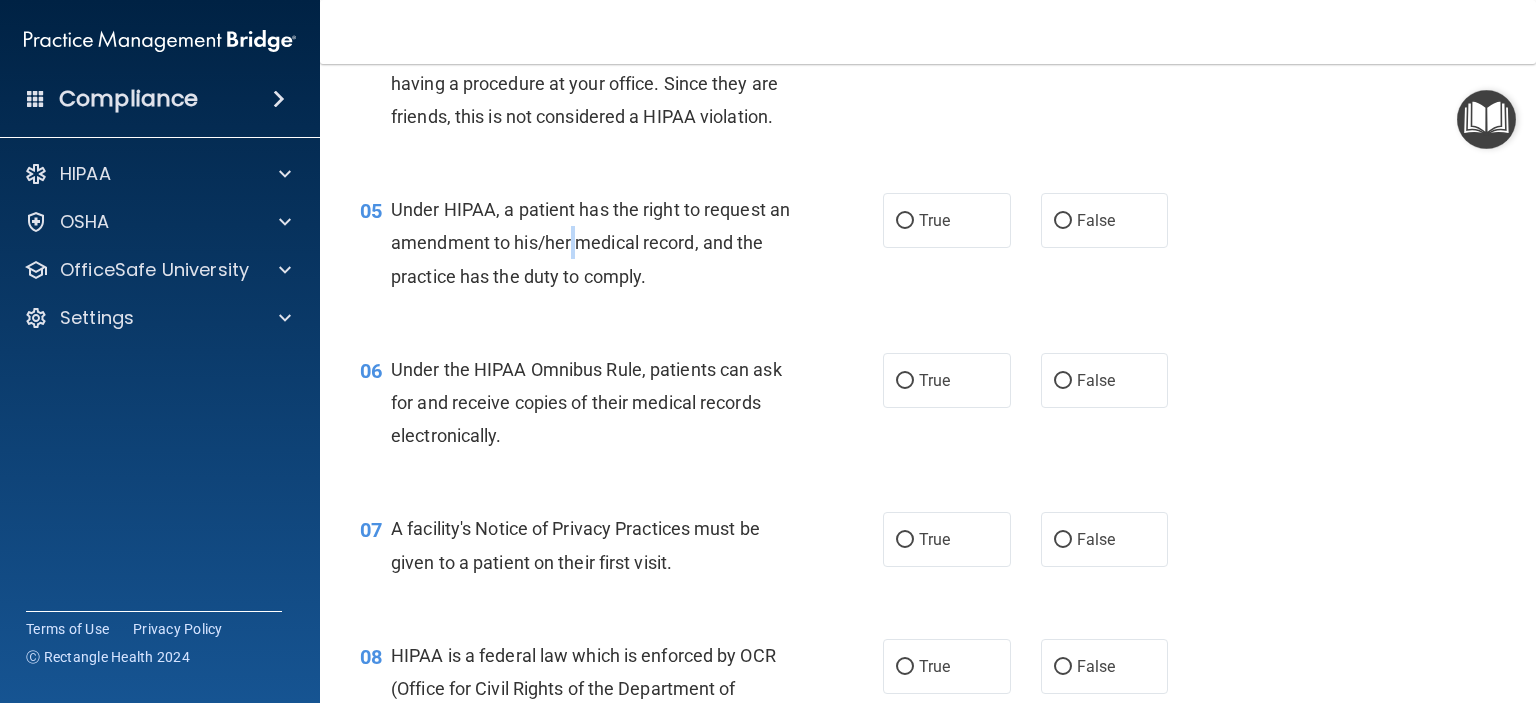 click on "Under HIPAA, a patient has the right to request an amendment to his/her medical record, and the practice has the duty to comply." at bounding box center [598, 243] 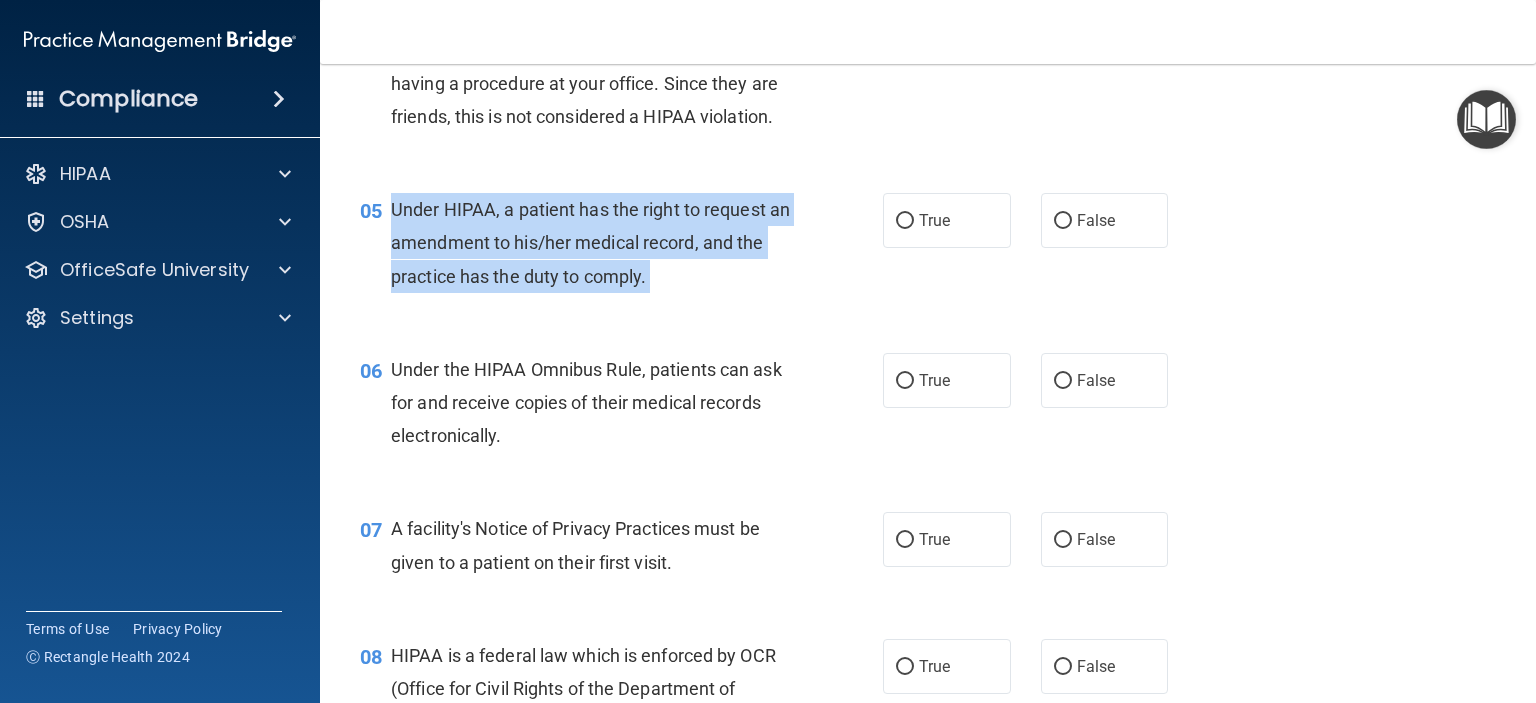 click on "Under HIPAA, a patient has the right to request an amendment to his/her medical record, and the practice has the duty to comply." at bounding box center (598, 243) 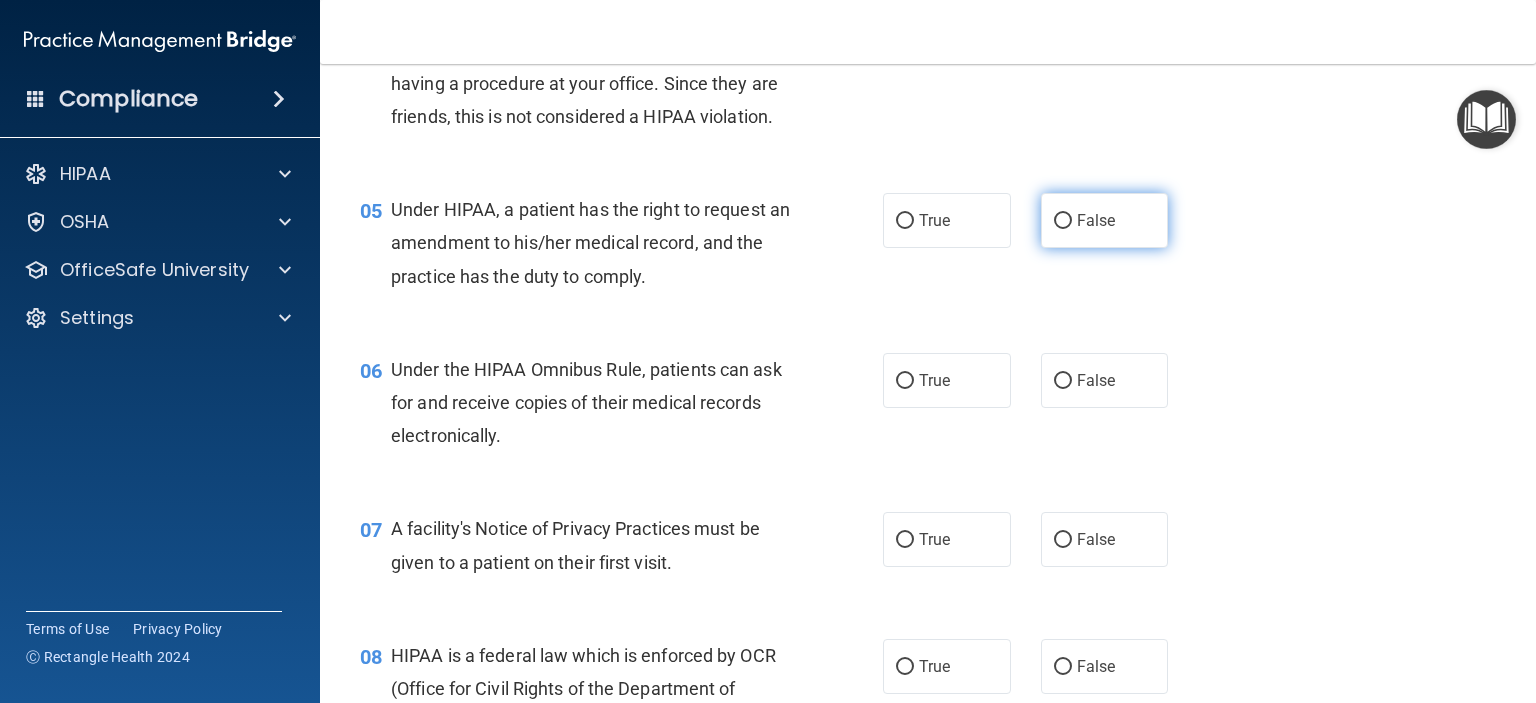 click on "False" at bounding box center (1096, 220) 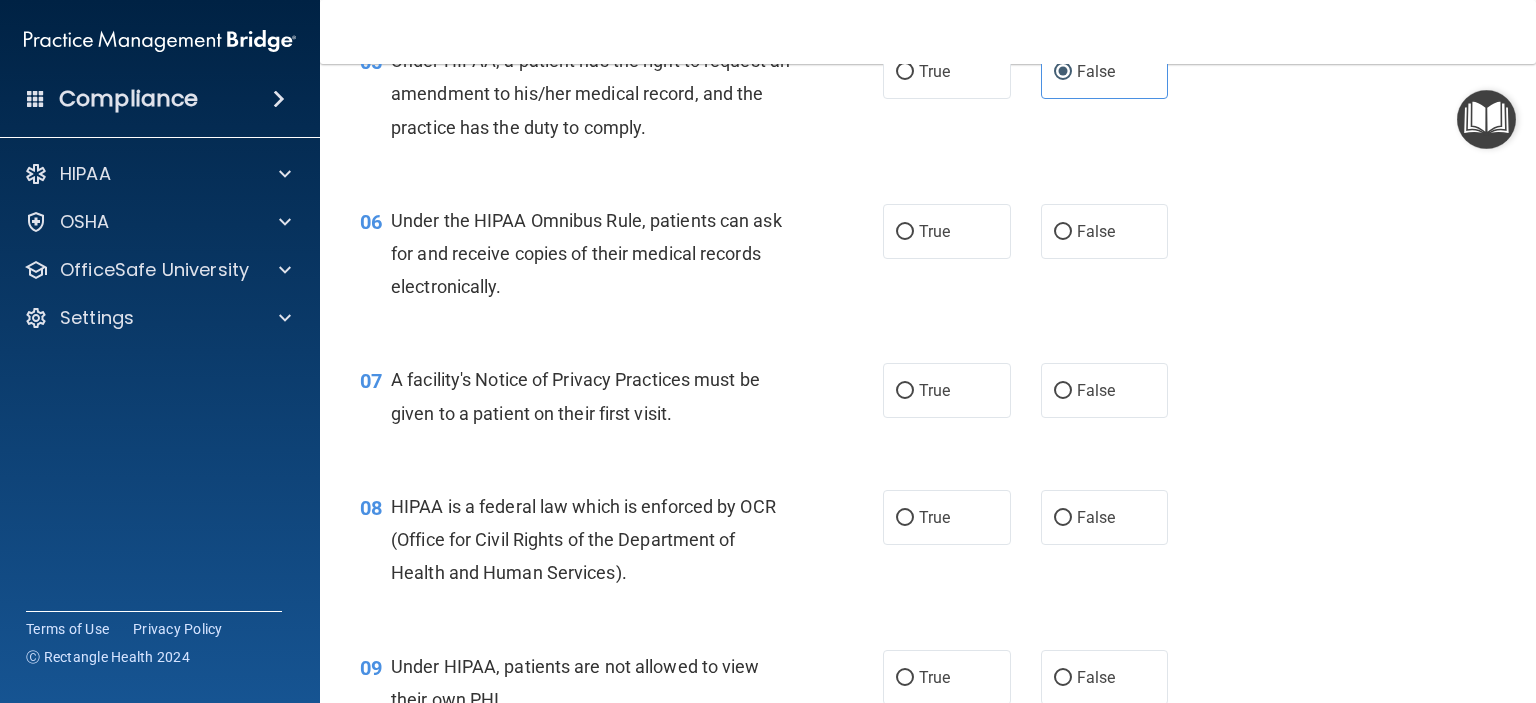 scroll, scrollTop: 922, scrollLeft: 0, axis: vertical 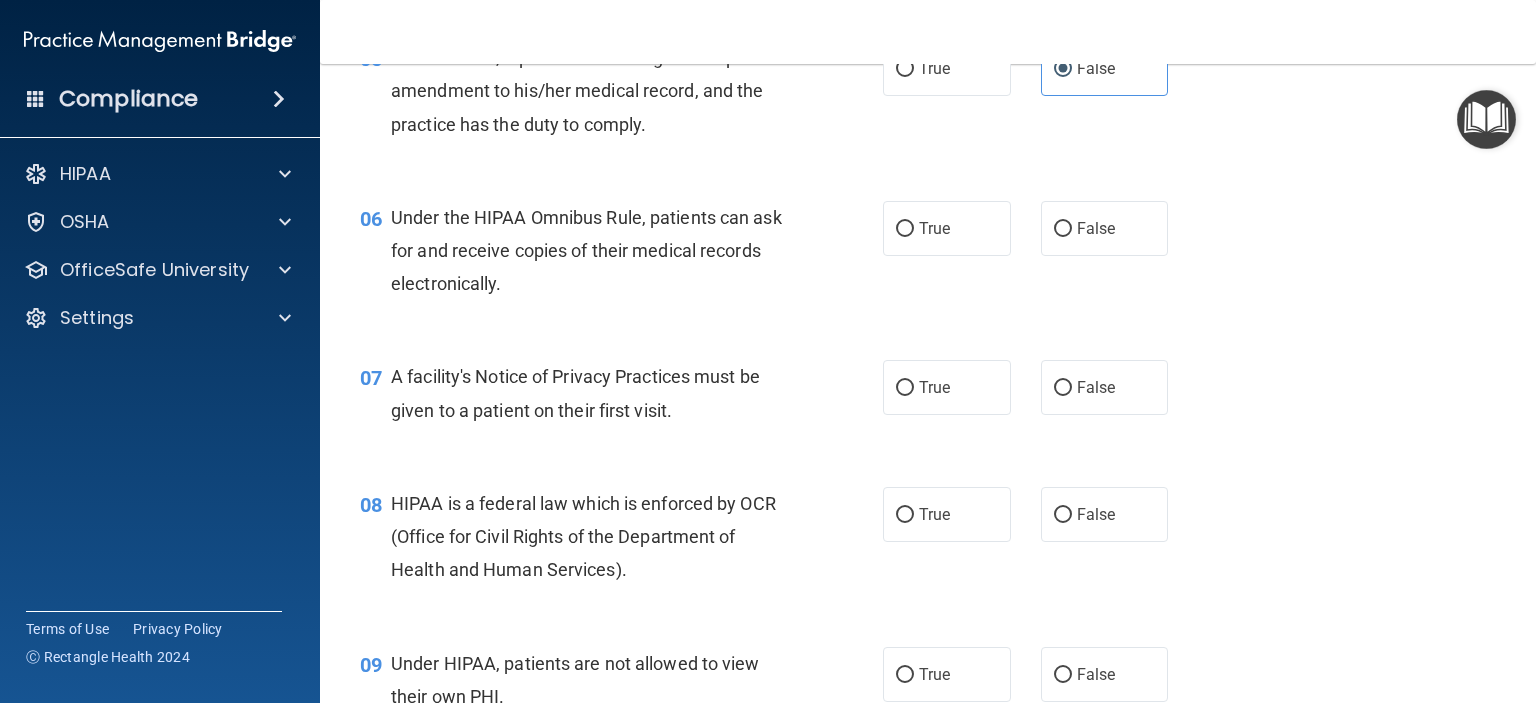 click on "A facility's Notice of Privacy Practices must be given to a patient on their first visit." at bounding box center (575, 393) 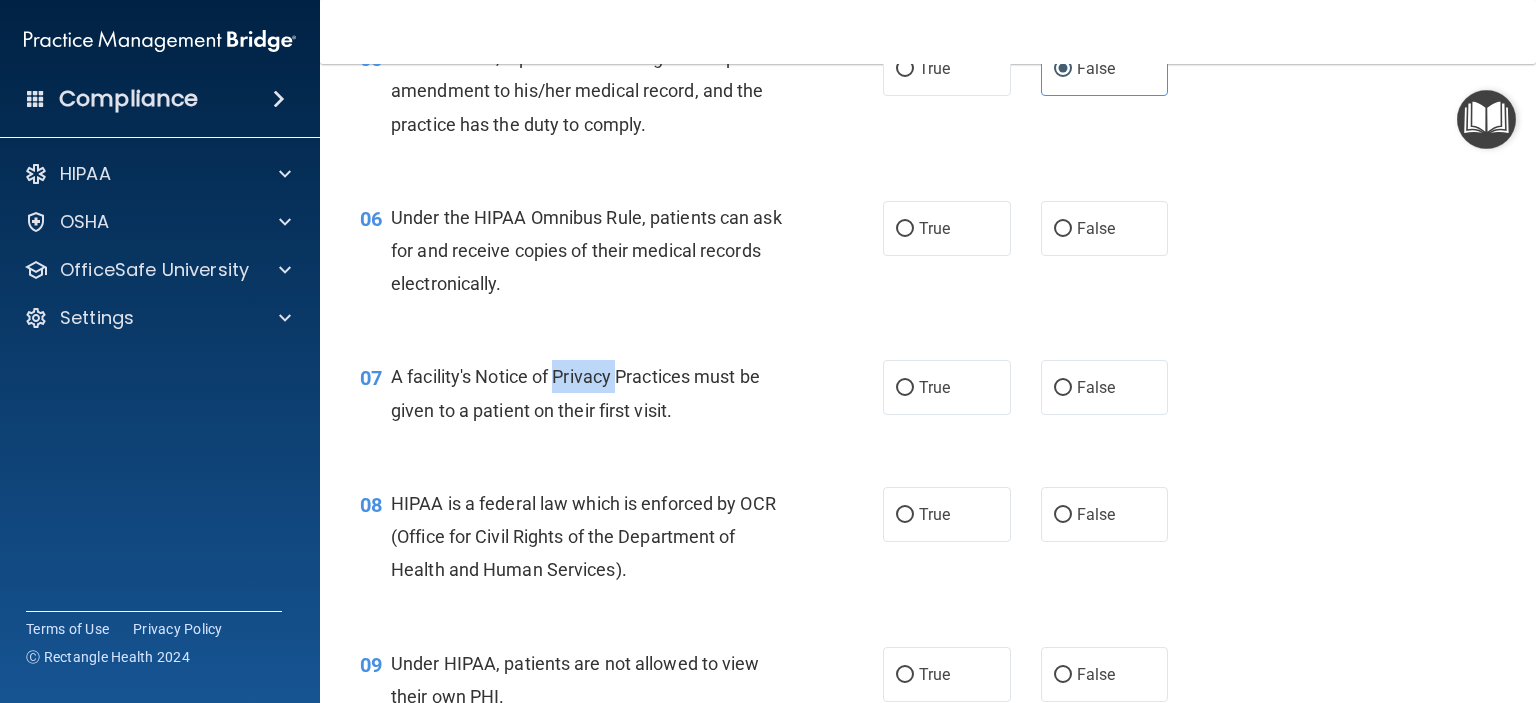 click on "A facility's Notice of Privacy Practices must be given to a patient on their first visit." at bounding box center [575, 393] 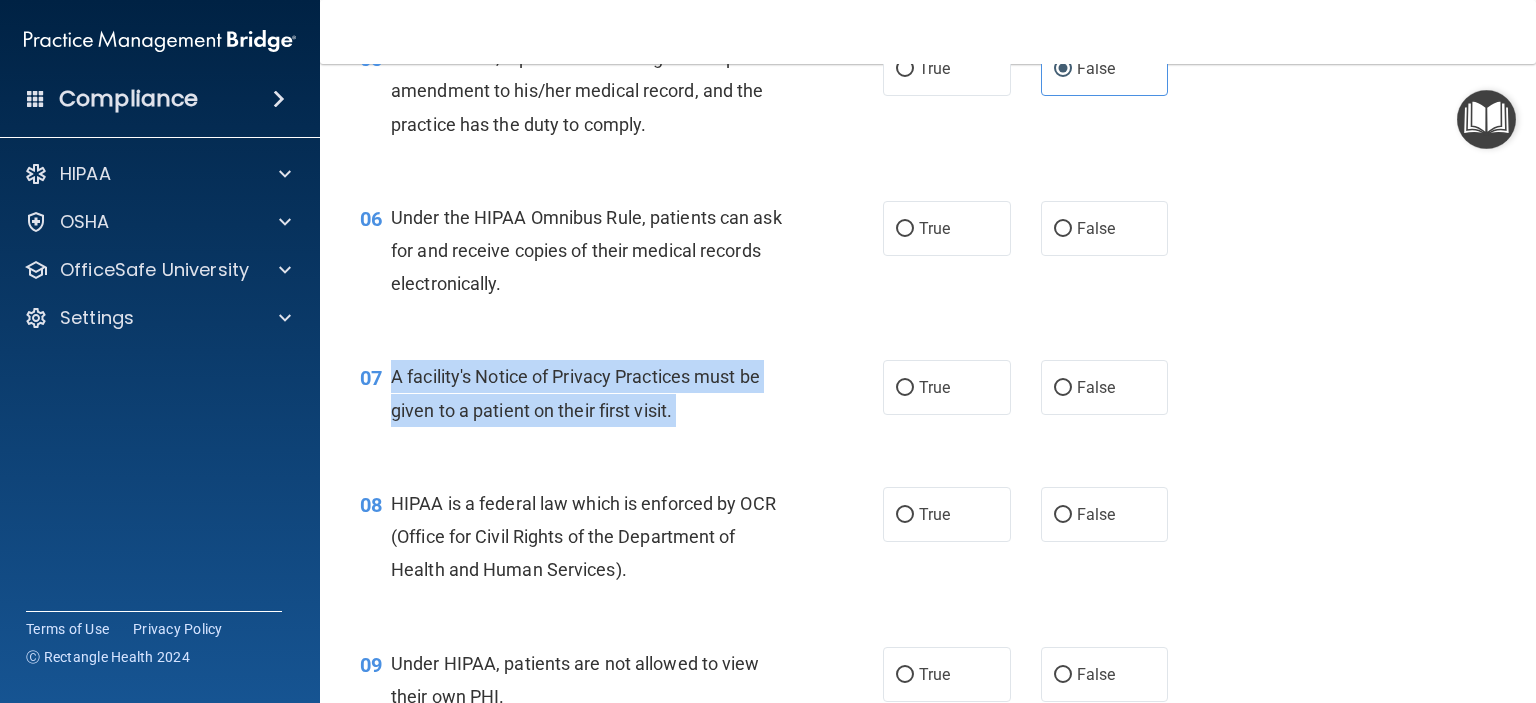 click on "A facility's Notice of Privacy Practices must be given to a patient on their first visit." at bounding box center (575, 393) 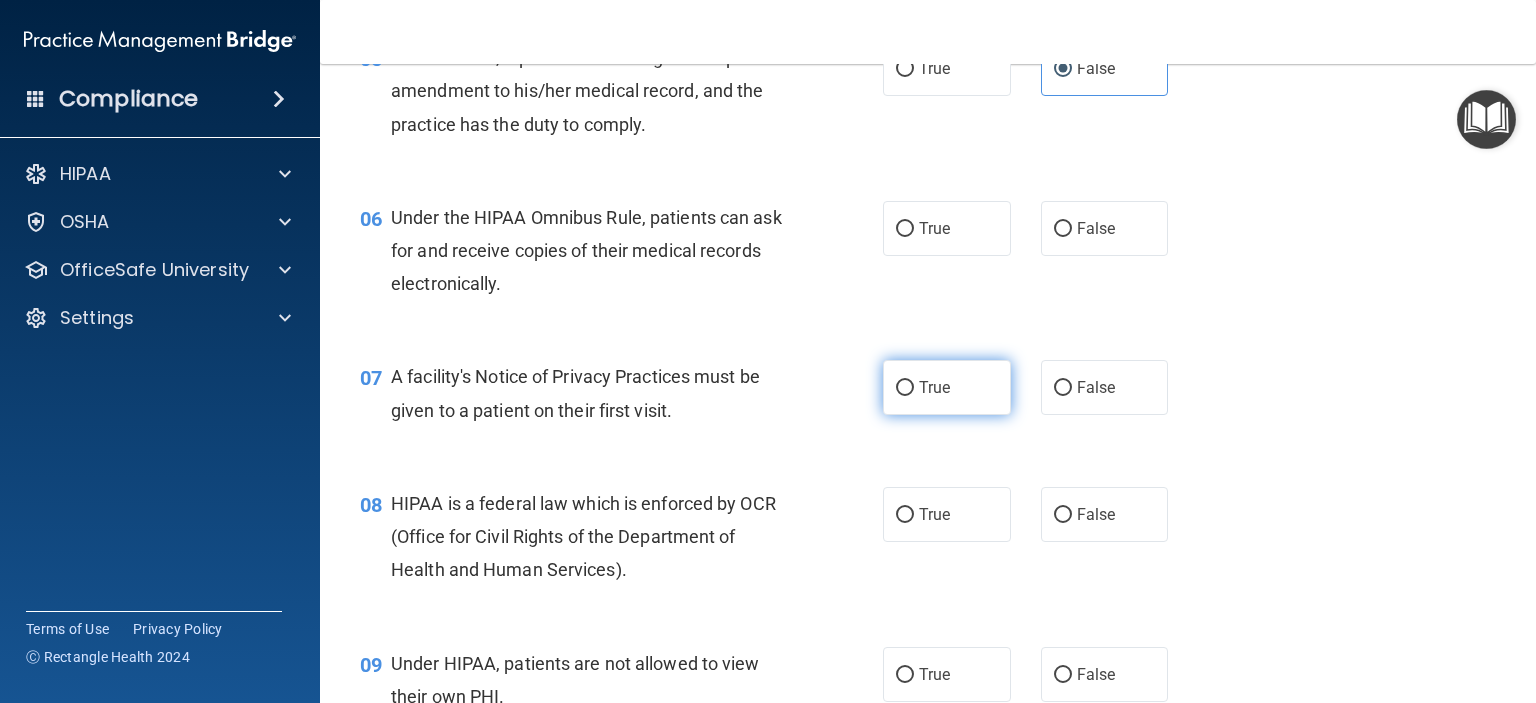 click on "True" at bounding box center (947, 387) 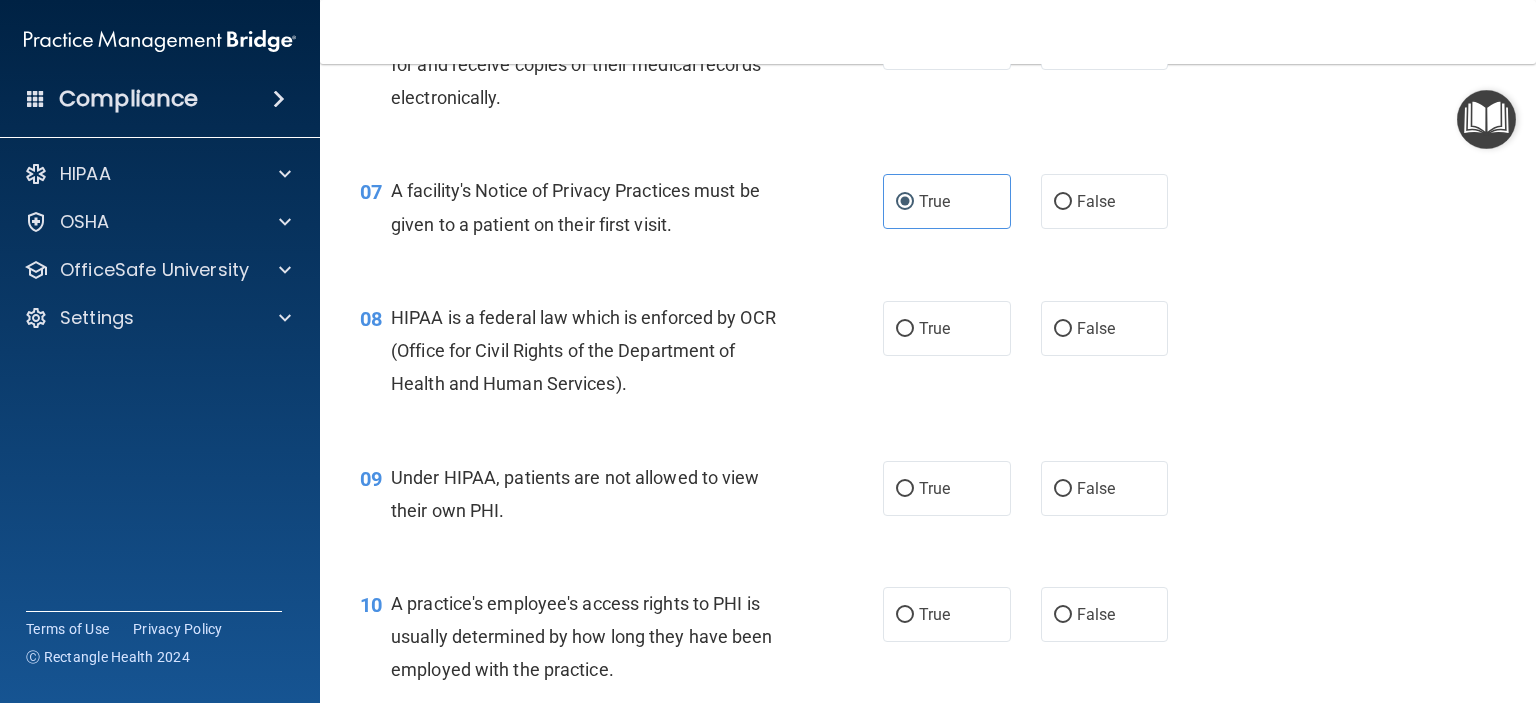 scroll, scrollTop: 1108, scrollLeft: 0, axis: vertical 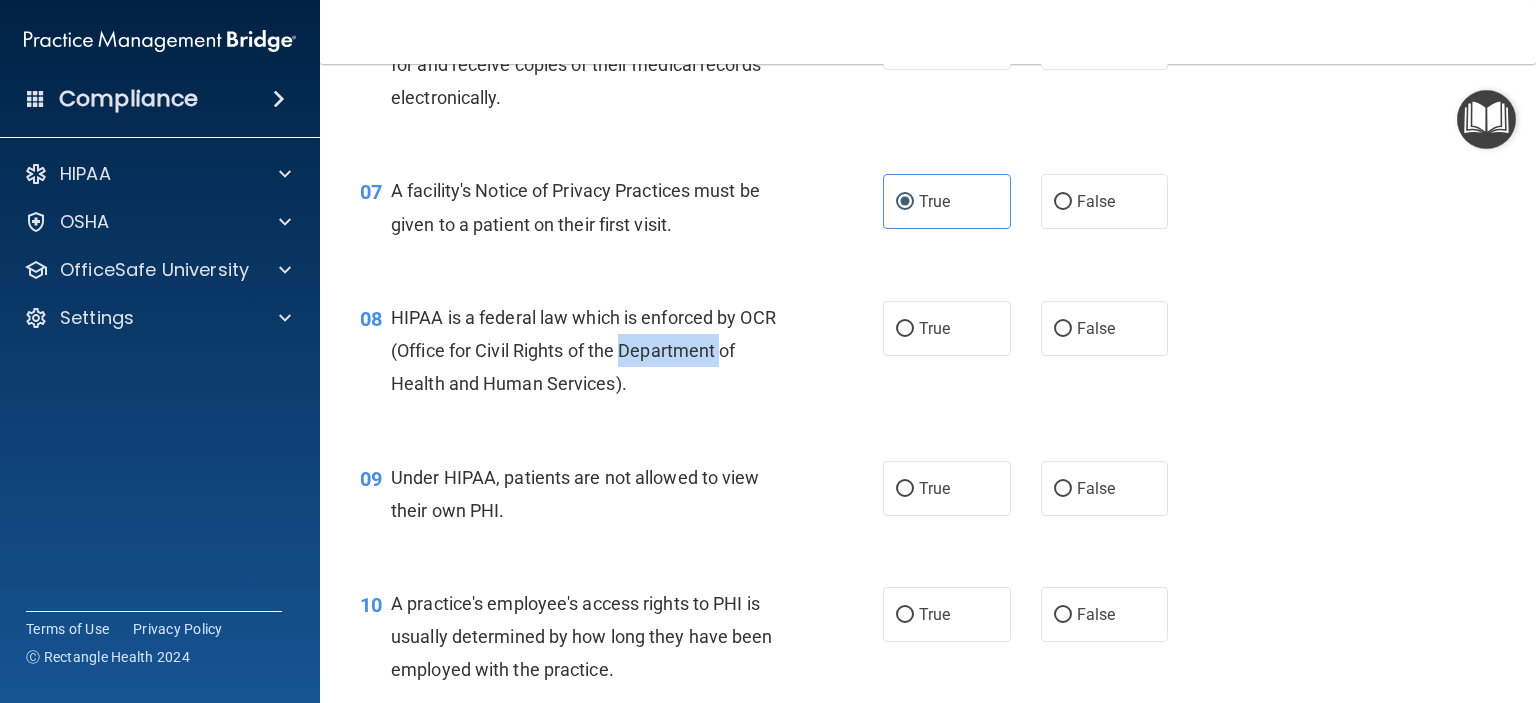 click on "HIPAA is a federal law which is enforced by OCR (Office for Civil Rights of the Department of Health and Human Services)." at bounding box center [583, 350] 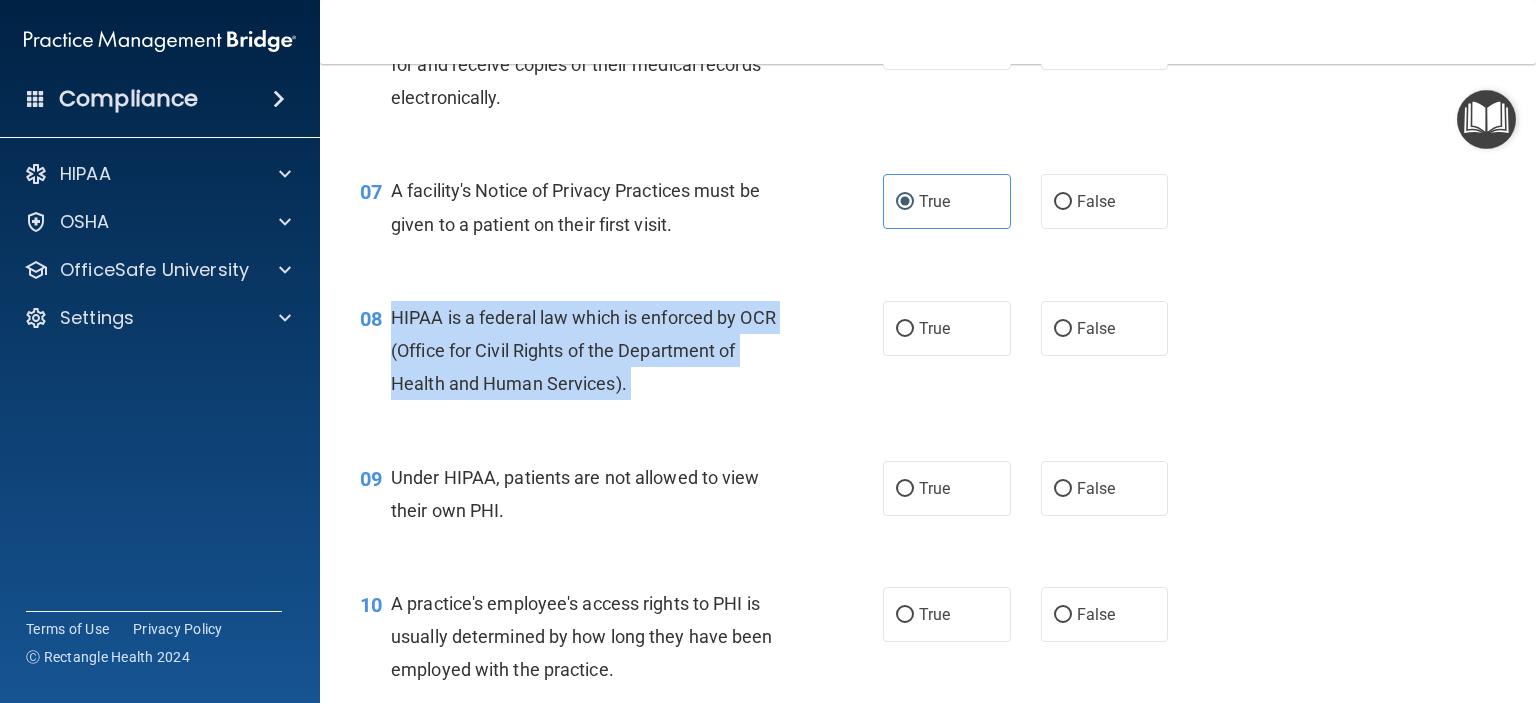 click on "HIPAA is a federal law which is enforced by OCR (Office for Civil Rights of the Department of Health and Human Services)." at bounding box center (583, 350) 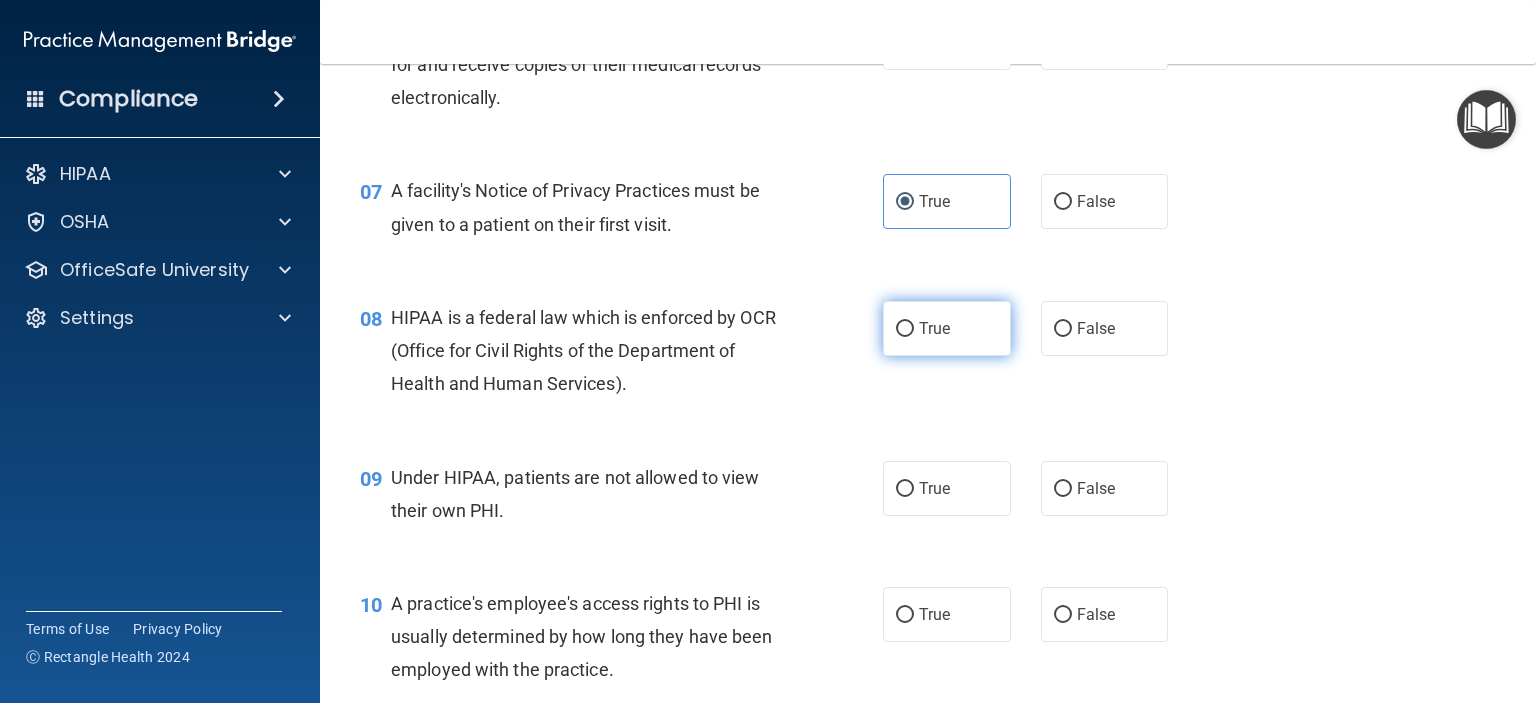 click on "True" at bounding box center (934, 328) 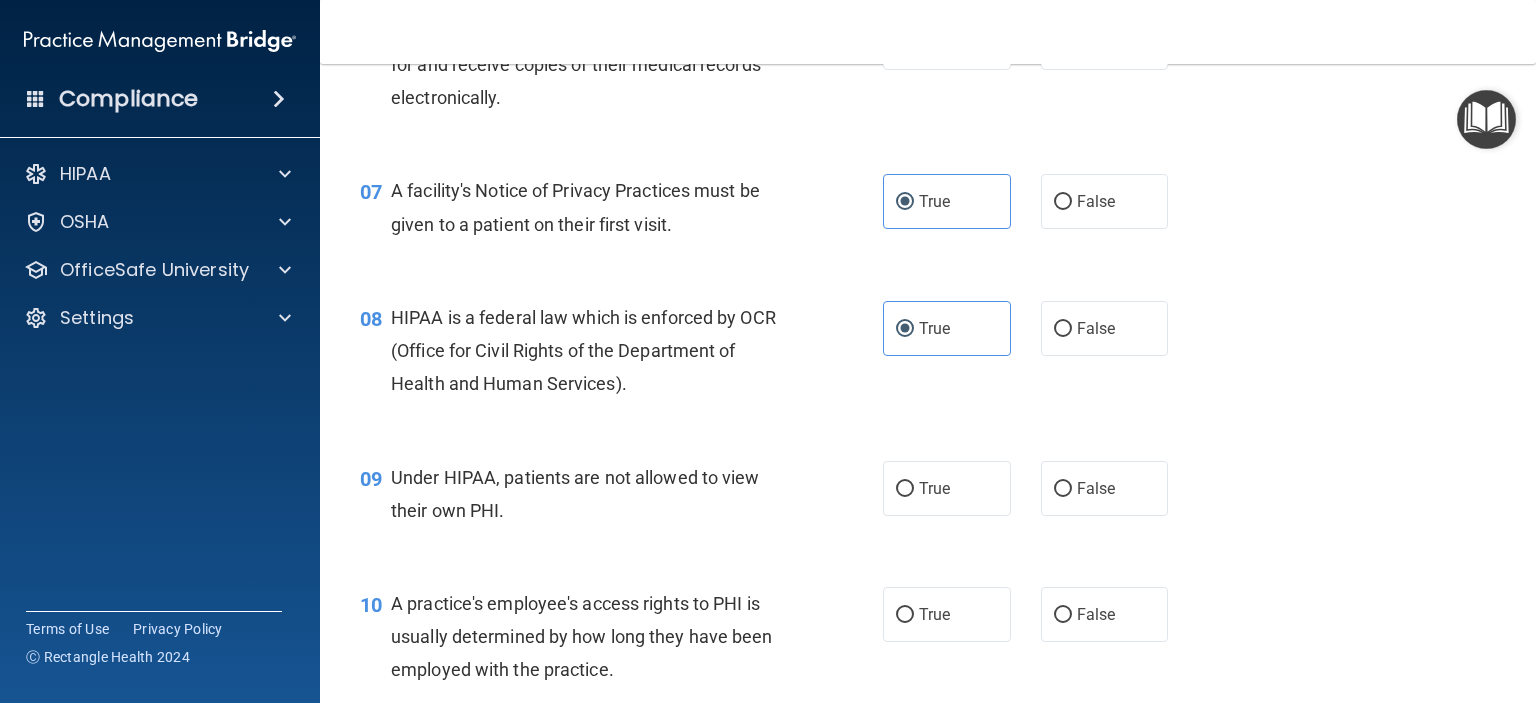click on "HIPAA is a federal law which is enforced by OCR (Office for Civil Rights of the Department of Health and Human Services)." at bounding box center [598, 351] 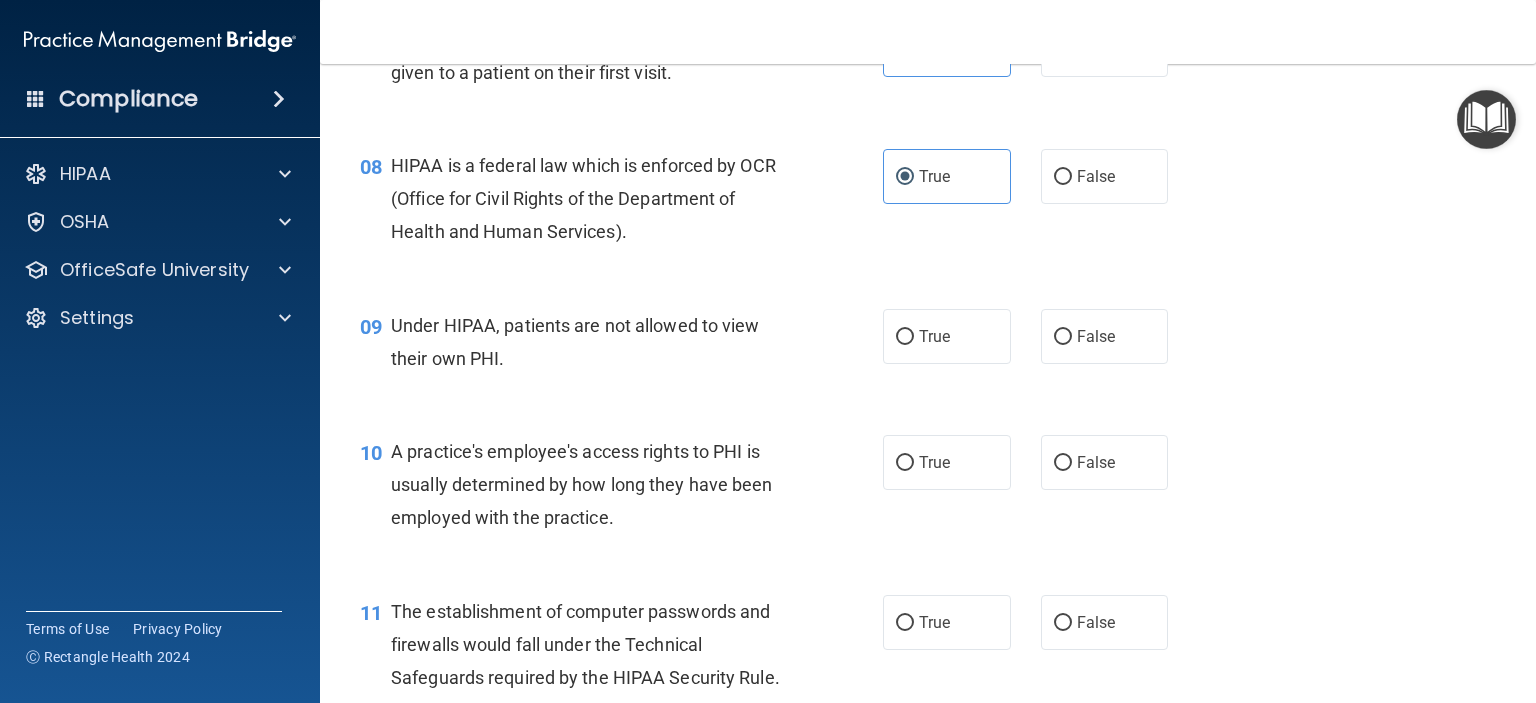 scroll, scrollTop: 1262, scrollLeft: 0, axis: vertical 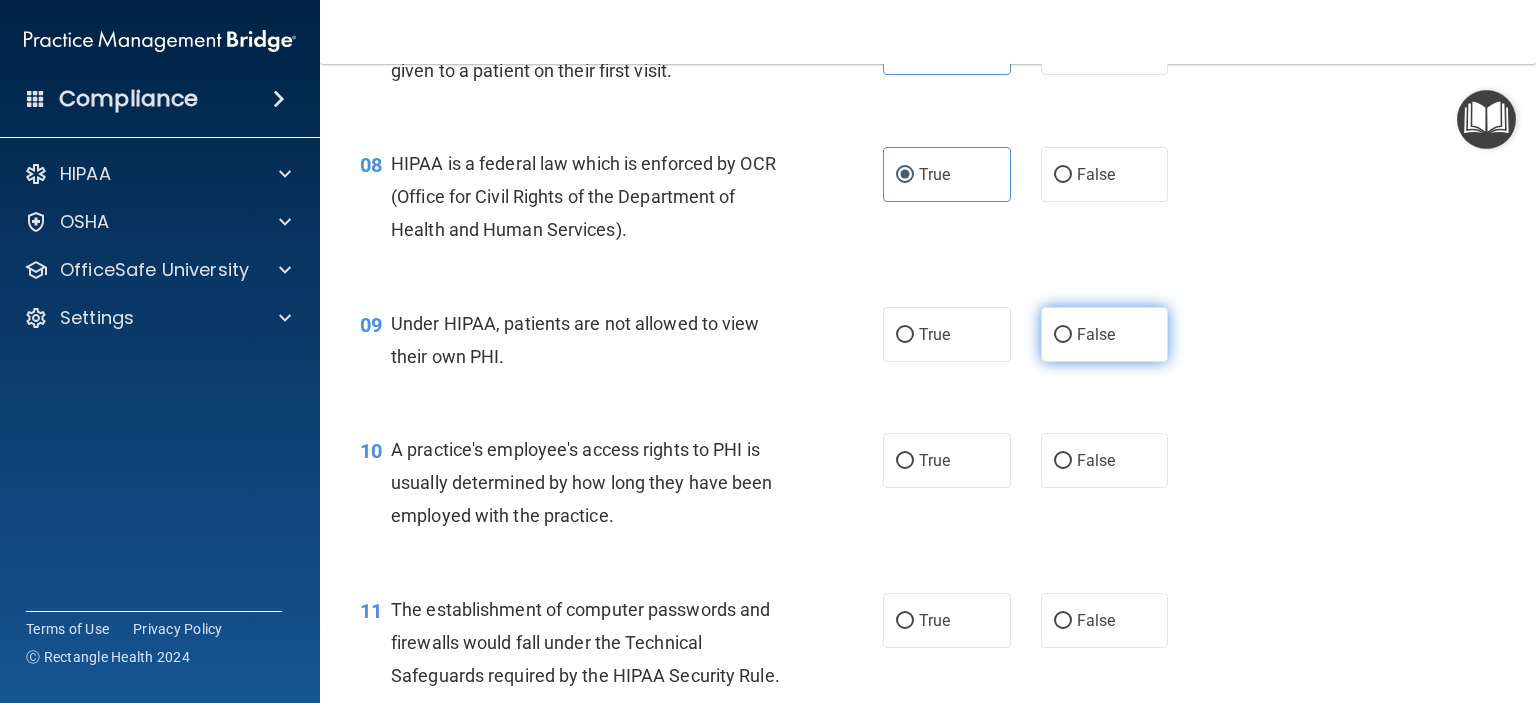 click on "False" at bounding box center [1105, 334] 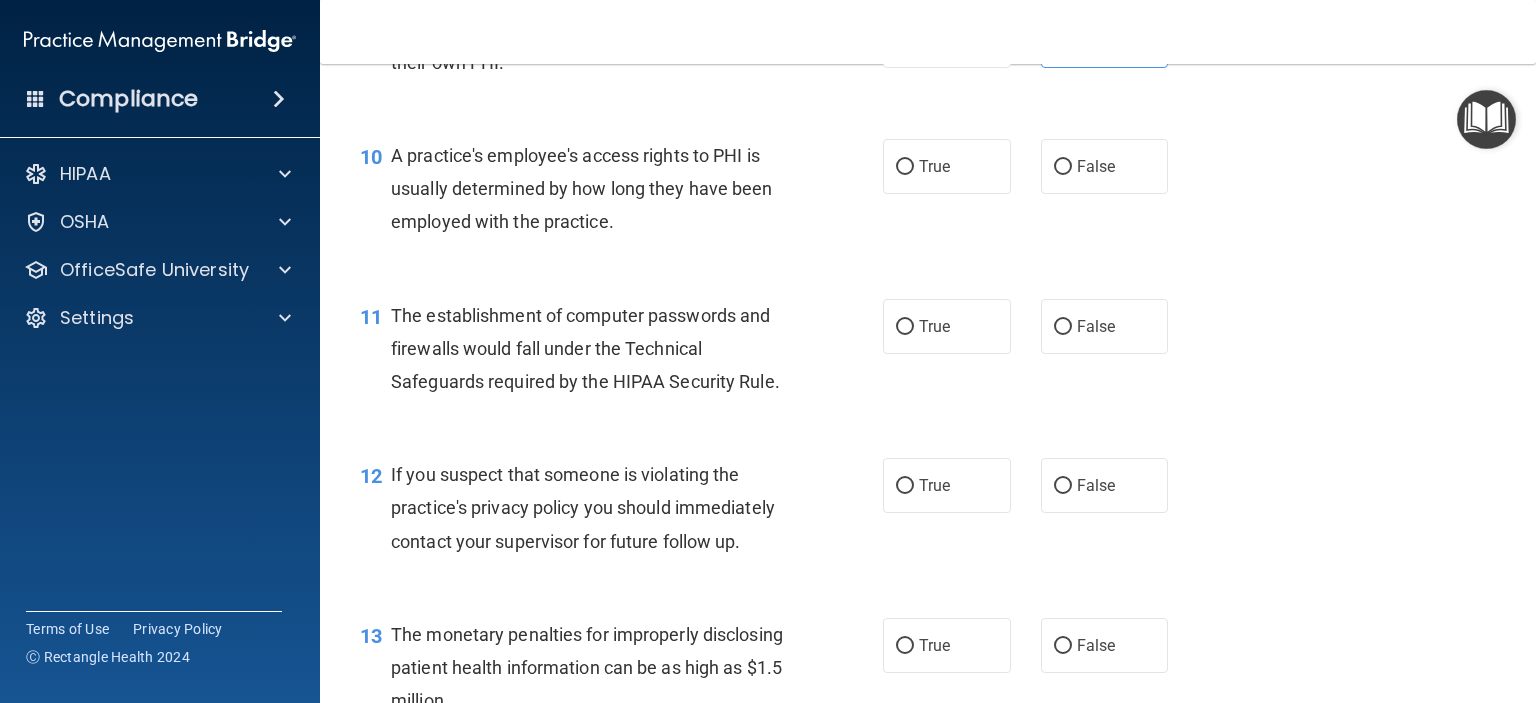 scroll, scrollTop: 1555, scrollLeft: 0, axis: vertical 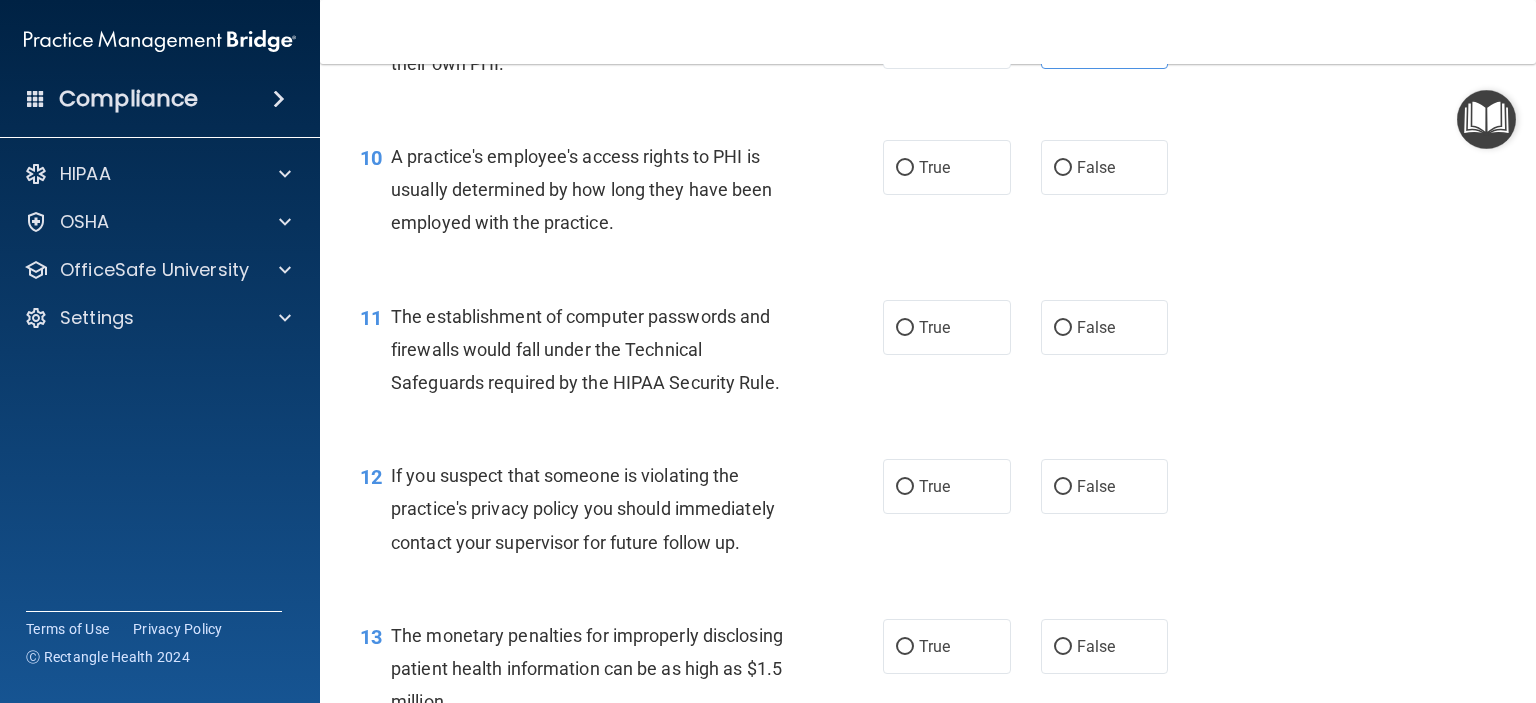 click on "A practice's employee's access rights to PHI is usually determined by how long they have been employed with the practice." at bounding box center (598, 190) 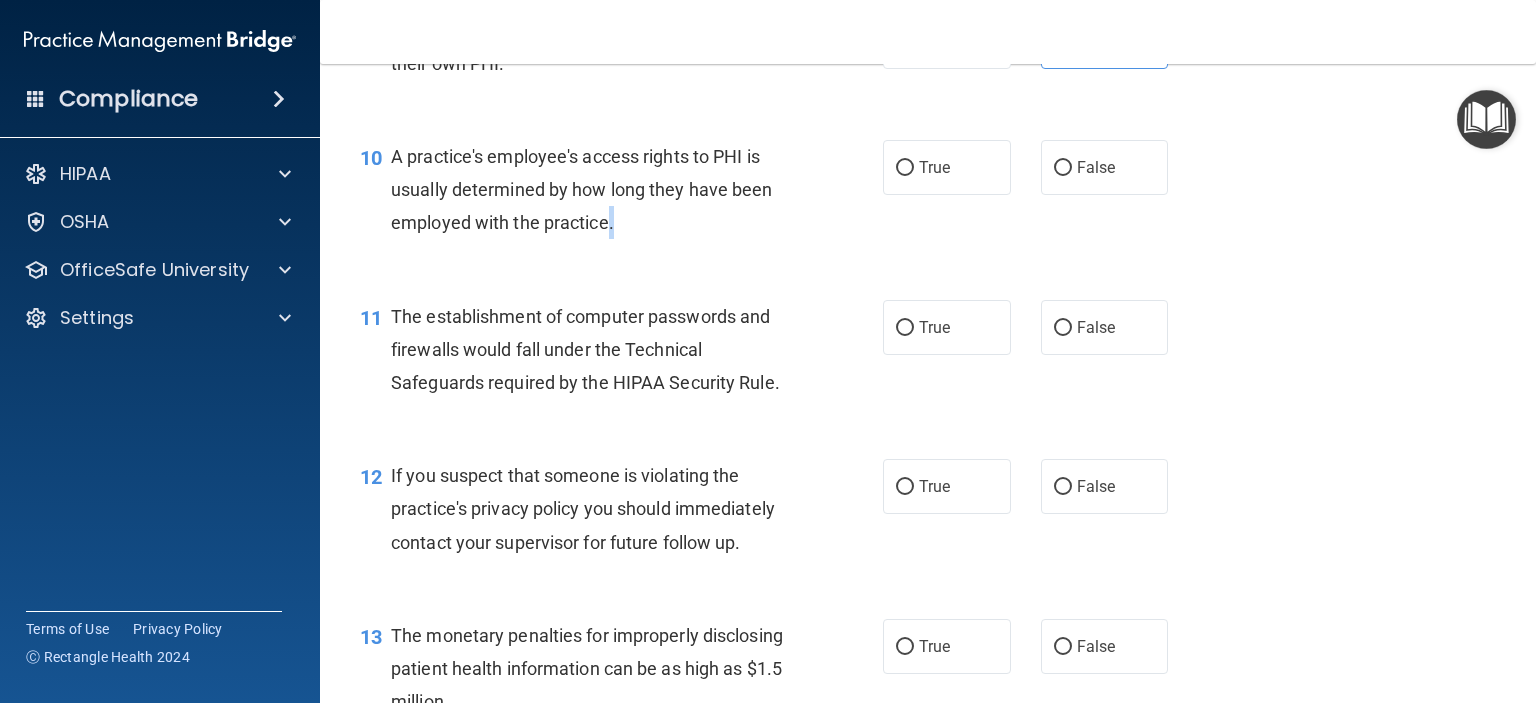 click on "A practice's employee's access rights to PHI is usually determined by how long they have been employed with the practice." at bounding box center (598, 190) 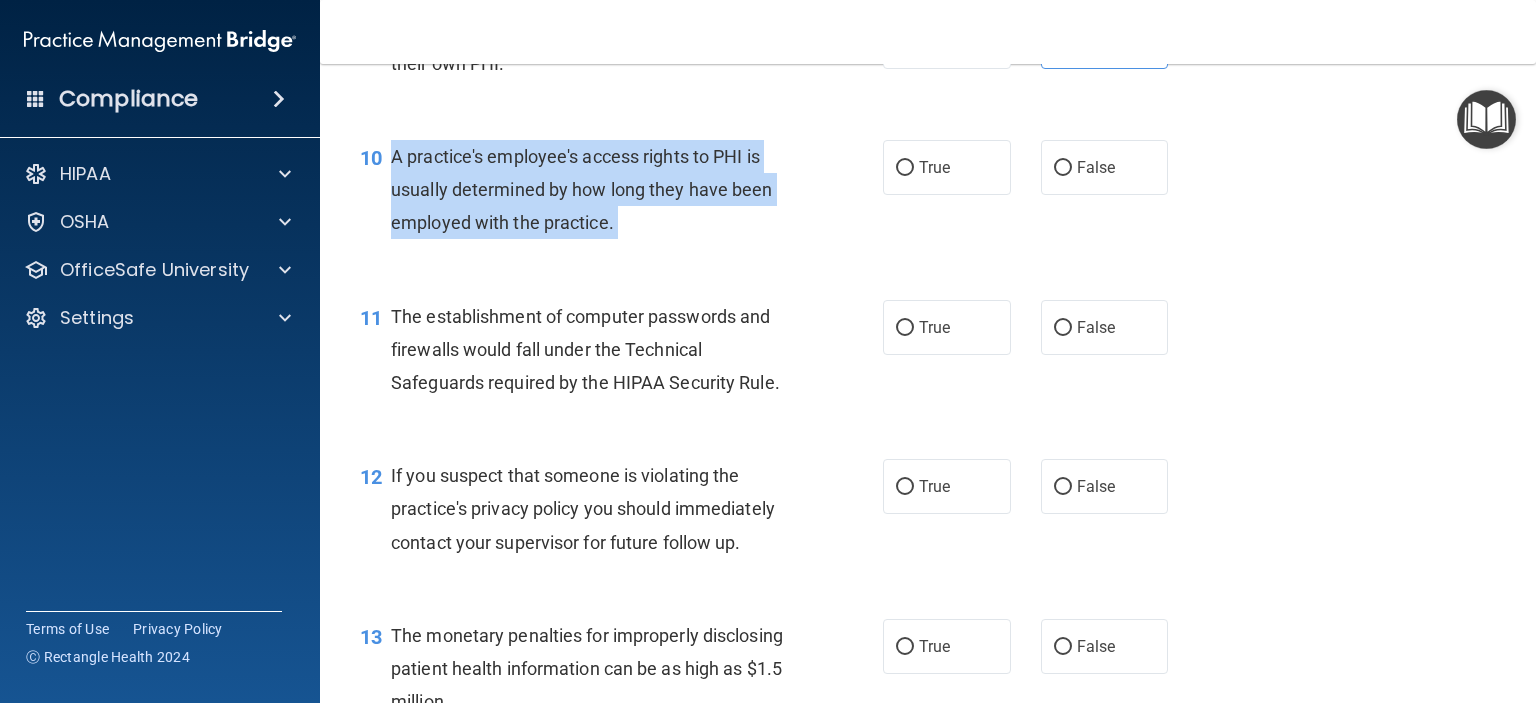 click on "A practice's employee's access rights to PHI is usually determined by how long they have been employed with the practice." at bounding box center [598, 190] 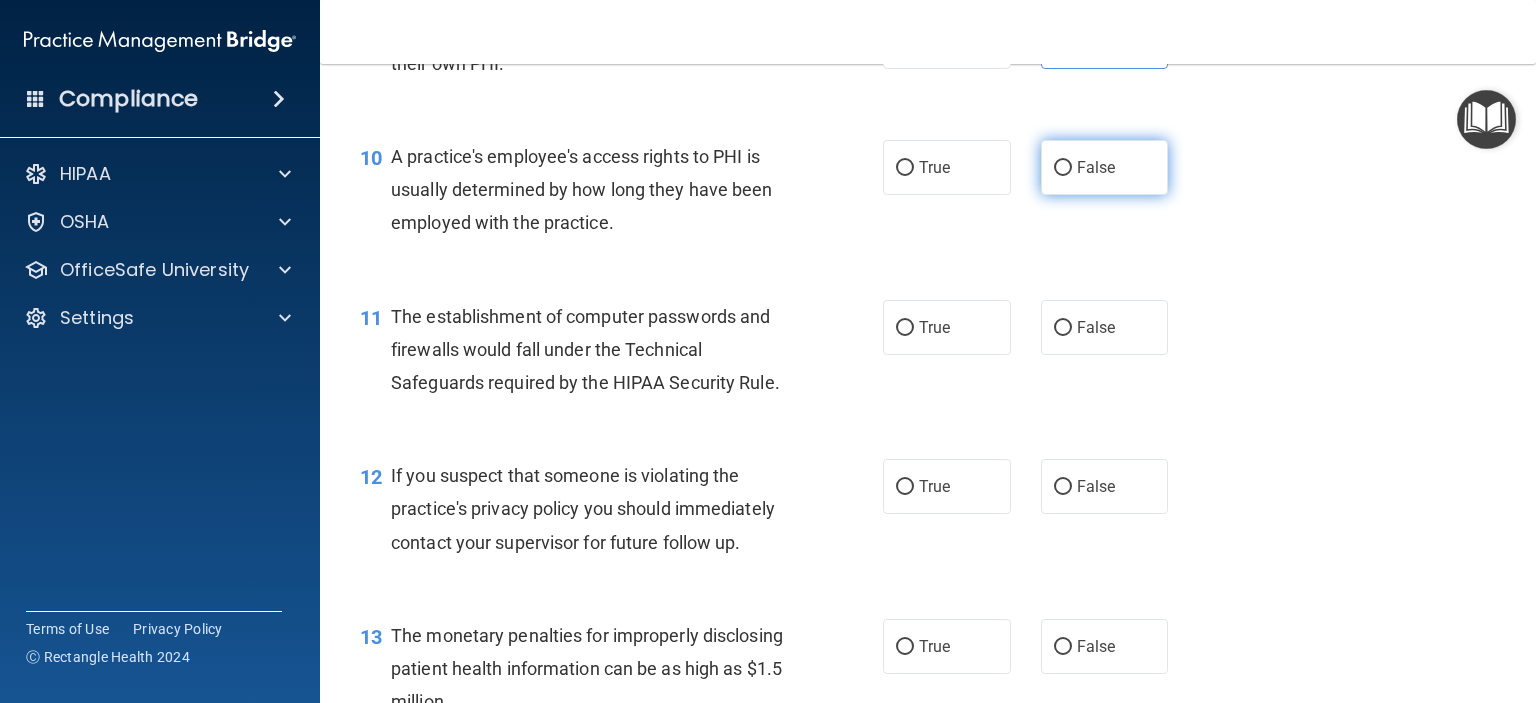 click on "False" at bounding box center [1105, 167] 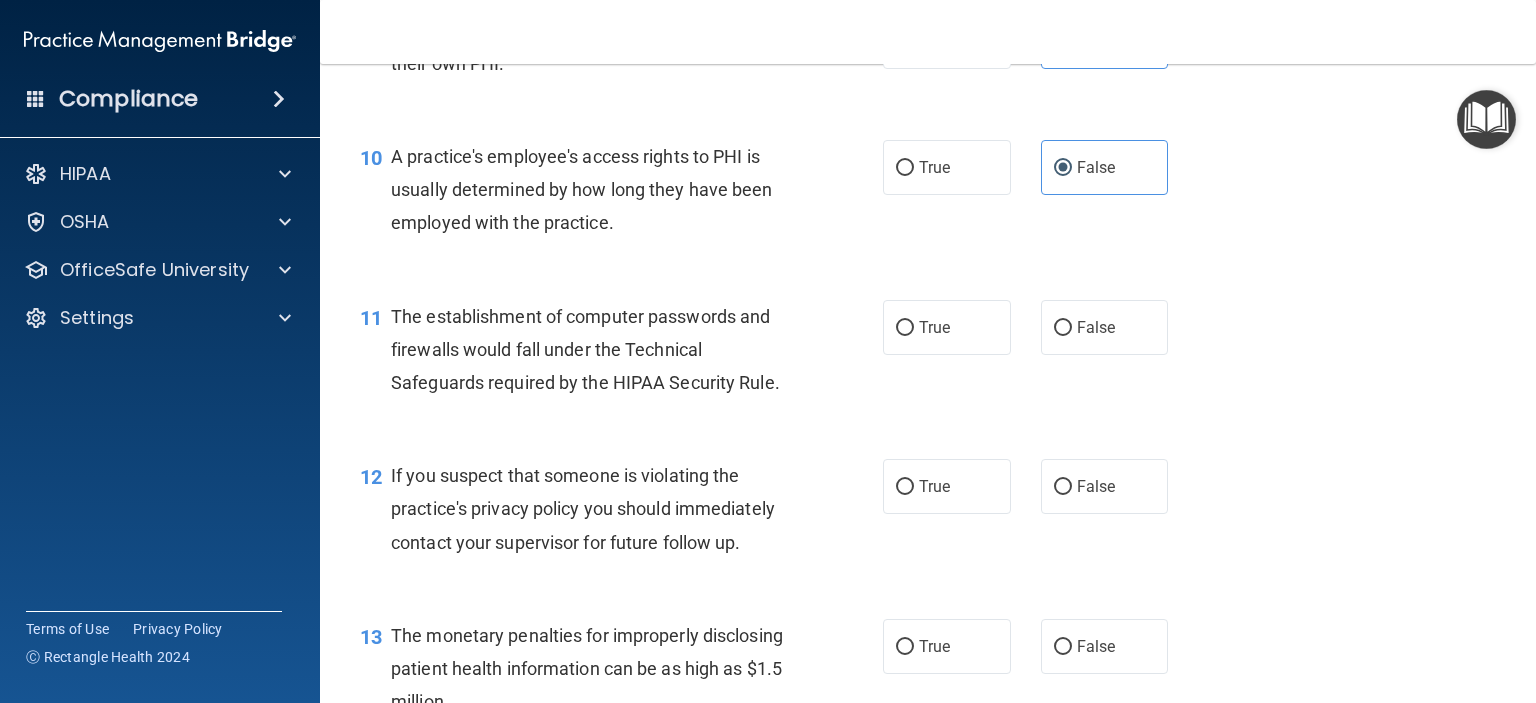 click on "The establishment of computer passwords and firewalls would fall under the Technical Safeguards required by the HIPAA Security Rule." at bounding box center (598, 350) 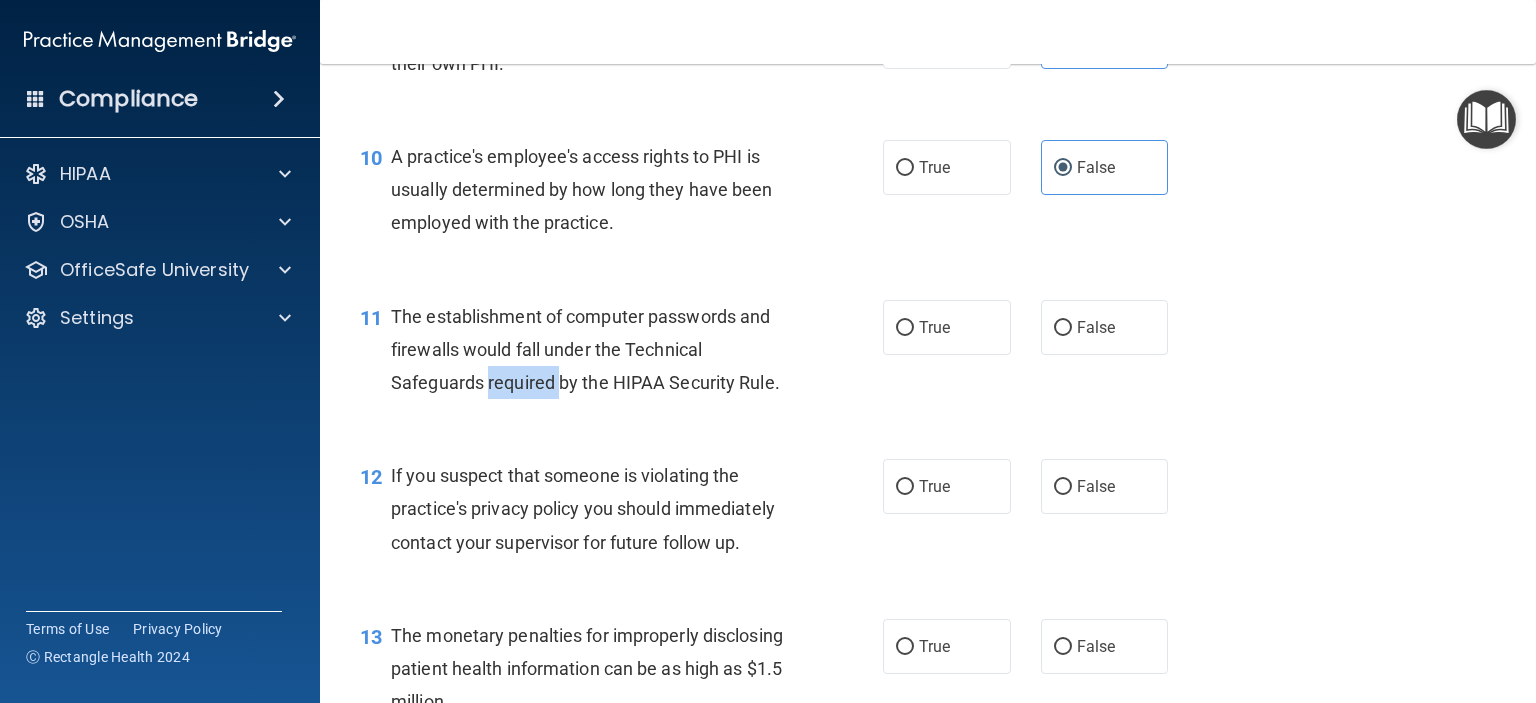 click on "The establishment of computer passwords and firewalls would fall under the Technical Safeguards required by the HIPAA Security Rule." at bounding box center (598, 350) 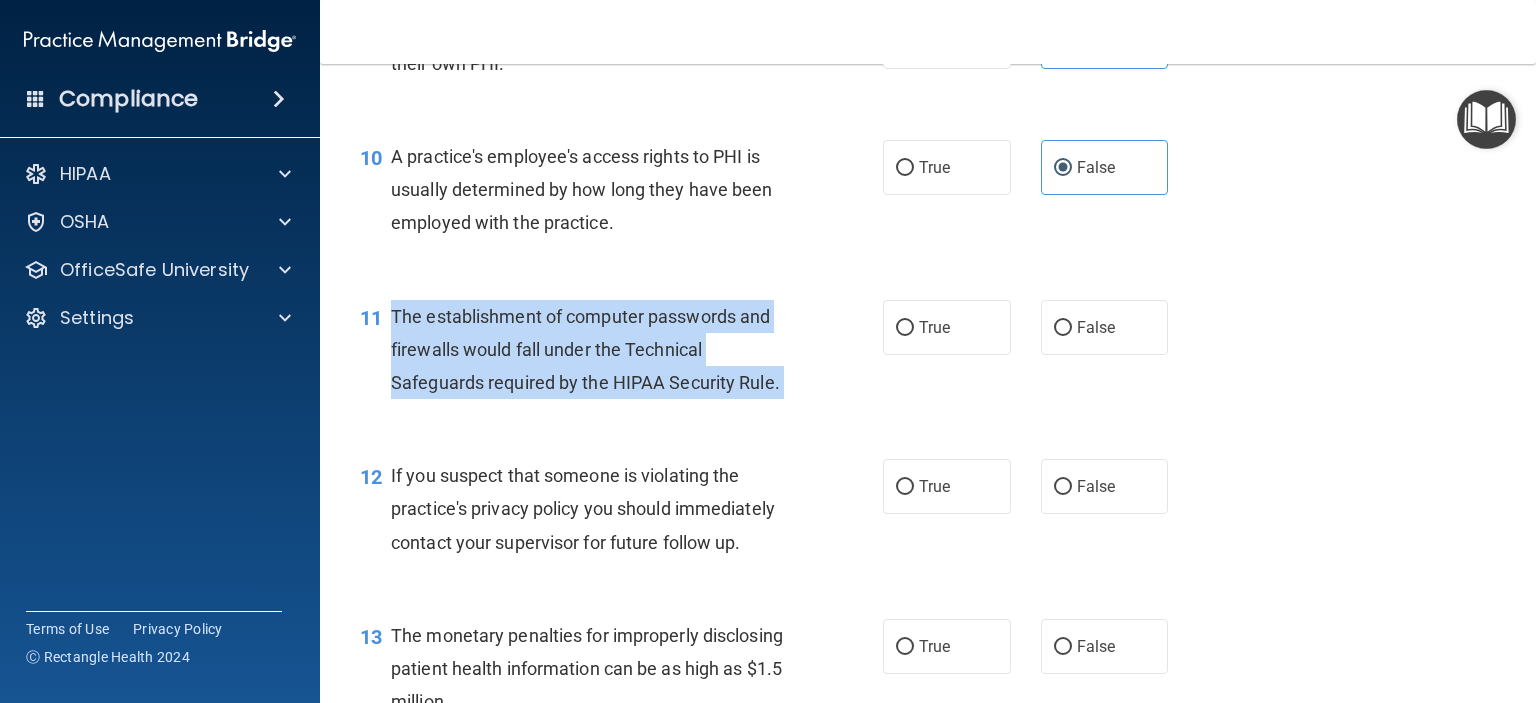 click on "The establishment of computer passwords and firewalls would fall under the Technical Safeguards required by the HIPAA Security Rule." at bounding box center [598, 350] 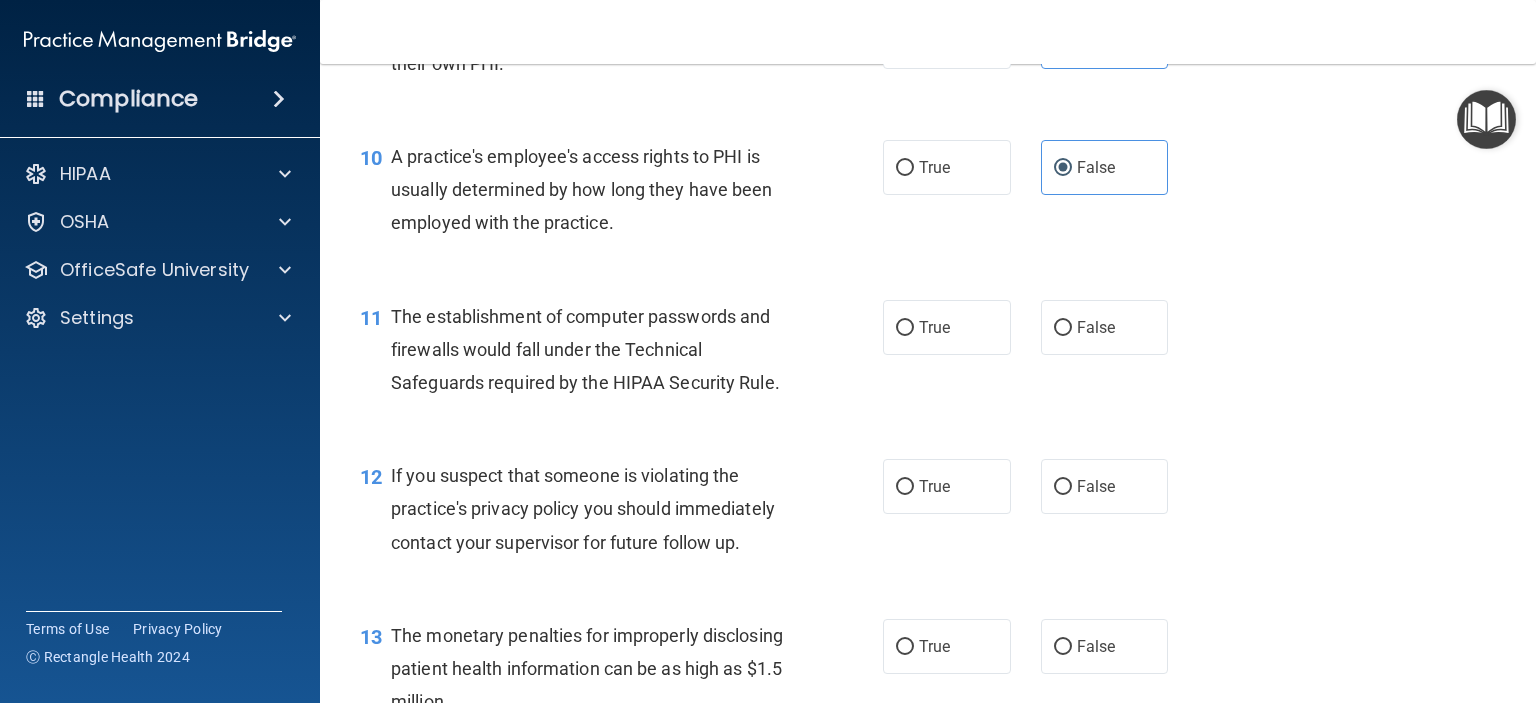 click on "11       The establishment of computer passwords and firewalls would fall under the Technical Safeguards required by the HIPAA Security Rule.                 True           False" at bounding box center (928, 355) 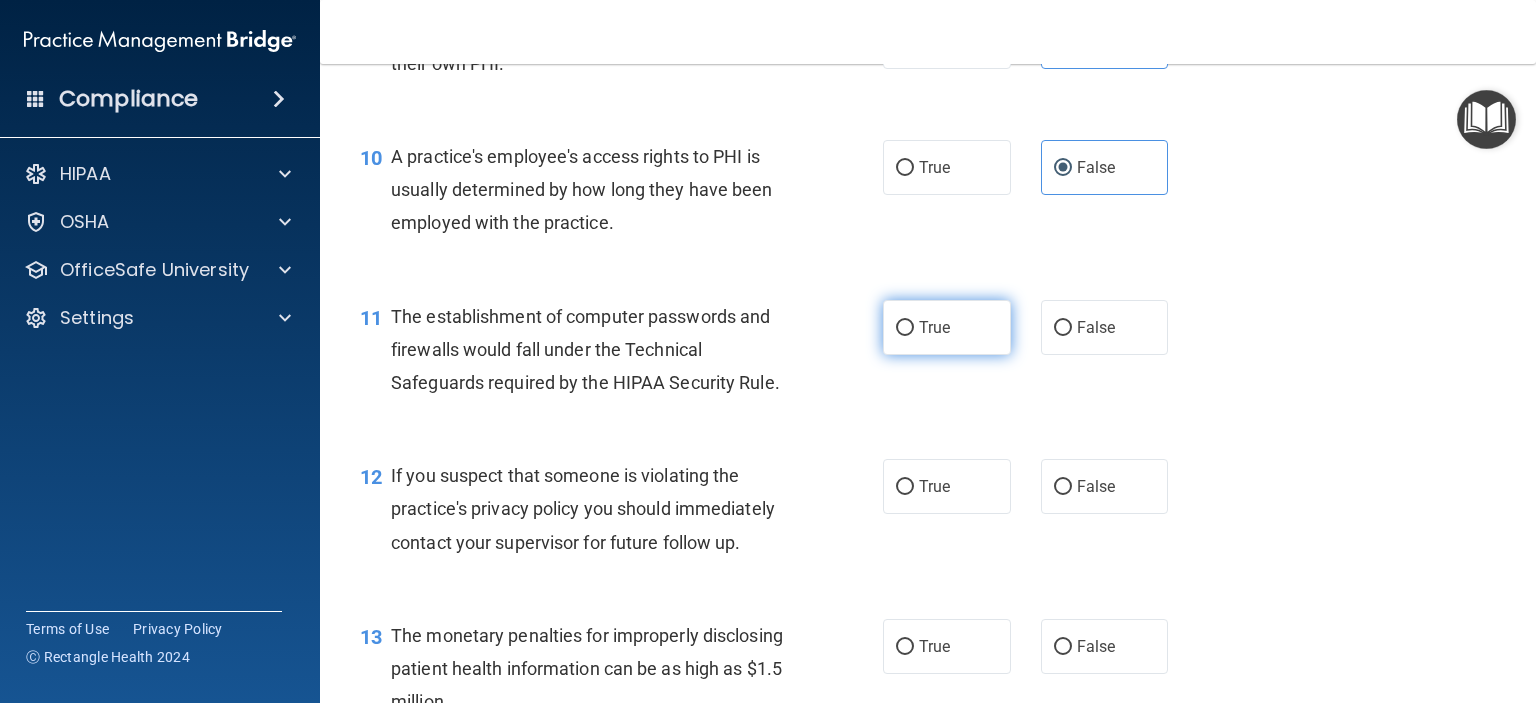 click on "True" at bounding box center (905, 328) 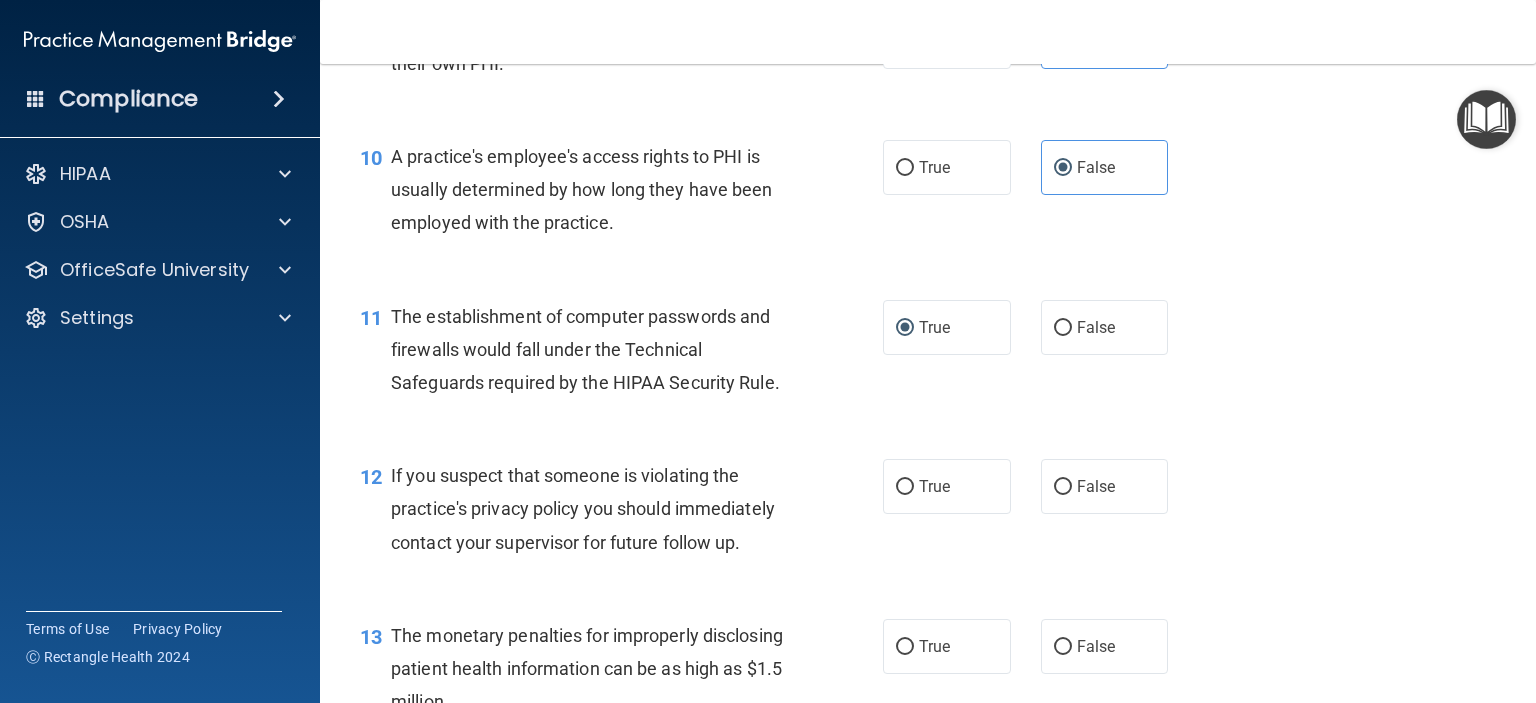 click on "10       A practice's employee's access rights to PHI is usually determined by how long they have been employed with the practice.                 True           False" at bounding box center (928, 195) 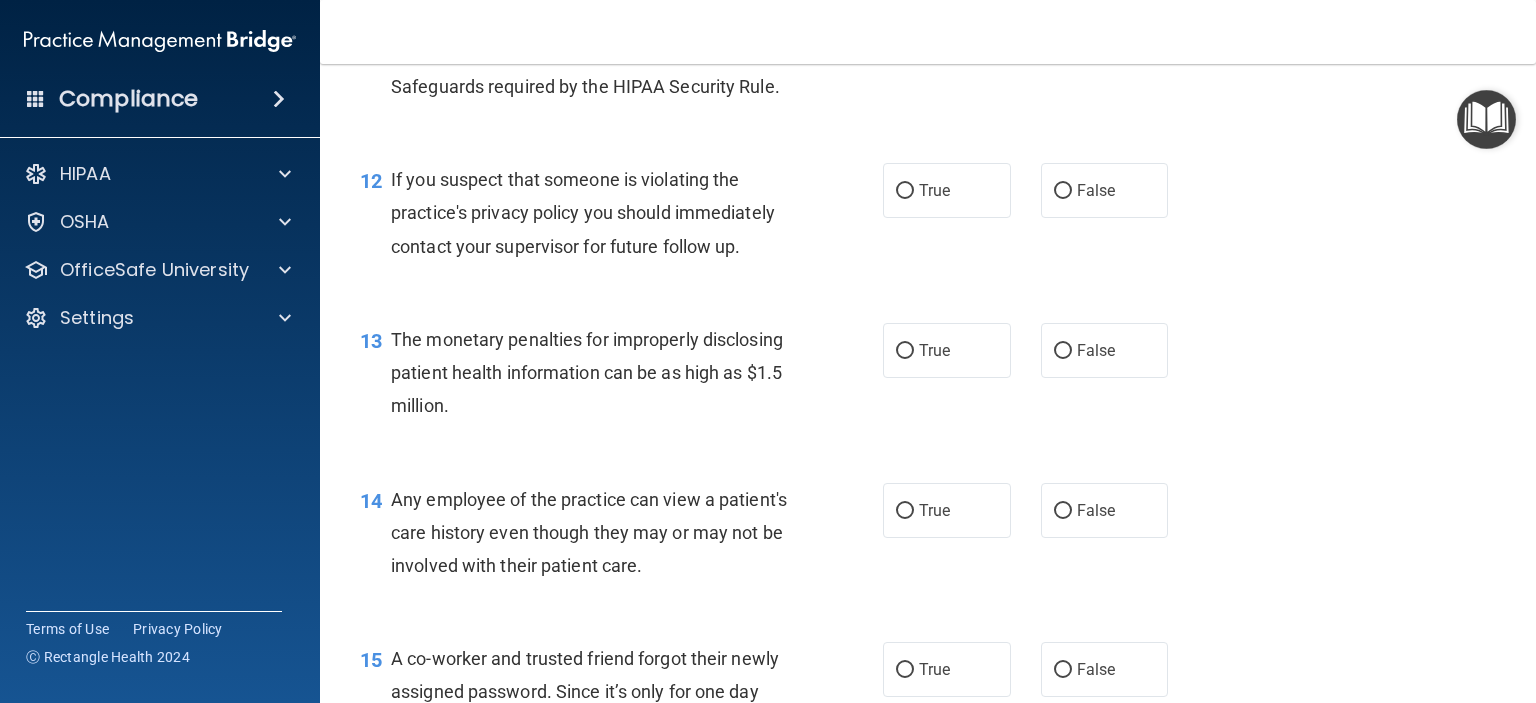 scroll, scrollTop: 1852, scrollLeft: 0, axis: vertical 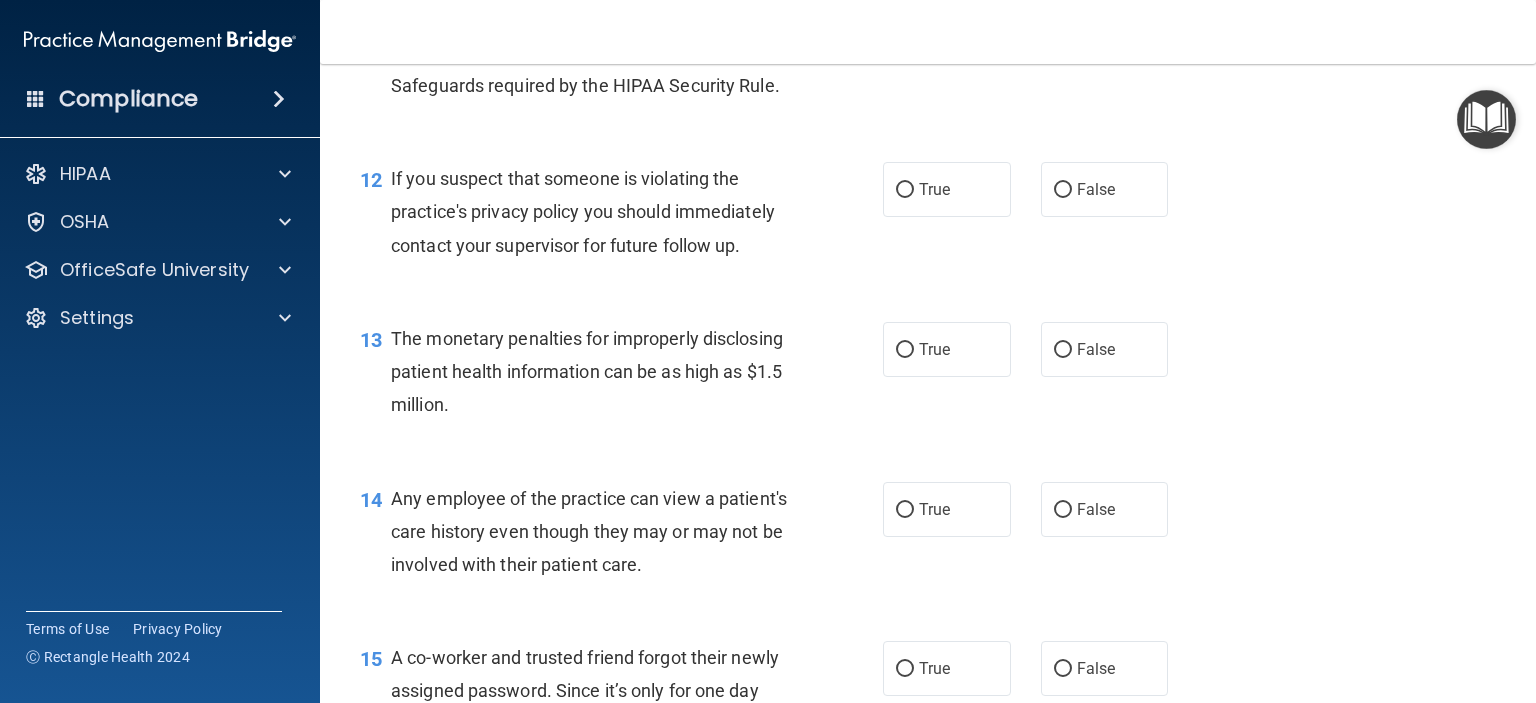 click on "If you suspect that someone is violating the practice's privacy policy you should immediately contact your supervisor for future follow up." at bounding box center (598, 212) 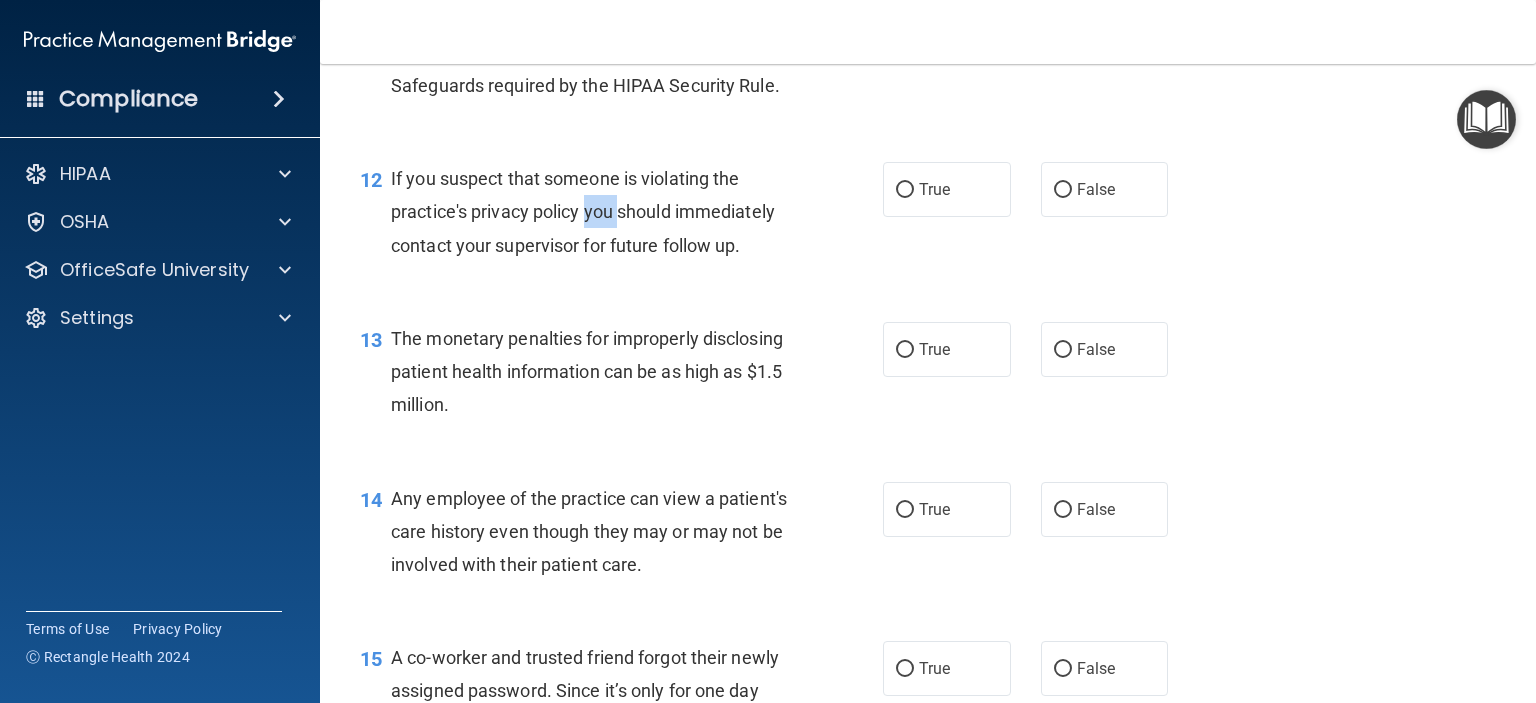 click on "If you suspect that someone is violating the practice's privacy policy you should immediately contact your supervisor for future follow up." at bounding box center [598, 212] 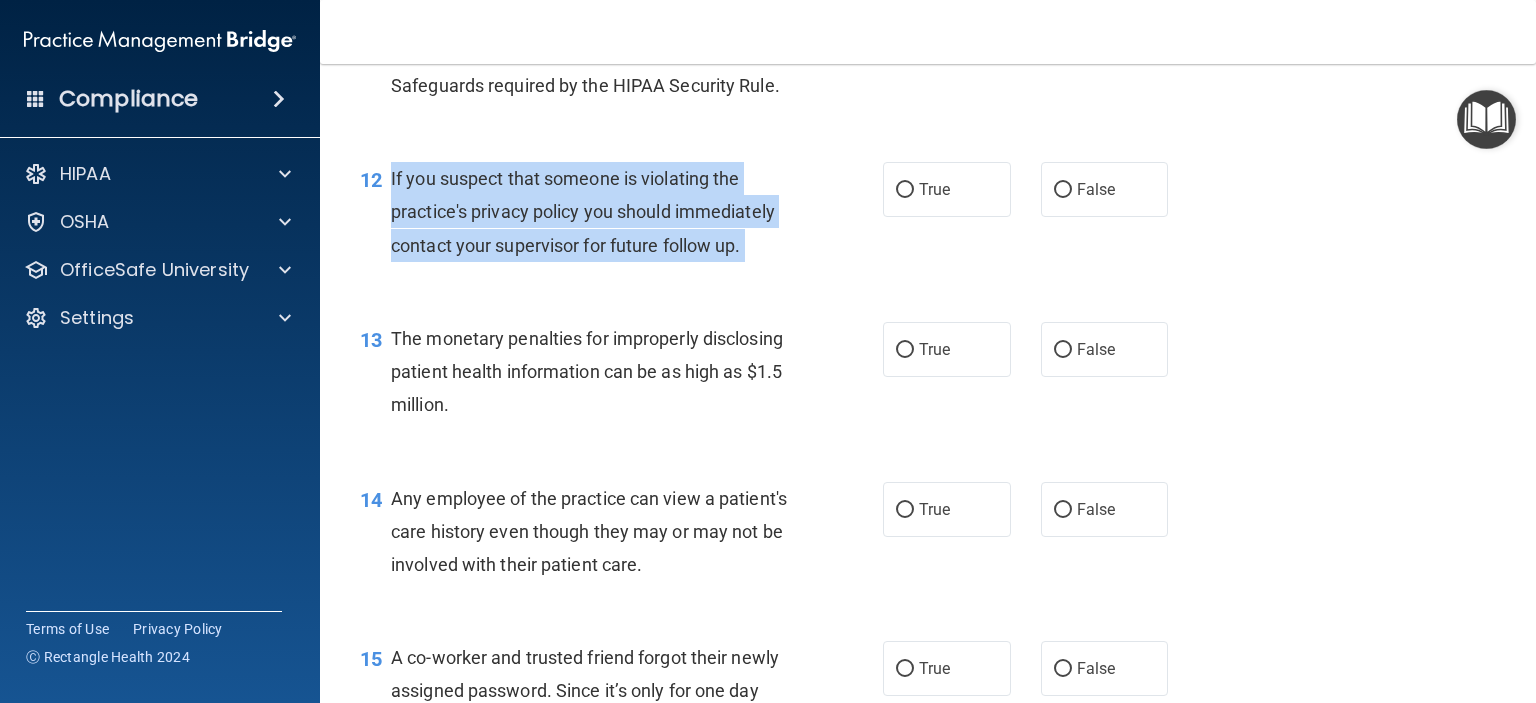 click on "If you suspect that someone is violating the practice's privacy policy you should immediately contact your supervisor for future follow up." at bounding box center (598, 212) 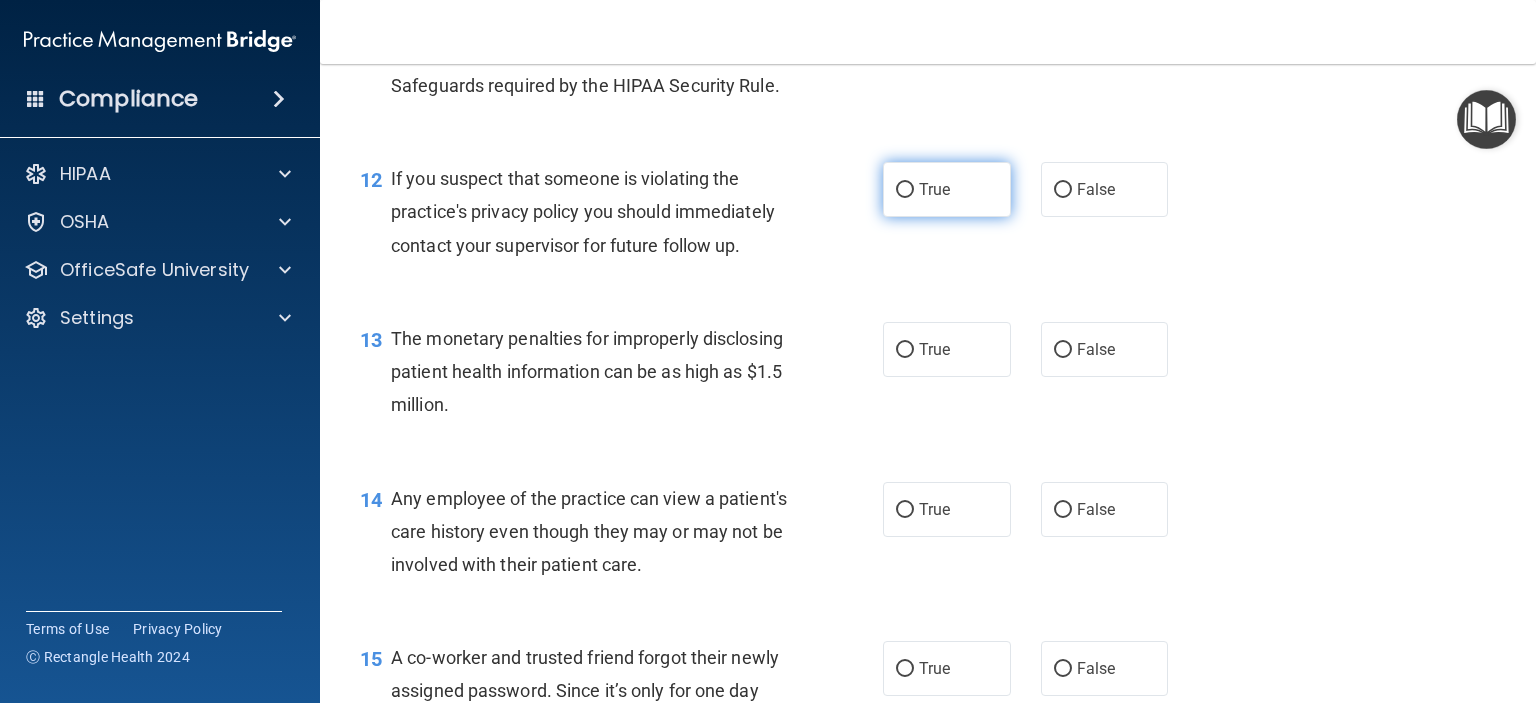 click on "True" at bounding box center (947, 189) 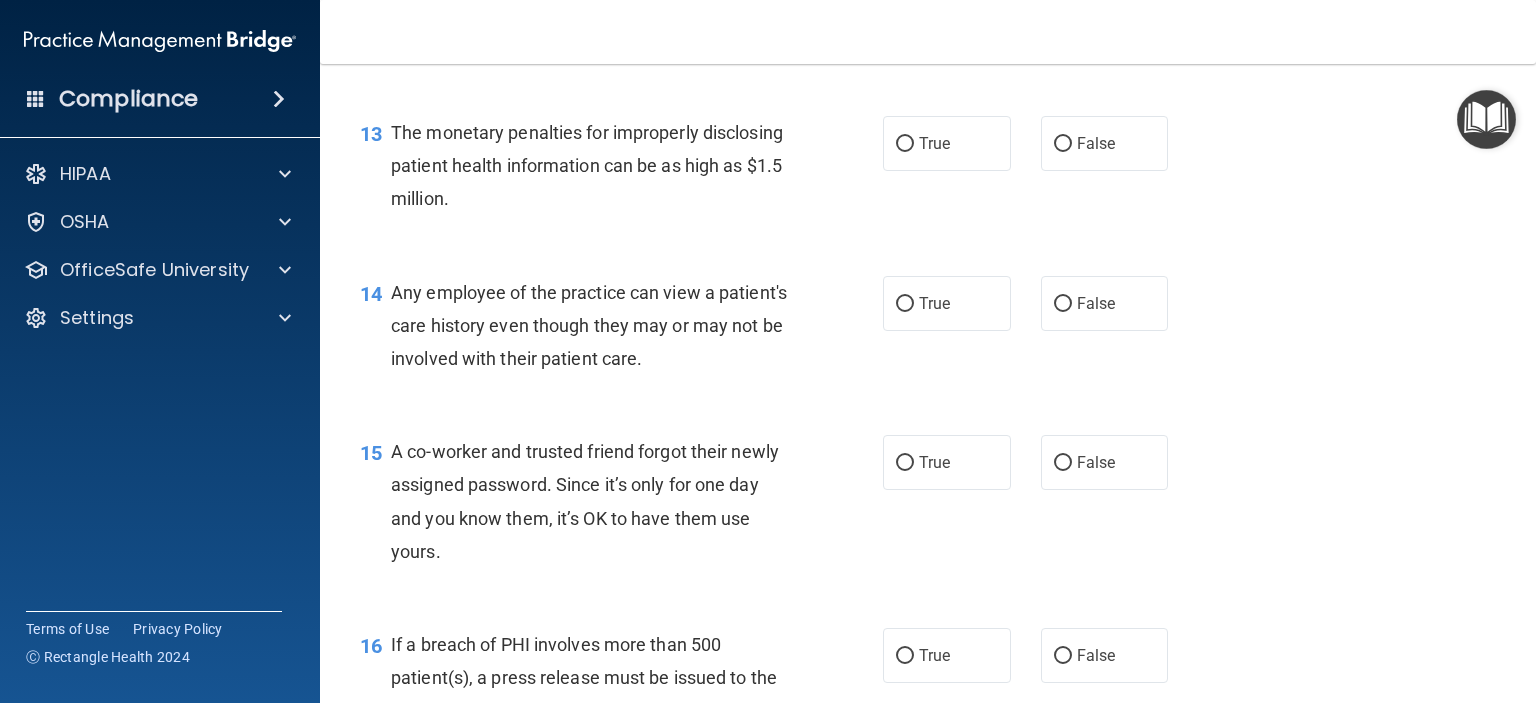 scroll, scrollTop: 2059, scrollLeft: 0, axis: vertical 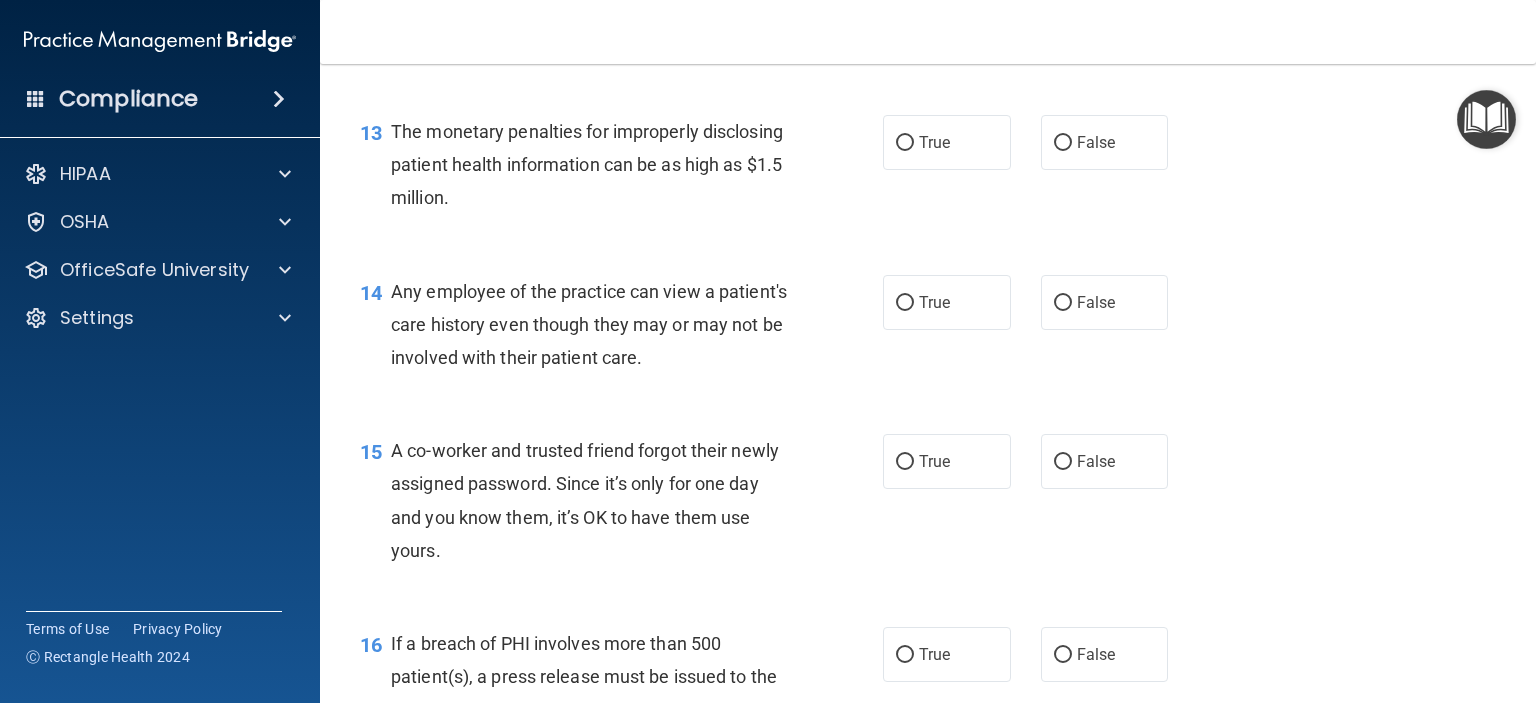 click on "The monetary penalties for improperly disclosing patient health information can be as high as $1.5 million." at bounding box center (587, 164) 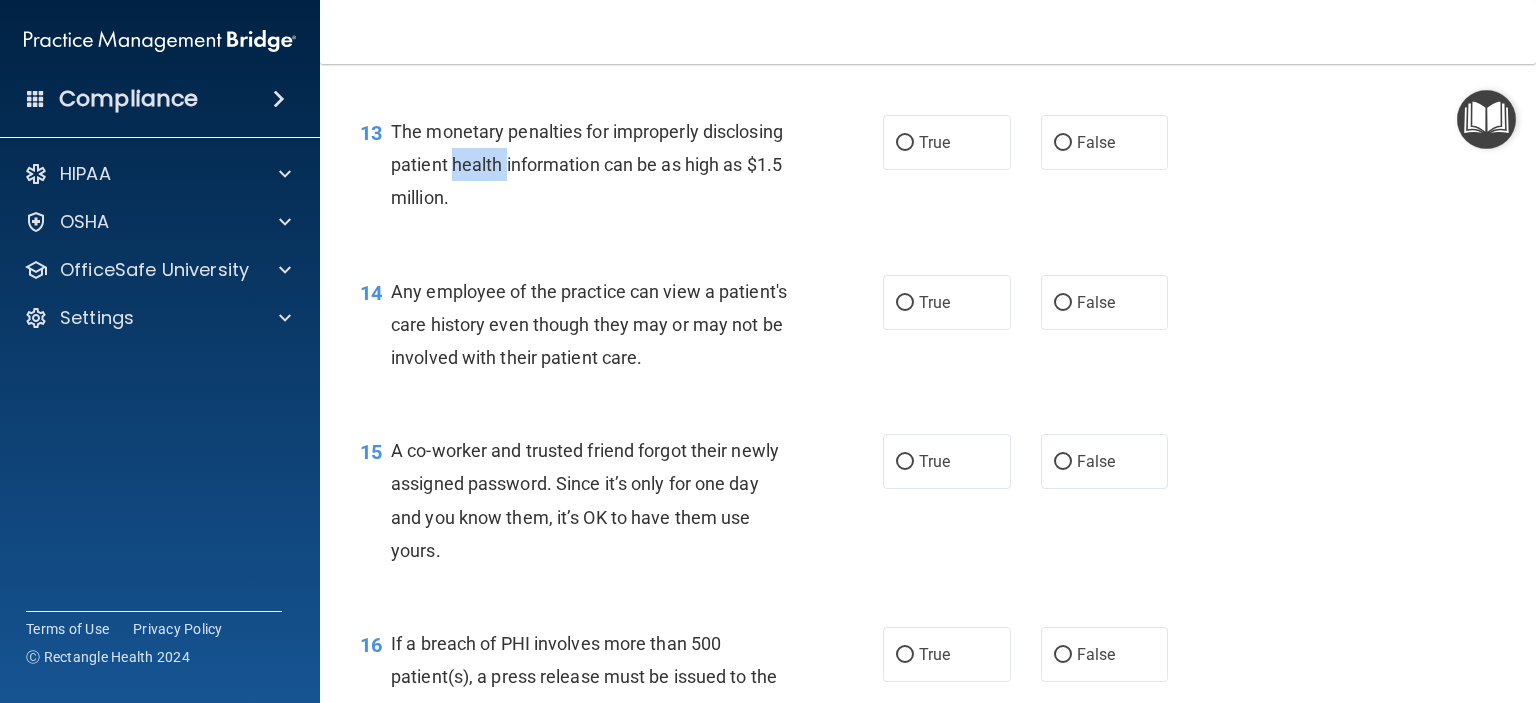 click on "The monetary penalties for improperly disclosing patient health information can be as high as $1.5 million." at bounding box center (587, 164) 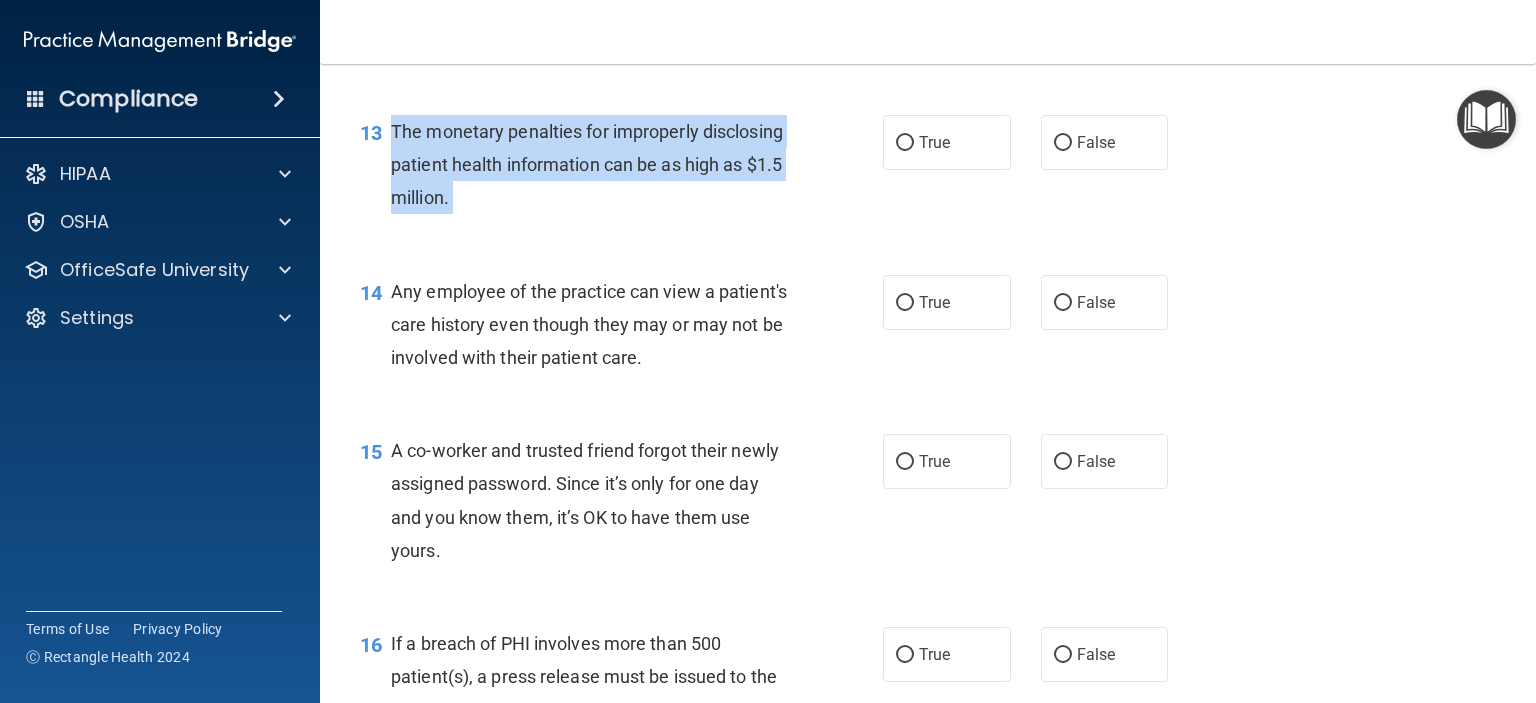 click on "The monetary penalties for improperly disclosing patient health information can be as high as $1.5 million." at bounding box center [587, 164] 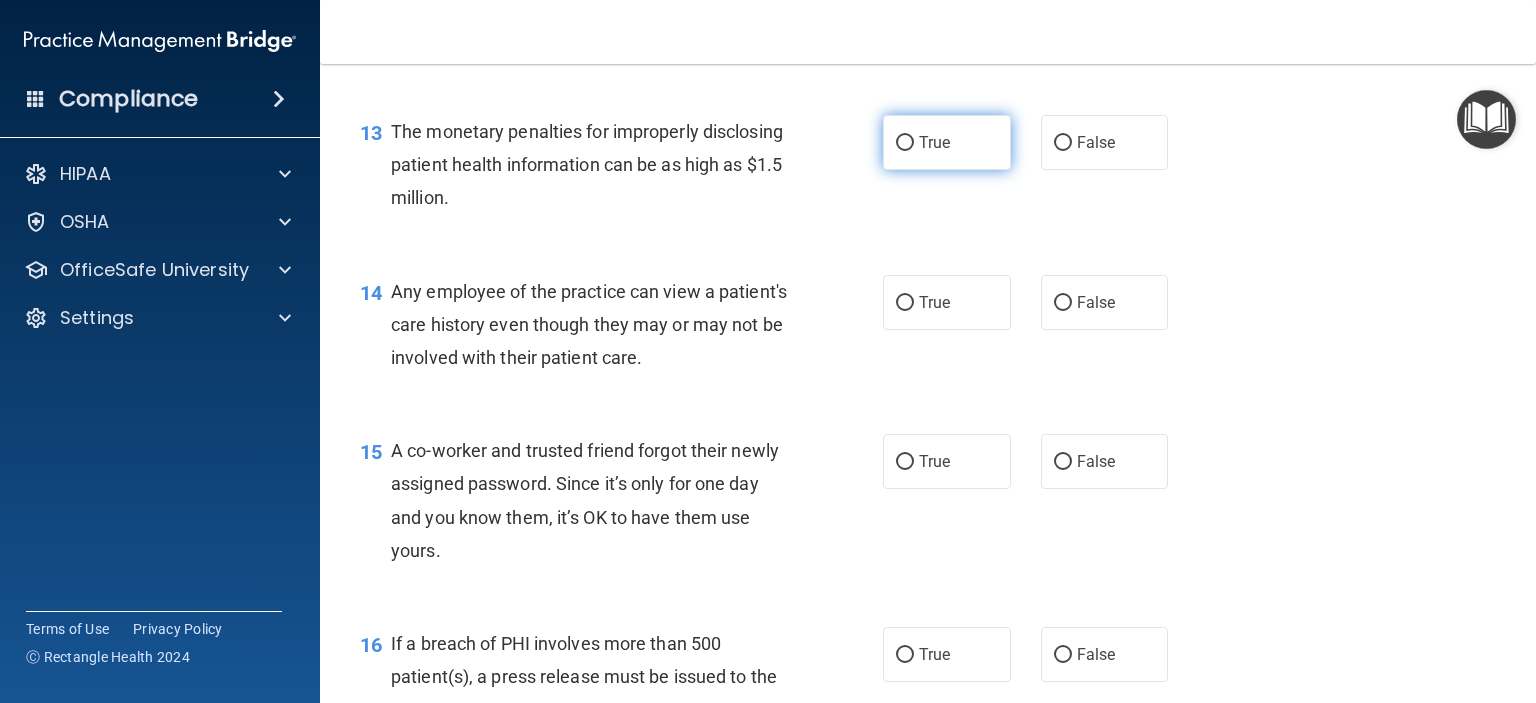 click on "True" at bounding box center (934, 142) 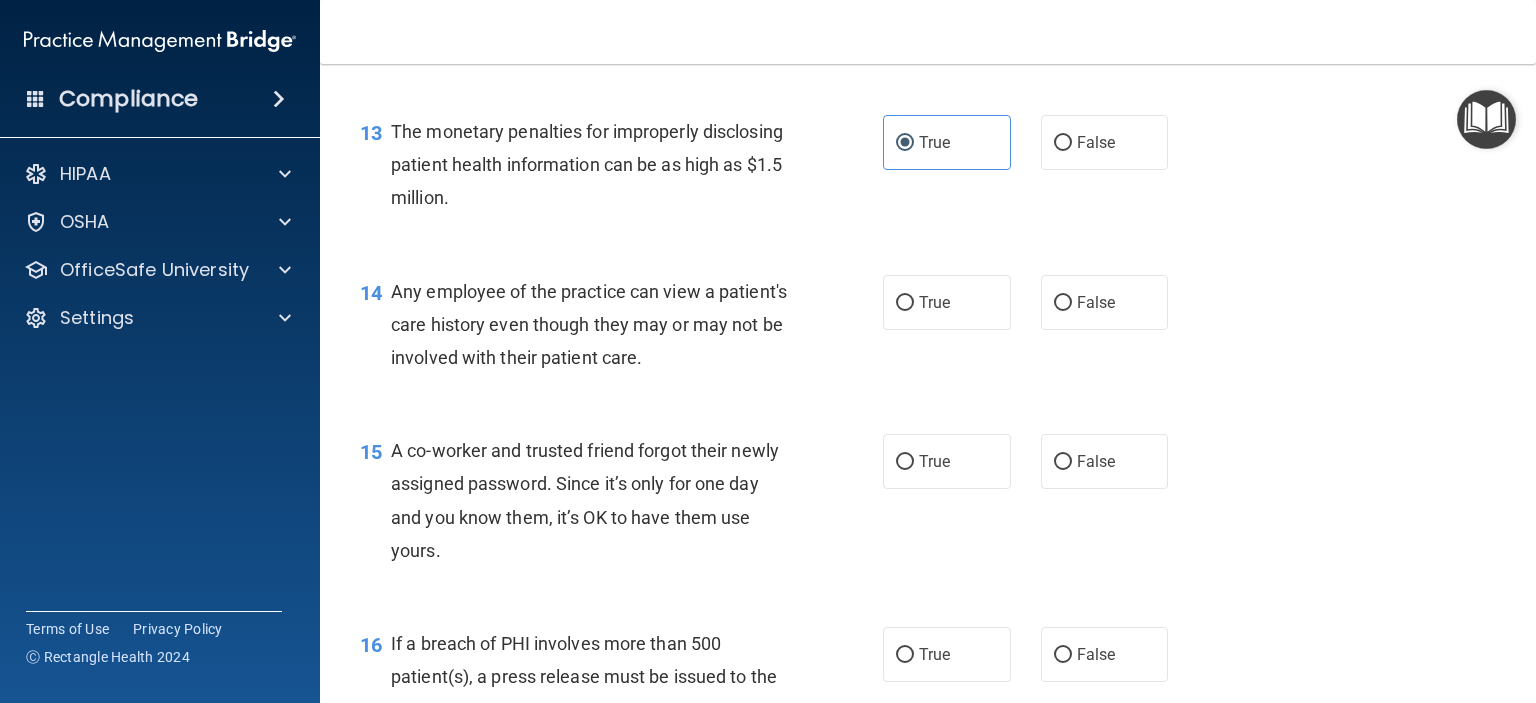 click on "Any employee of the practice can view a patient's care history even though they may or may not be involved with their patient care." at bounding box center (589, 324) 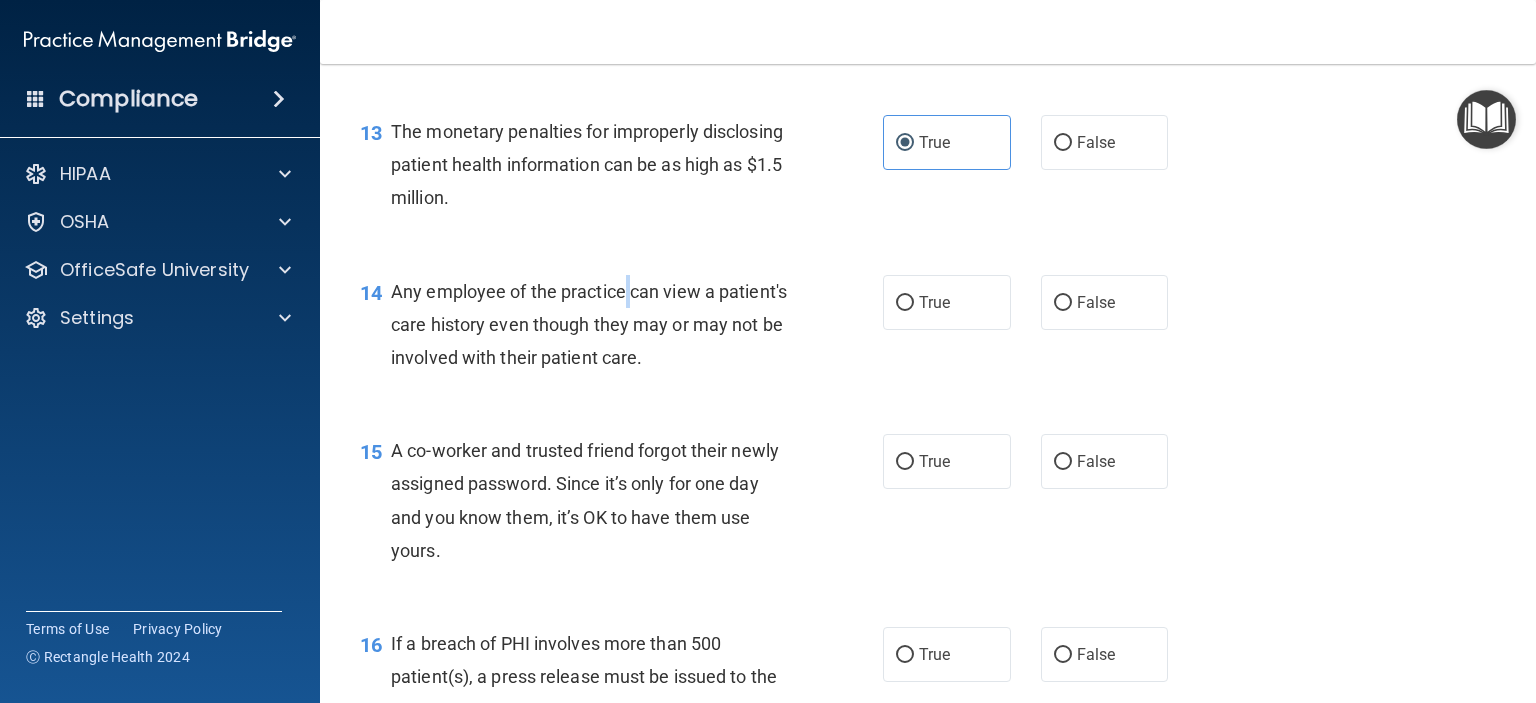click on "Any employee of the practice can view a patient's care history even though they may or may not be involved with their patient care." at bounding box center (589, 324) 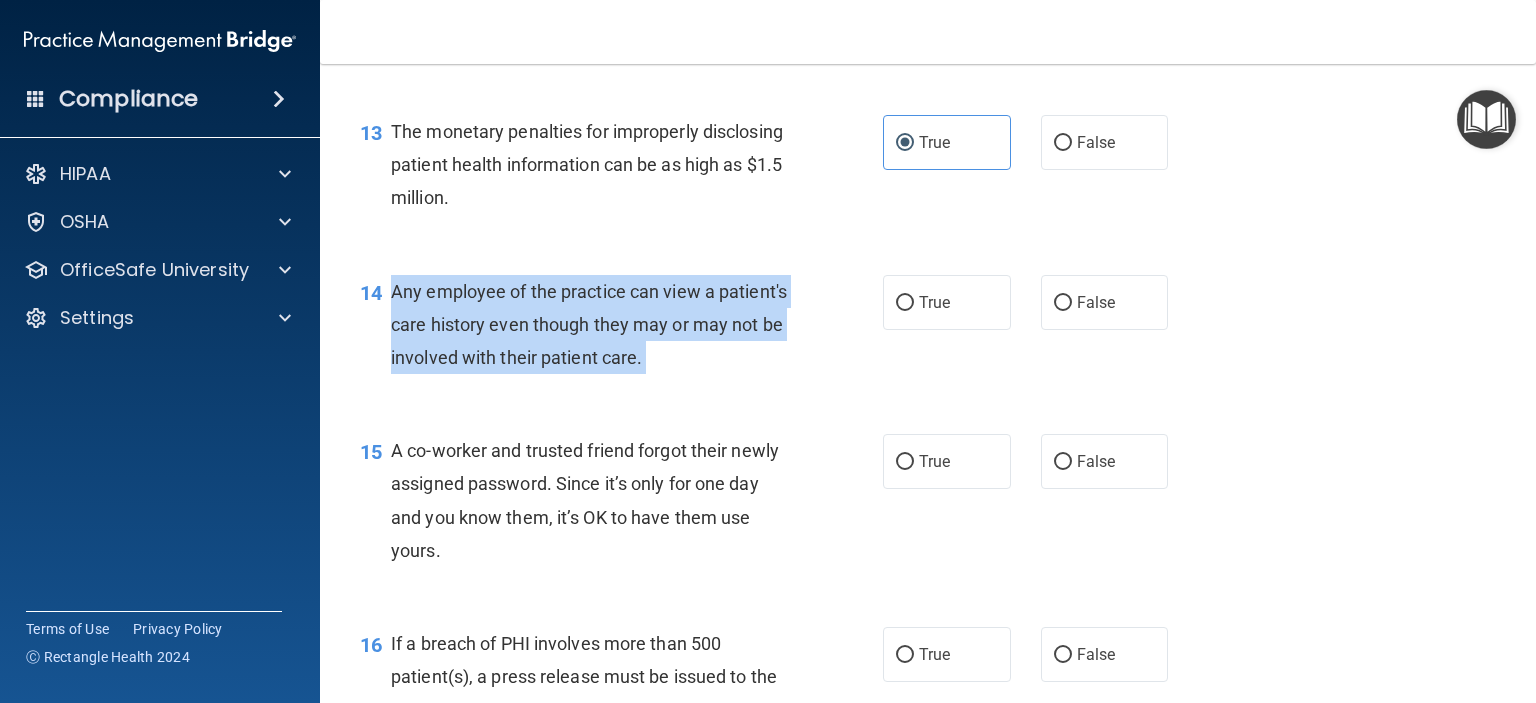 click on "Any employee of the practice can view a patient's care history even though they may or may not be involved with their patient care." at bounding box center [589, 324] 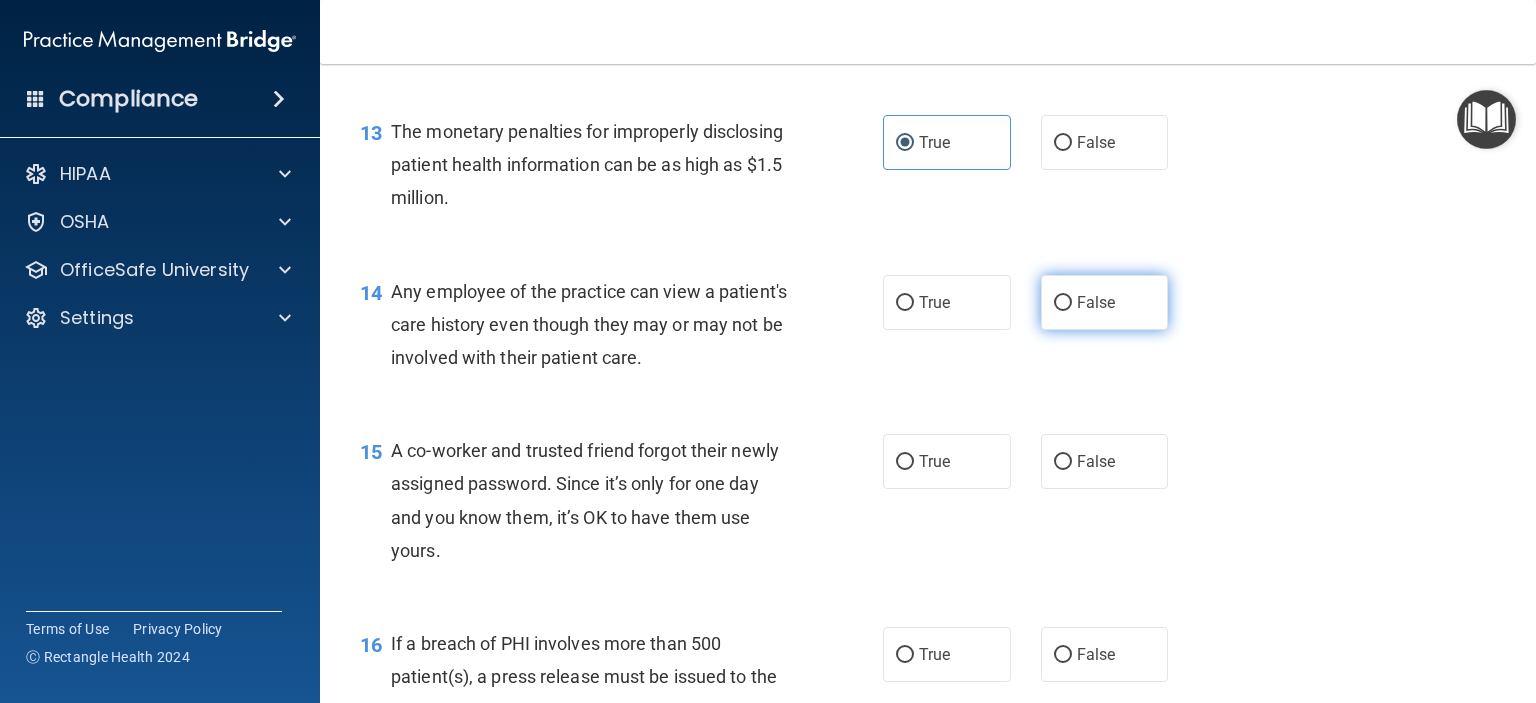 click on "False" at bounding box center (1105, 302) 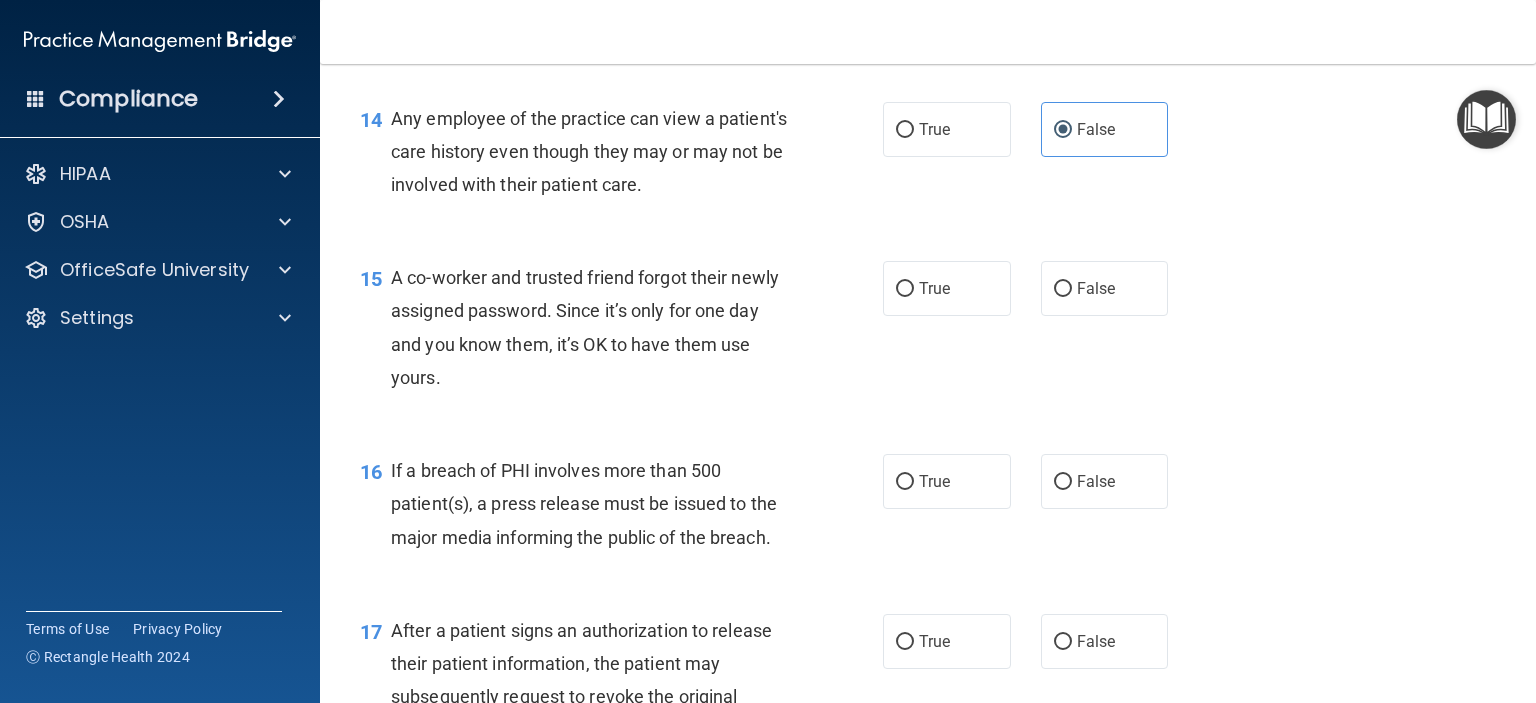 scroll, scrollTop: 2232, scrollLeft: 0, axis: vertical 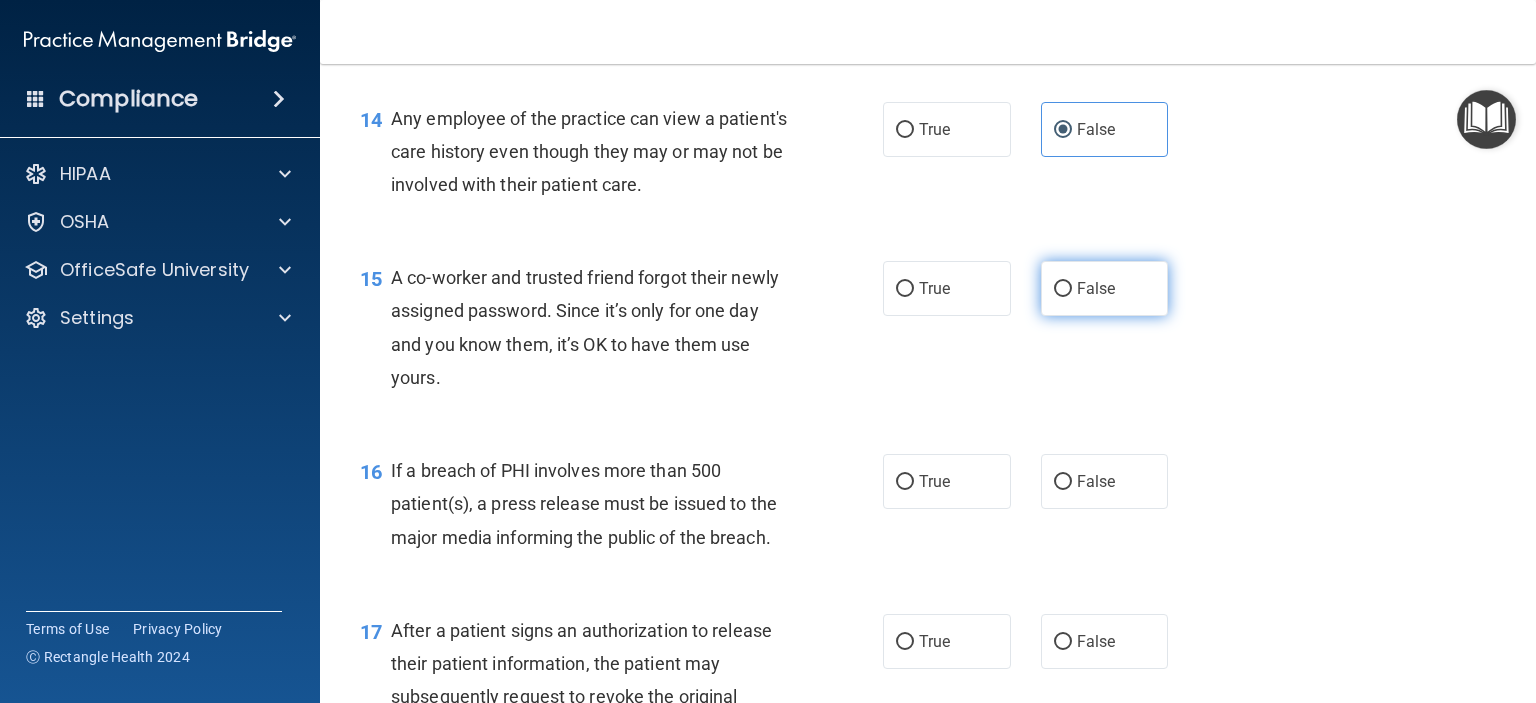 click on "False" at bounding box center (1105, 288) 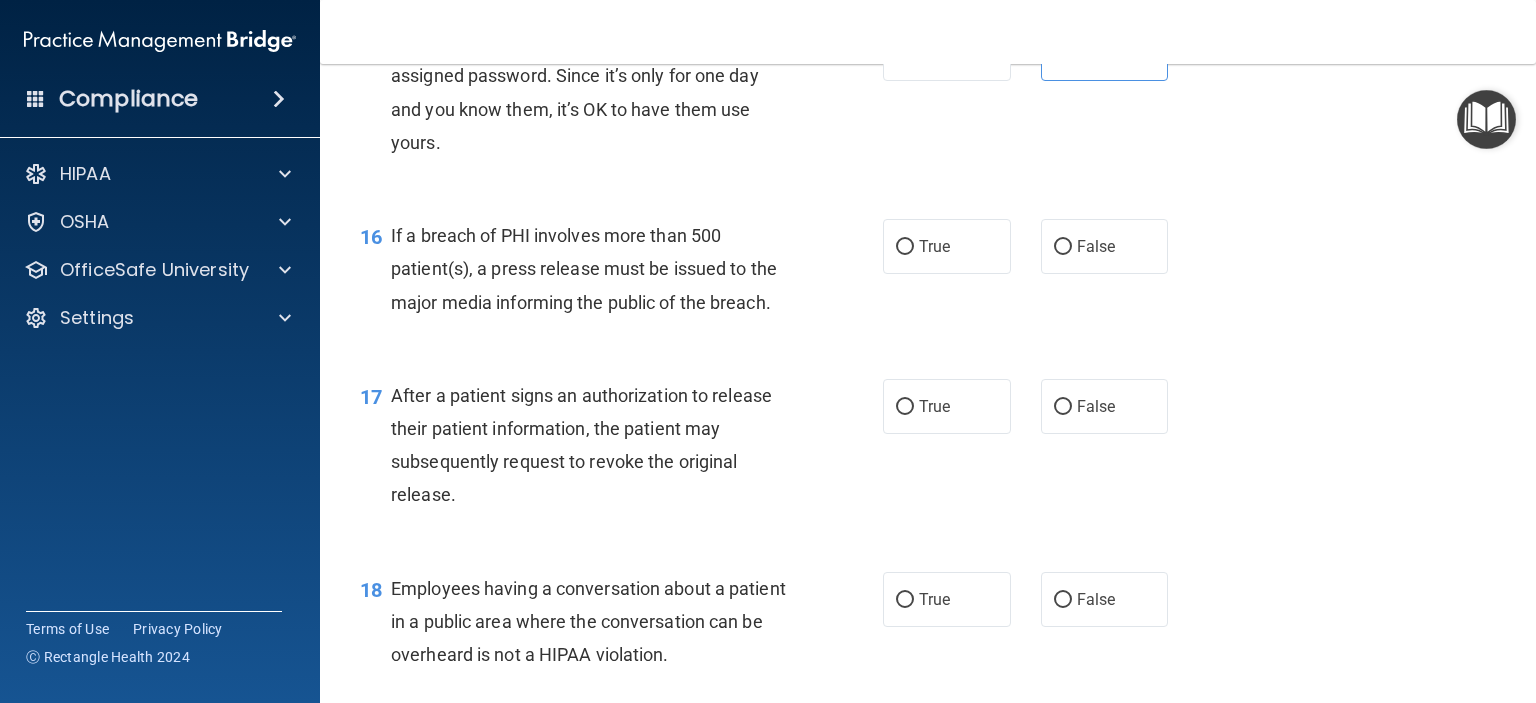scroll, scrollTop: 2466, scrollLeft: 0, axis: vertical 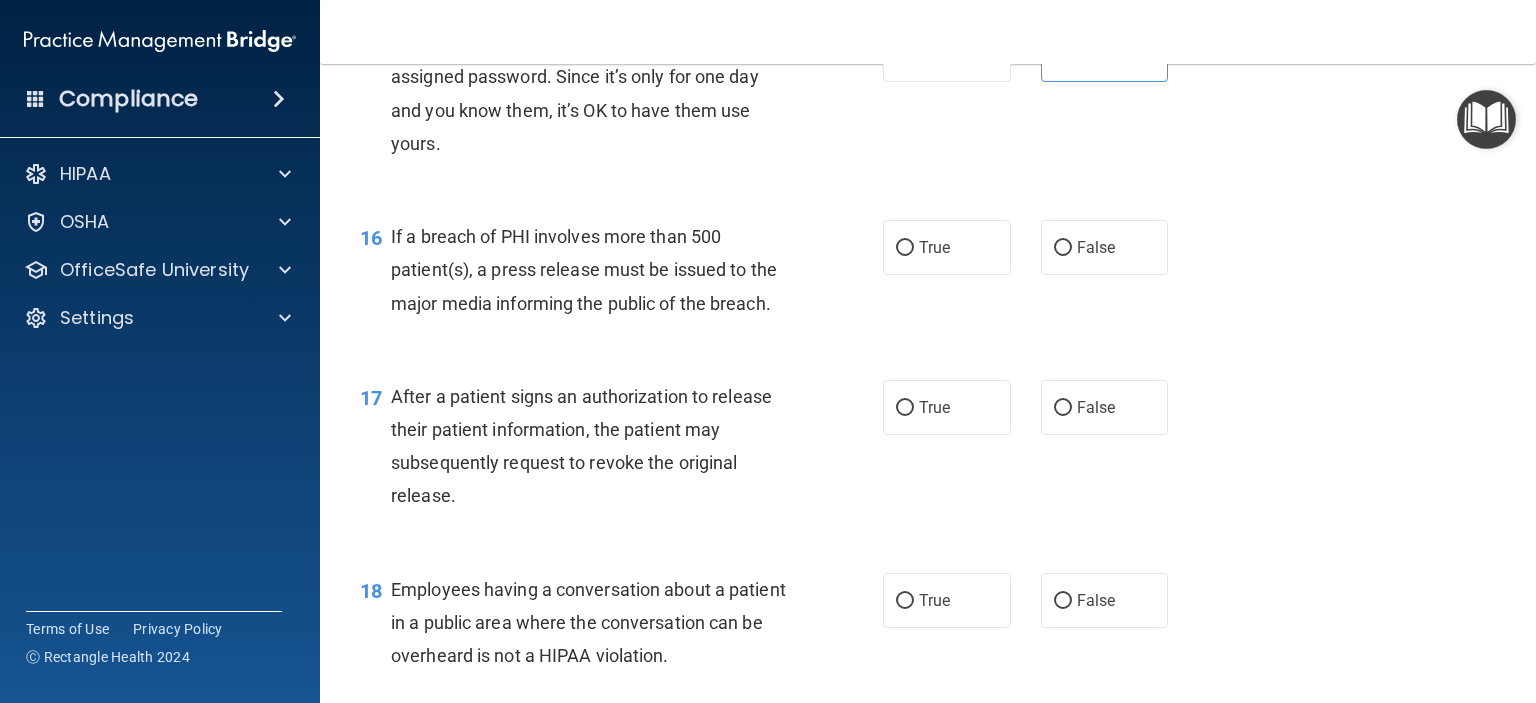 click on "If a breach of PHI involves more than 500 patient(s), a press release must be issued to the major media informing the public of the breach." at bounding box center (584, 269) 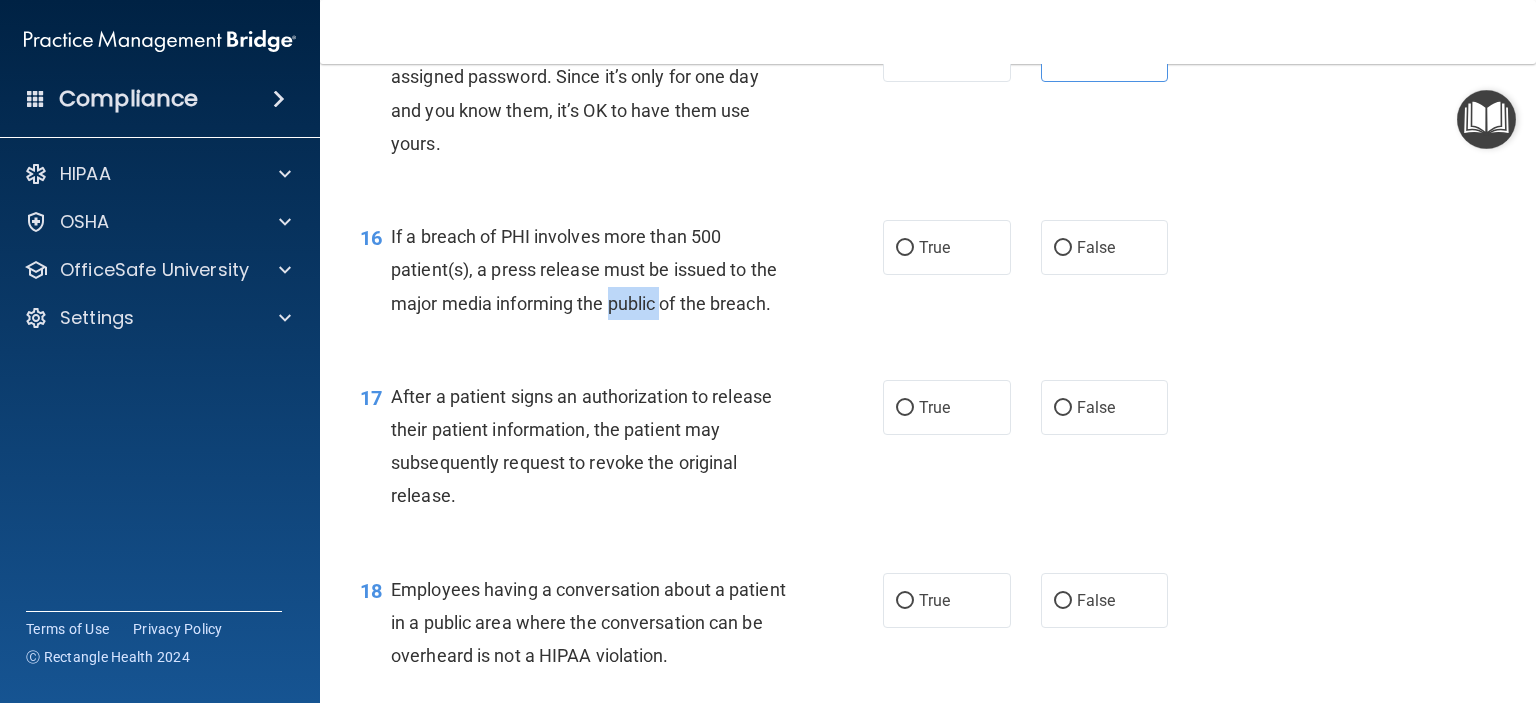 click on "If a breach of PHI involves more than 500 patient(s), a press release must be issued to the major media informing the public of the breach." at bounding box center (584, 269) 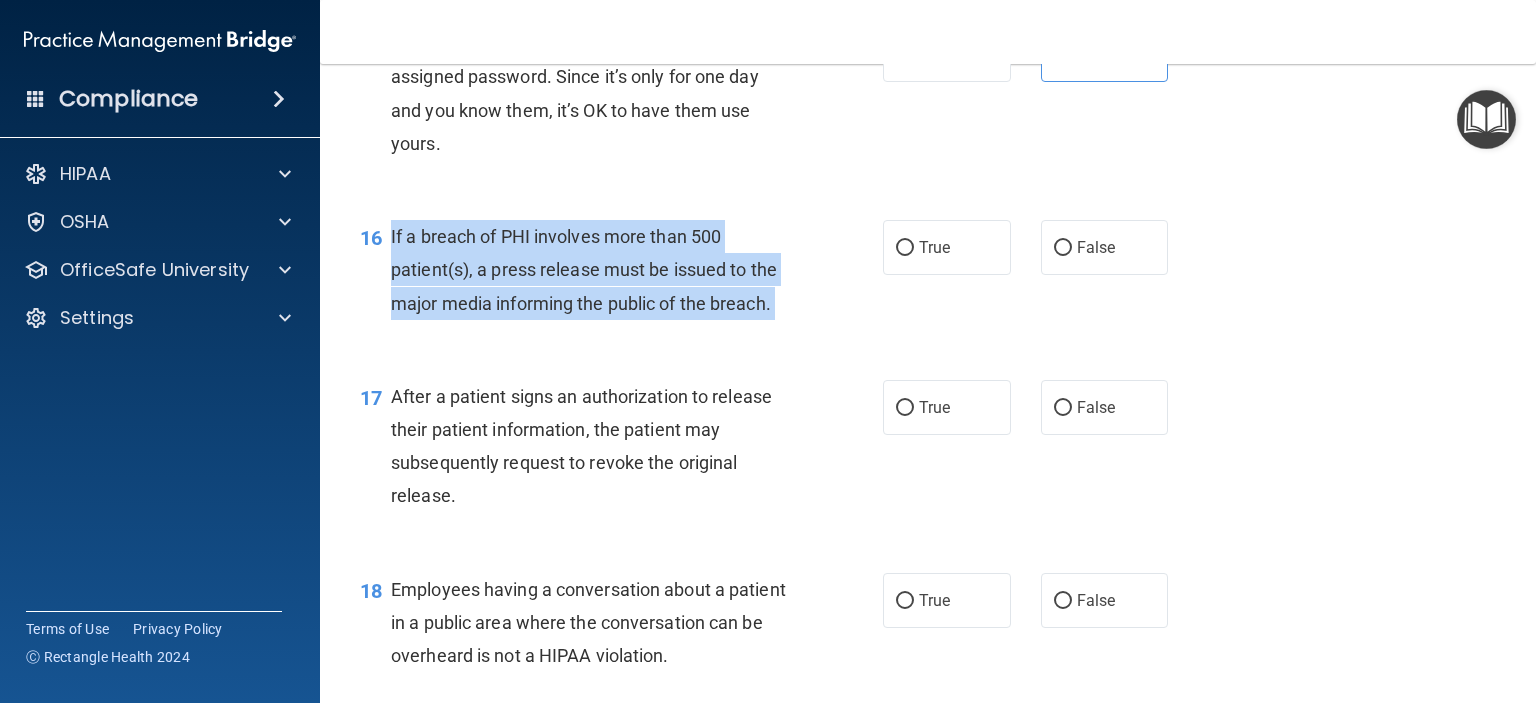 click on "If a breach of PHI involves more than 500 patient(s), a press release must be issued to the major media informing the public of the breach." at bounding box center (584, 269) 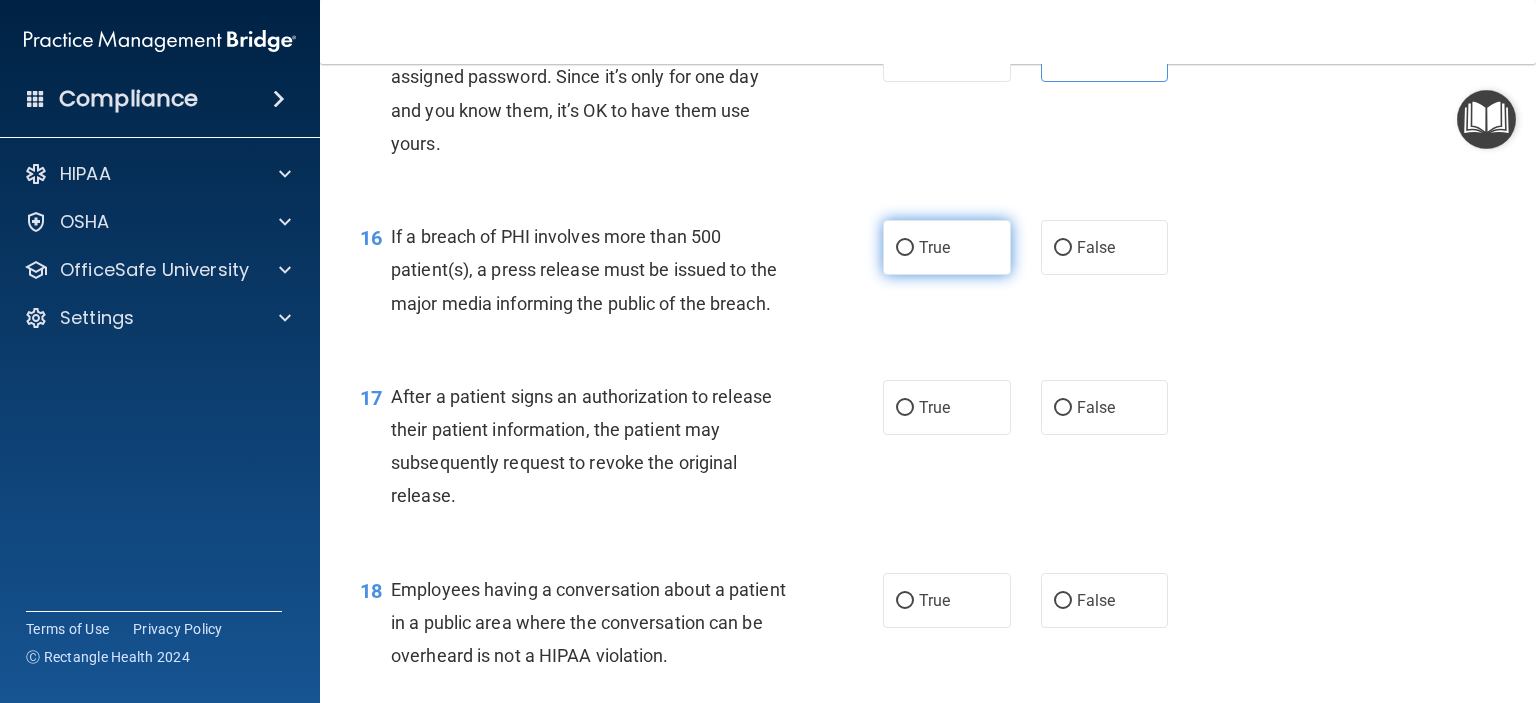 click on "True" at bounding box center [947, 247] 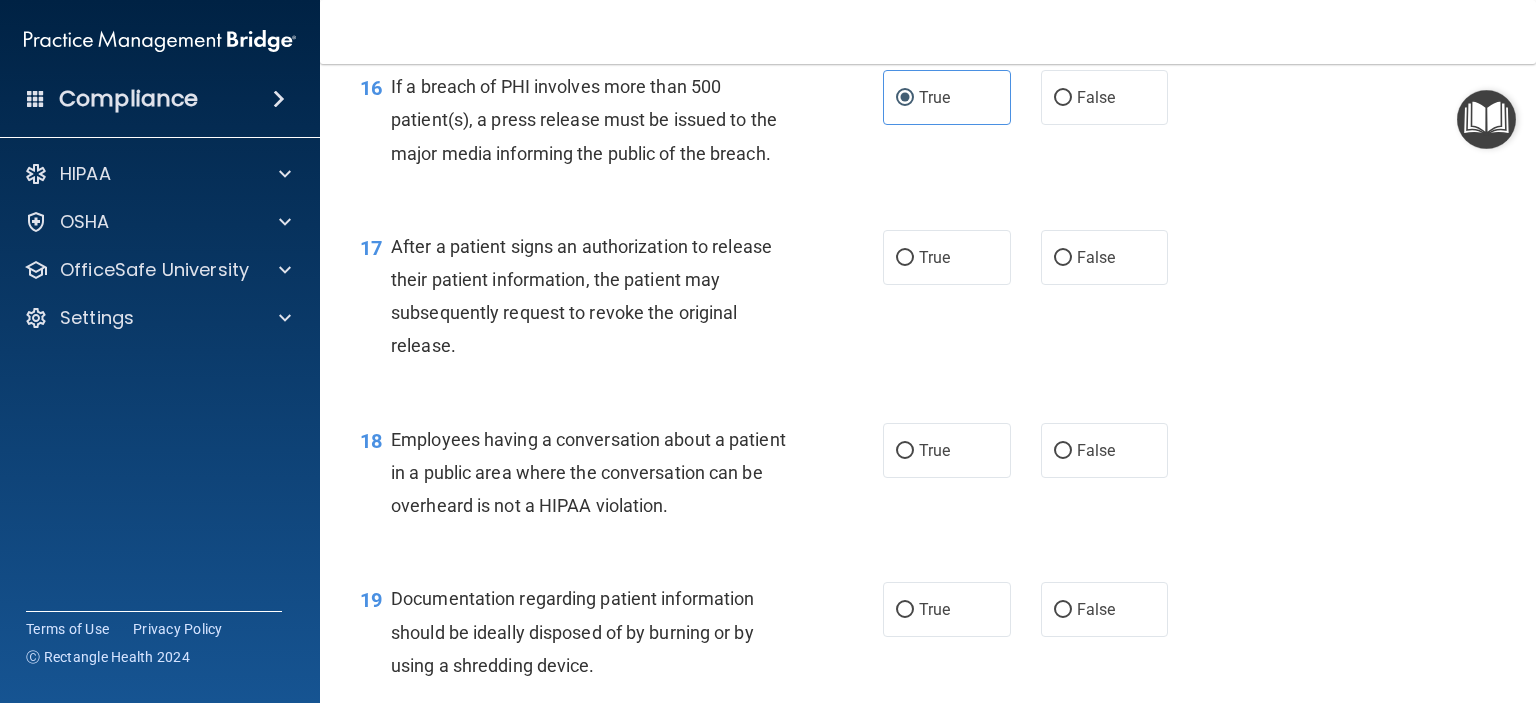 scroll, scrollTop: 2615, scrollLeft: 0, axis: vertical 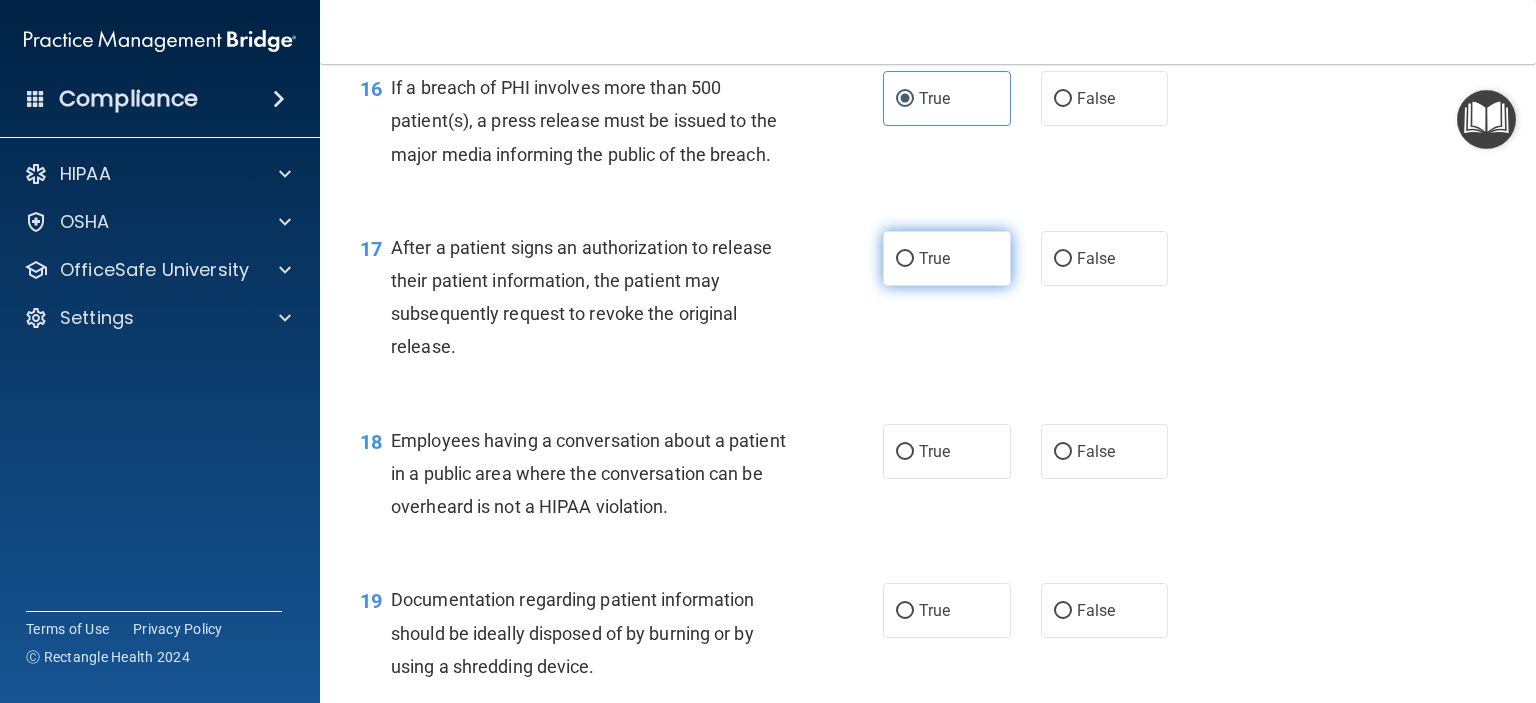 click on "True" at bounding box center [905, 259] 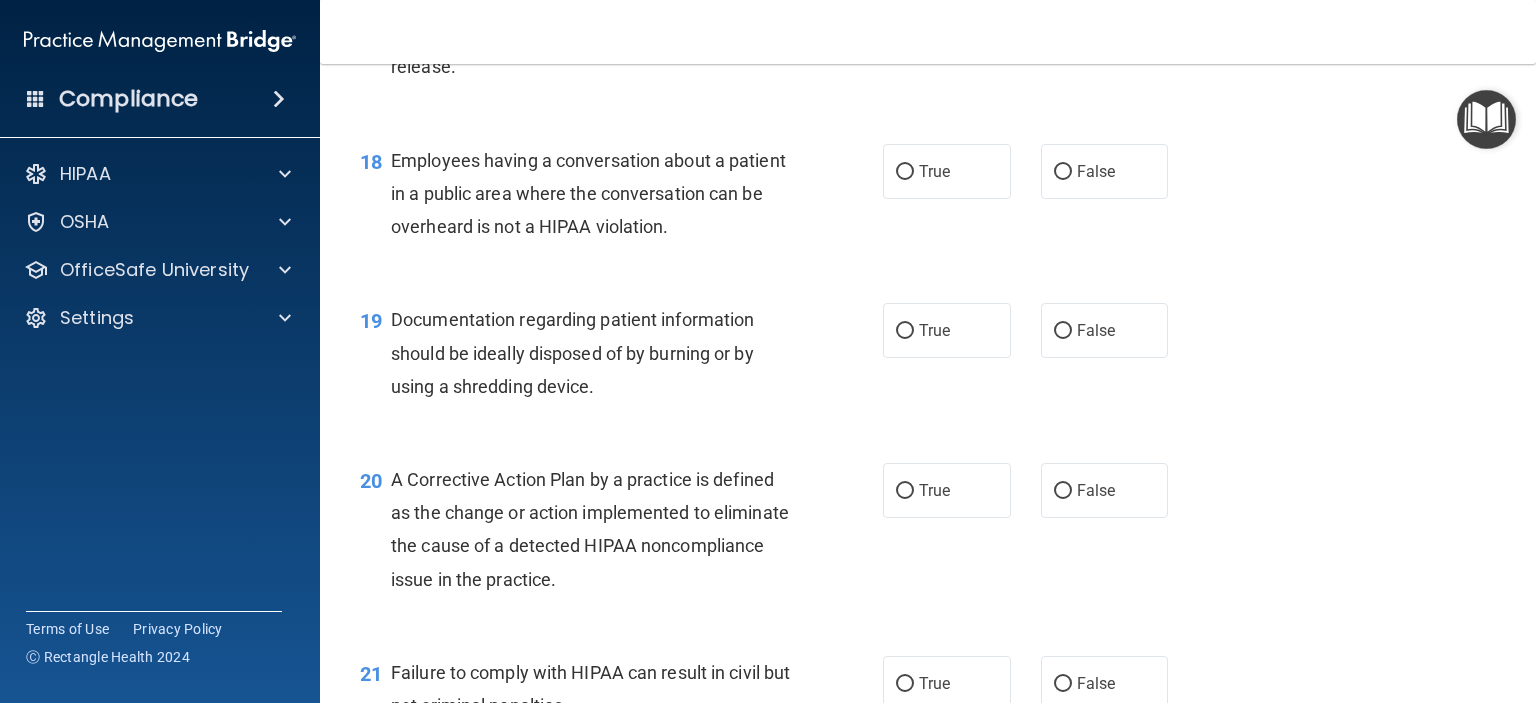 scroll, scrollTop: 2895, scrollLeft: 0, axis: vertical 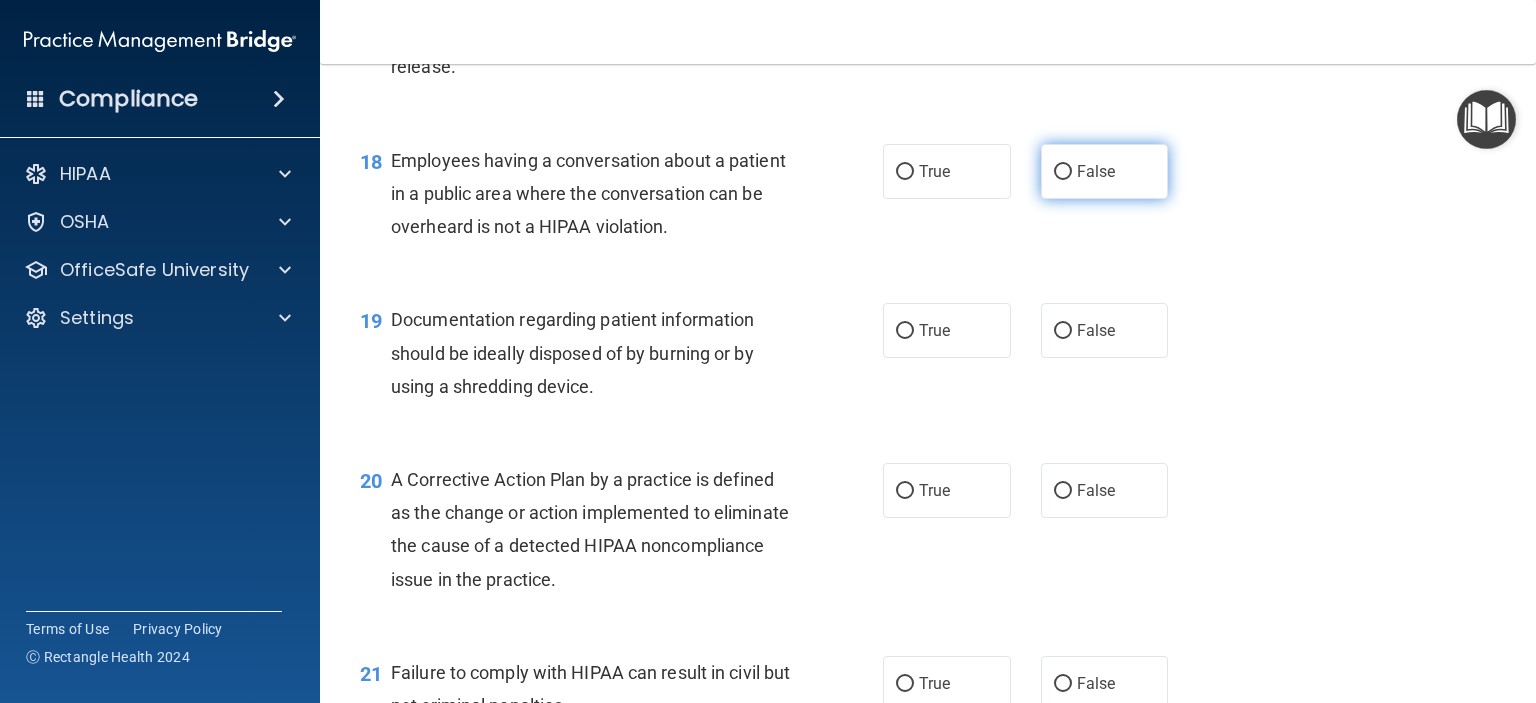 click on "False" at bounding box center [1105, 171] 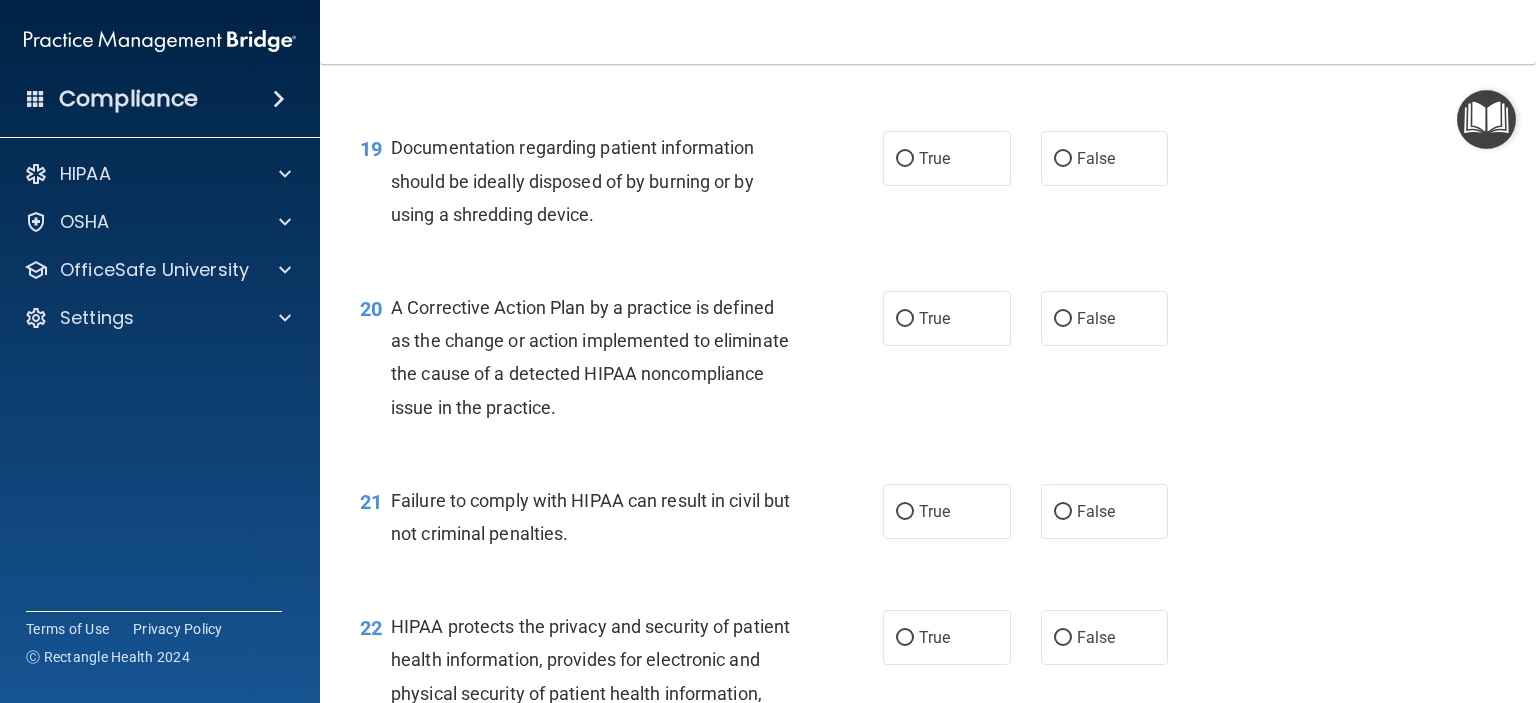 scroll, scrollTop: 3066, scrollLeft: 0, axis: vertical 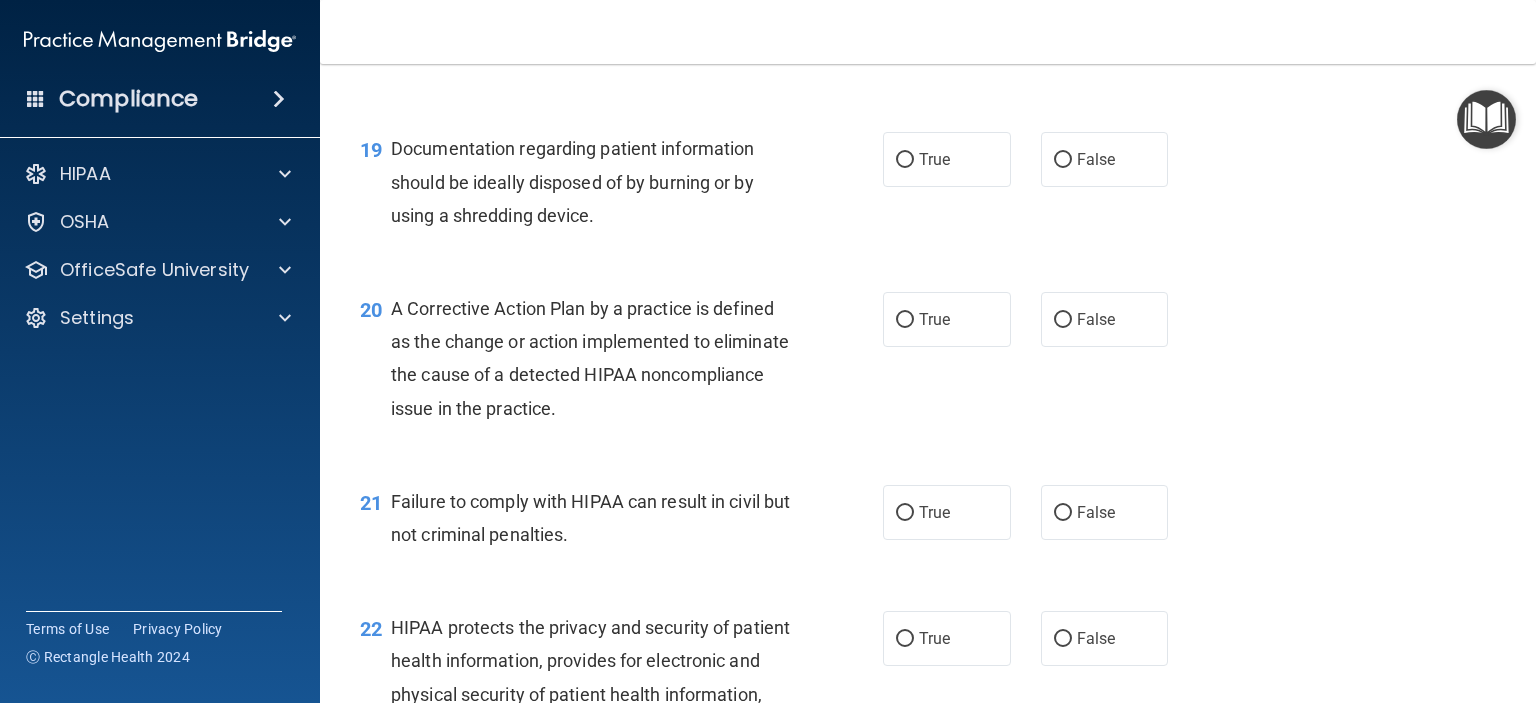 click on "Documentation regarding patient information should be ideally disposed of by burning or by using a shredding device." at bounding box center (572, 181) 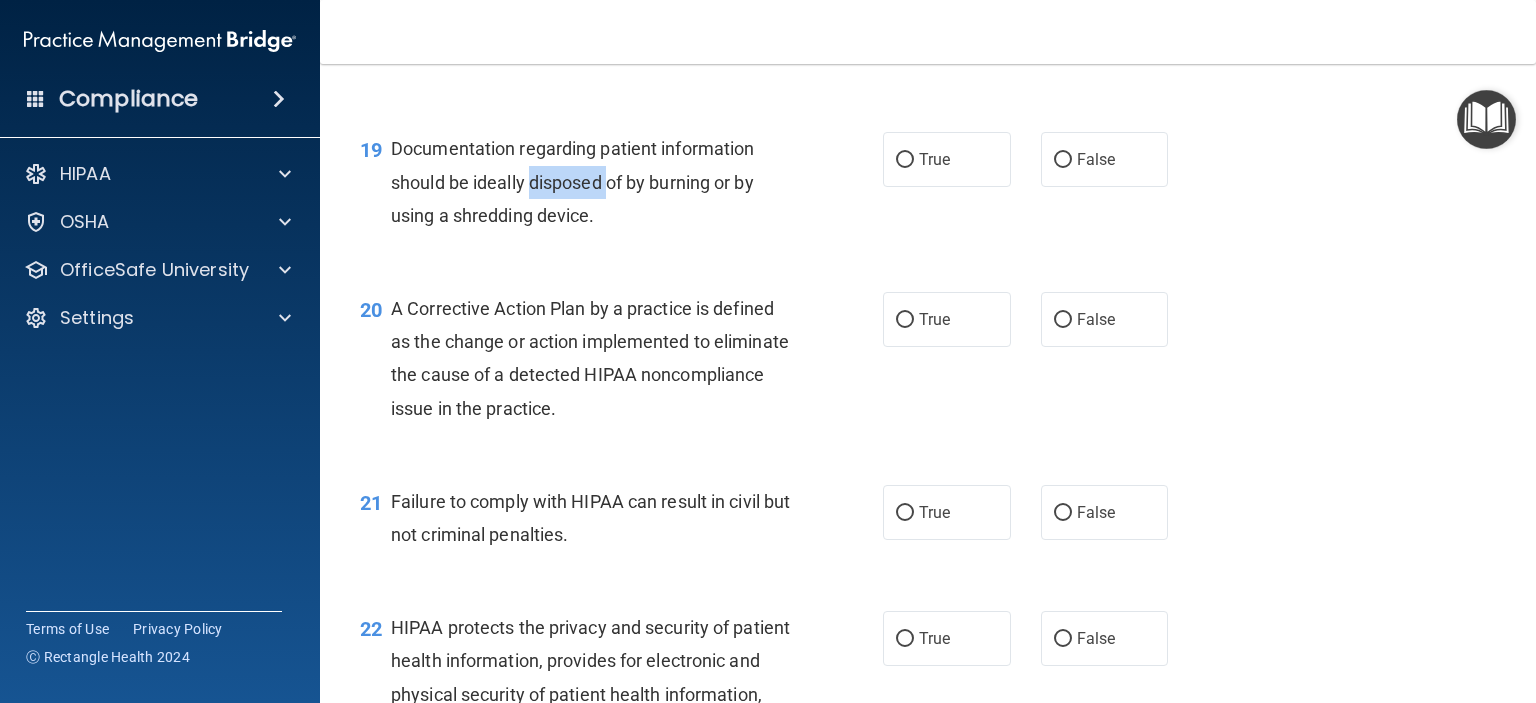 click on "Documentation regarding patient information should be ideally disposed of by burning or by using a shredding device." at bounding box center [572, 181] 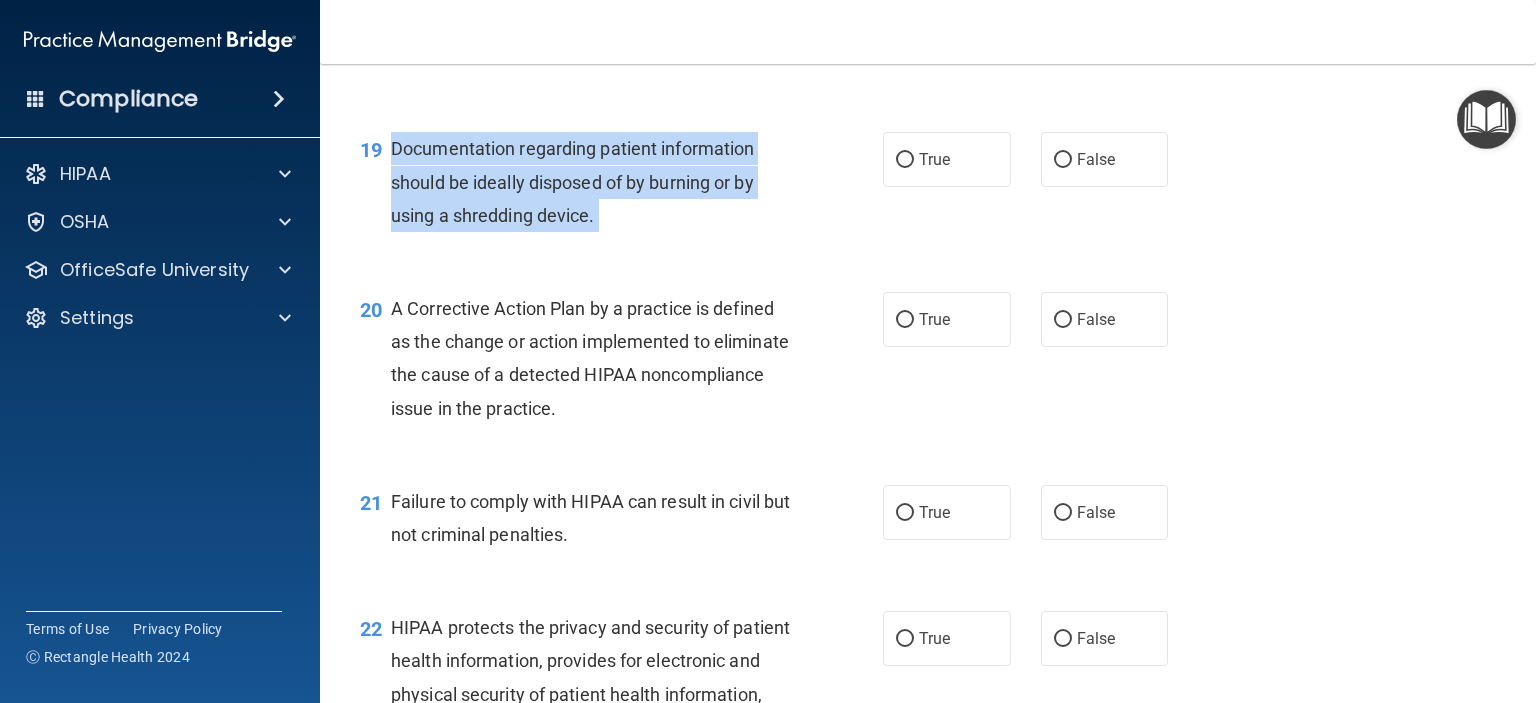 click on "Documentation regarding patient information should be ideally disposed of by burning or by using a shredding device." at bounding box center (572, 181) 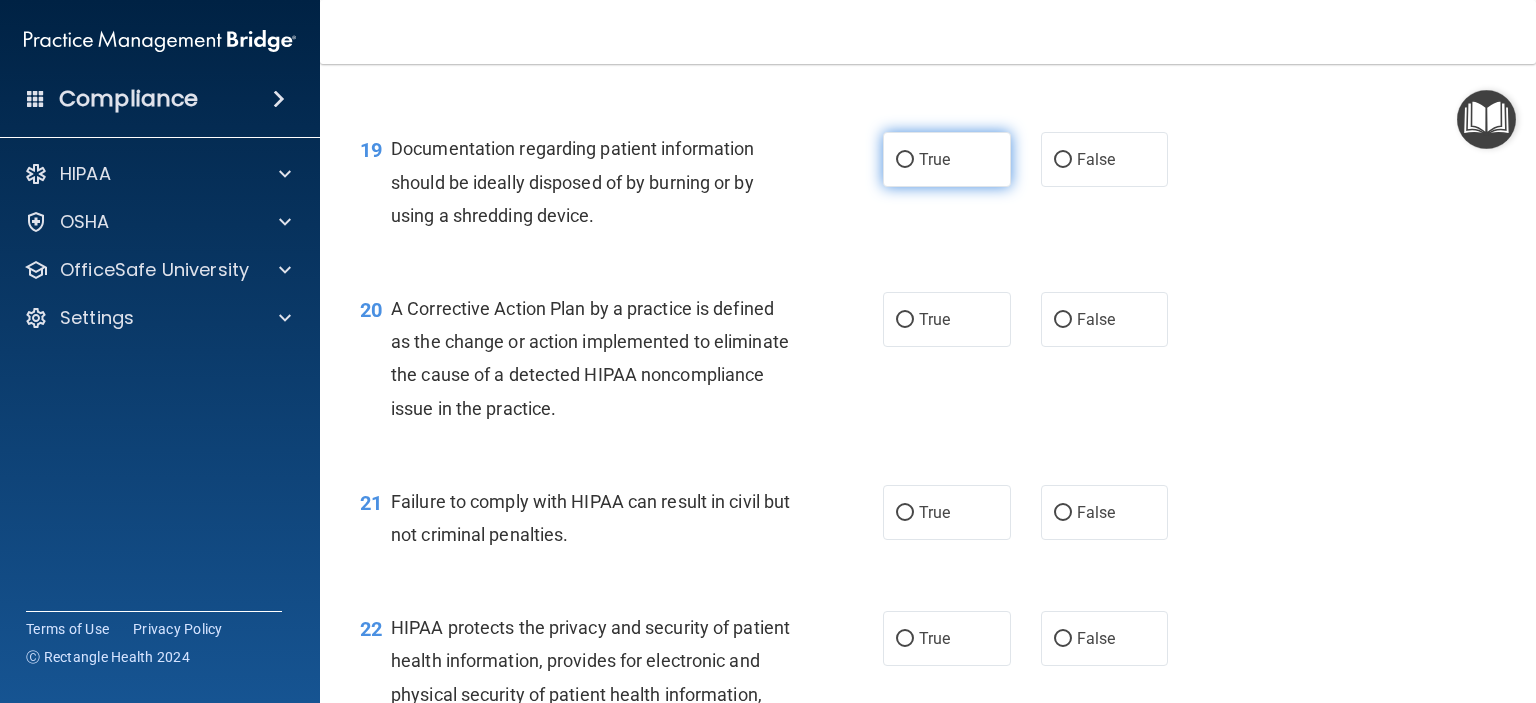 click on "True" at bounding box center [934, 159] 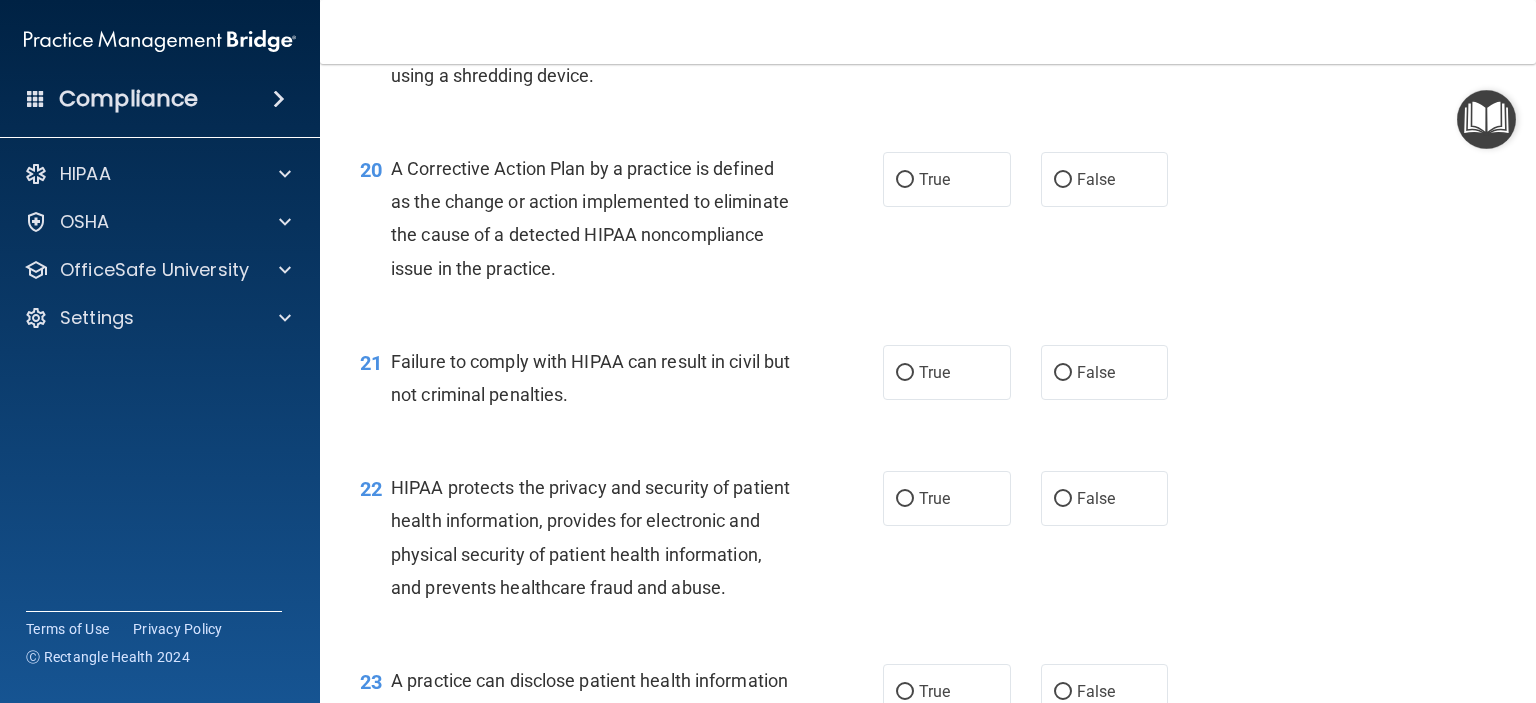 scroll, scrollTop: 3208, scrollLeft: 0, axis: vertical 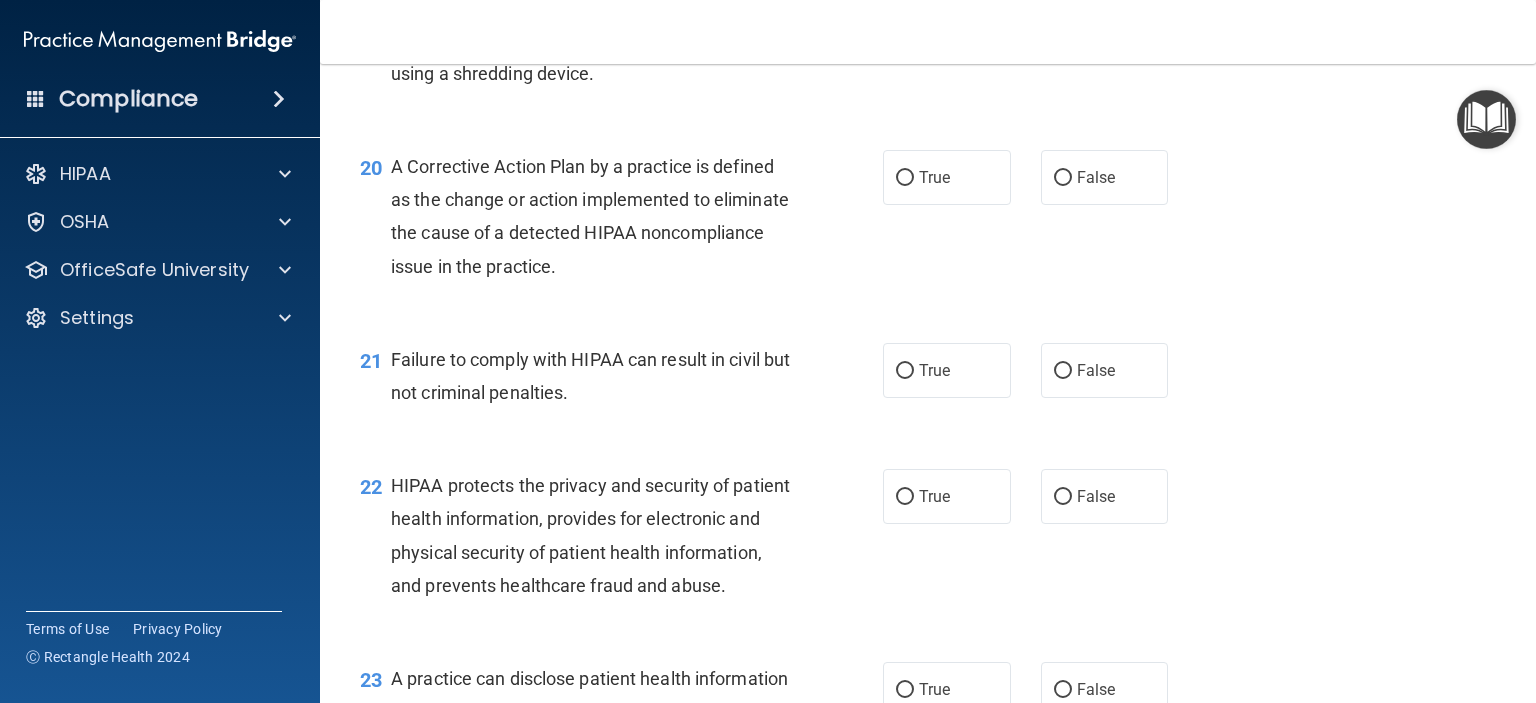 click on "A Corrective Action Plan by a practice is defined as the change or action implemented to eliminate the cause of a detected HIPAA noncompliance issue in the practice." at bounding box center (590, 216) 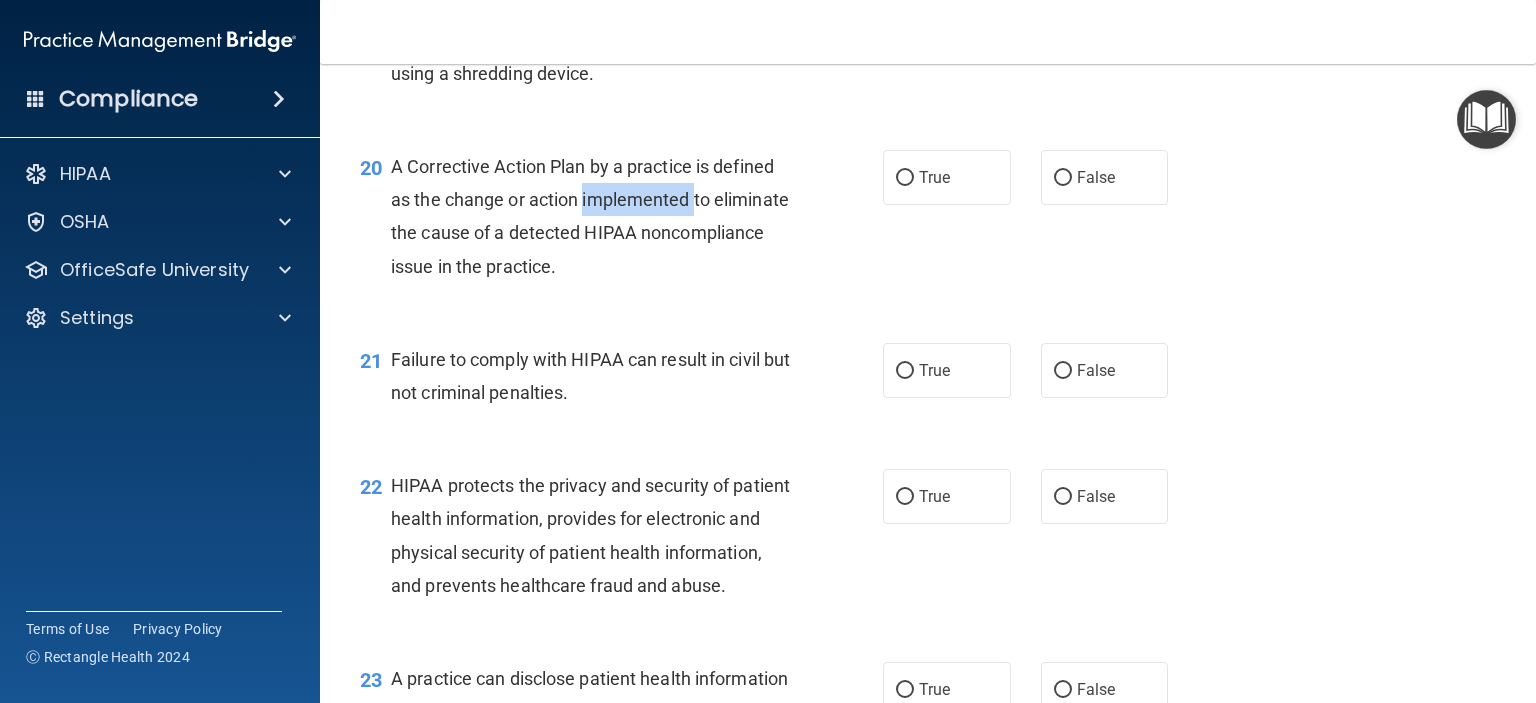 click on "A Corrective Action Plan by a practice is defined as the change or action implemented to eliminate the cause of a detected HIPAA noncompliance issue in the practice." at bounding box center (590, 216) 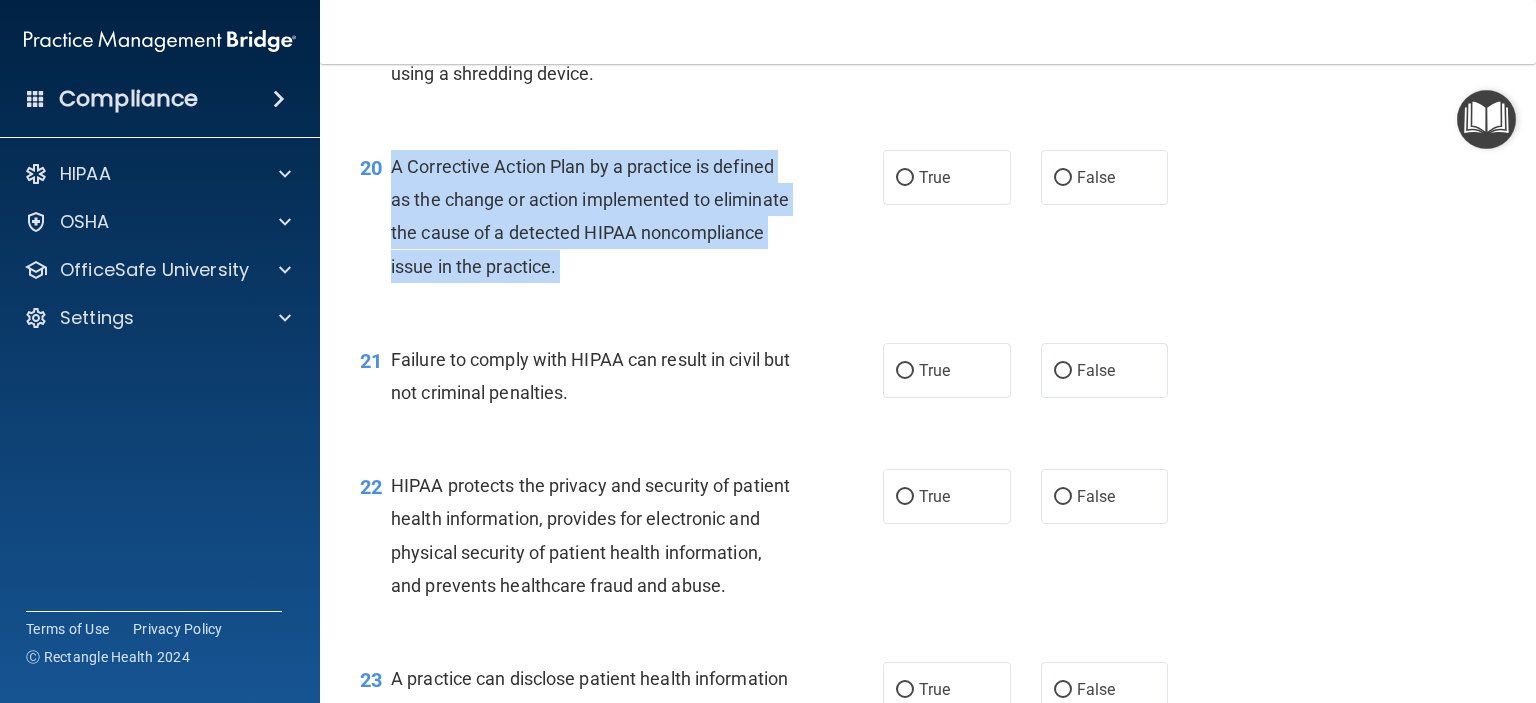 click on "A Corrective Action Plan by a practice is defined as the change or action implemented to eliminate the cause of a detected HIPAA noncompliance issue in the practice." at bounding box center (590, 216) 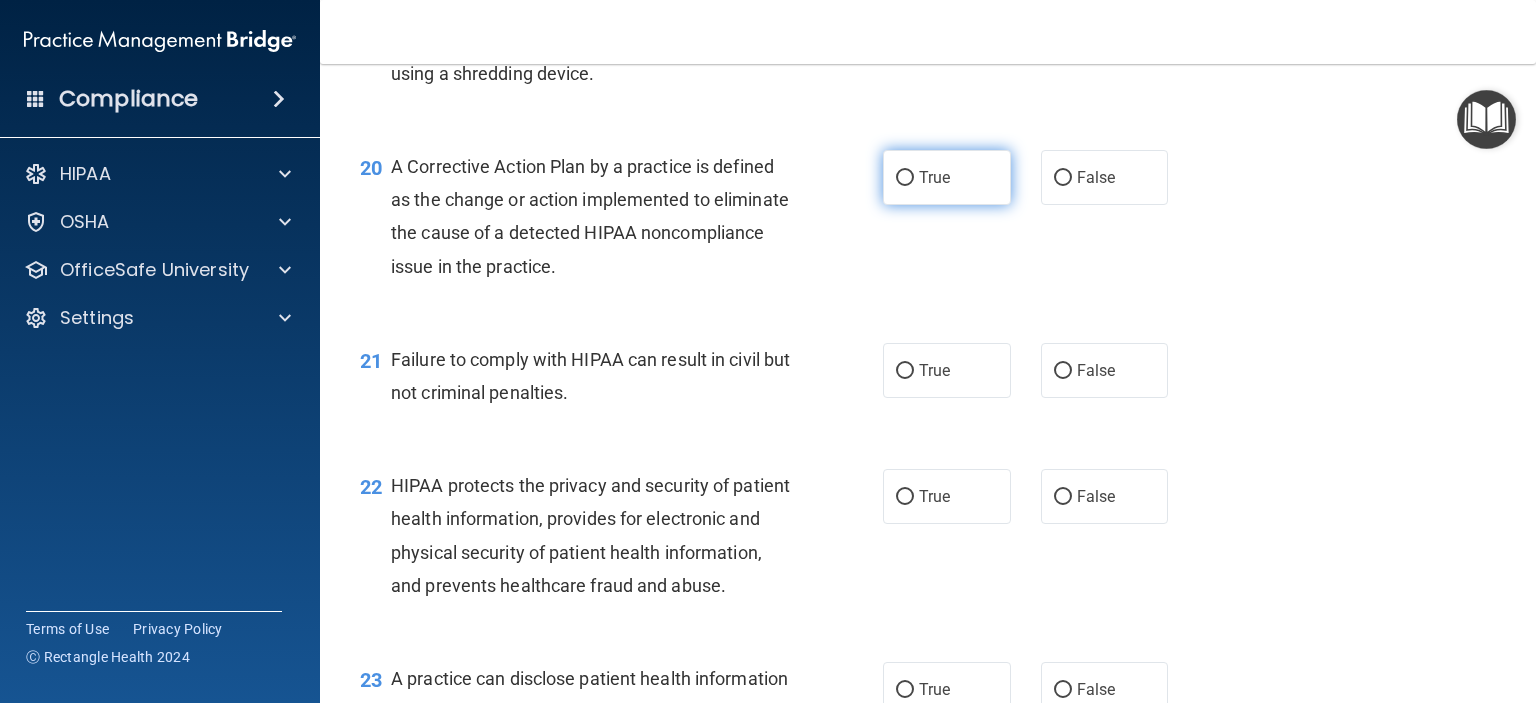 click on "True" at bounding box center (947, 177) 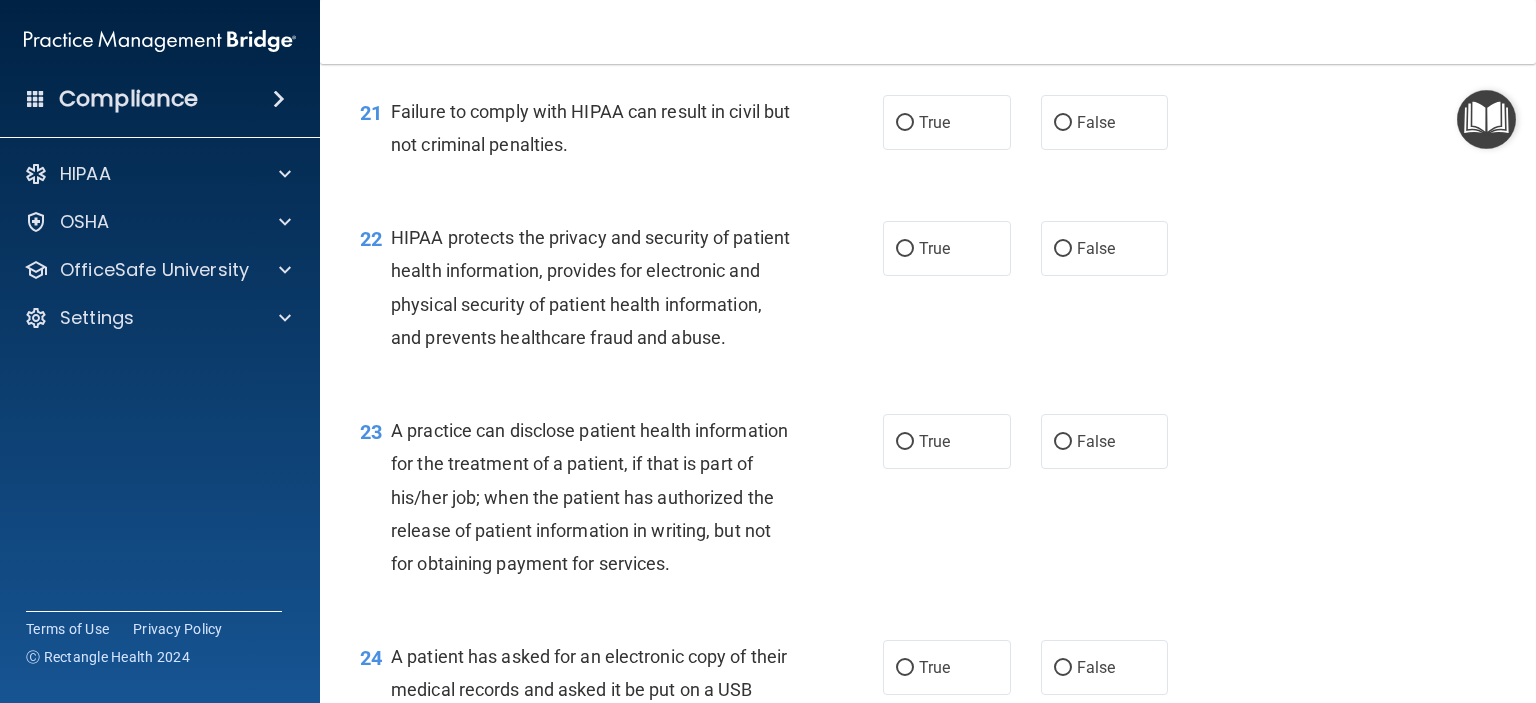 scroll, scrollTop: 3455, scrollLeft: 0, axis: vertical 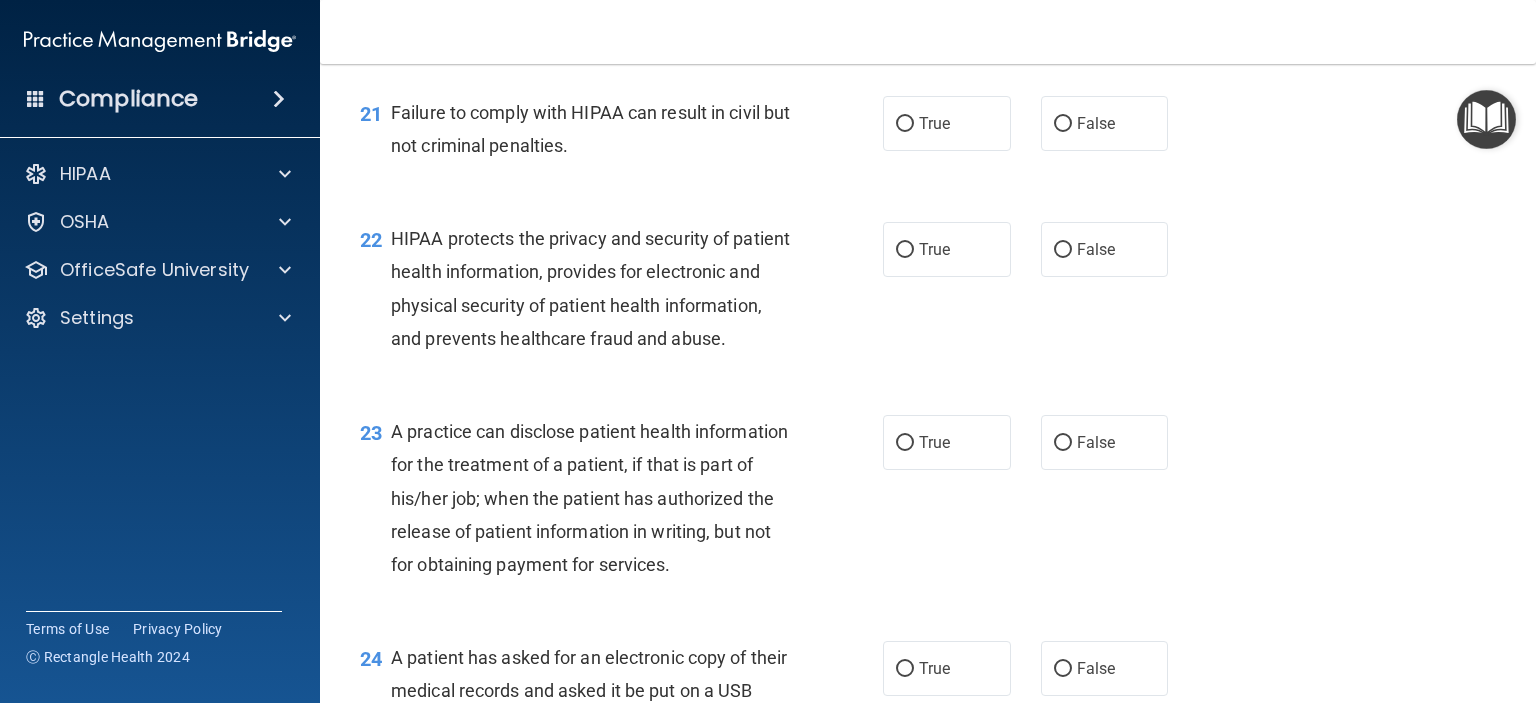 click on "Failure to comply with HIPAA can result in civil but not criminal penalties." at bounding box center [590, 129] 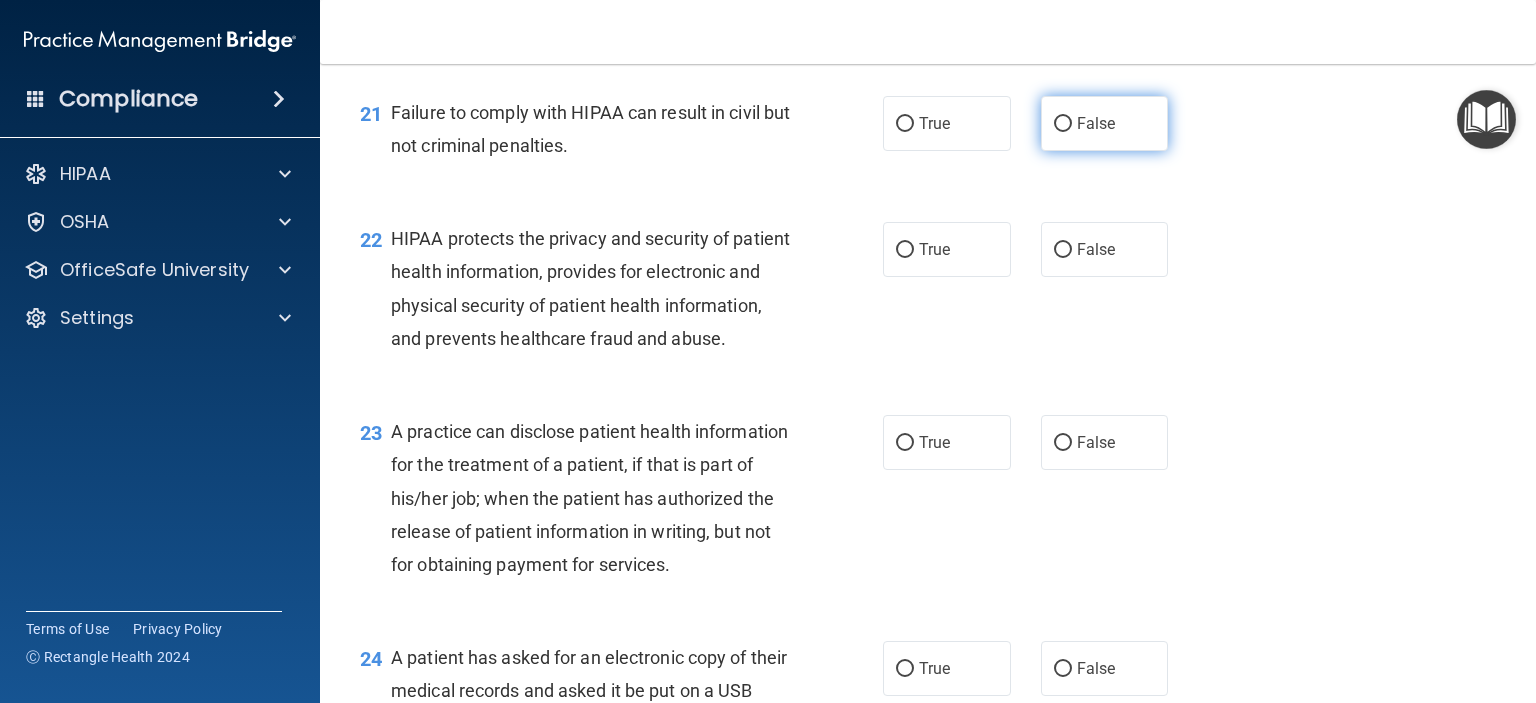 click on "False" at bounding box center (1105, 123) 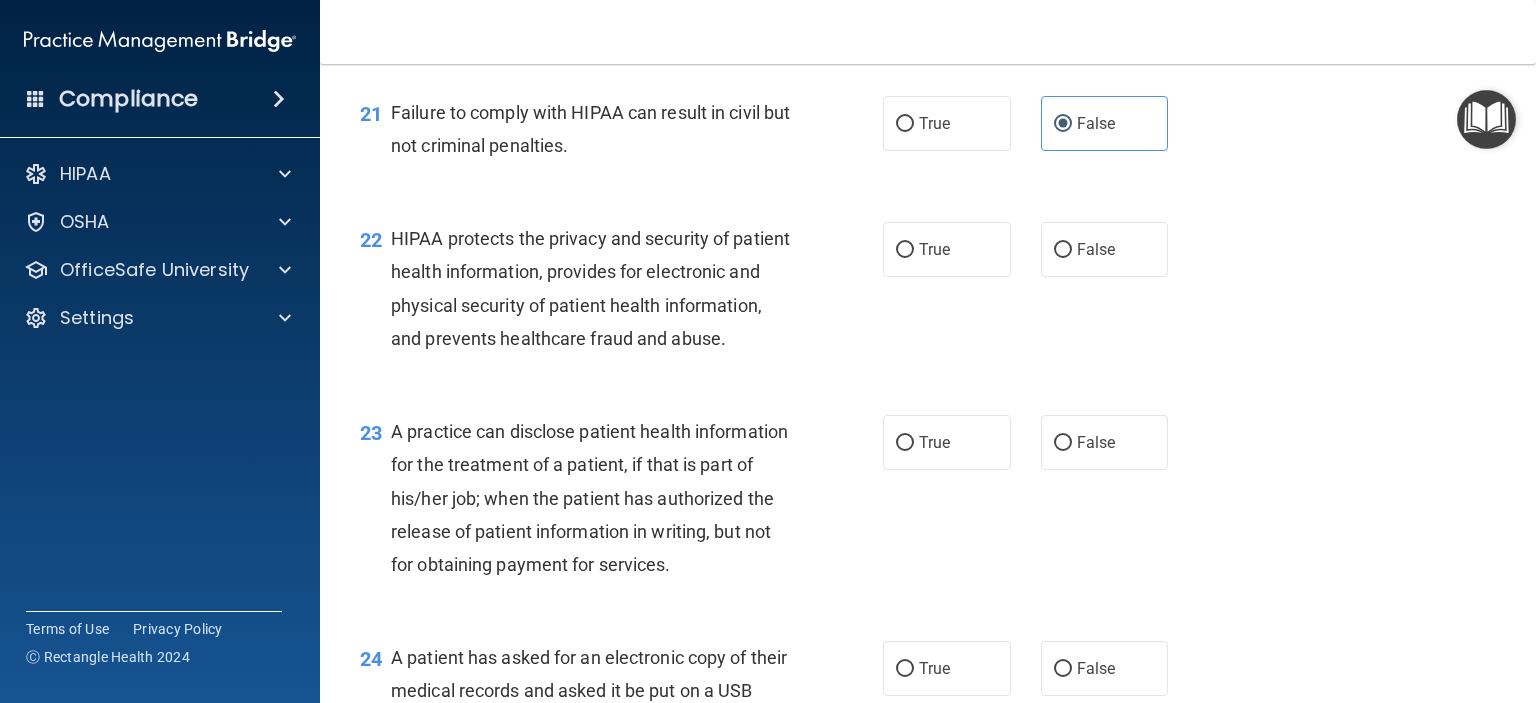 click on "Failure to comply with HIPAA can result in civil but not criminal penalties." at bounding box center (590, 129) 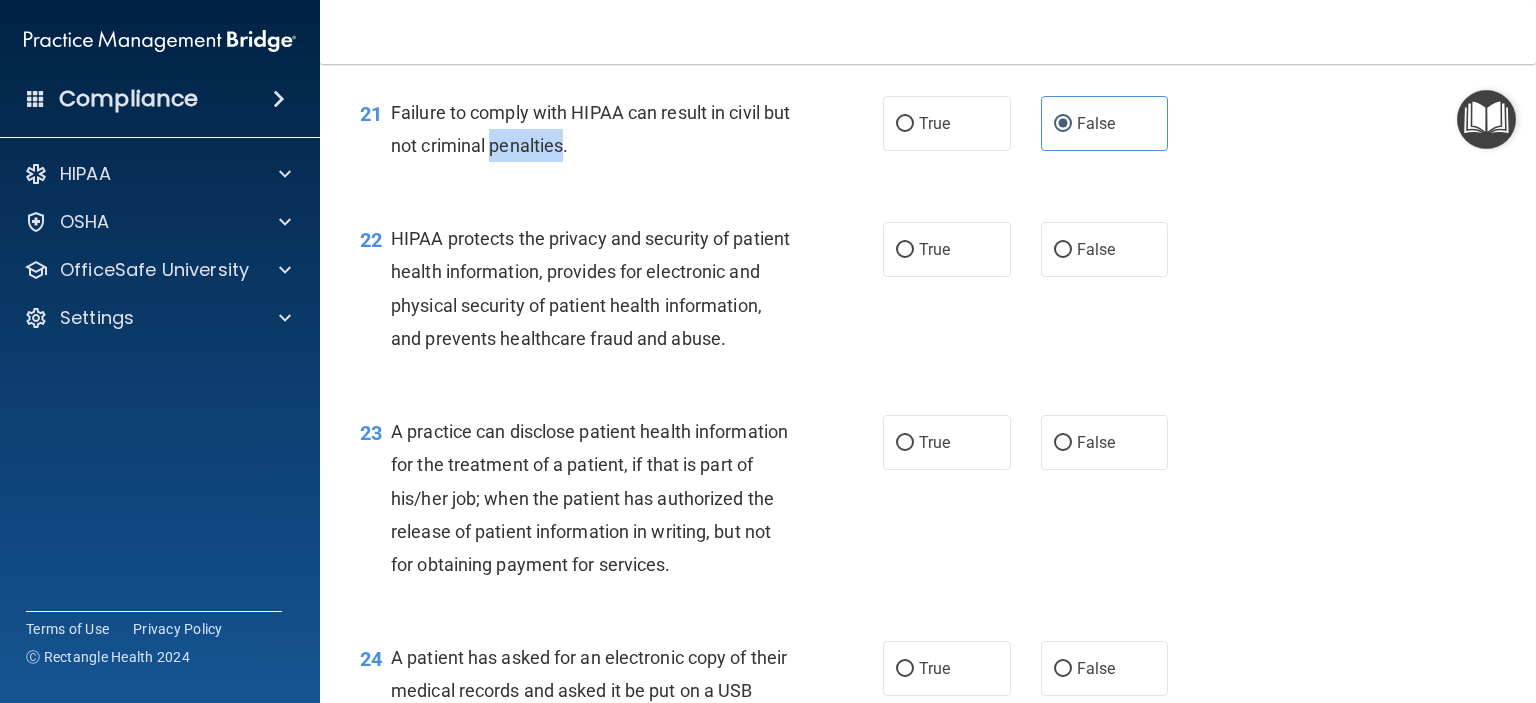 click on "Failure to comply with HIPAA can result in civil but not criminal penalties." at bounding box center (590, 129) 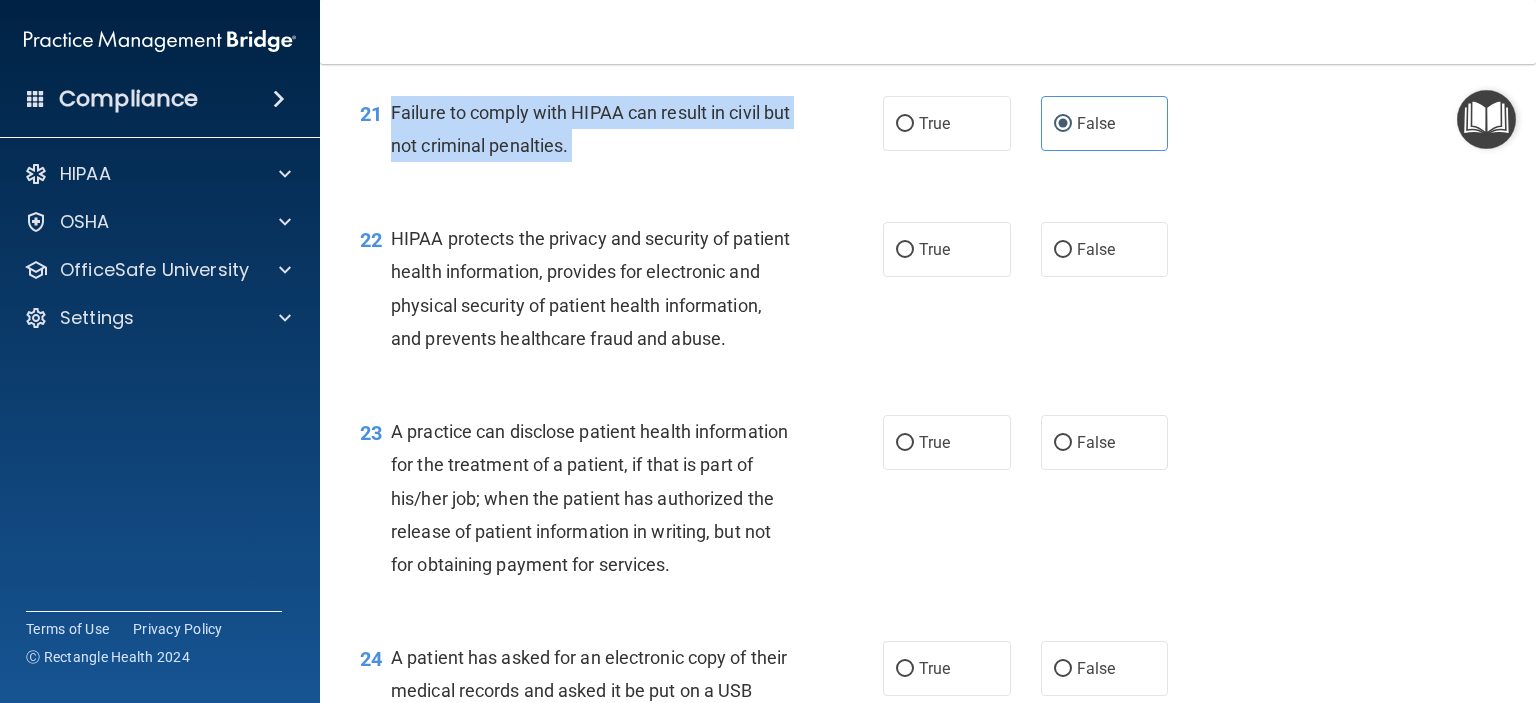 click on "Failure to comply with HIPAA can result in civil but not criminal penalties." at bounding box center (590, 129) 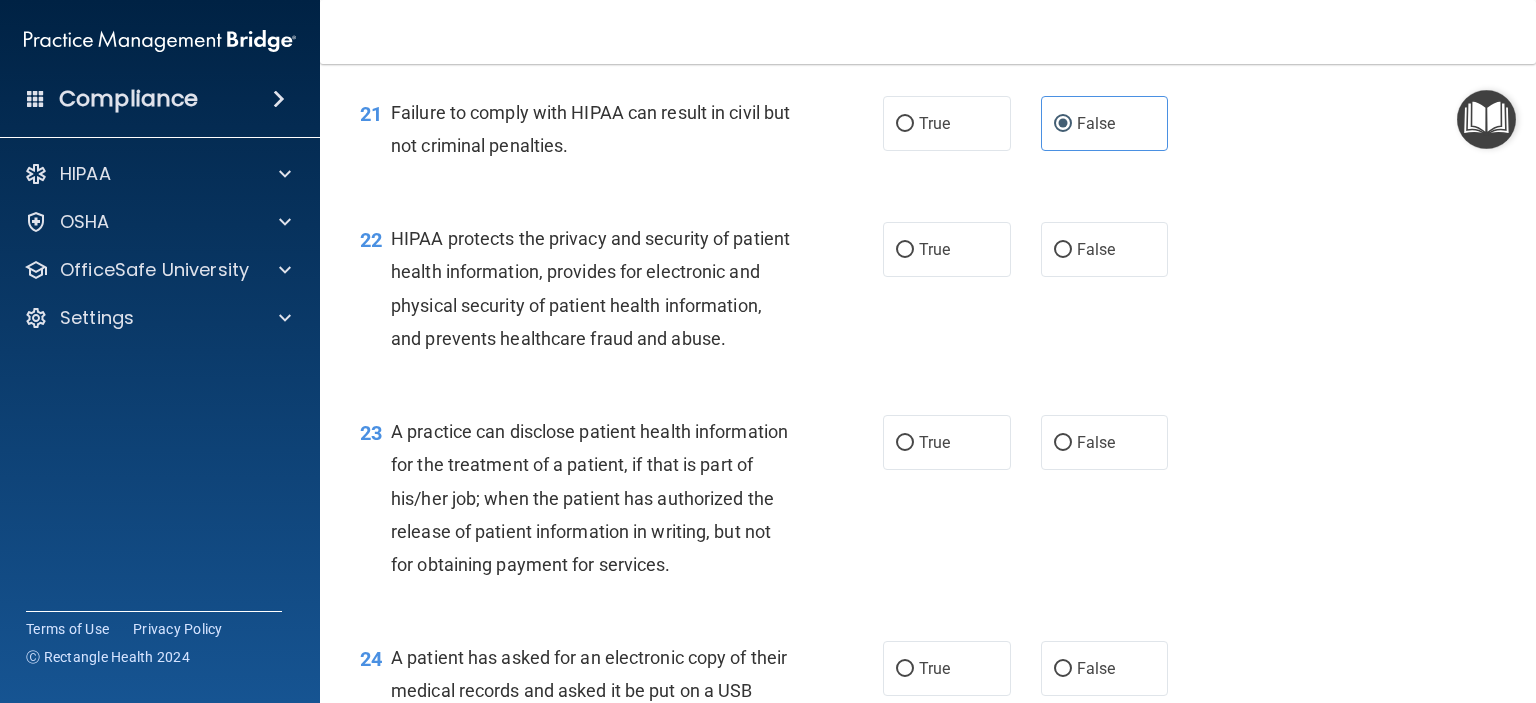click on "HIPAA protects the privacy and security of patient health information, provides for electronic and physical security of patient health information, and prevents healthcare fraud and abuse." at bounding box center (590, 288) 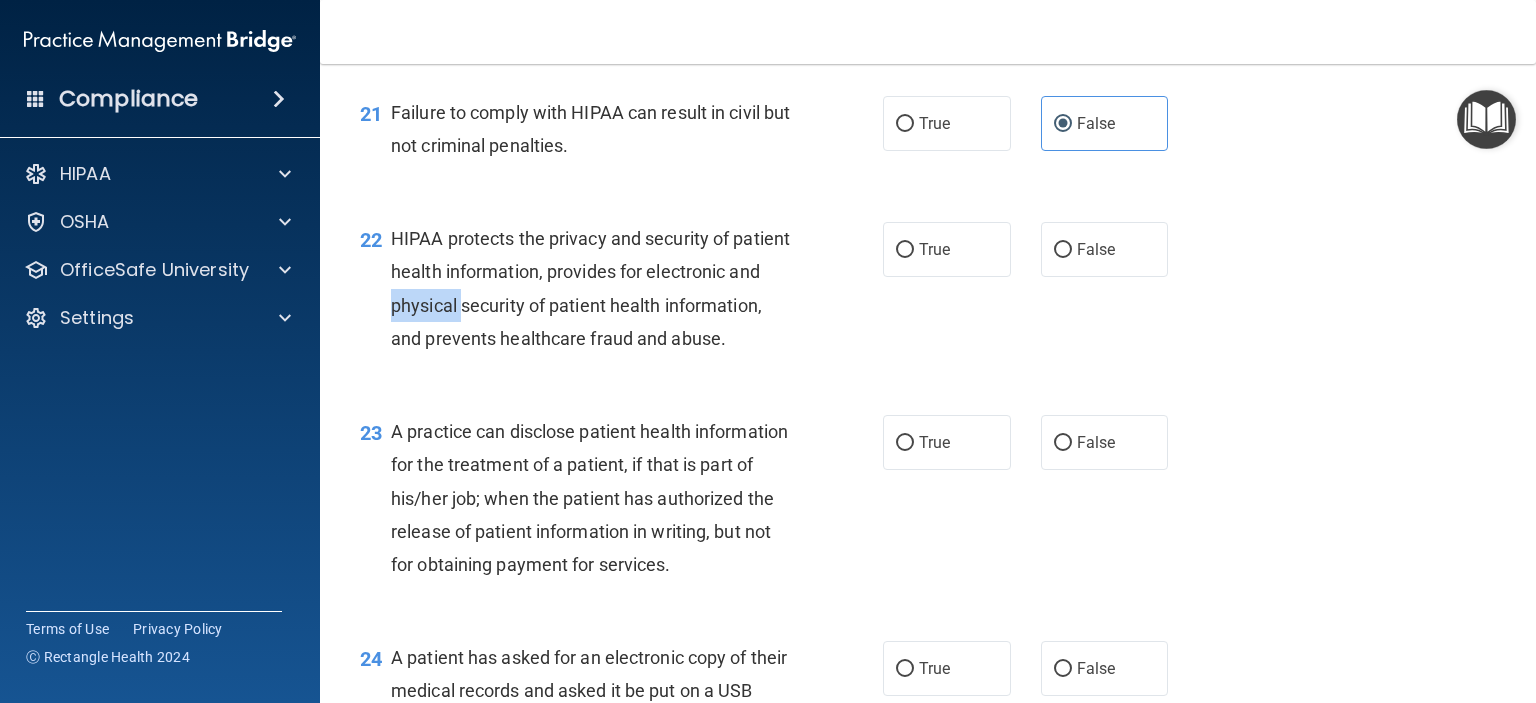 click on "HIPAA protects the privacy and security of patient health information, provides for electronic and physical security of patient health information, and prevents healthcare fraud and abuse." at bounding box center (590, 288) 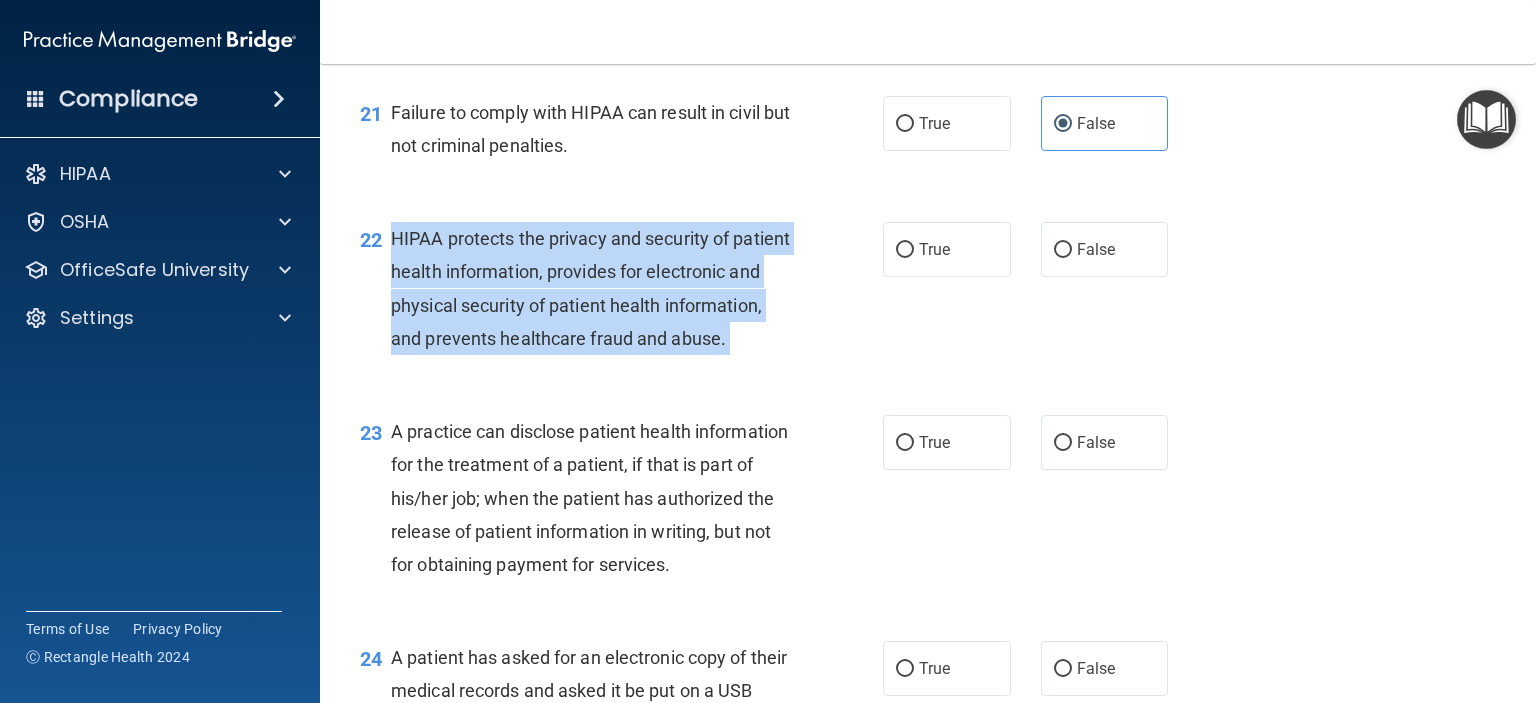 click on "HIPAA protects the privacy and security of patient health information, provides for electronic and physical security of patient health information, and prevents healthcare fraud and abuse." at bounding box center [590, 288] 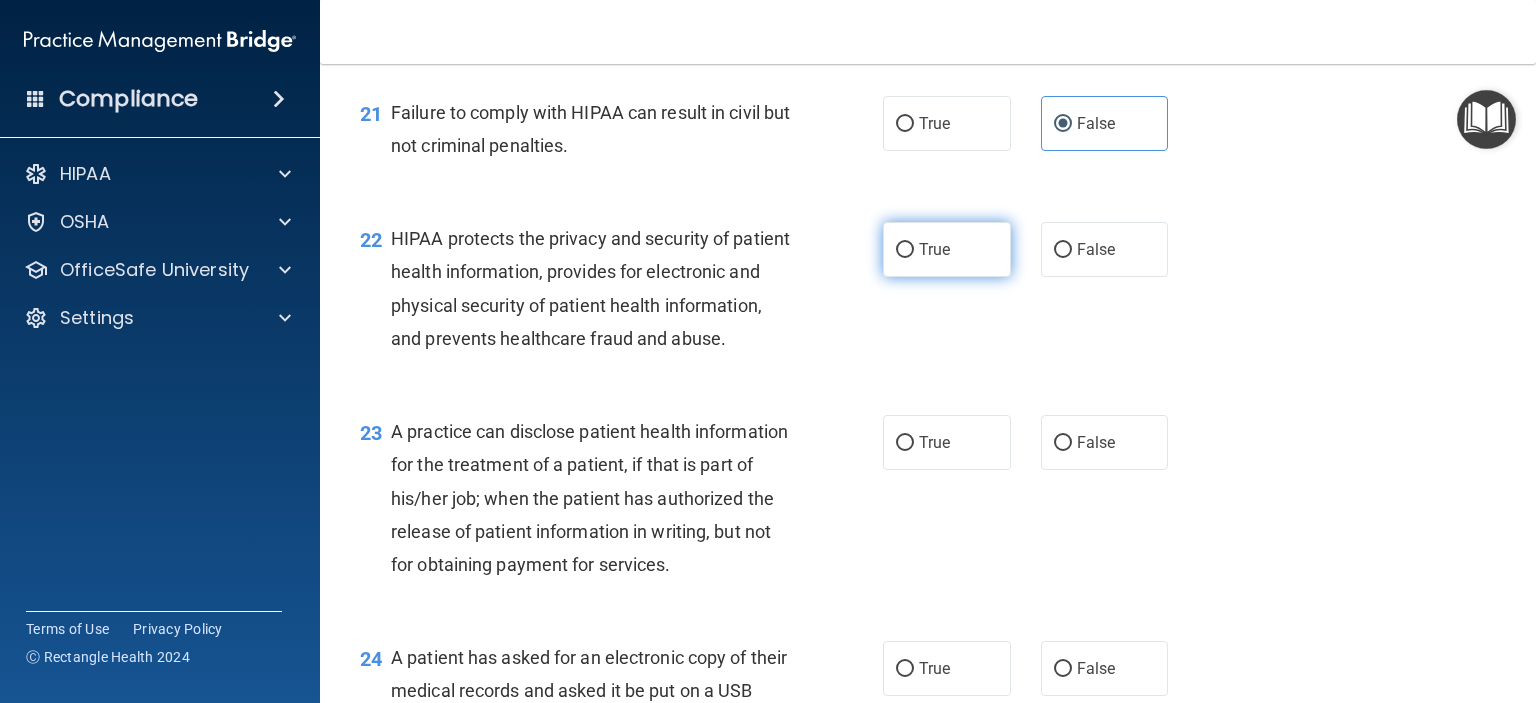 click on "True" at bounding box center (947, 249) 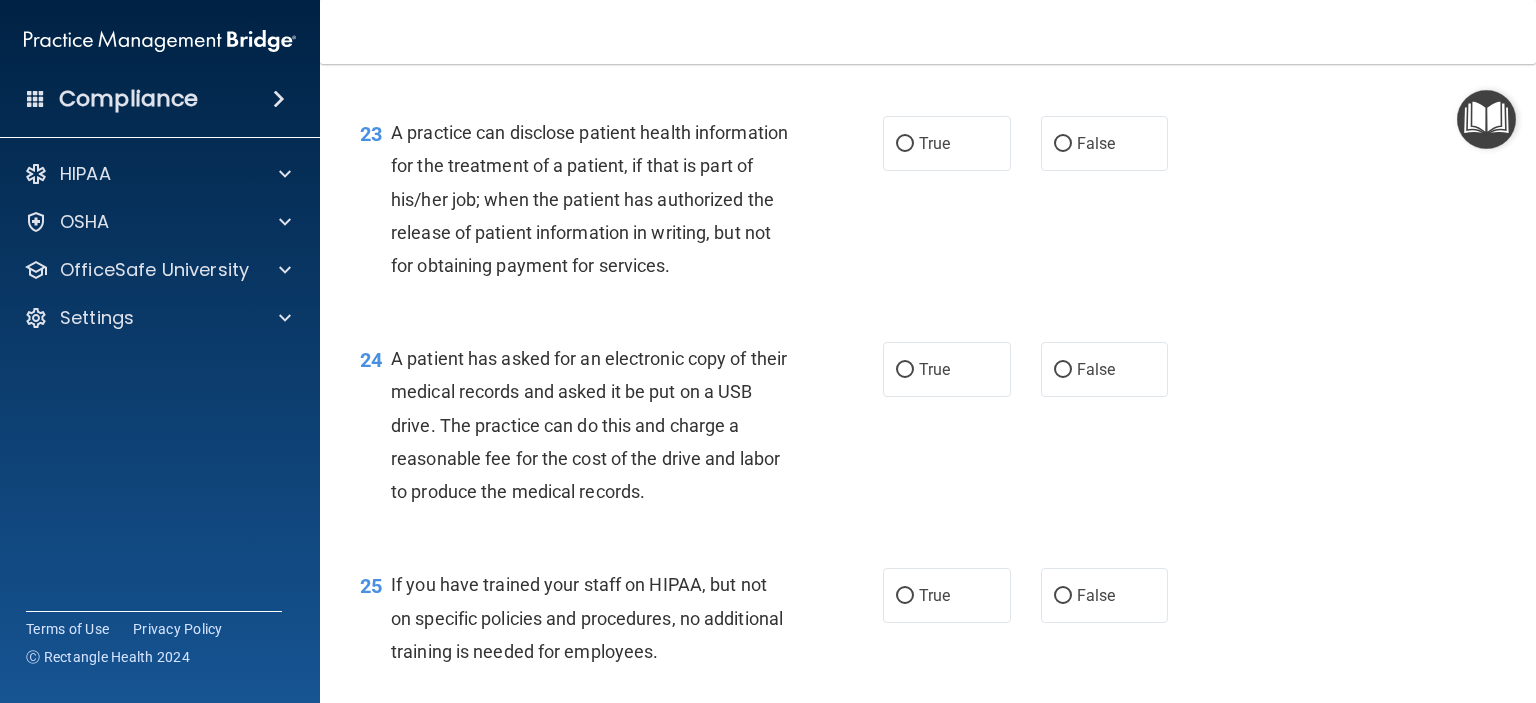 scroll, scrollTop: 3752, scrollLeft: 0, axis: vertical 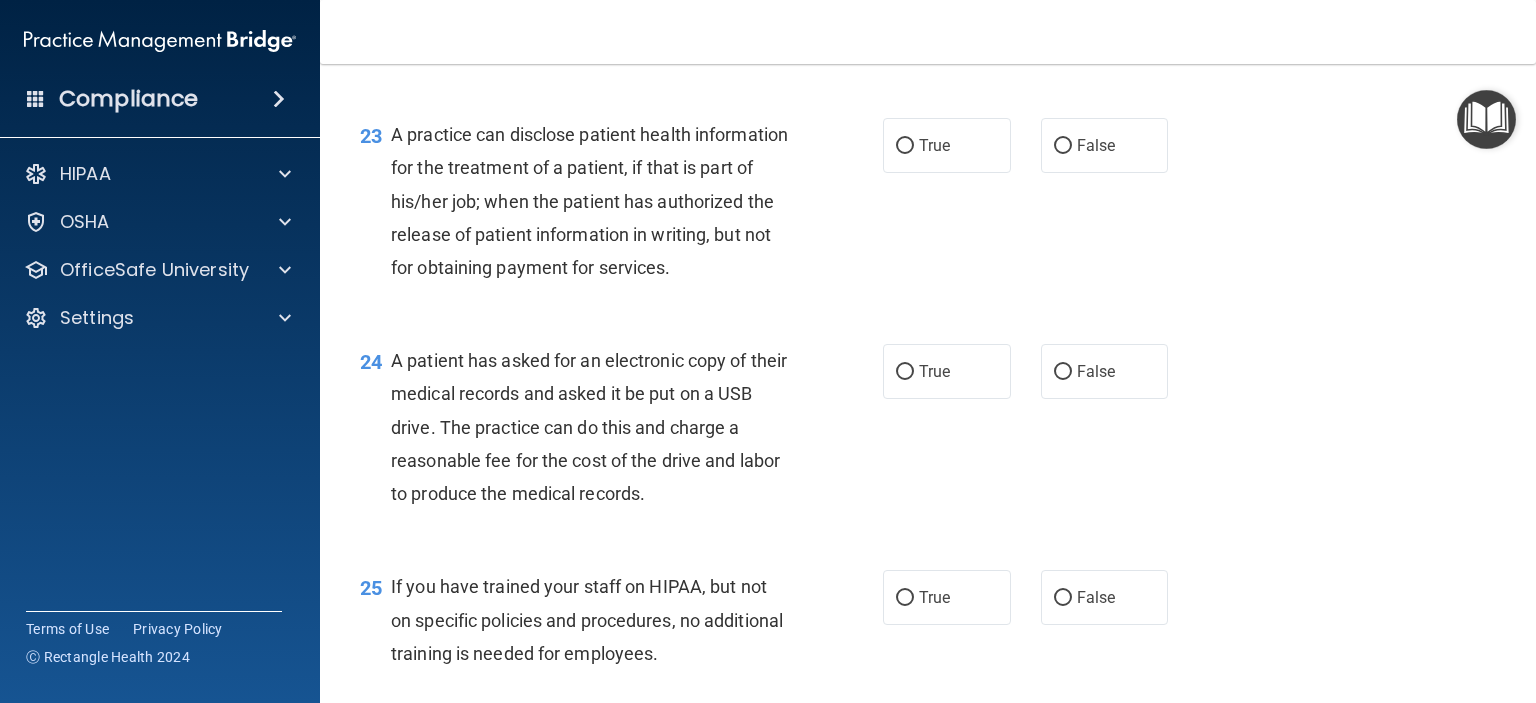click on "A practice can disclose patient health information for the treatment of a patient, if that is part of his/her job; when the patient has authorized the release of patient information in writing, but not for obtaining payment for services." at bounding box center (589, 201) 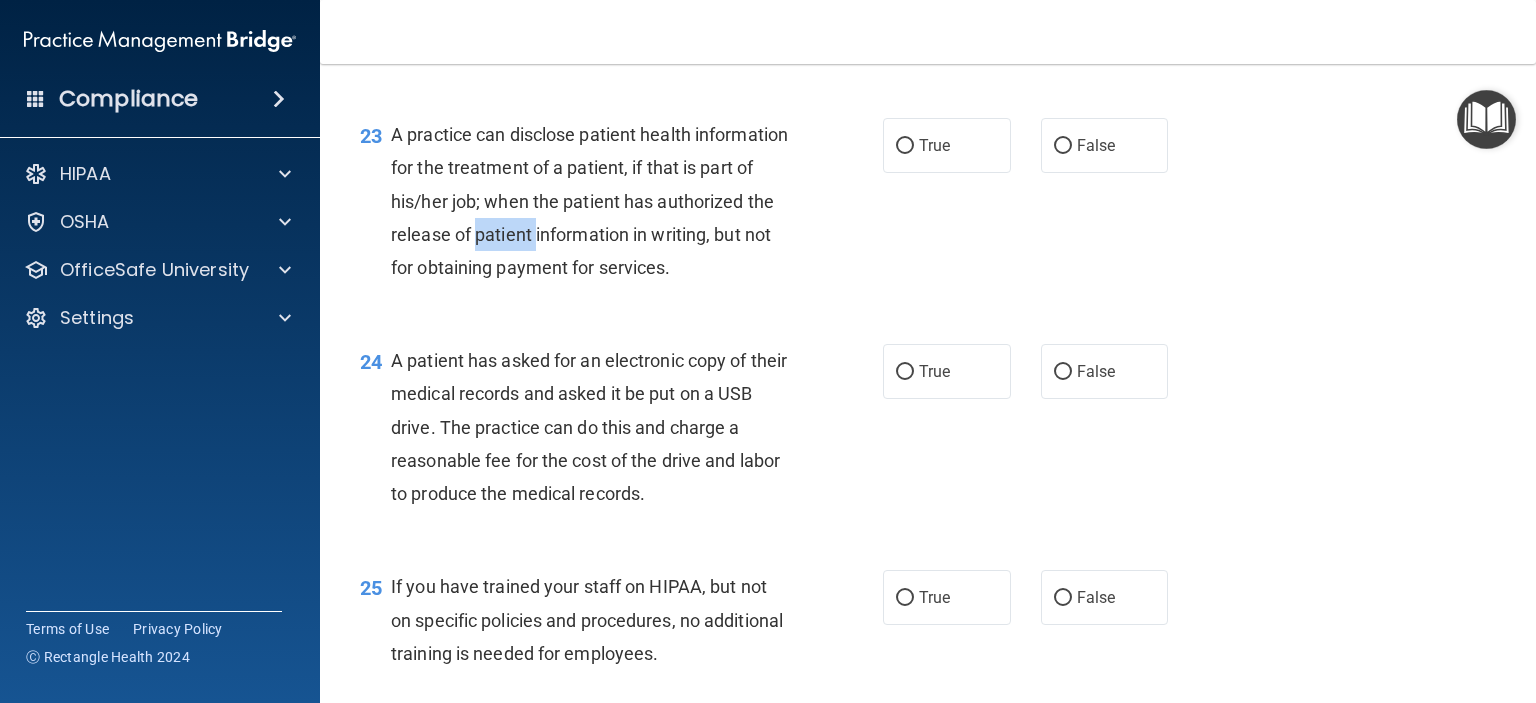 click on "A practice can disclose patient health information for the treatment of a patient, if that is part of his/her job; when the patient has authorized the release of patient information in writing, but not for obtaining payment for services." at bounding box center [589, 201] 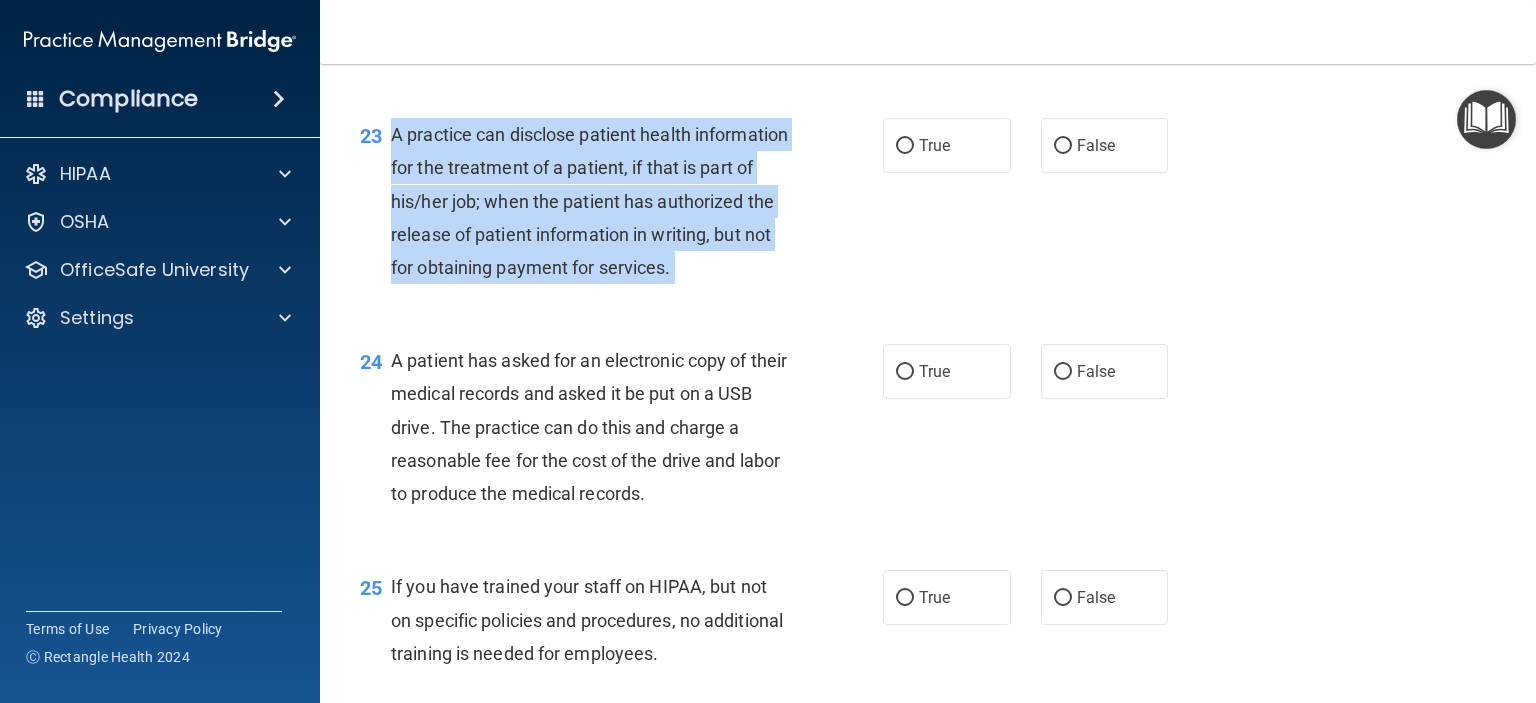 click on "A practice can disclose patient health information for the treatment of a patient, if that is part of his/her job; when the patient has authorized the release of patient information in writing, but not for obtaining payment for services." at bounding box center [589, 201] 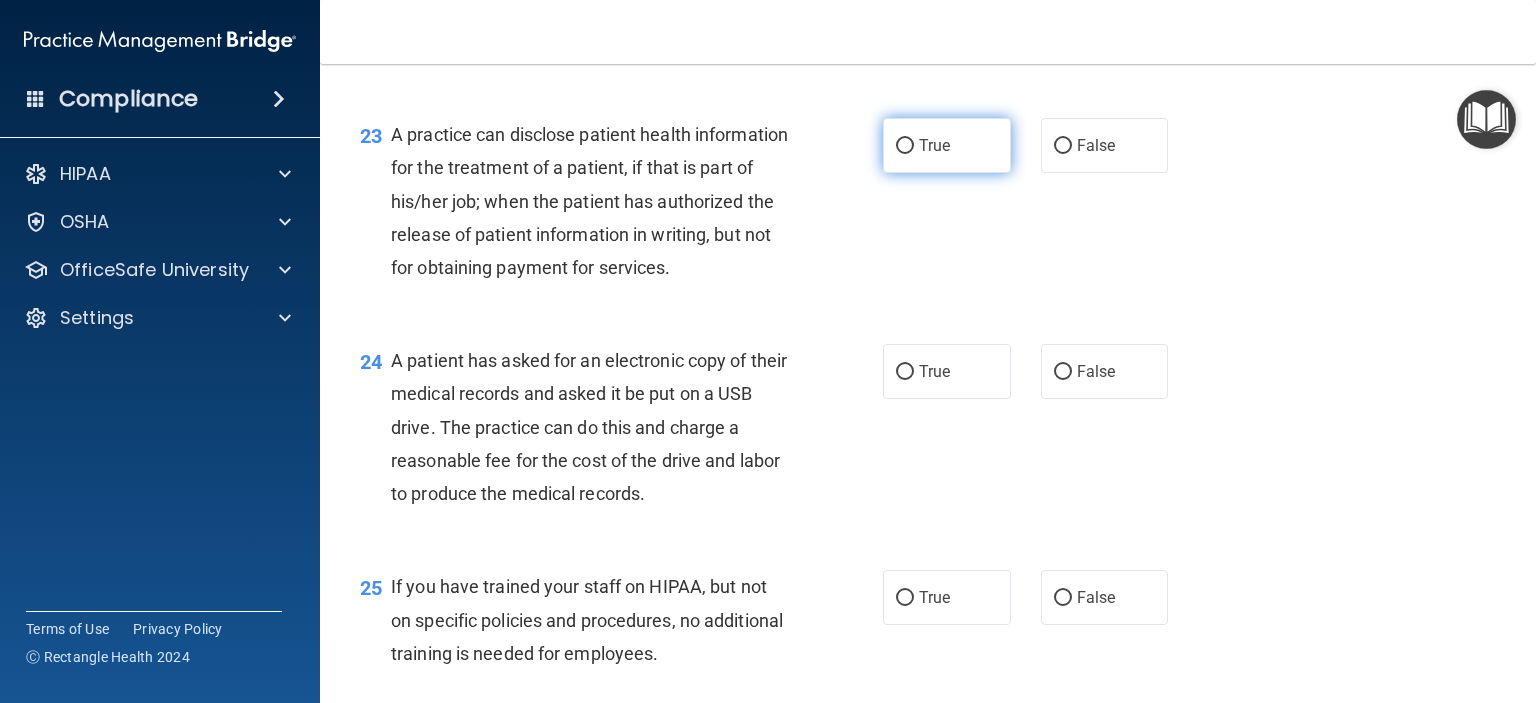 click on "True" at bounding box center (905, 146) 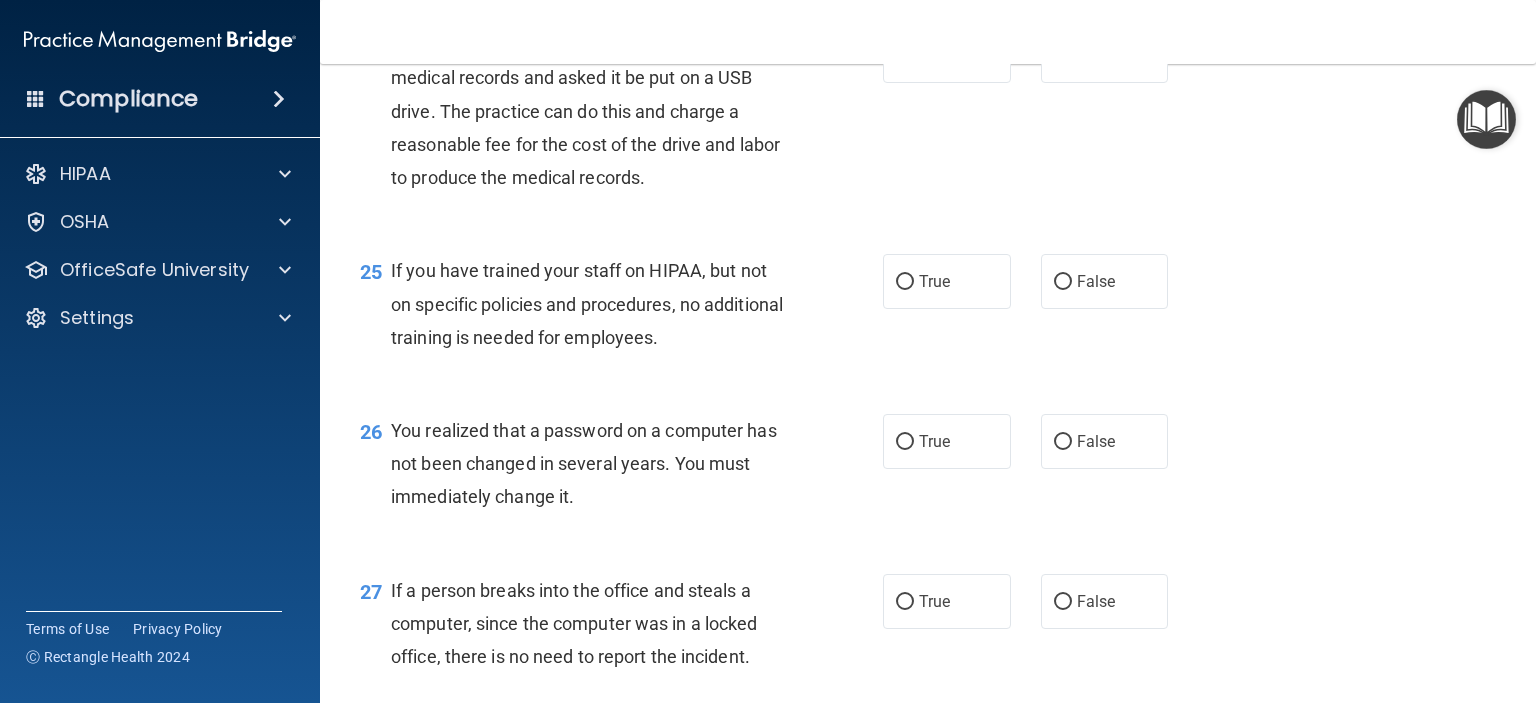 scroll, scrollTop: 4070, scrollLeft: 0, axis: vertical 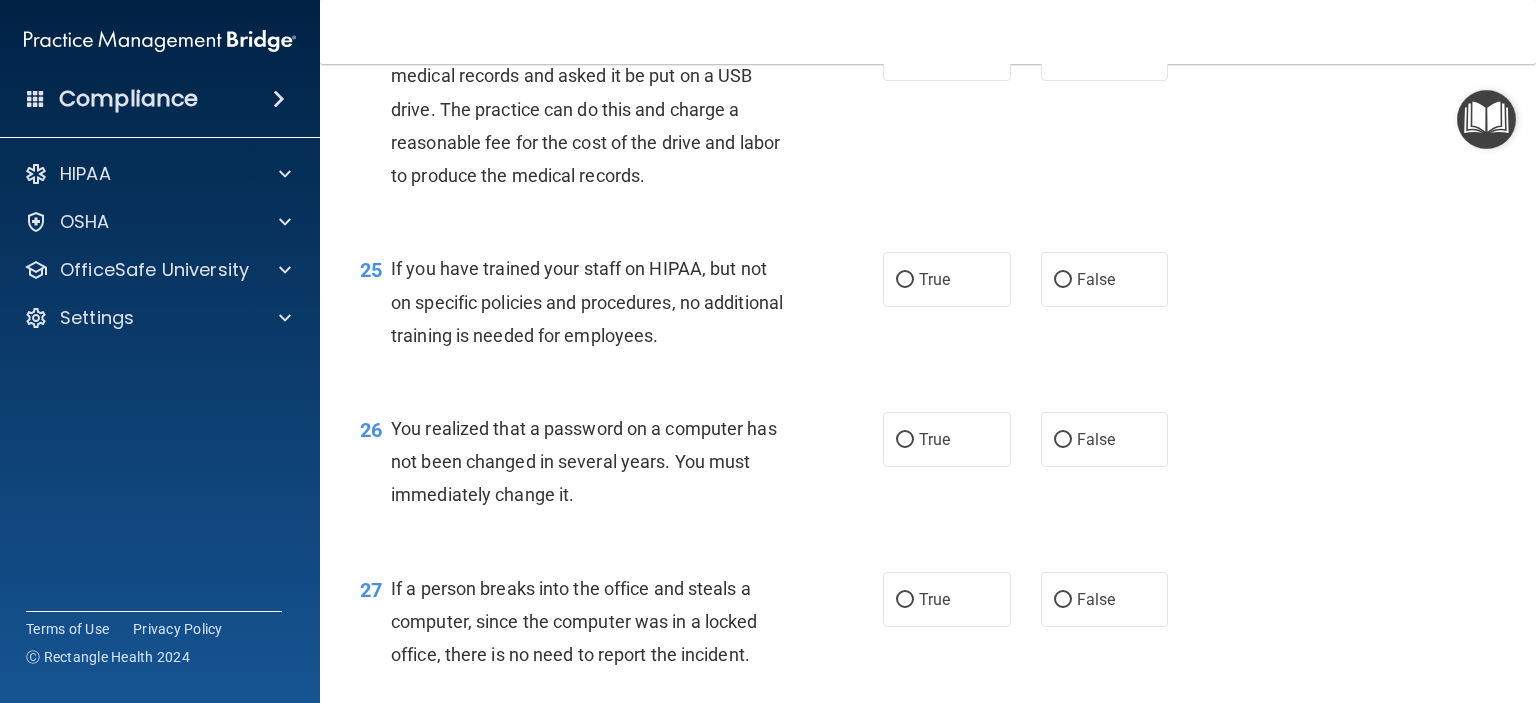 click on "A patient has asked for an electronic copy of their medical records and asked it be put on a USB drive.  The practice can do this and charge a reasonable fee for the cost of the drive and labor to produce the medical records." at bounding box center [589, 109] 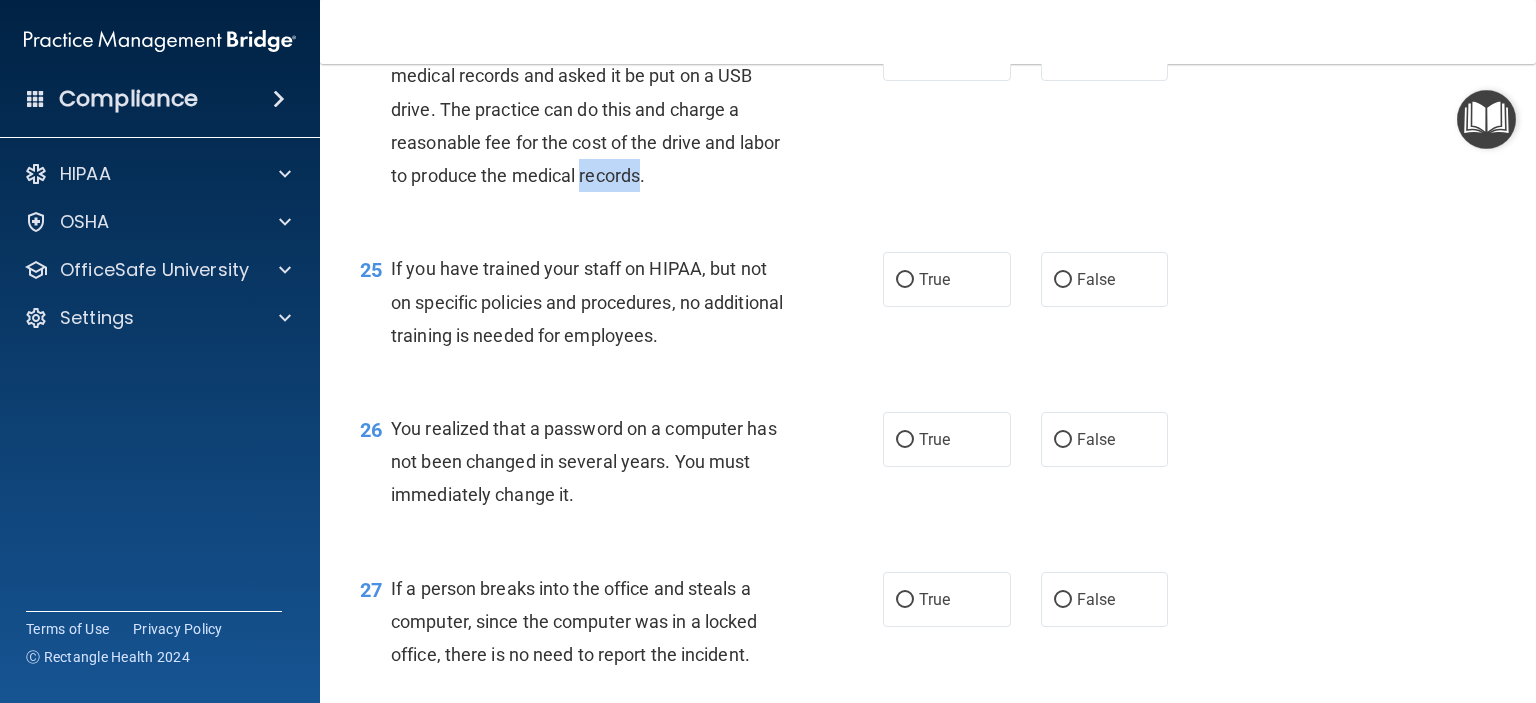 click on "A patient has asked for an electronic copy of their medical records and asked it be put on a USB drive.  The practice can do this and charge a reasonable fee for the cost of the drive and labor to produce the medical records." at bounding box center (589, 109) 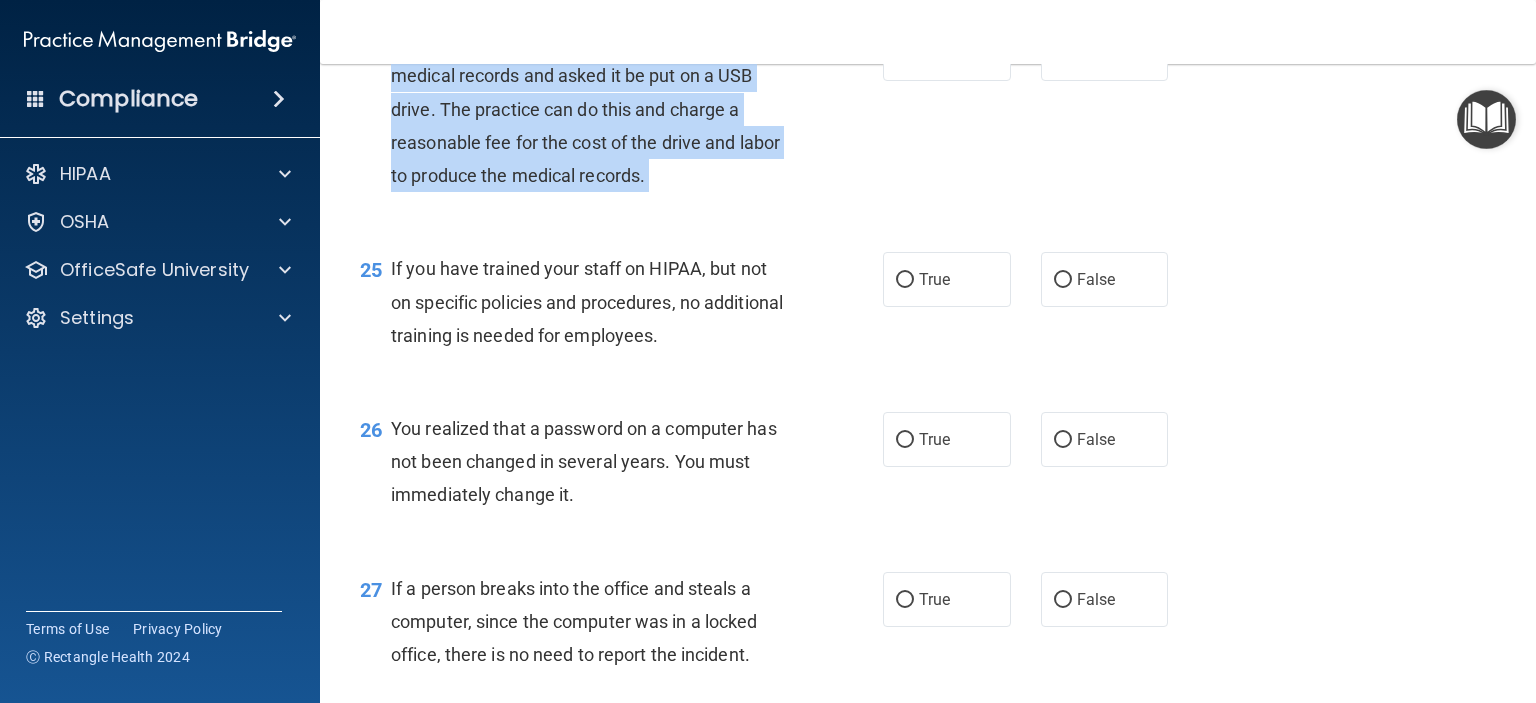 click on "A patient has asked for an electronic copy of their medical records and asked it be put on a USB drive.  The practice can do this and charge a reasonable fee for the cost of the drive and labor to produce the medical records." at bounding box center [589, 109] 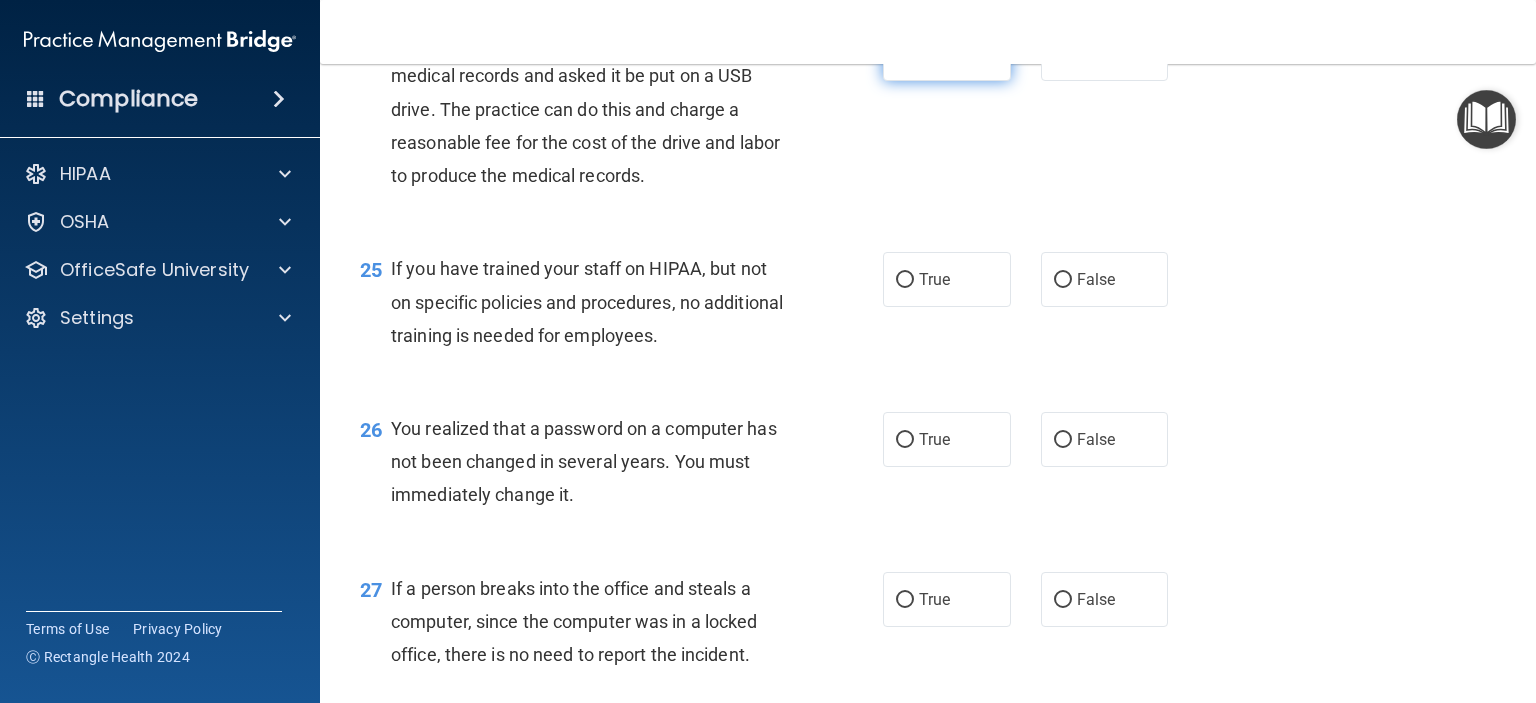 click on "True" at bounding box center (947, 53) 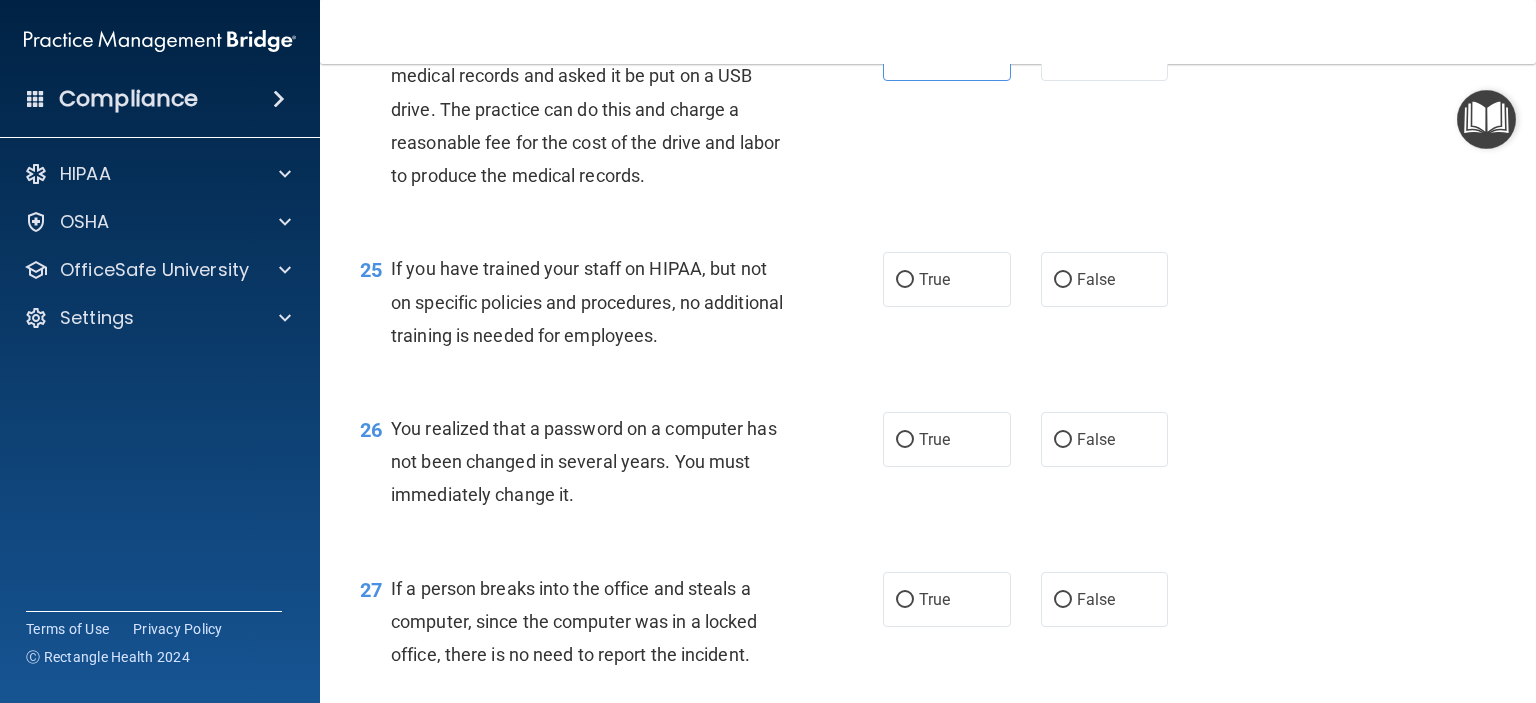 scroll, scrollTop: 4154, scrollLeft: 0, axis: vertical 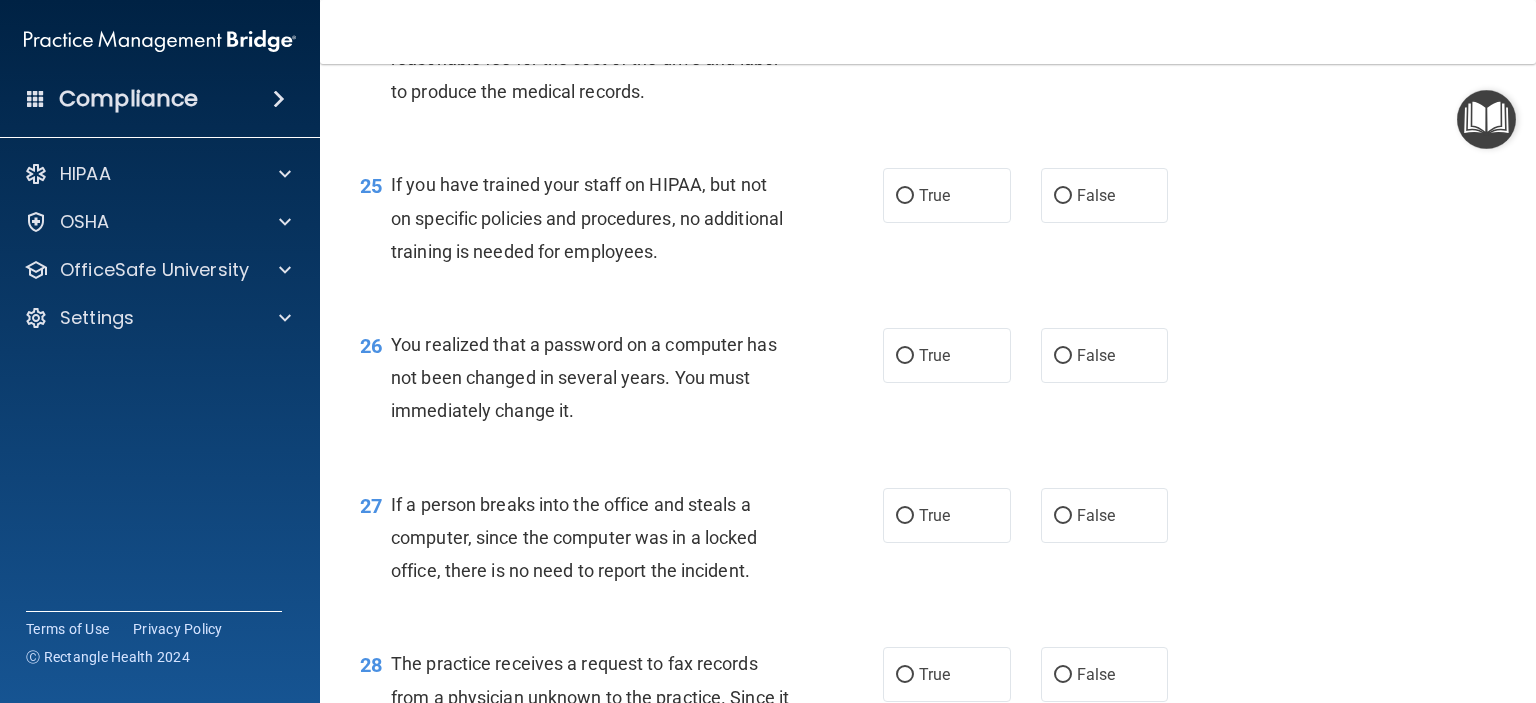 click on "If you have trained your staff on HIPAA, but not on specific policies and procedures, no additional training is needed for employees." at bounding box center [598, 218] 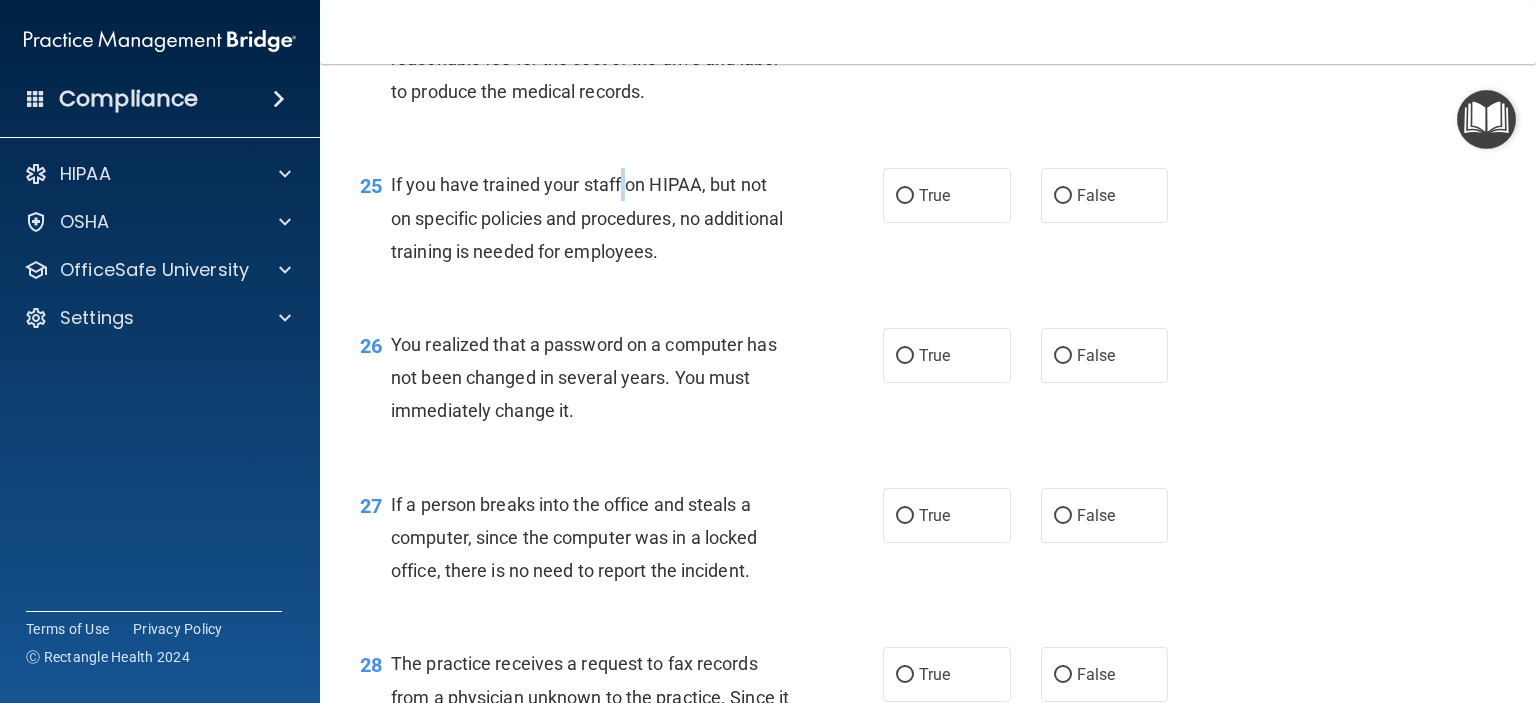 click on "If you have trained your staff on HIPAA, but not on specific policies and procedures, no additional training is needed for employees." at bounding box center [598, 218] 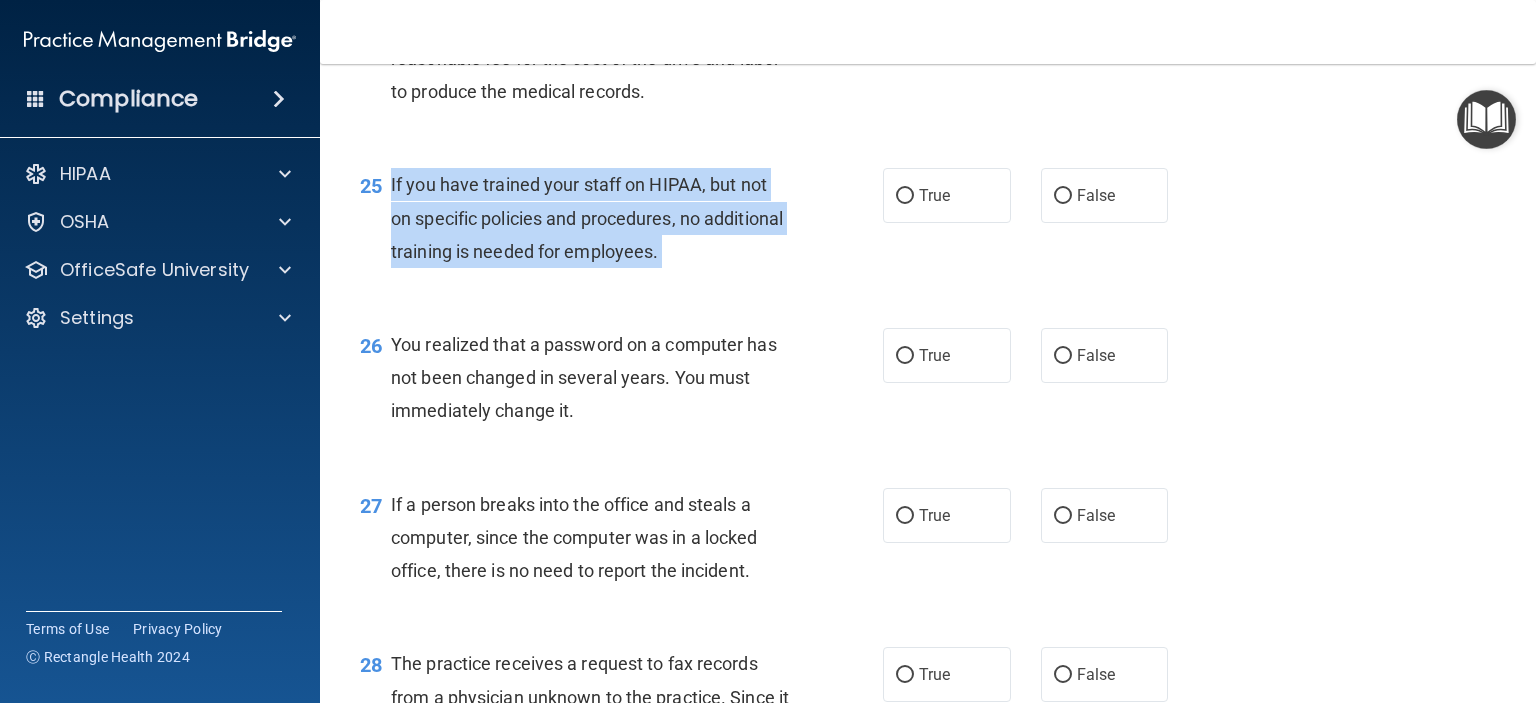 click on "If you have trained your staff on HIPAA, but not on specific policies and procedures, no additional training is needed for employees." at bounding box center (598, 218) 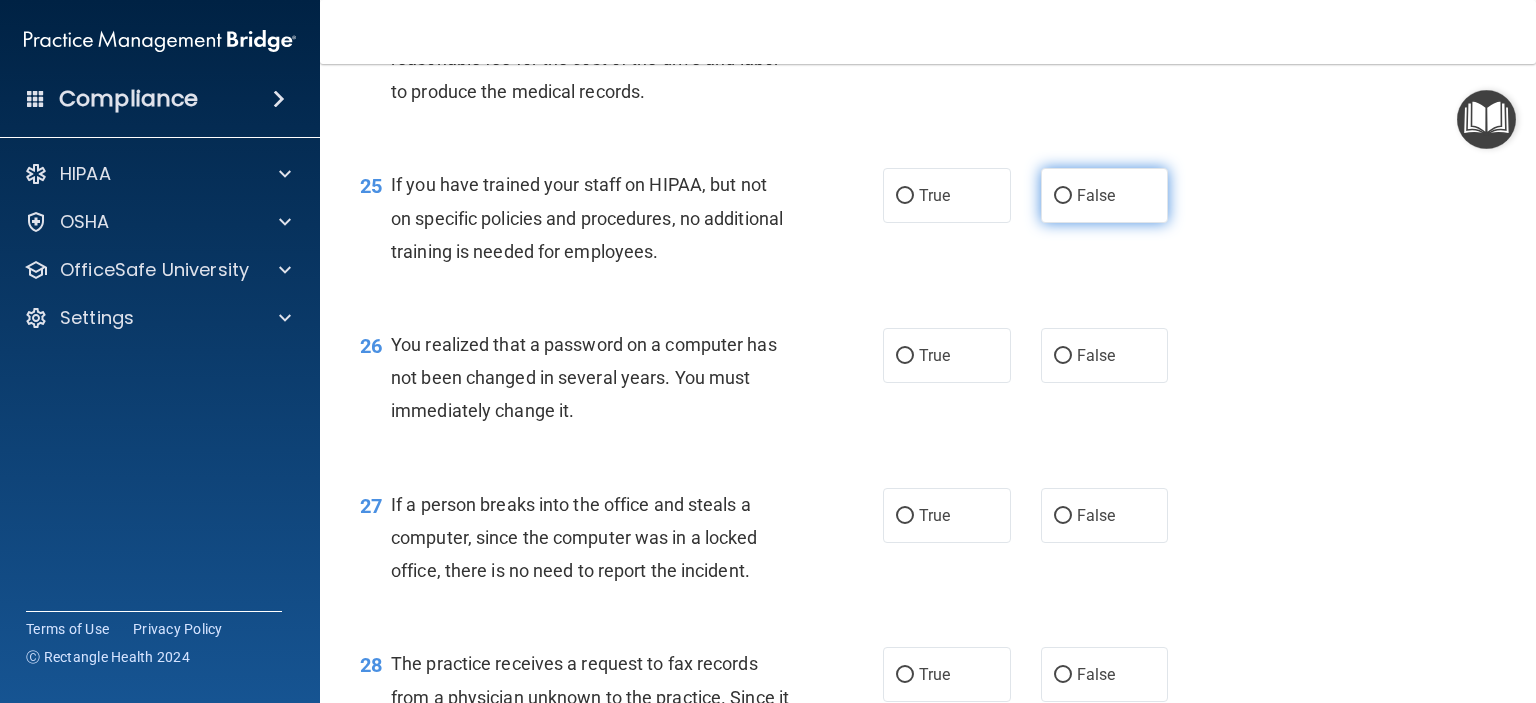click on "False" at bounding box center (1105, 195) 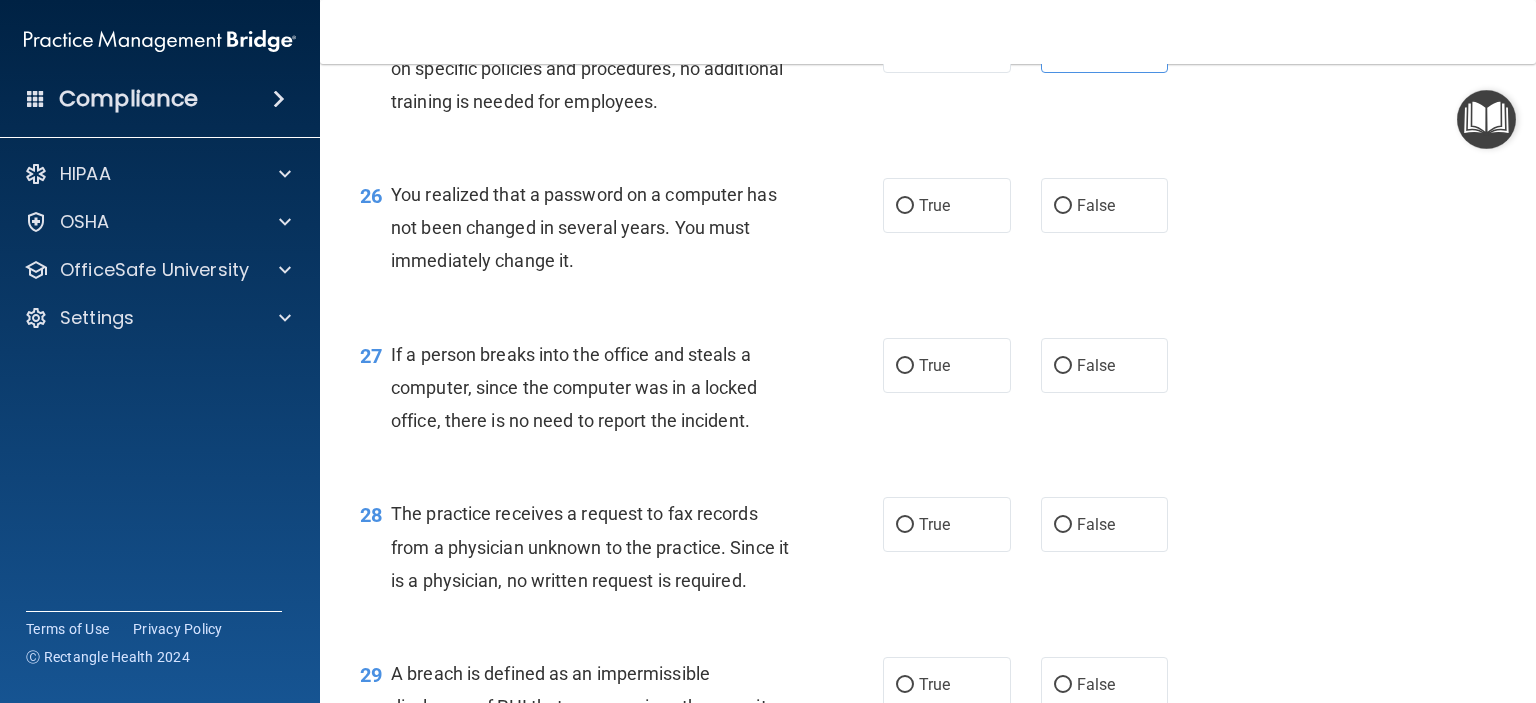 scroll, scrollTop: 4306, scrollLeft: 0, axis: vertical 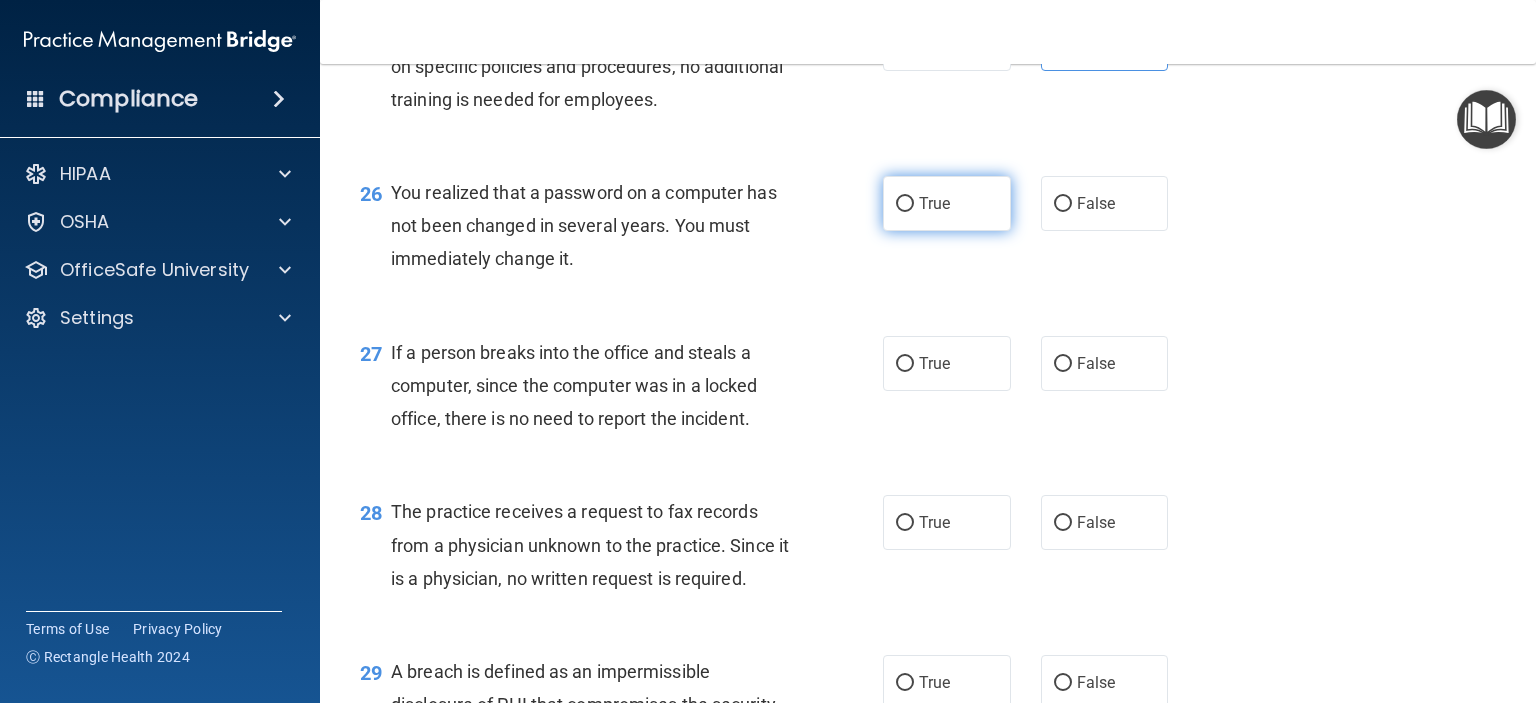 click on "True" at bounding box center [934, 203] 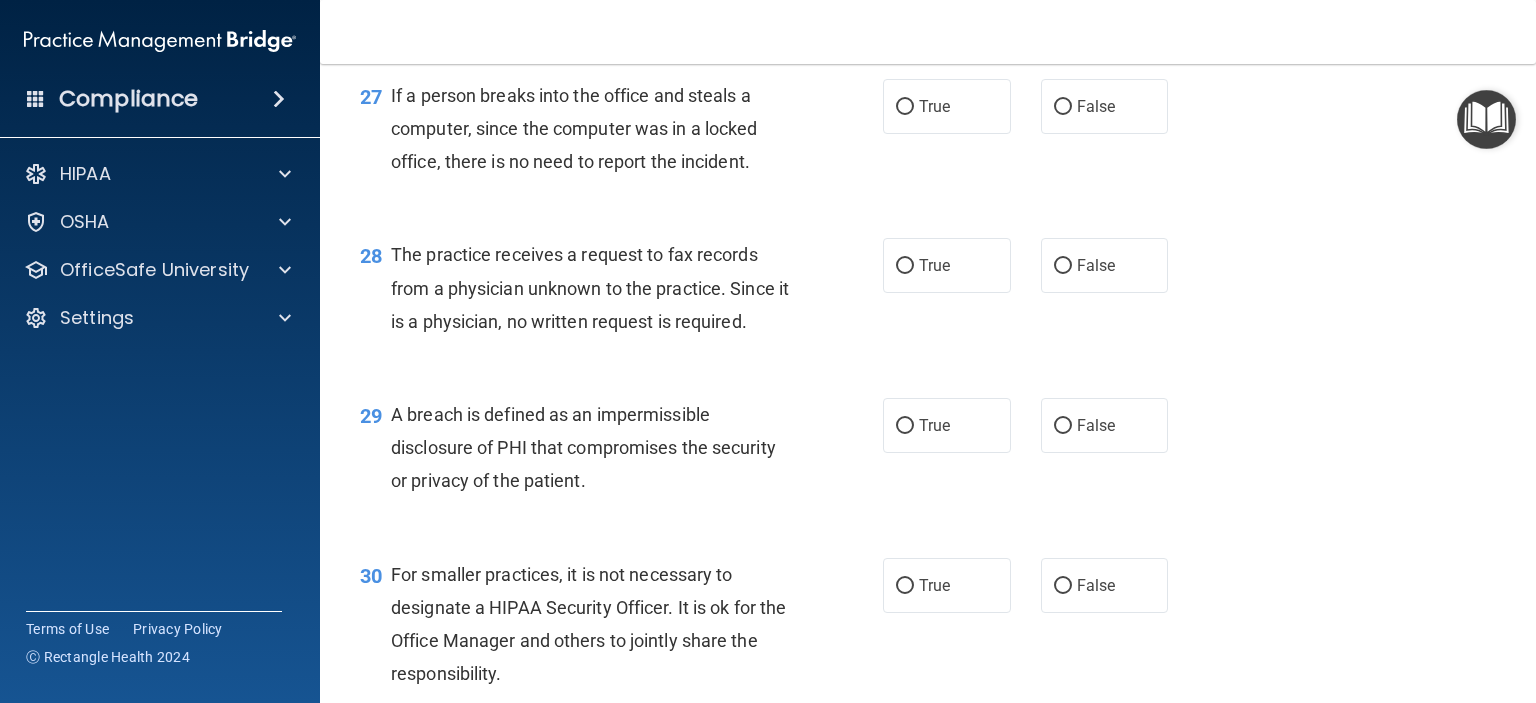 scroll, scrollTop: 4562, scrollLeft: 0, axis: vertical 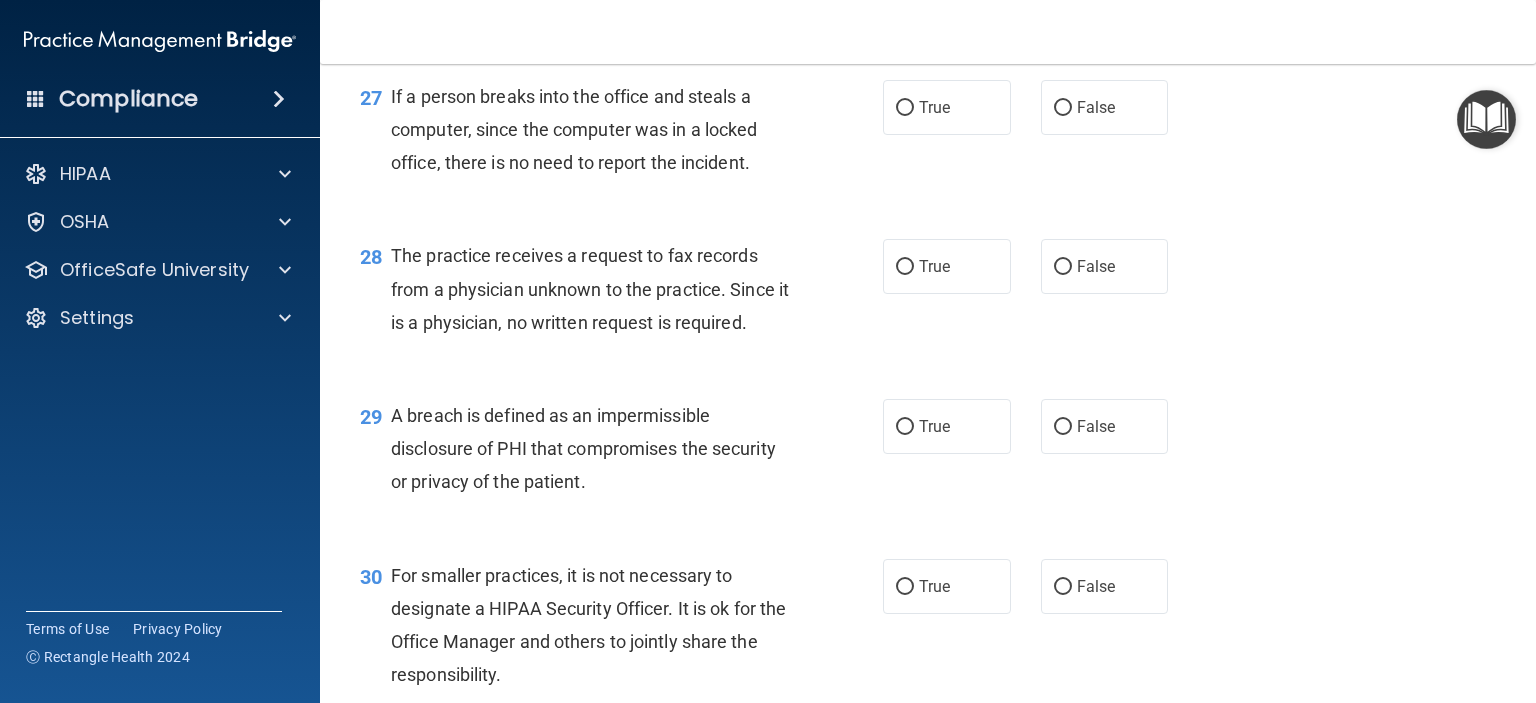 click on "If a person breaks into the office and steals a computer, since the computer was in a locked office, there is no need to report the incident." at bounding box center [574, 129] 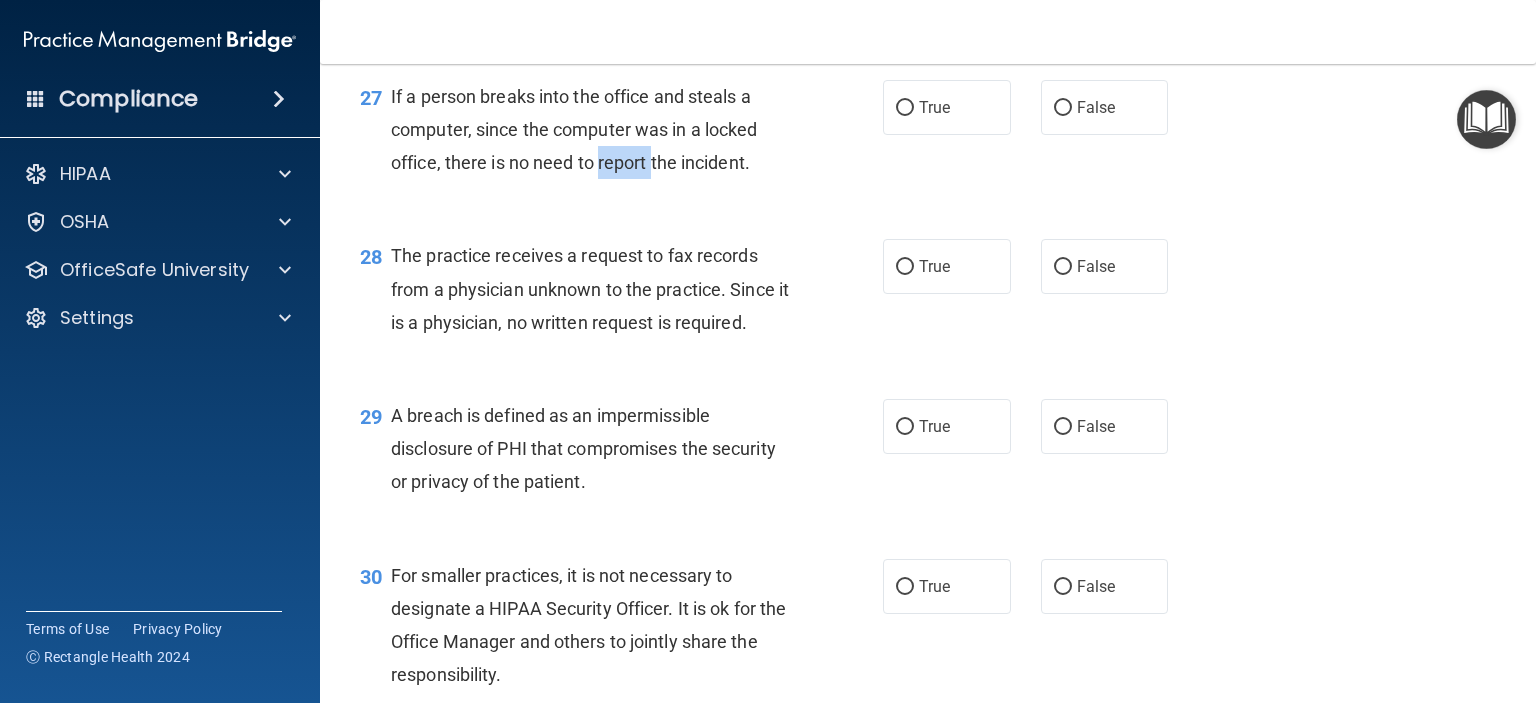 click on "If a person breaks into the office and steals a computer, since the computer was in a locked office, there is no need to report the incident." at bounding box center [574, 129] 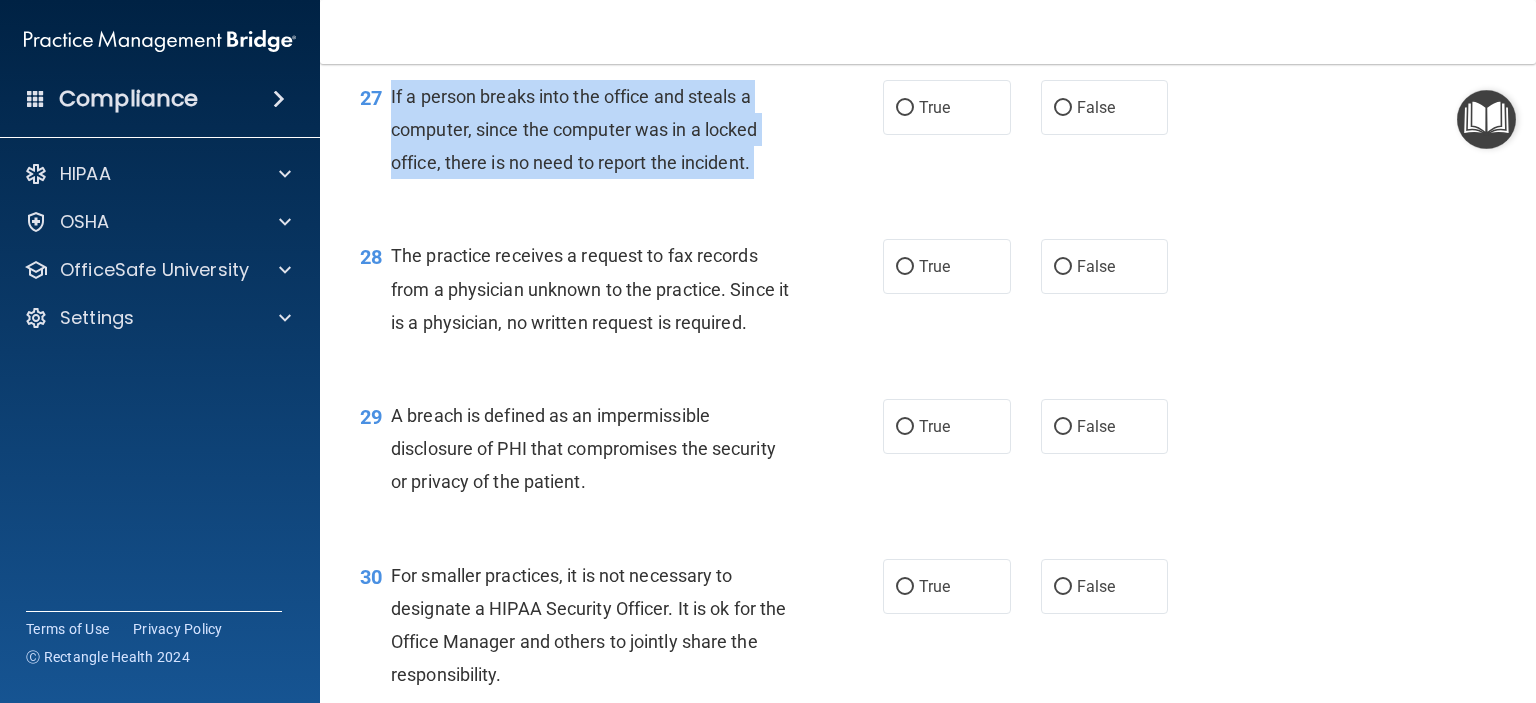 click on "If a person breaks into the office and steals a computer, since the computer was in a locked office, there is no need to report the incident." at bounding box center (574, 129) 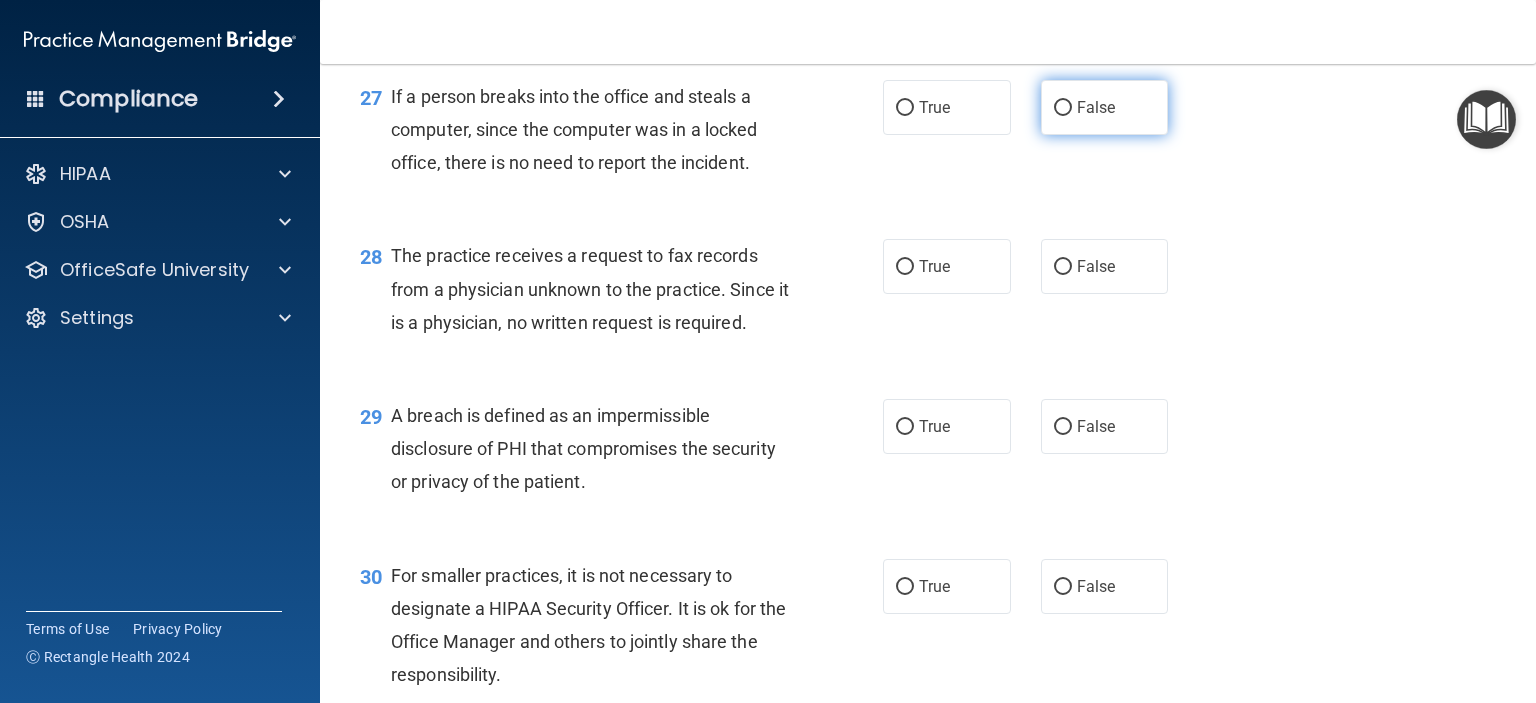 click on "False" at bounding box center [1105, 107] 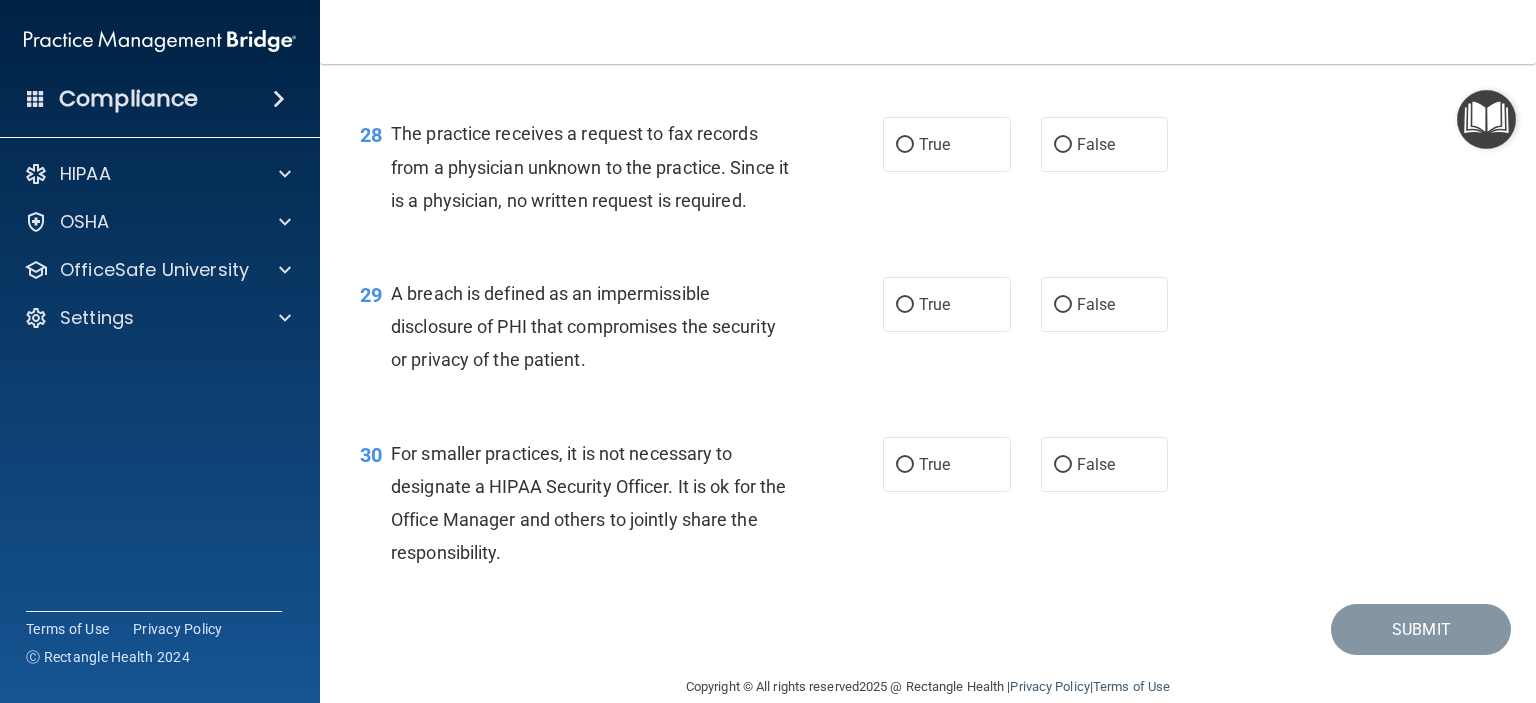 scroll, scrollTop: 4684, scrollLeft: 0, axis: vertical 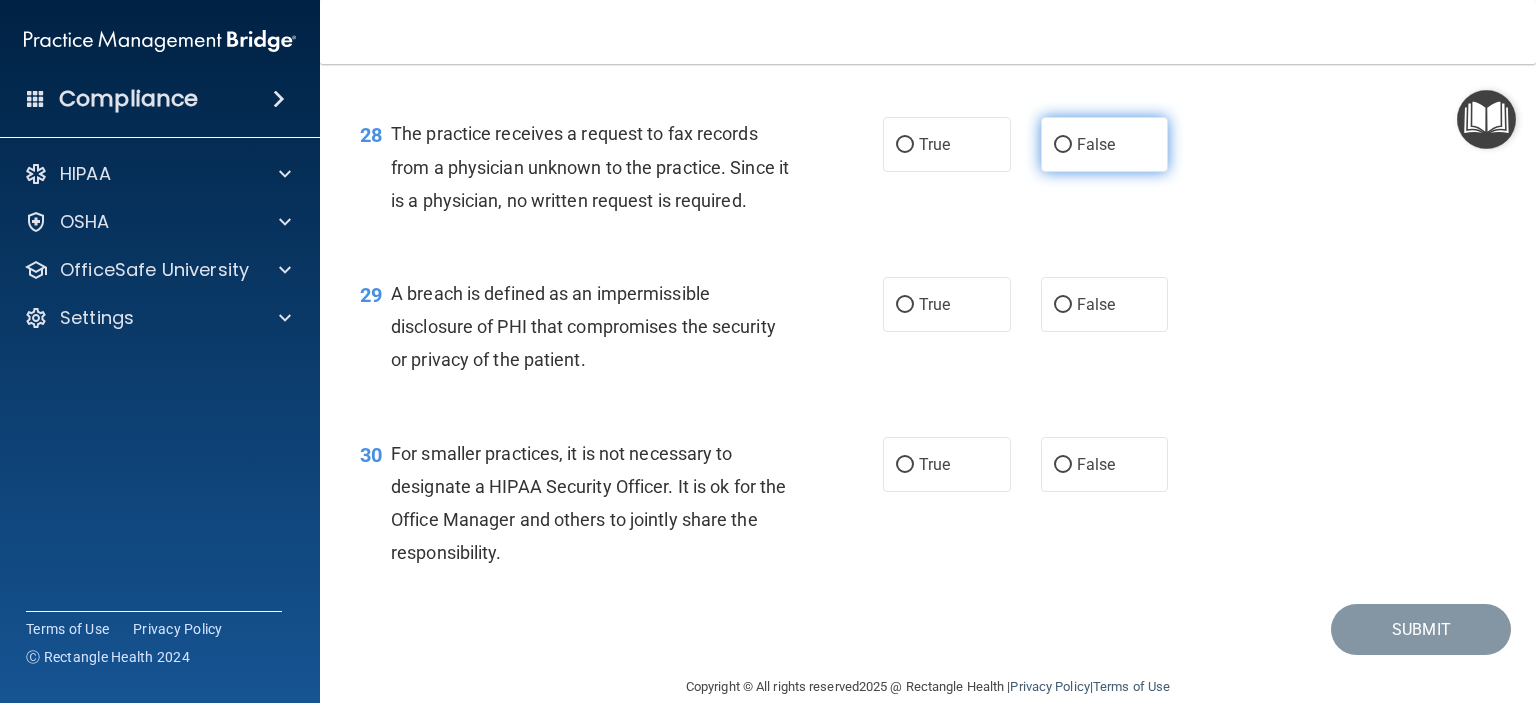 click on "False" at bounding box center [1105, 144] 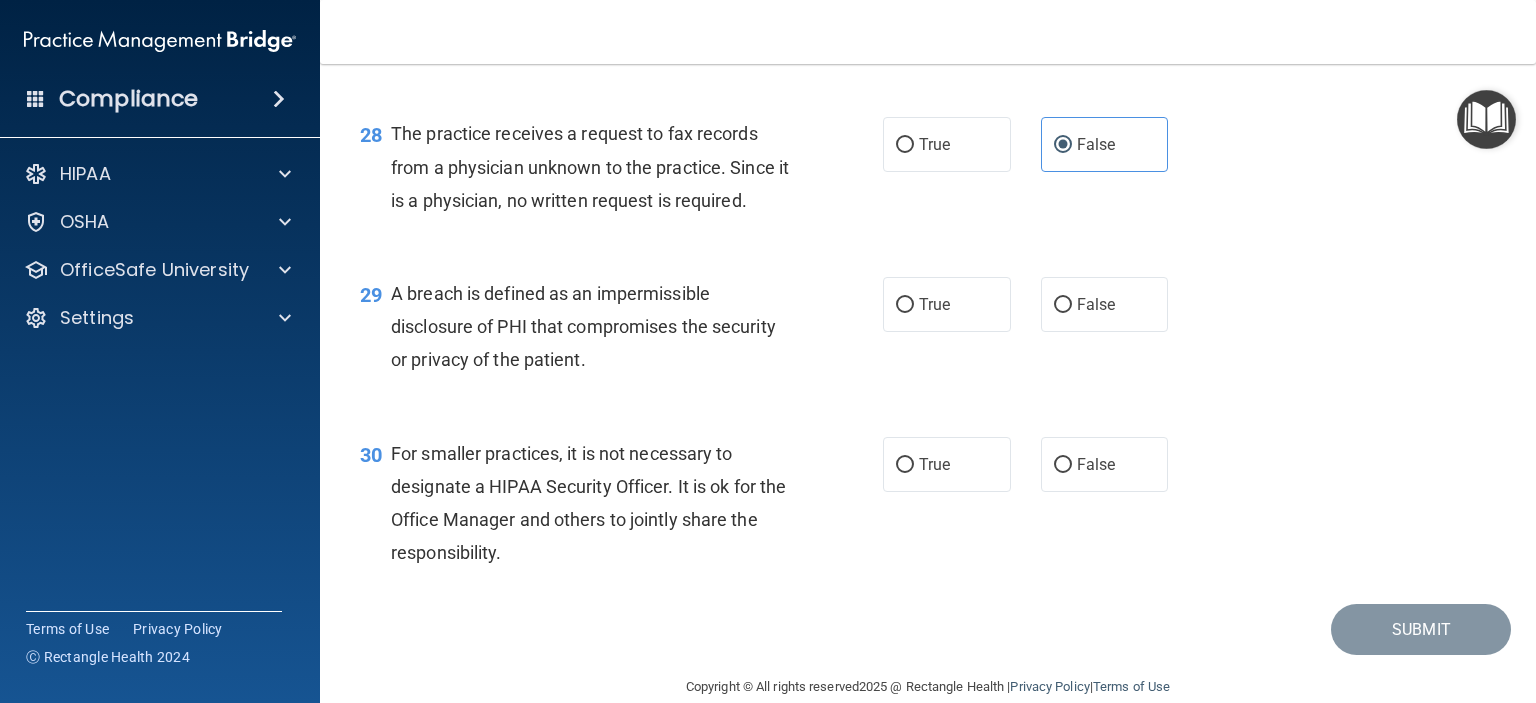scroll, scrollTop: 4816, scrollLeft: 0, axis: vertical 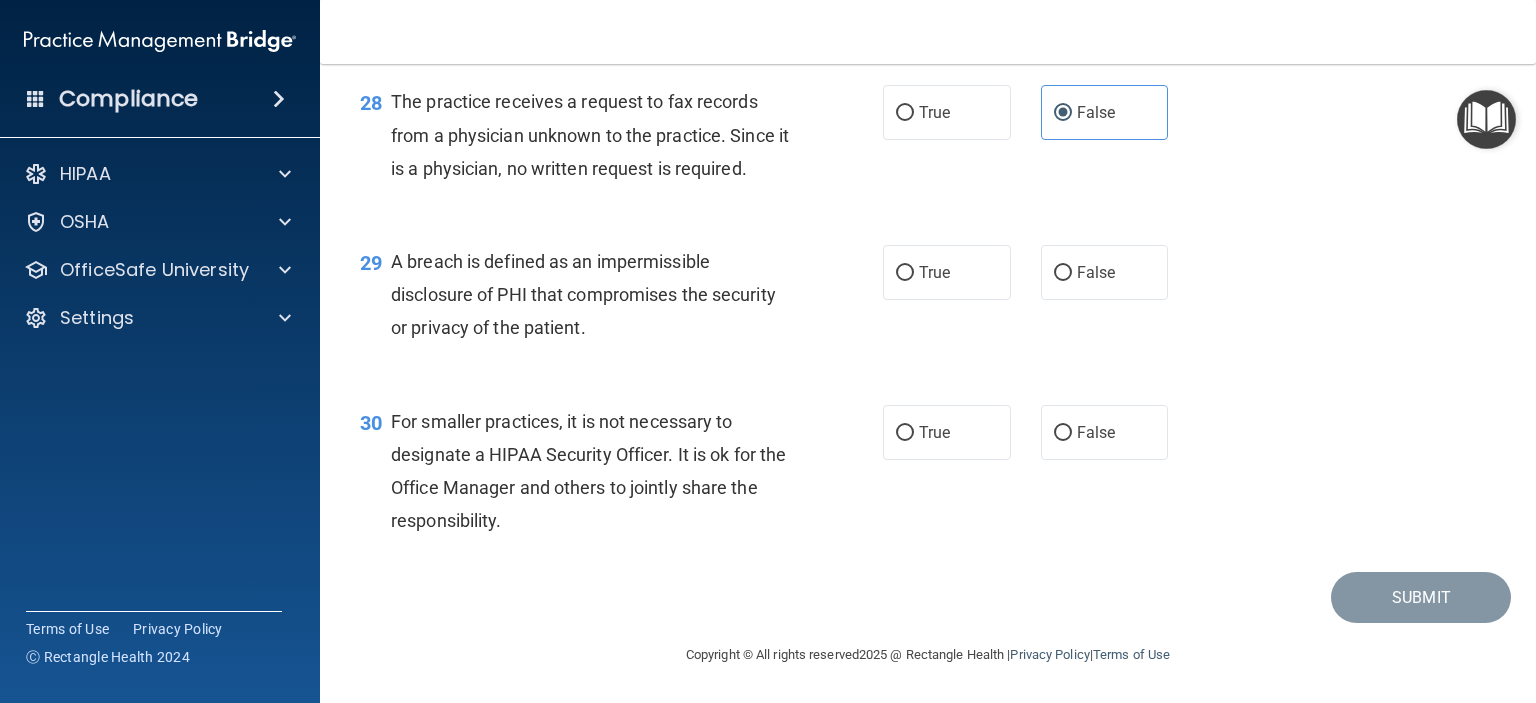 click on "A breach is defined as an impermissible disclosure of PHI that compromises the security or privacy of the patient." at bounding box center [583, 294] 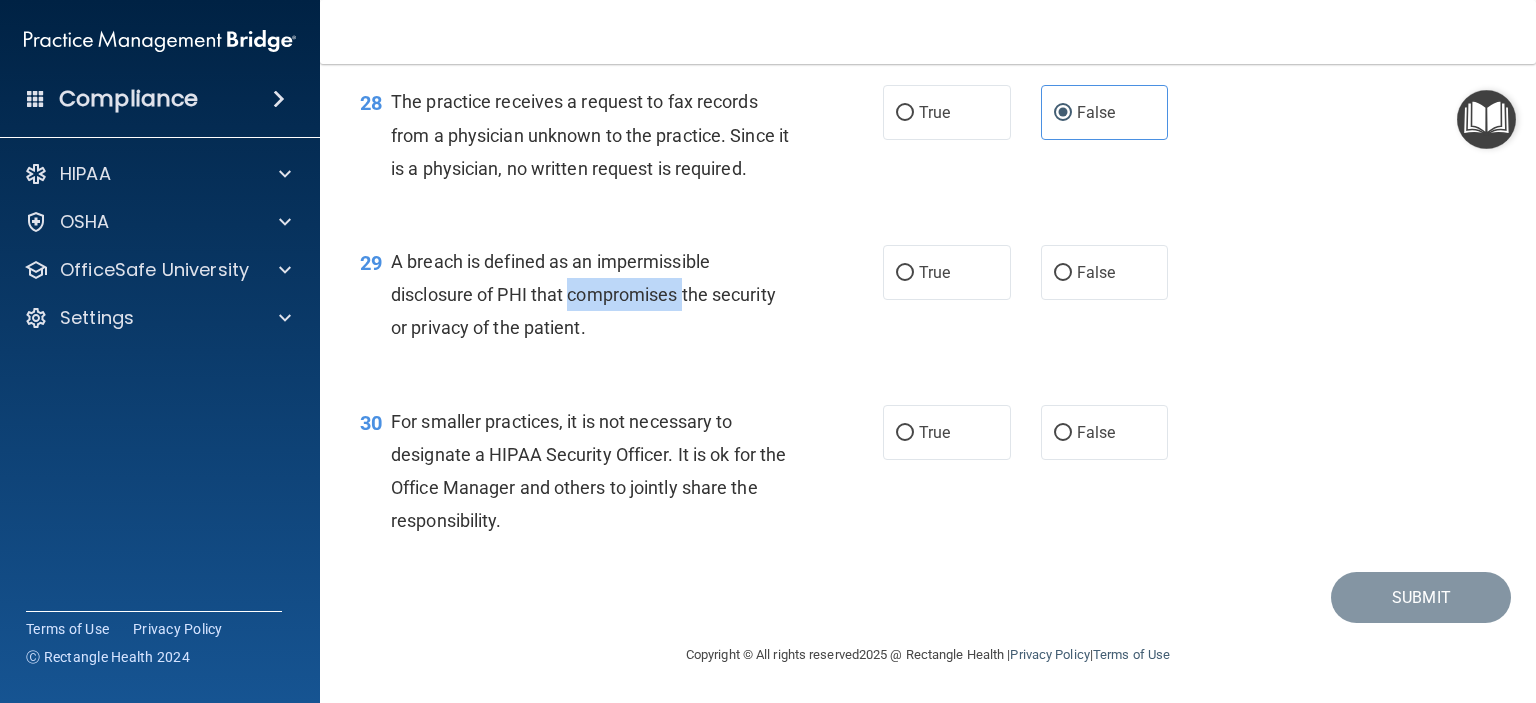 click on "A breach is defined as an impermissible disclosure of PHI that compromises the security or privacy of the patient." at bounding box center (583, 294) 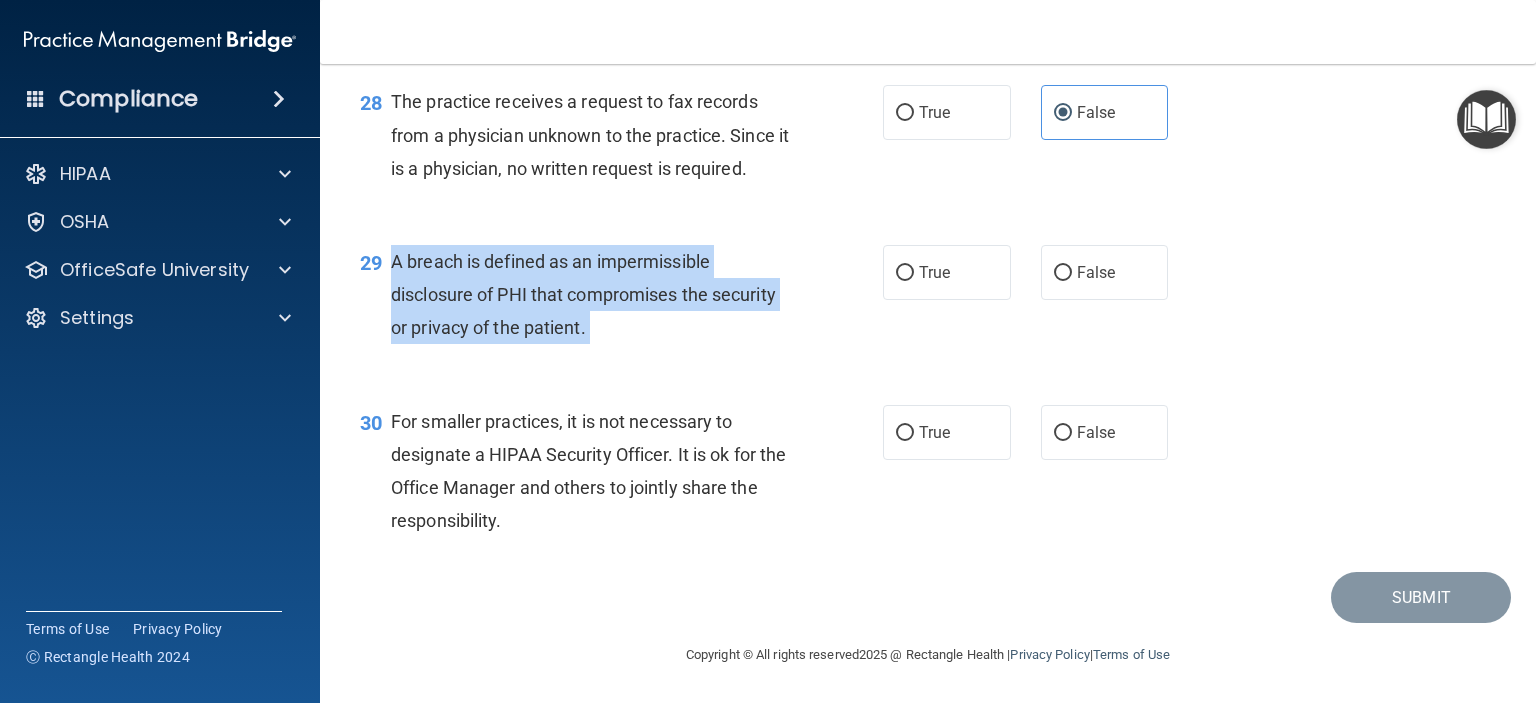 click on "A breach is defined as an impermissible disclosure of PHI that compromises the security or privacy of the patient." at bounding box center (583, 294) 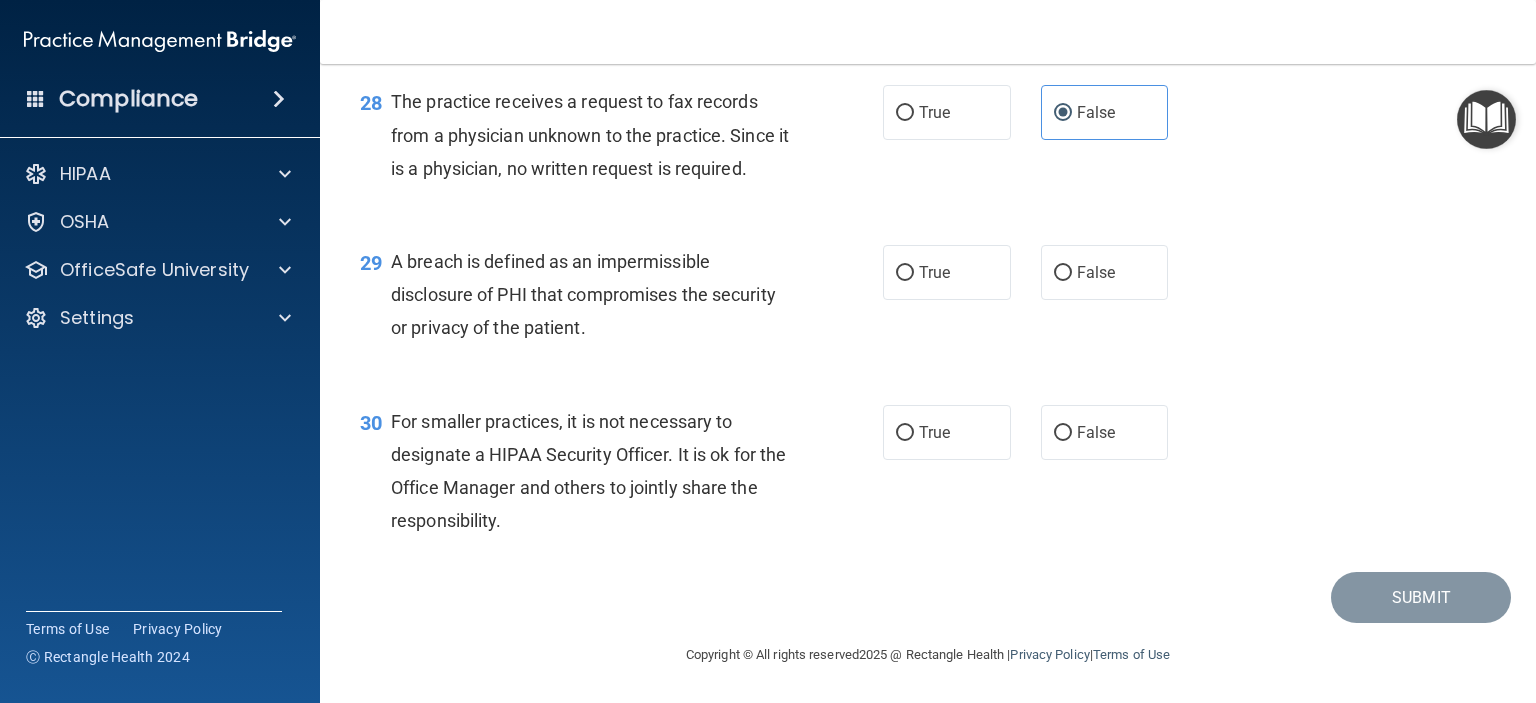 click on "29       A breach is defined as an impermissible disclosure of PHI that compromises the security or privacy of the patient.                 True           False" at bounding box center (928, 300) 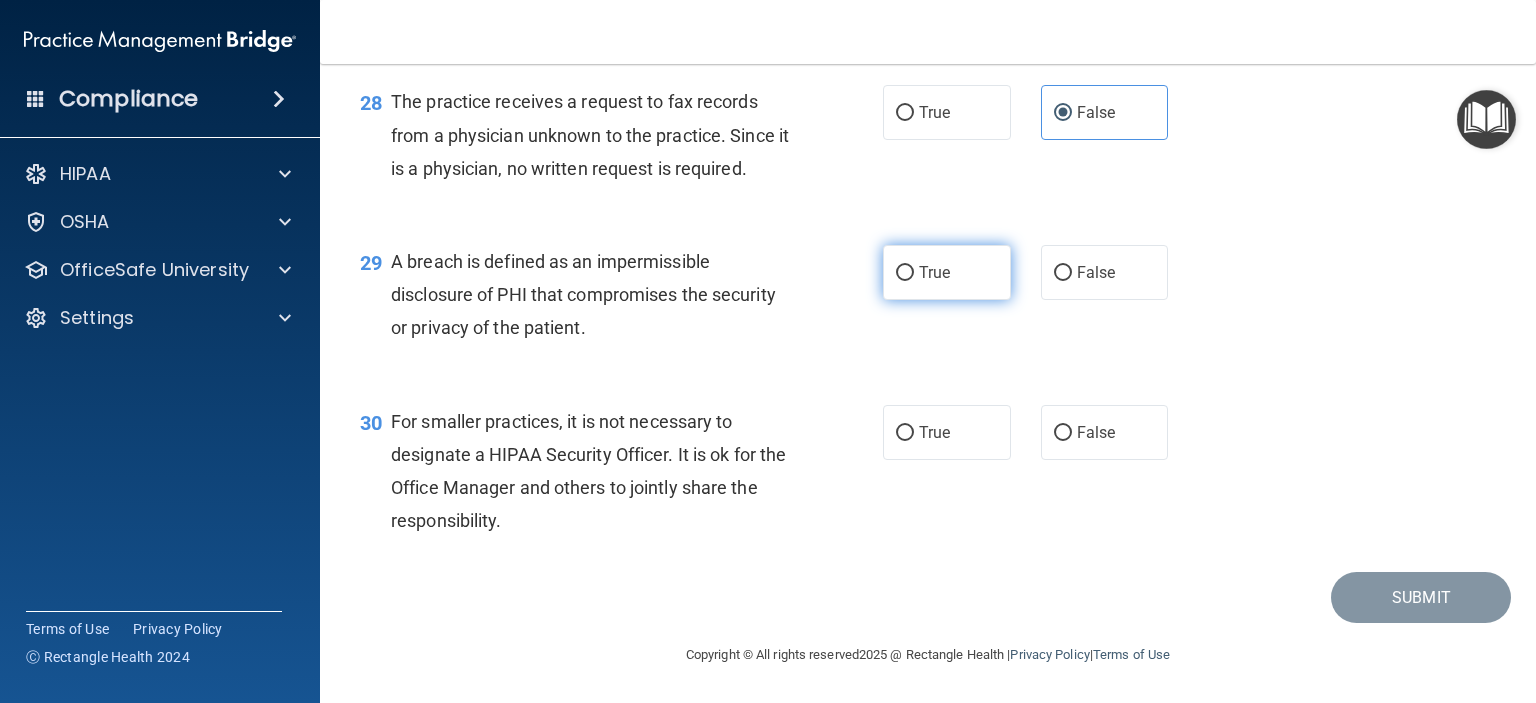 click on "True" at bounding box center (947, 272) 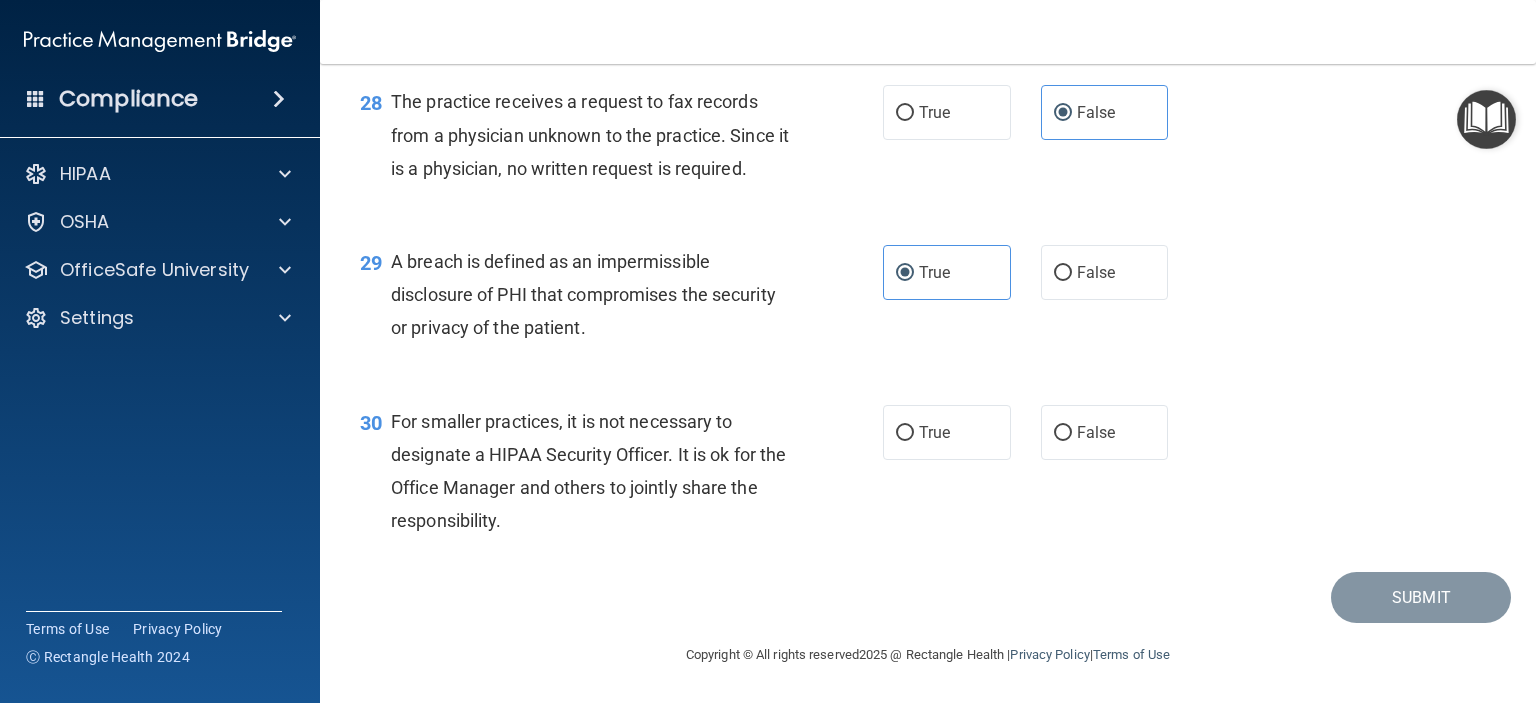 click on "For smaller practices, it is not necessary to designate a HIPAA Security Officer.  It is ok for the Office Manager and others to jointly share the responsibility." at bounding box center [588, 471] 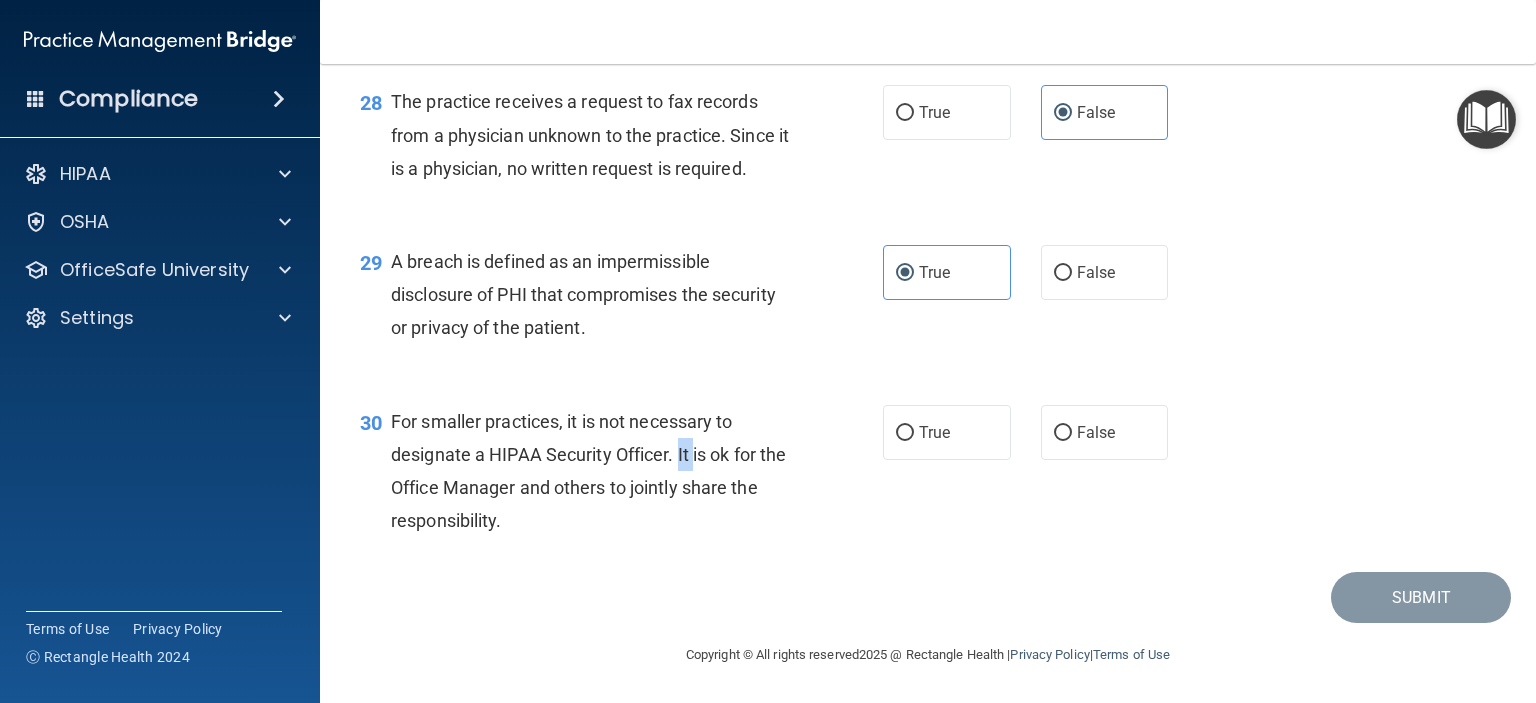 click on "For smaller practices, it is not necessary to designate a HIPAA Security Officer.  It is ok for the Office Manager and others to jointly share the responsibility." at bounding box center (588, 471) 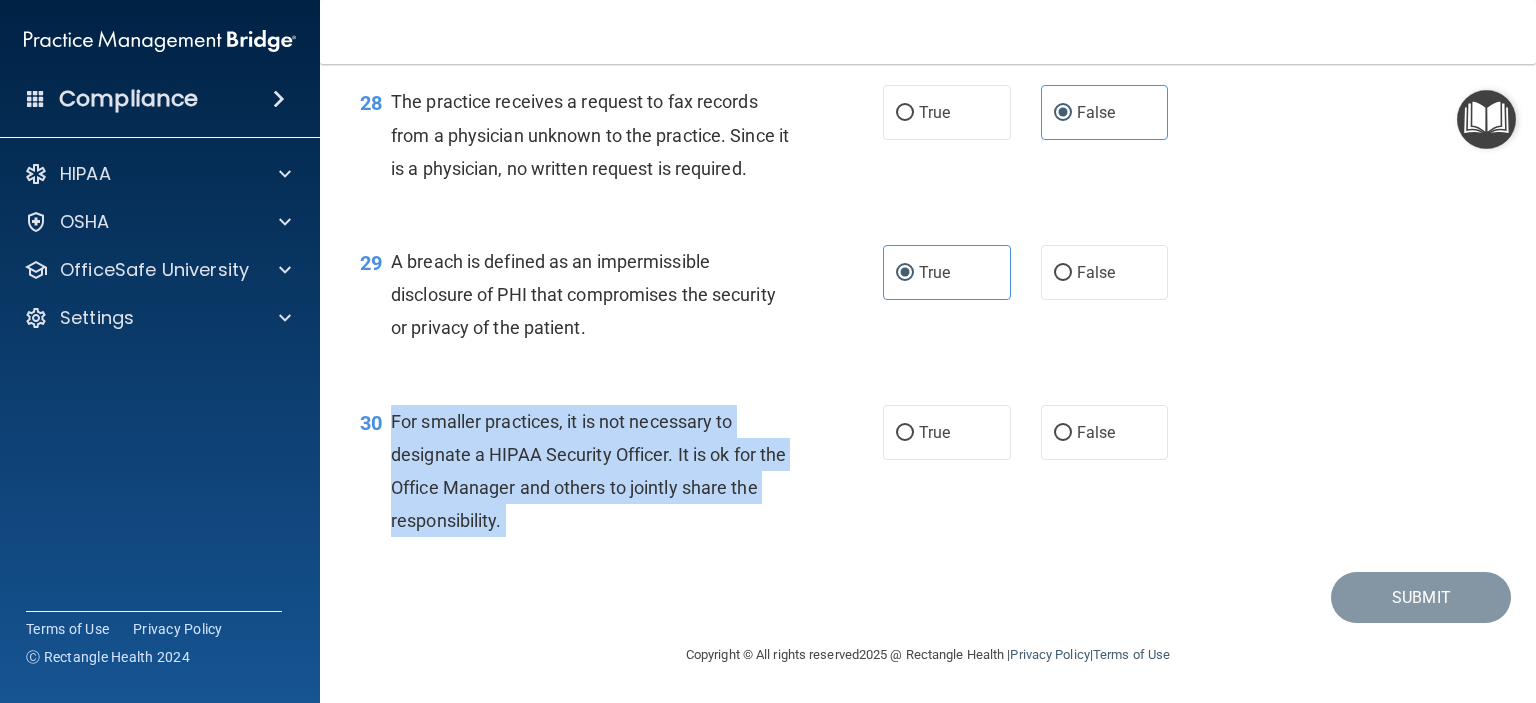 click on "For smaller practices, it is not necessary to designate a HIPAA Security Officer.  It is ok for the Office Manager and others to jointly share the responsibility." at bounding box center [588, 471] 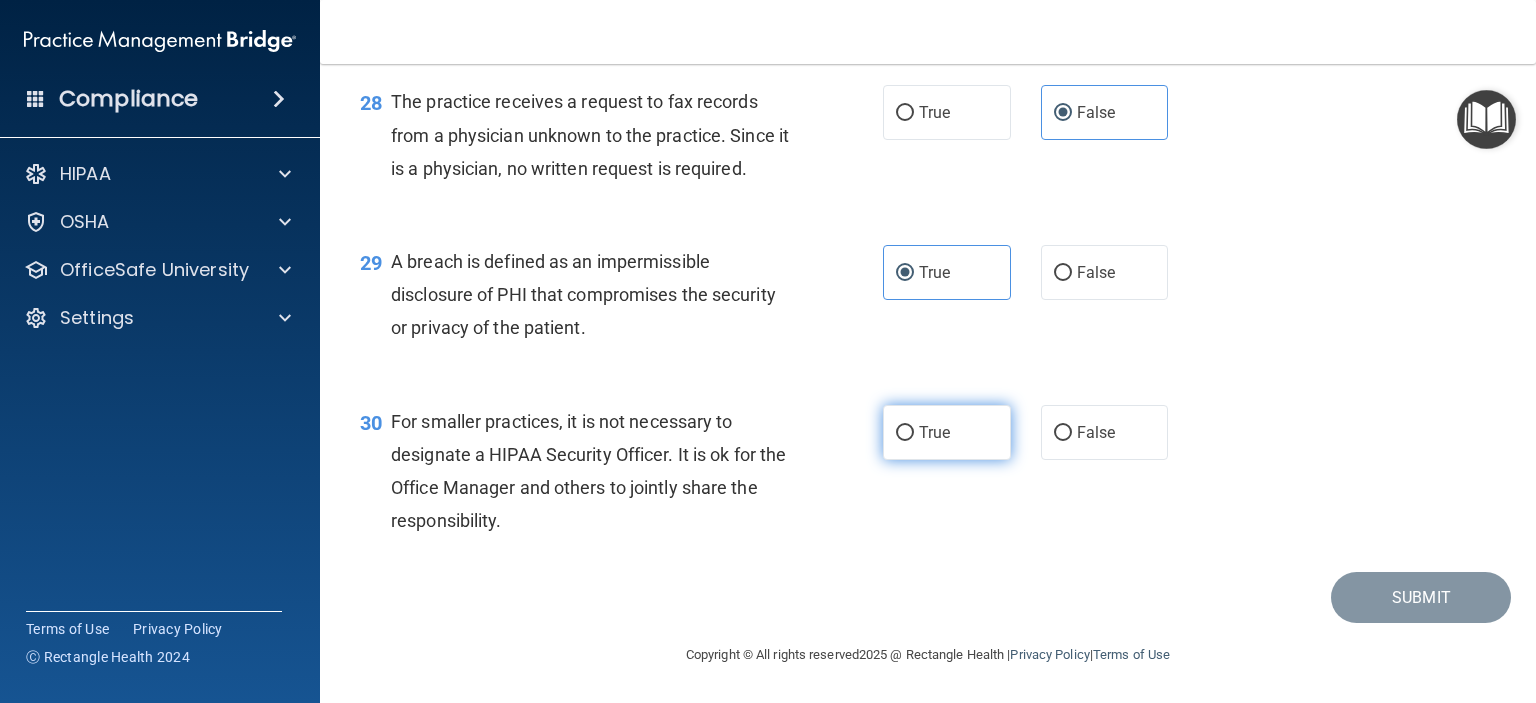 click on "True" at bounding box center (947, 432) 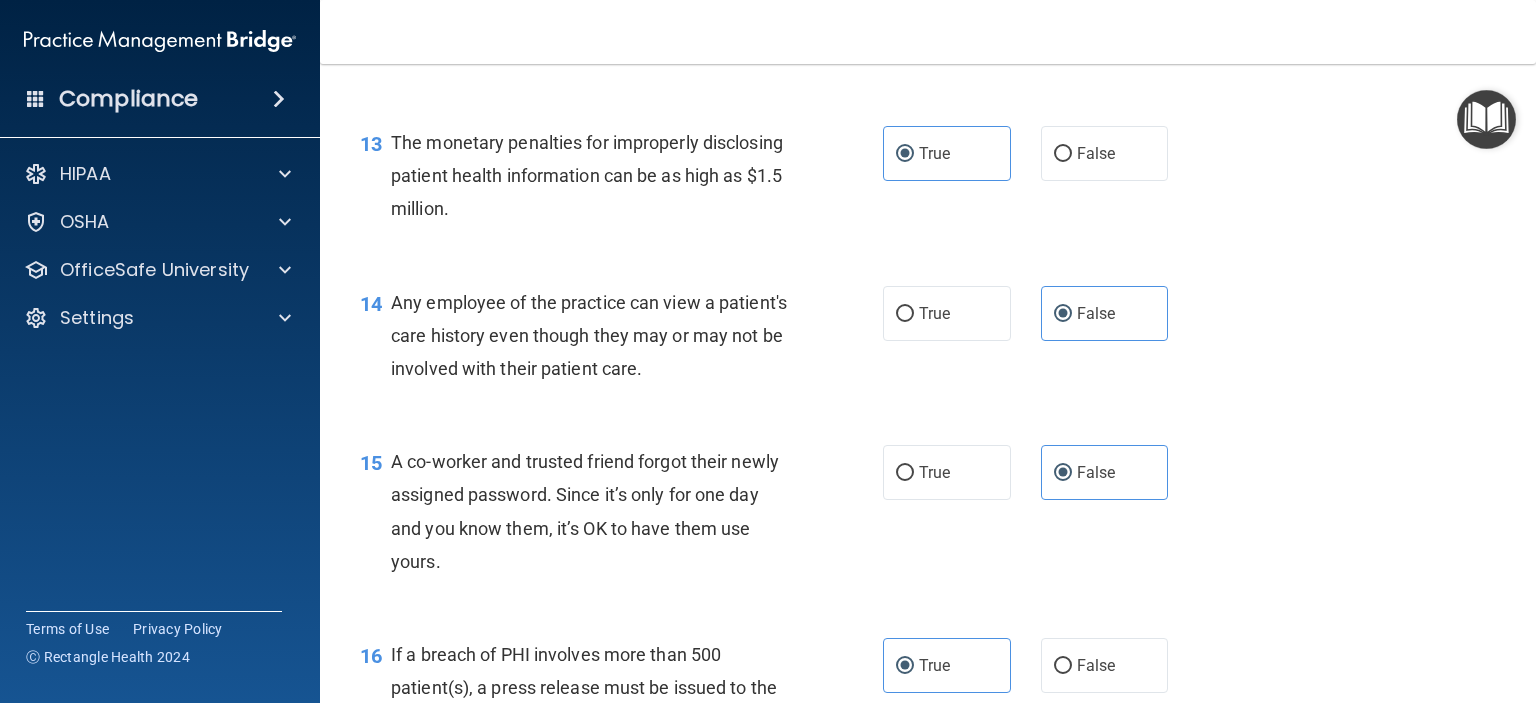 scroll, scrollTop: 2010, scrollLeft: 0, axis: vertical 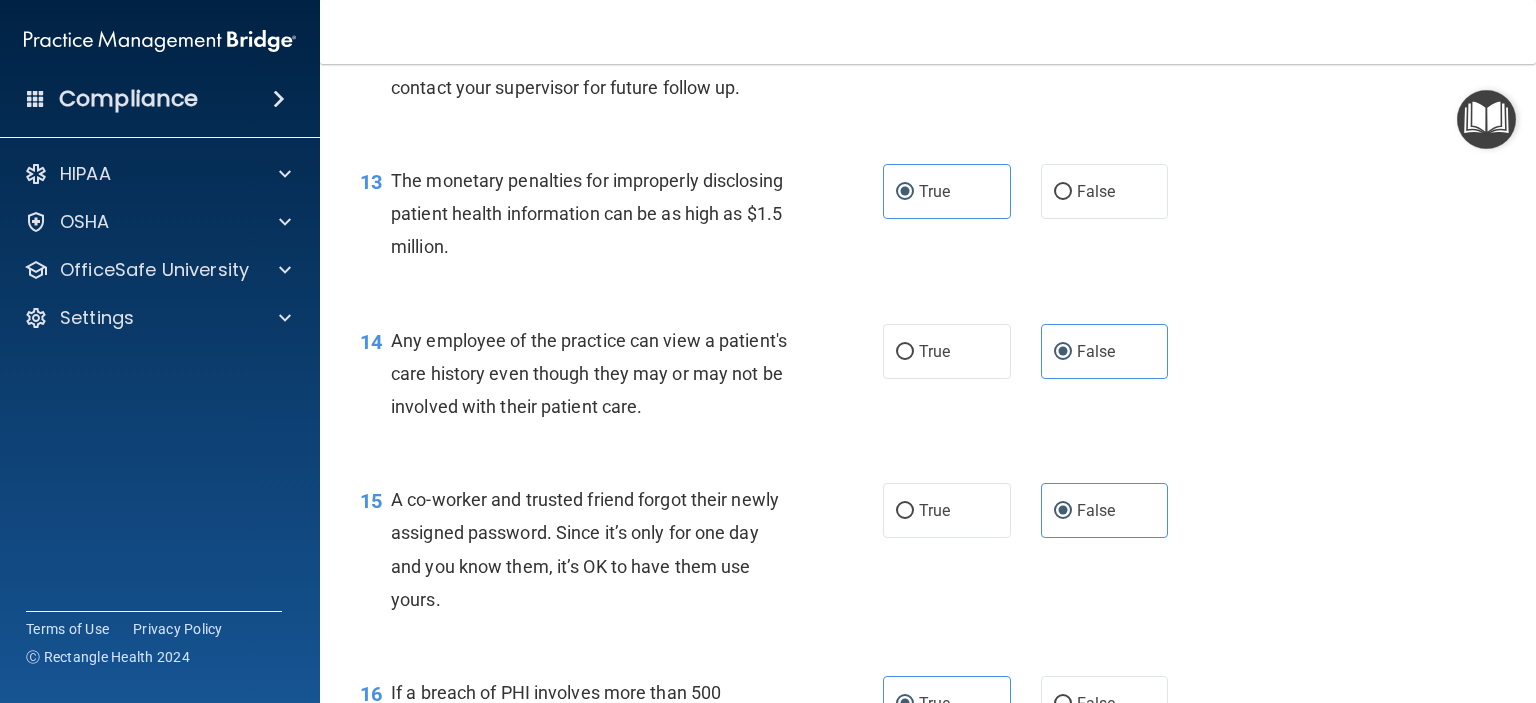 click on "Any employee of the practice can view a patient's care history even though they may or may not be involved with their patient care." at bounding box center (598, 374) 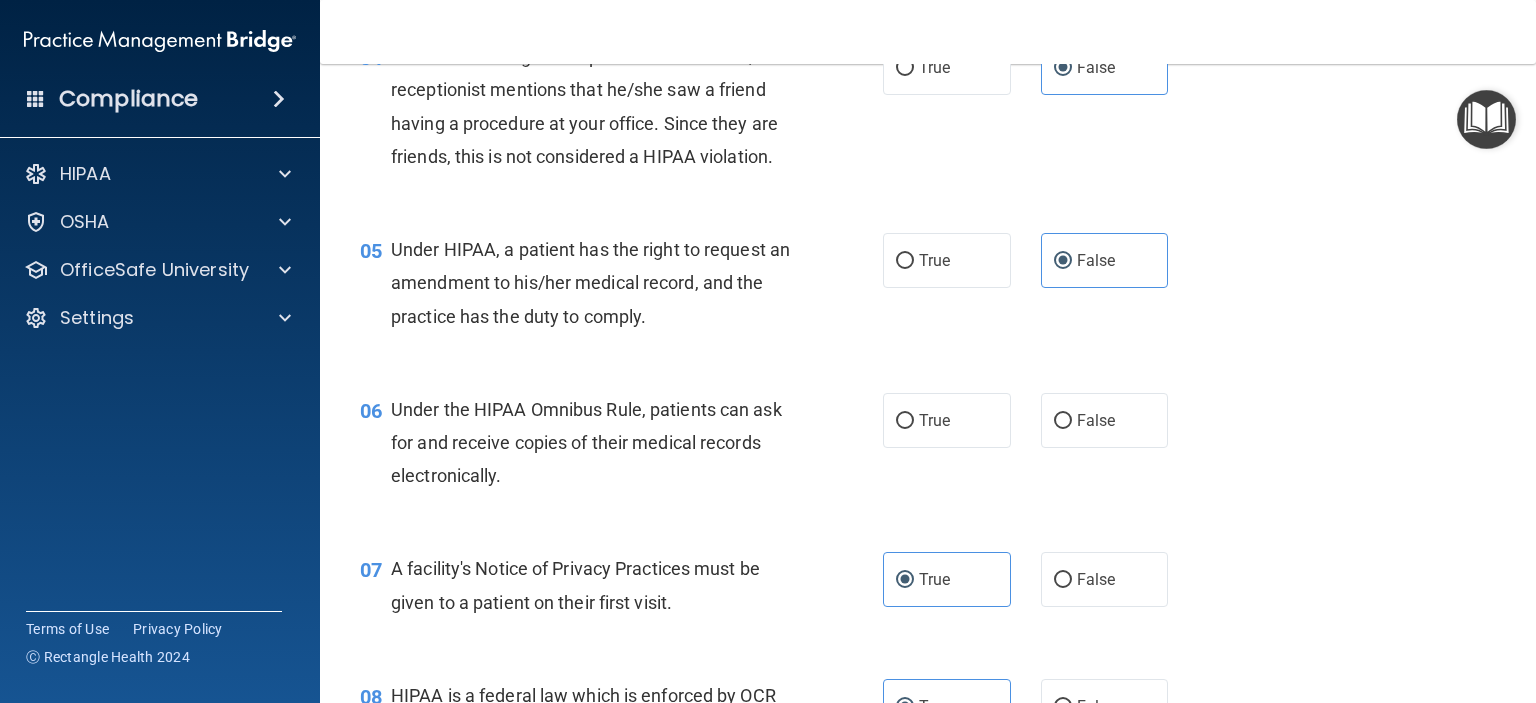 scroll, scrollTop: 730, scrollLeft: 0, axis: vertical 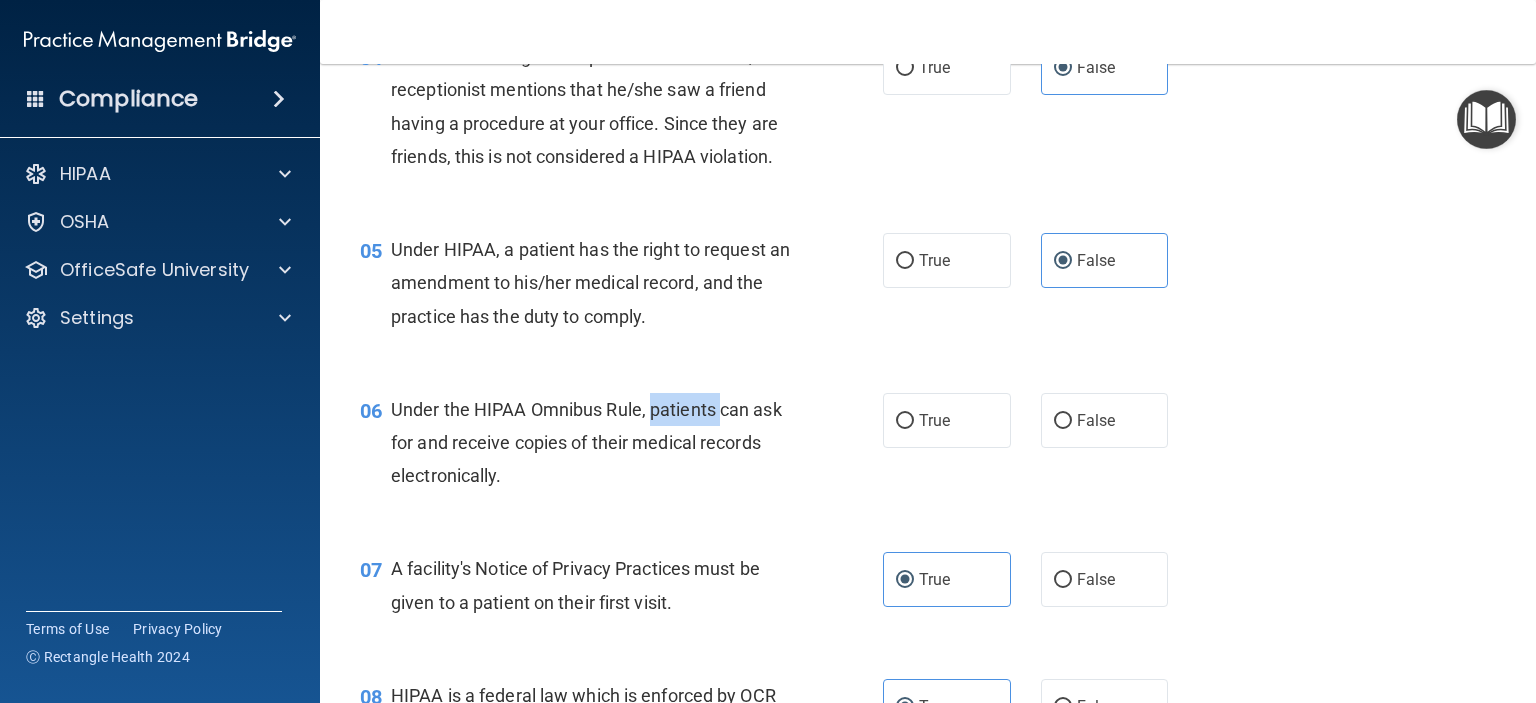 click on "Under the HIPAA Omnibus Rule, patients can ask for and receive copies of their medical records electronically." at bounding box center [598, 443] 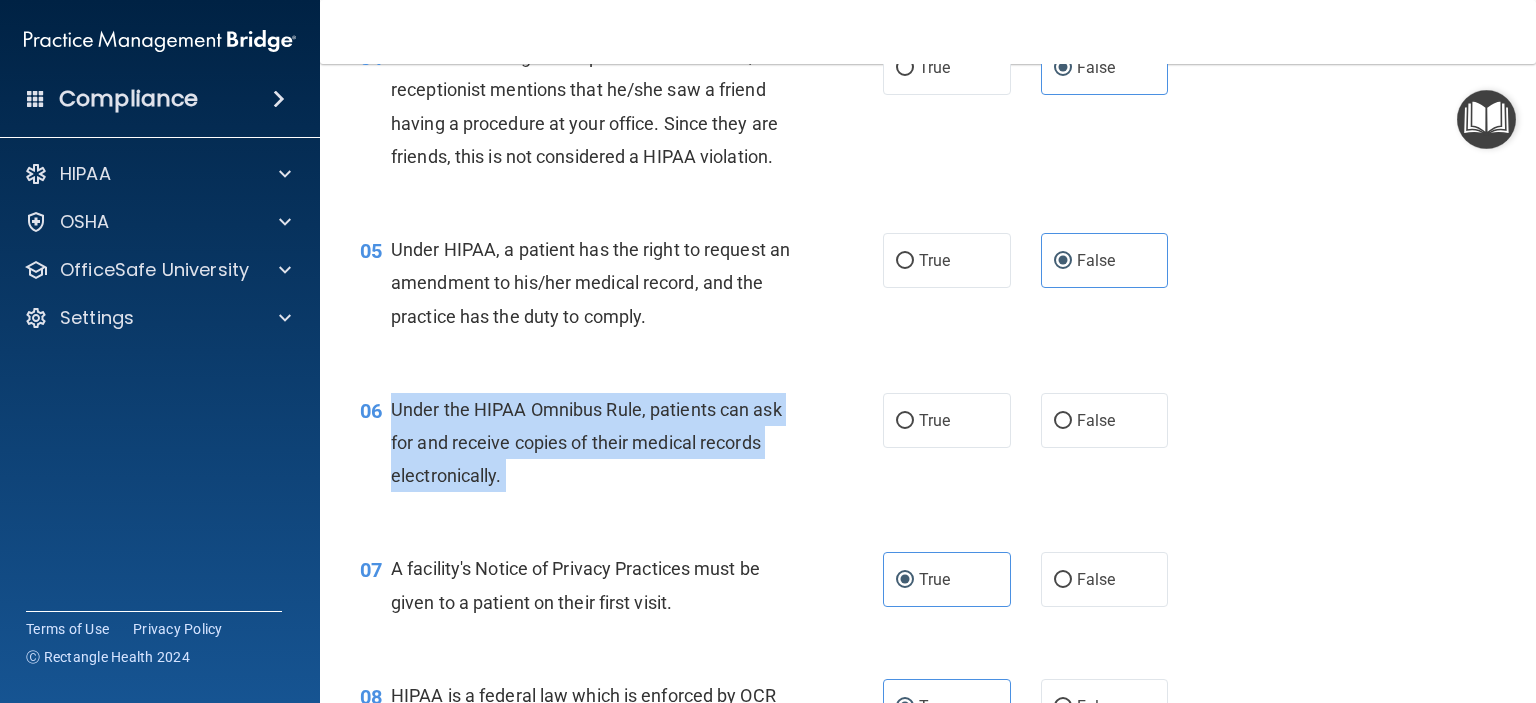 click on "Under the HIPAA Omnibus Rule, patients can ask for and receive copies of their medical records electronically." at bounding box center [598, 443] 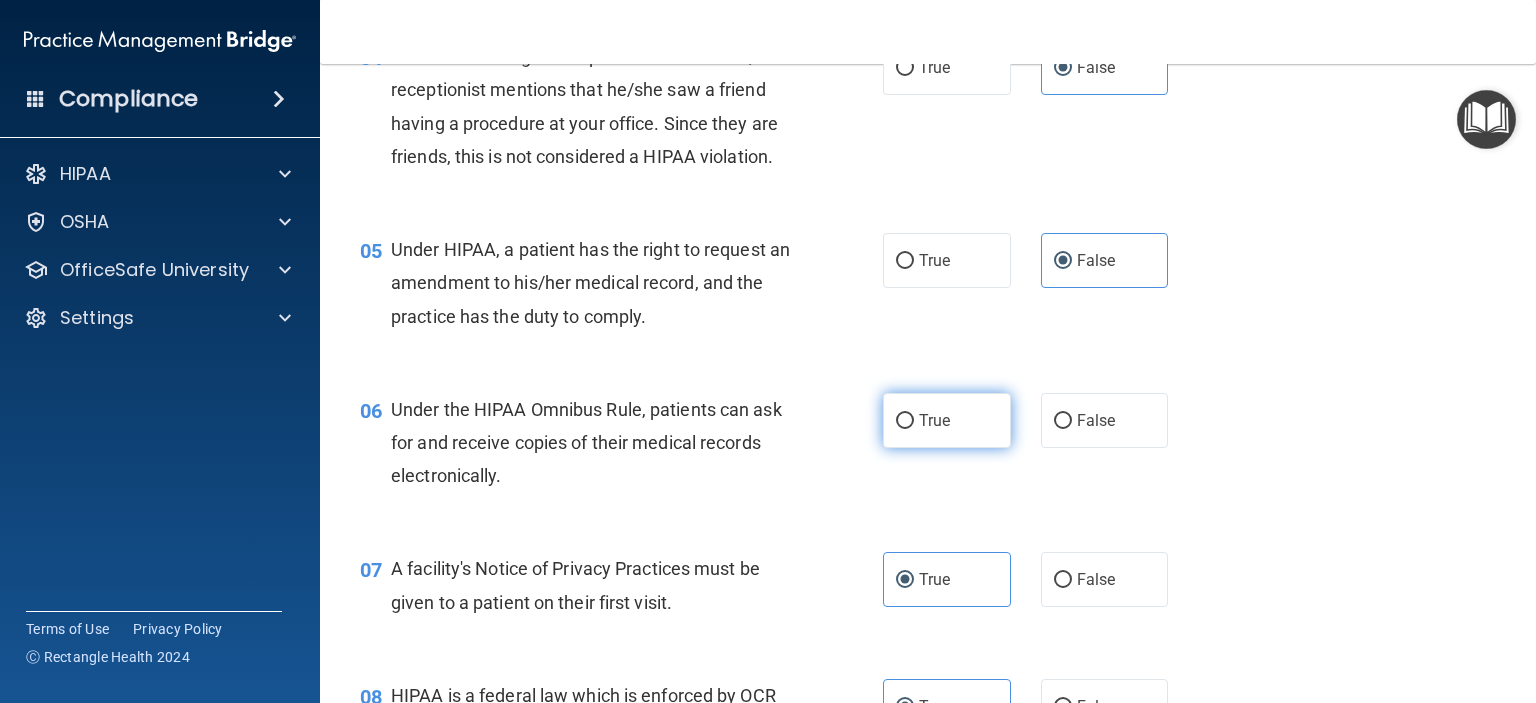 click on "True" at bounding box center (947, 420) 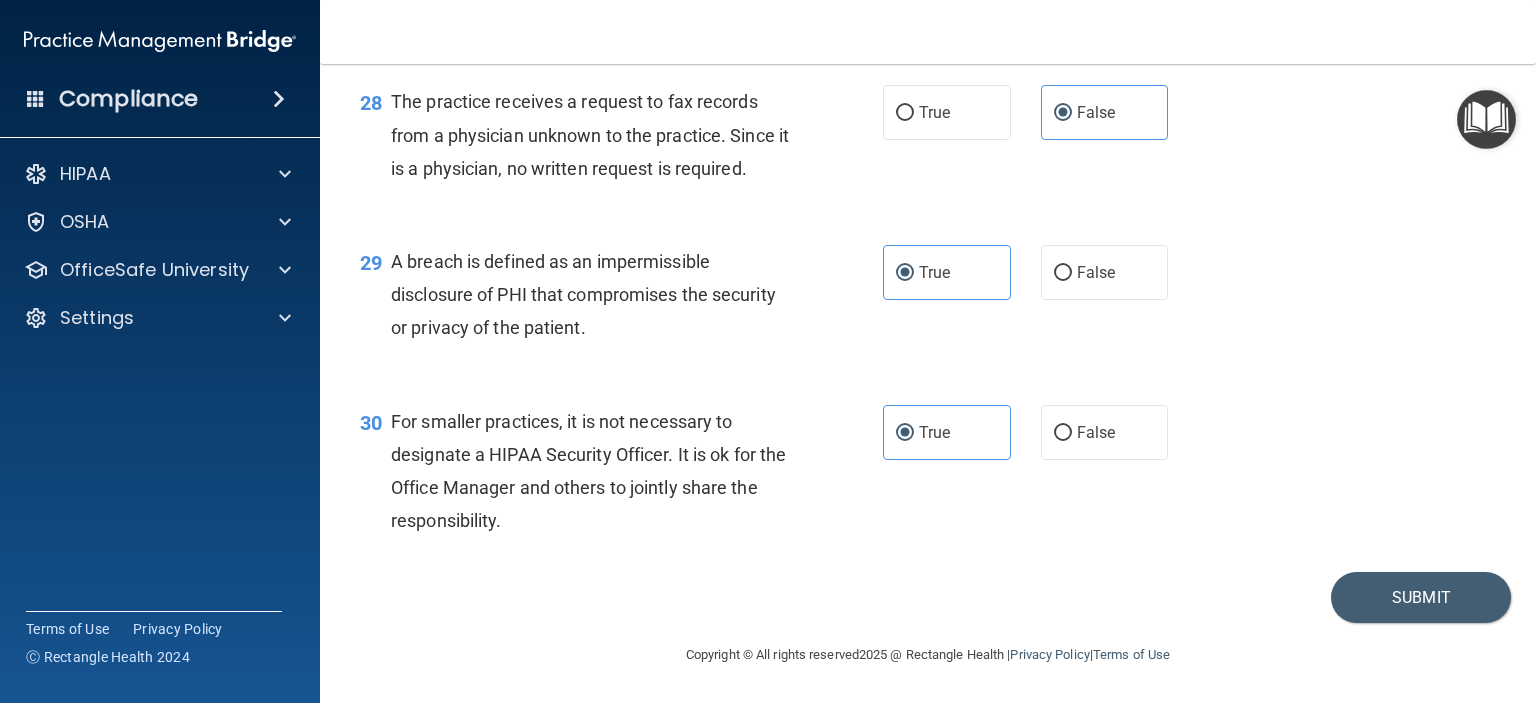 scroll, scrollTop: 4816, scrollLeft: 0, axis: vertical 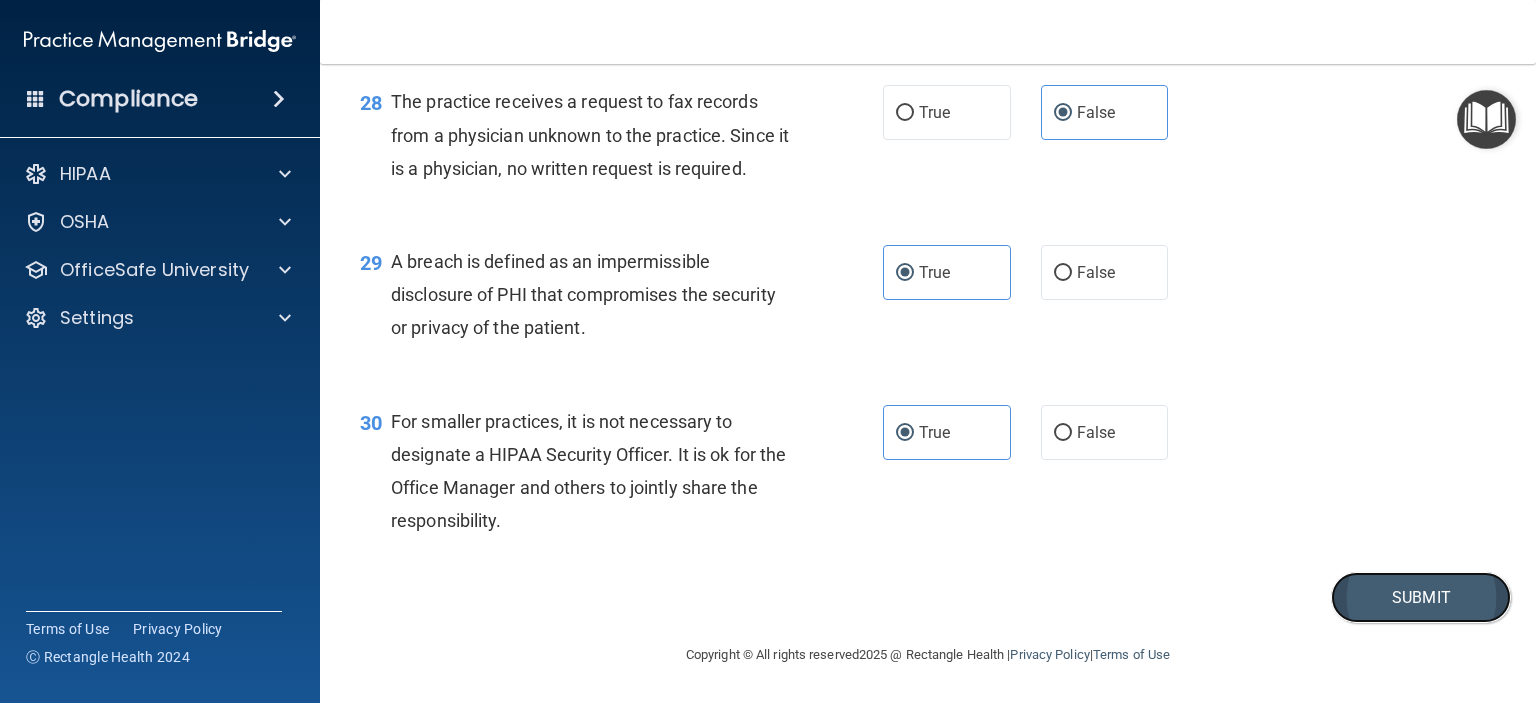 click on "Submit" at bounding box center (1421, 597) 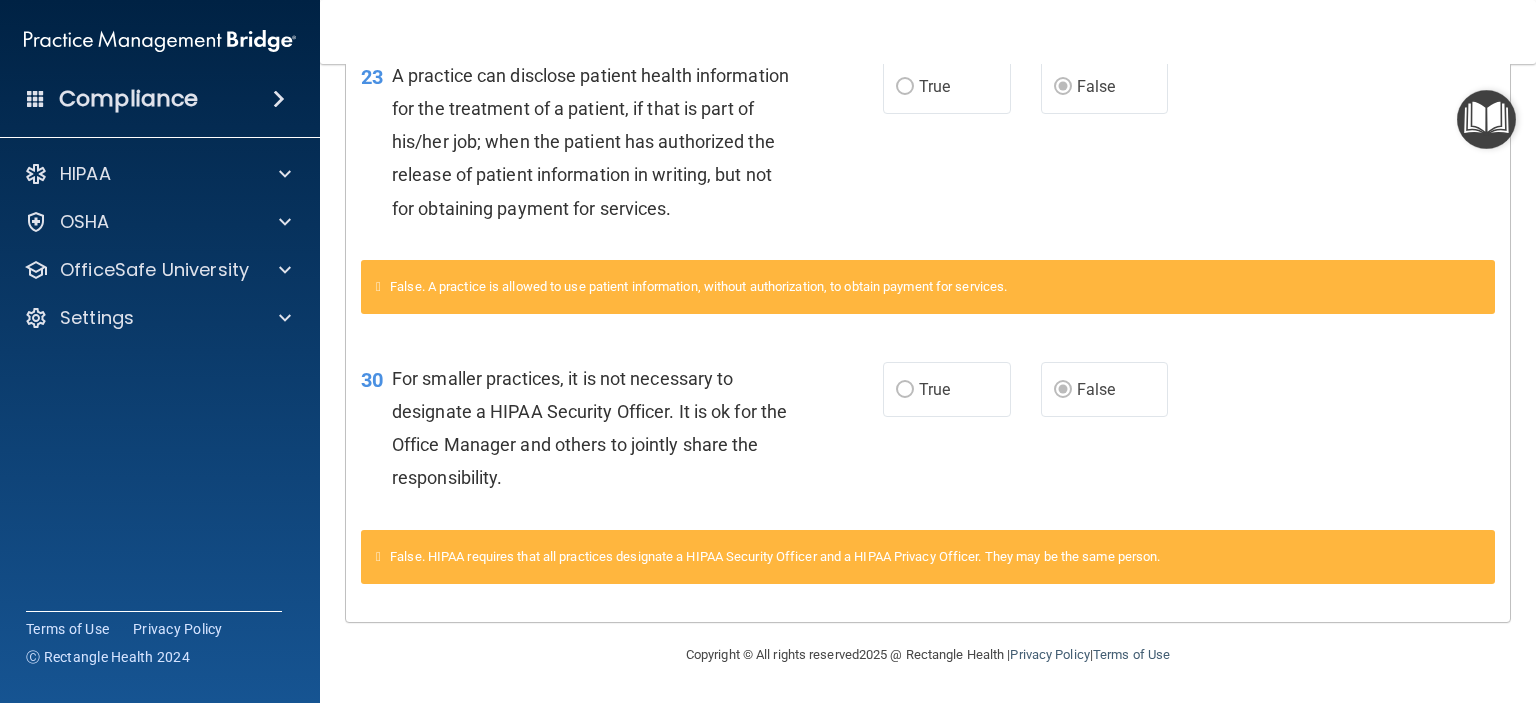 scroll, scrollTop: 0, scrollLeft: 0, axis: both 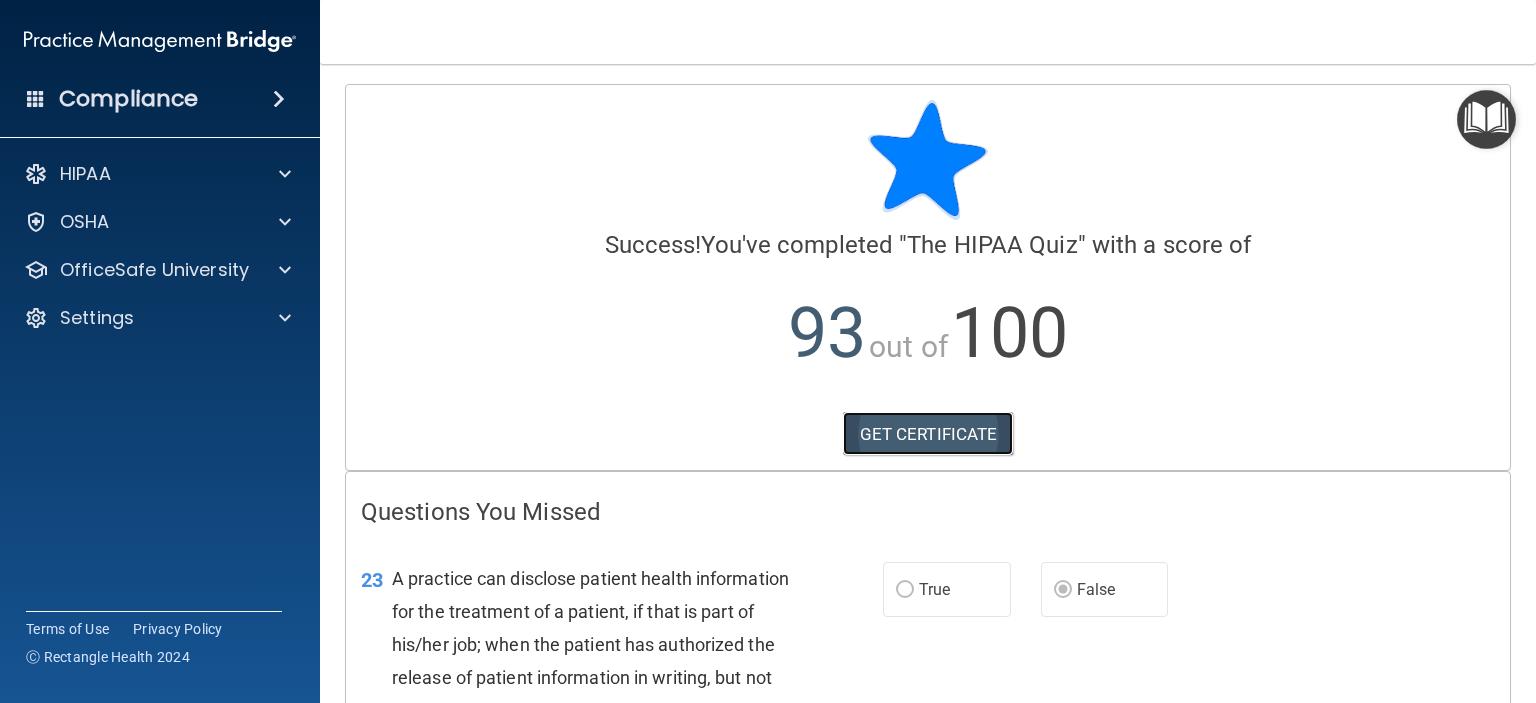 click on "GET CERTIFICATE" at bounding box center (928, 434) 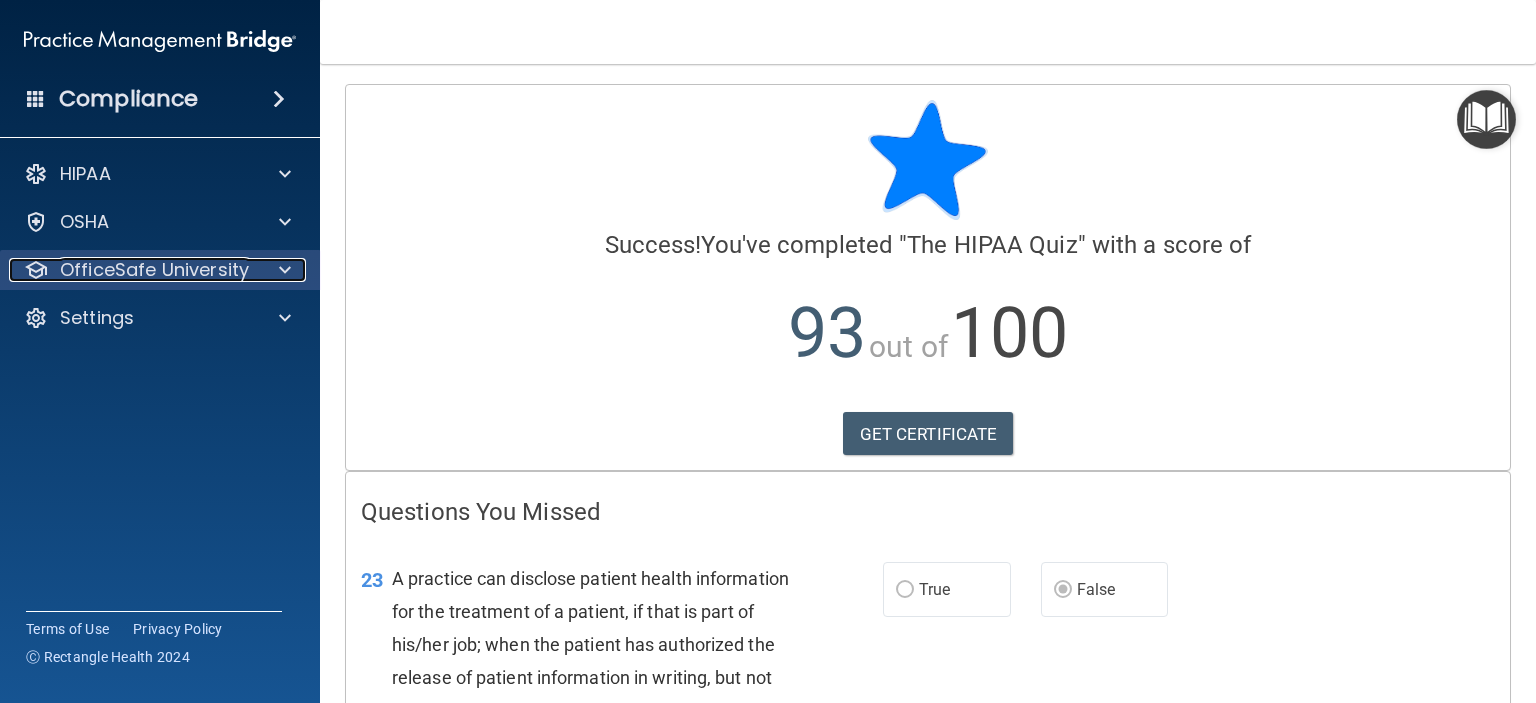 click on "OfficeSafe University" at bounding box center (154, 270) 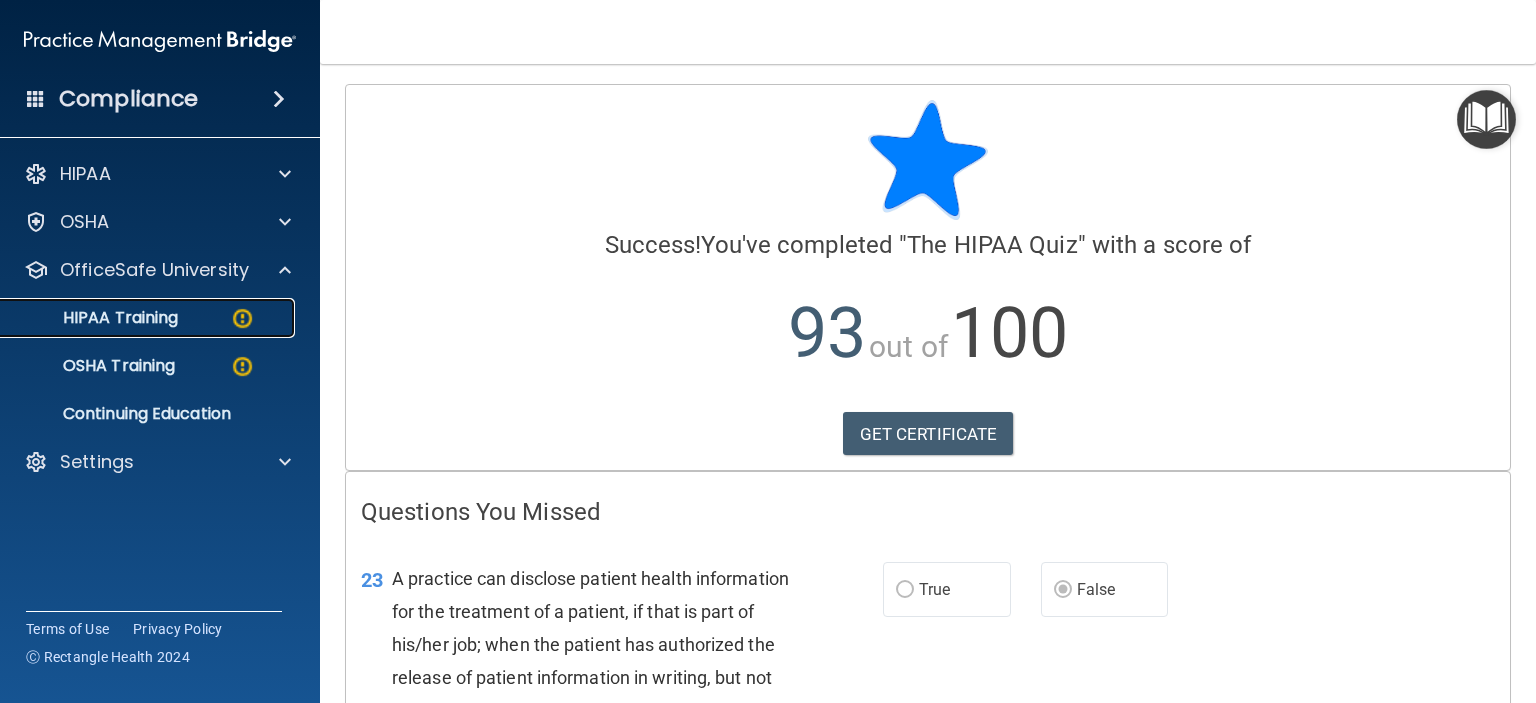 click on "HIPAA Training" at bounding box center [95, 318] 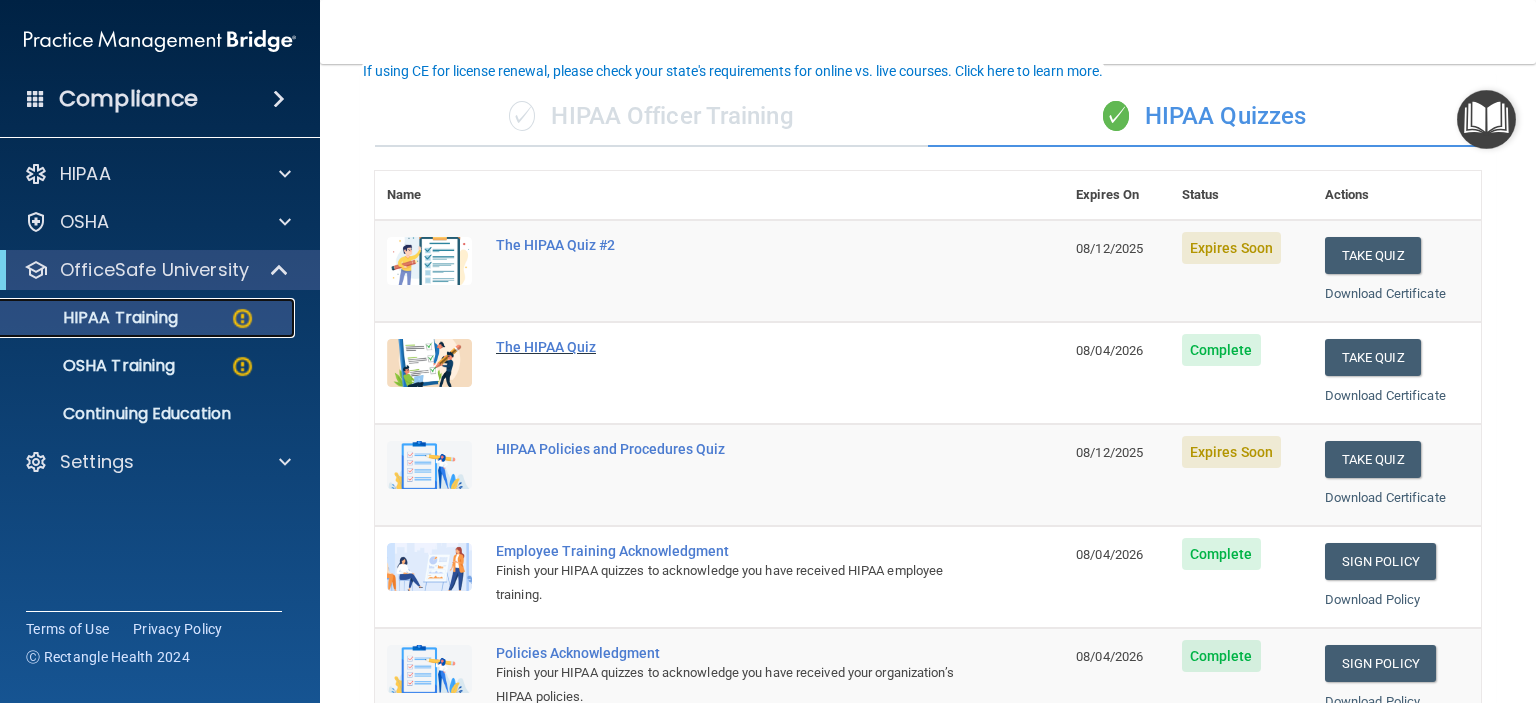 scroll, scrollTop: 132, scrollLeft: 0, axis: vertical 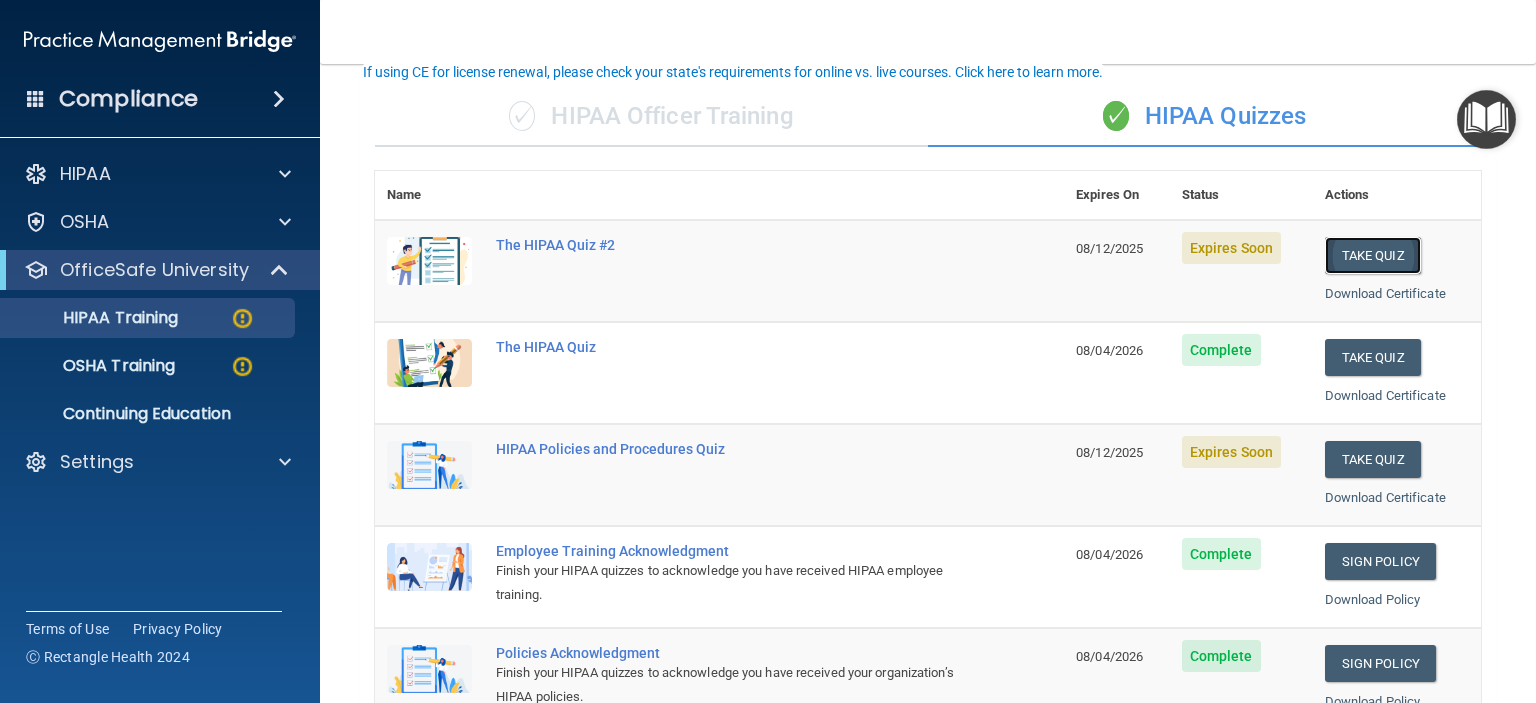 click on "Take Quiz" at bounding box center [1373, 255] 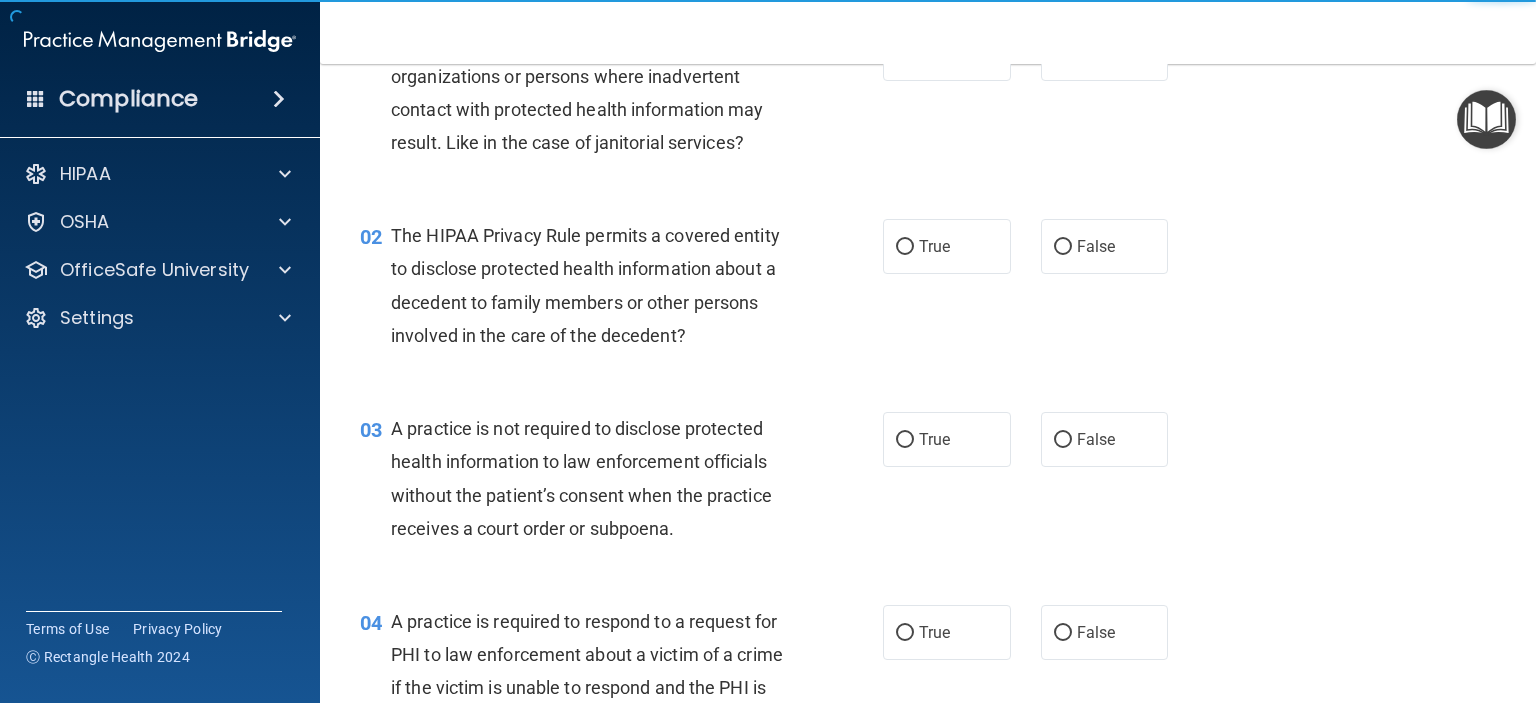 scroll, scrollTop: 0, scrollLeft: 0, axis: both 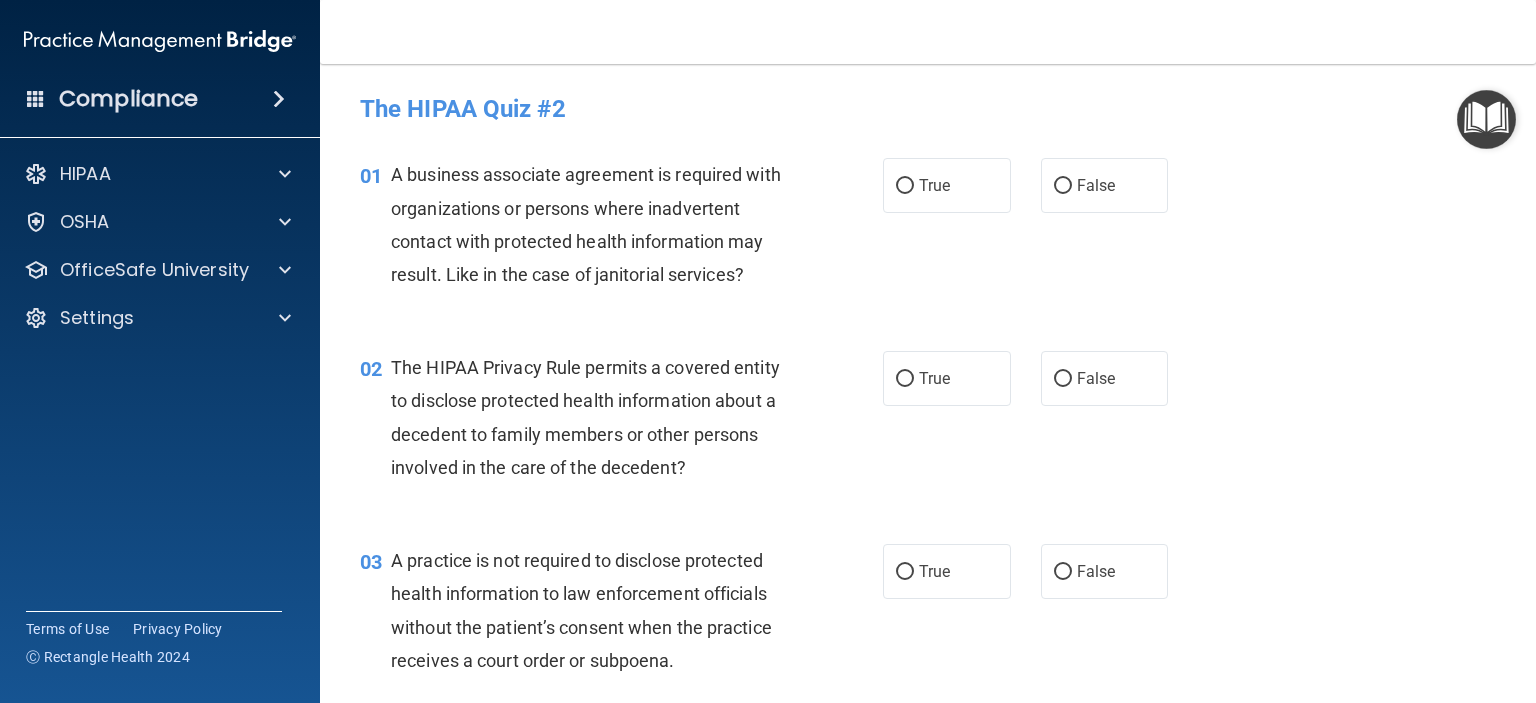 click on "A business associate agreement is required with organizations or persons where inadvertent contact with protected health information may result.  Like in the case of janitorial services?" at bounding box center [598, 224] 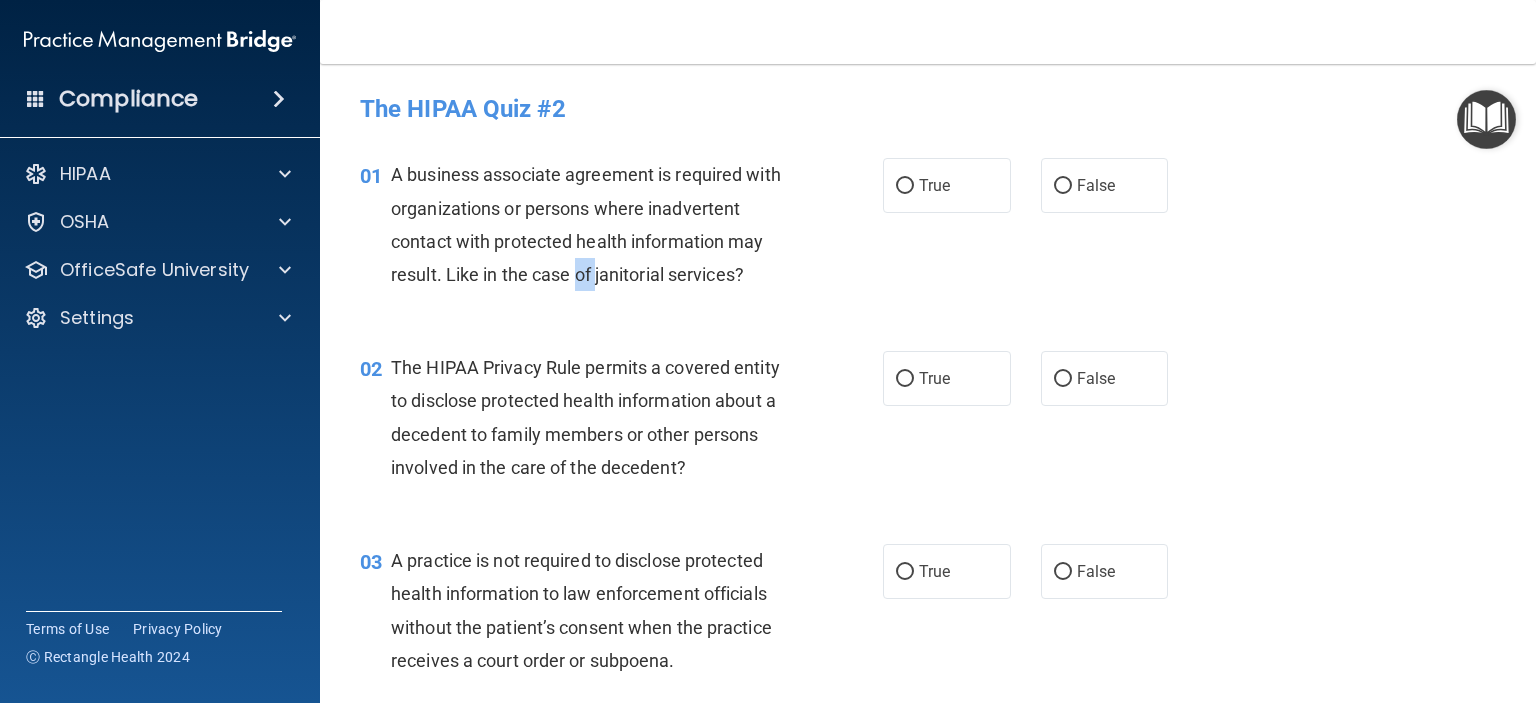 click on "A business associate agreement is required with organizations or persons where inadvertent contact with protected health information may result.  Like in the case of janitorial services?" at bounding box center (598, 224) 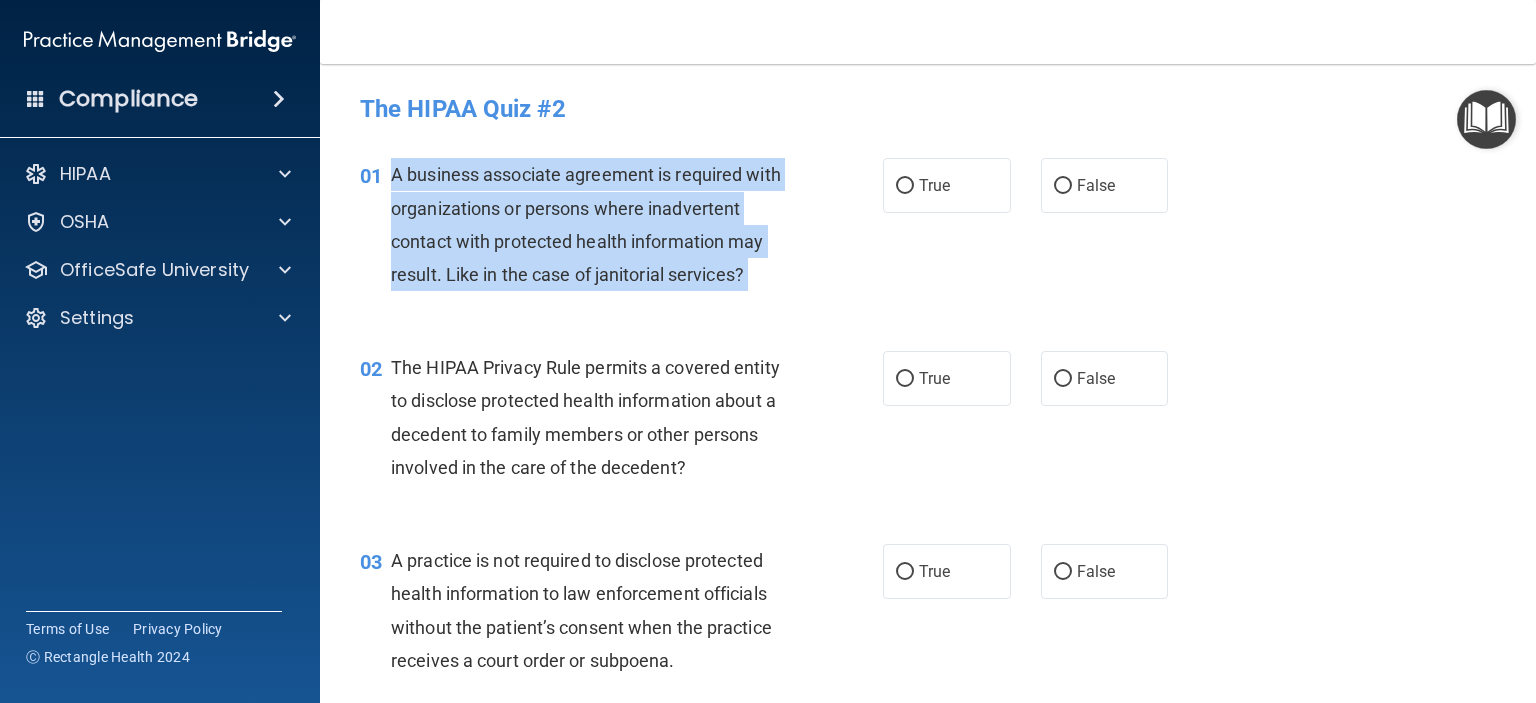 click on "A business associate agreement is required with organizations or persons where inadvertent contact with protected health information may result.  Like in the case of janitorial services?" at bounding box center (598, 224) 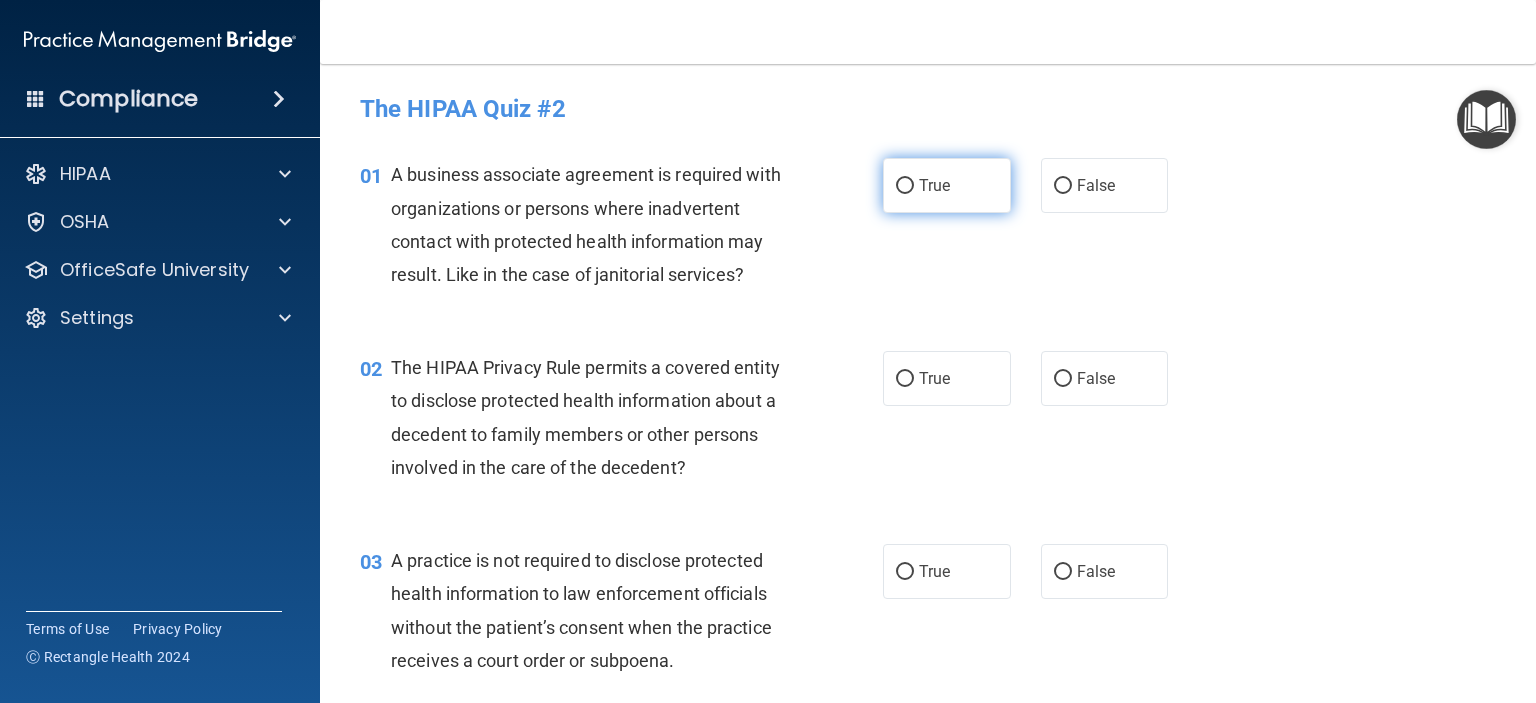 click on "True" at bounding box center [947, 185] 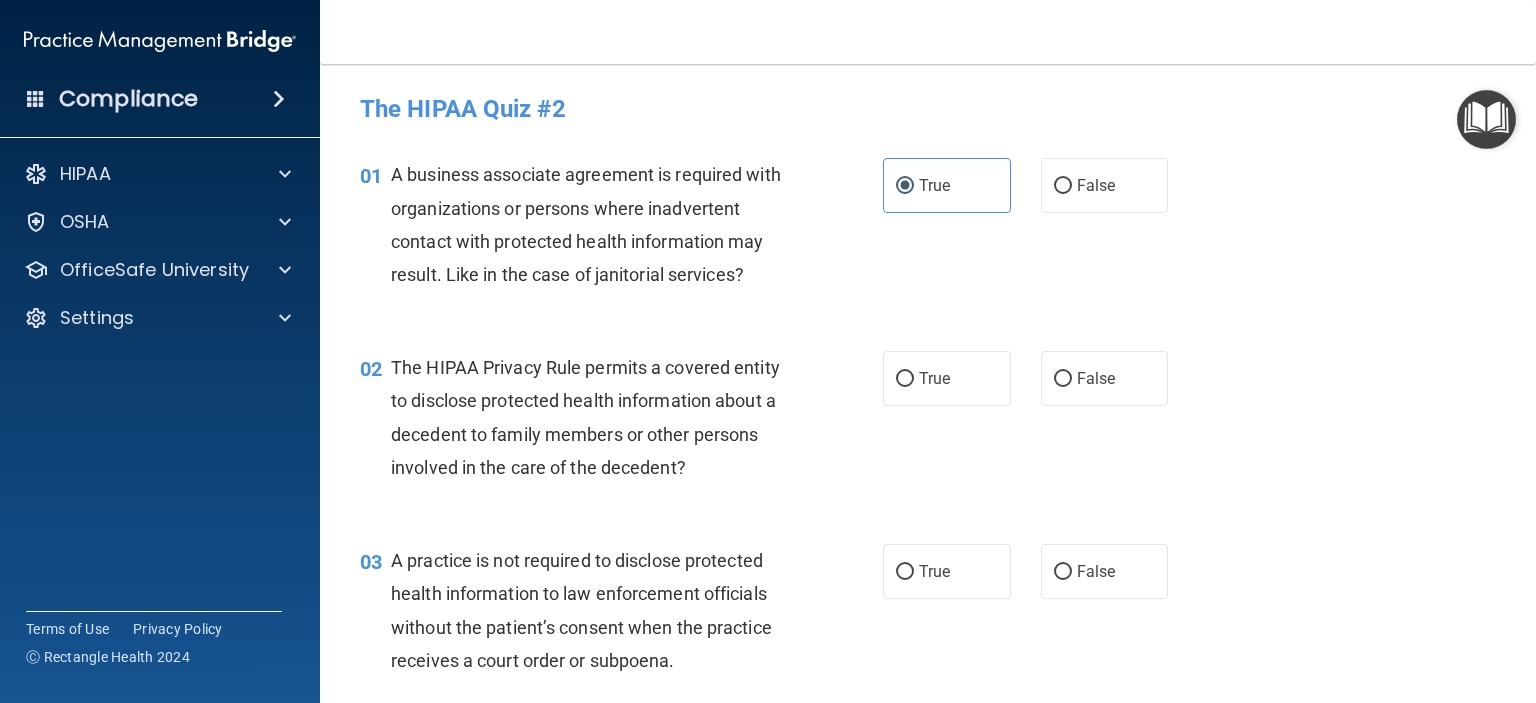 click on "The HIPAA Privacy Rule permits a covered entity to disclose protected health information about a decedent to family members or other persons involved in the care of the decedent?" at bounding box center [585, 417] 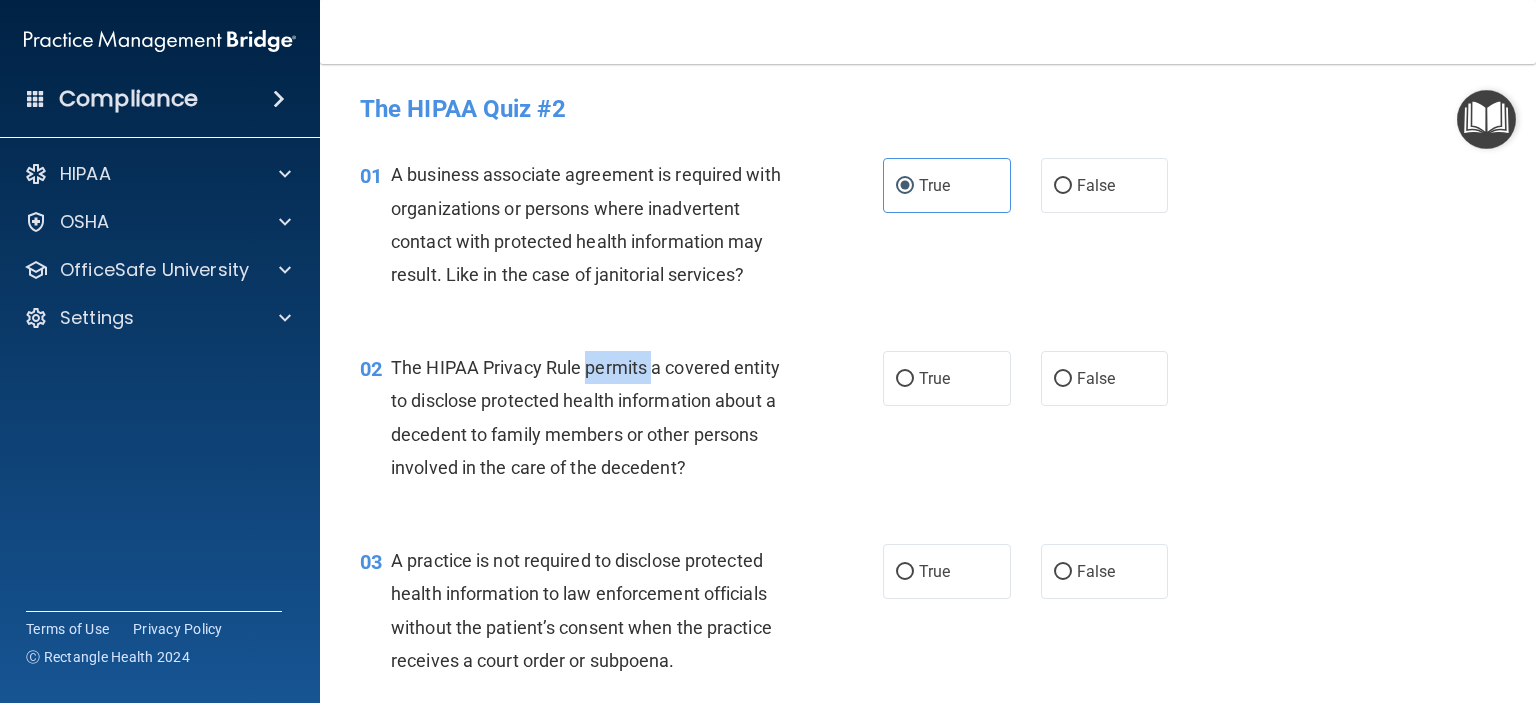 click on "The HIPAA Privacy Rule permits a covered entity to disclose protected health information about a decedent to family members or other persons involved in the care of the decedent?" at bounding box center [585, 417] 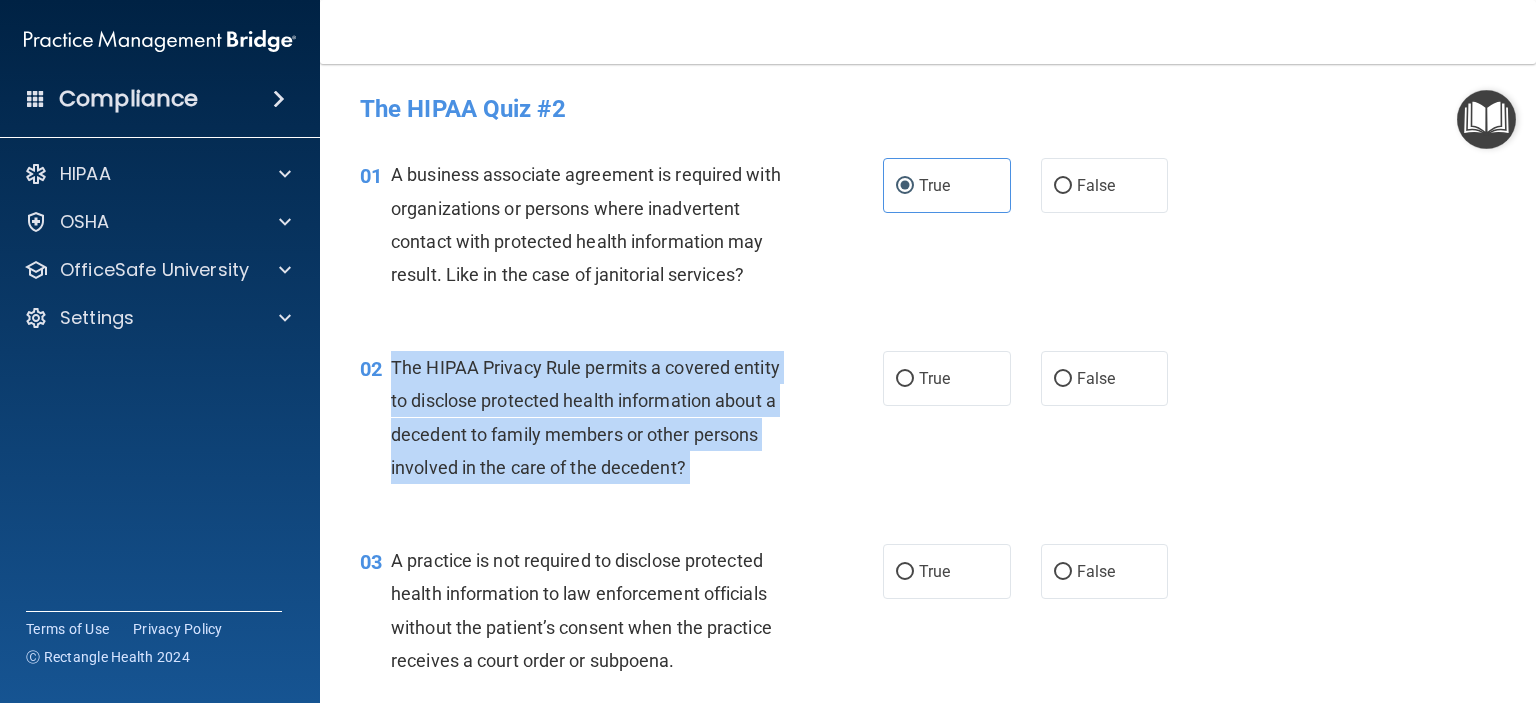 click on "The HIPAA Privacy Rule permits a covered entity to disclose protected health information about a decedent to family members or other persons involved in the care of the decedent?" at bounding box center (585, 417) 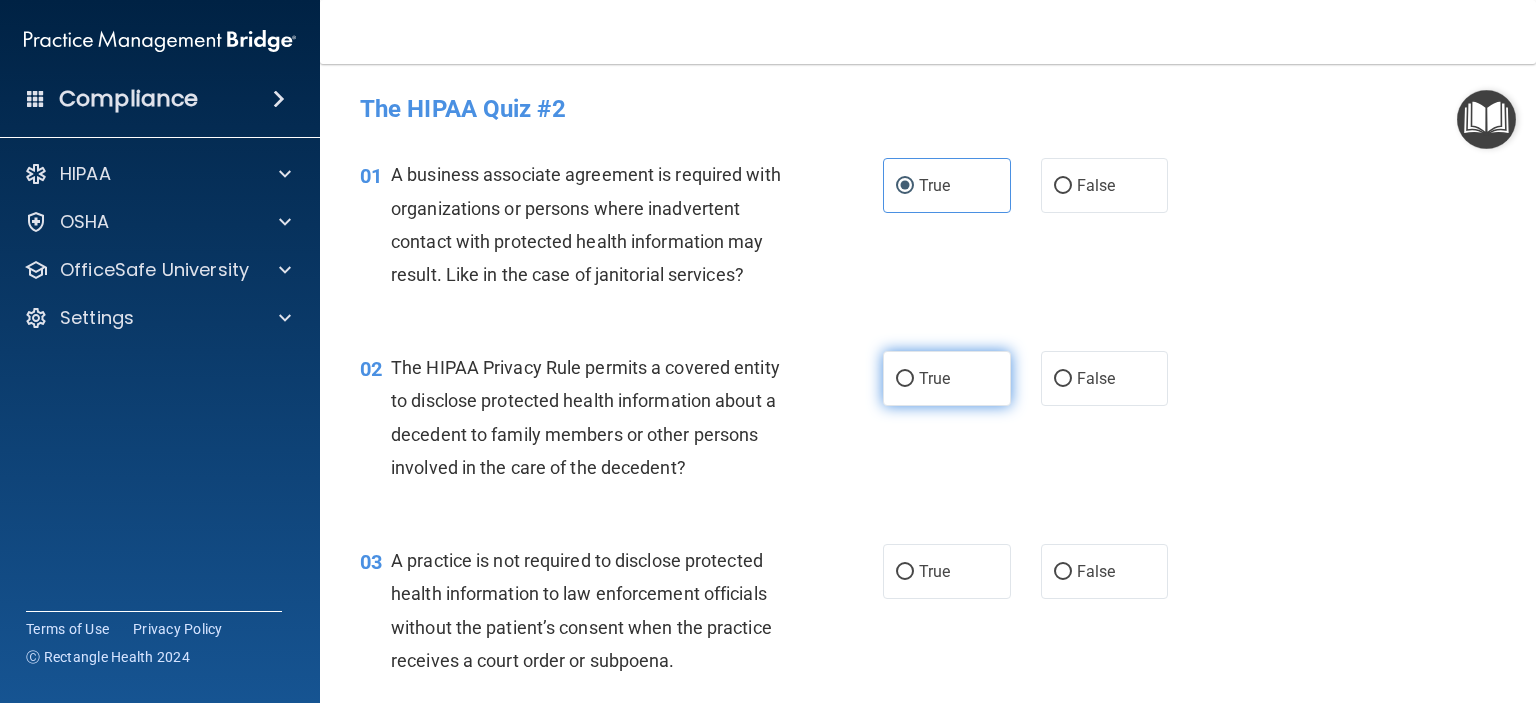 click on "True" at bounding box center (934, 378) 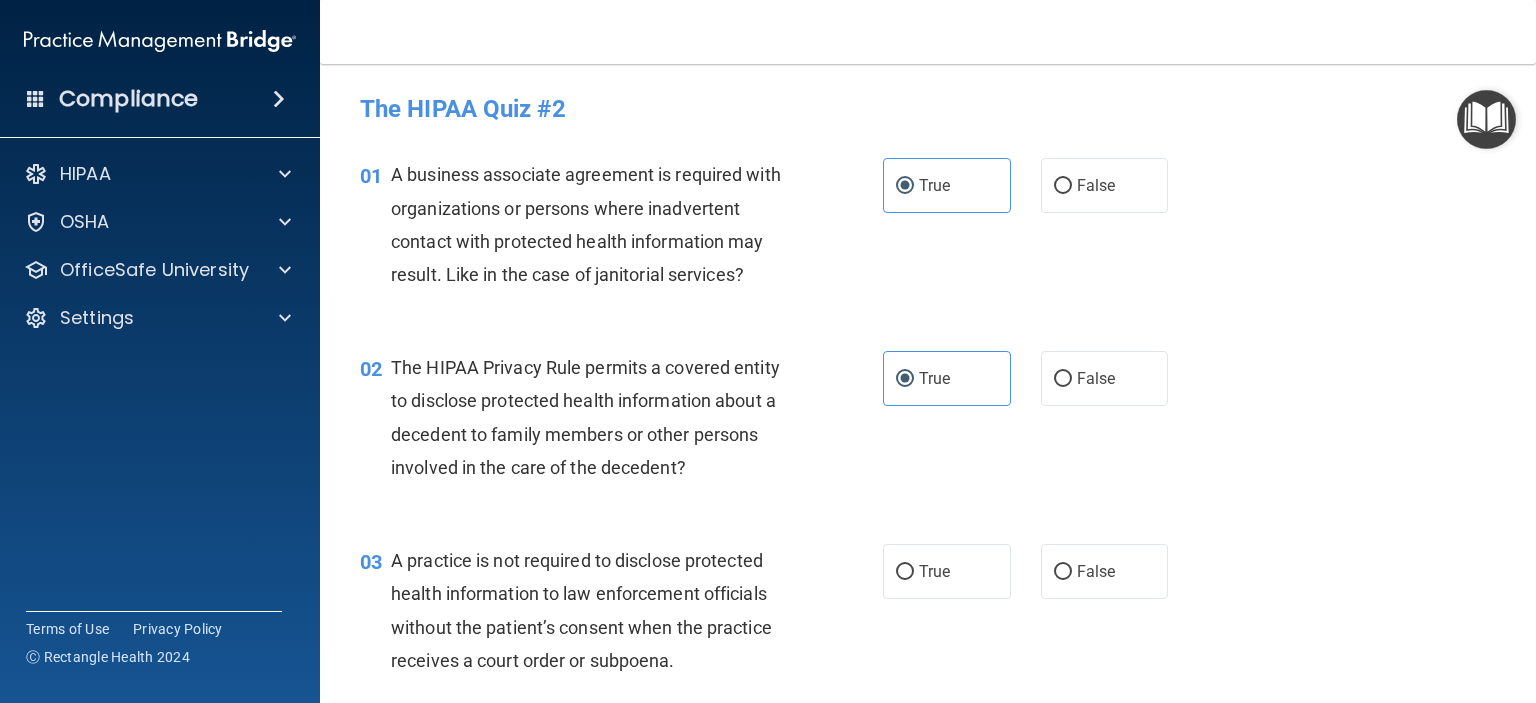 click on "03       A practice is not required to disclose protected health information to law enforcement officials without the patient’s consent when the practice receives  a court order or subpoena.                 True           False" at bounding box center [928, 615] 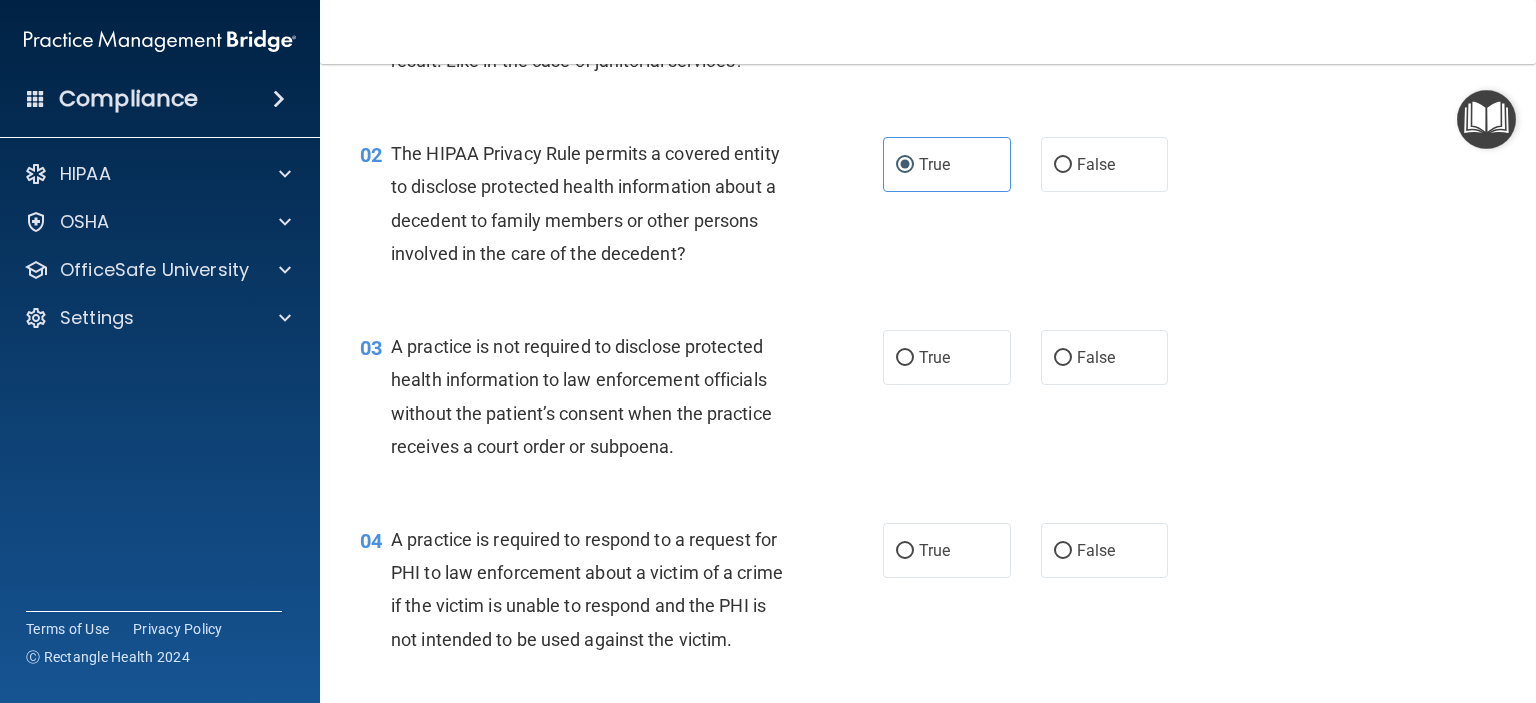 scroll, scrollTop: 216, scrollLeft: 0, axis: vertical 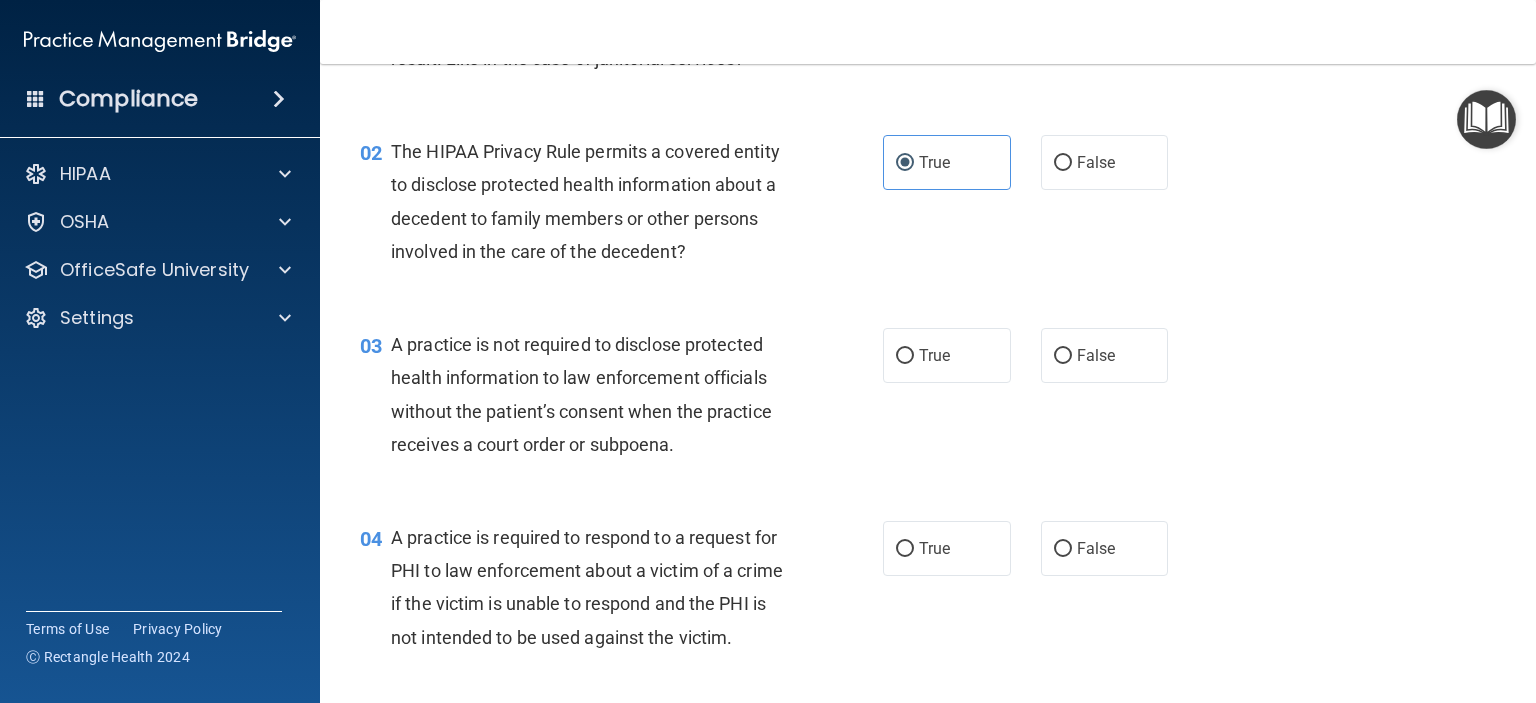 click on "A practice is not required to disclose protected health information to law enforcement officials without the patient’s consent when the practice receives  a court order or subpoena." at bounding box center [581, 394] 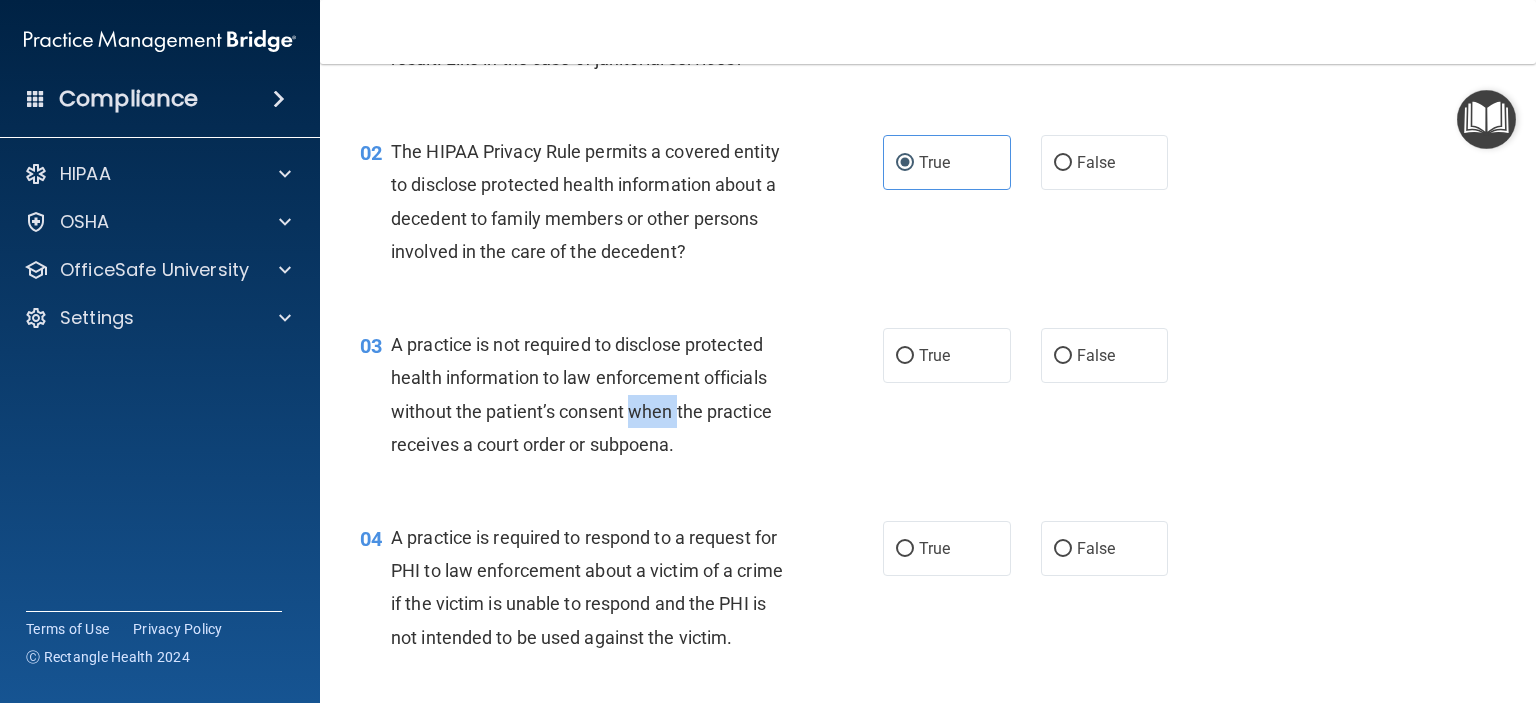 click on "A practice is not required to disclose protected health information to law enforcement officials without the patient’s consent when the practice receives  a court order or subpoena." at bounding box center [581, 394] 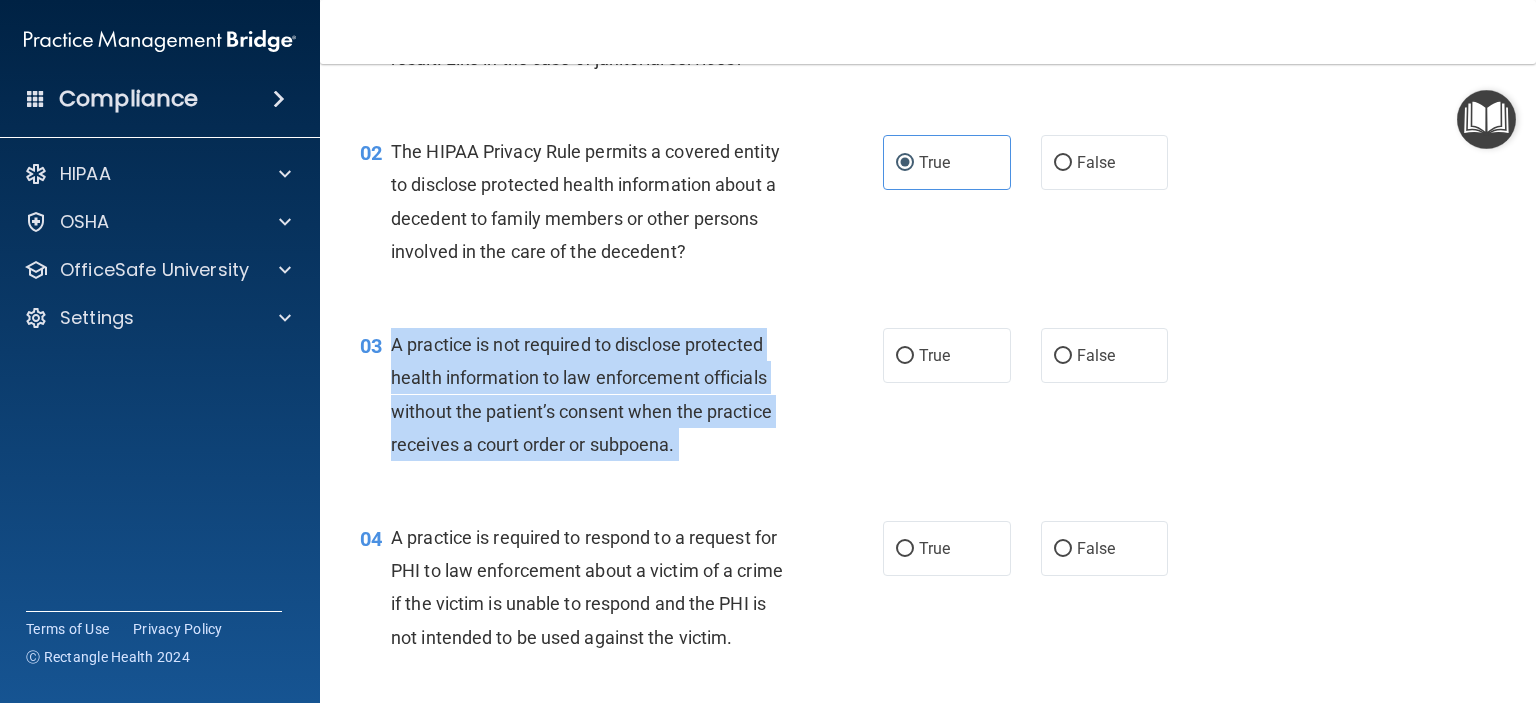 click on "A practice is not required to disclose protected health information to law enforcement officials without the patient’s consent when the practice receives  a court order or subpoena." at bounding box center [581, 394] 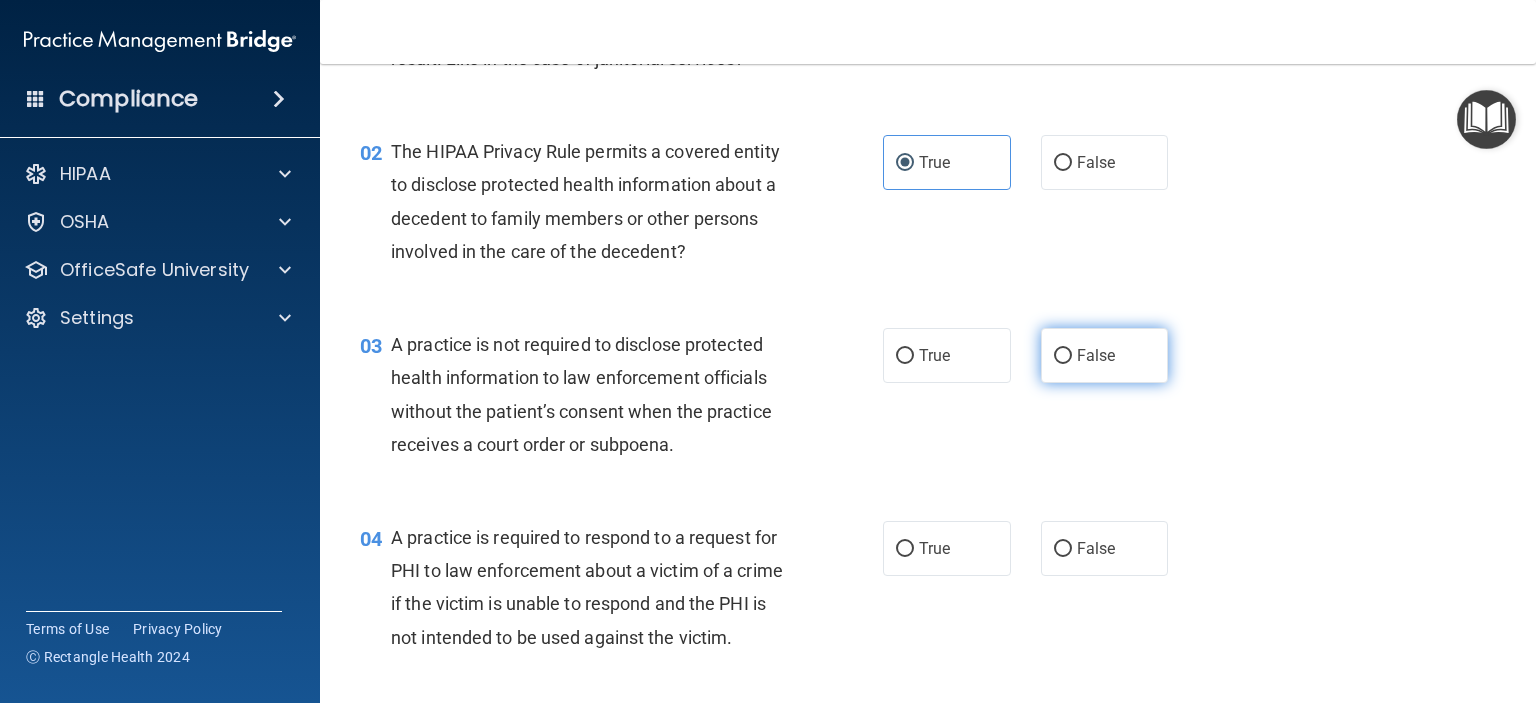 click on "False" at bounding box center (1105, 355) 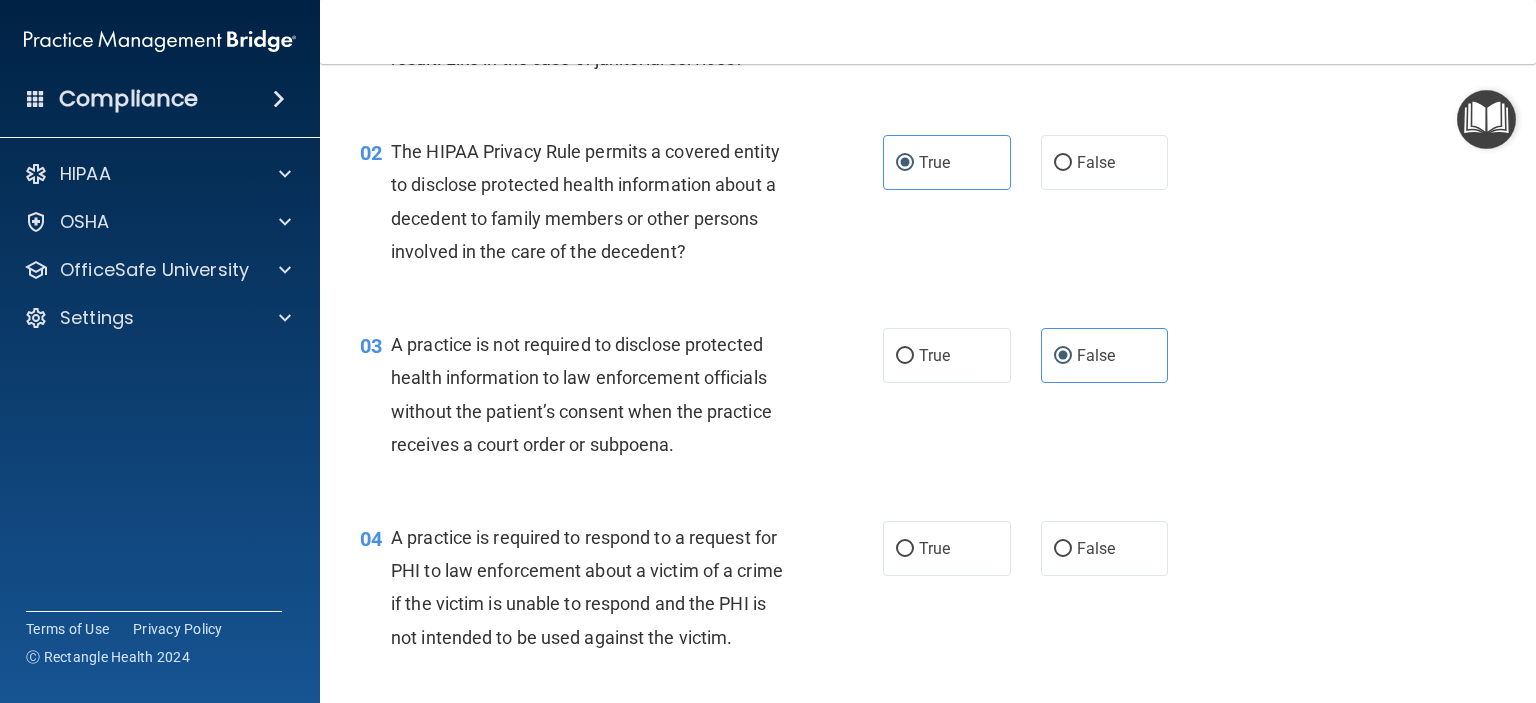 click on "A practice is required to respond to a request for PHI to law enforcement about a victim of a crime if the victim is unable to respond and the PHI is not intended to be used against the victim." at bounding box center (598, 587) 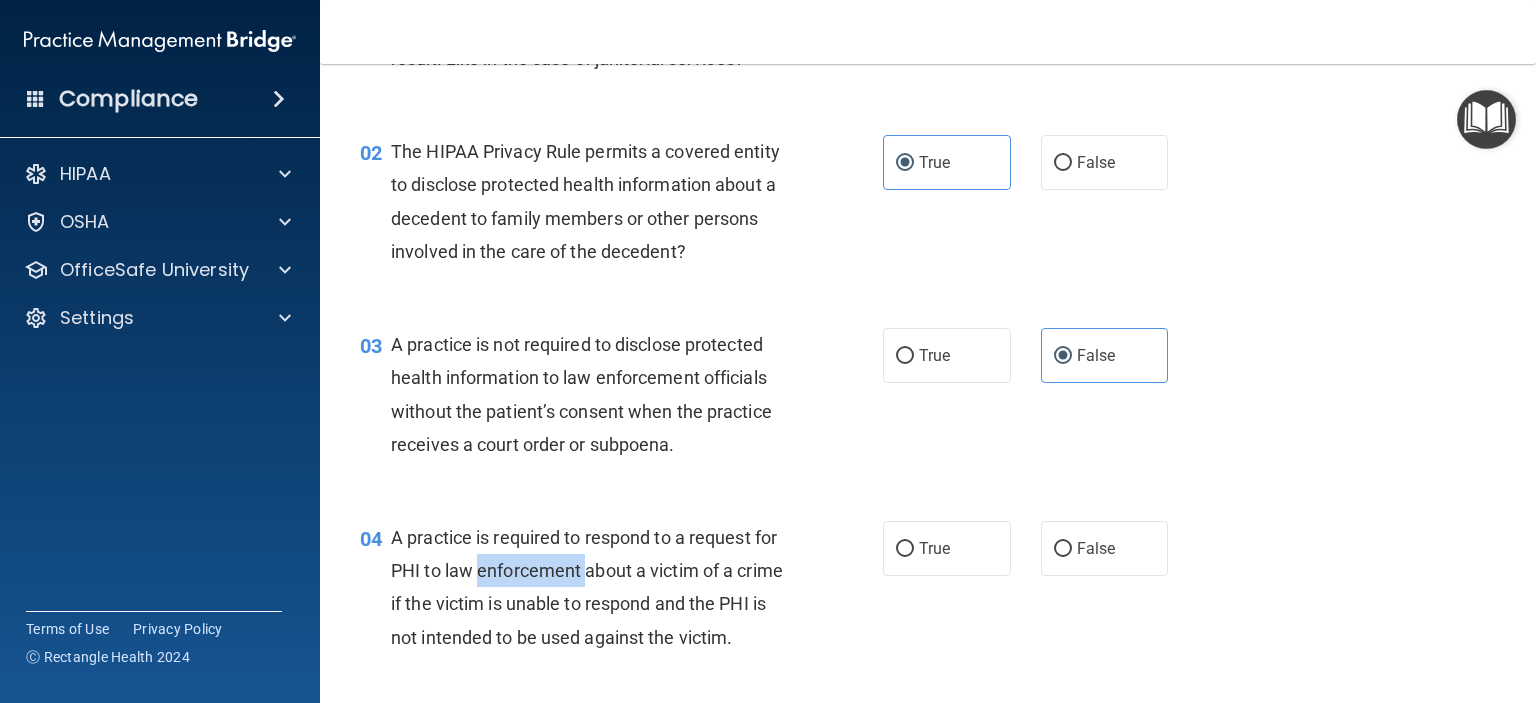 click on "A practice is required to respond to a request for PHI to law enforcement about a victim of a crime if the victim is unable to respond and the PHI is not intended to be used against the victim." at bounding box center (598, 587) 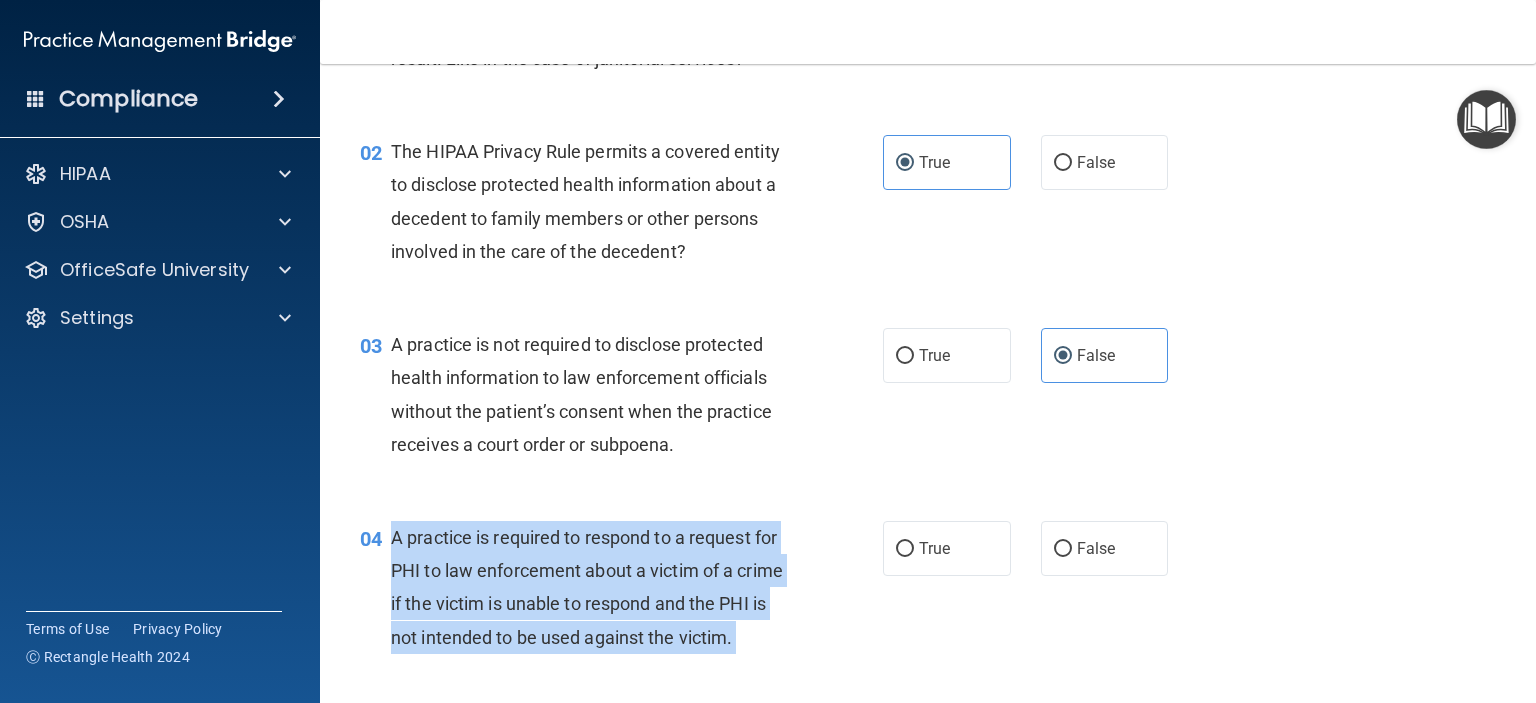 click on "A practice is required to respond to a request for PHI to law enforcement about a victim of a crime if the victim is unable to respond and the PHI is not intended to be used against the victim." at bounding box center [598, 587] 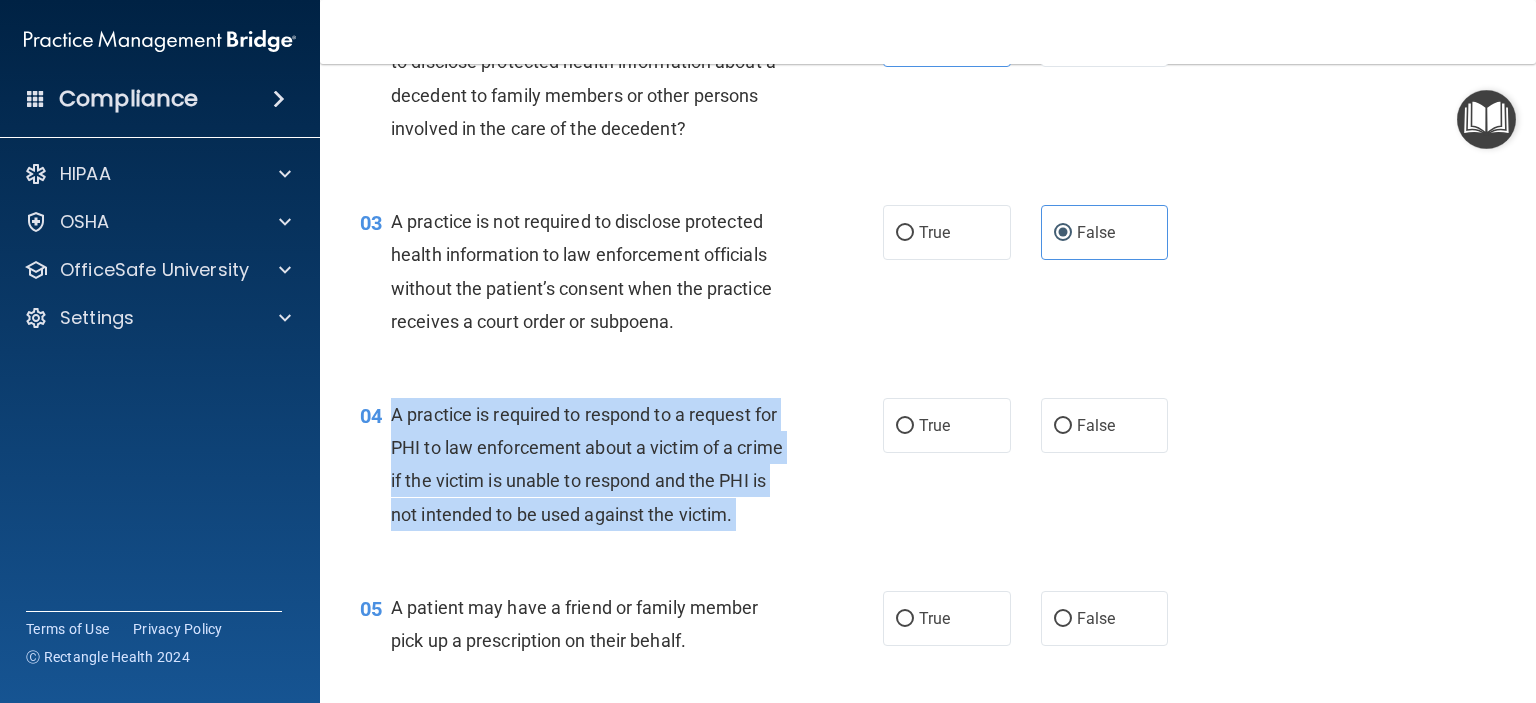 scroll, scrollTop: 340, scrollLeft: 0, axis: vertical 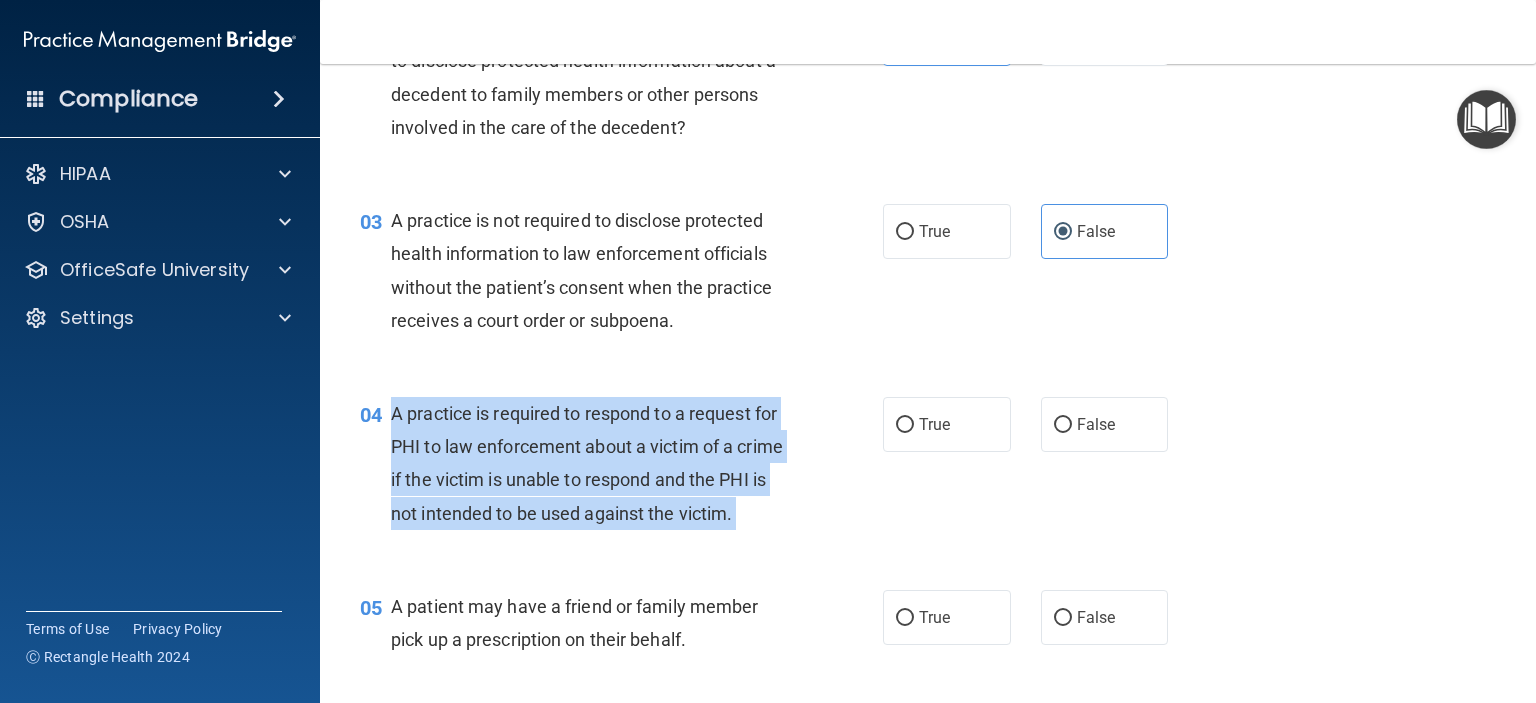 click on "A practice is required to respond to a request for PHI to law enforcement about a victim of a crime if the victim is unable to respond and the PHI is not intended to be used against the victim." at bounding box center (598, 463) 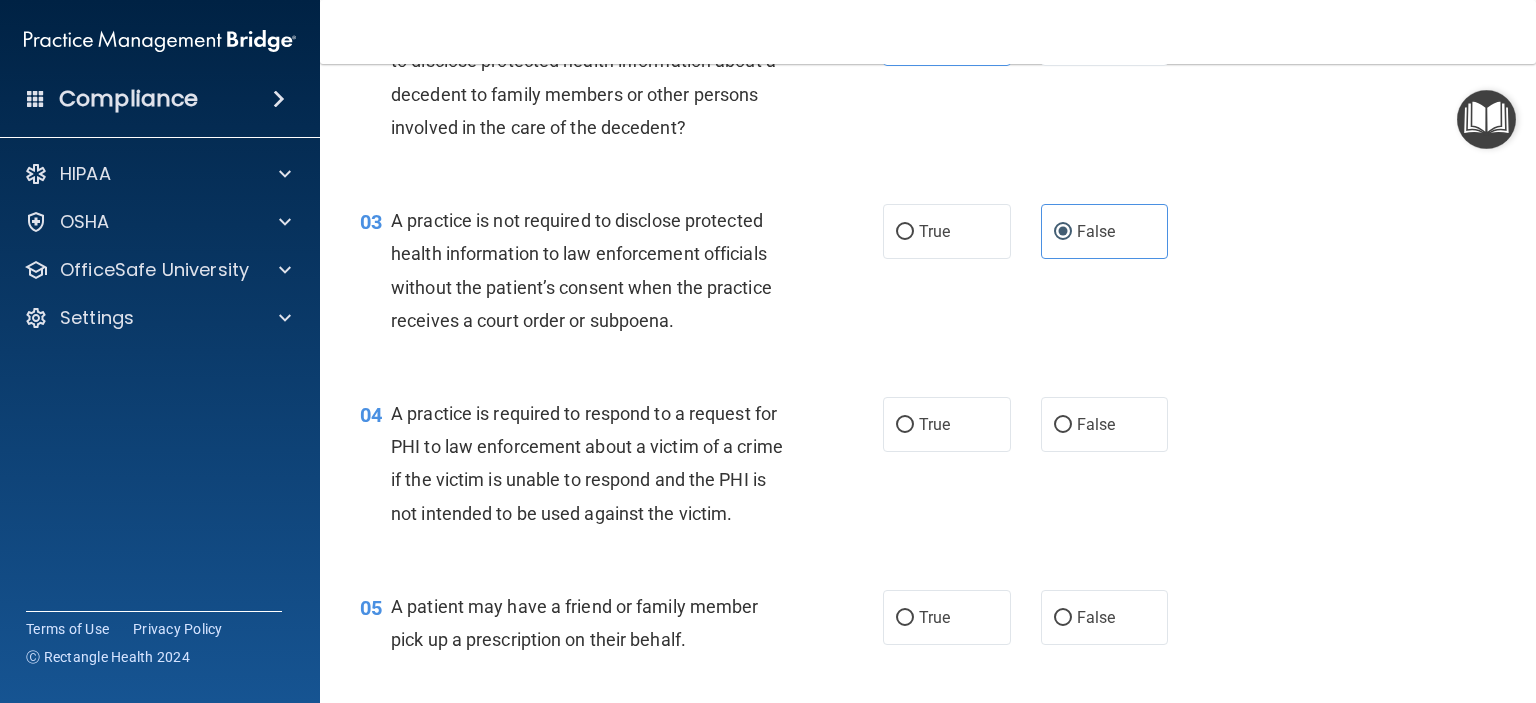 click on "04       A practice is required to respond to a request for PHI to law enforcement about a victim of a crime if the victim is unable to respond and the PHI is not intended to be used against the victim.                 True           False" at bounding box center (928, 468) 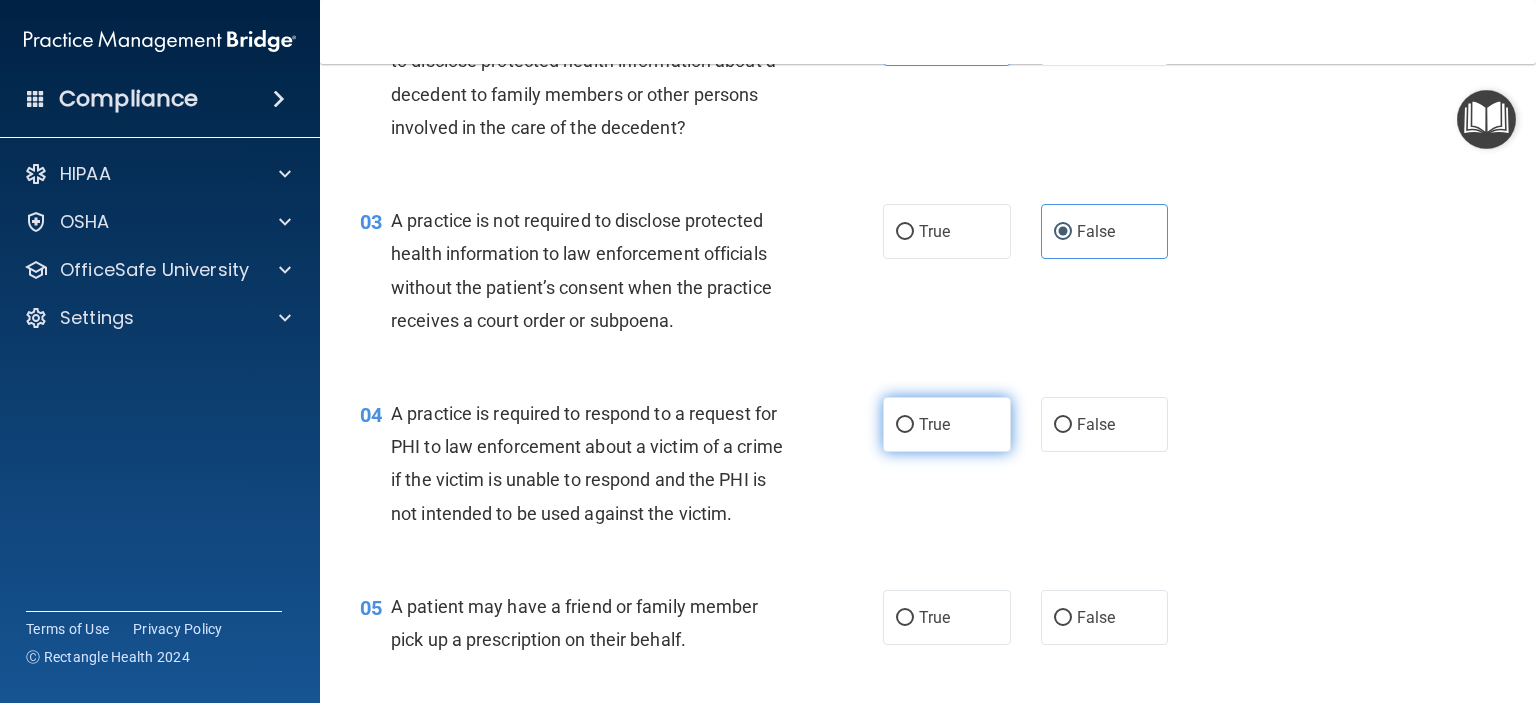 click on "True" at bounding box center (905, 425) 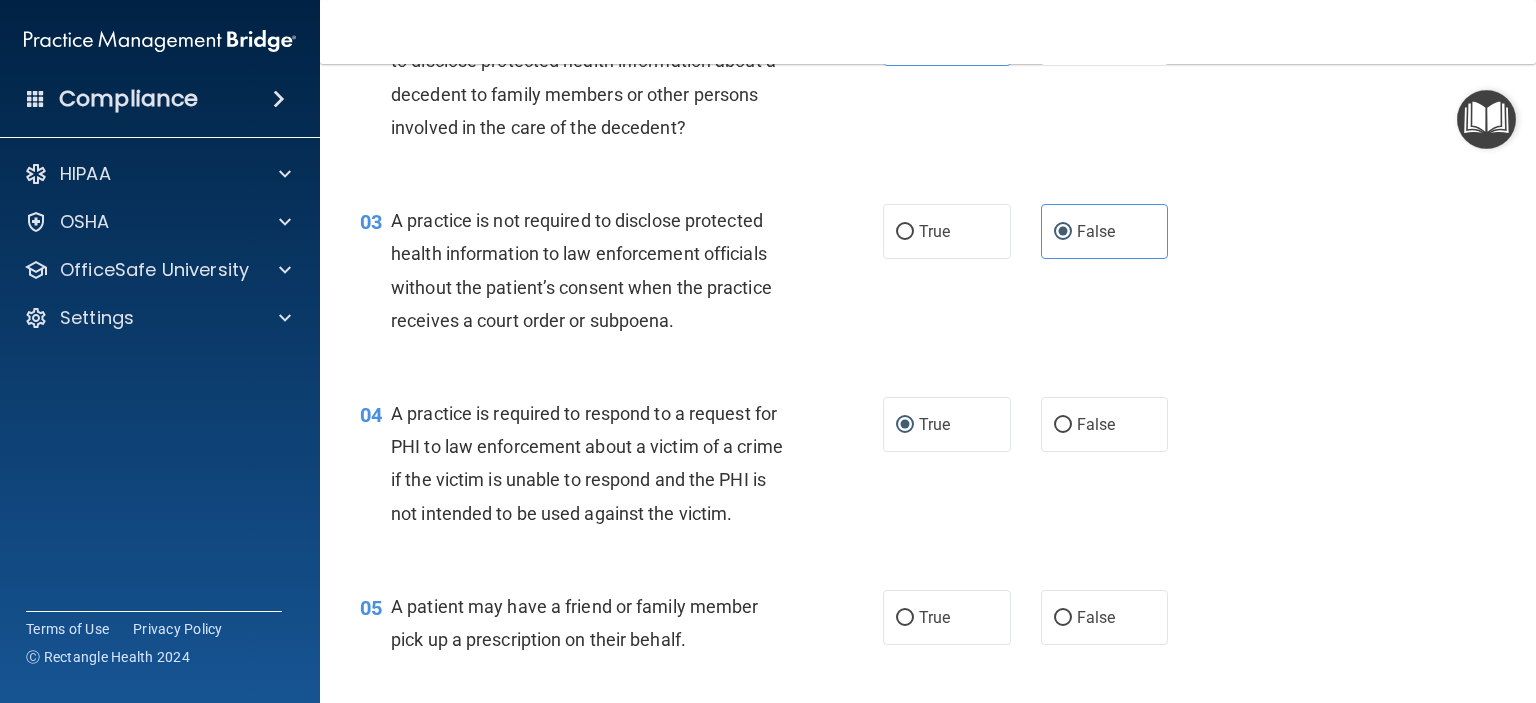 click on "04       A practice is required to respond to a request for PHI to law enforcement about a victim of a crime if the victim is unable to respond and the PHI is not intended to be used against the victim." at bounding box center (621, 468) 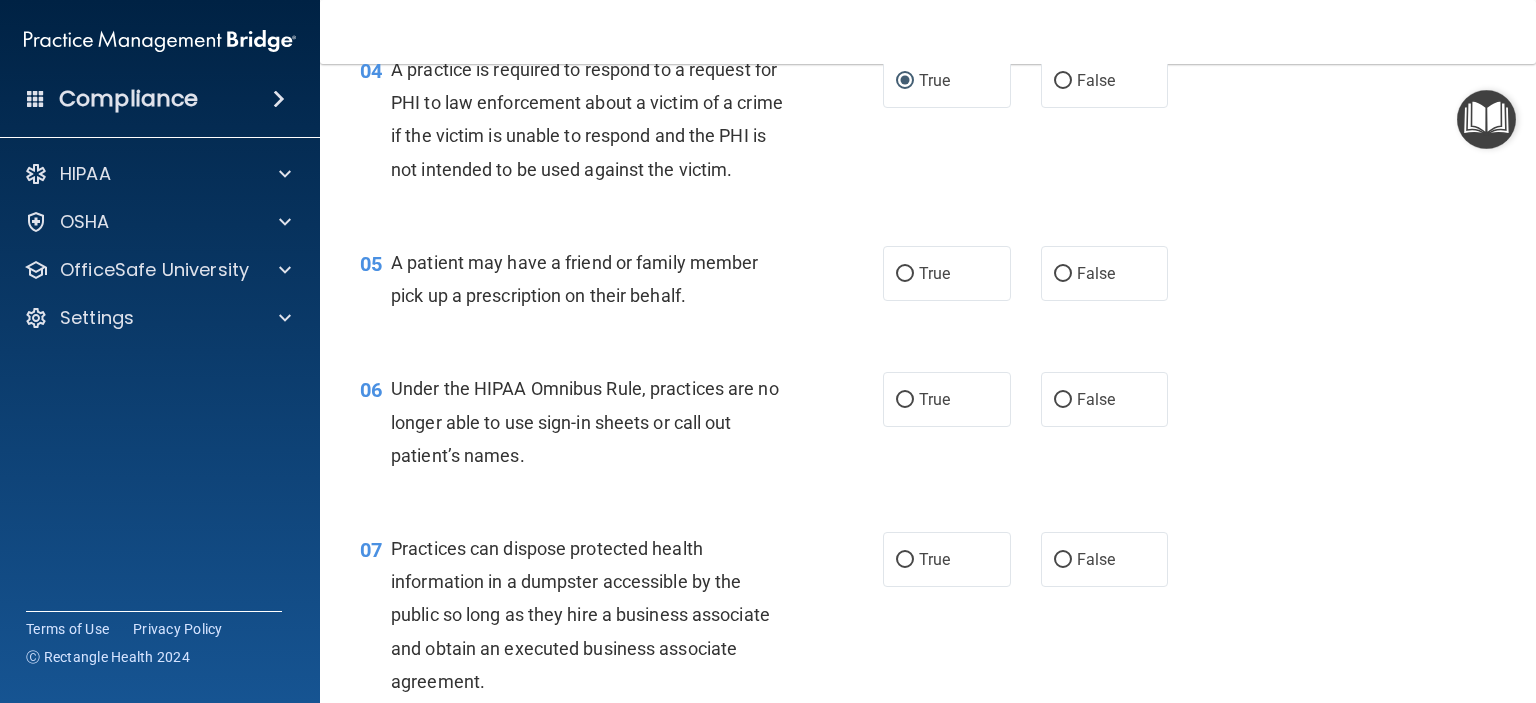 scroll, scrollTop: 684, scrollLeft: 0, axis: vertical 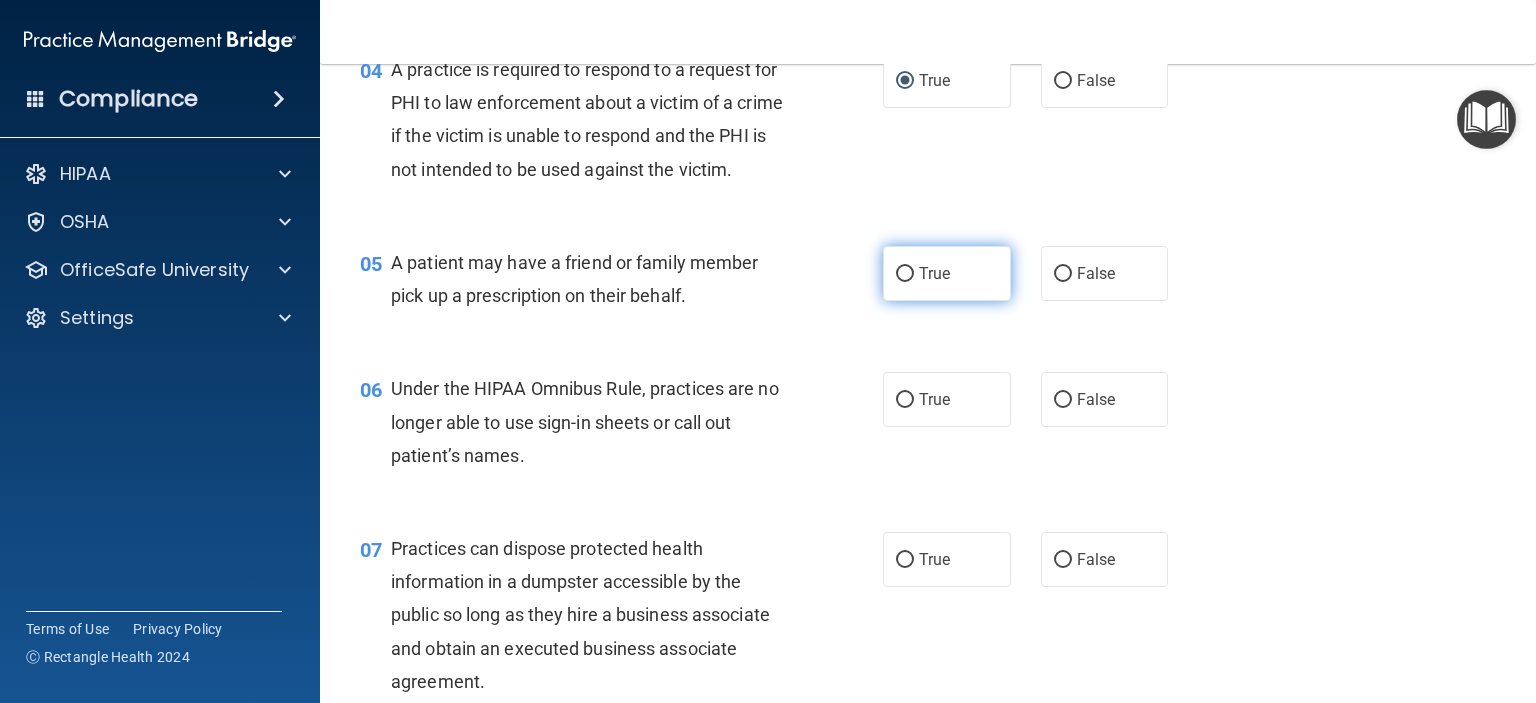 click on "True" at bounding box center (947, 273) 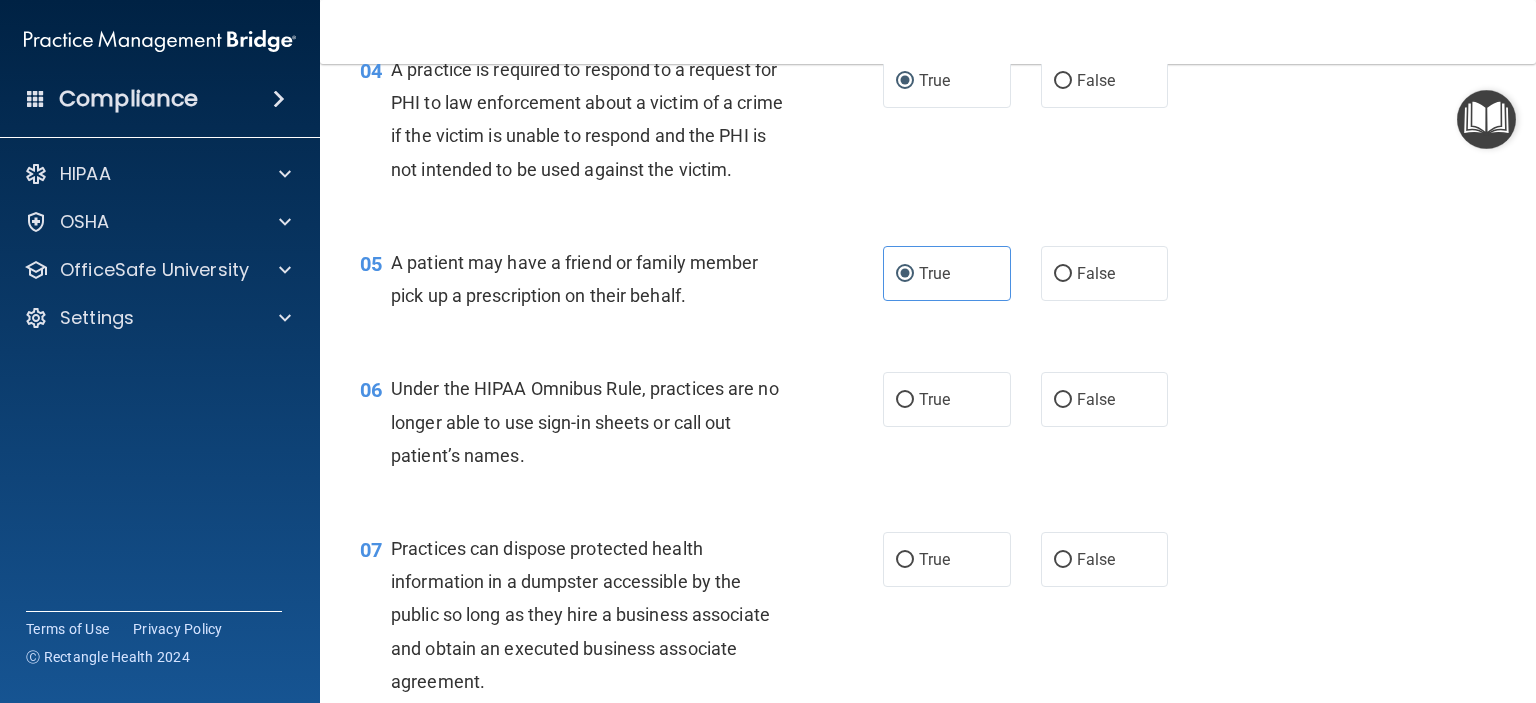 scroll, scrollTop: 895, scrollLeft: 0, axis: vertical 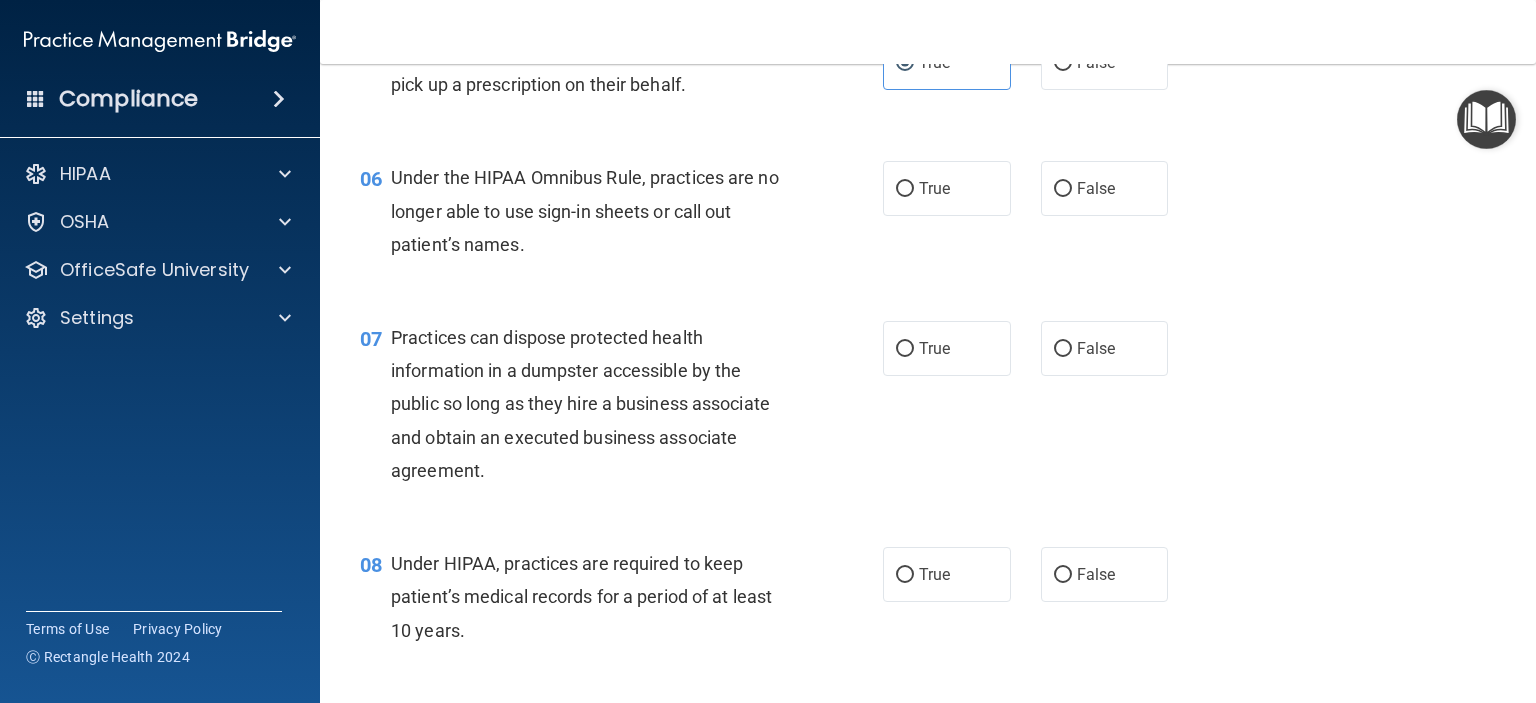 click on "Under the HIPAA Omnibus Rule, practices are no longer able to use sign-in sheets or call out patient’s names." at bounding box center (585, 210) 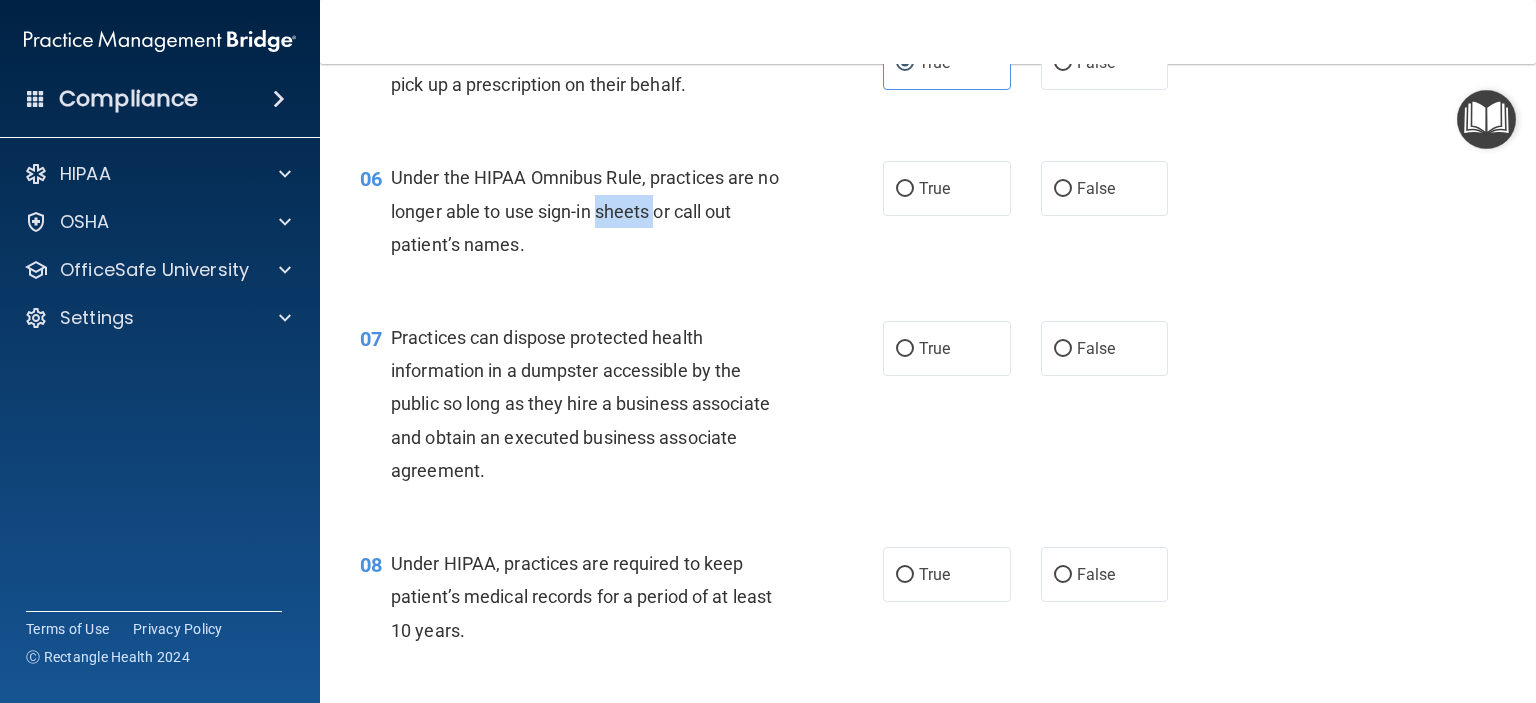 click on "Under the HIPAA Omnibus Rule, practices are no longer able to use sign-in sheets or call out patient’s names." at bounding box center (585, 210) 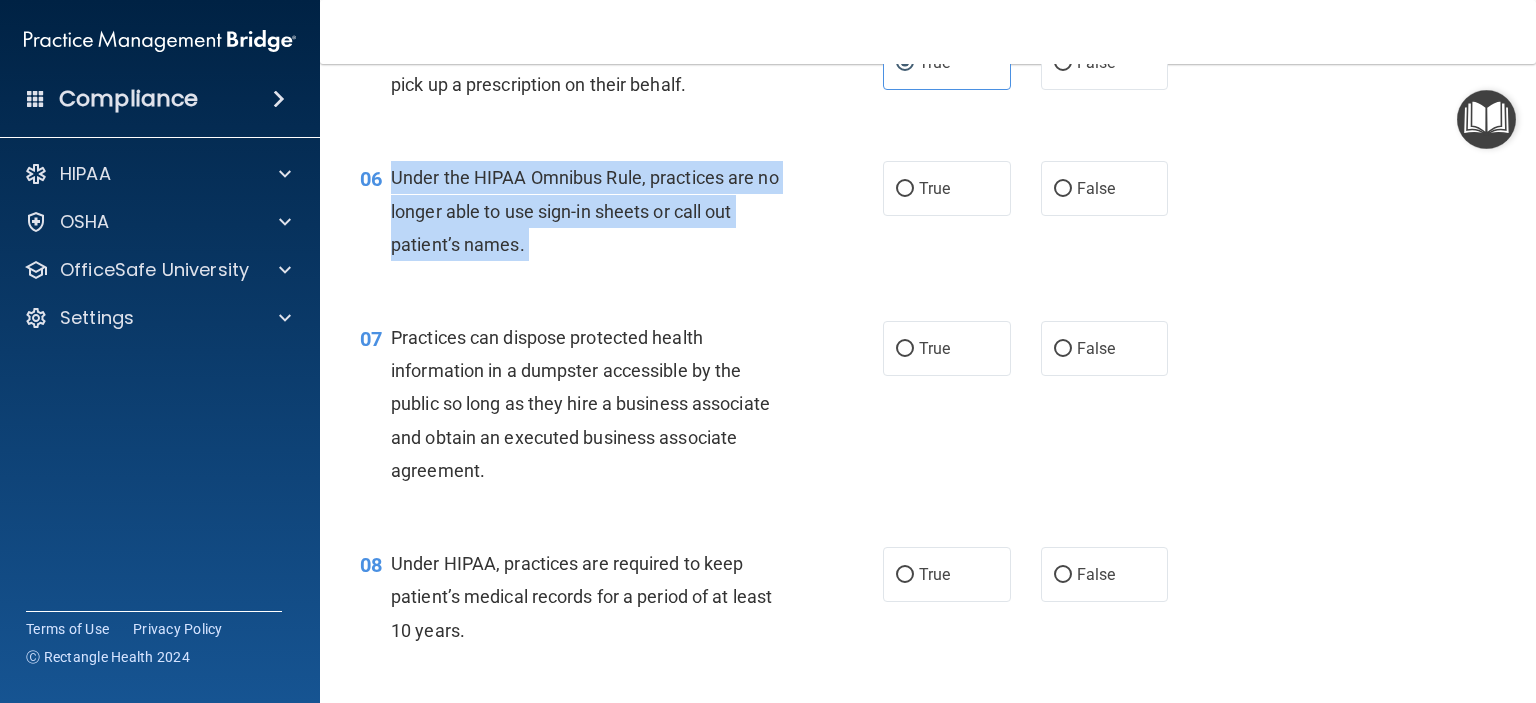 click on "Under the HIPAA Omnibus Rule, practices are no longer able to use sign-in sheets or call out patient’s names." at bounding box center (585, 210) 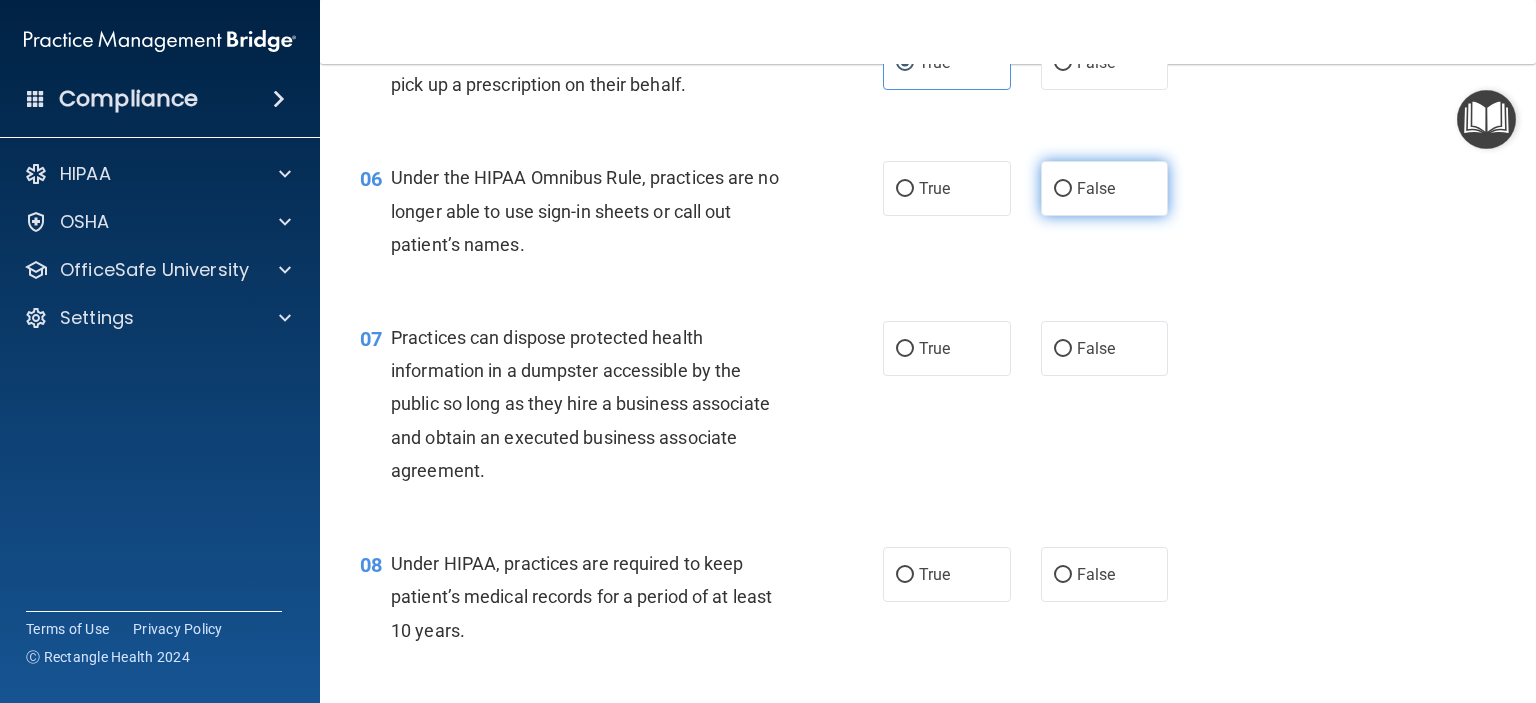 click on "False" at bounding box center (1105, 188) 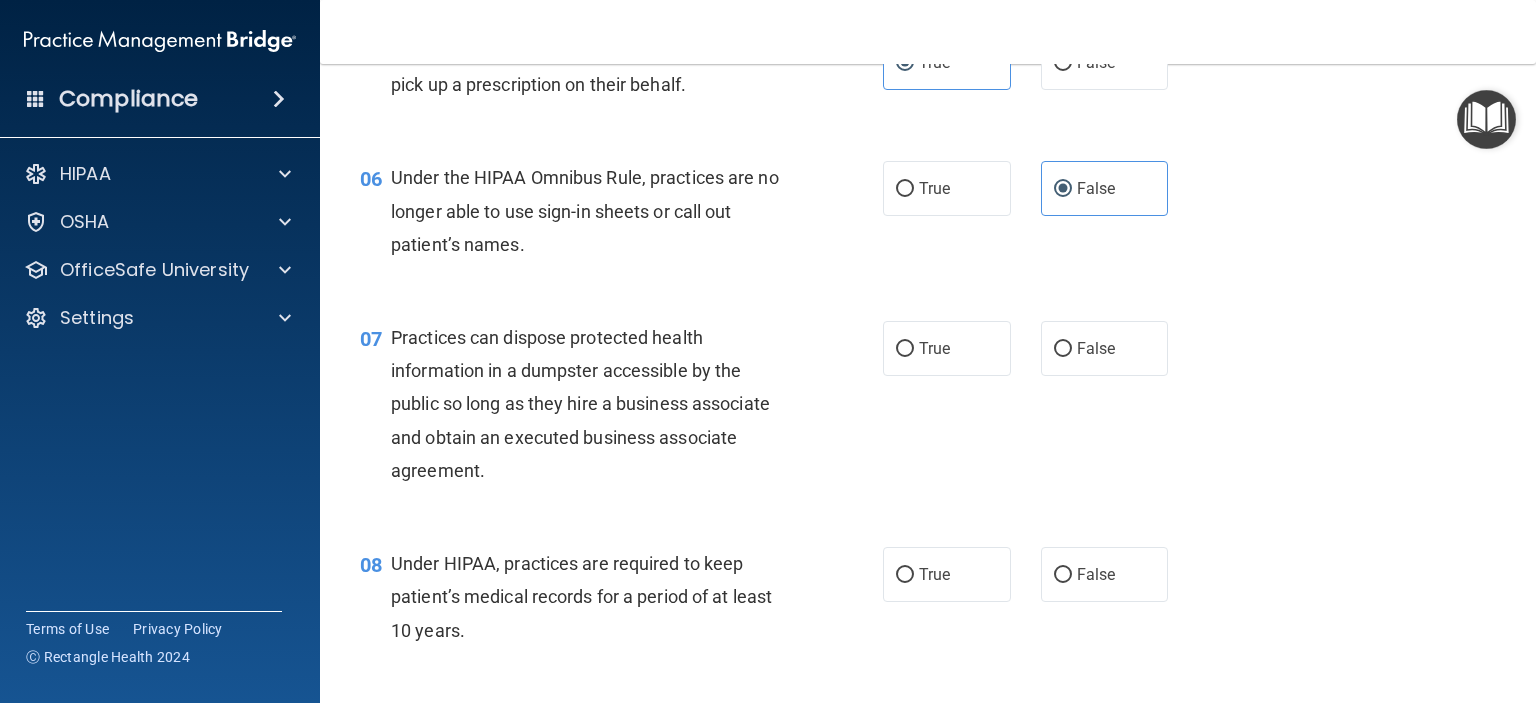 click on "Practices can dispose protected health information in a dumpster accessible by the public so long as they hire a business associate and obtain an executed business associate agreement." at bounding box center (580, 404) 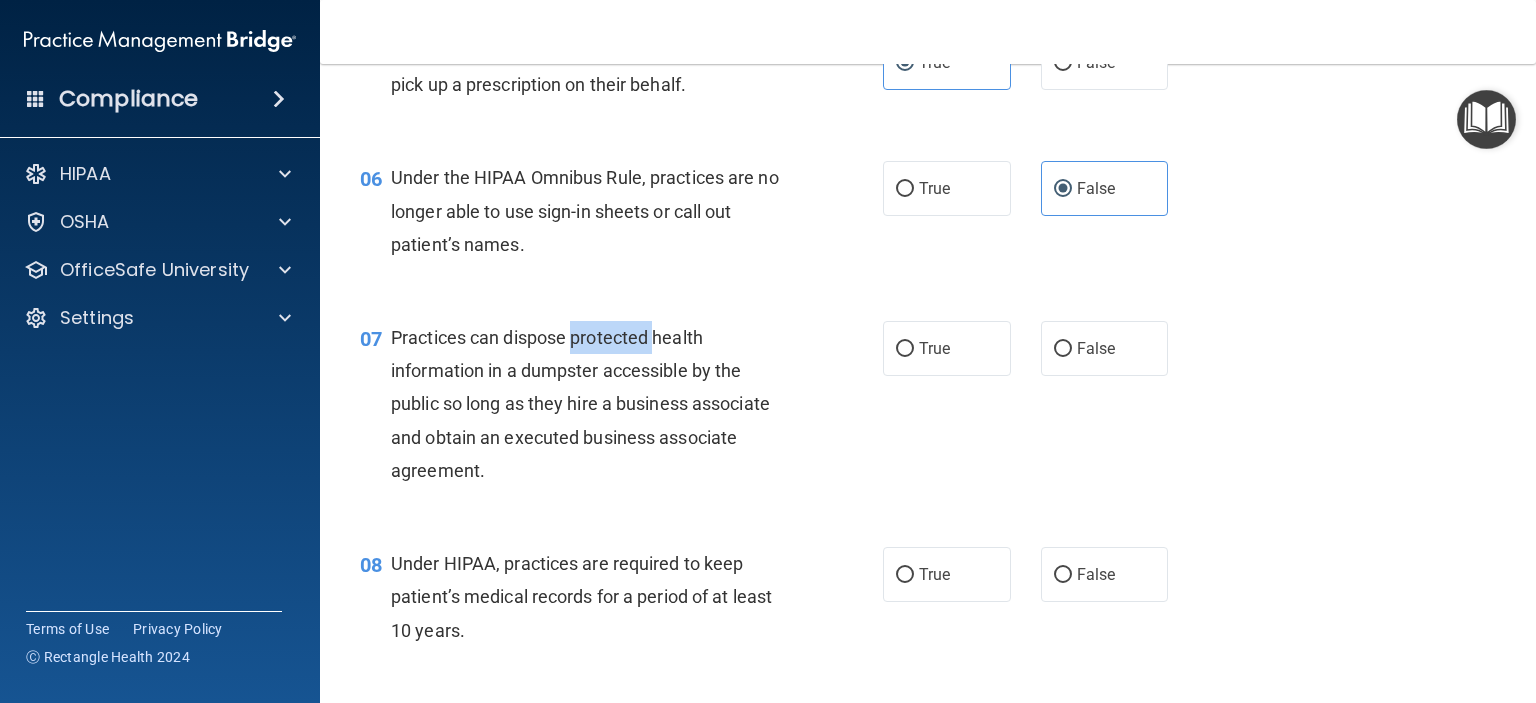 click on "Practices can dispose protected health information in a dumpster accessible by the public so long as they hire a business associate and obtain an executed business associate agreement." at bounding box center [580, 404] 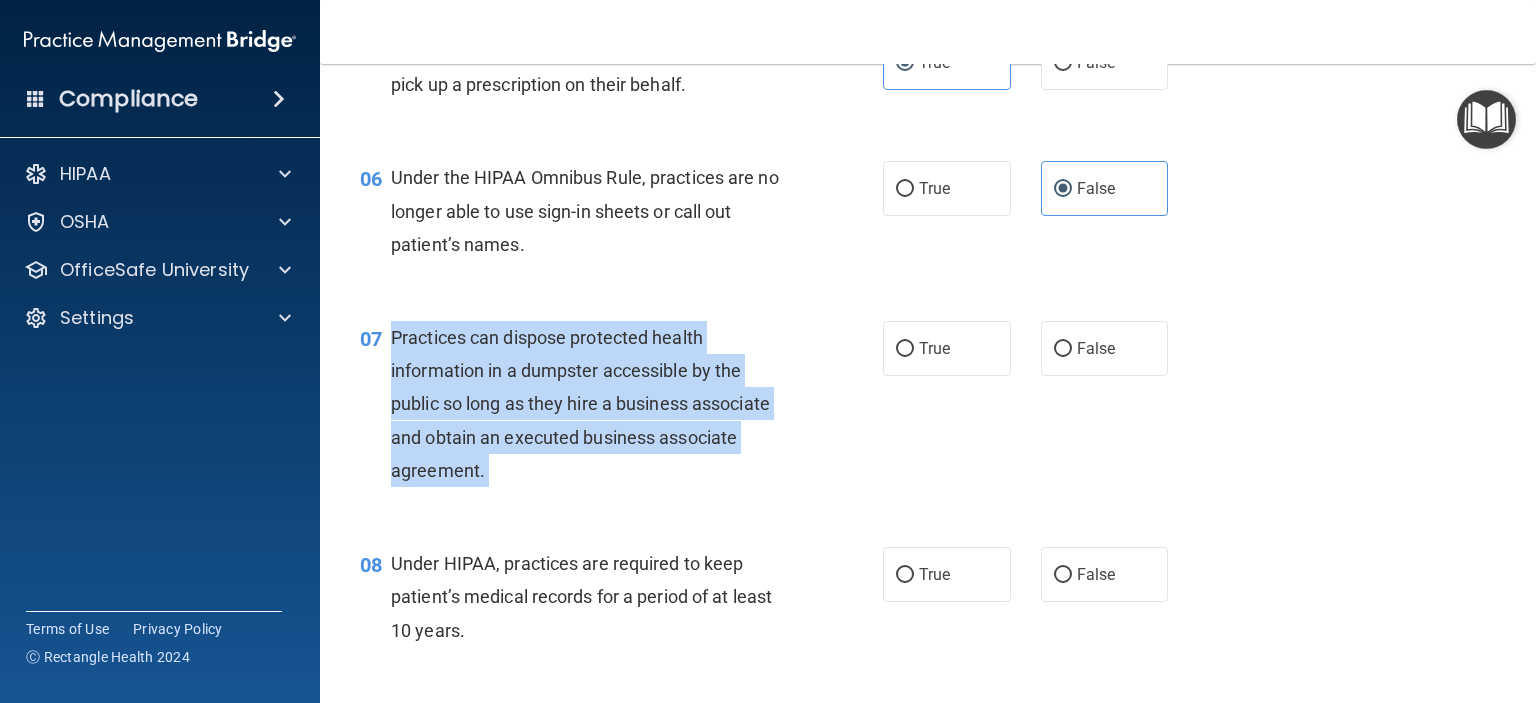 click on "Practices can dispose protected health information in a dumpster accessible by the public so long as they hire a business associate and obtain an executed business associate agreement." at bounding box center (580, 404) 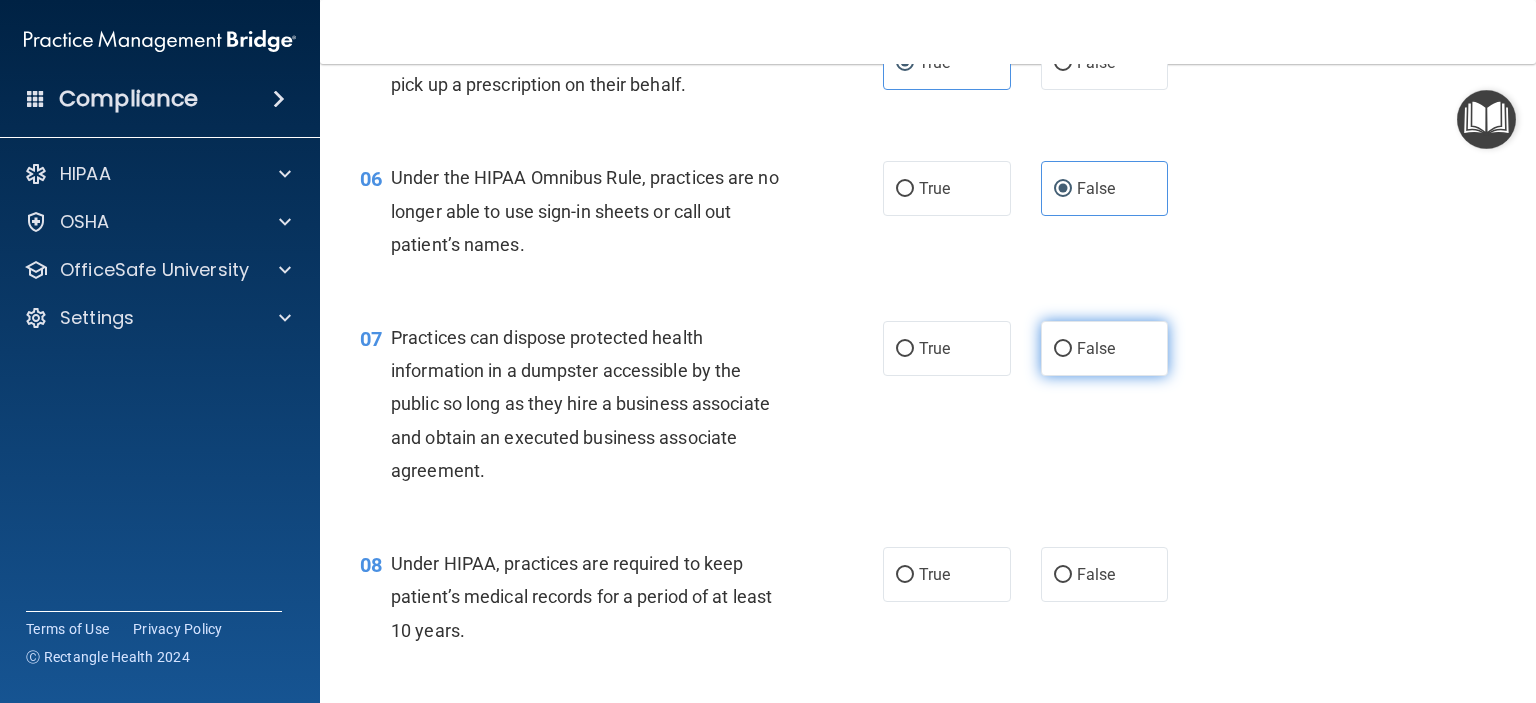 click on "False" at bounding box center (1096, 348) 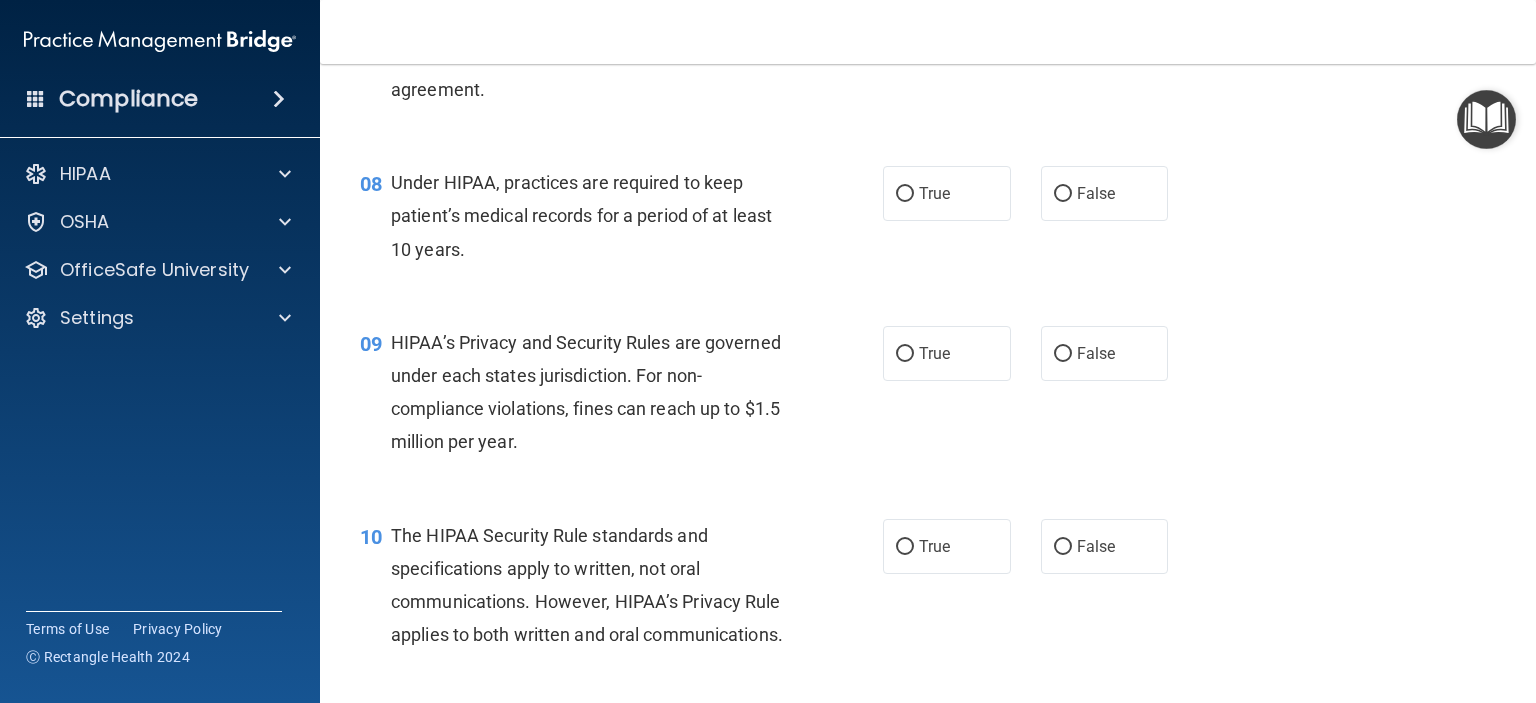 scroll, scrollTop: 1276, scrollLeft: 0, axis: vertical 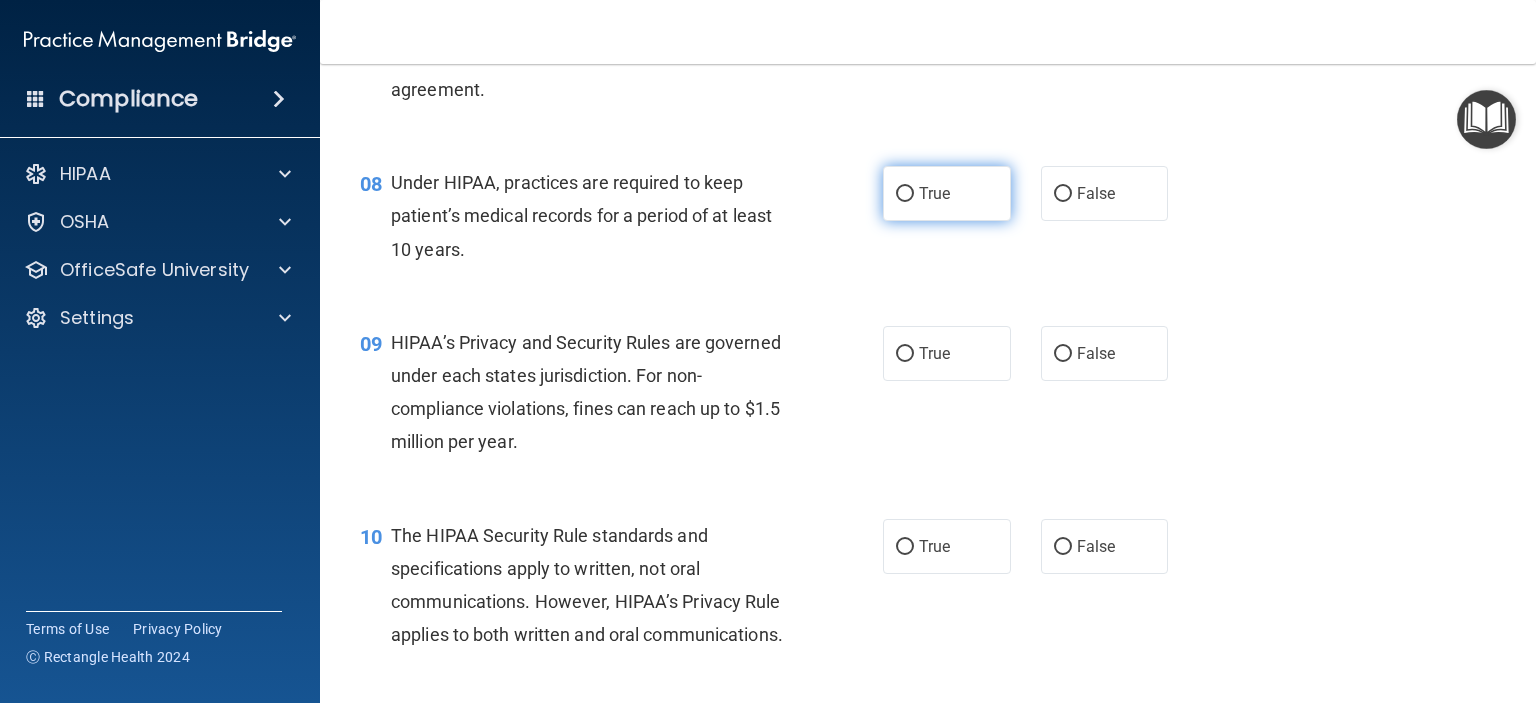 click on "True" at bounding box center (947, 193) 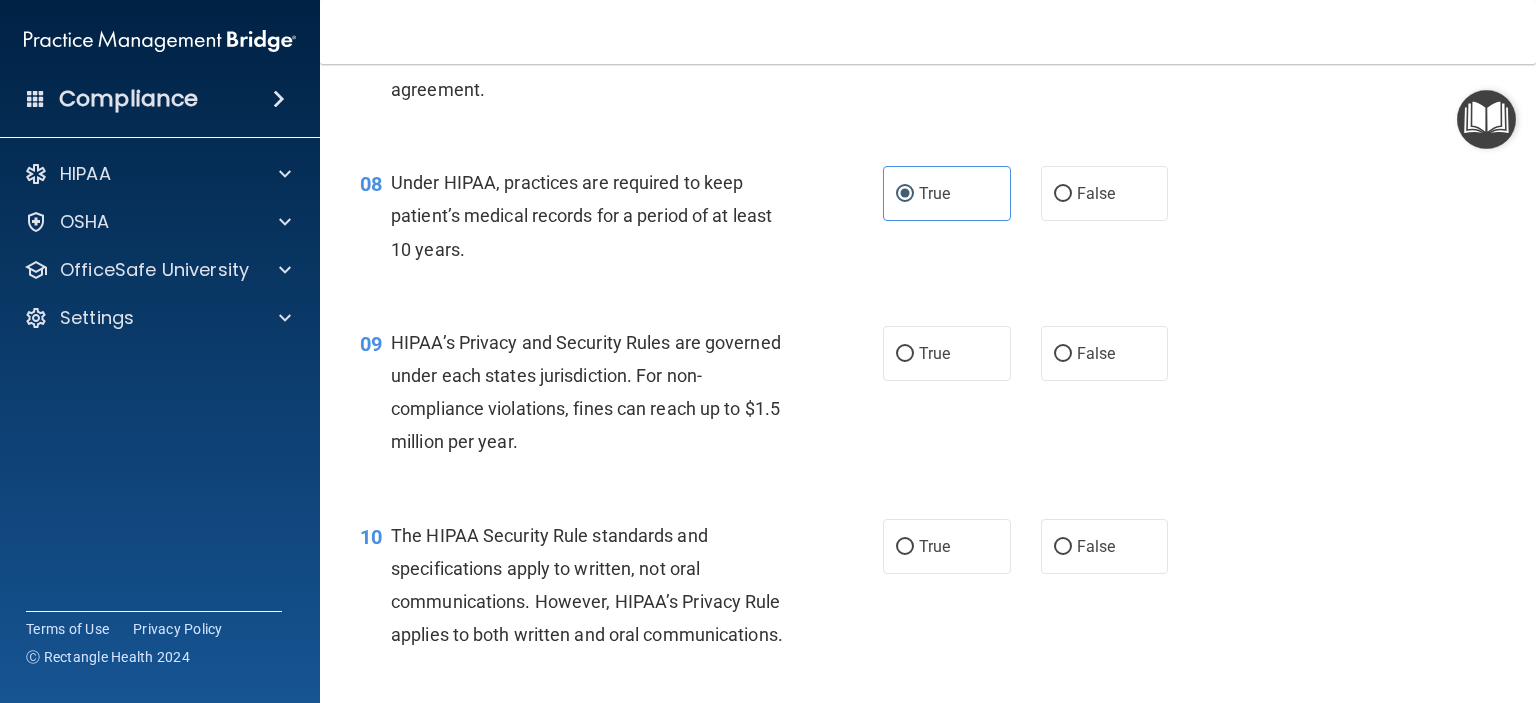 click on "Under HIPAA, practices are required to keep patient’s medical records for a period of at least 10 years." at bounding box center [581, 215] 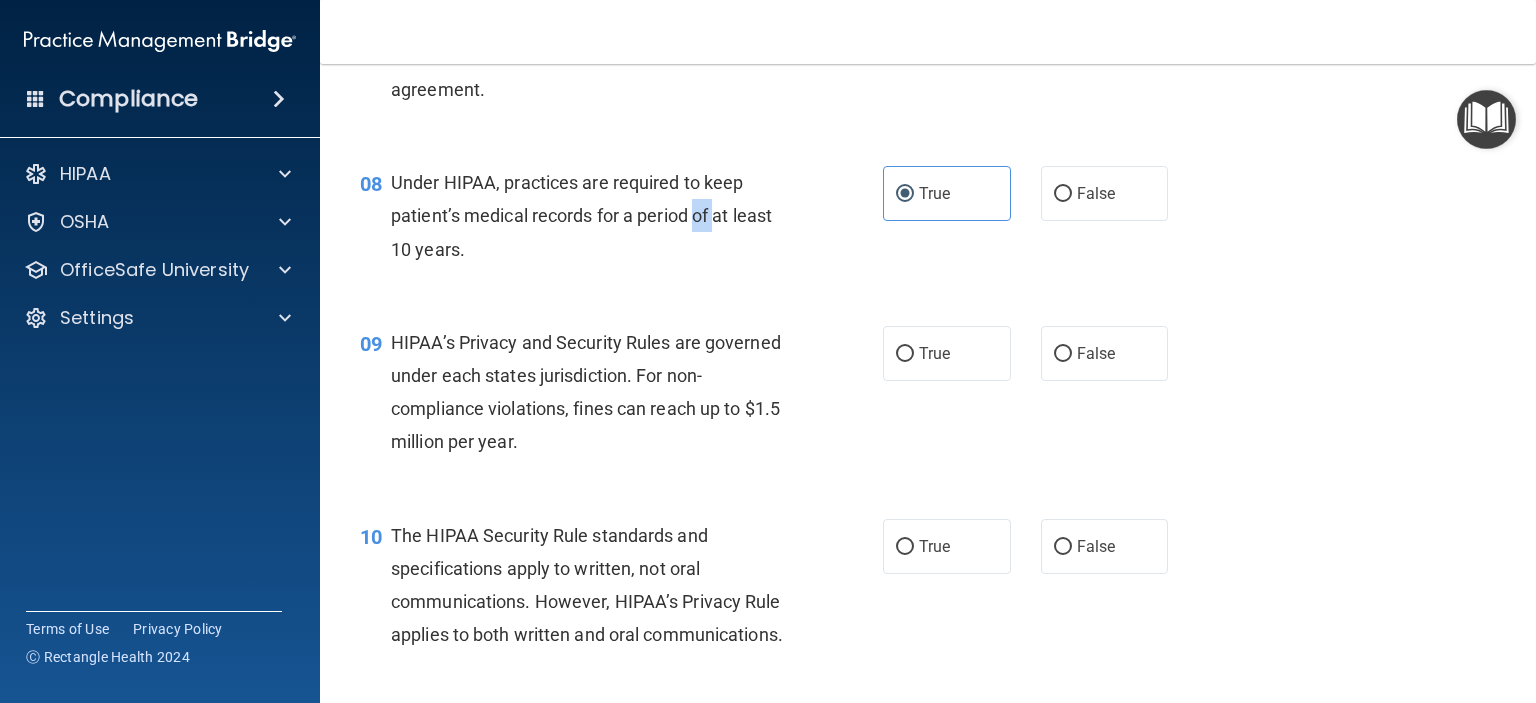 click on "Under HIPAA, practices are required to keep patient’s medical records for a period of at least 10 years." at bounding box center [581, 215] 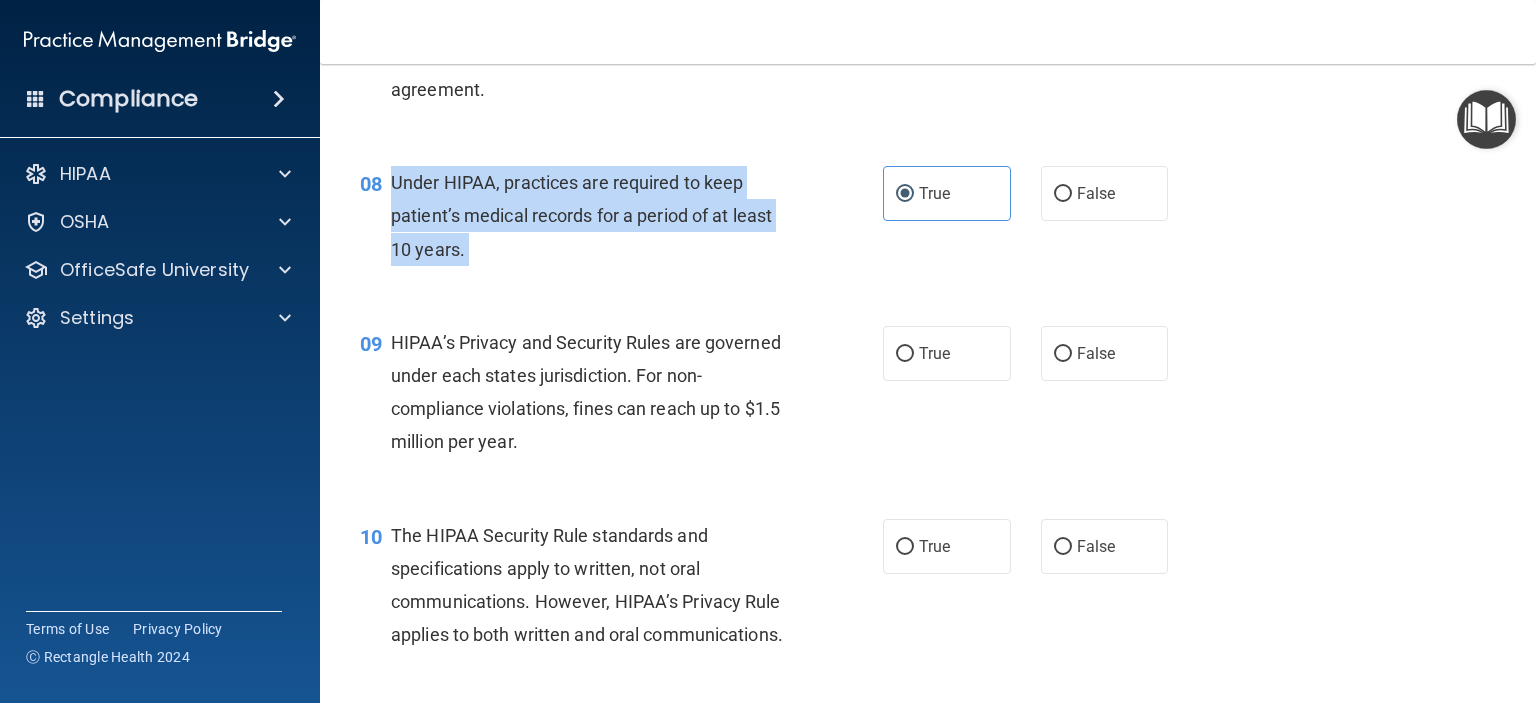 click on "Under HIPAA, practices are required to keep patient’s medical records for a period of at least 10 years." at bounding box center [581, 215] 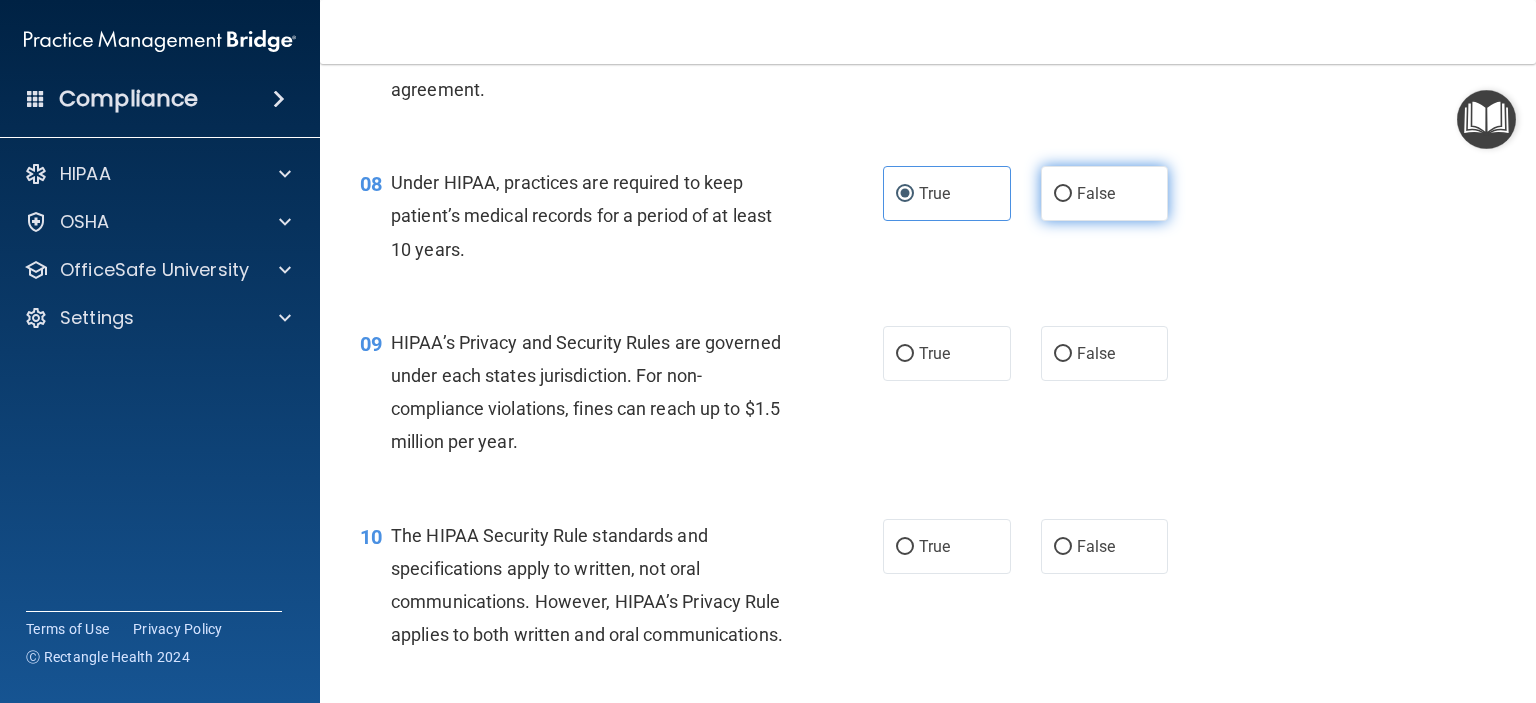 click on "False" at bounding box center (1105, 193) 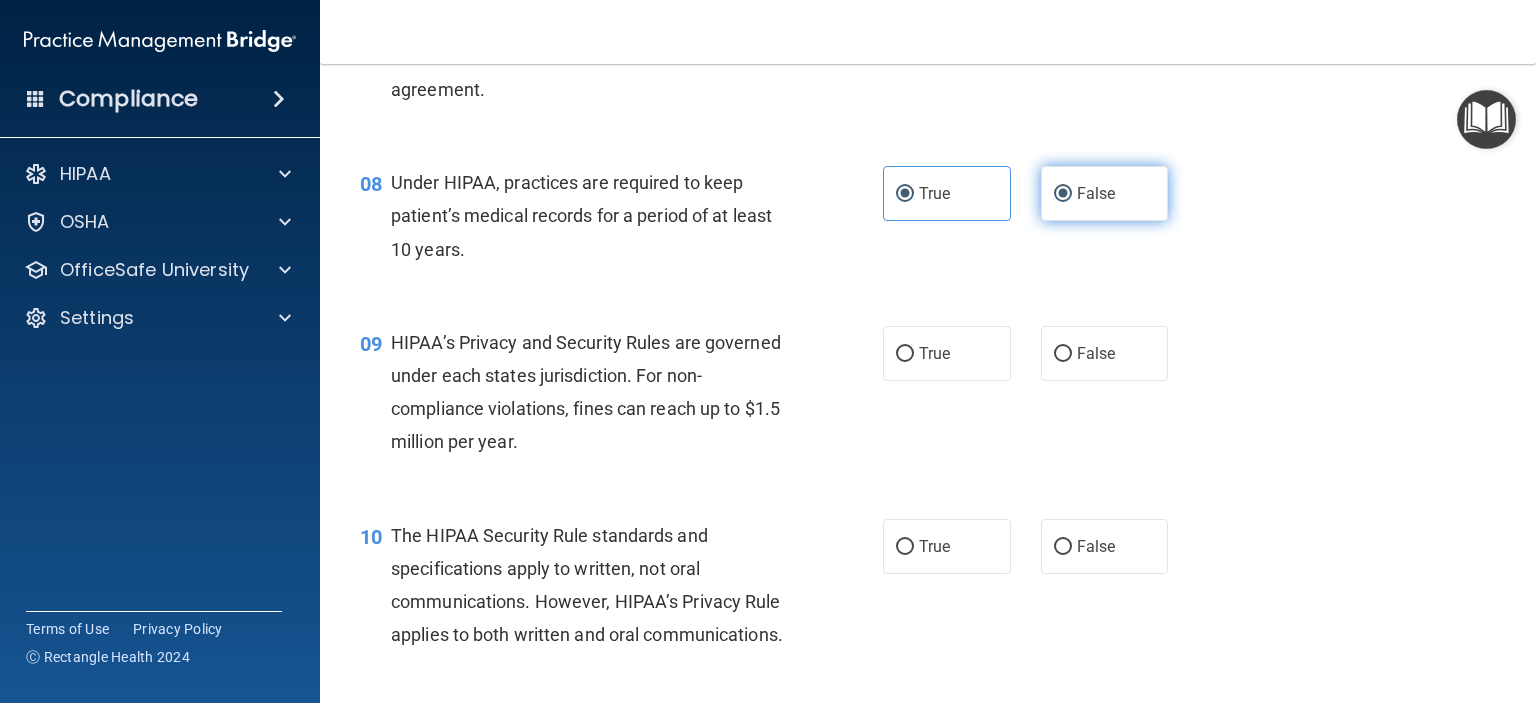 radio on "false" 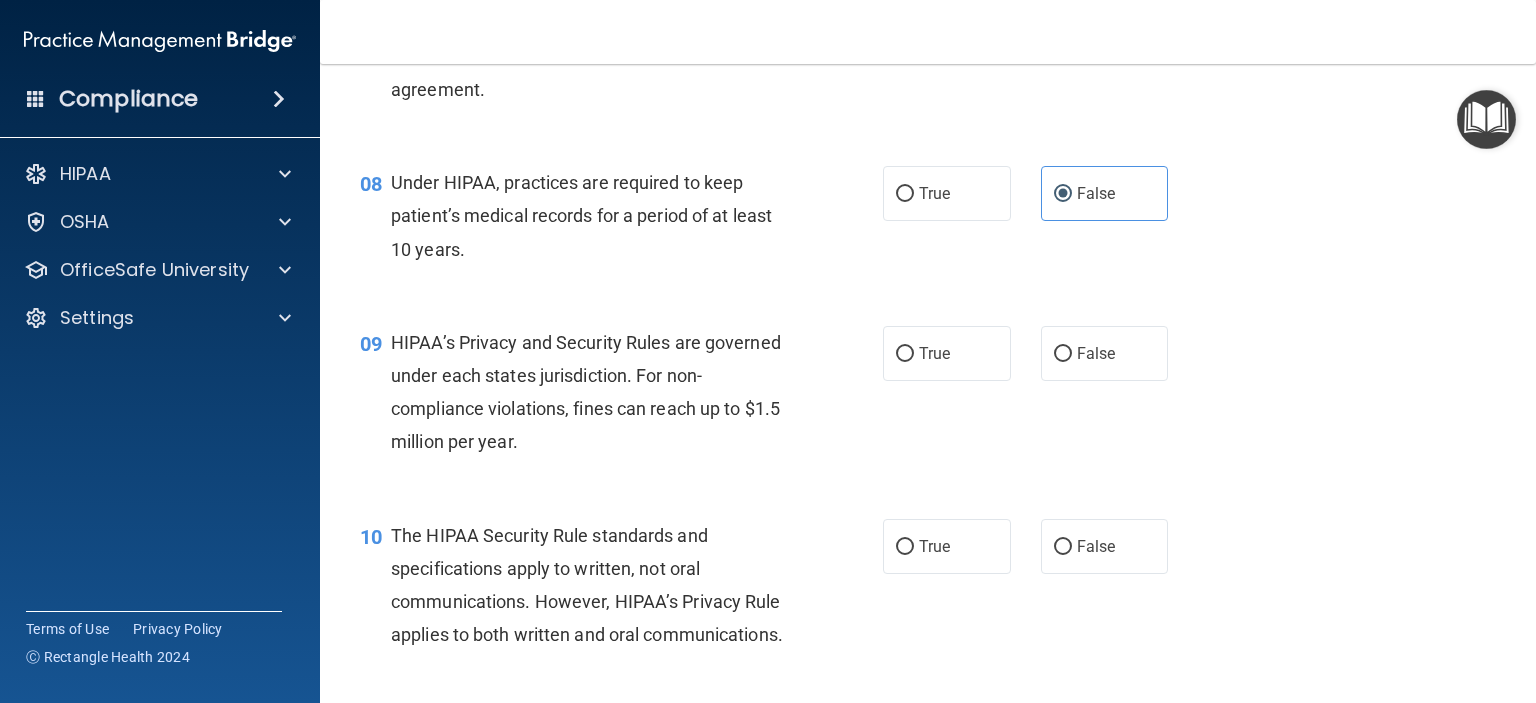 click on "HIPAA’s Privacy and Security Rules are governed under each states jurisdiction.  For non-compliance violations, fines can reach up to $1.5 million per year." at bounding box center [586, 392] 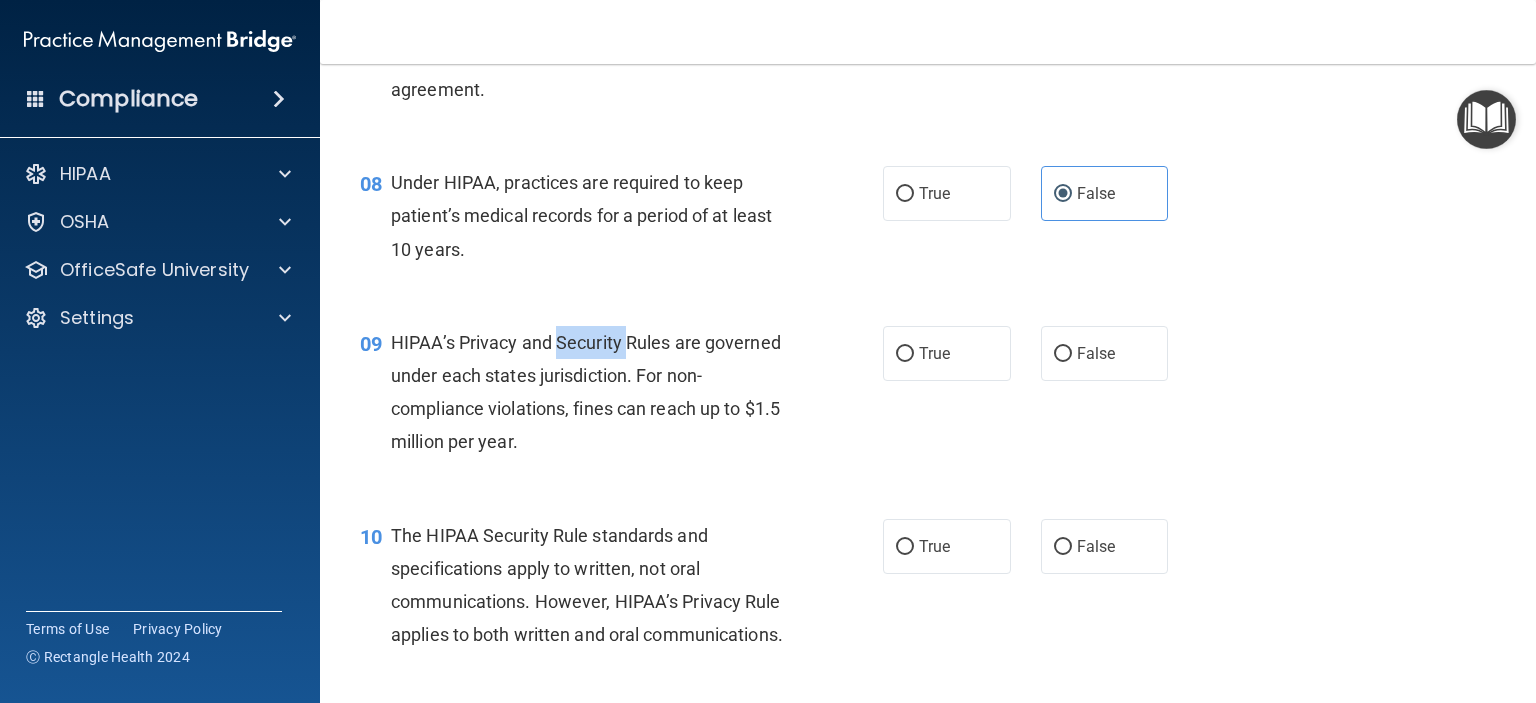 click on "HIPAA’s Privacy and Security Rules are governed under each states jurisdiction.  For non-compliance violations, fines can reach up to $1.5 million per year." at bounding box center [586, 392] 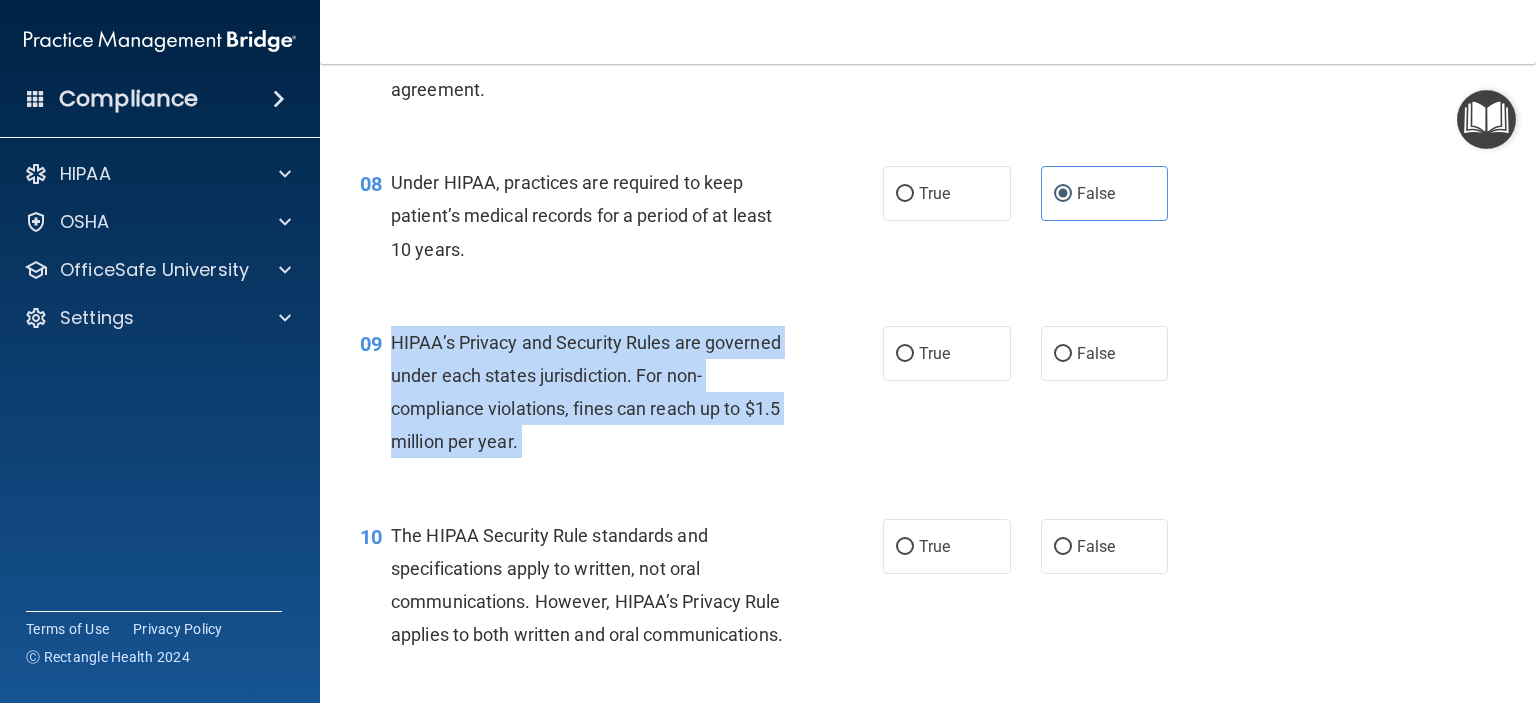 click on "HIPAA’s Privacy and Security Rules are governed under each states jurisdiction.  For non-compliance violations, fines can reach up to $1.5 million per year." at bounding box center [586, 392] 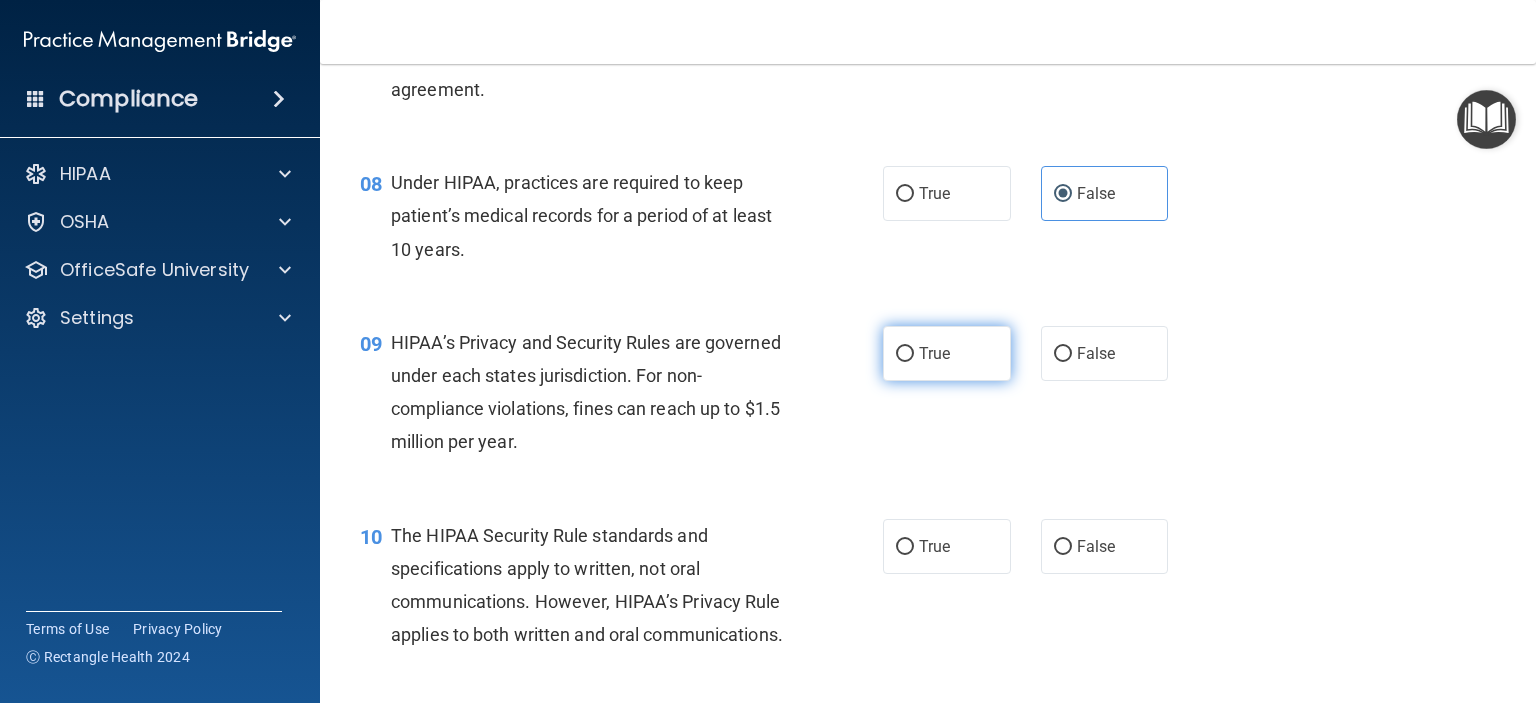 click on "True" at bounding box center (934, 353) 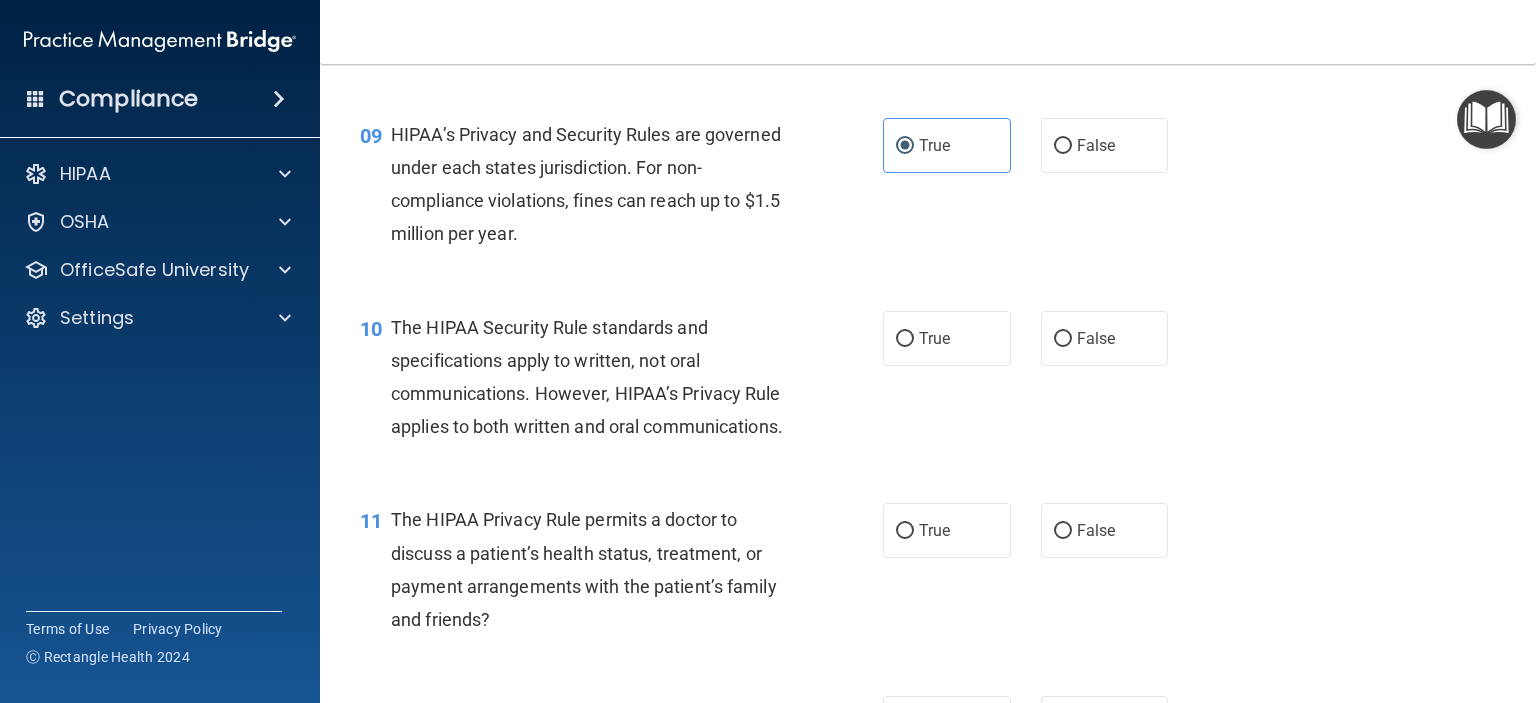 scroll, scrollTop: 1504, scrollLeft: 0, axis: vertical 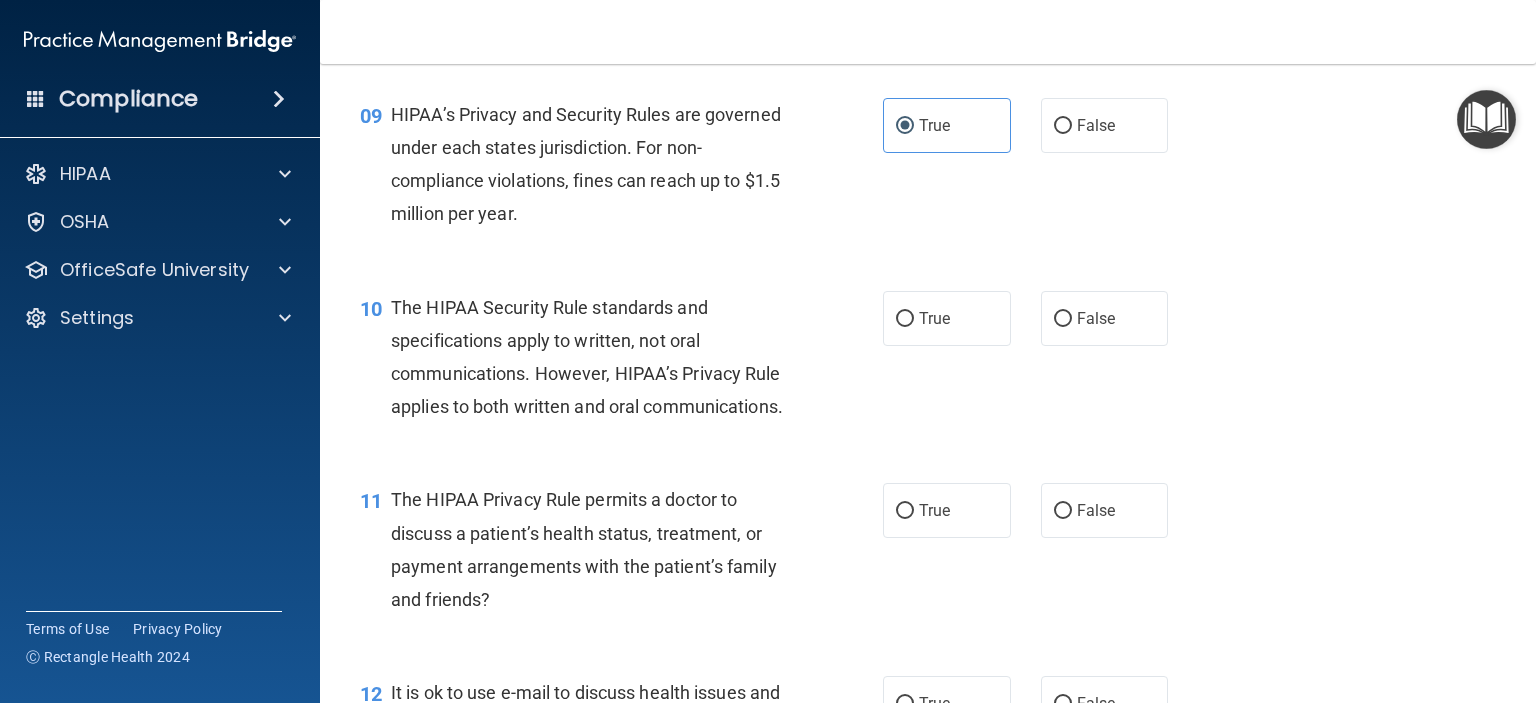 click on "The HIPAA Security Rule standards and specifications apply to written, not oral communications. However, HIPAA’s Privacy Rule applies to both written and oral communications." at bounding box center (598, 357) 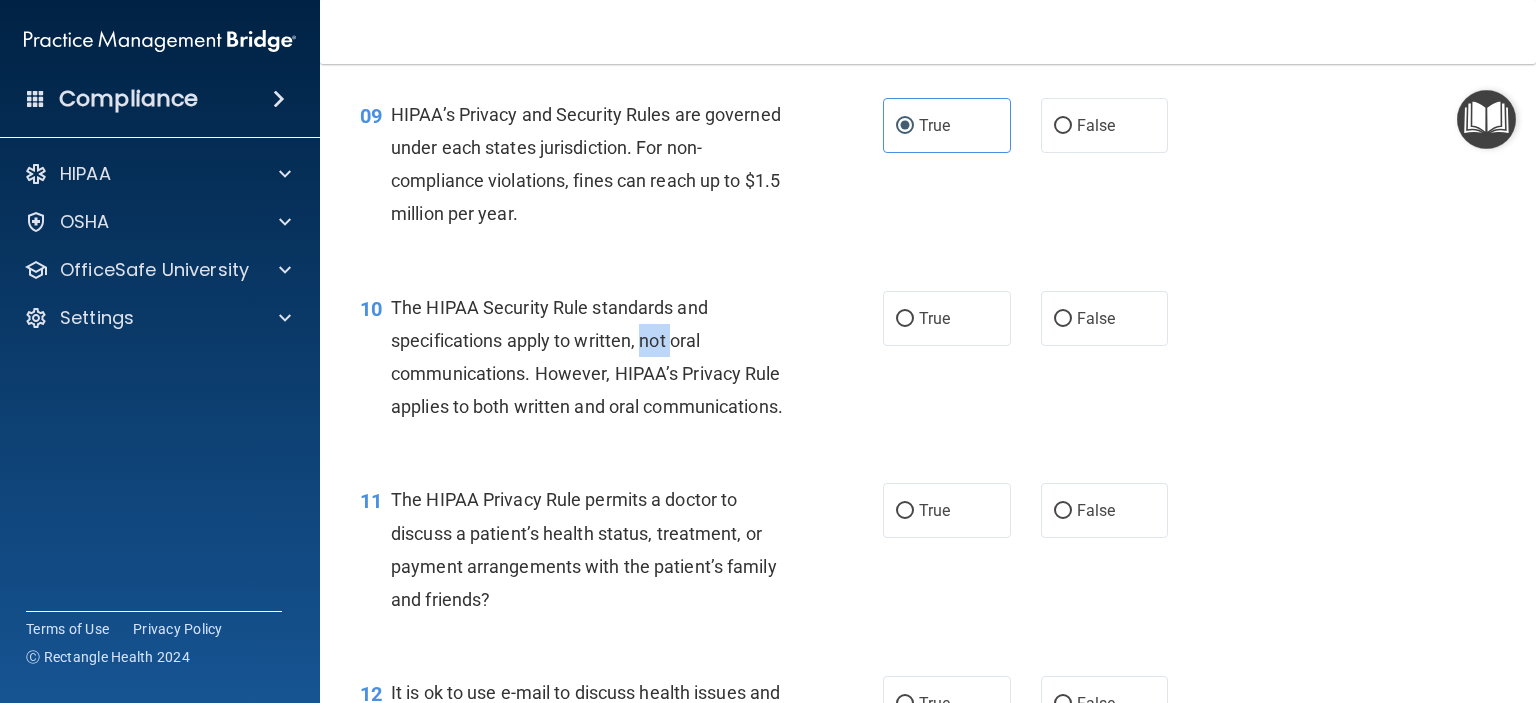 click on "The HIPAA Security Rule standards and specifications apply to written, not oral communications. However, HIPAA’s Privacy Rule applies to both written and oral communications." at bounding box center [598, 357] 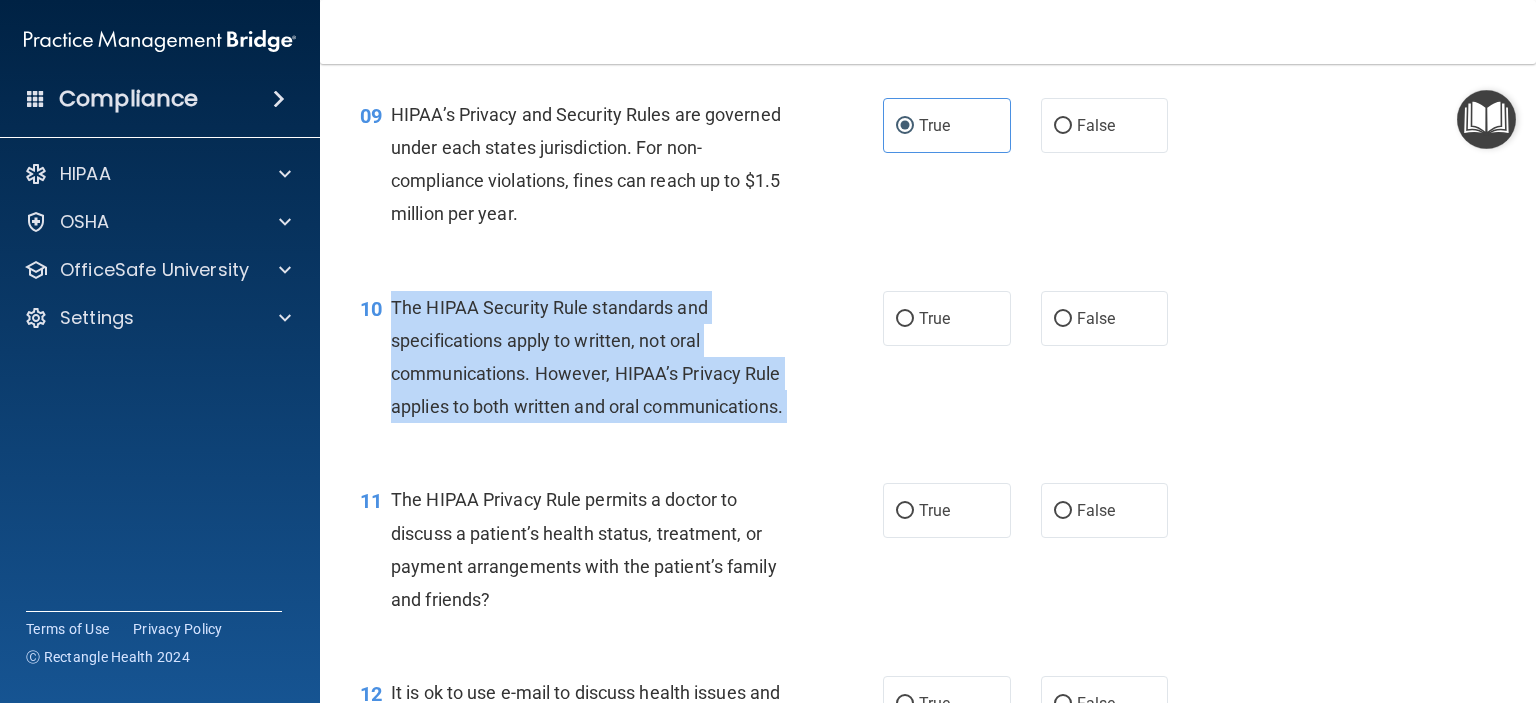 click on "The HIPAA Security Rule standards and specifications apply to written, not oral communications. However, HIPAA’s Privacy Rule applies to both written and oral communications." at bounding box center (598, 357) 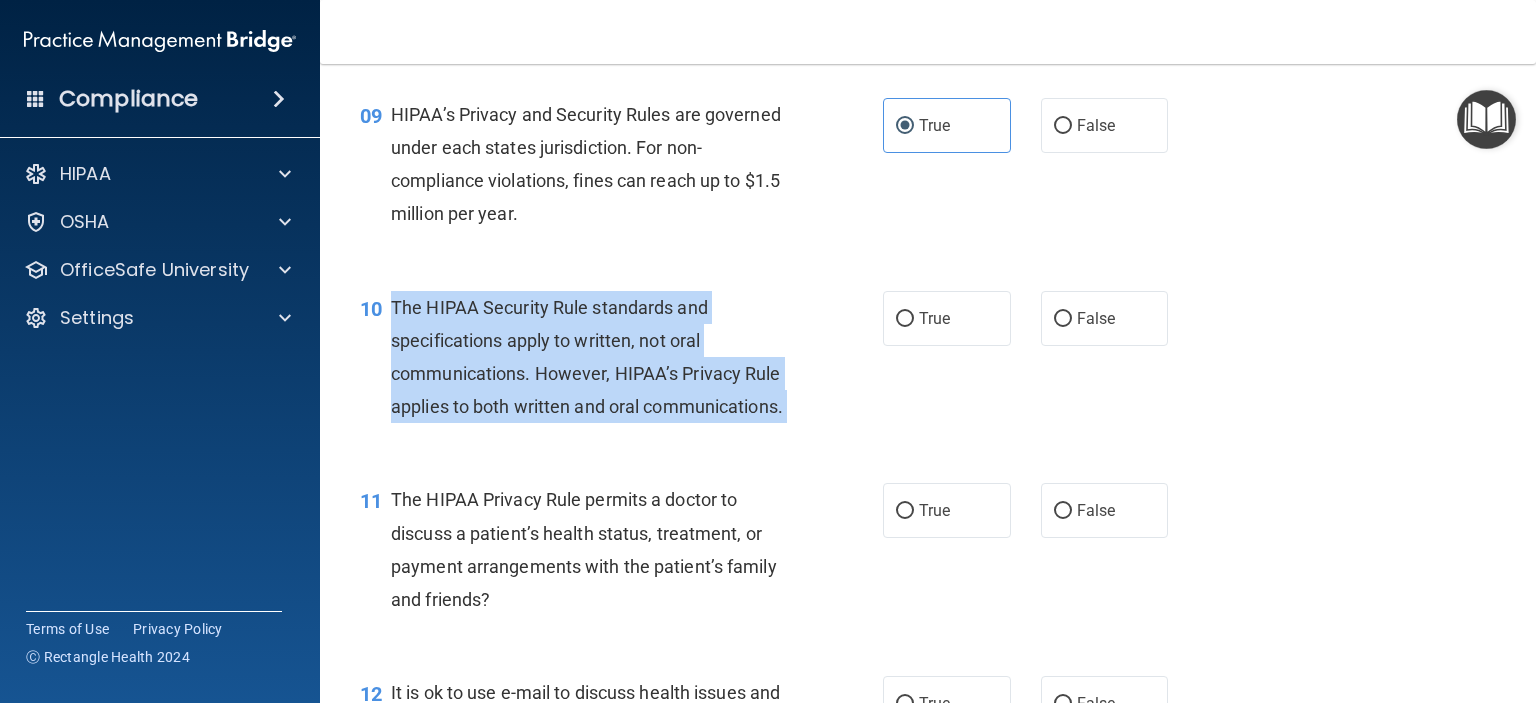 scroll, scrollTop: 1716, scrollLeft: 0, axis: vertical 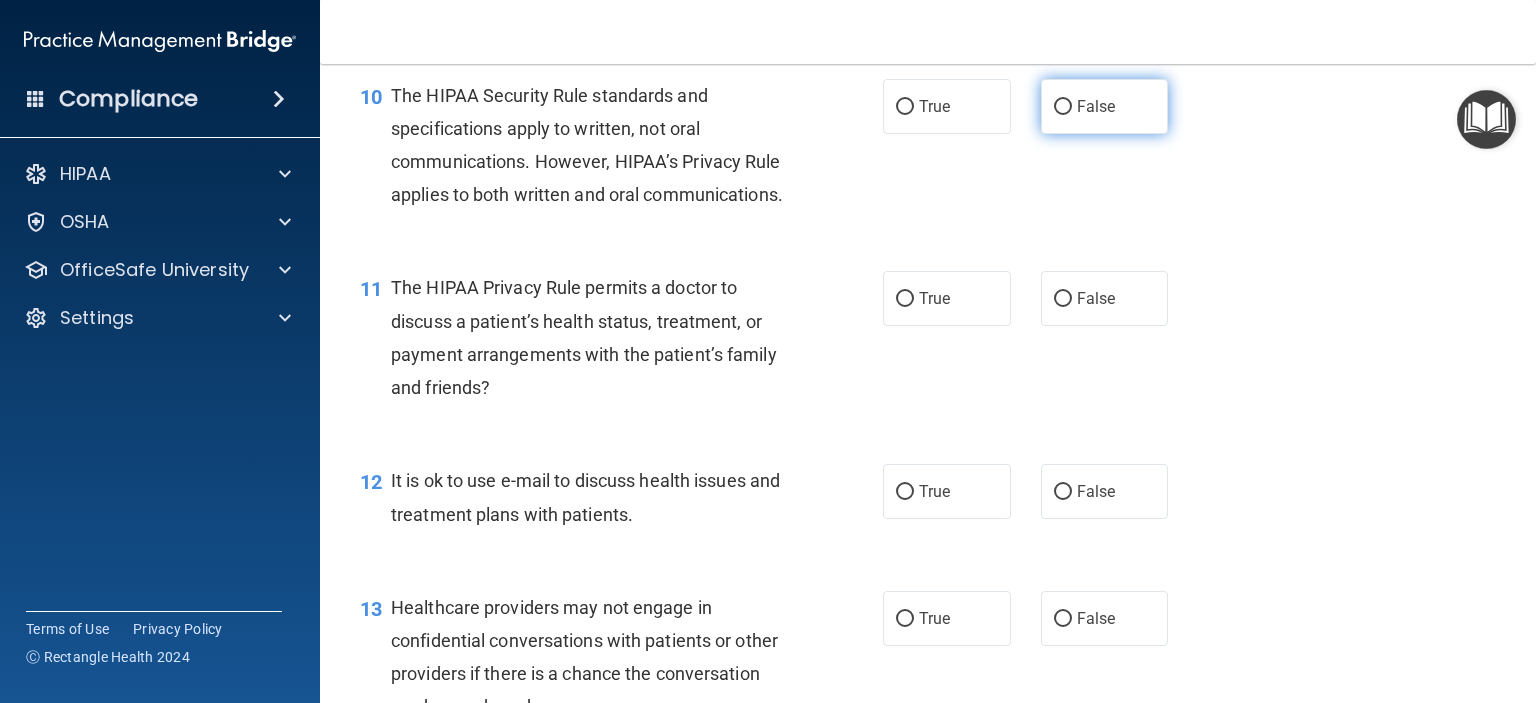 click on "False" at bounding box center [1096, 106] 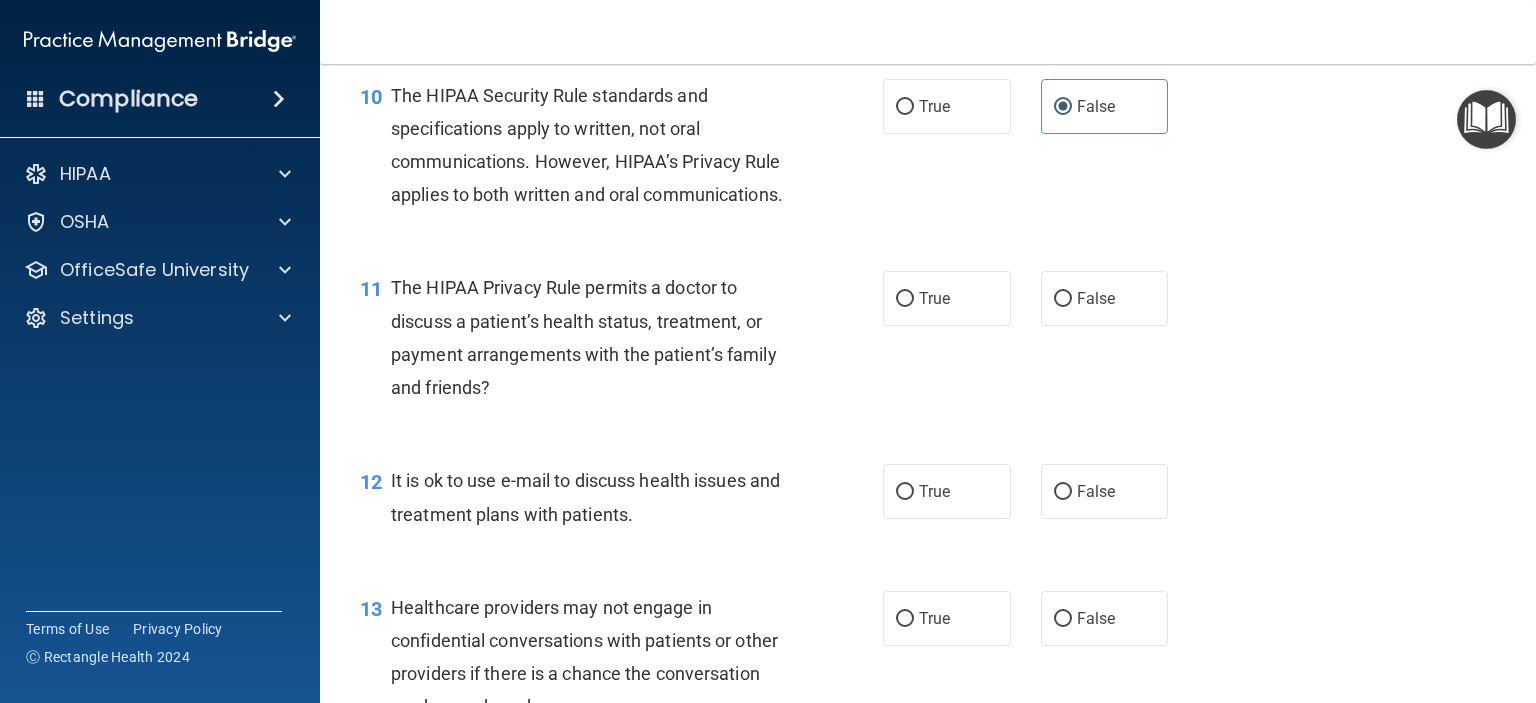 click on "The HIPAA Security Rule standards and specifications apply to written, not oral communications. However, HIPAA’s Privacy Rule applies to both written and oral communications." at bounding box center [598, 145] 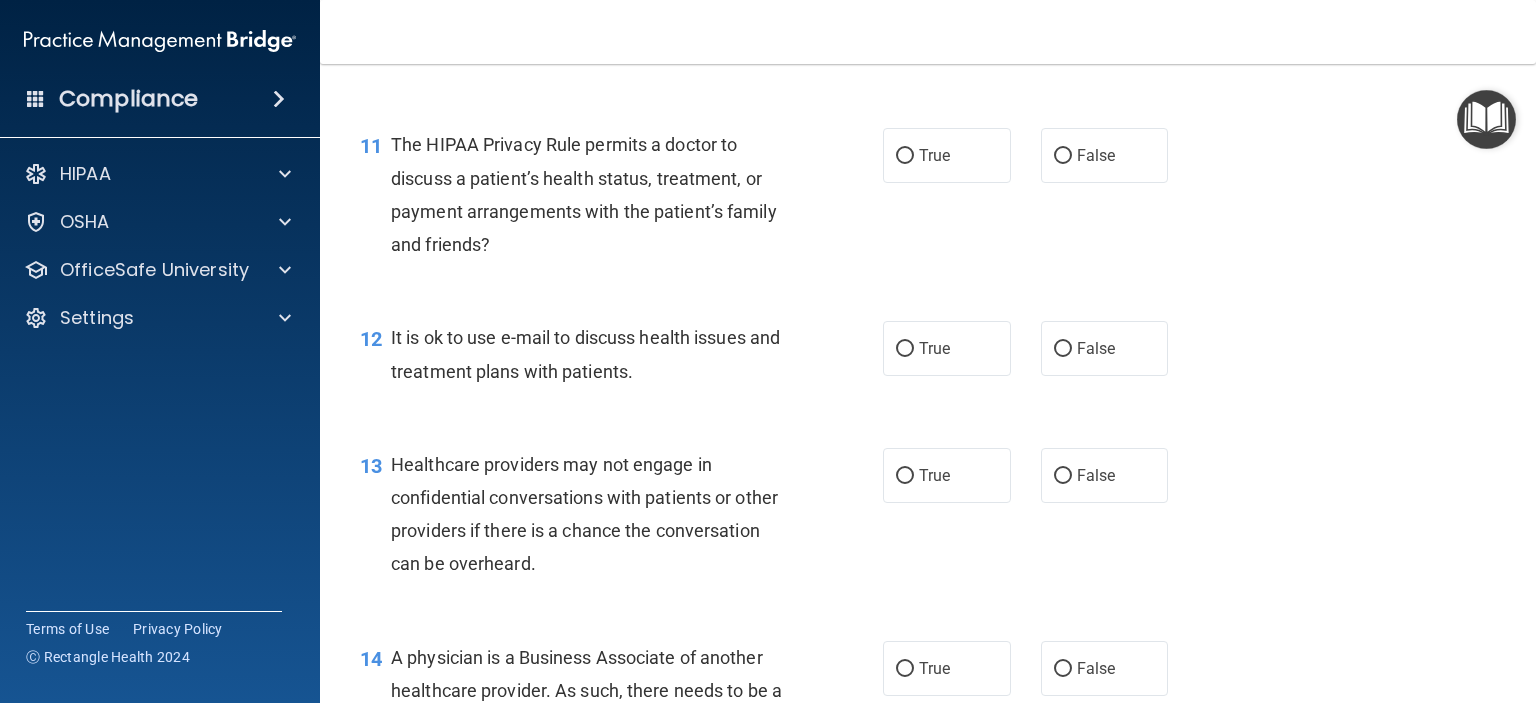 scroll, scrollTop: 1860, scrollLeft: 0, axis: vertical 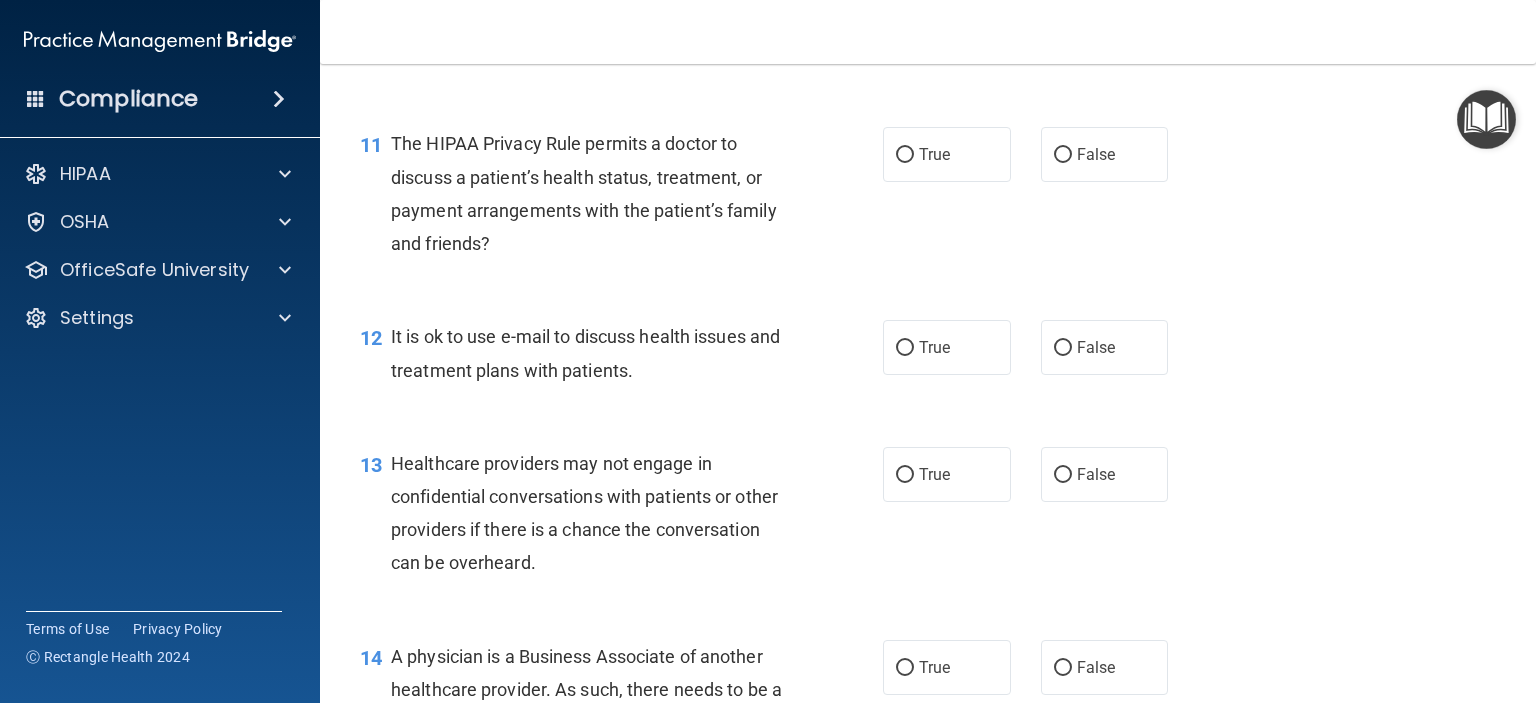 click on "The HIPAA Privacy Rule permits a doctor to discuss a patient’s health status, treatment, or payment arrangements with the patient’s family and friends?" at bounding box center (584, 193) 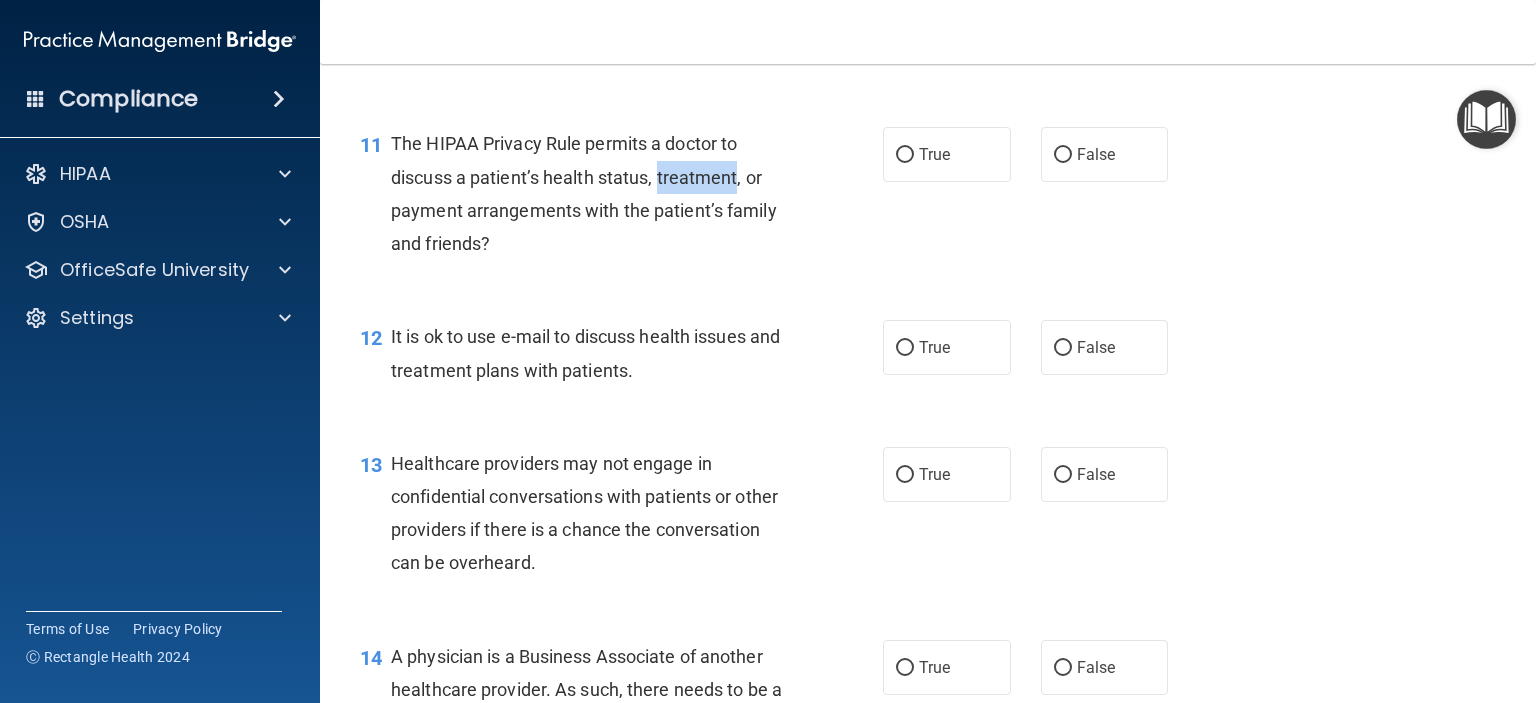 click on "The HIPAA Privacy Rule permits a doctor to discuss a patient’s health status, treatment, or payment arrangements with the patient’s family and friends?" at bounding box center (584, 193) 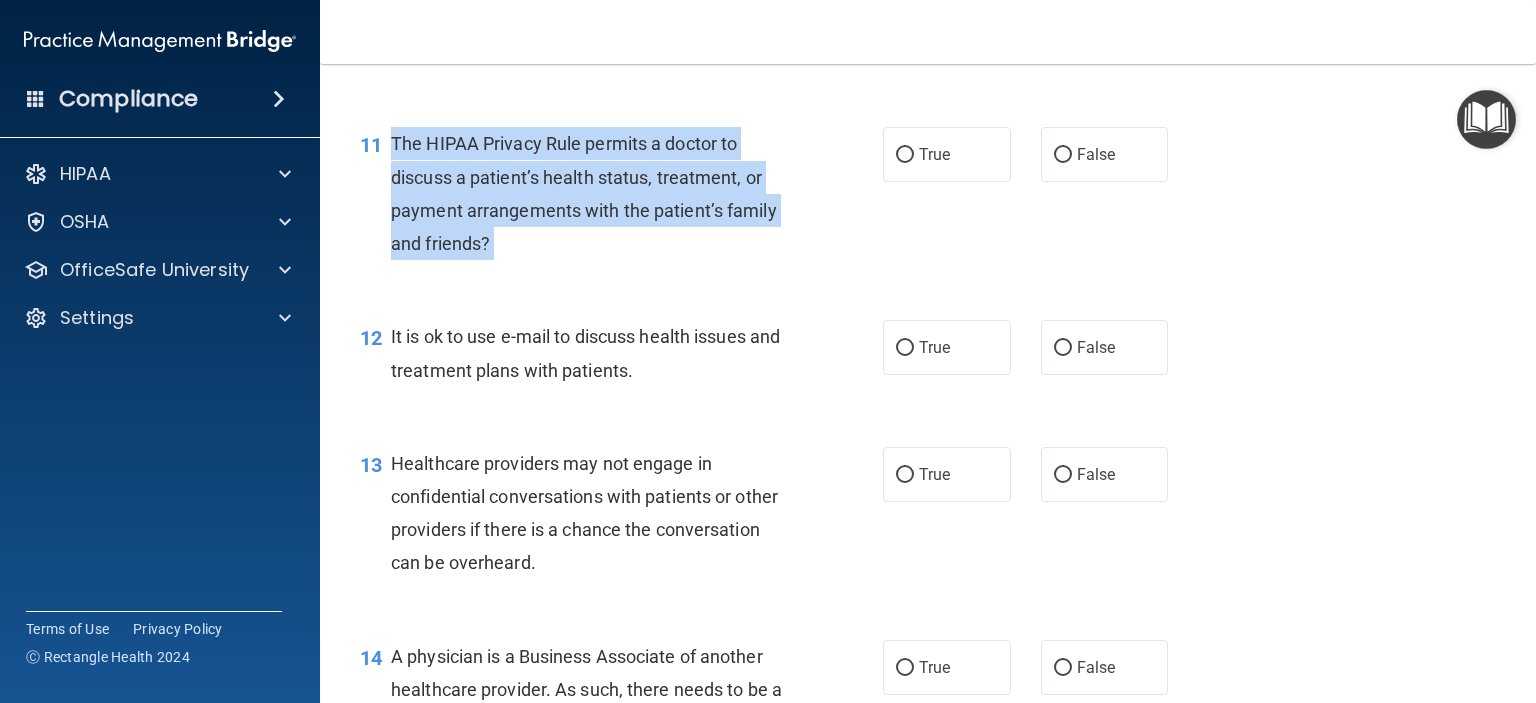 click on "The HIPAA Privacy Rule permits a doctor to discuss a patient’s health status, treatment, or payment arrangements with the patient’s family and friends?" at bounding box center [584, 193] 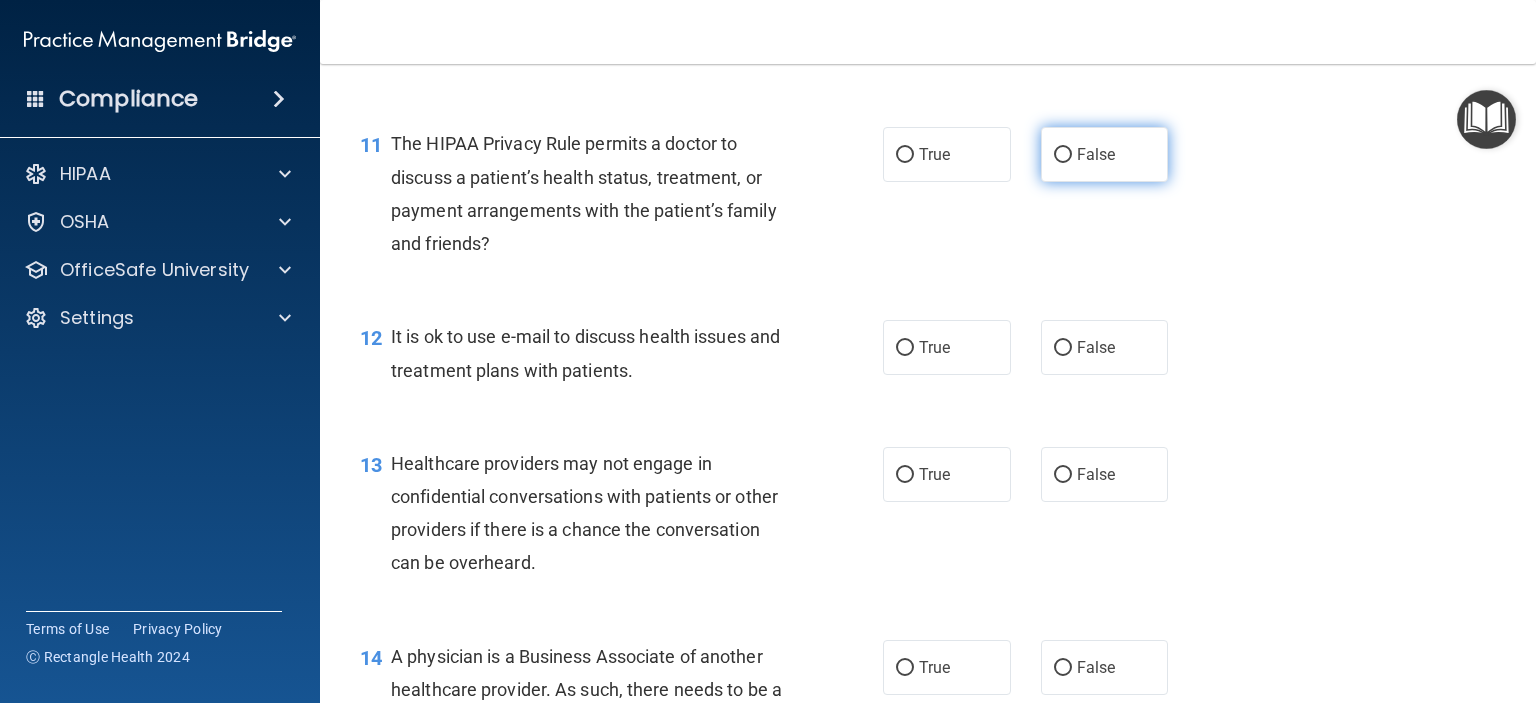 click on "False" at bounding box center (1105, 154) 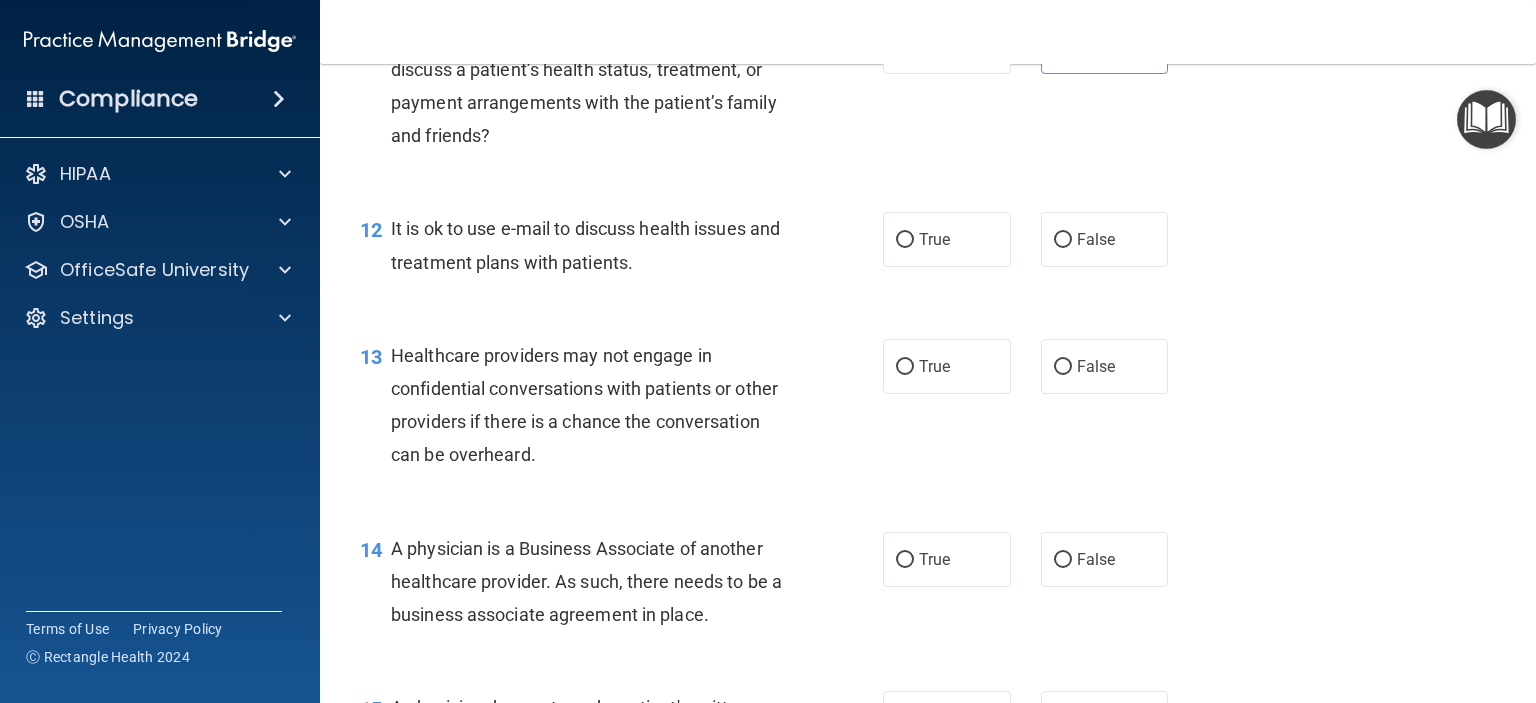 scroll, scrollTop: 1968, scrollLeft: 0, axis: vertical 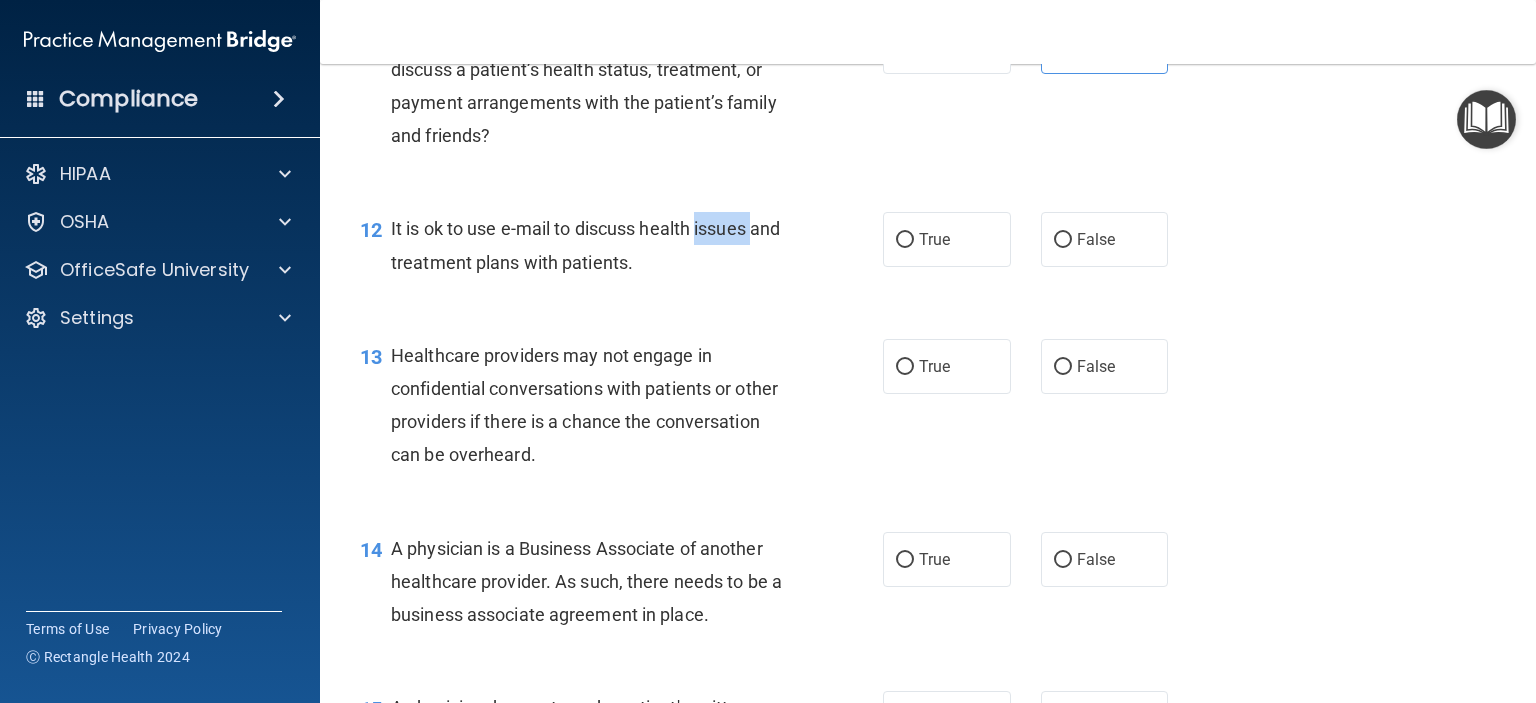 click on "It is ok to use e-mail to discuss health issues and treatment plans with patients." at bounding box center [585, 245] 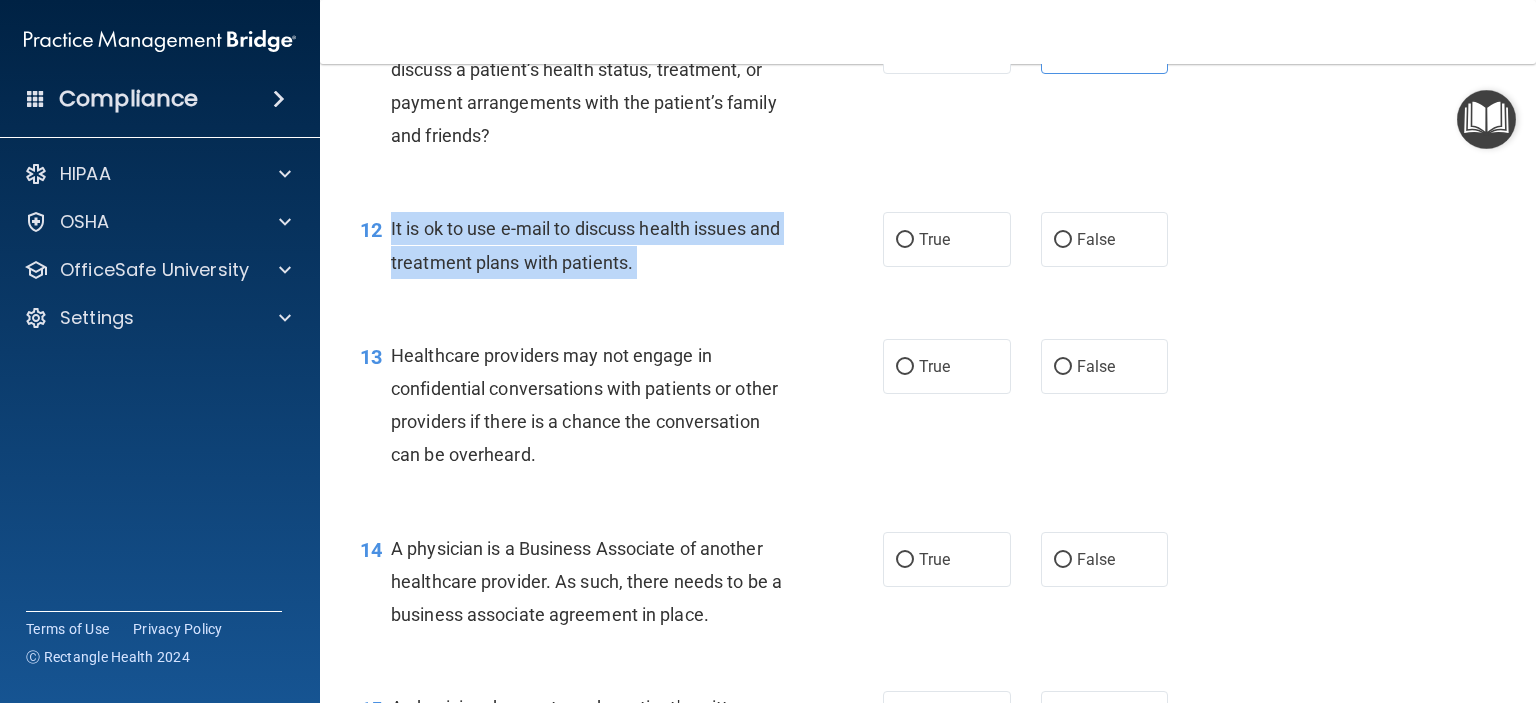 click on "It is ok to use e-mail to discuss health issues and treatment plans with patients." at bounding box center [585, 245] 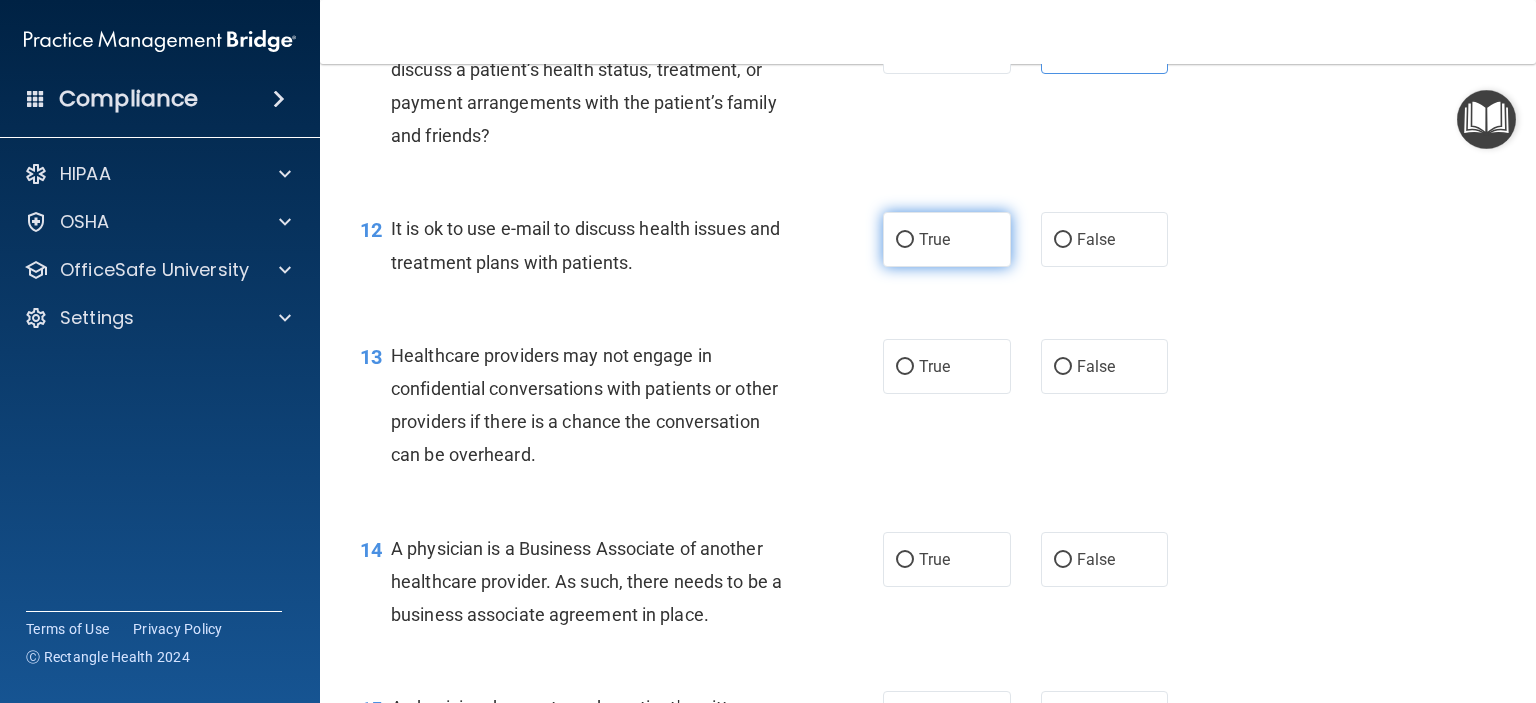 click on "True" at bounding box center [947, 239] 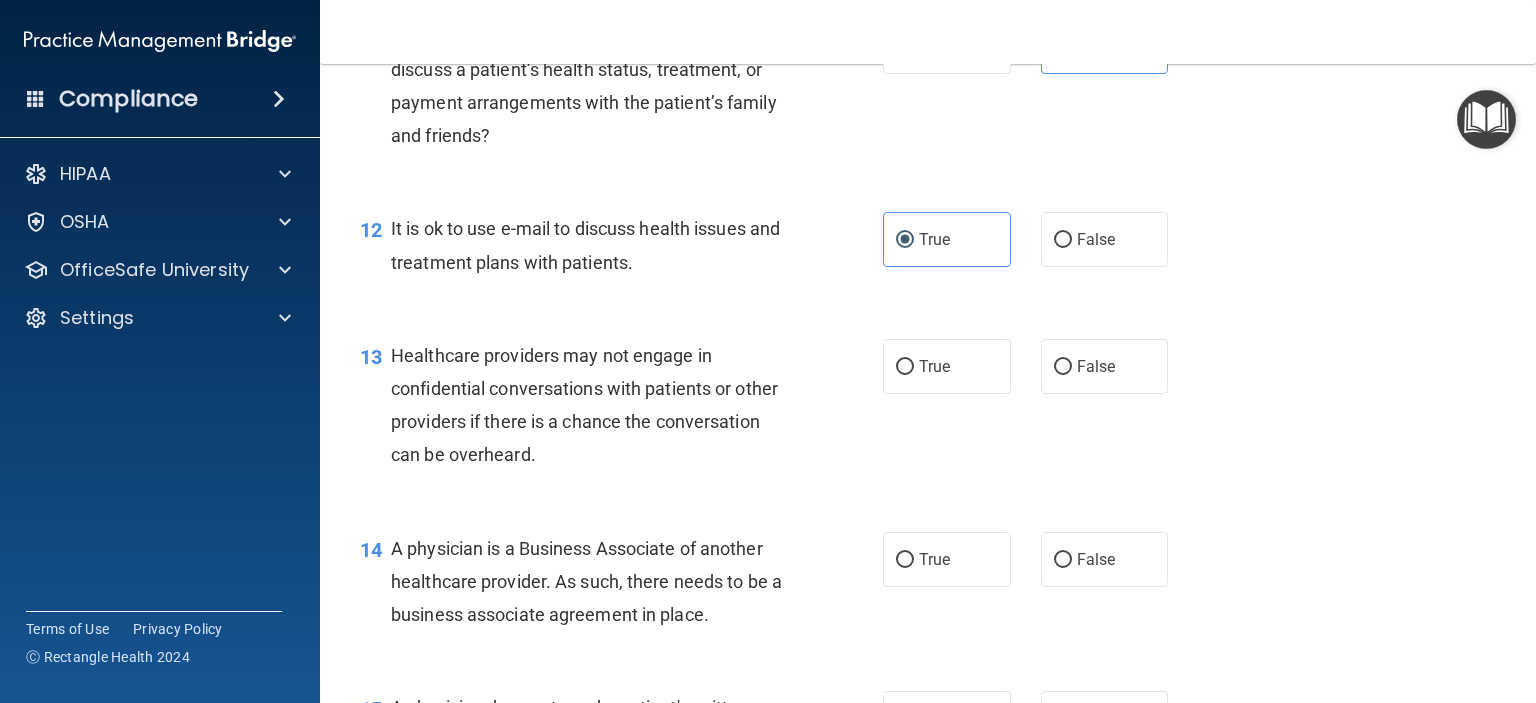 click on "Healthcare providers may not engage in confidential conversations with patients or other providers if there is a chance the conversation can be overheard." at bounding box center (584, 405) 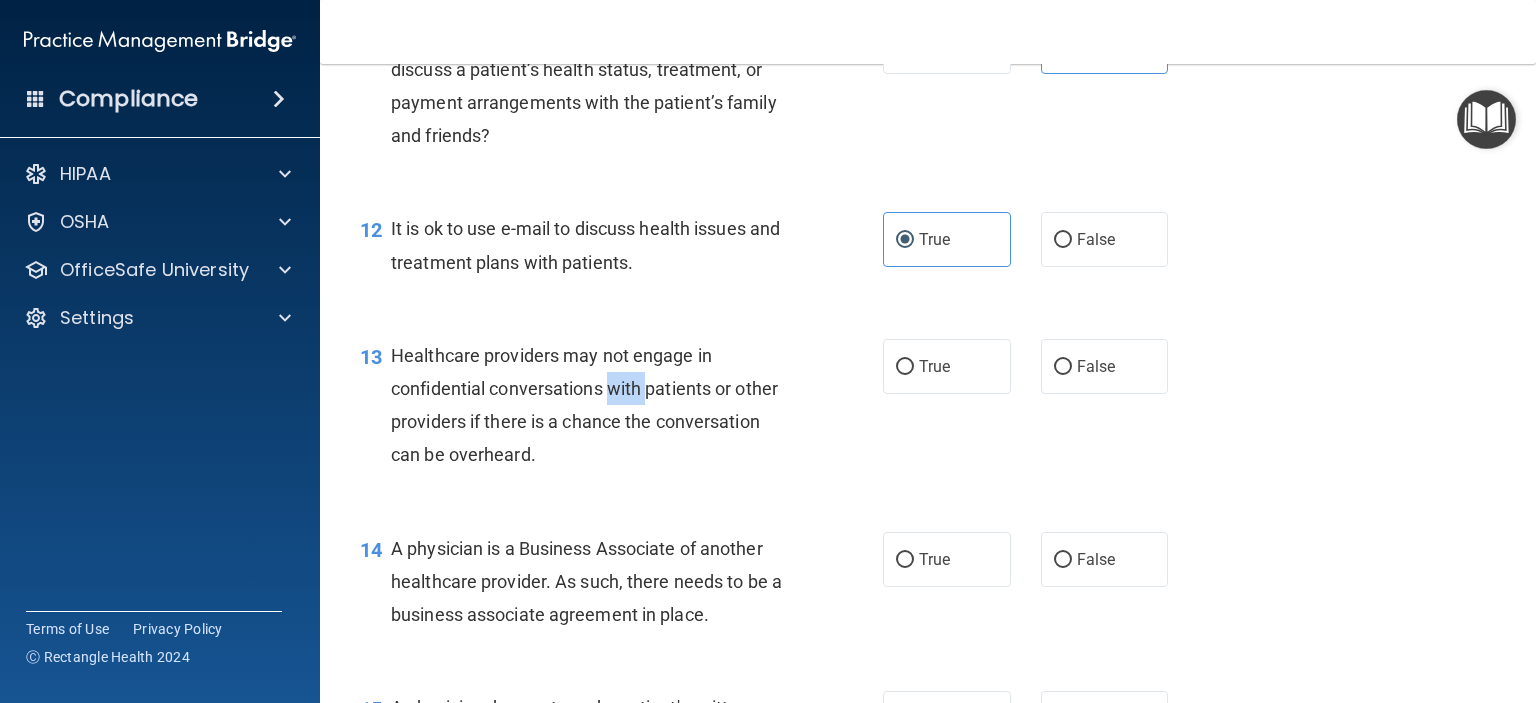 click on "Healthcare providers may not engage in confidential conversations with patients or other providers if there is a chance the conversation can be overheard." at bounding box center (584, 405) 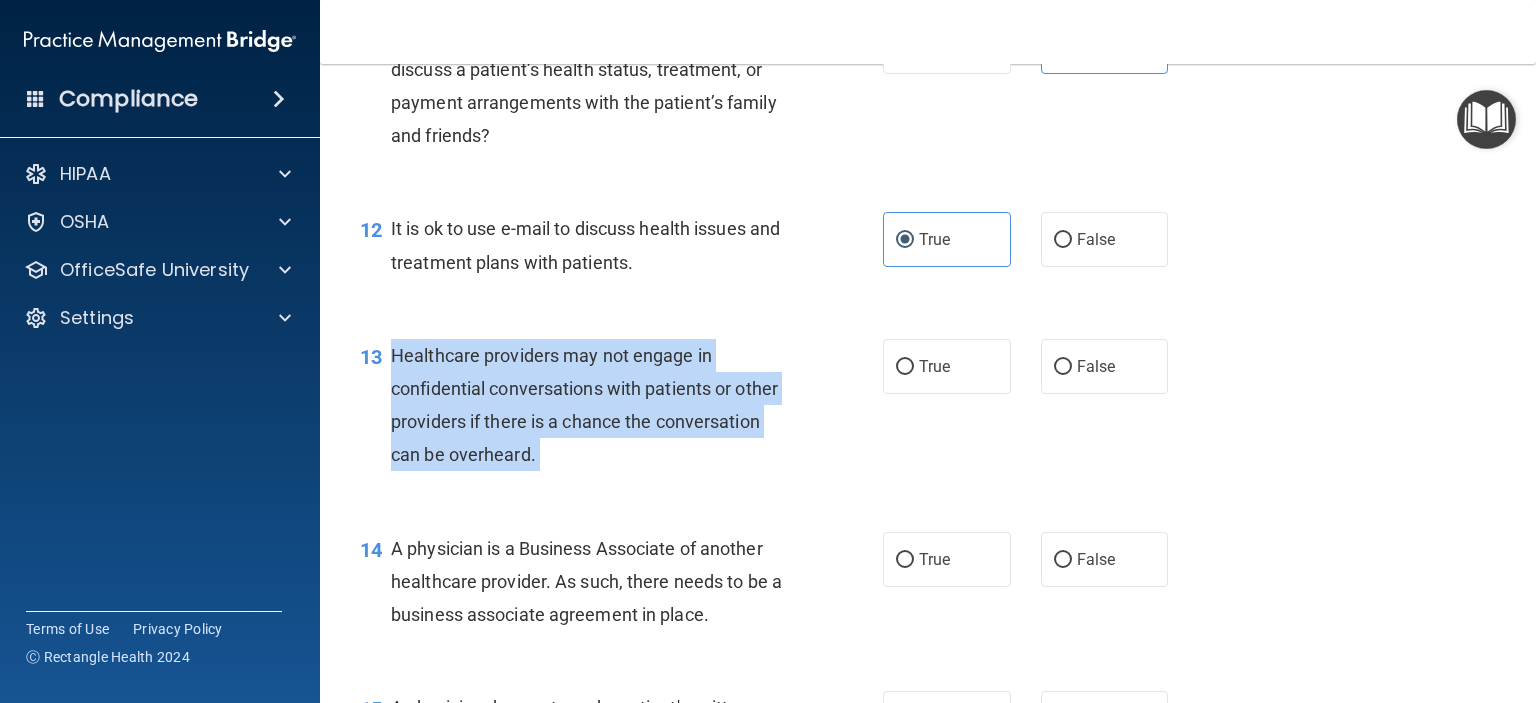 click on "Healthcare providers may not engage in confidential conversations with patients or other providers if there is a chance the conversation can be overheard." at bounding box center [584, 405] 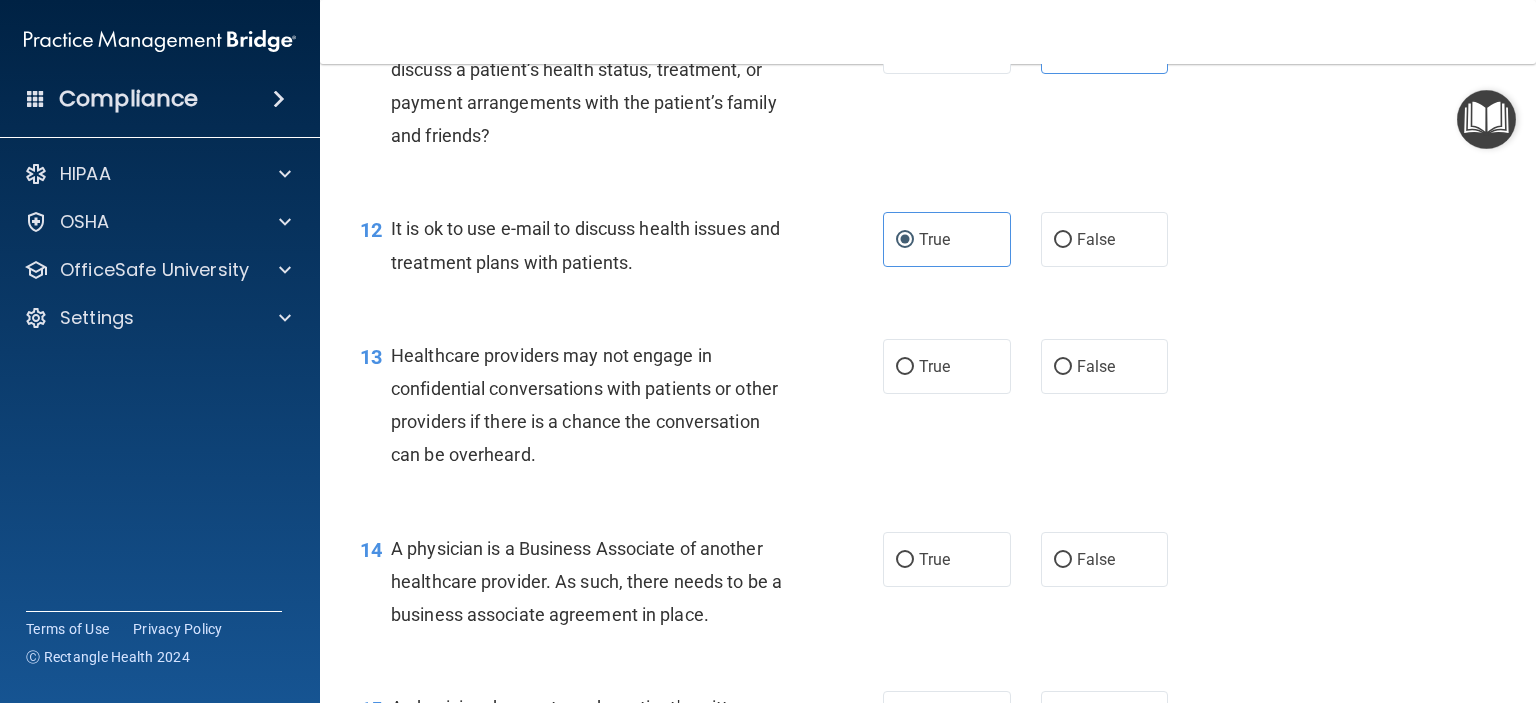 click on "True           False" at bounding box center [1036, 366] 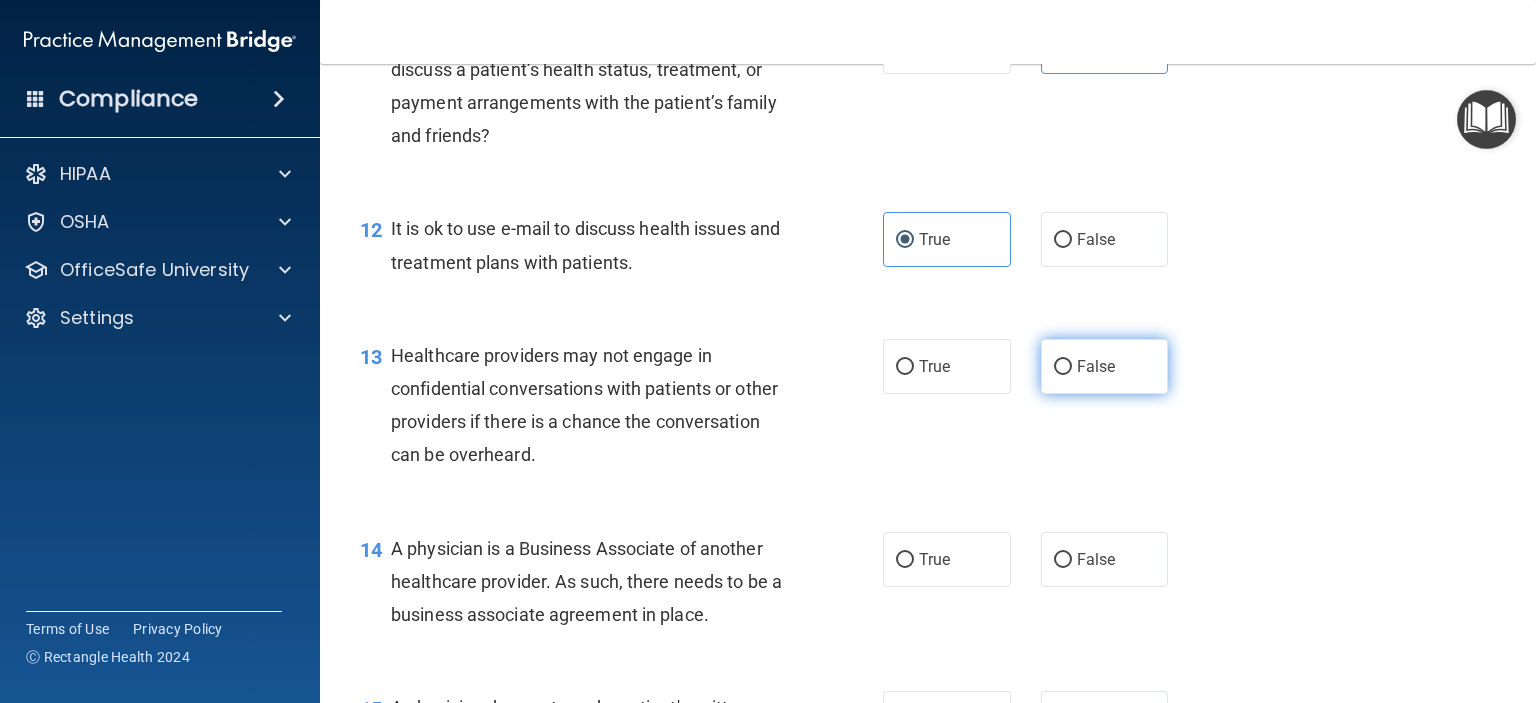 click on "False" at bounding box center (1105, 366) 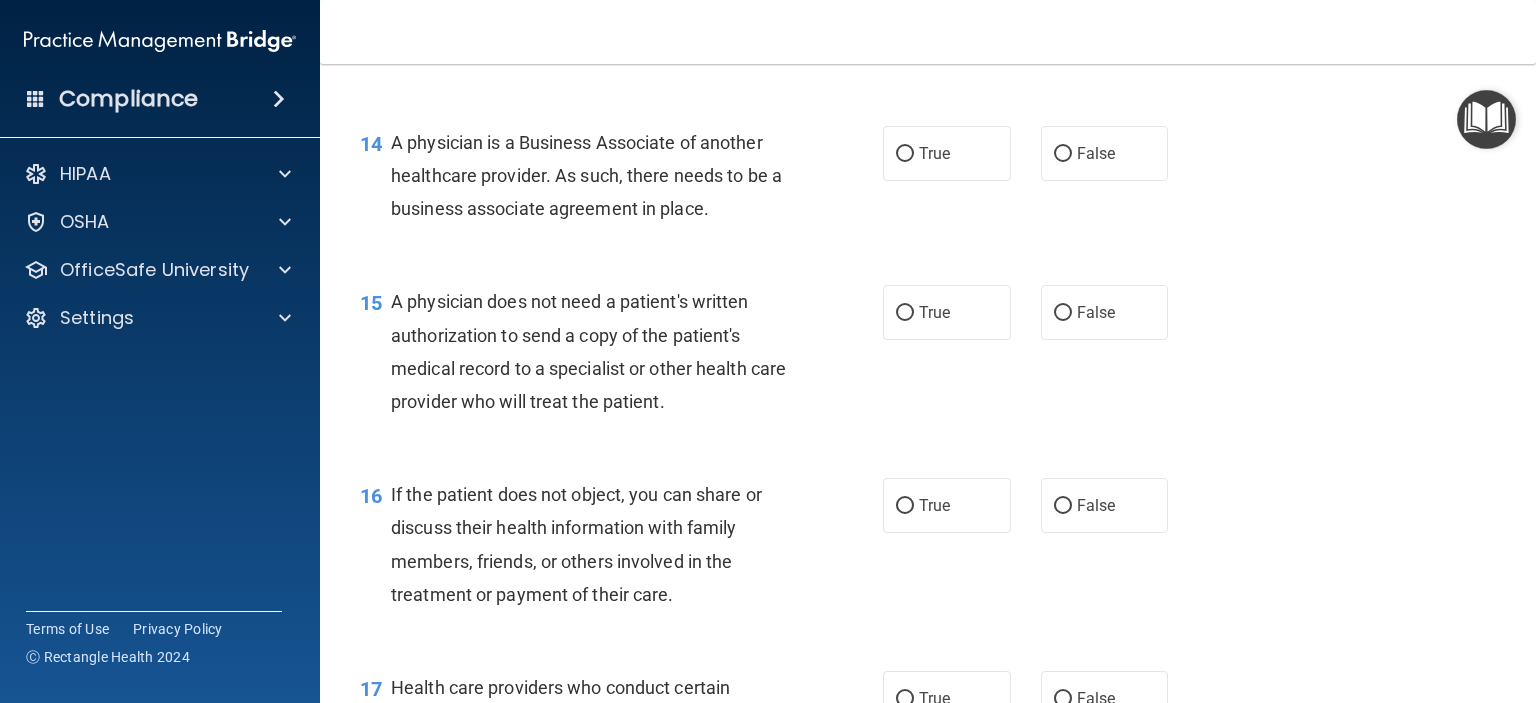 scroll, scrollTop: 2376, scrollLeft: 0, axis: vertical 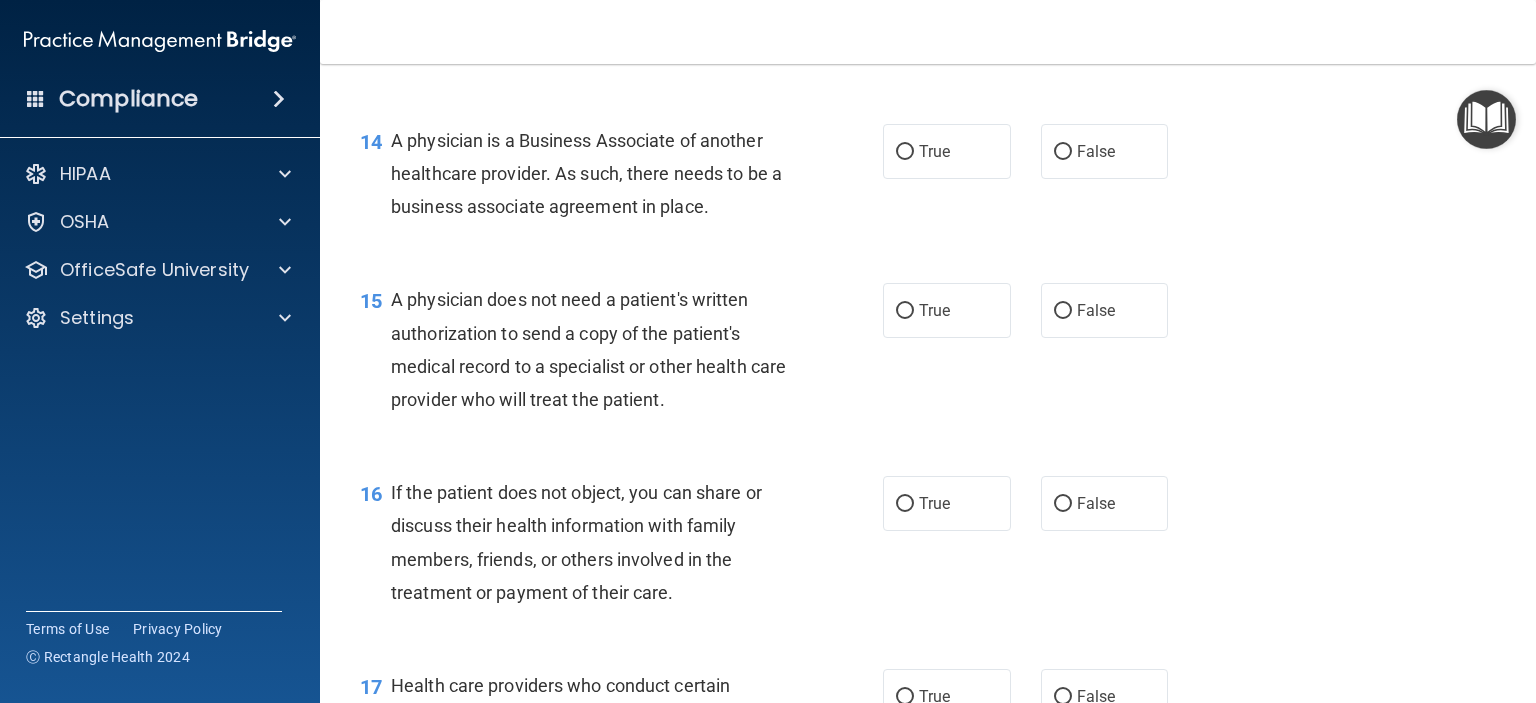 click on "A physician is a Business Associate of another healthcare provider.  As such, there needs to be a business associate agreement in place." at bounding box center [586, 173] 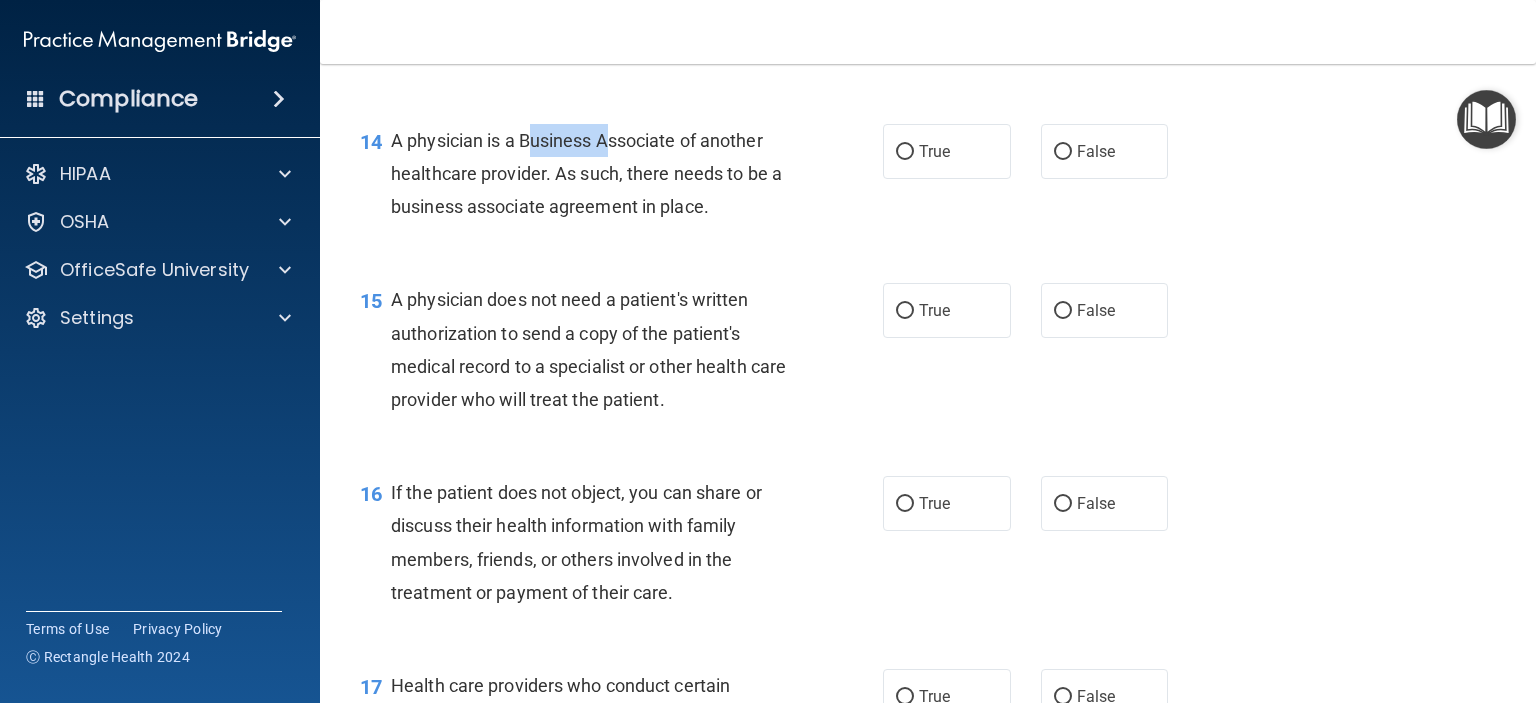 click on "A physician is a Business Associate of another healthcare provider.  As such, there needs to be a business associate agreement in place." at bounding box center (586, 173) 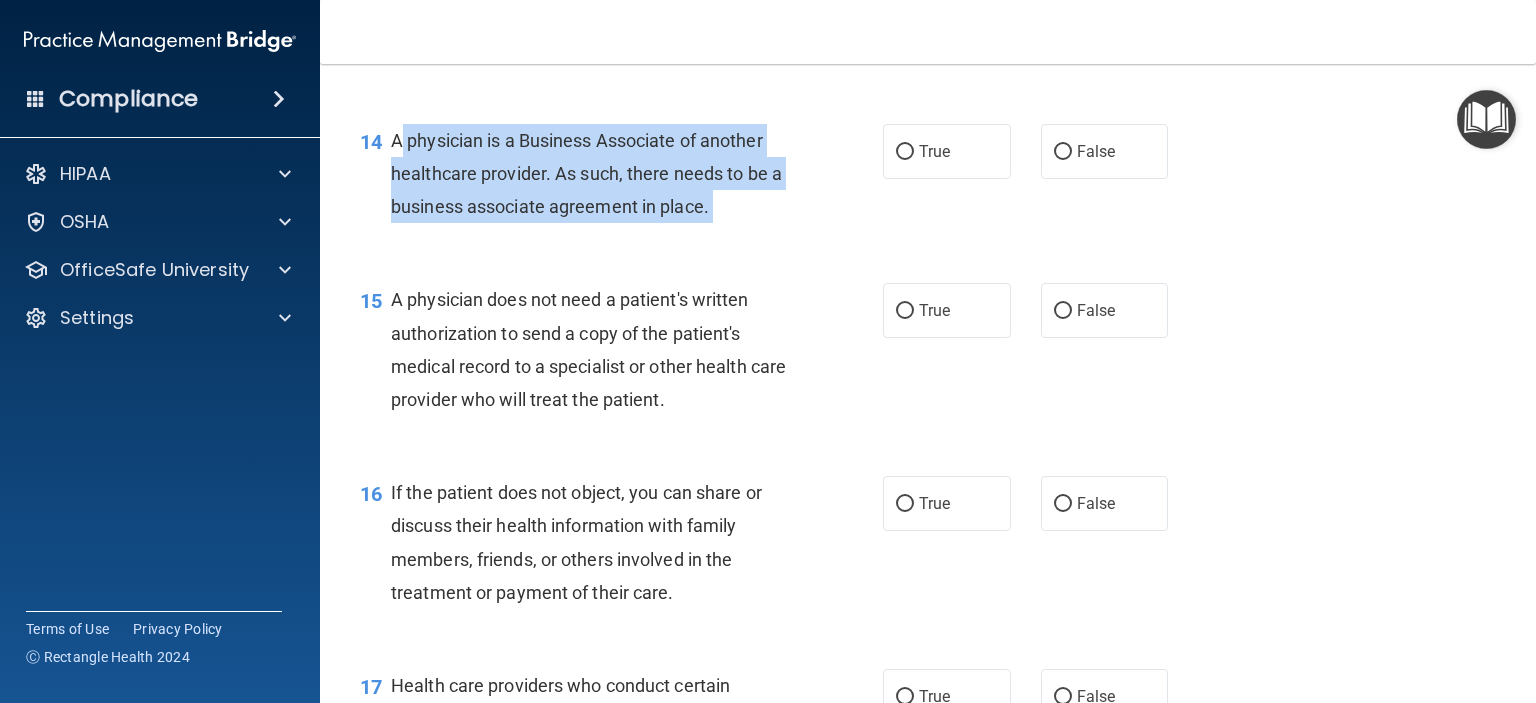 click on "A physician is a Business Associate of another healthcare provider.  As such, there needs to be a business associate agreement in place." at bounding box center [586, 173] 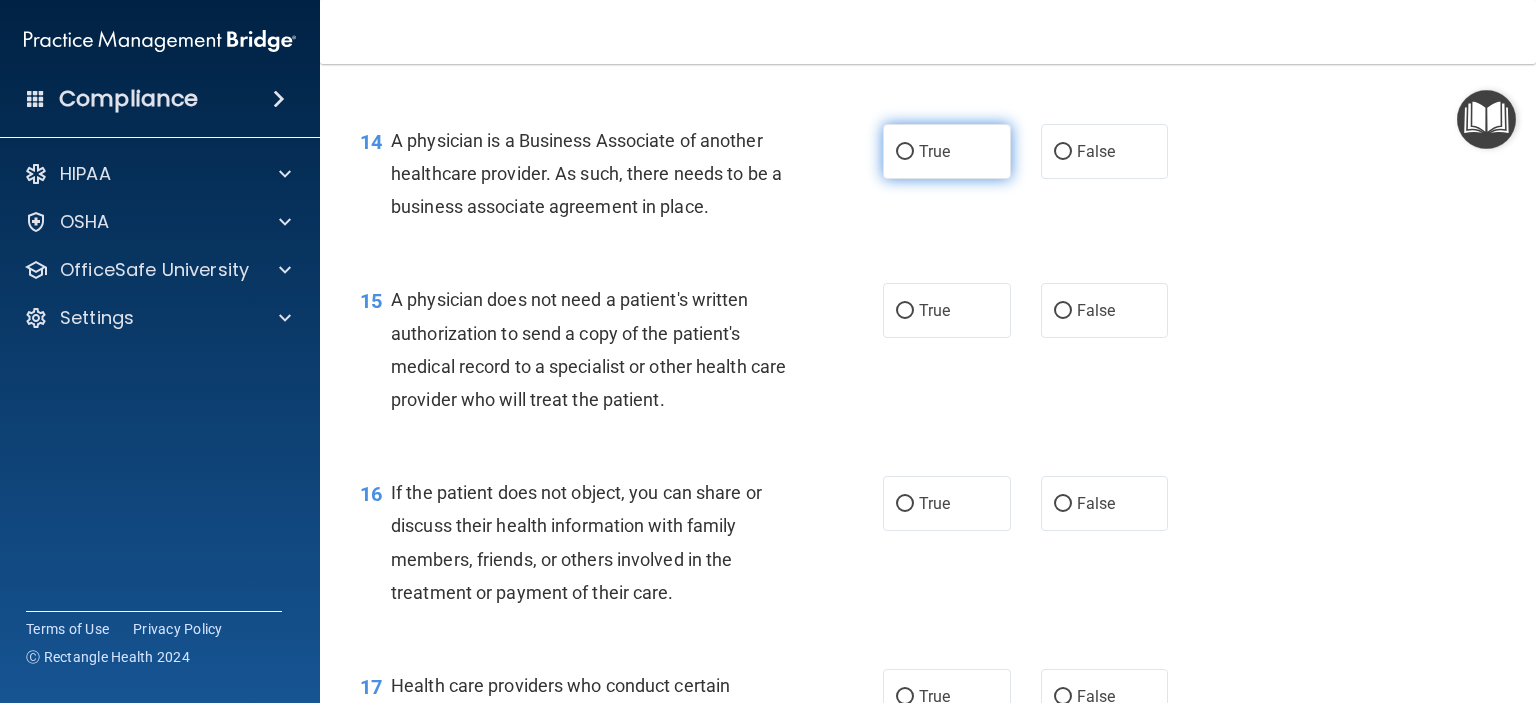 click on "True" at bounding box center [947, 151] 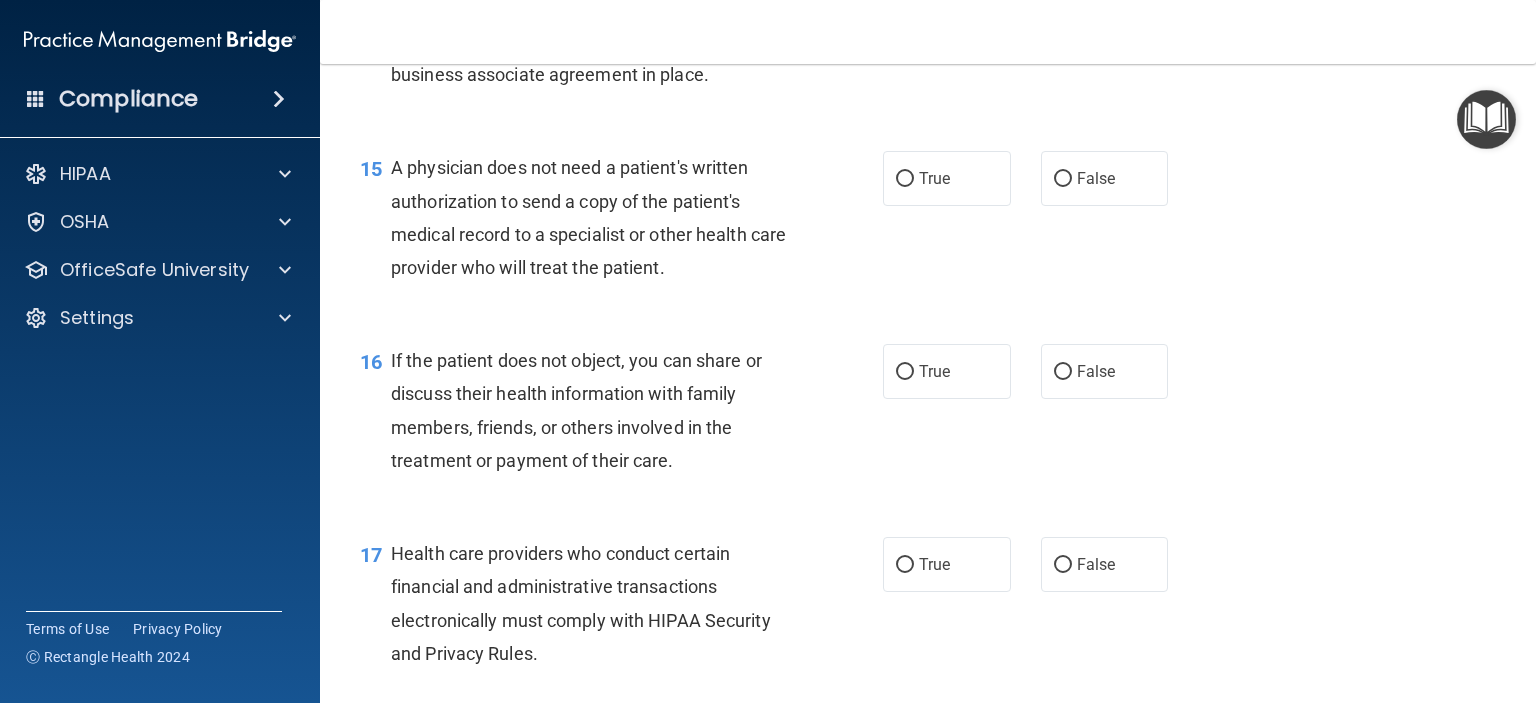 scroll, scrollTop: 2508, scrollLeft: 0, axis: vertical 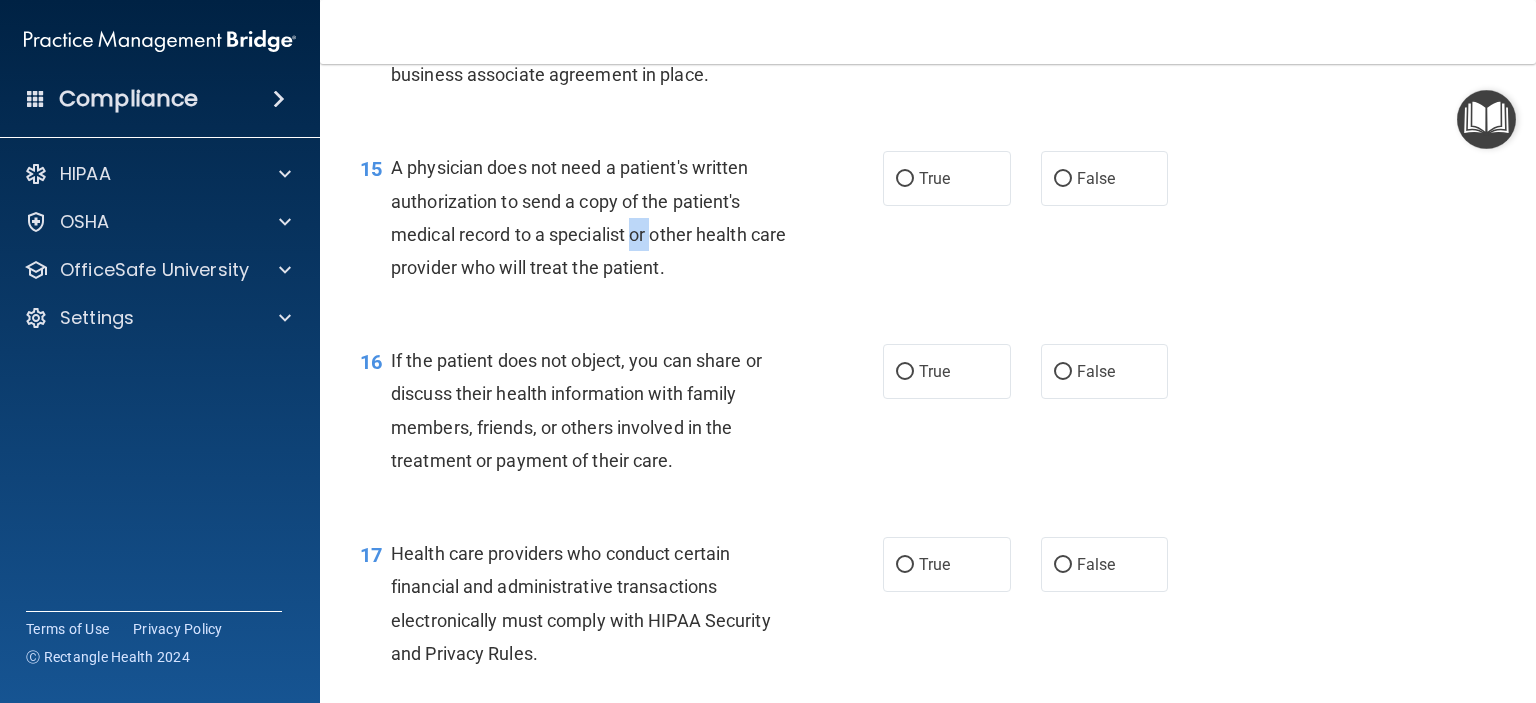 click on "A physician does not need a patient's written authorization to send a copy of the patient's medical record to a specialist or other health care provider who will treat the patient." at bounding box center [598, 217] 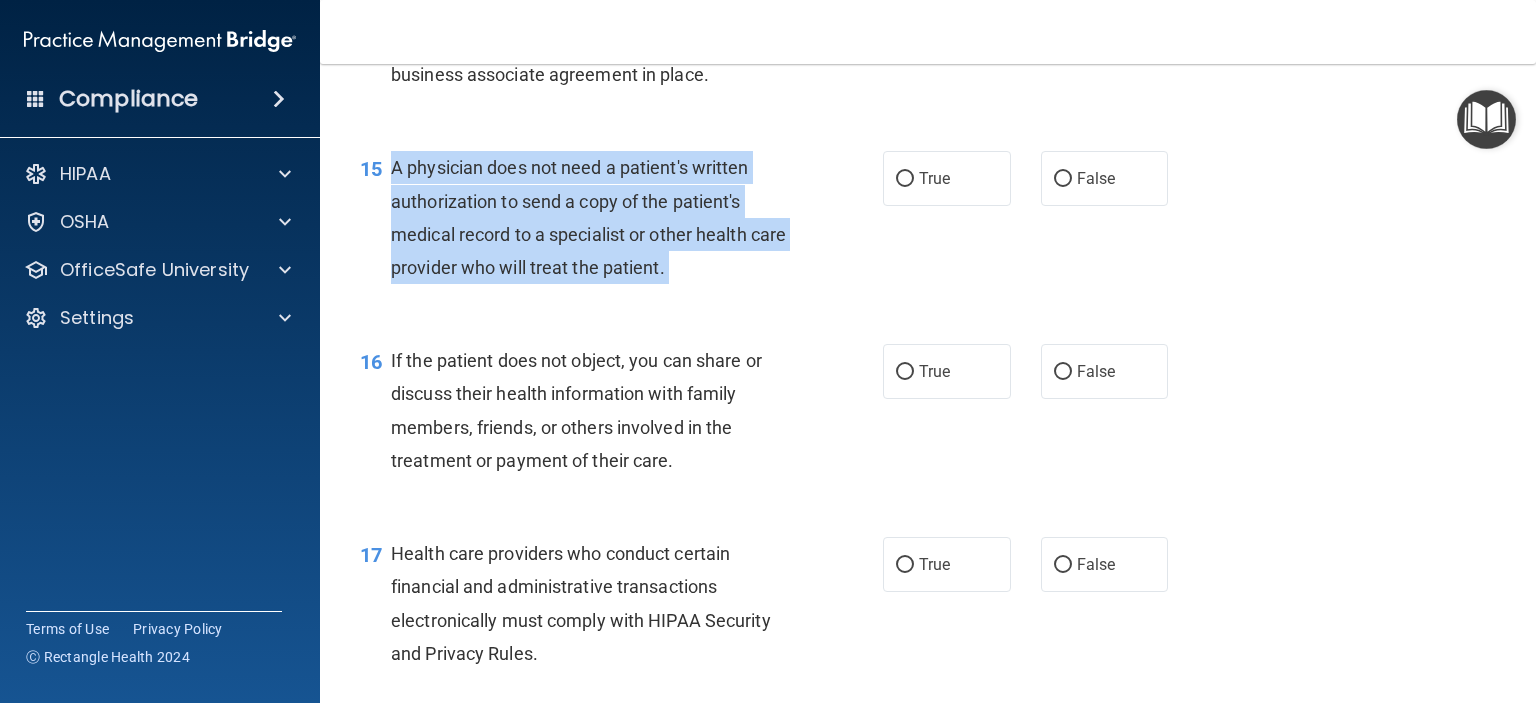 click on "A physician does not need a patient's written authorization to send a copy of the patient's medical record to a specialist or other health care provider who will treat the patient." at bounding box center [598, 217] 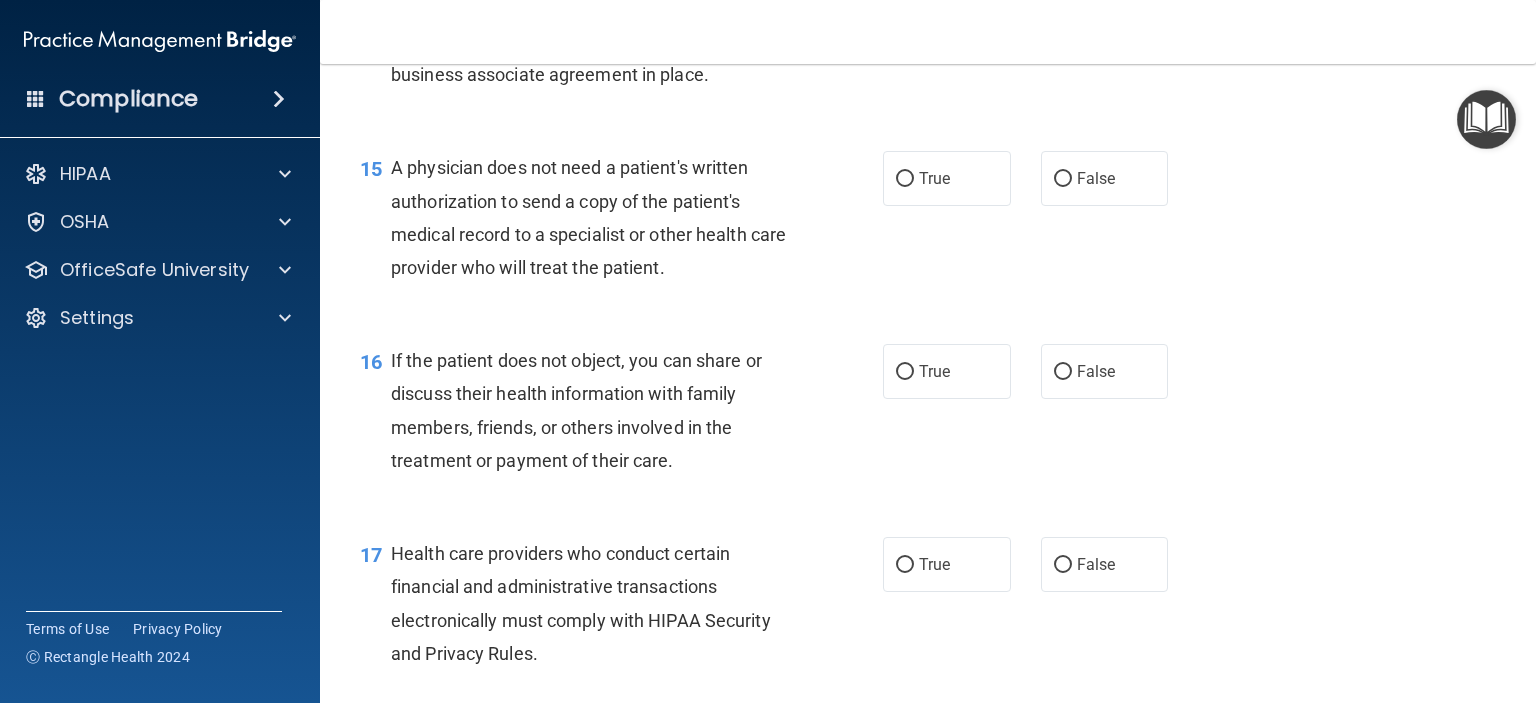 click on "15       A physician does not need a patient's written authorization to send a copy of the patient's medical record to a specialist or other health care provider who will treat the patient.                 True           False" at bounding box center (928, 222) 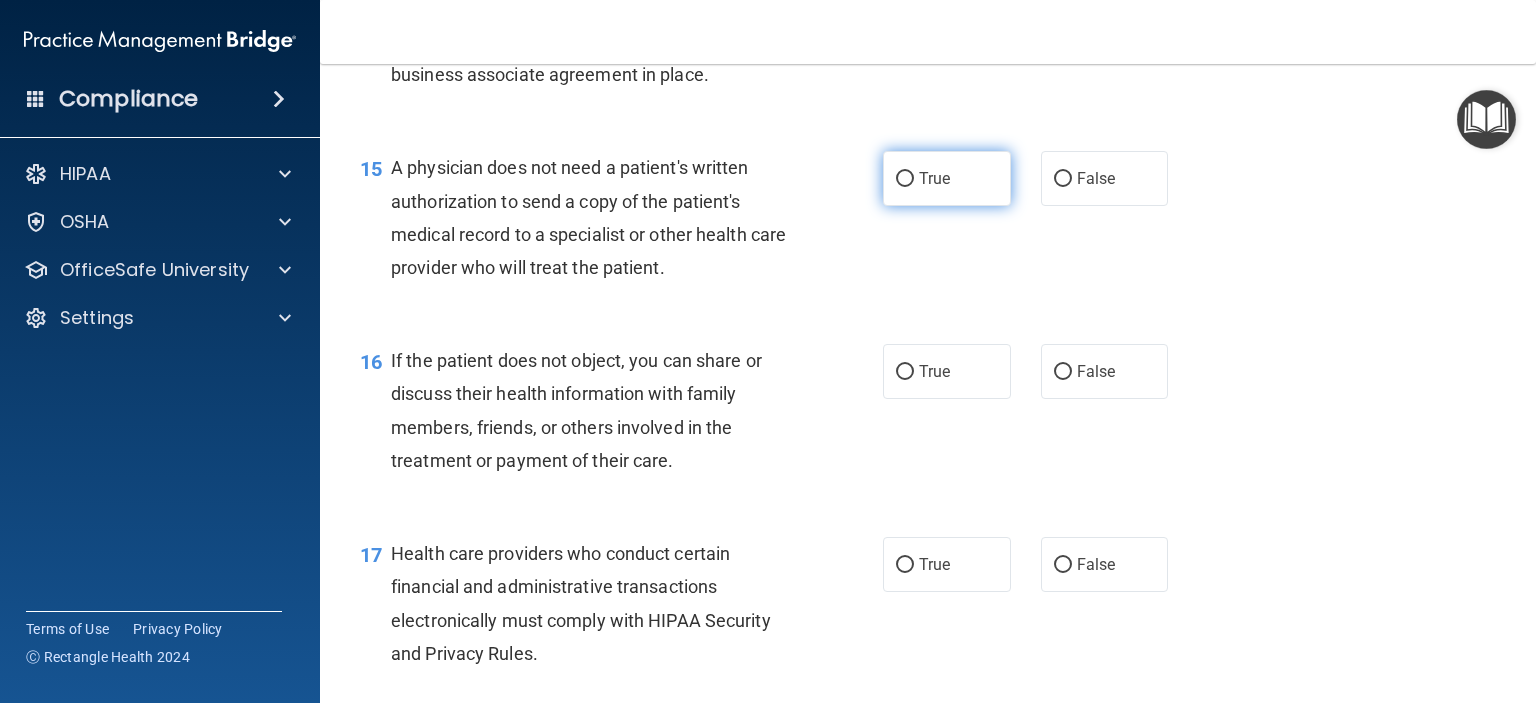 click on "True" at bounding box center (947, 178) 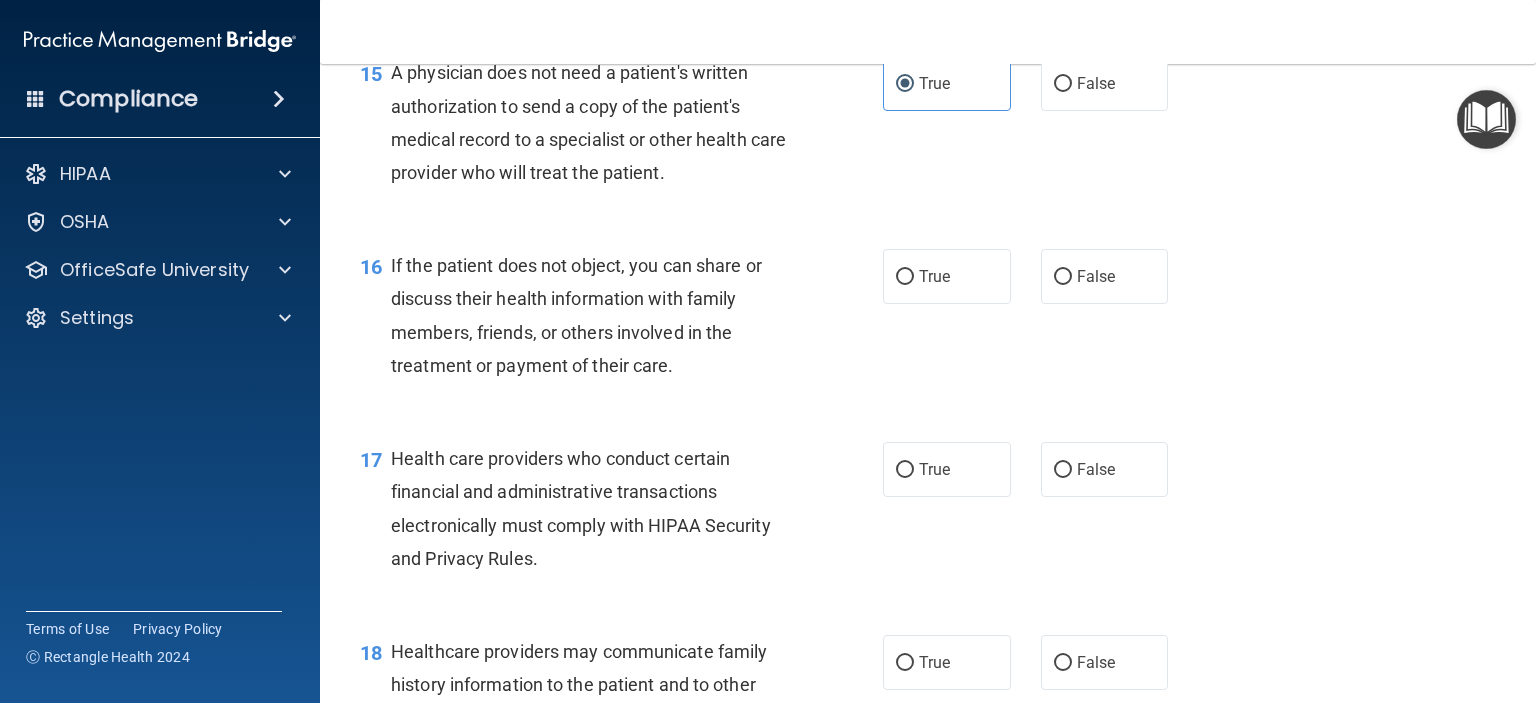 scroll, scrollTop: 2636, scrollLeft: 0, axis: vertical 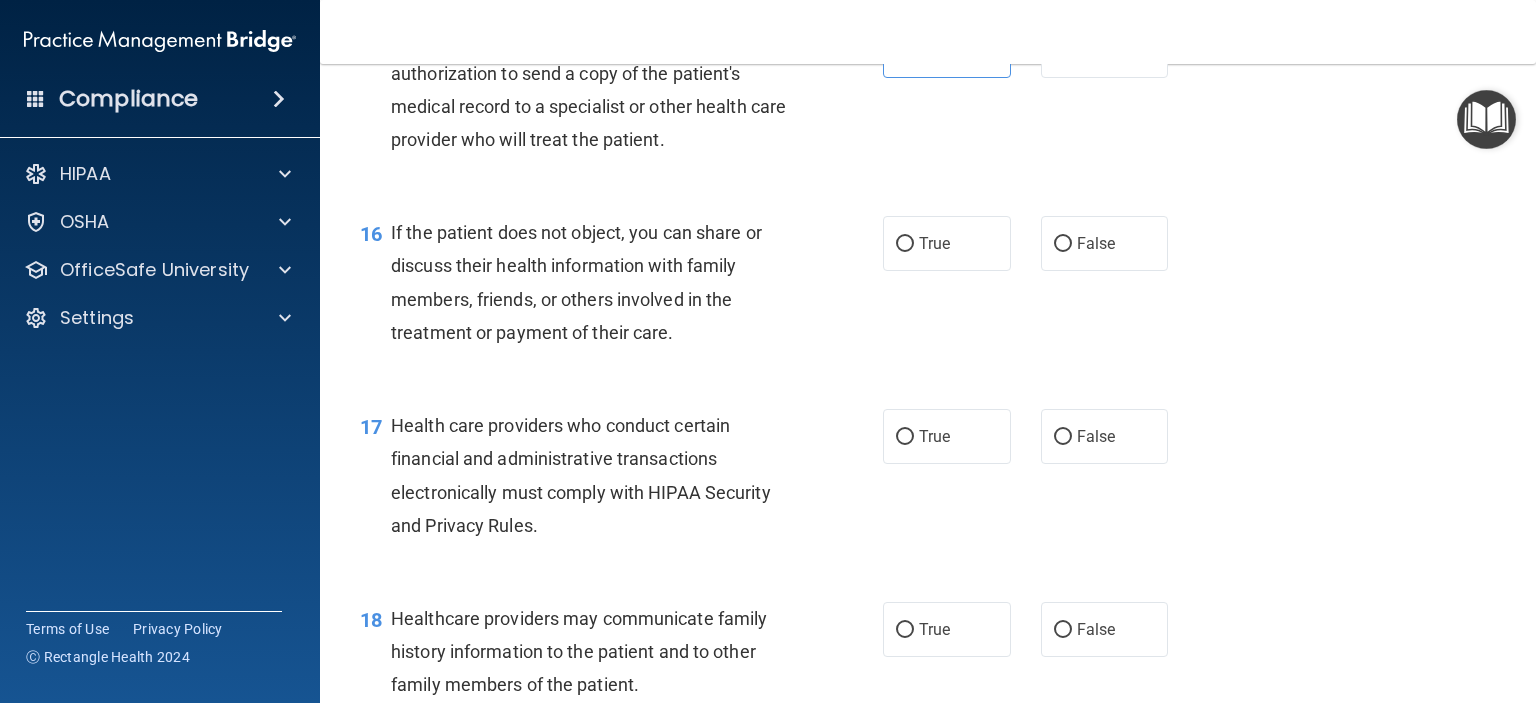click on "If the patient does not object, you can share or discuss their health information with family members, friends, or others involved in the treatment or payment of their care." at bounding box center [598, 282] 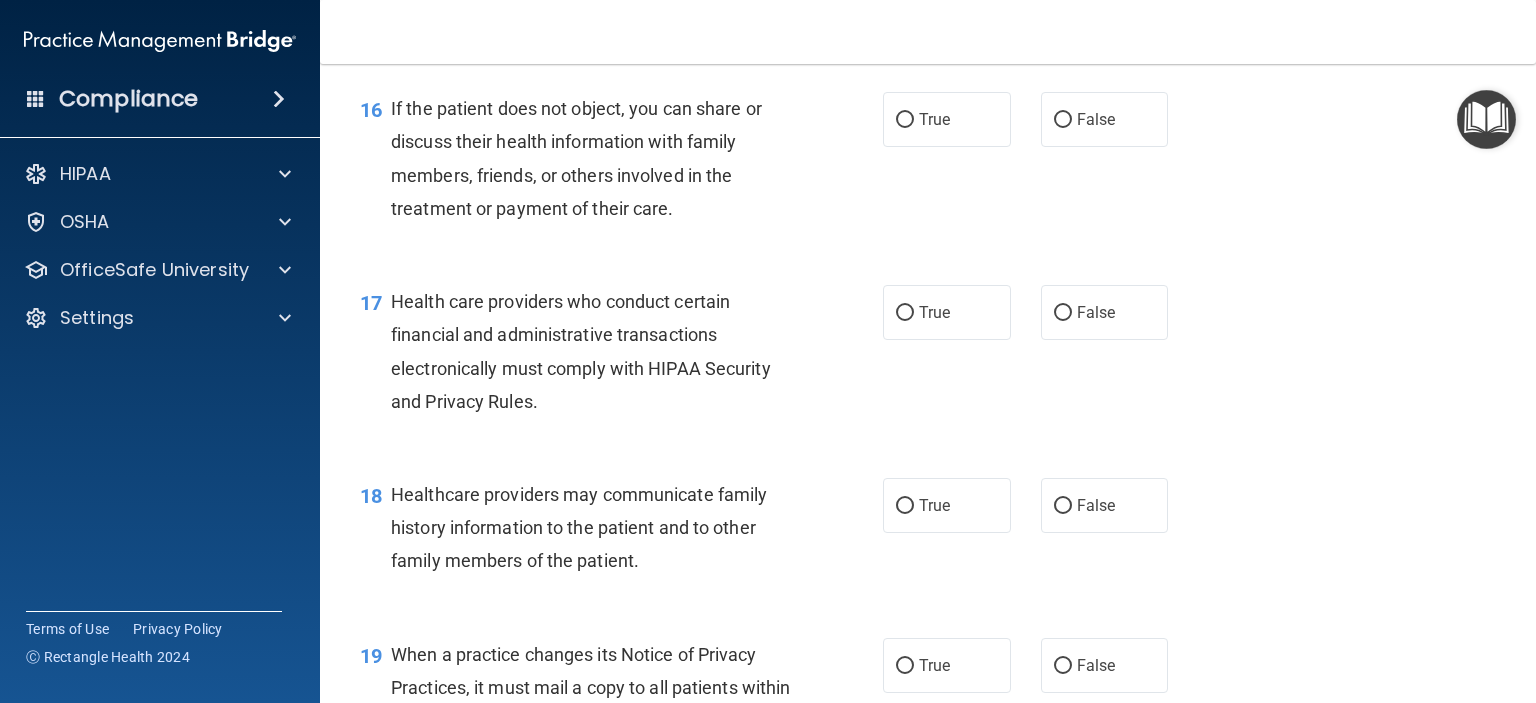 scroll, scrollTop: 2762, scrollLeft: 0, axis: vertical 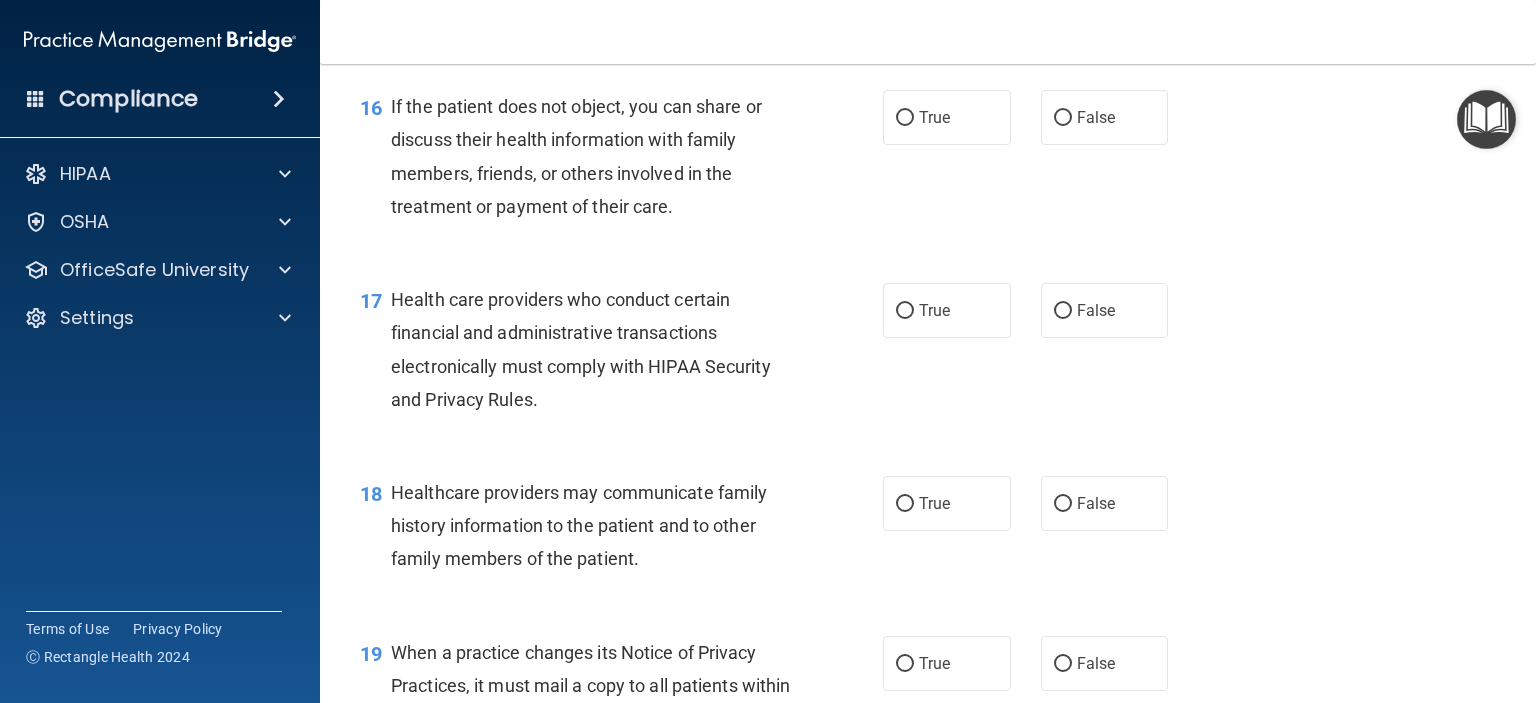 click on "If the patient does not object, you can share or discuss their health information with family members, friends, or others involved in the treatment or payment of their care." at bounding box center [576, 156] 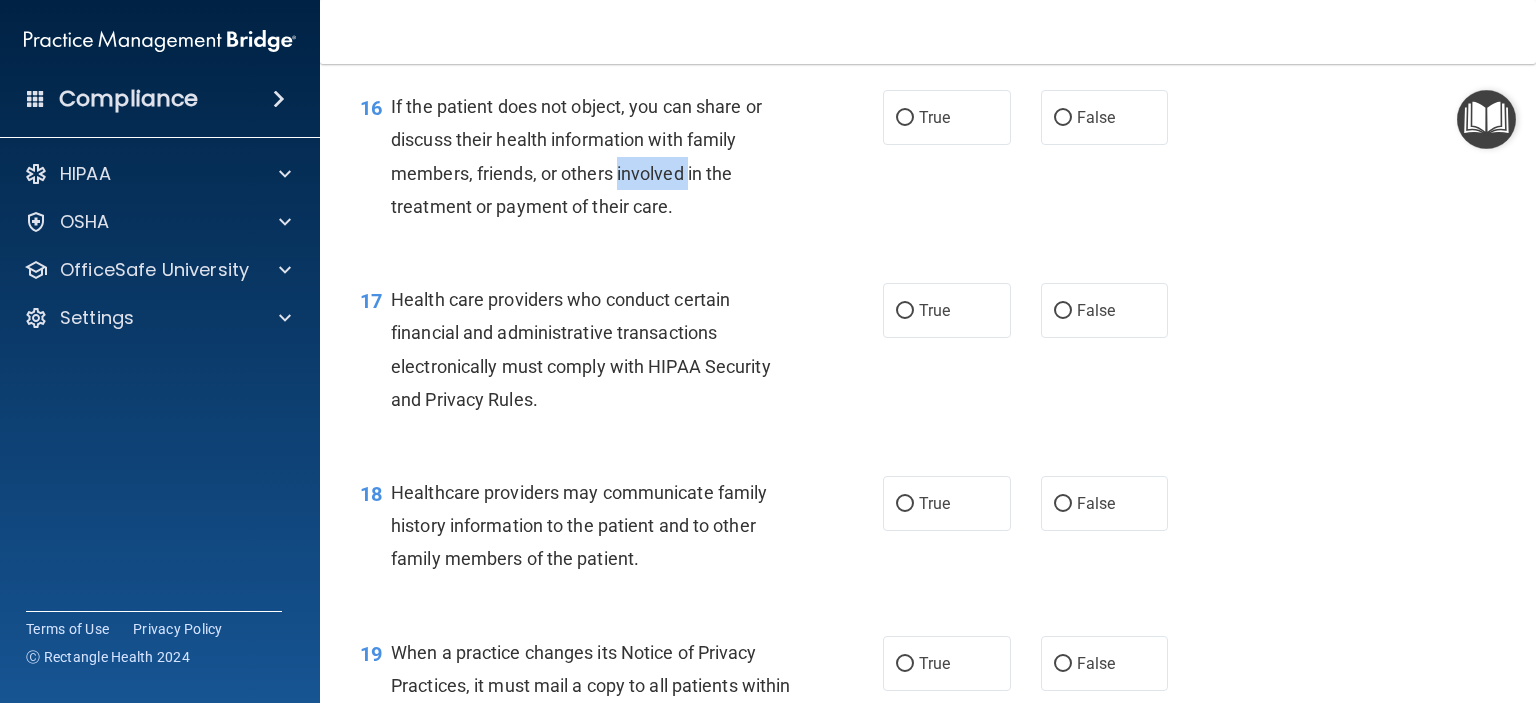 click on "If the patient does not object, you can share or discuss their health information with family members, friends, or others involved in the treatment or payment of their care." at bounding box center [576, 156] 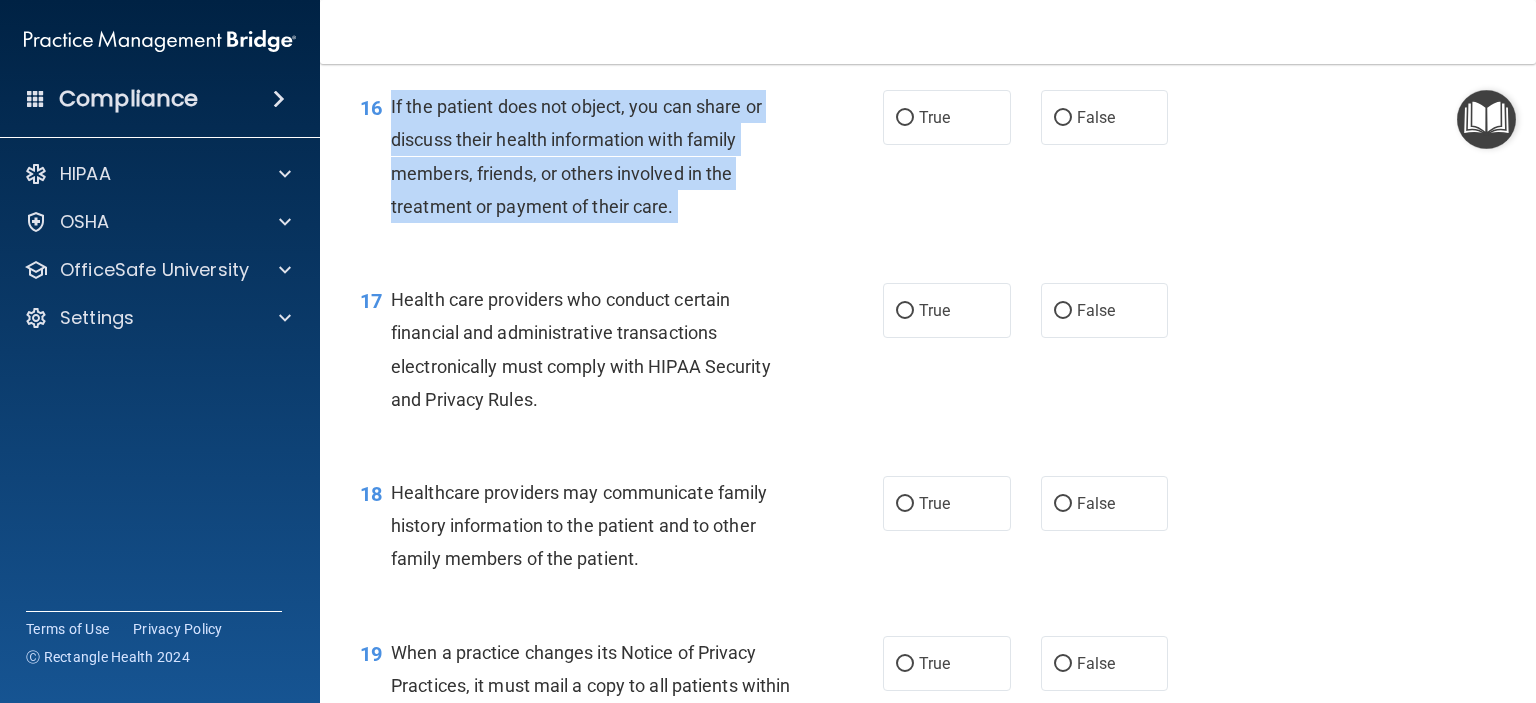click on "If the patient does not object, you can share or discuss their health information with family members, friends, or others involved in the treatment or payment of their care." at bounding box center (576, 156) 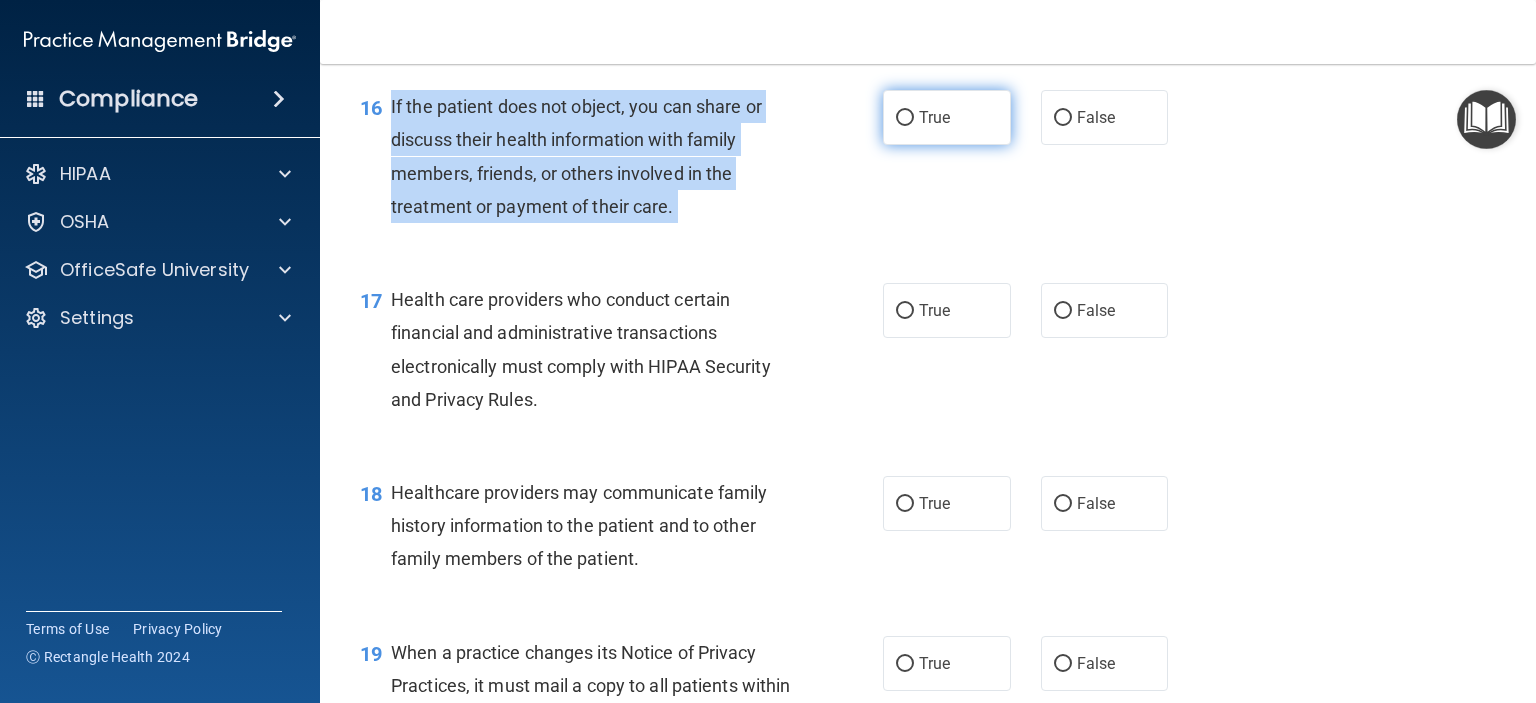 click on "True" at bounding box center [905, 118] 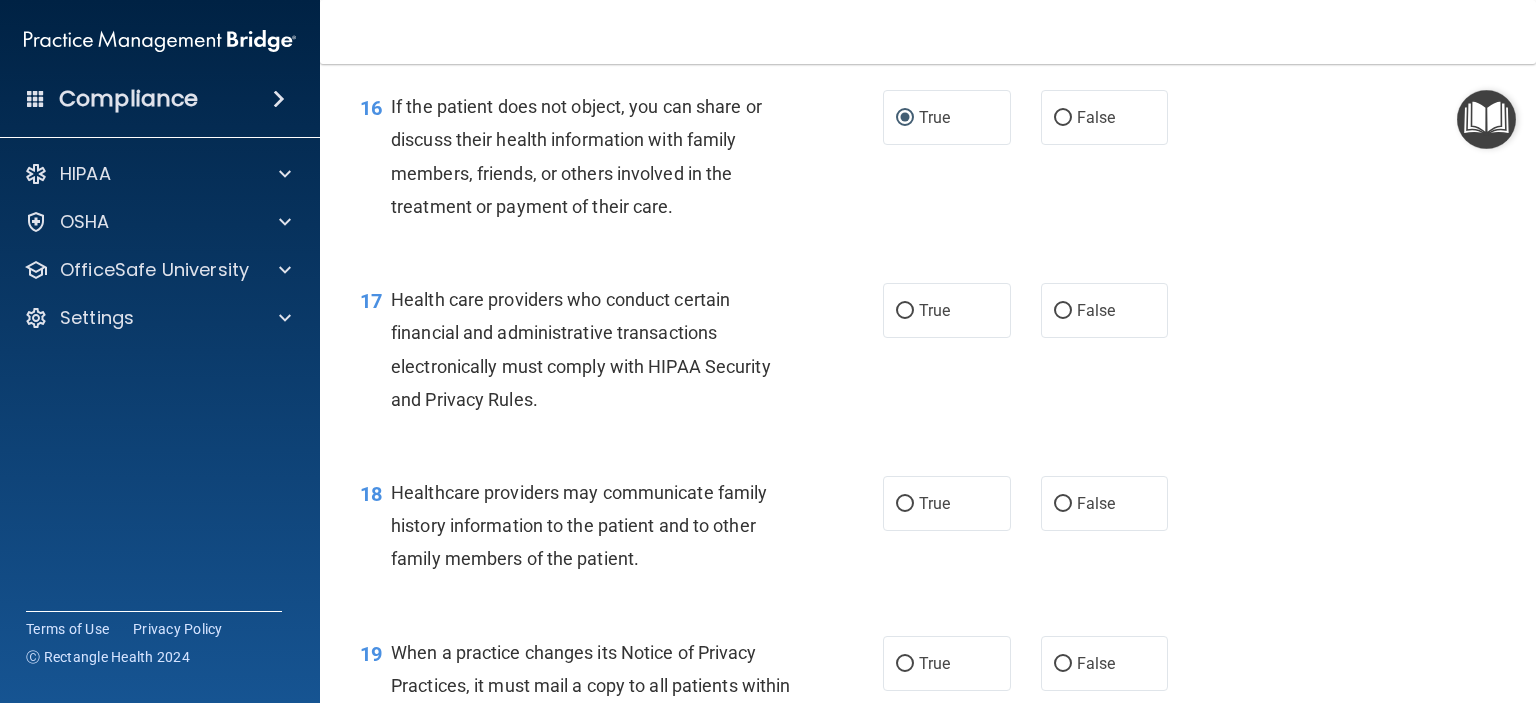 click on "Health care providers who conduct certain financial and administrative transactions electronically must comply with HIPAA Security and Privacy Rules." at bounding box center (581, 349) 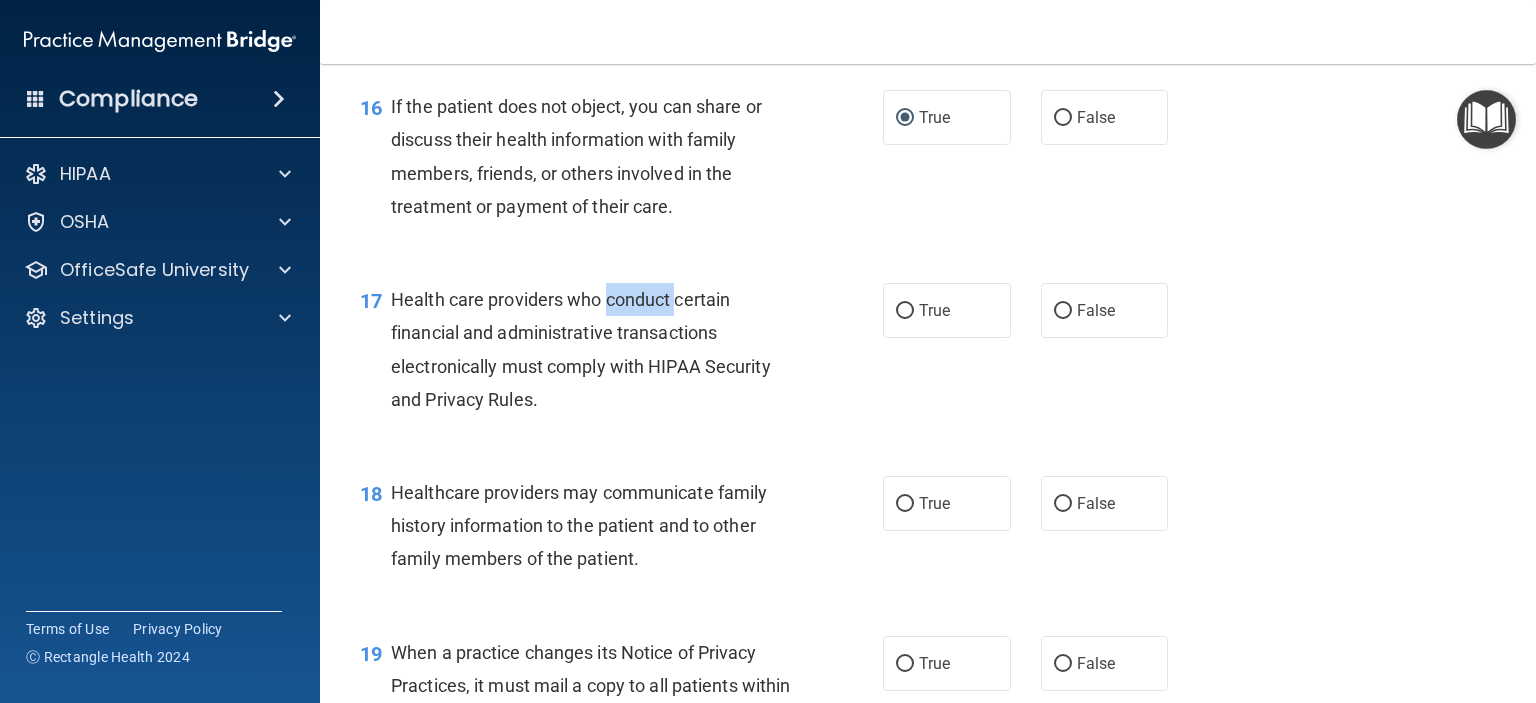click on "Health care providers who conduct certain financial and administrative transactions electronically must comply with HIPAA Security and Privacy Rules." at bounding box center [581, 349] 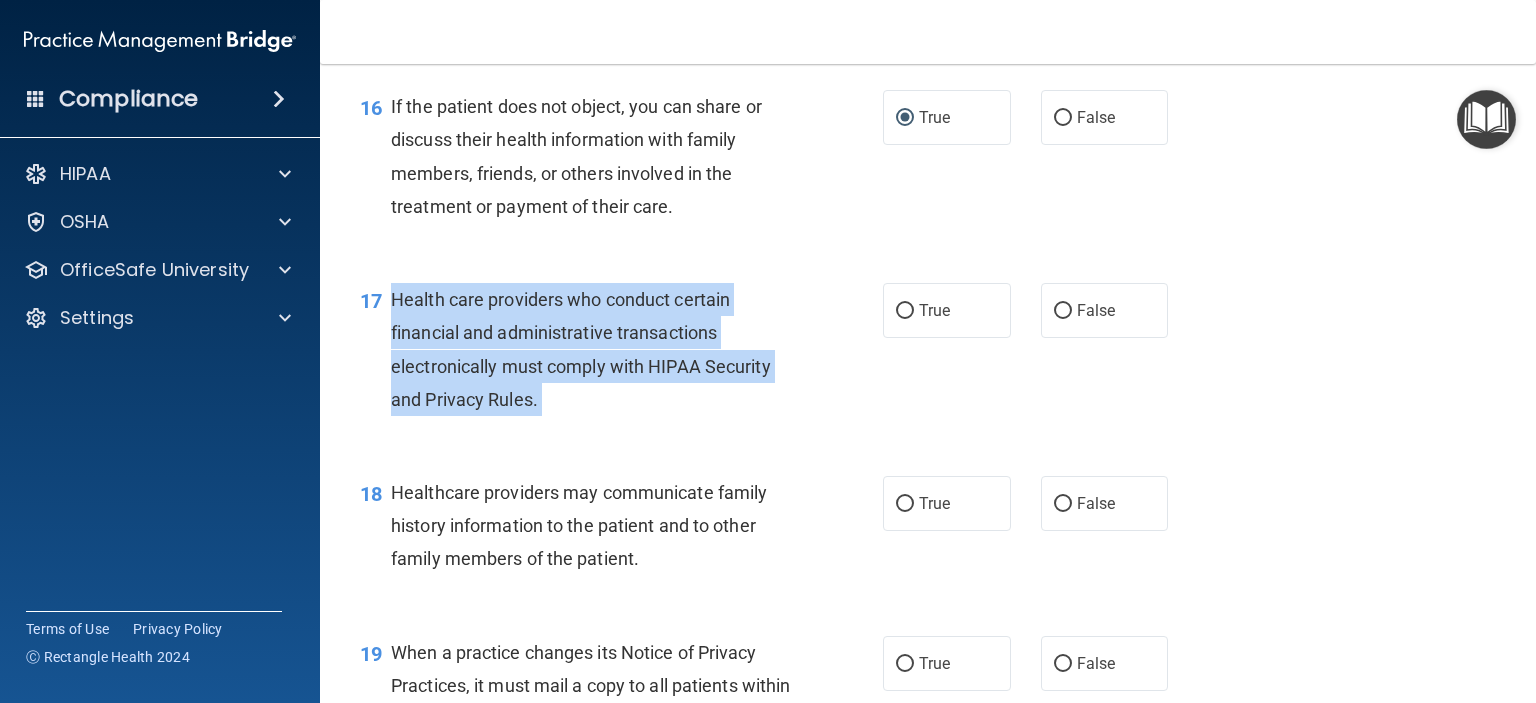 click on "Health care providers who conduct certain financial and administrative transactions electronically must comply with HIPAA Security and Privacy Rules." at bounding box center [581, 349] 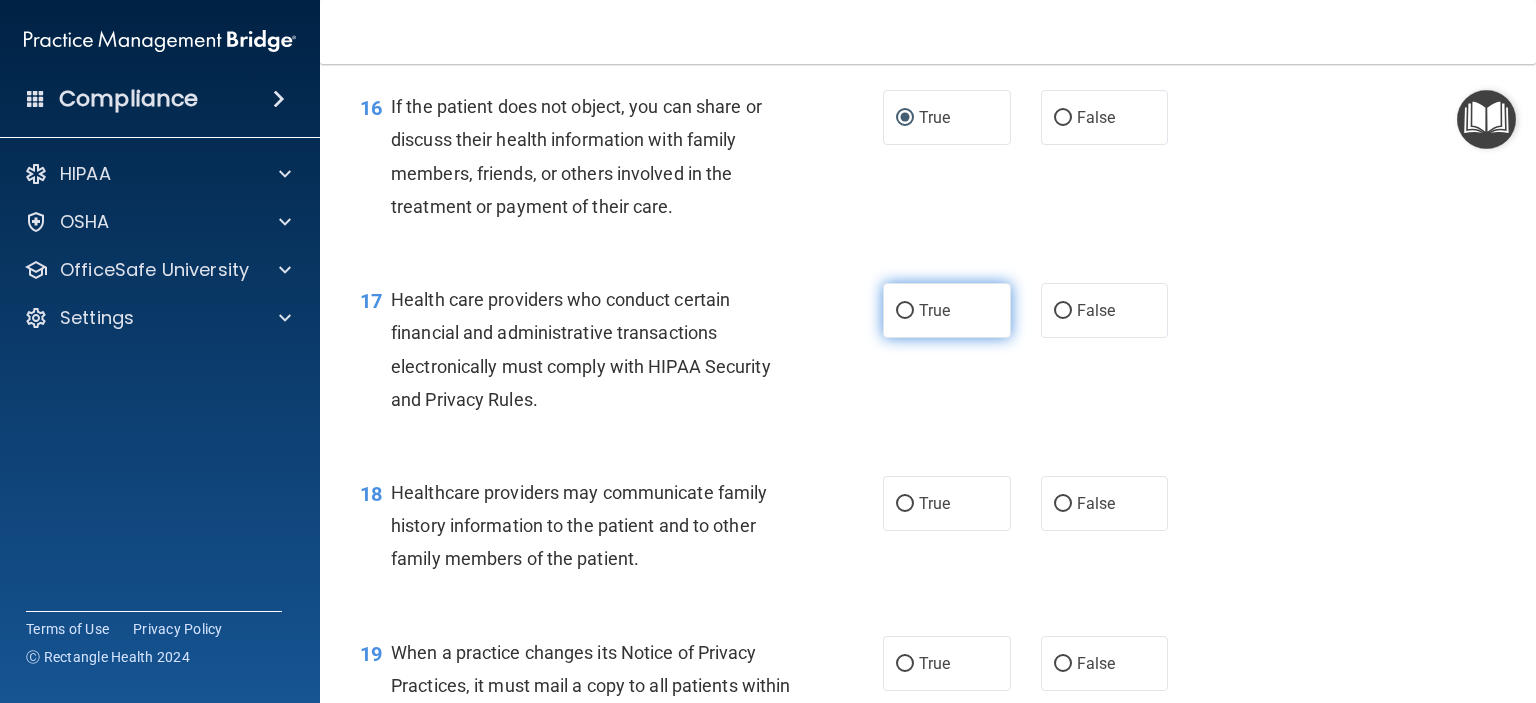 click on "True" at bounding box center (947, 310) 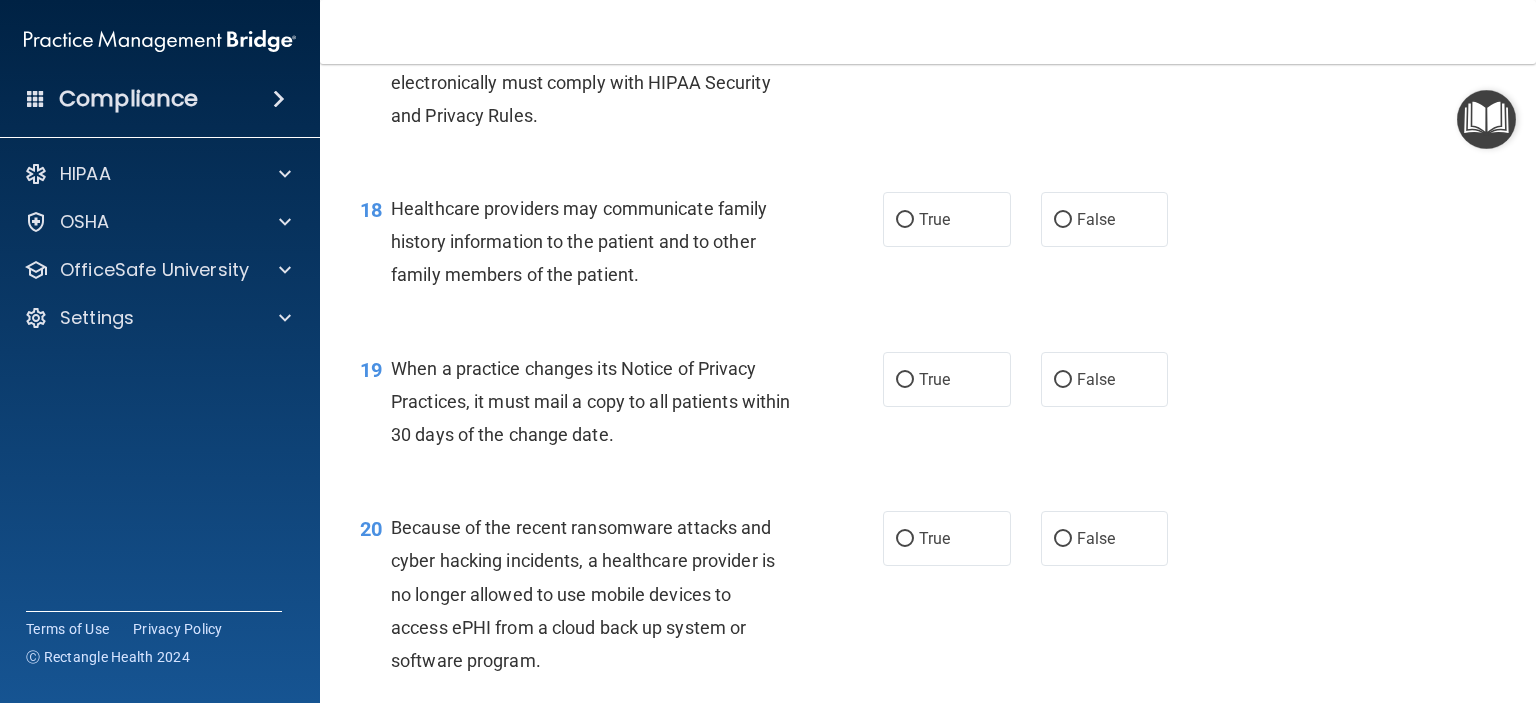 scroll, scrollTop: 3046, scrollLeft: 0, axis: vertical 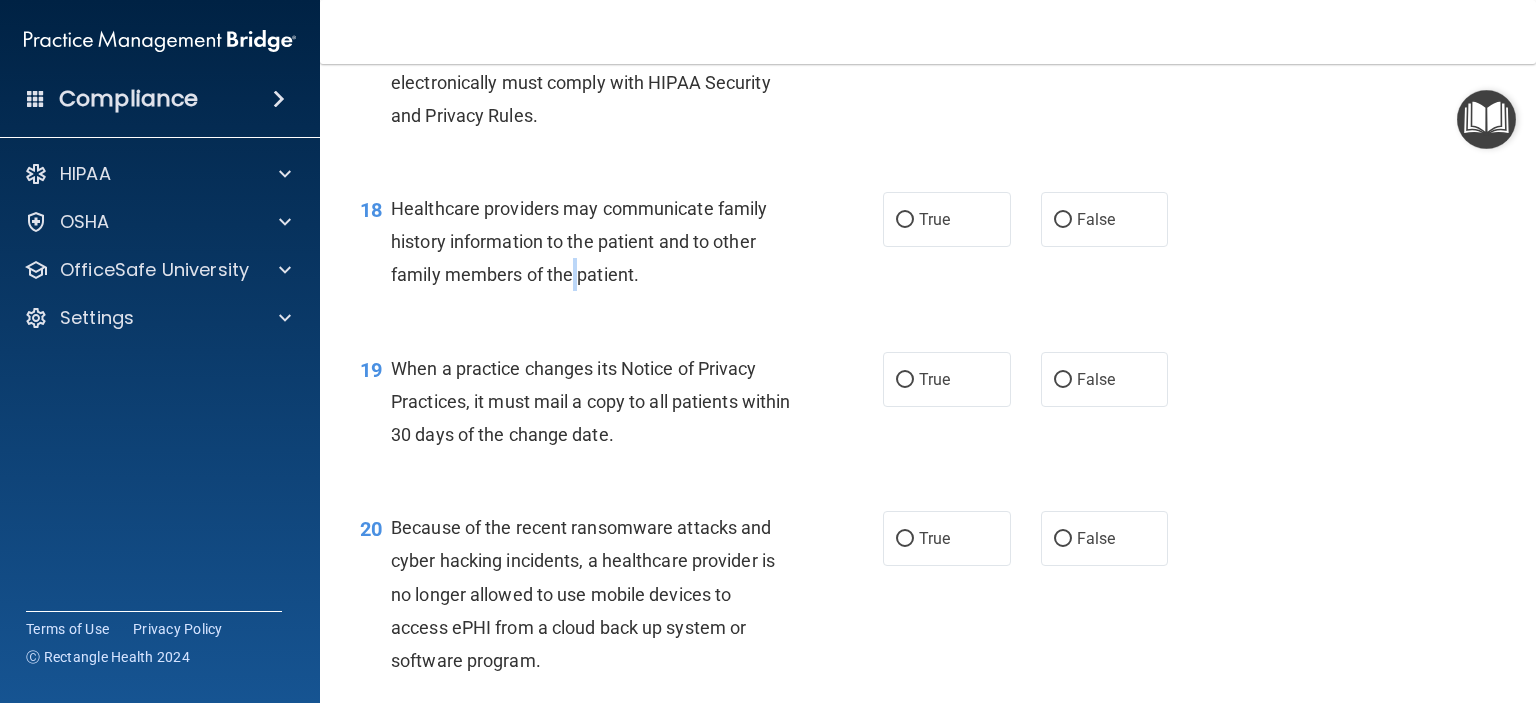 click on "Healthcare providers may communicate family history information to the patient and to other family members of the patient." at bounding box center [579, 241] 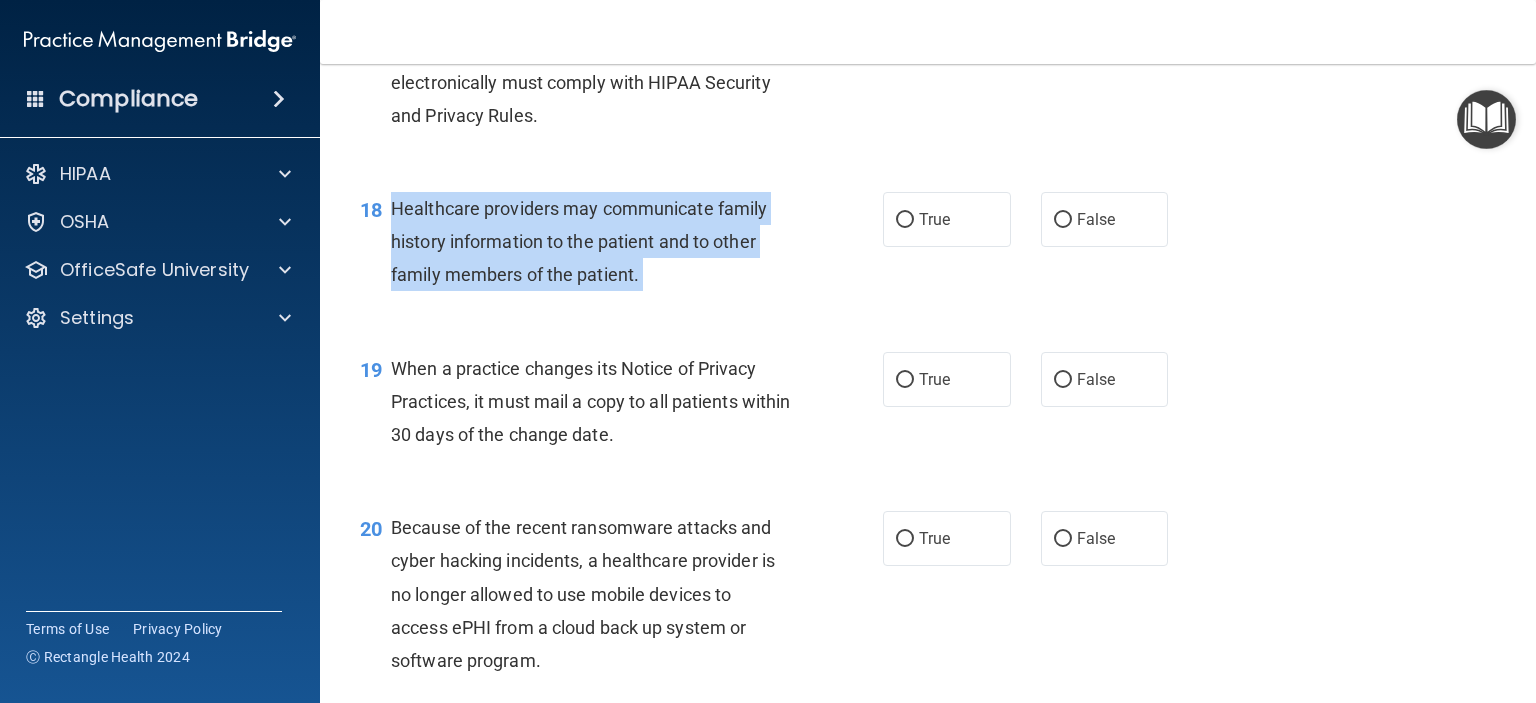 click on "Healthcare providers may communicate family history information to the patient and to other family members of the patient." at bounding box center (579, 241) 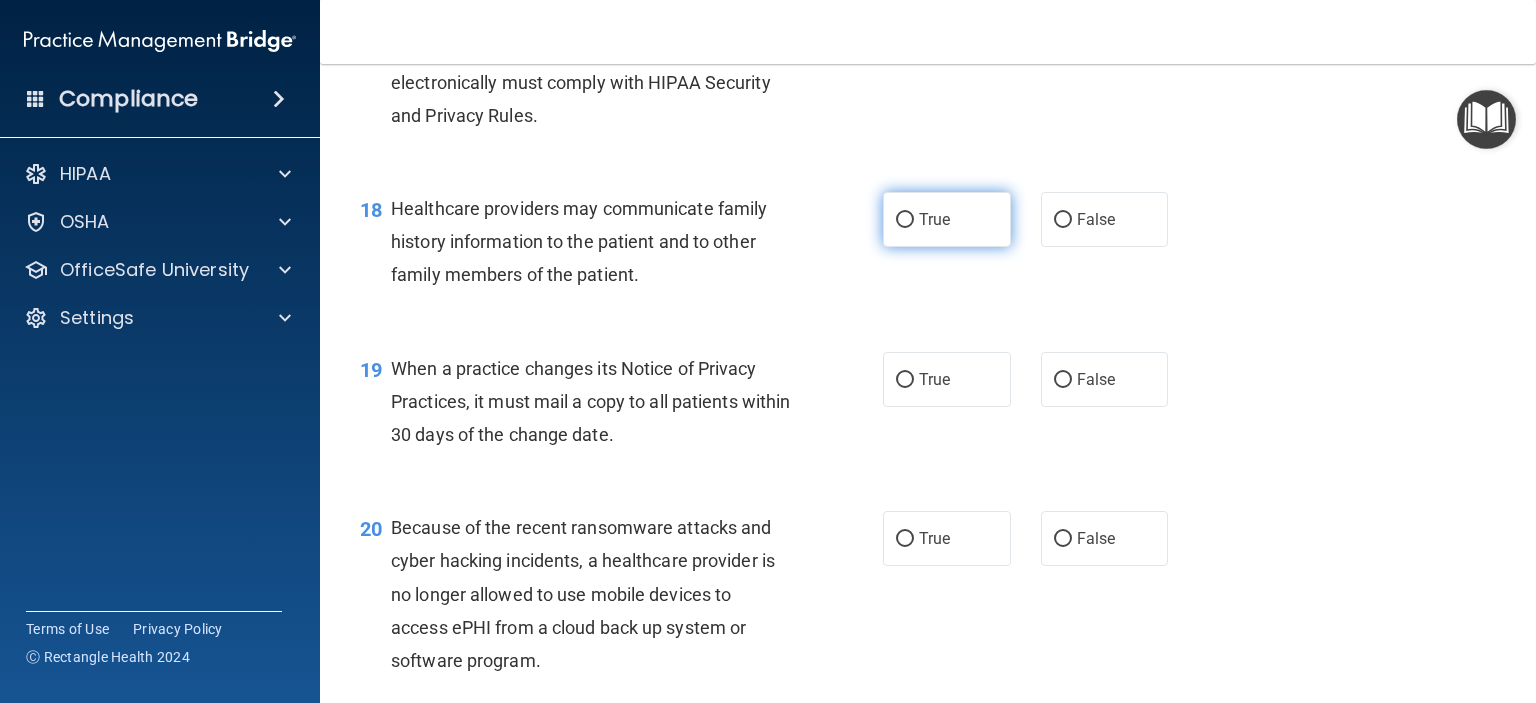 click on "True" at bounding box center [947, 219] 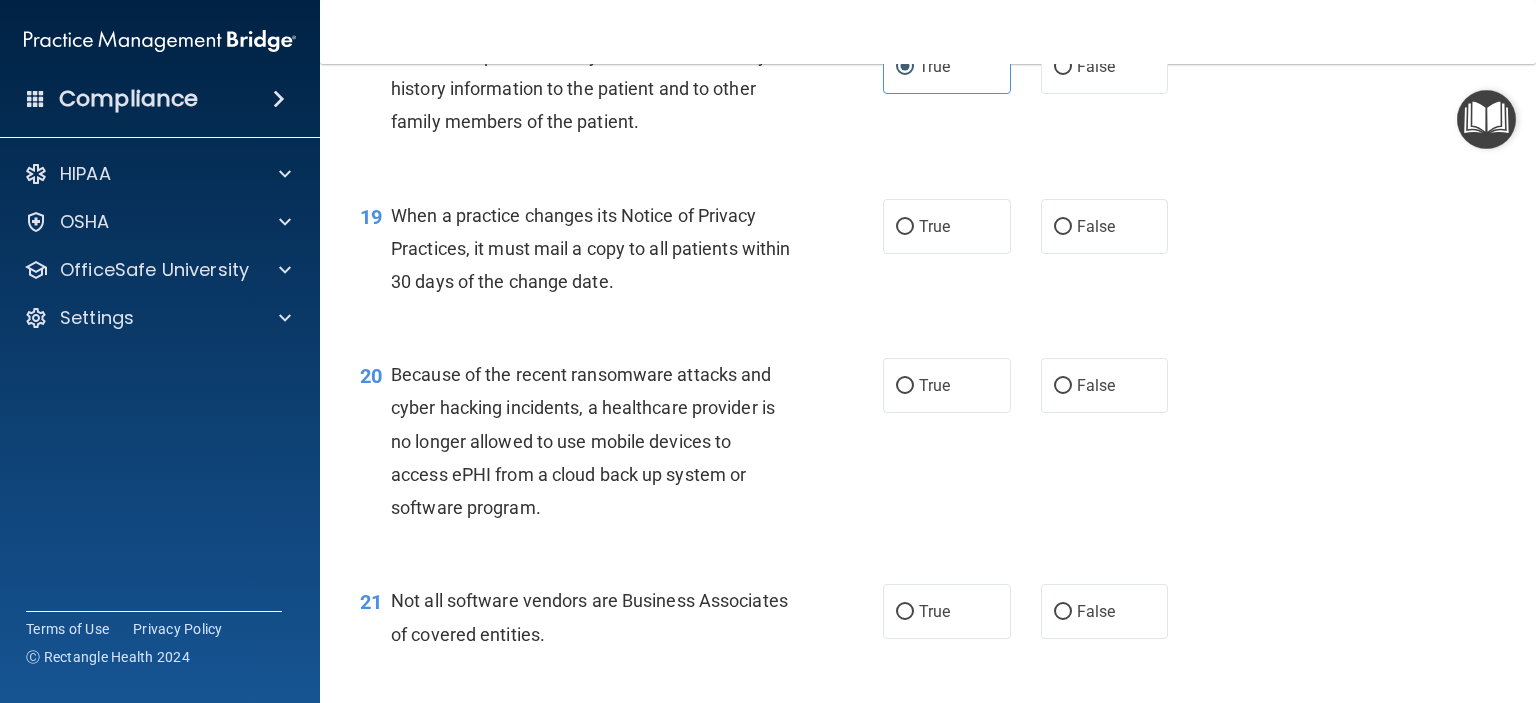 scroll, scrollTop: 3200, scrollLeft: 0, axis: vertical 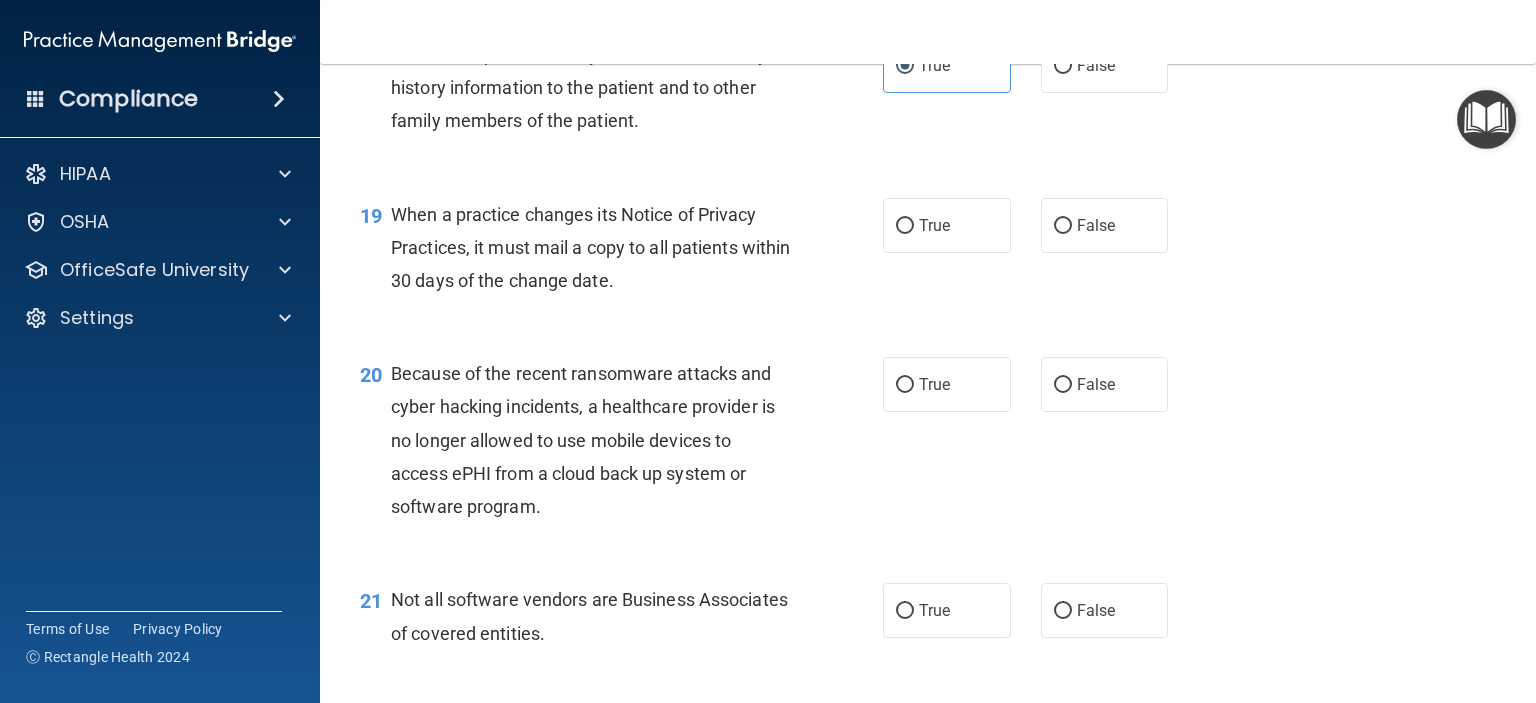 click on "When a practice changes its Notice of Privacy Practices, it must mail a copy to all patients within 30 days of the change date." at bounding box center (598, 248) 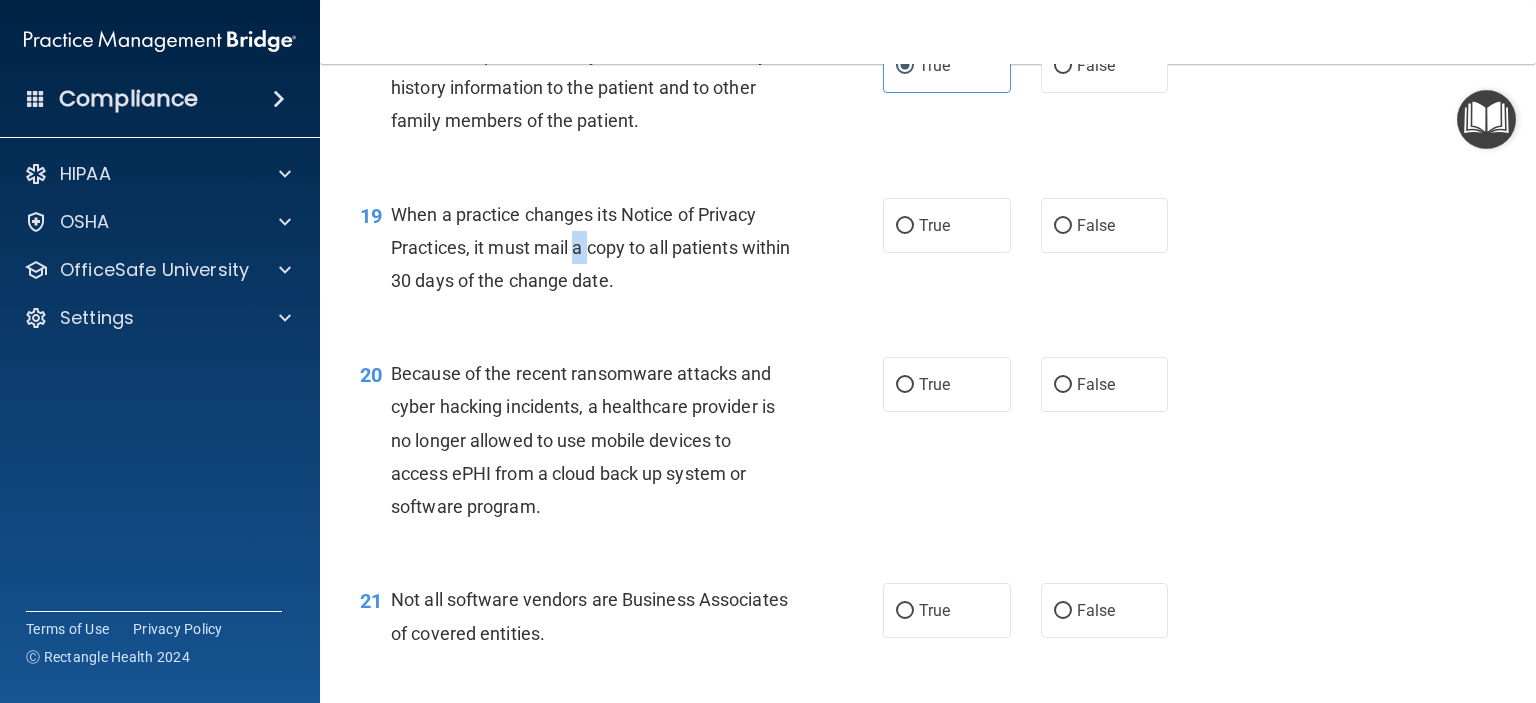 click on "When a practice changes its Notice of Privacy Practices, it must mail a copy to all patients within 30 days of the change date." at bounding box center (598, 248) 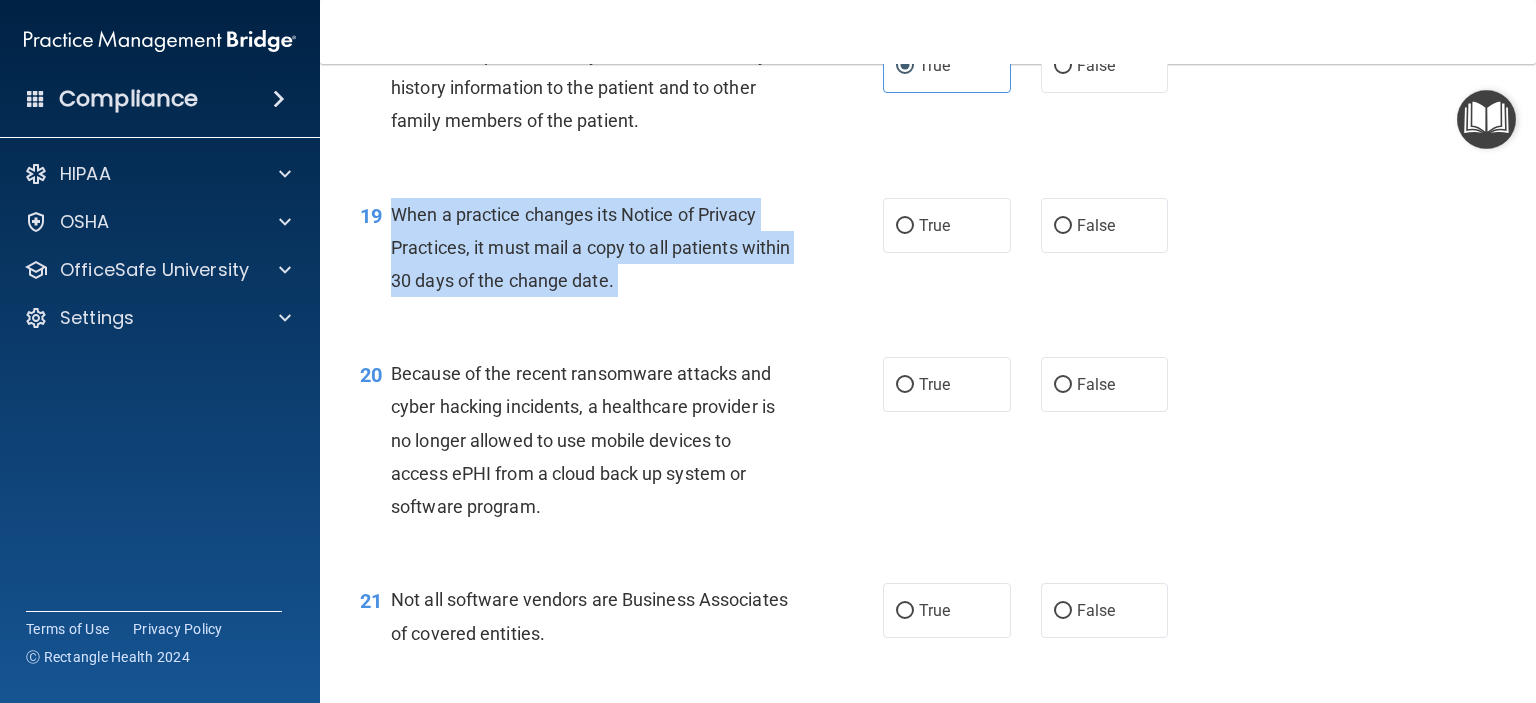 click on "When a practice changes its Notice of Privacy Practices, it must mail a copy to all patients within 30 days of the change date." at bounding box center [598, 248] 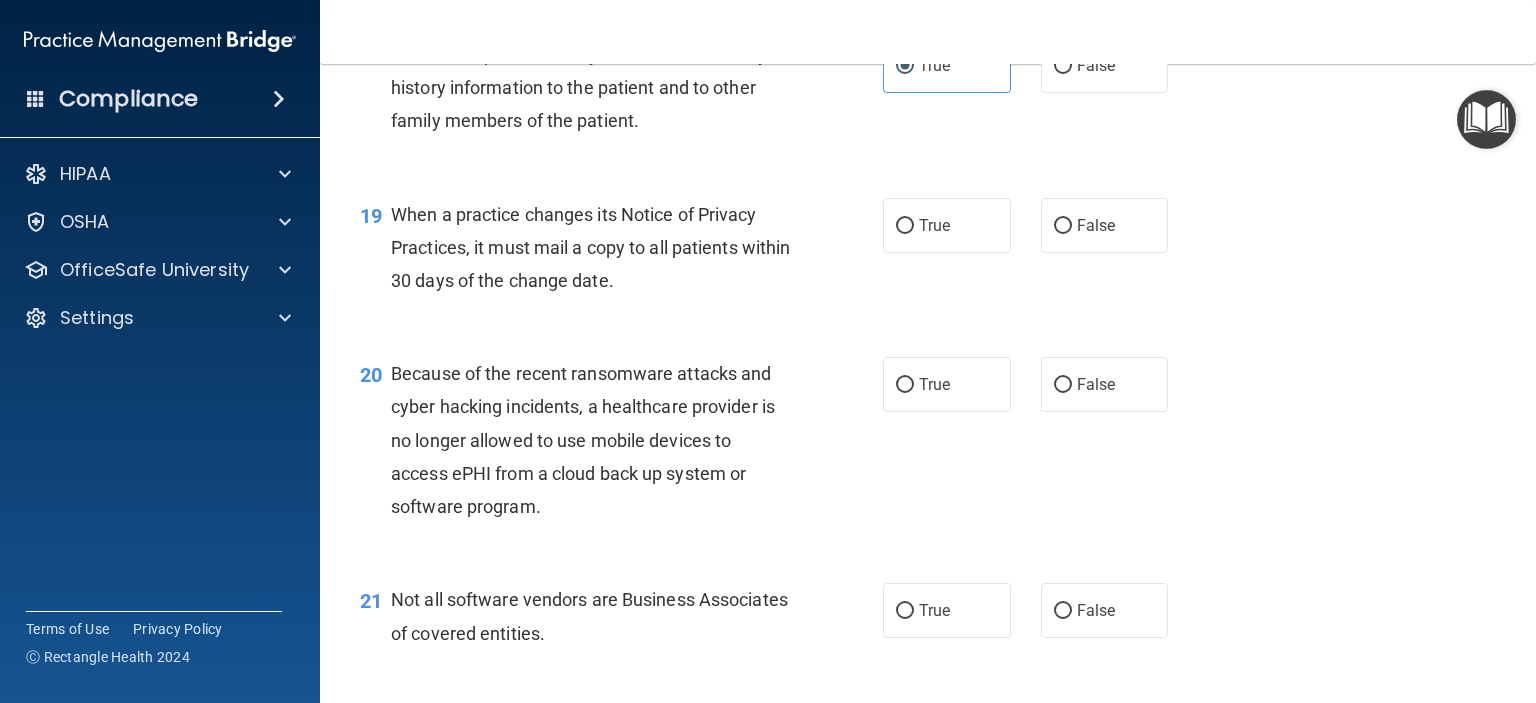 click on "19       When a practice changes its Notice of Privacy Practices, it must mail a copy to all patients within 30 days of the change date.                 True           False" at bounding box center (928, 253) 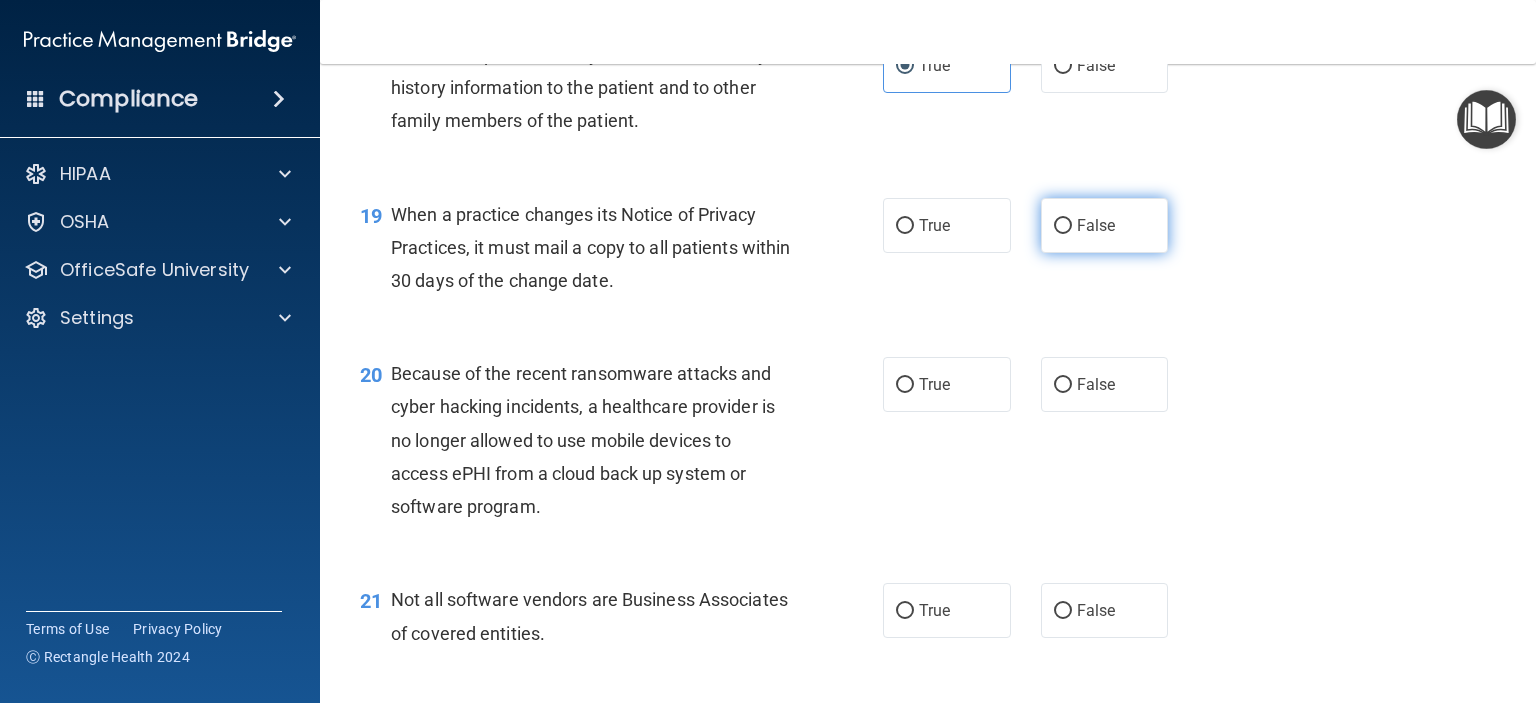 click on "False" at bounding box center (1105, 225) 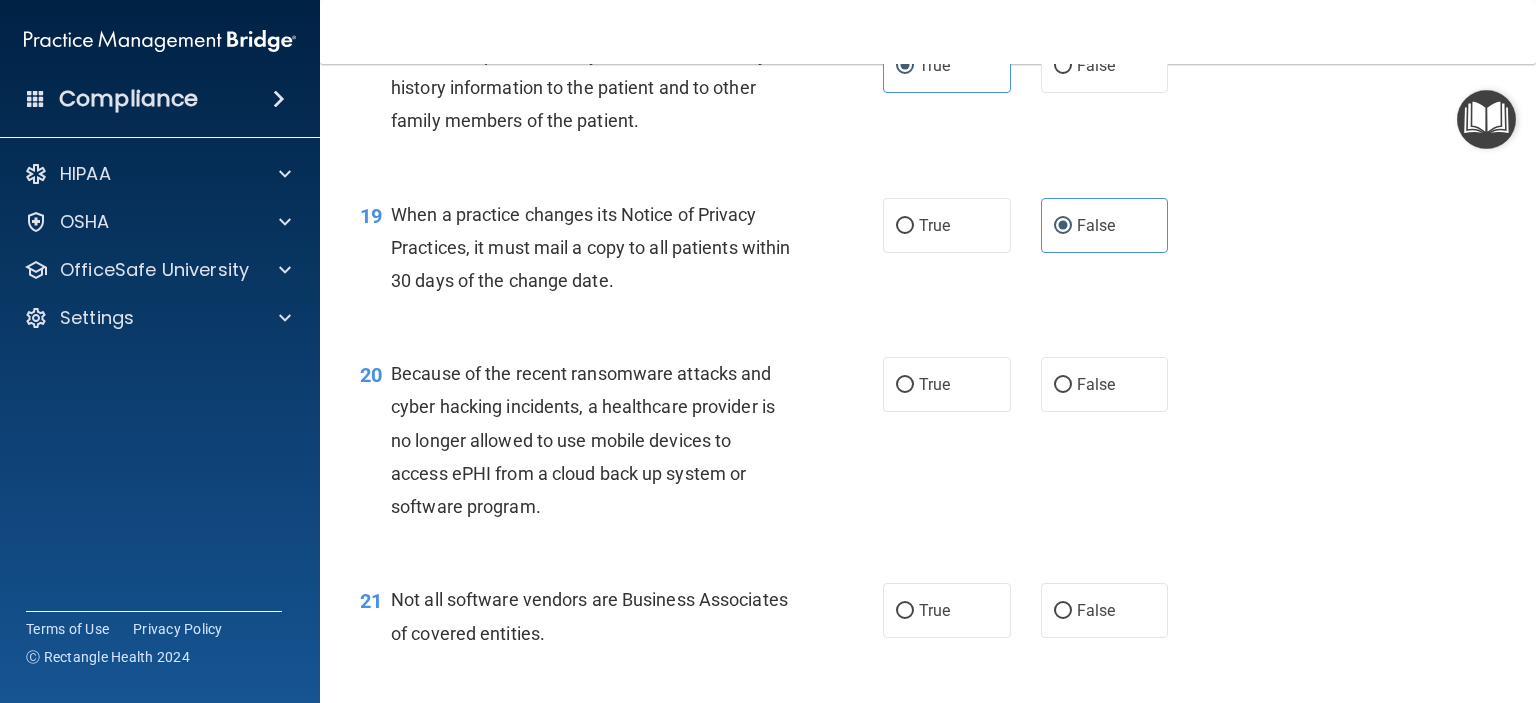 click on "Because of the recent ransomware attacks and cyber hacking incidents, a healthcare provider is no longer allowed to use mobile devices to access ePHI from a cloud back up system or software program." at bounding box center [598, 440] 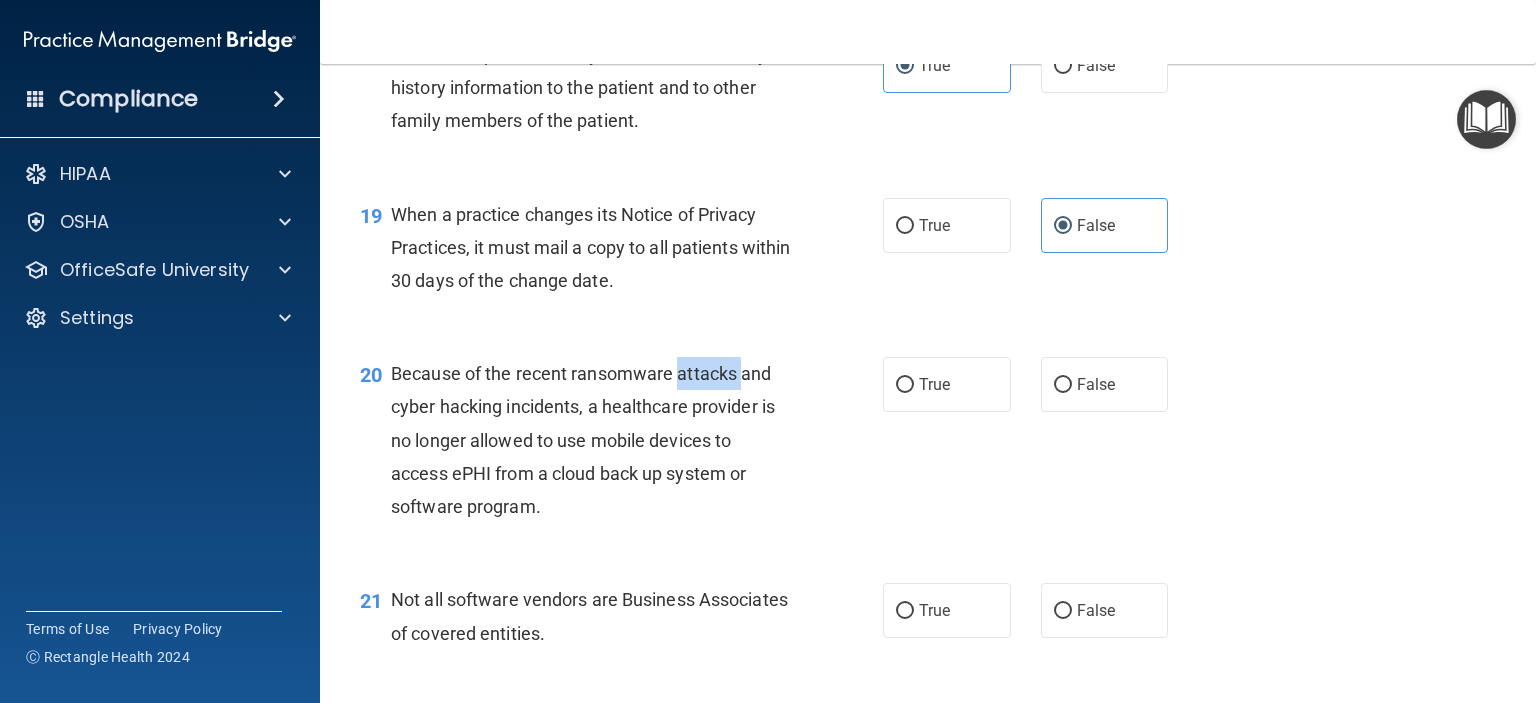 click on "Because of the recent ransomware attacks and cyber hacking incidents, a healthcare provider is no longer allowed to use mobile devices to access ePHI from a cloud back up system or software program." at bounding box center [598, 440] 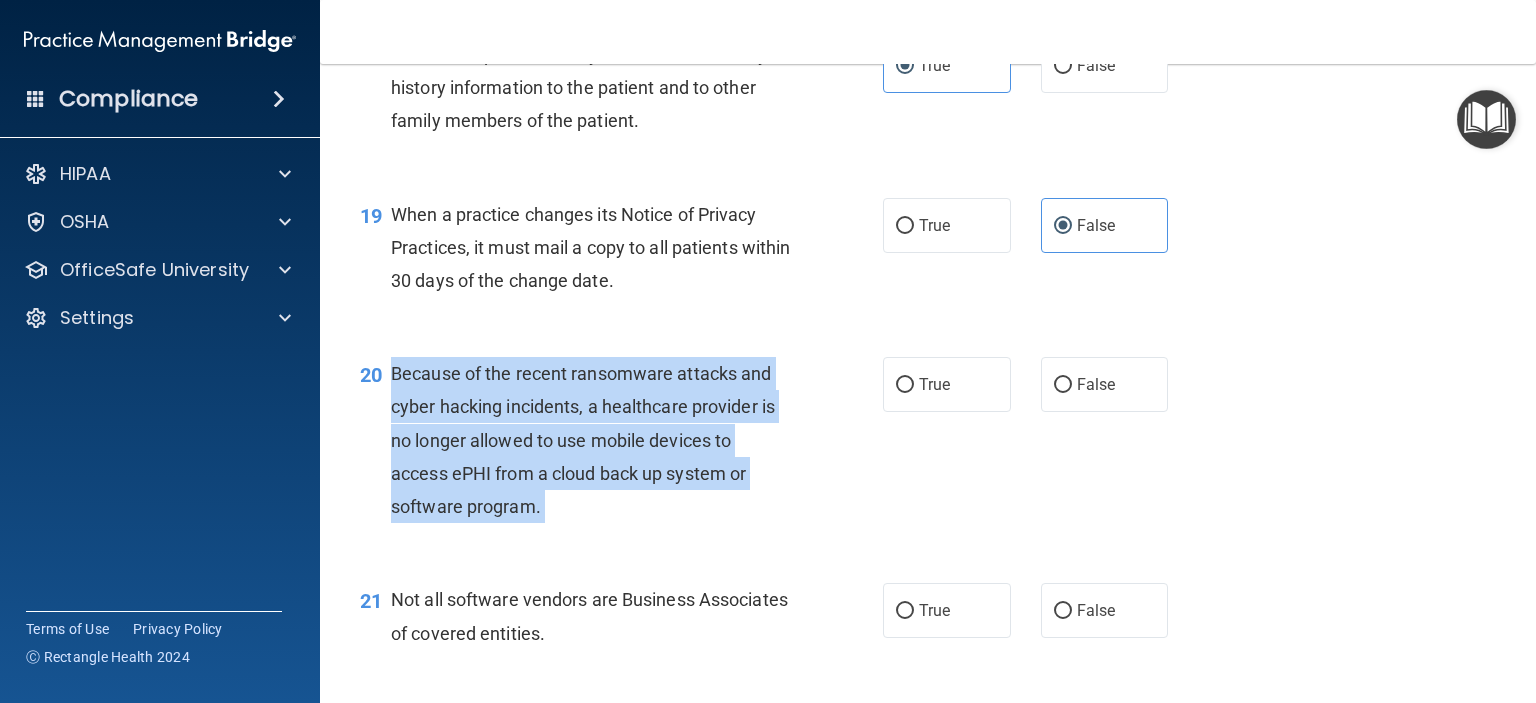 click on "Because of the recent ransomware attacks and cyber hacking incidents, a healthcare provider is no longer allowed to use mobile devices to access ePHI from a cloud back up system or software program." at bounding box center (598, 440) 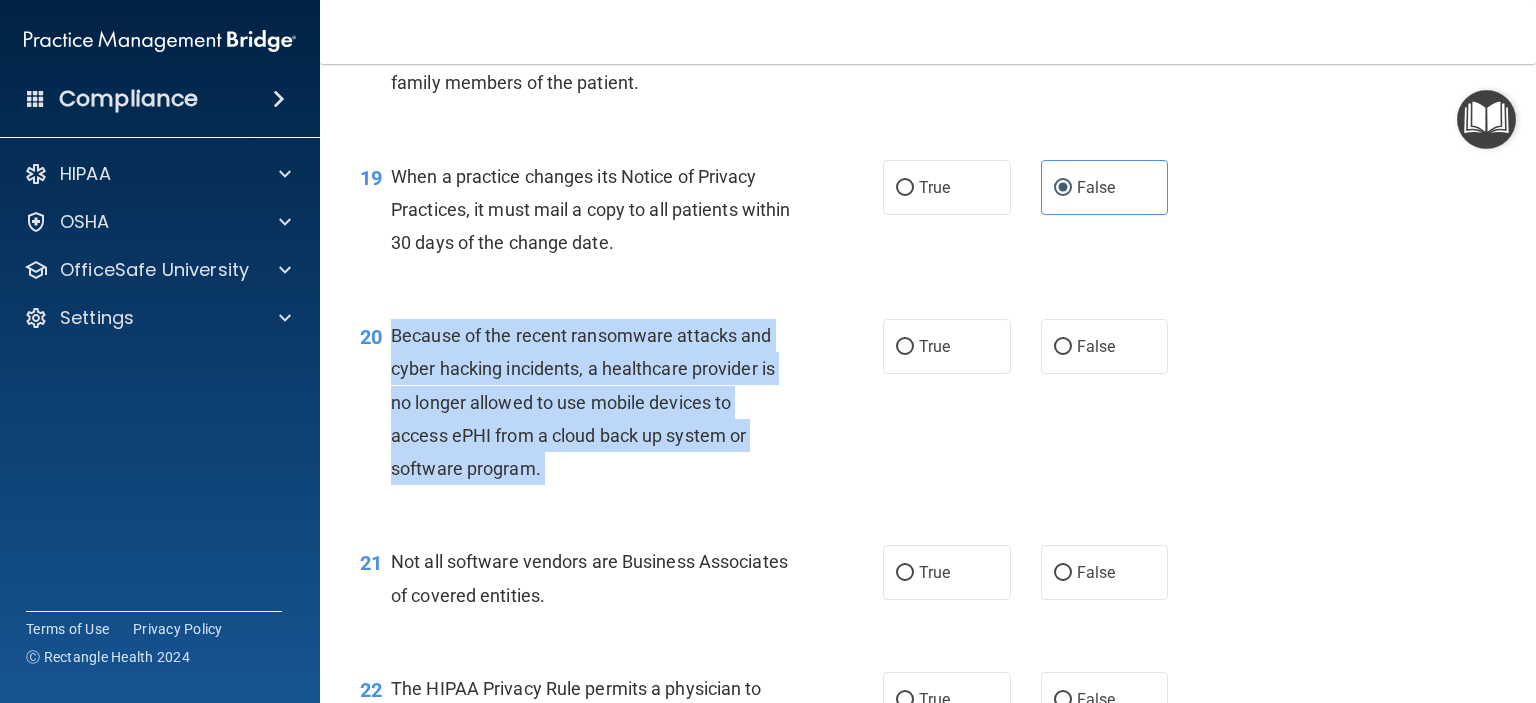 scroll, scrollTop: 3256, scrollLeft: 0, axis: vertical 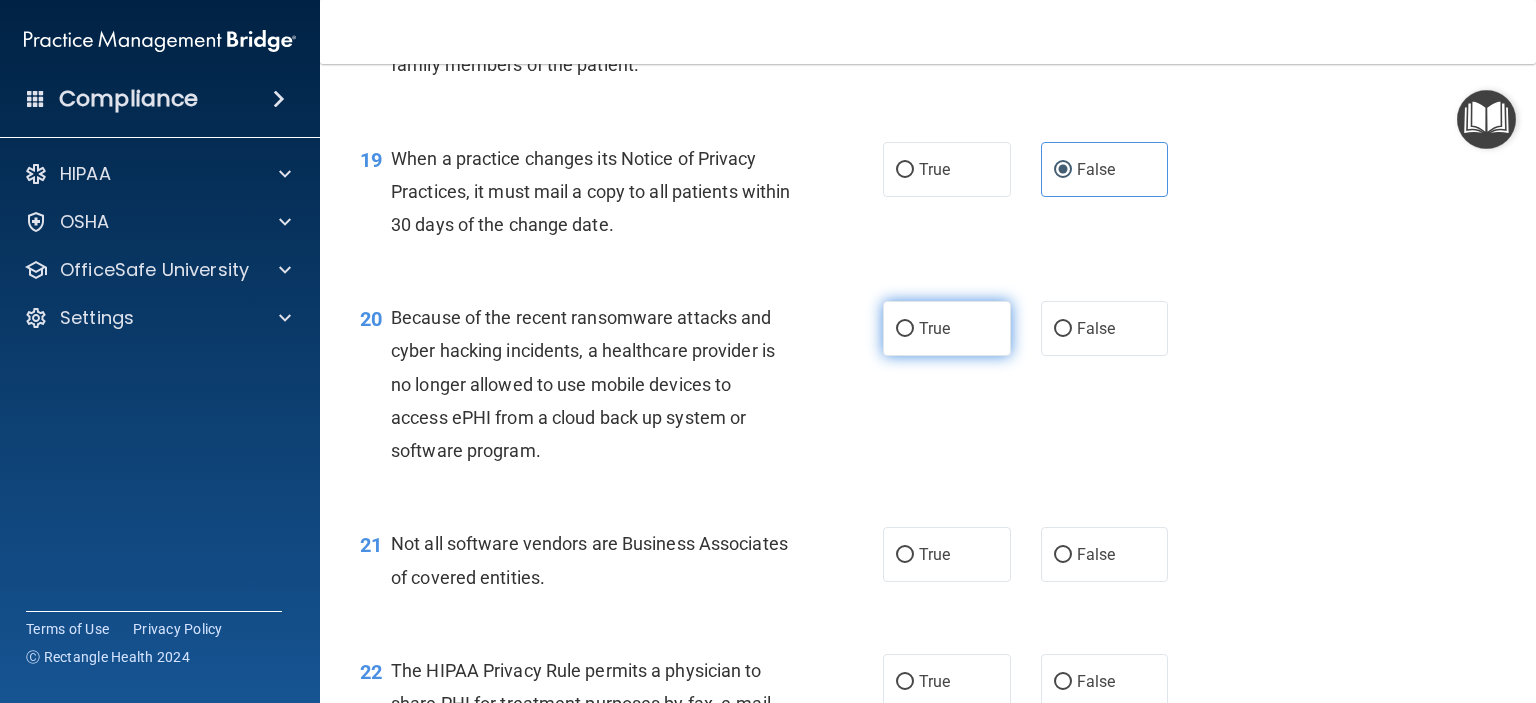 click on "True" at bounding box center [947, 328] 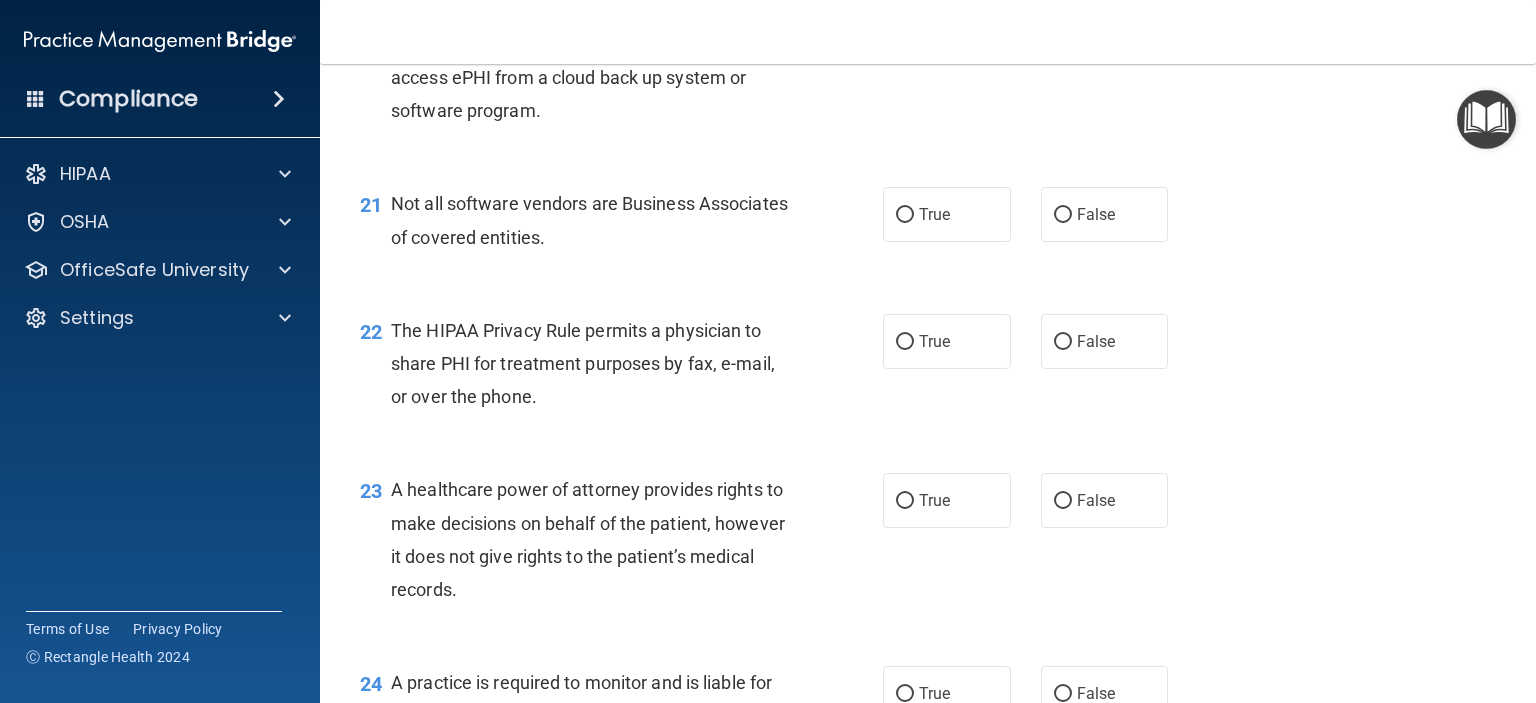 scroll, scrollTop: 3596, scrollLeft: 0, axis: vertical 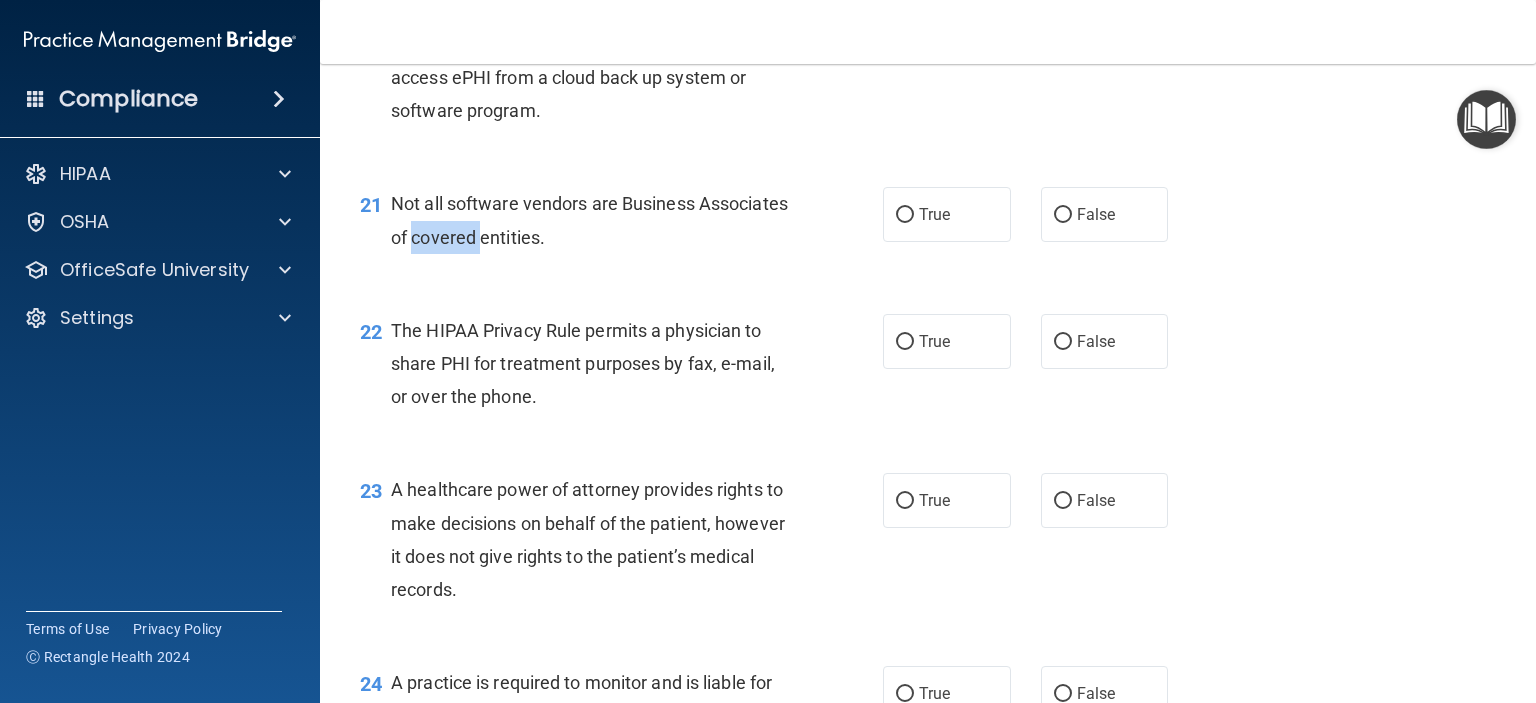 click on "Not all software vendors are Business Associates of covered entities." at bounding box center (589, 220) 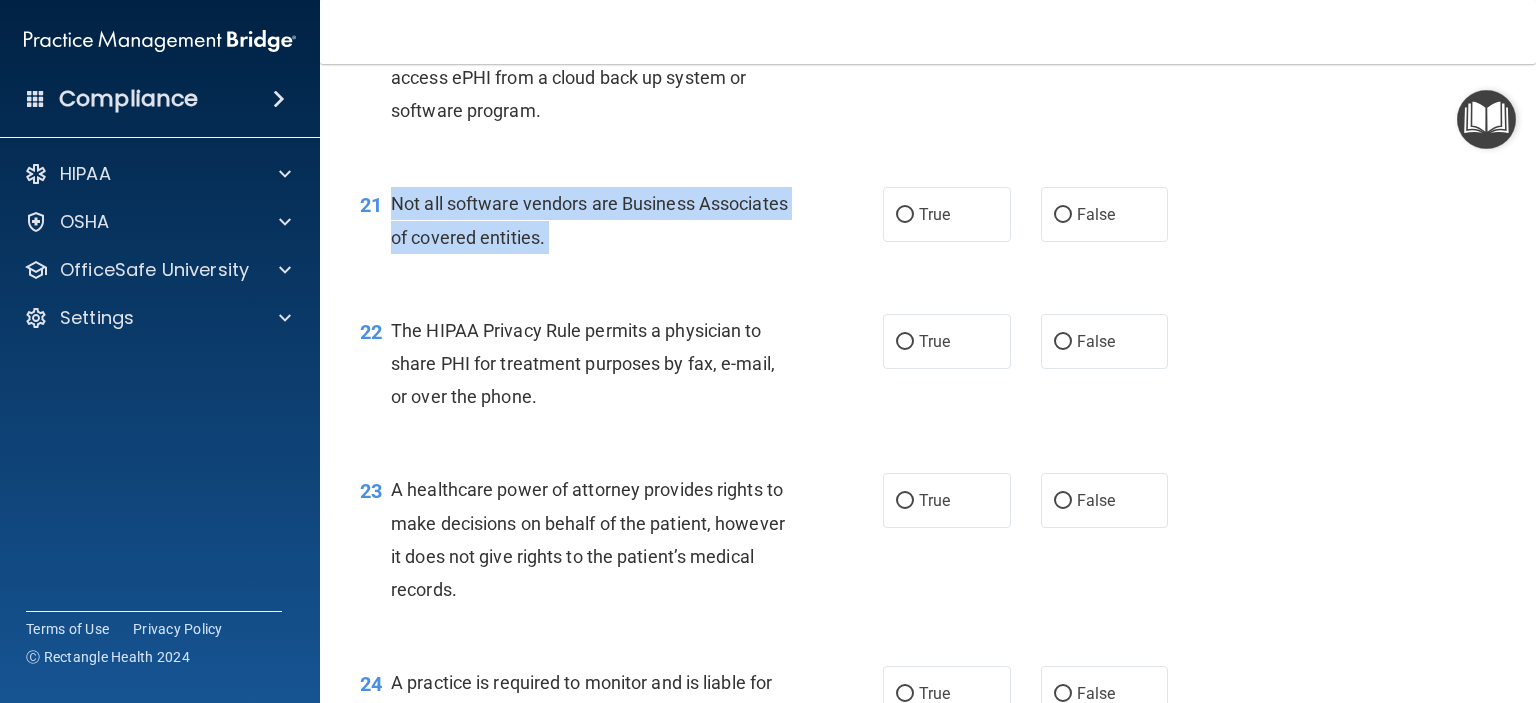 click on "Not all software vendors are Business Associates of covered entities." at bounding box center (589, 220) 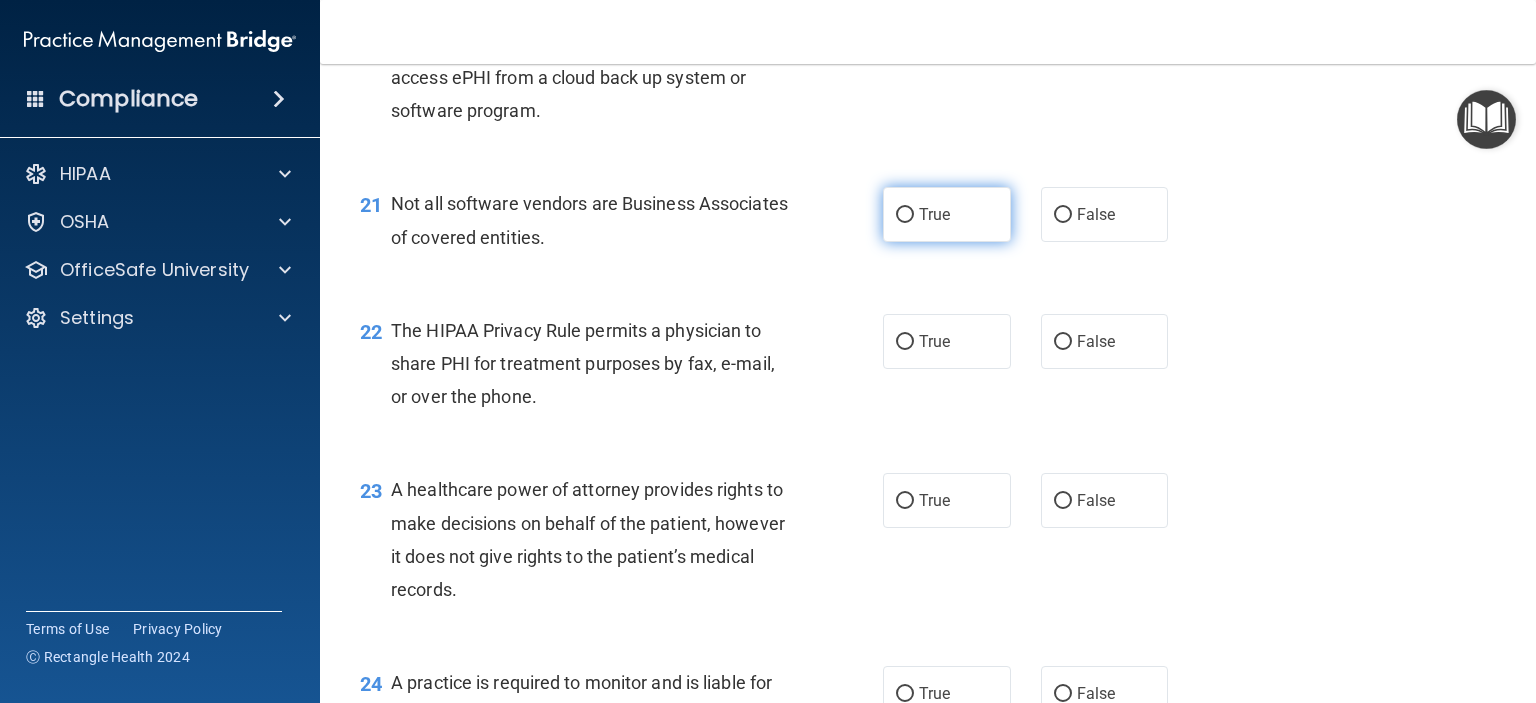 click on "True" at bounding box center (947, 214) 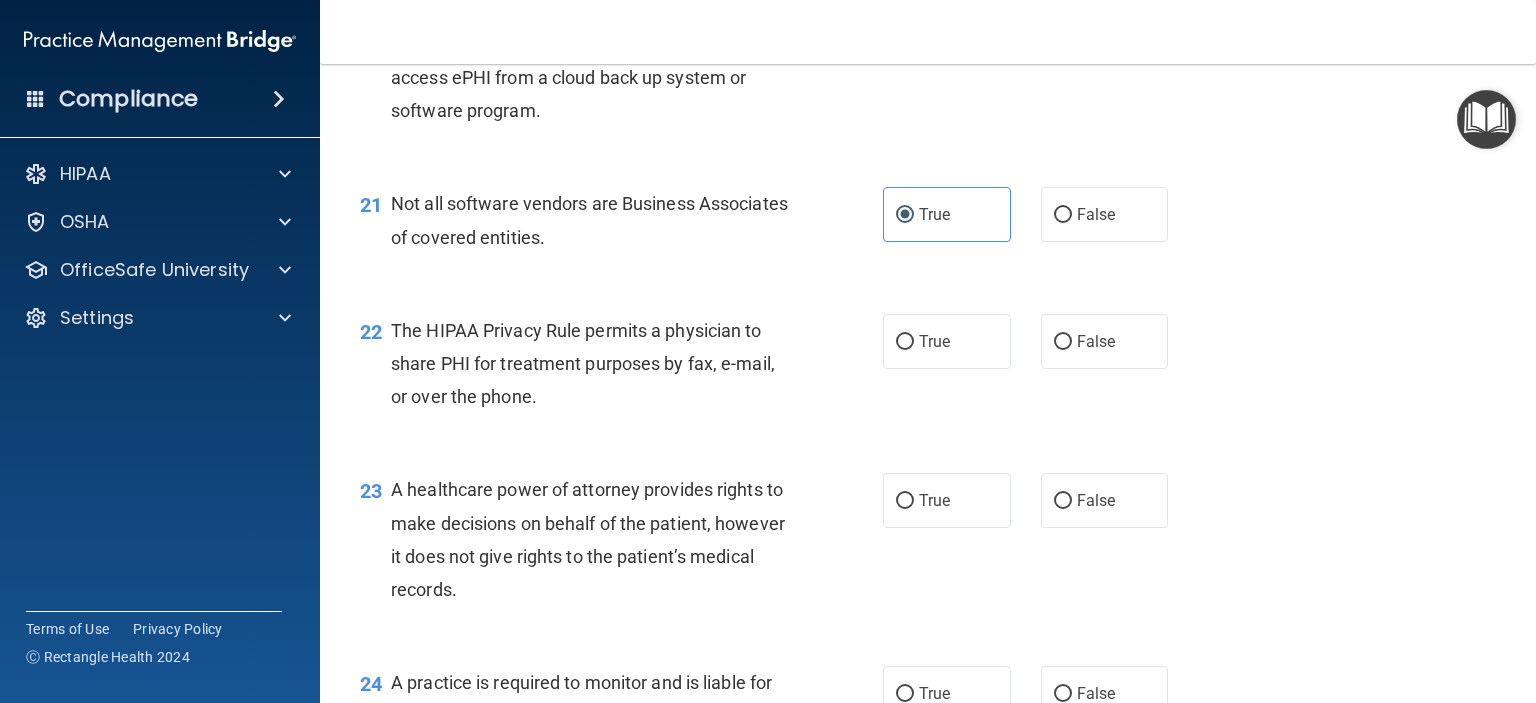 click on "The HIPAA Privacy Rule permits a physician to share PHI for treatment purposes by fax, e-mail, or over the phone." at bounding box center [598, 364] 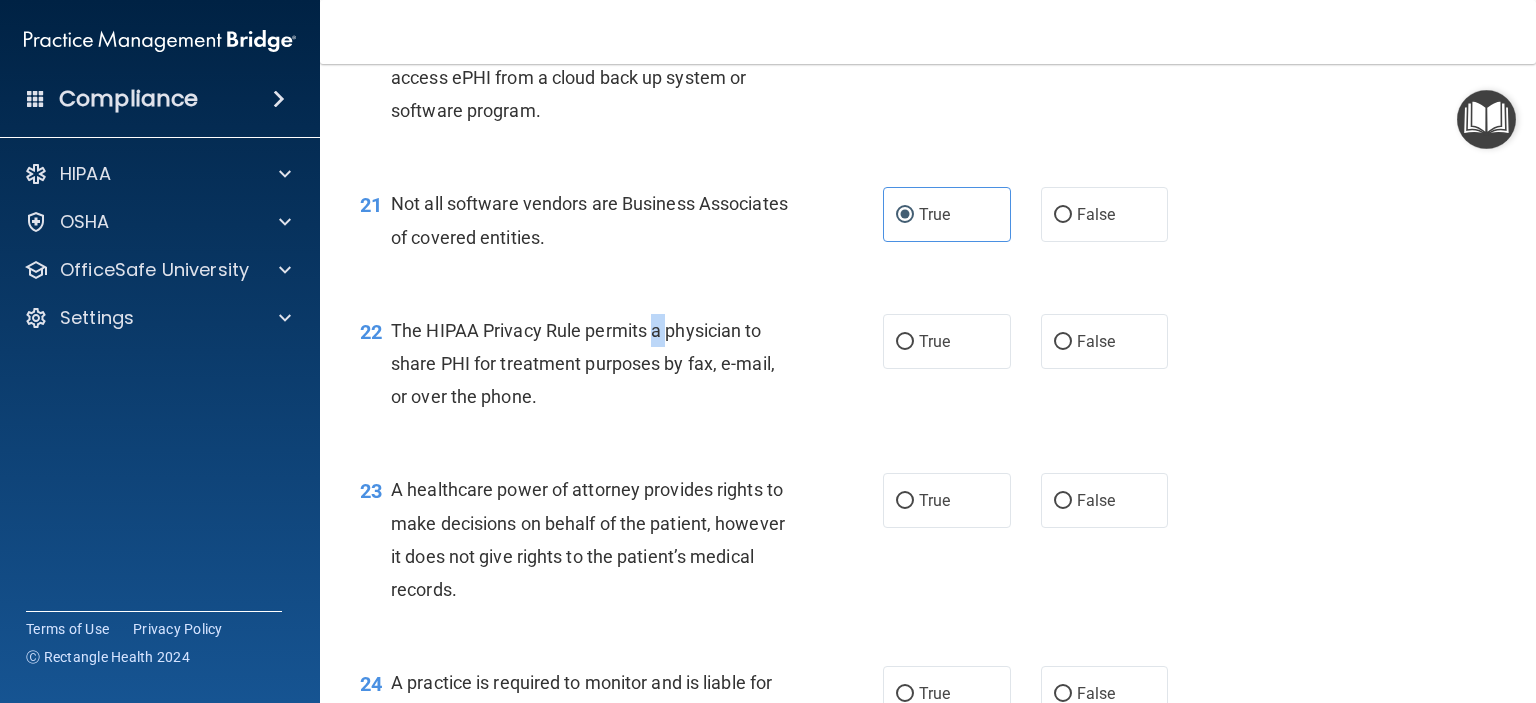 click on "The HIPAA Privacy Rule permits a physician to share PHI for treatment purposes by fax, e-mail, or over the phone." at bounding box center (598, 364) 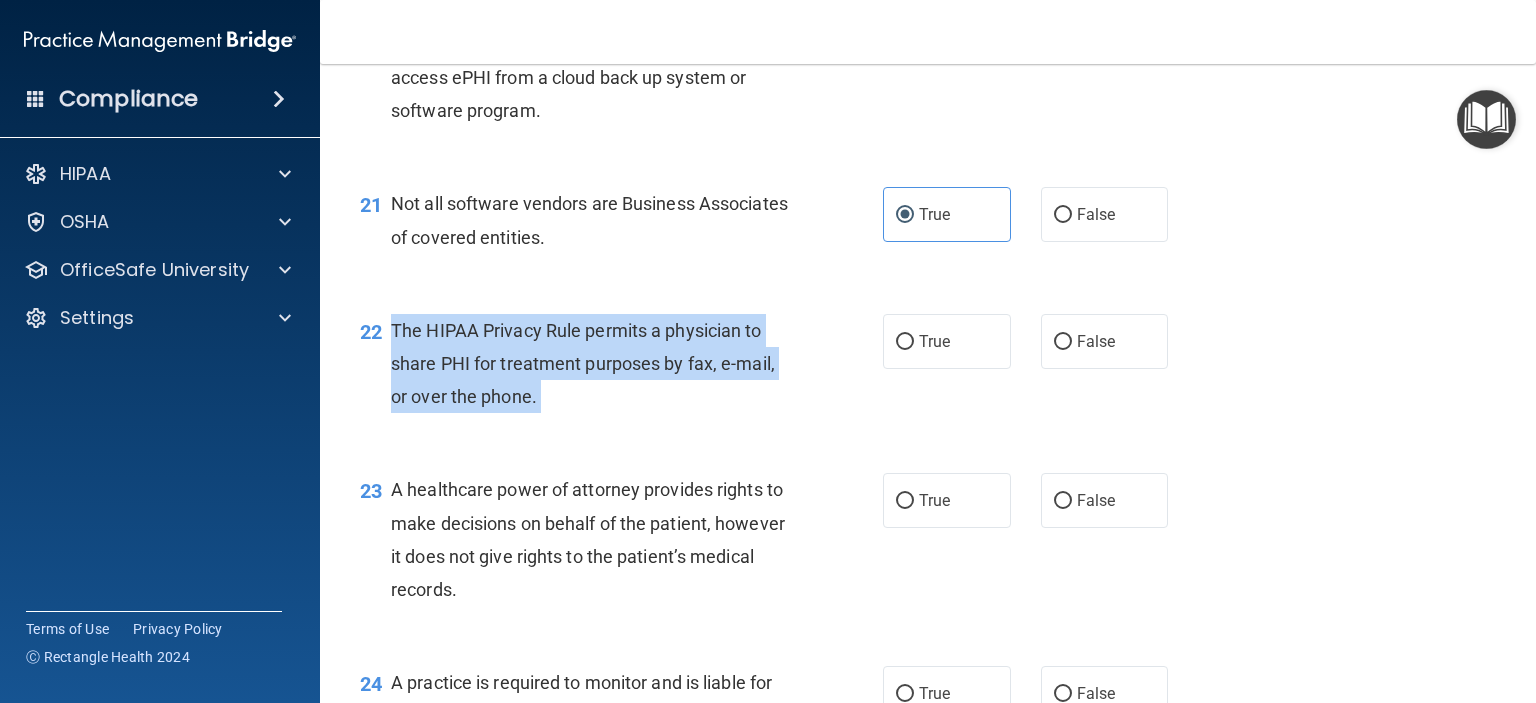 click on "The HIPAA Privacy Rule permits a physician to share PHI for treatment purposes by fax, e-mail, or over the phone." at bounding box center [598, 364] 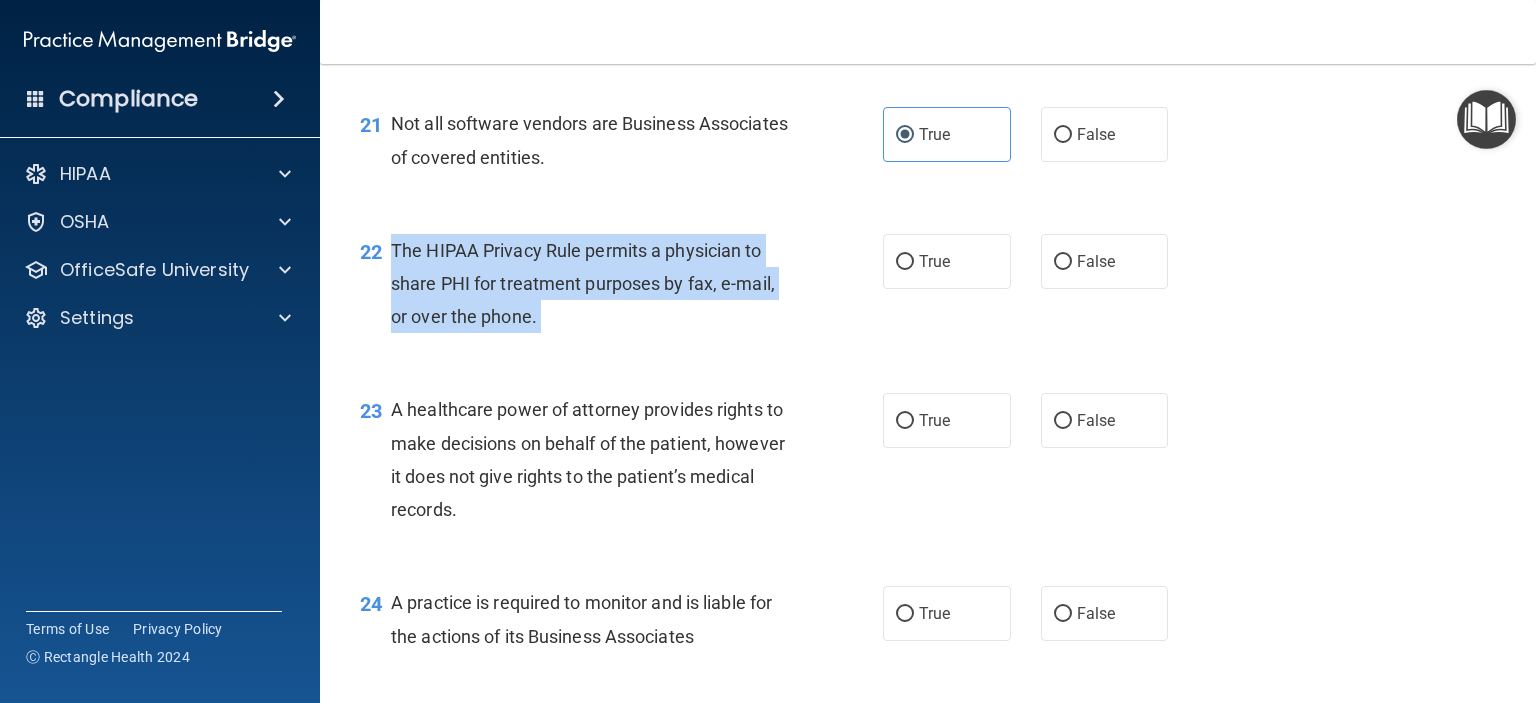 scroll, scrollTop: 3680, scrollLeft: 0, axis: vertical 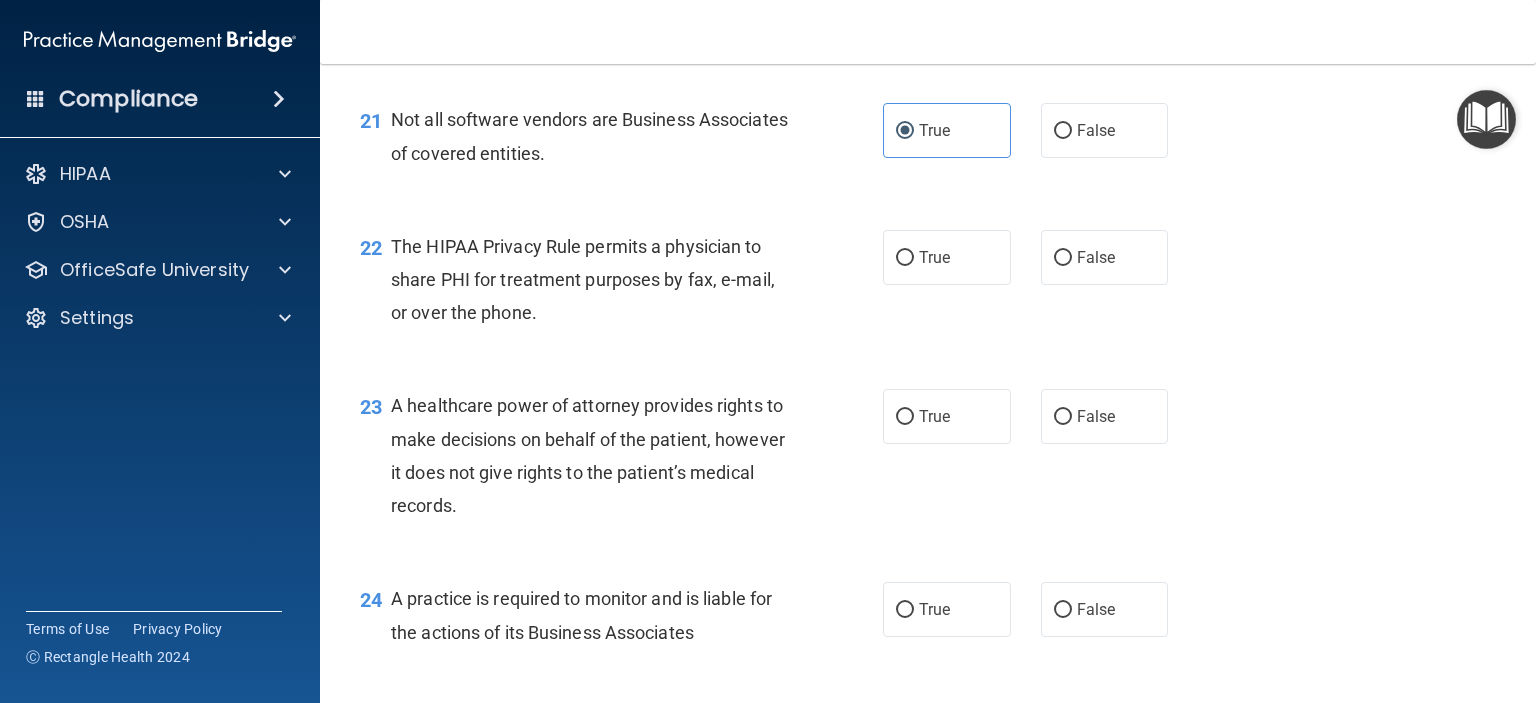 click on "22       The HIPAA Privacy Rule permits a physician to share PHI for treatment purposes by fax, e-mail, or over the phone.                 True           False" at bounding box center (928, 285) 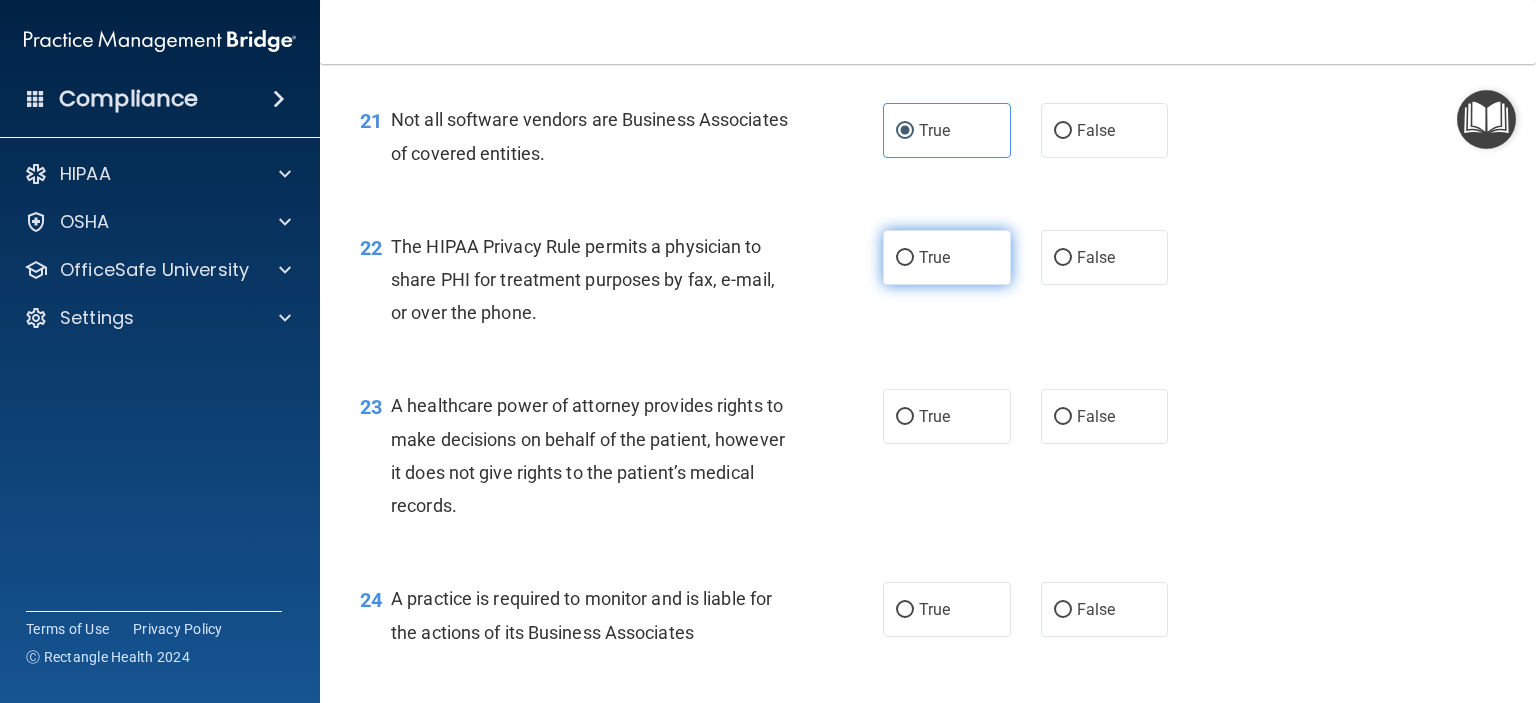 click on "True" at bounding box center [934, 257] 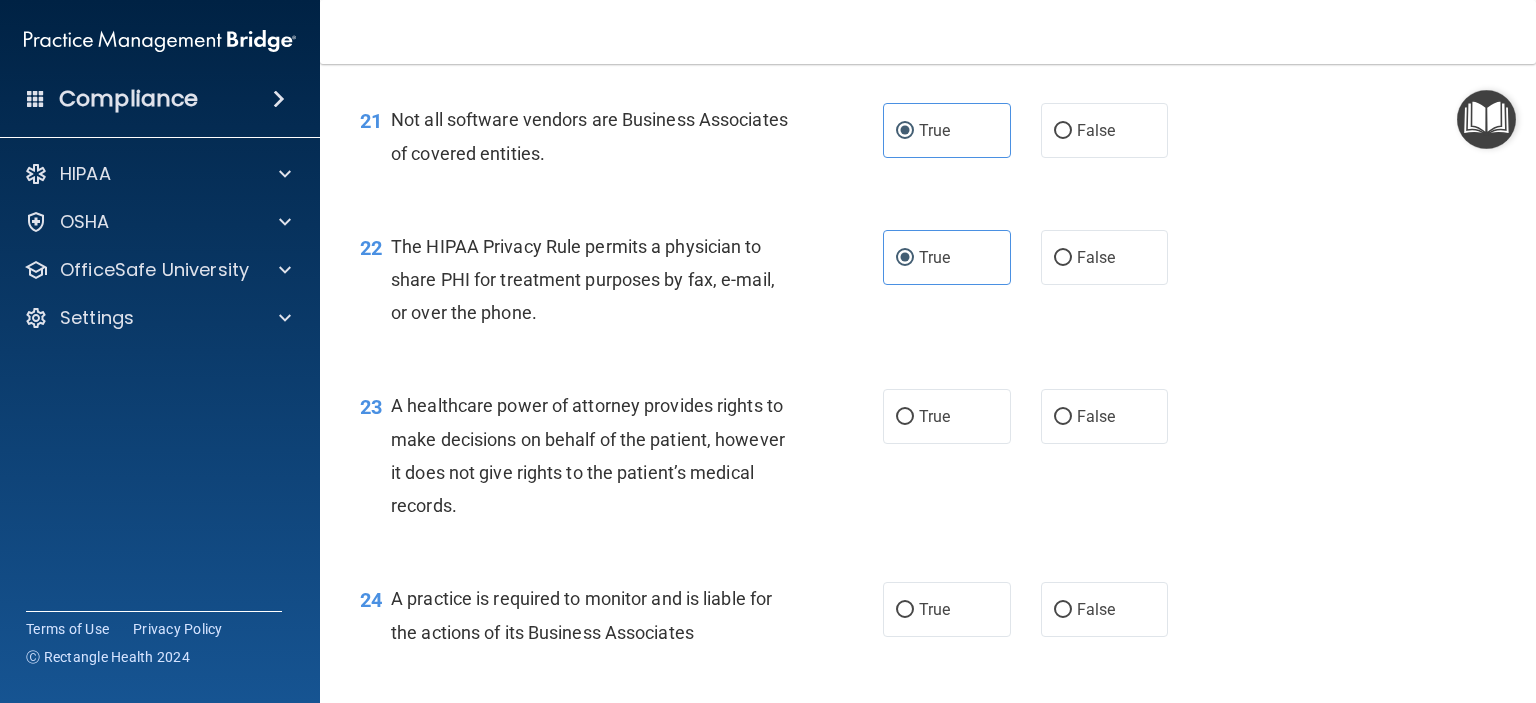 click on "A healthcare power of attorney provides rights to make decisions on behalf of the patient, however it does not give rights to the patient’s medical records." at bounding box center (598, 455) 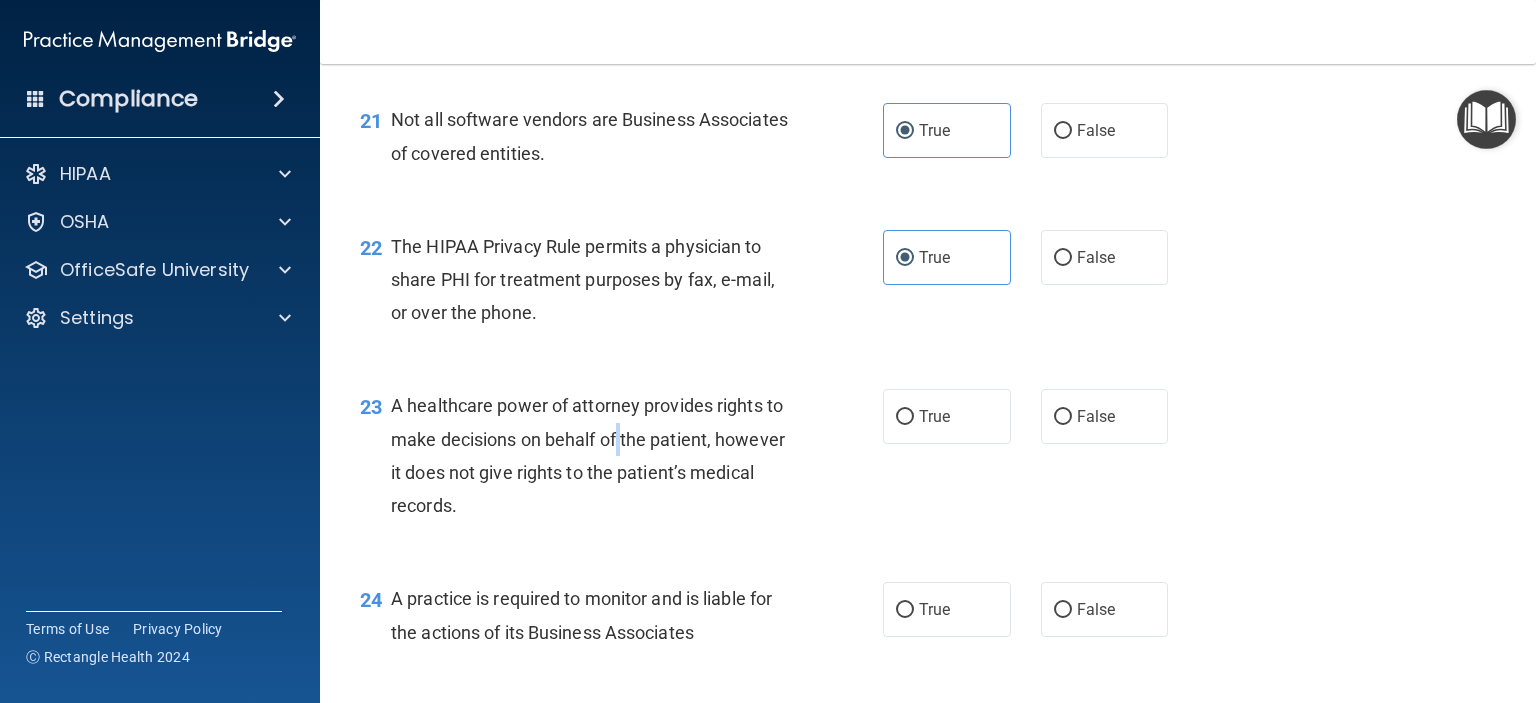 click on "A healthcare power of attorney provides rights to make decisions on behalf of the patient, however it does not give rights to the patient’s medical records." at bounding box center (598, 455) 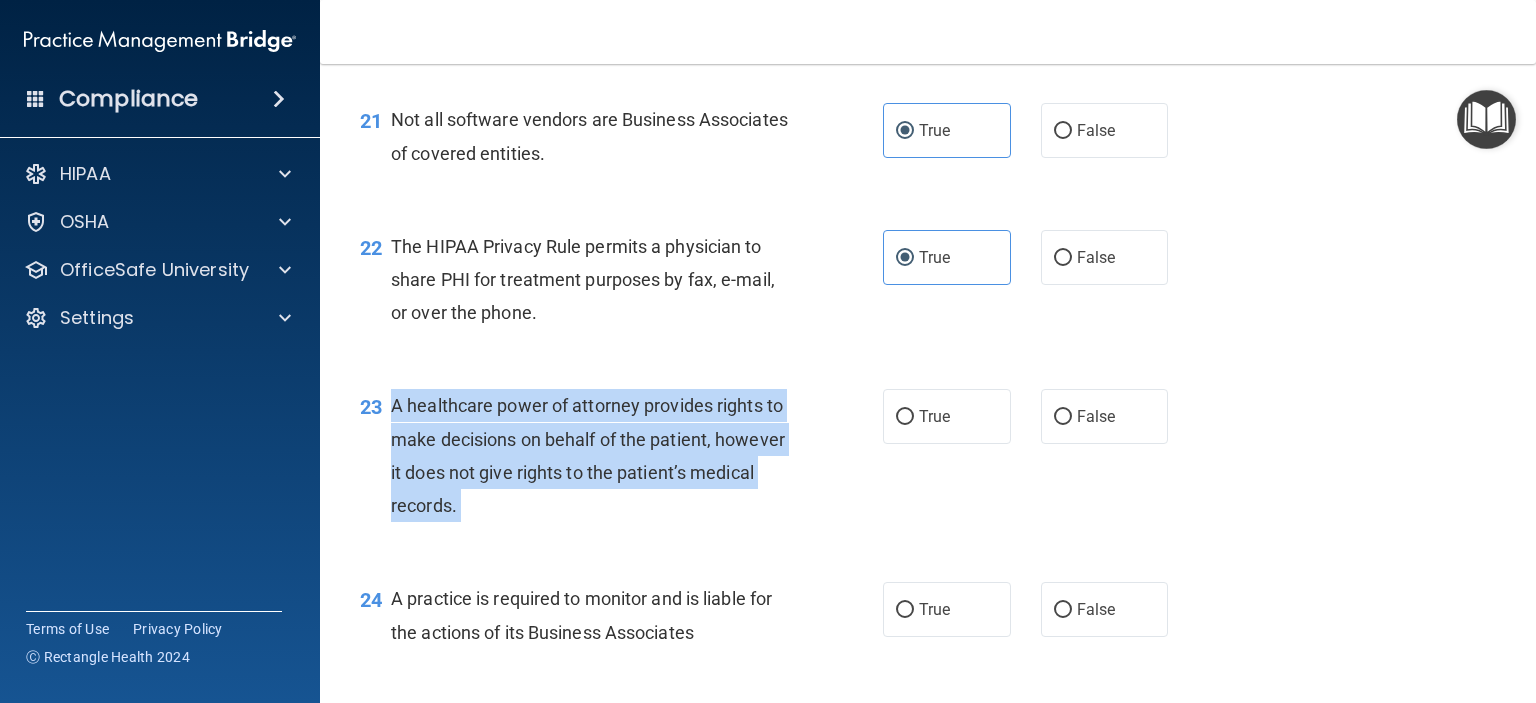 click on "A healthcare power of attorney provides rights to make decisions on behalf of the patient, however it does not give rights to the patient’s medical records." at bounding box center [598, 455] 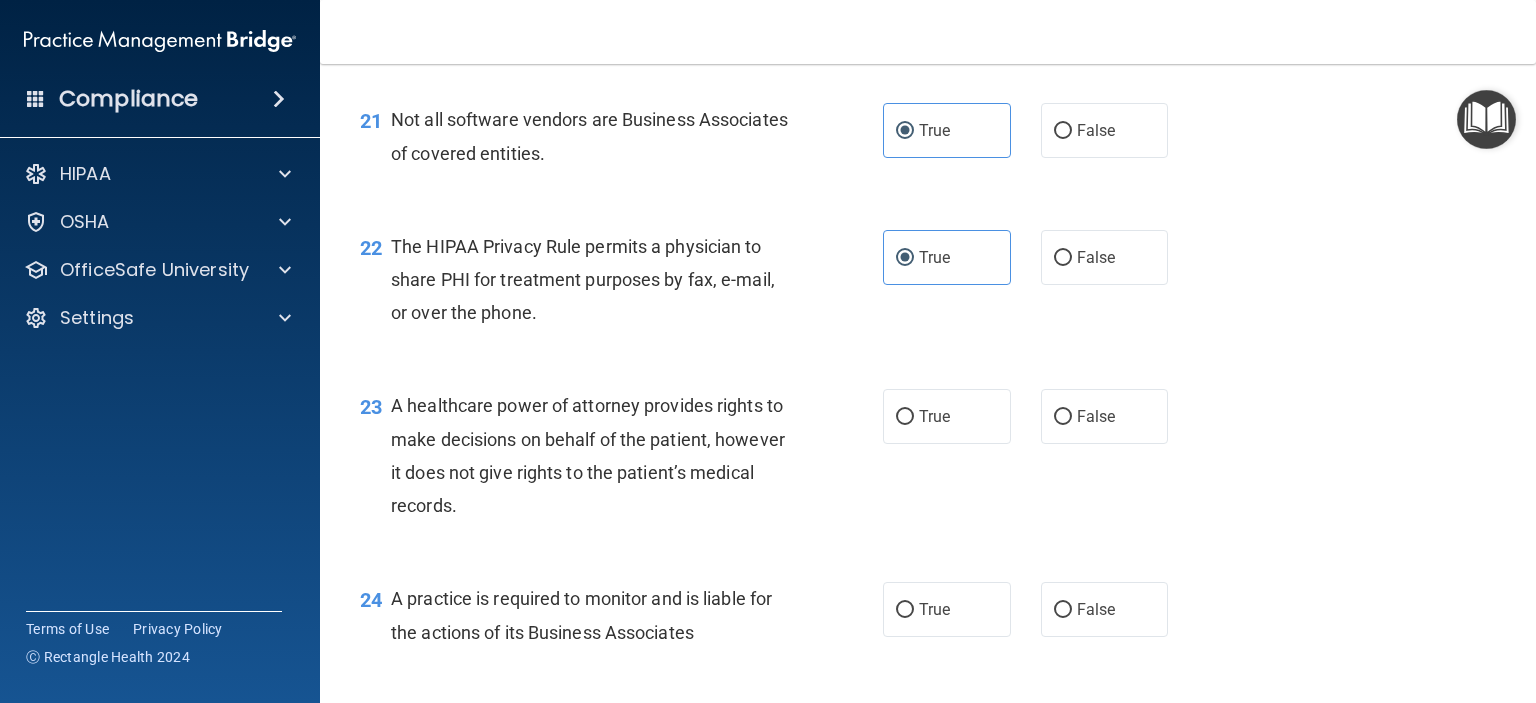 click on "23       A healthcare power of attorney provides rights to make decisions on behalf of the patient, however it does not give rights to the patient’s medical records.                  True           False" at bounding box center [928, 460] 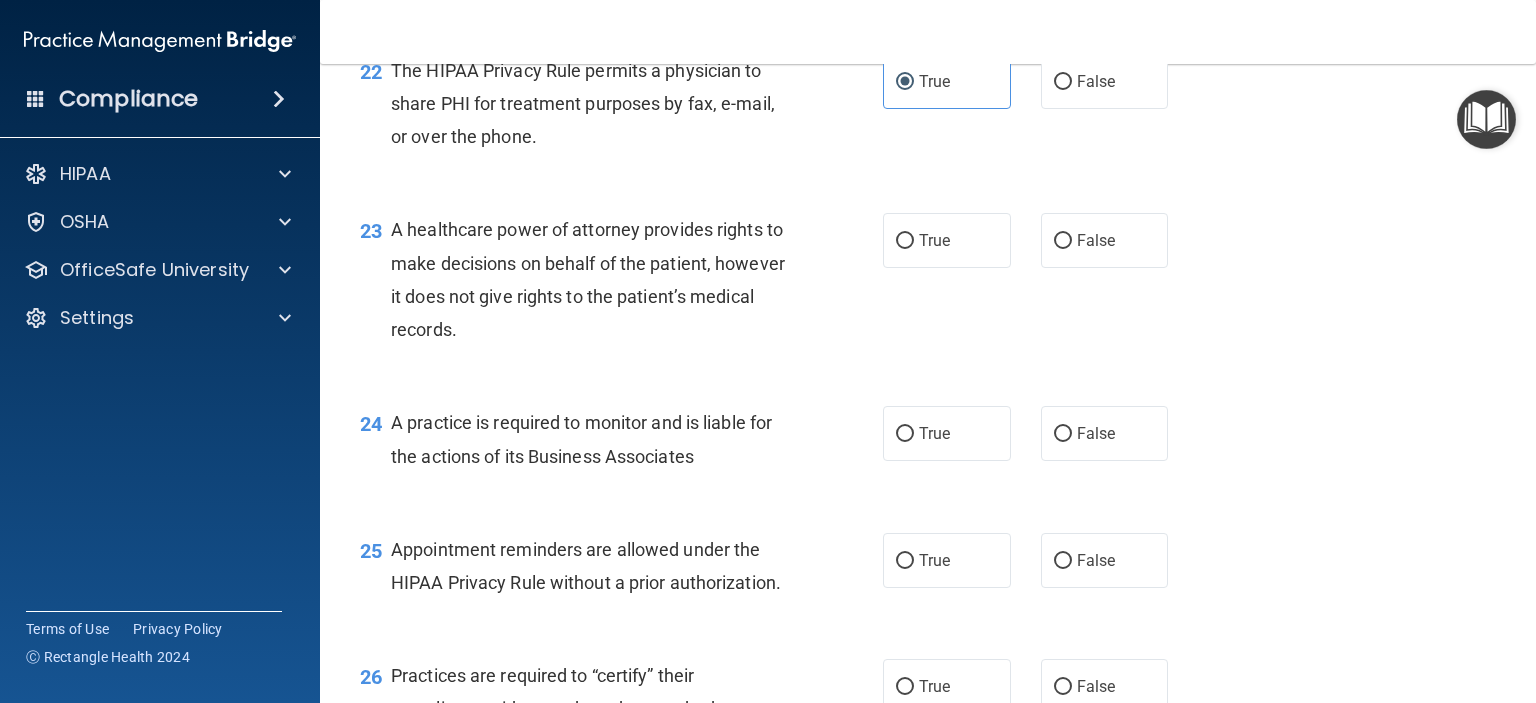 scroll, scrollTop: 3856, scrollLeft: 0, axis: vertical 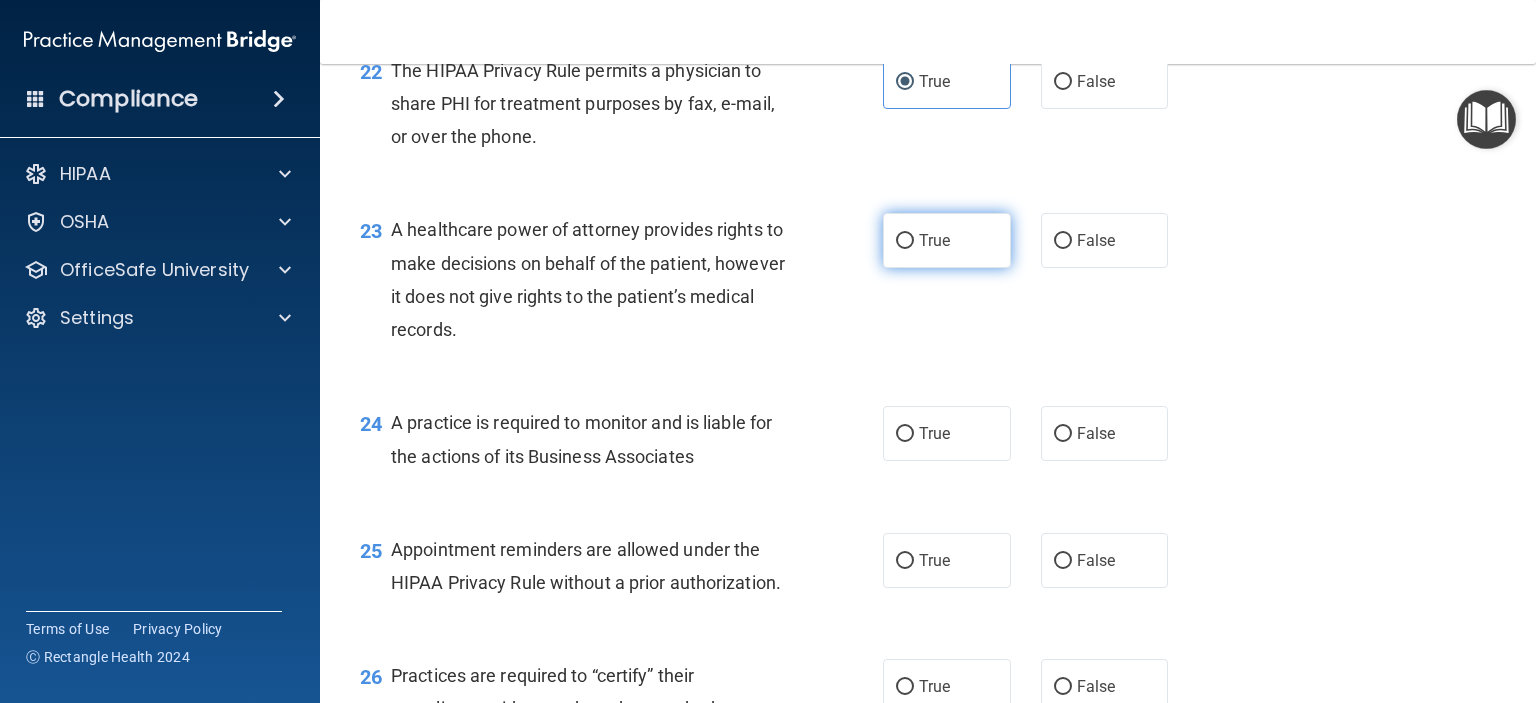 click on "True" at bounding box center (947, 240) 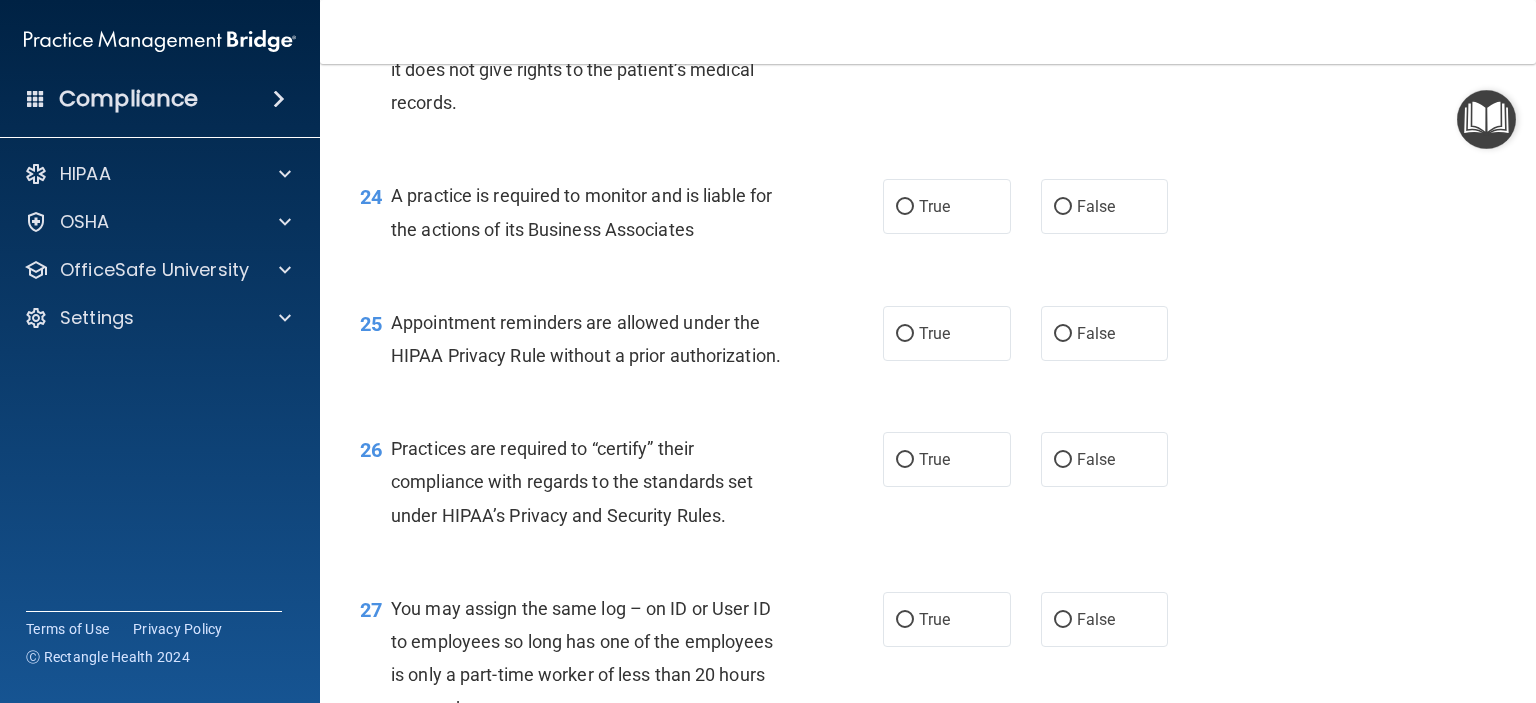 scroll, scrollTop: 4084, scrollLeft: 0, axis: vertical 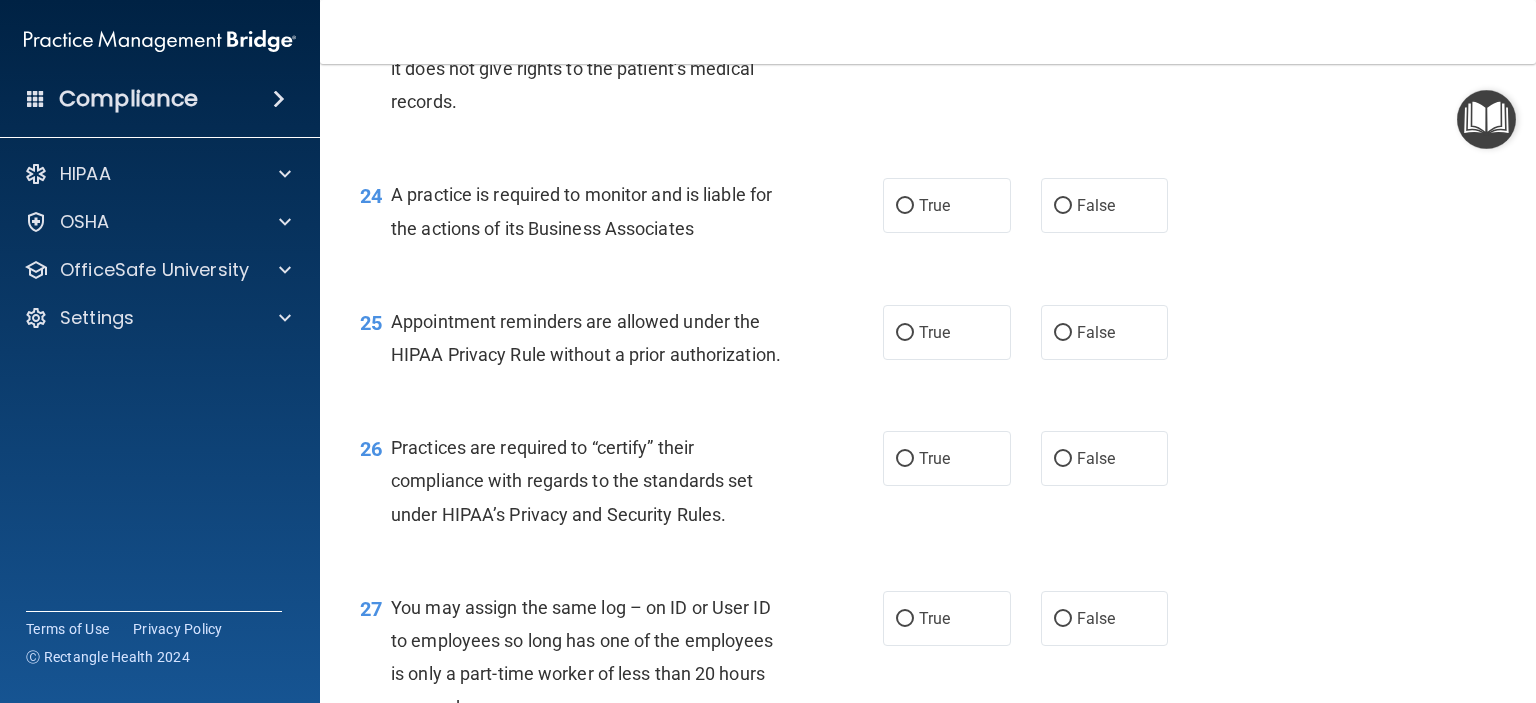 click on "A practice is required to monitor and is liable for the actions of its Business Associates" at bounding box center (581, 211) 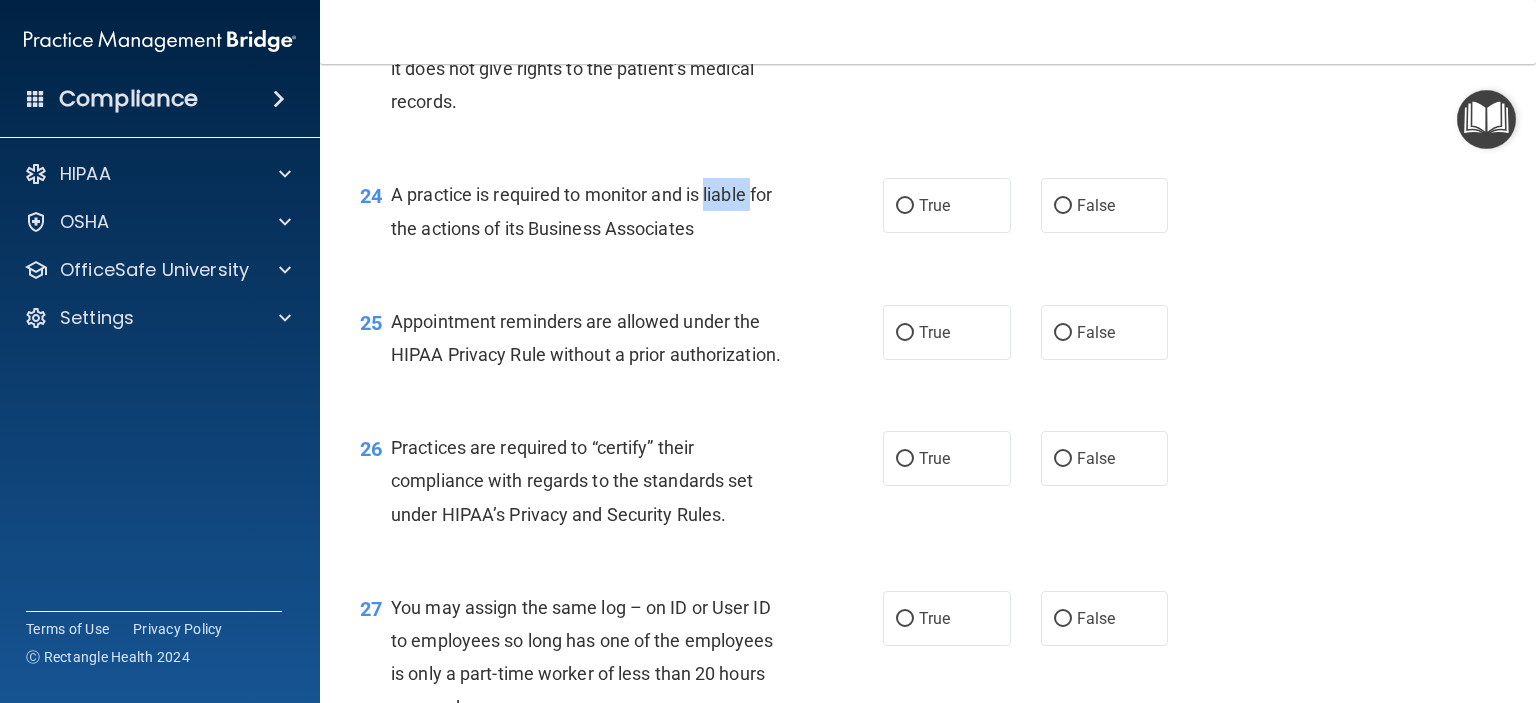 click on "A practice is required to monitor and is liable for the actions of its Business Associates" at bounding box center [581, 211] 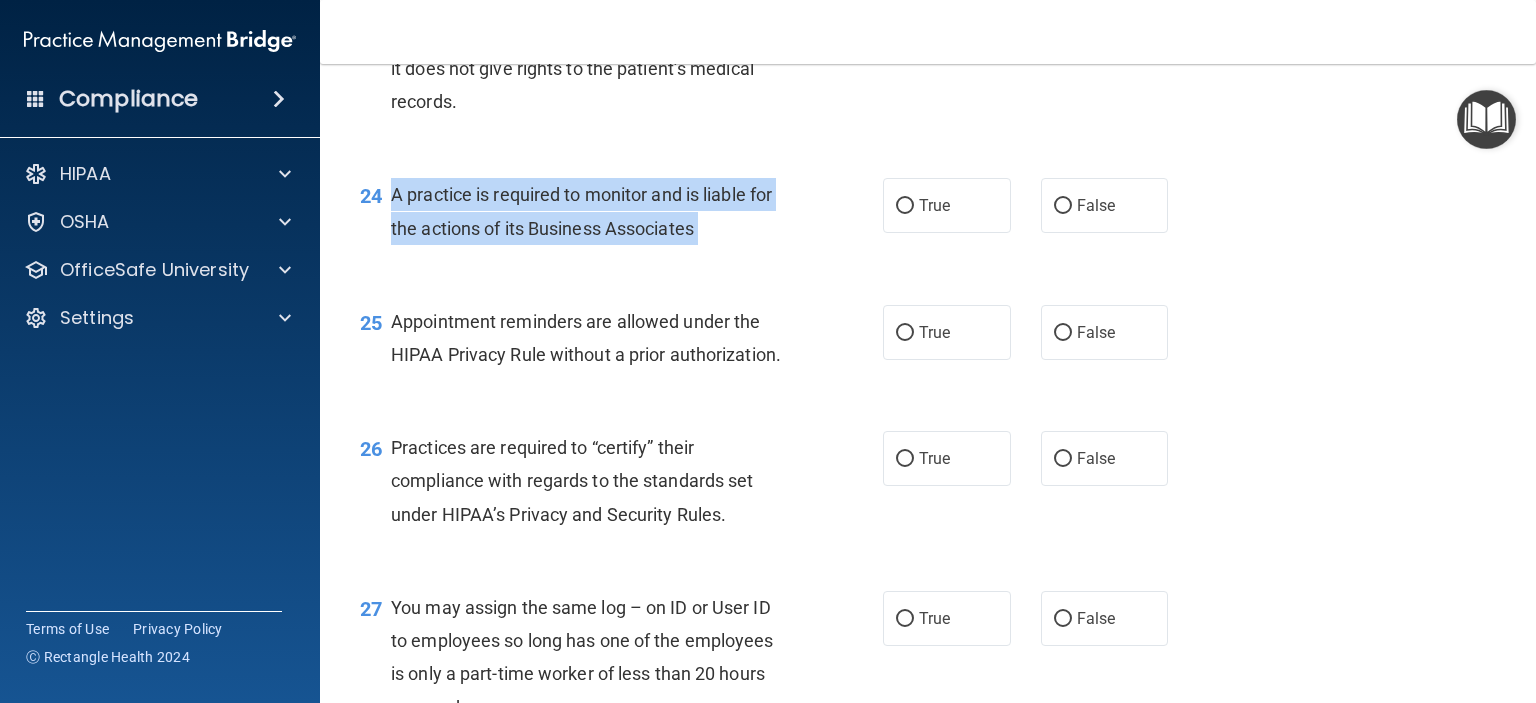 click on "A practice is required to monitor and is liable for the actions of its Business Associates" at bounding box center (581, 211) 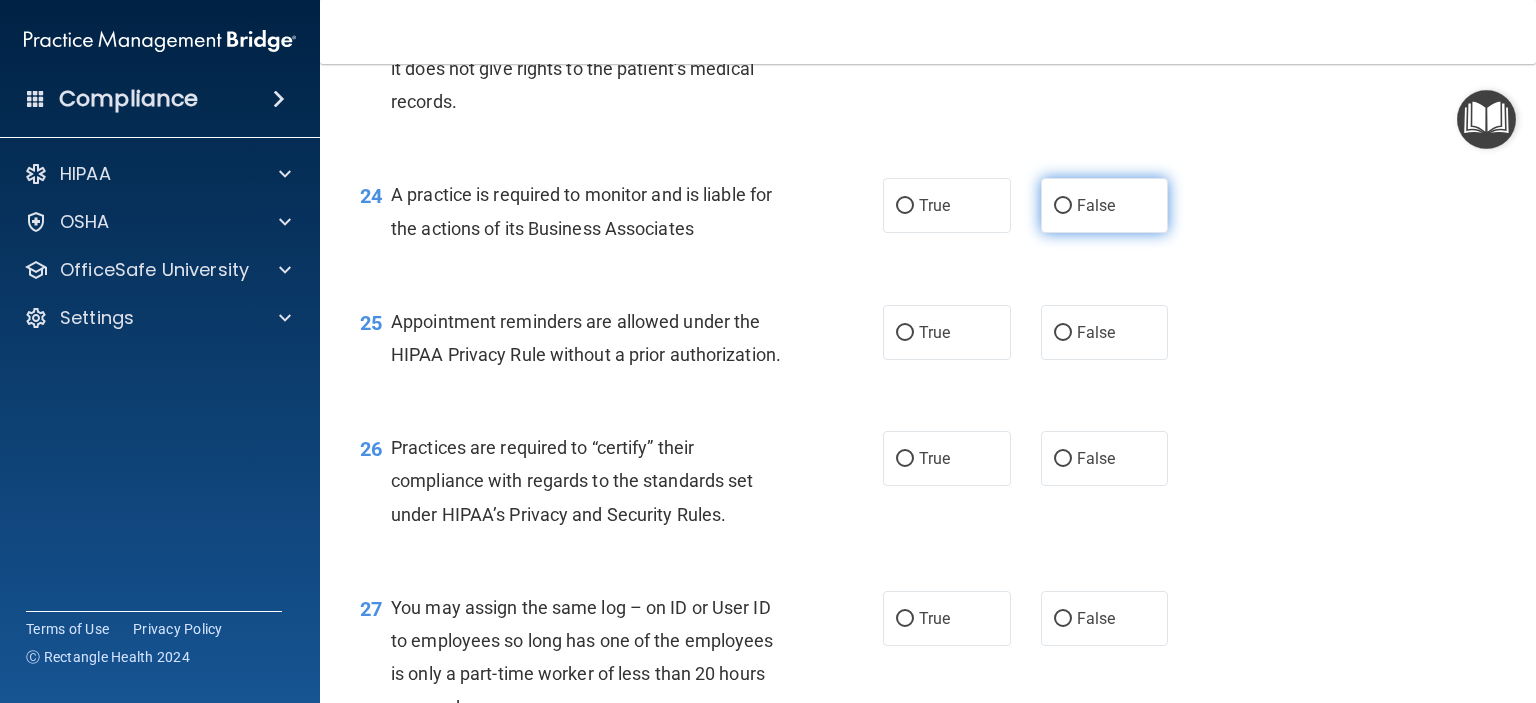 click on "False" at bounding box center [1105, 205] 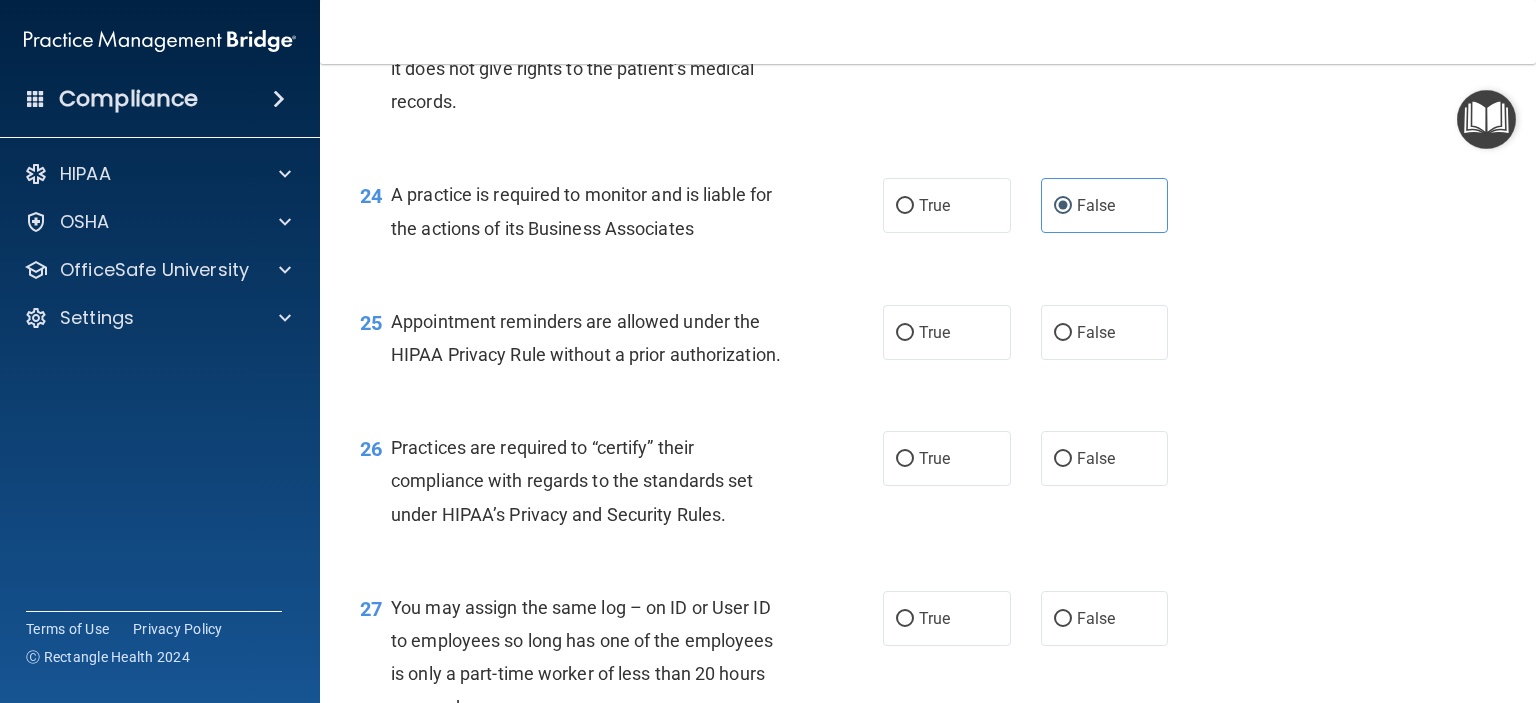 click on "Appointment reminders are allowed under the HIPAA Privacy Rule without a prior authorization." at bounding box center [598, 338] 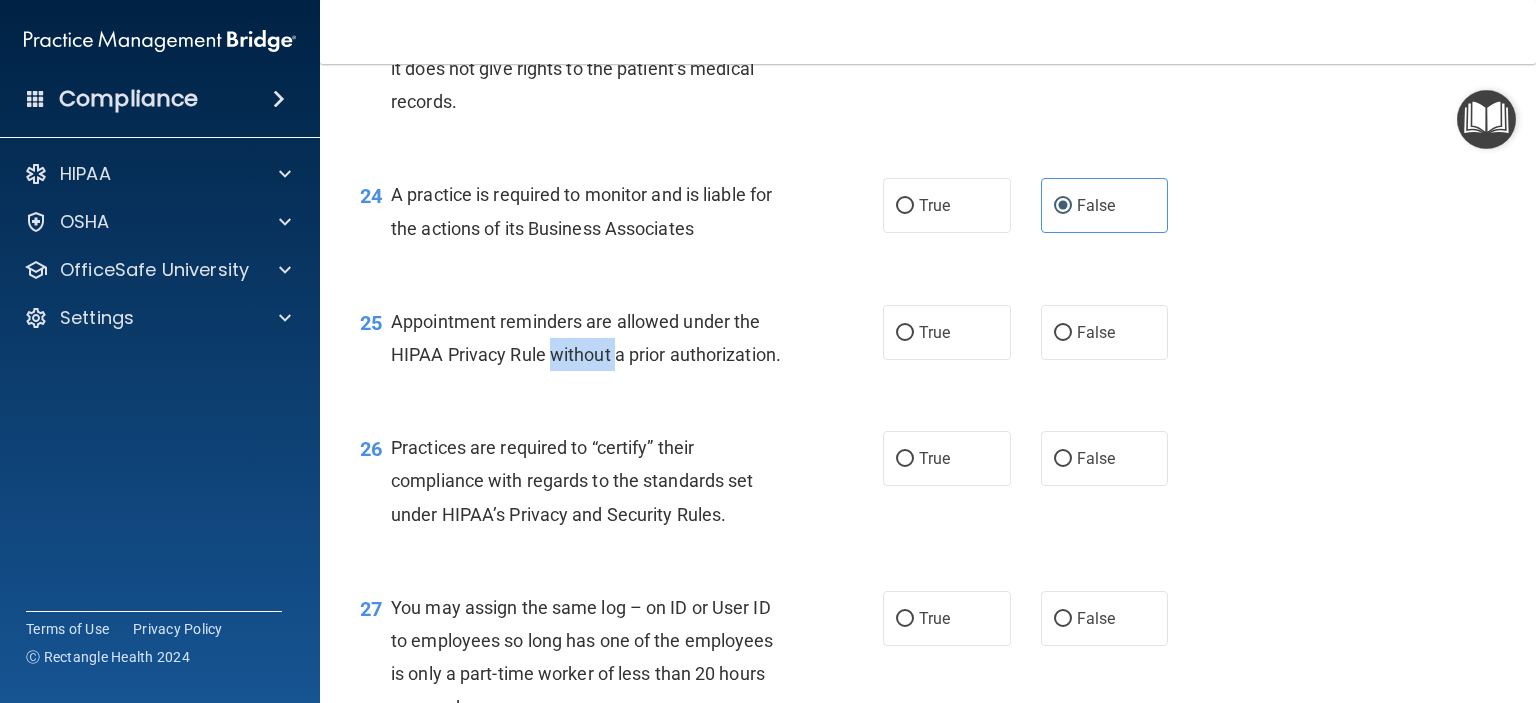 click on "Appointment reminders are allowed under the HIPAA Privacy Rule without a prior authorization." at bounding box center (598, 338) 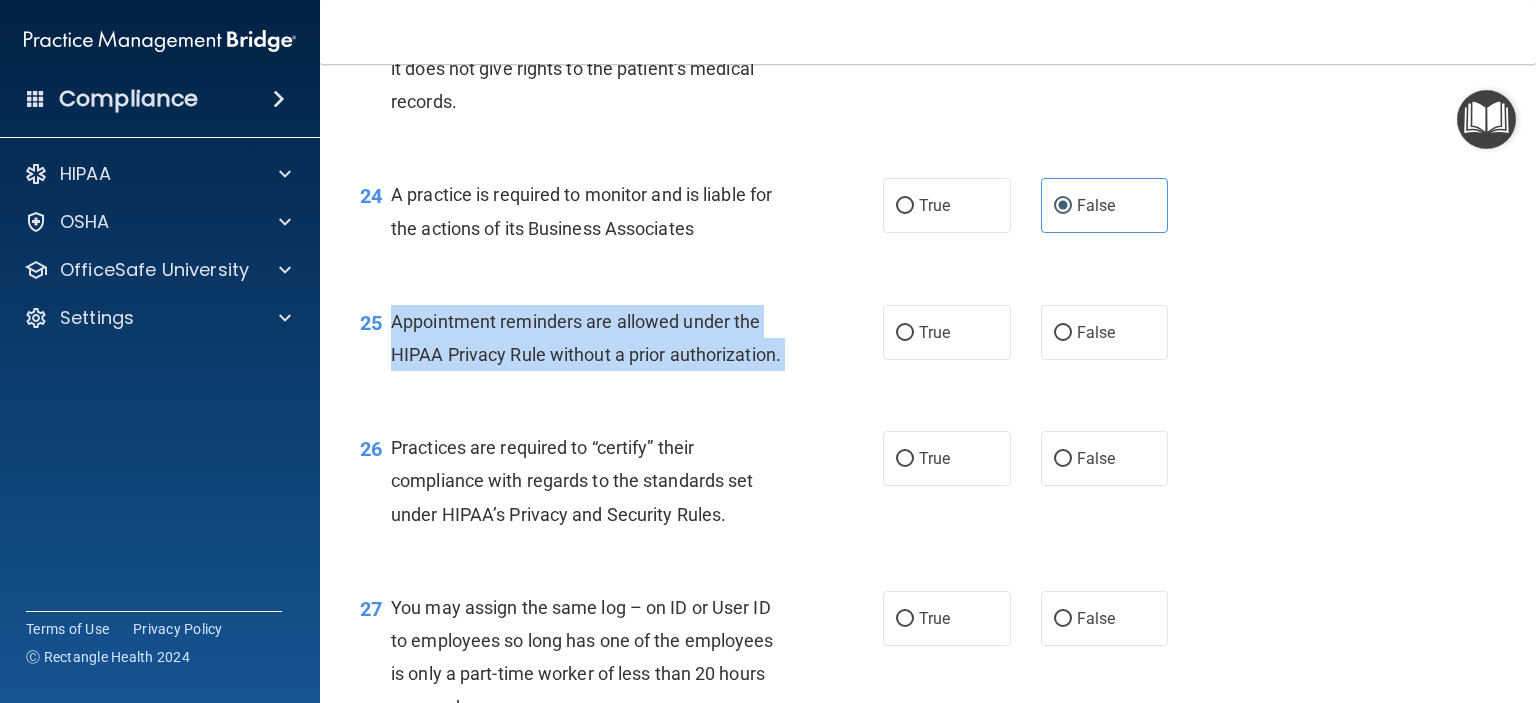 click on "Appointment reminders are allowed under the HIPAA Privacy Rule without a prior authorization." at bounding box center [598, 338] 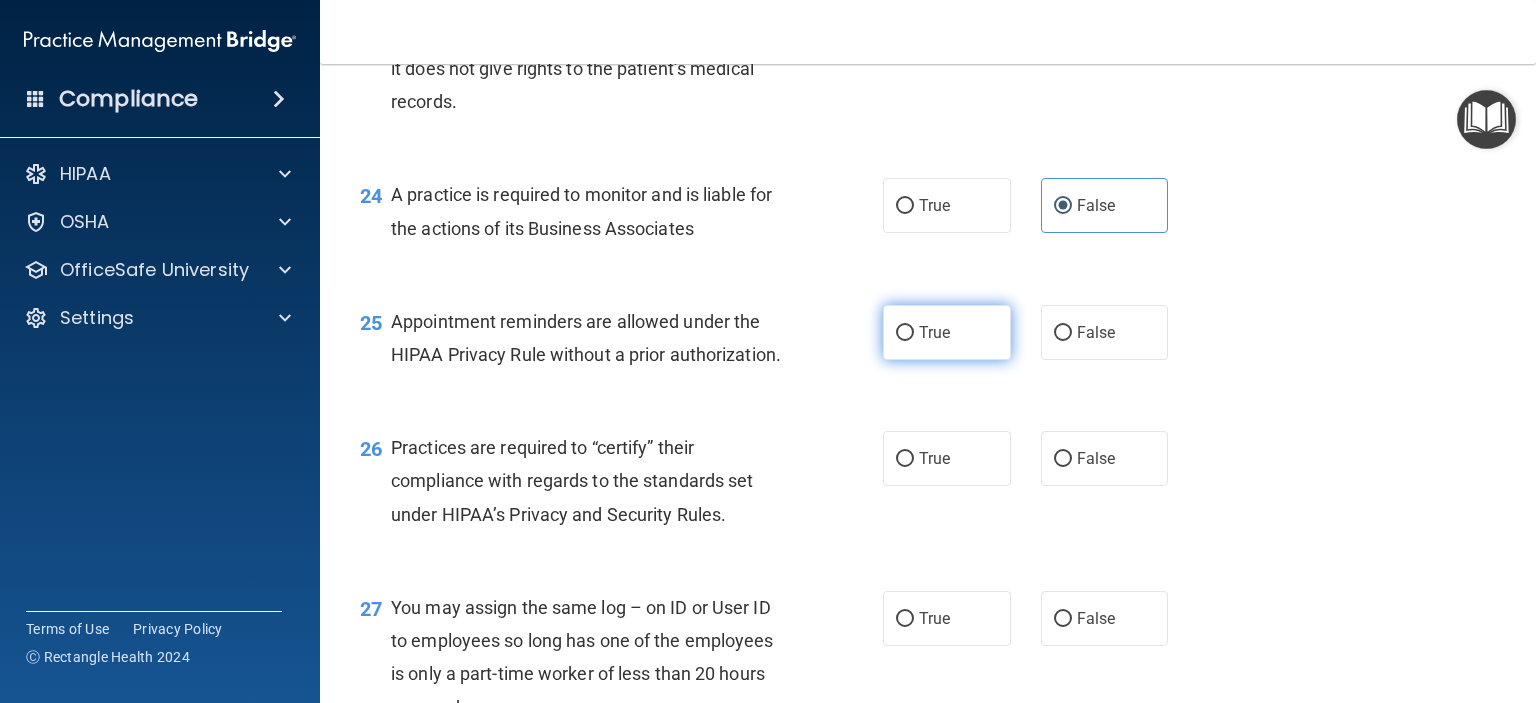 click on "True" at bounding box center [947, 332] 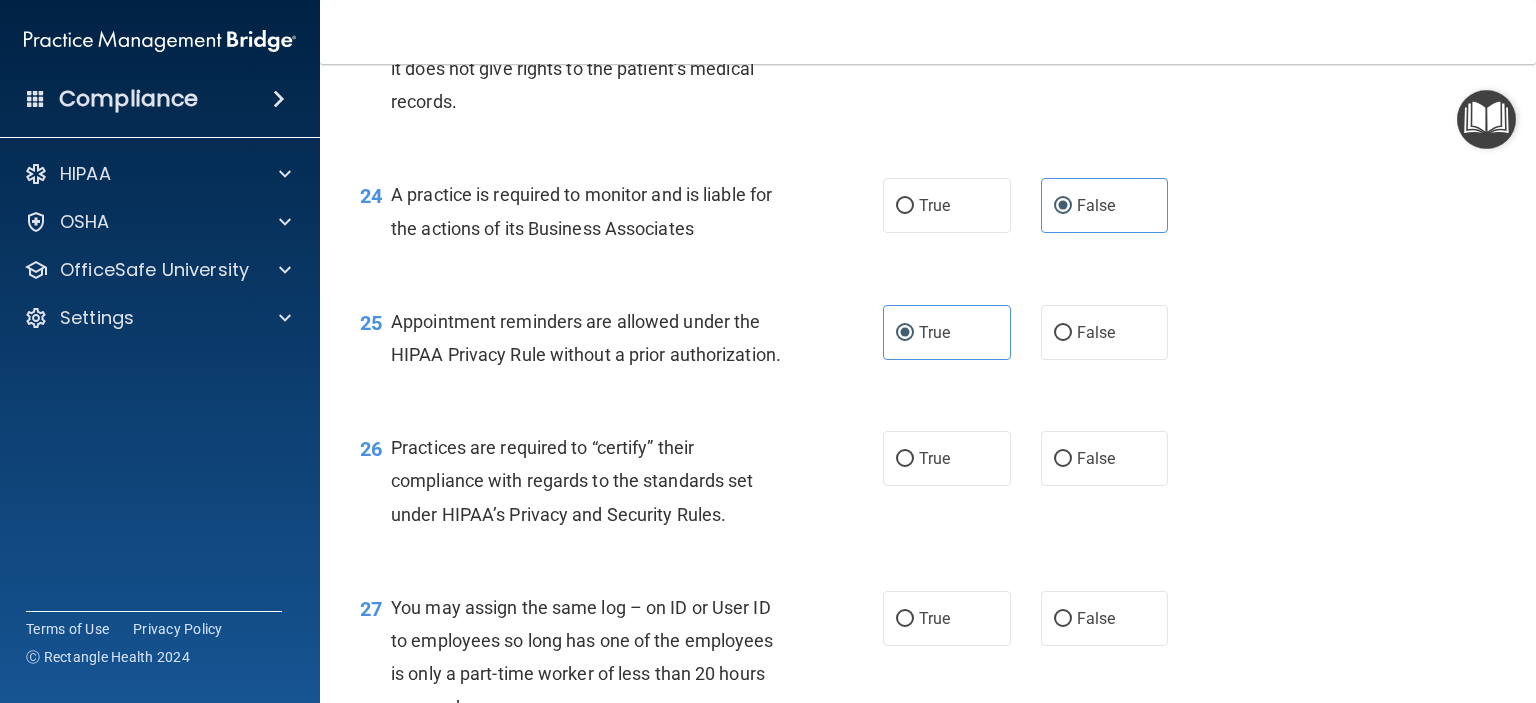 scroll, scrollTop: 4468, scrollLeft: 0, axis: vertical 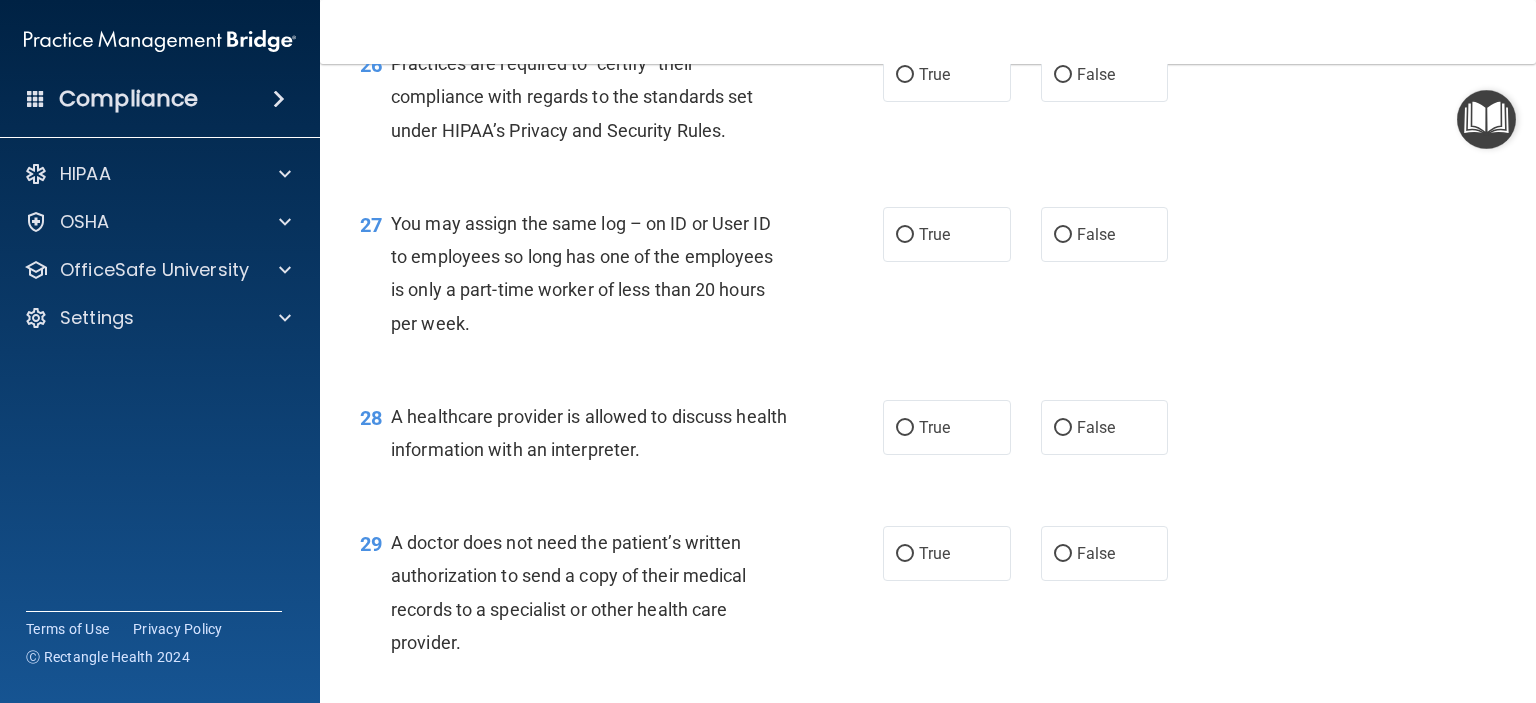 click on "Practices are required to “certify” their compliance with regards to the standards set under HIPAA’s Privacy and Security Rules." at bounding box center (572, 96) 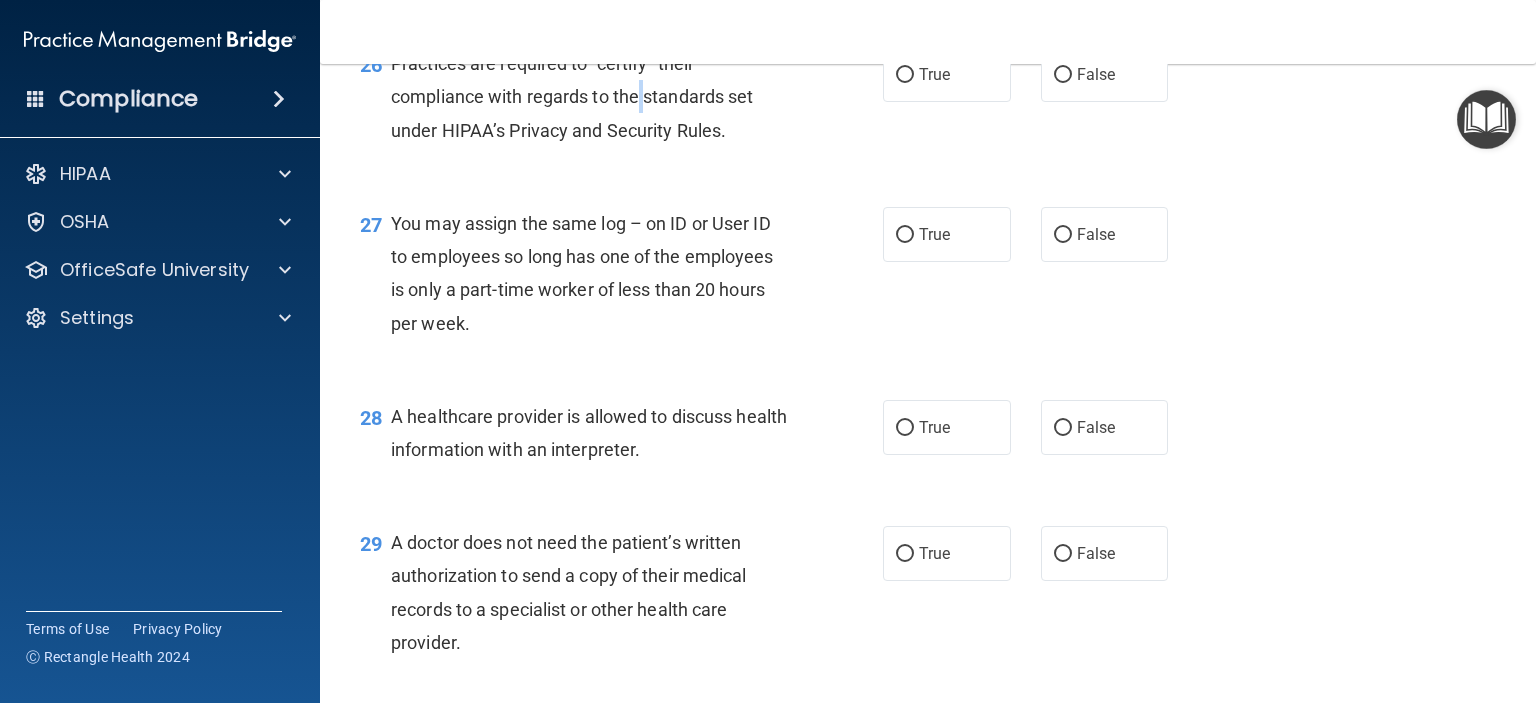 click on "Practices are required to “certify” their compliance with regards to the standards set under HIPAA’s Privacy and Security Rules." at bounding box center (572, 96) 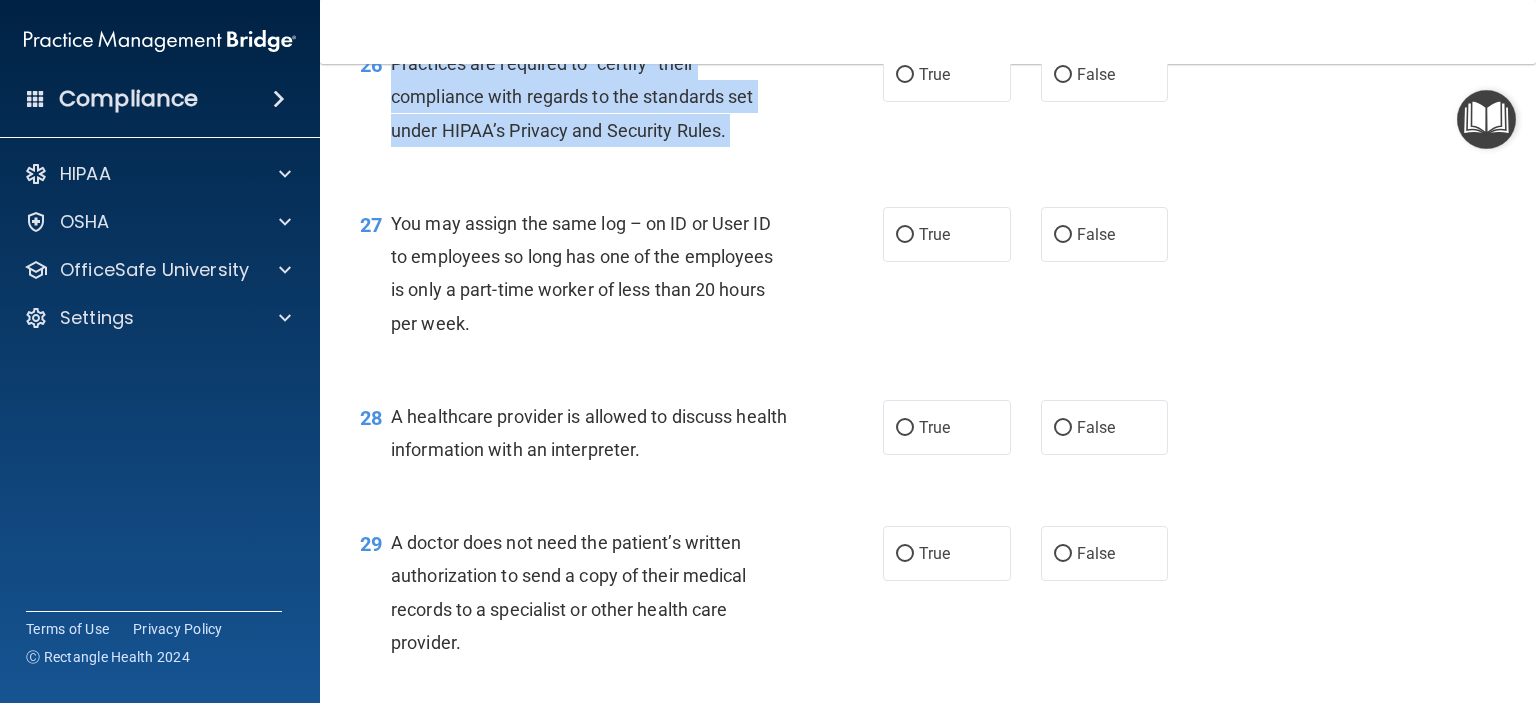 click on "Practices are required to “certify” their compliance with regards to the standards set under HIPAA’s Privacy and Security Rules." at bounding box center [572, 96] 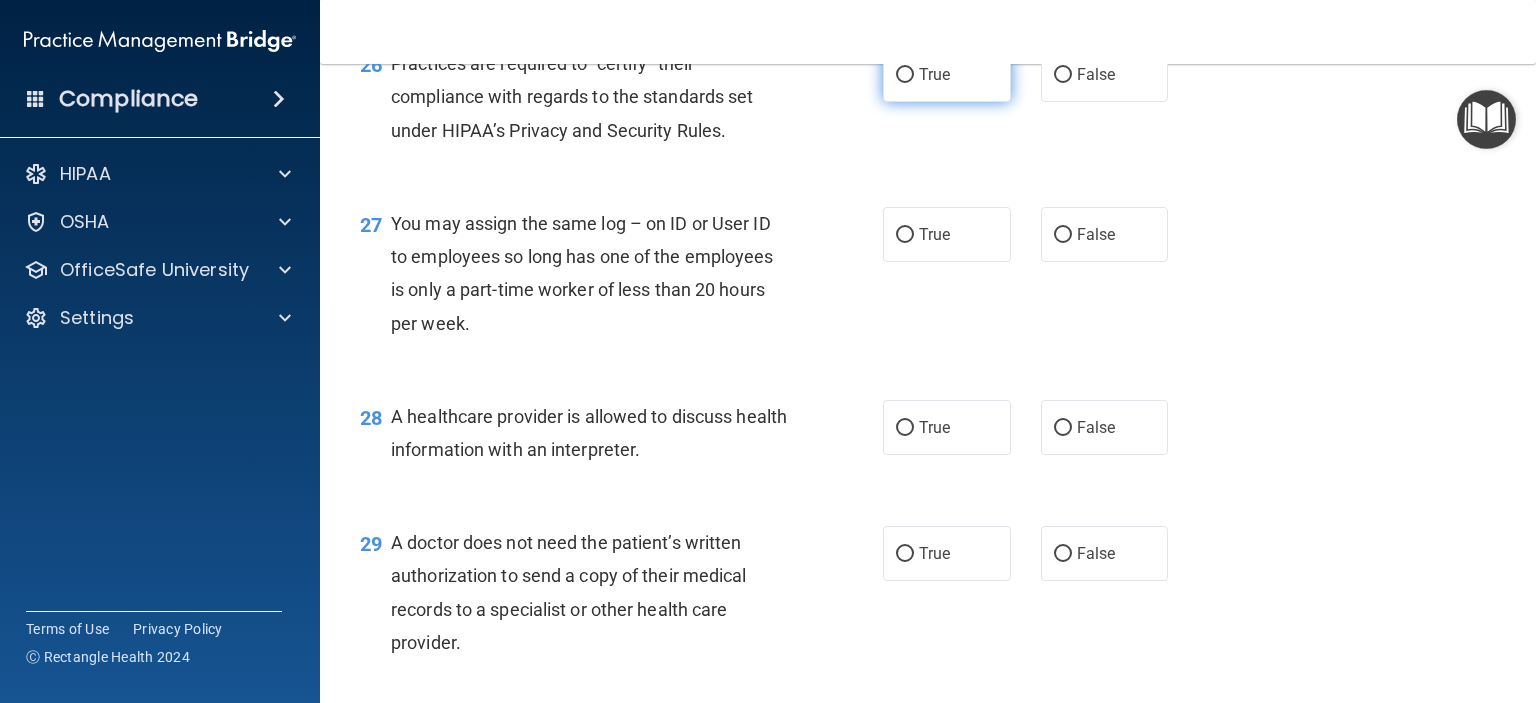 click on "True" at bounding box center [934, 74] 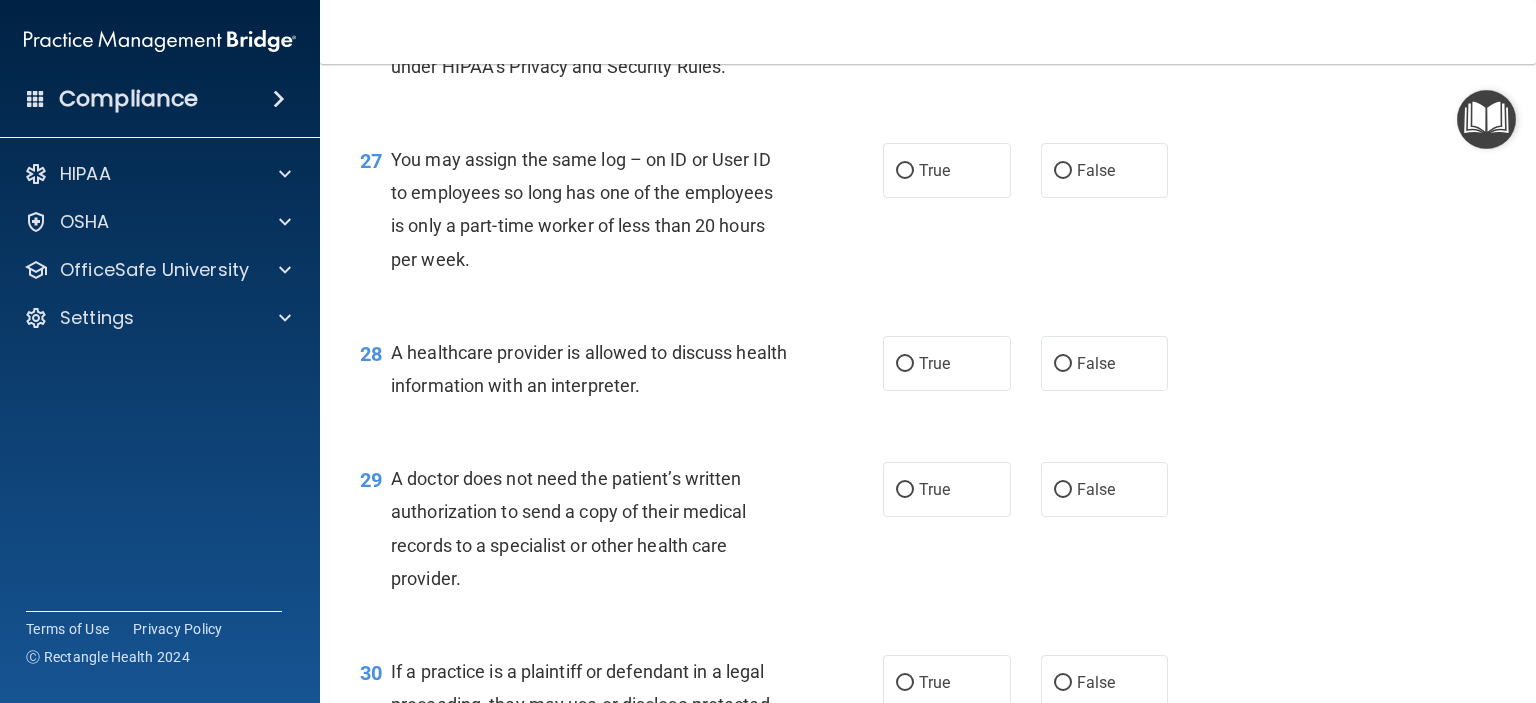 scroll, scrollTop: 4531, scrollLeft: 0, axis: vertical 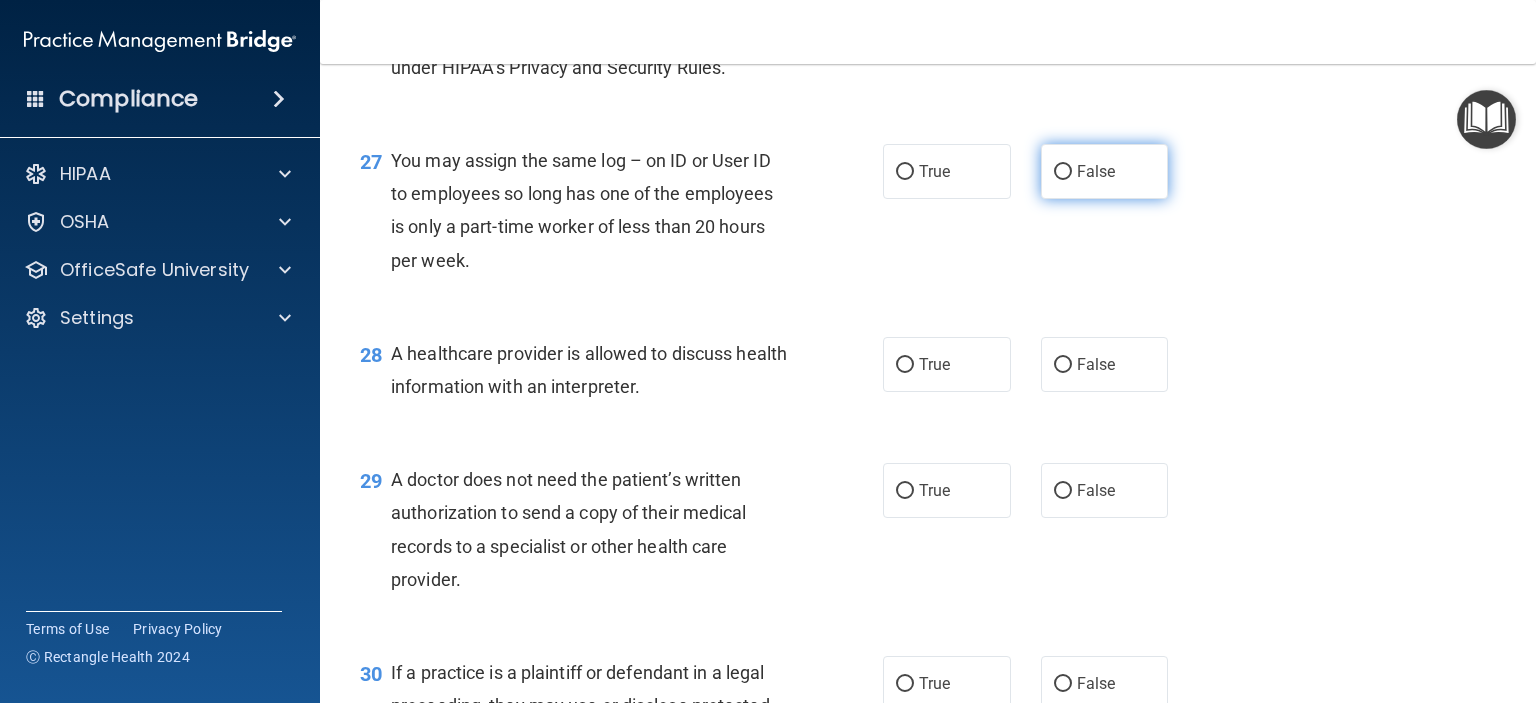 click on "False" at bounding box center (1105, 171) 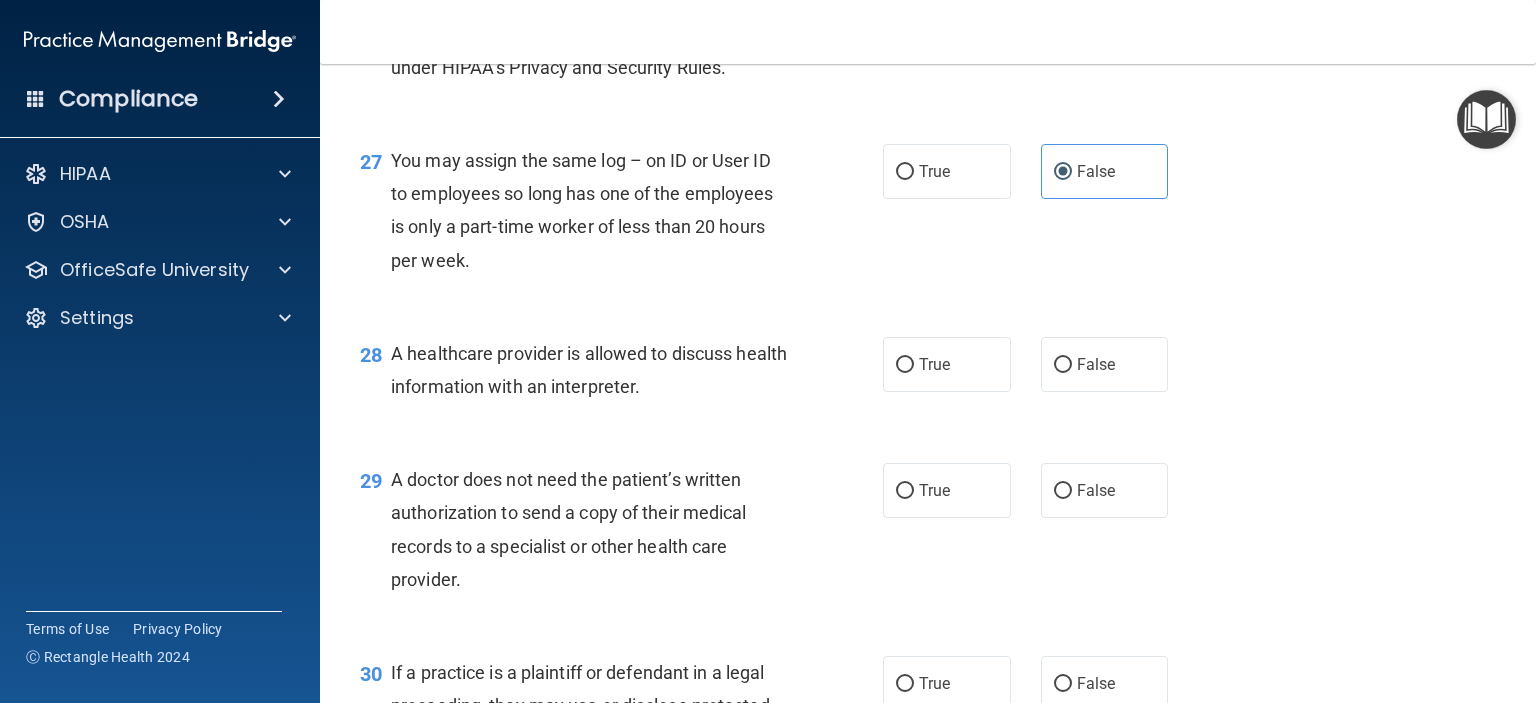 click on "You may assign the same log – on ID or User ID to employees so long has one of the employees is only a part-time worker of less than 20 hours per week." at bounding box center [598, 210] 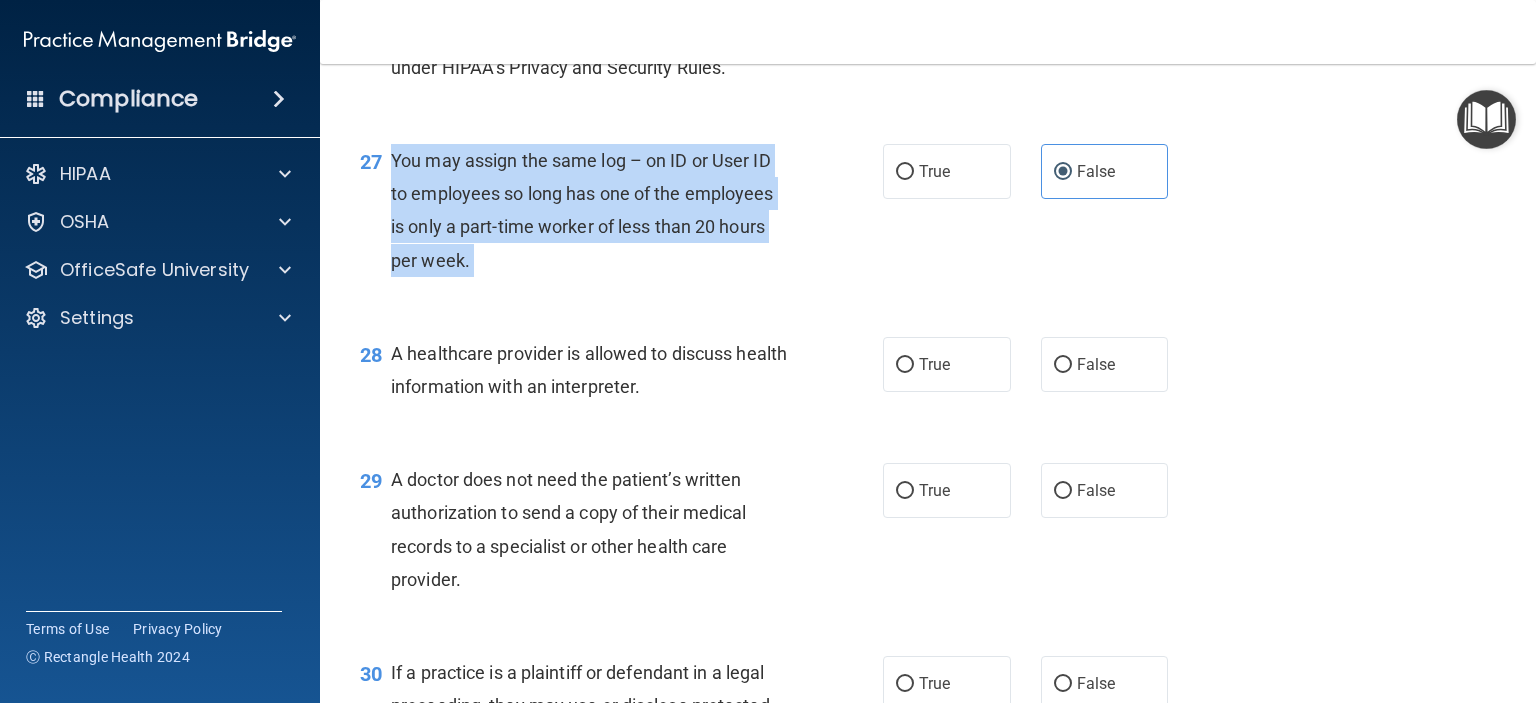 click on "You may assign the same log – on ID or User ID to employees so long has one of the employees is only a part-time worker of less than 20 hours per week." at bounding box center [598, 210] 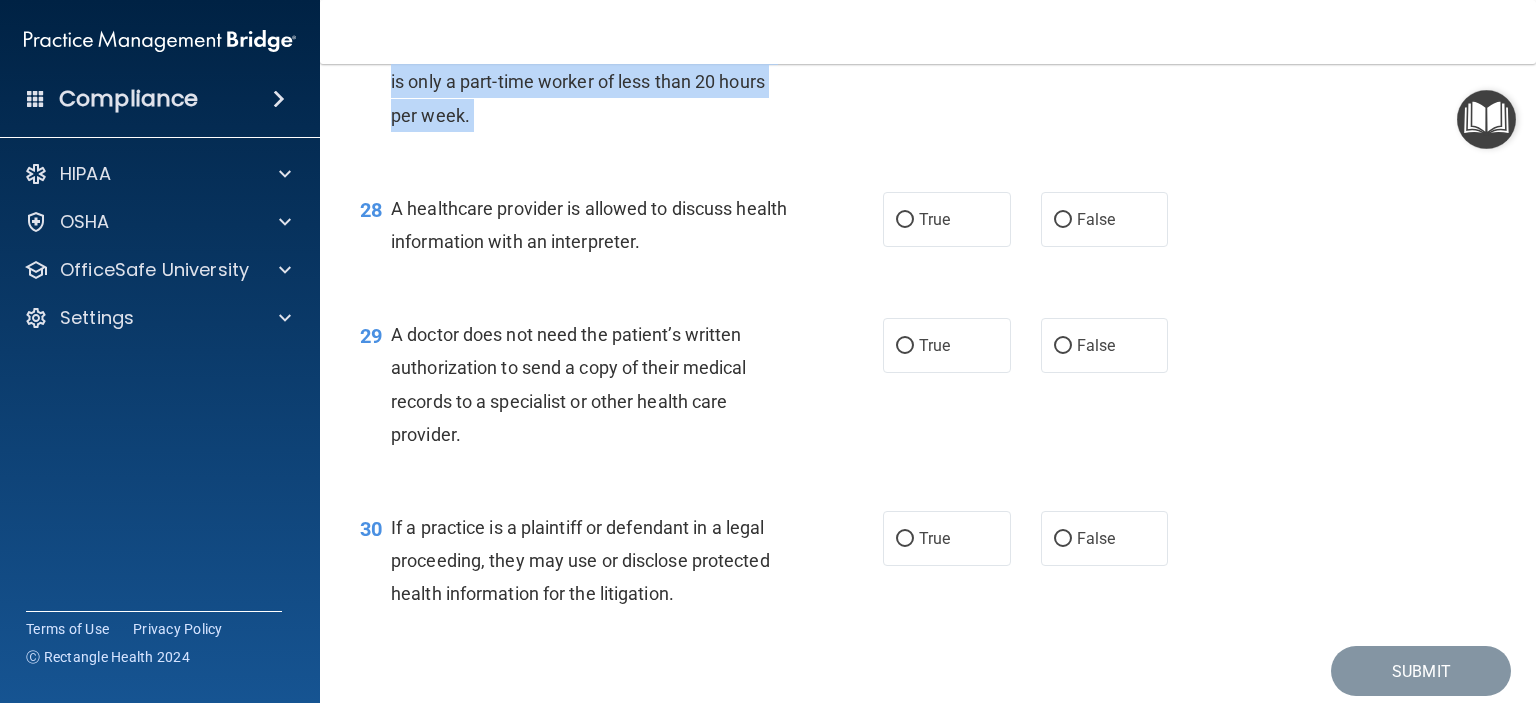 scroll, scrollTop: 4676, scrollLeft: 0, axis: vertical 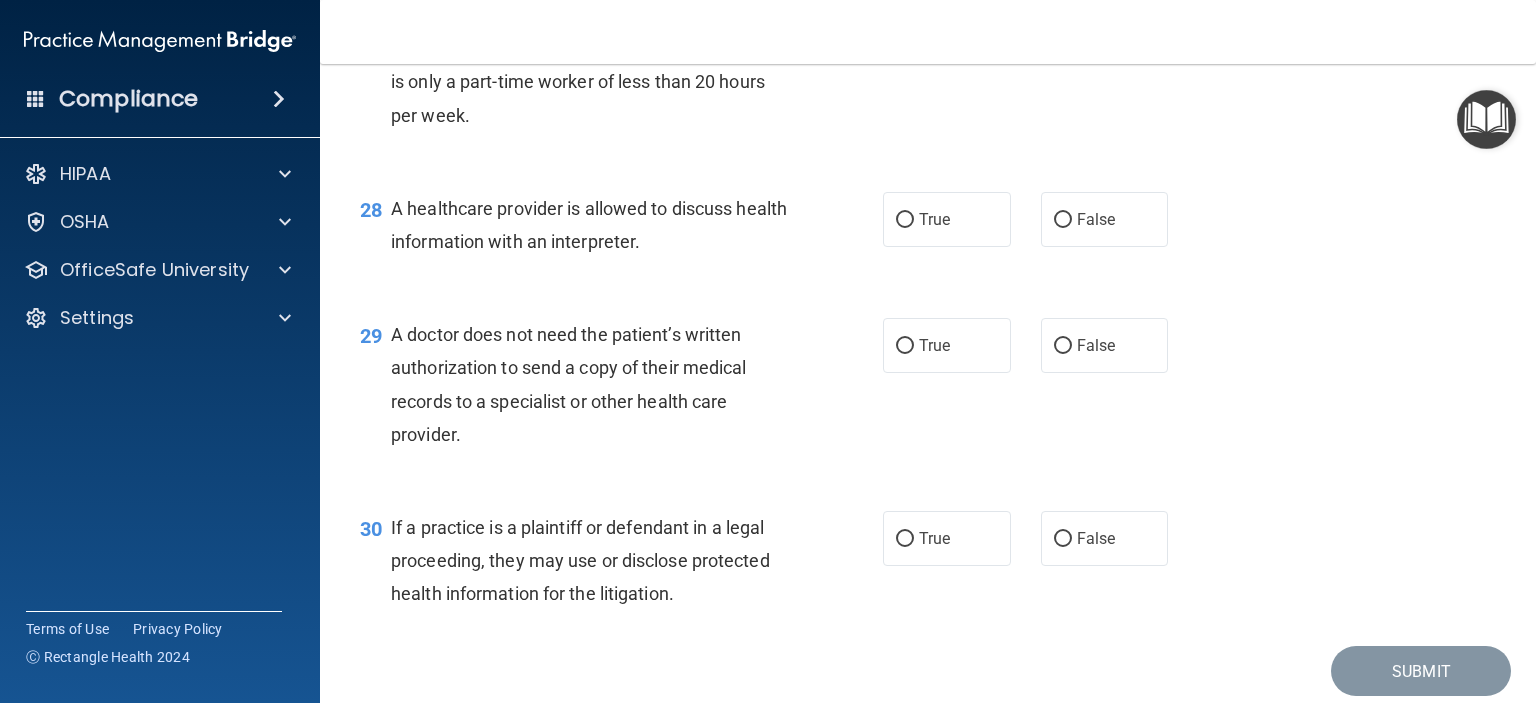 click on "A healthcare provider is allowed to discuss health information with an interpreter." at bounding box center [598, 225] 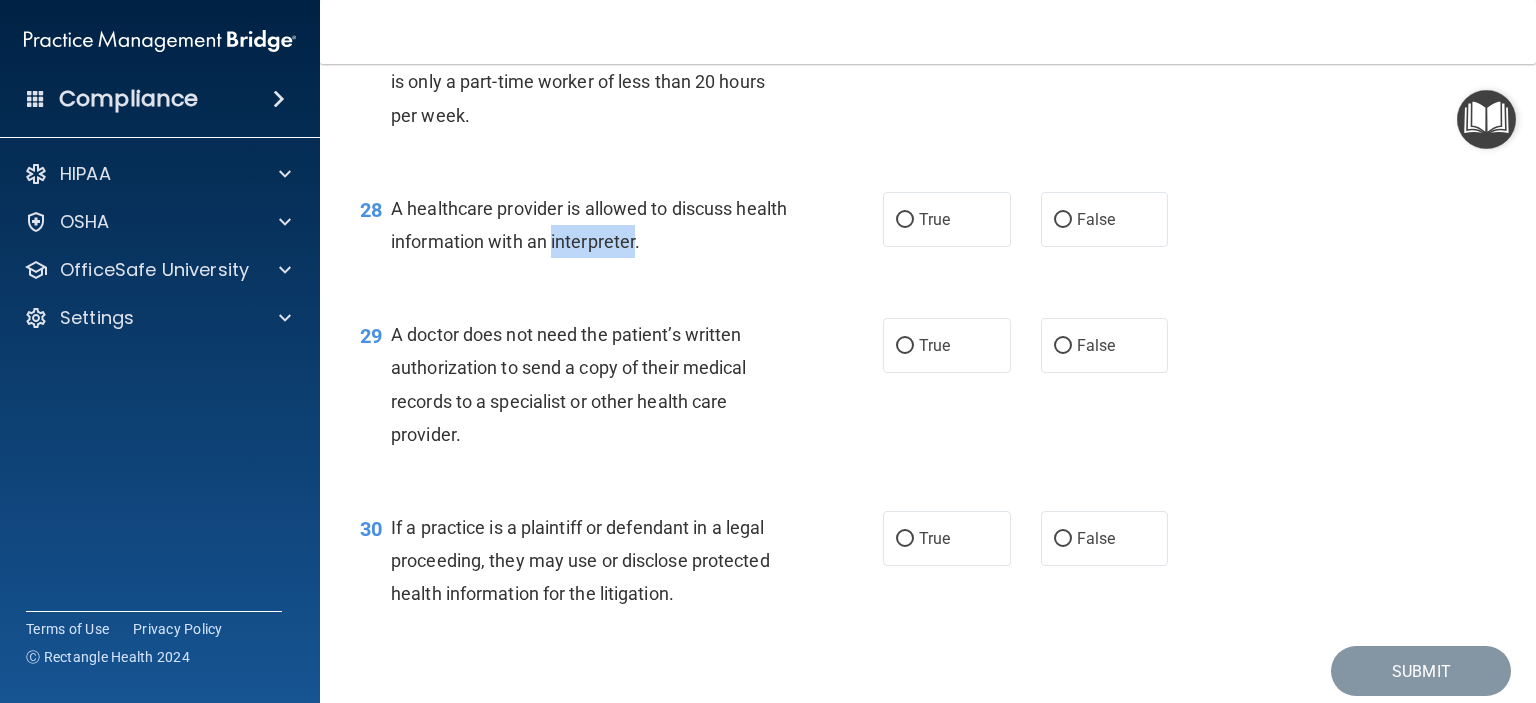 click on "A healthcare provider is allowed to discuss health information with an interpreter." at bounding box center [598, 225] 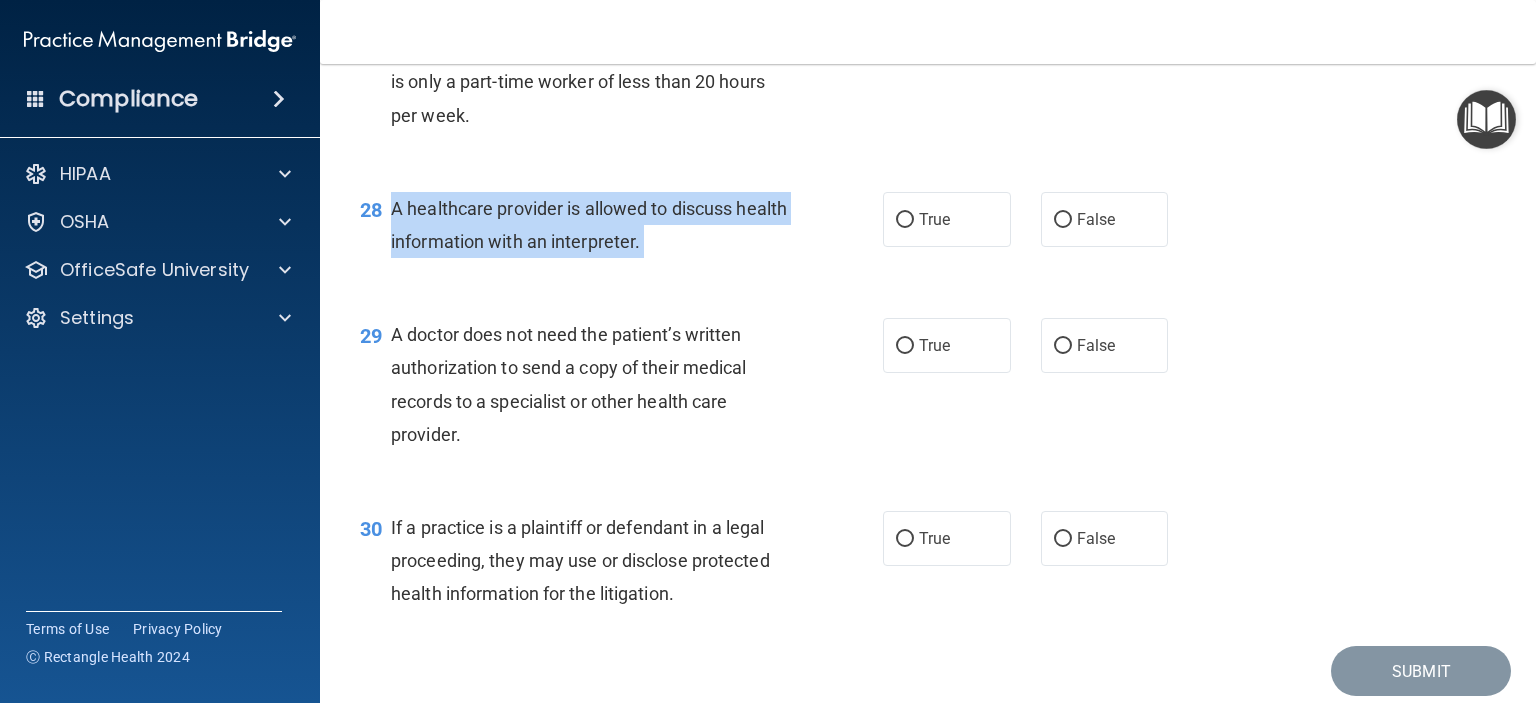 click on "A healthcare provider is allowed to discuss health information with an interpreter." at bounding box center [598, 225] 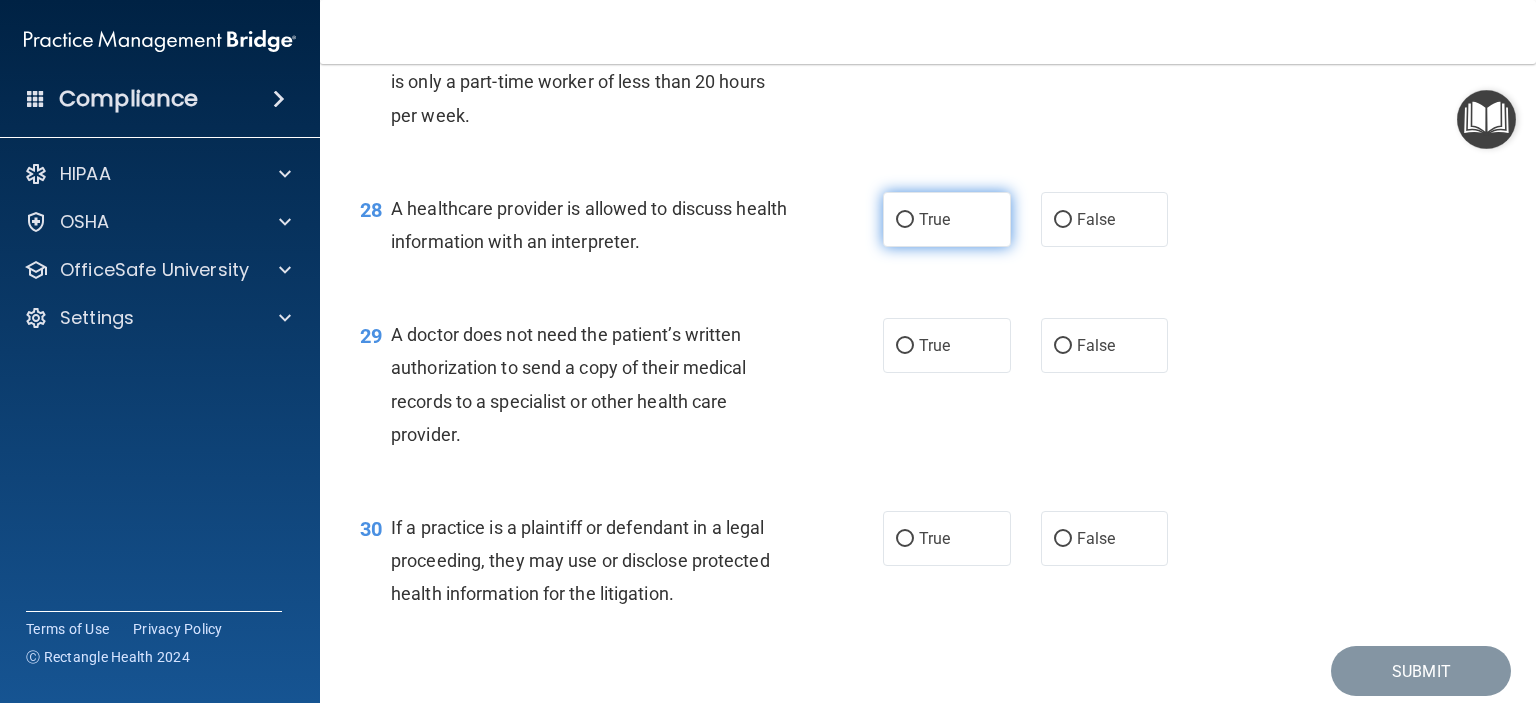 click on "True" at bounding box center (947, 219) 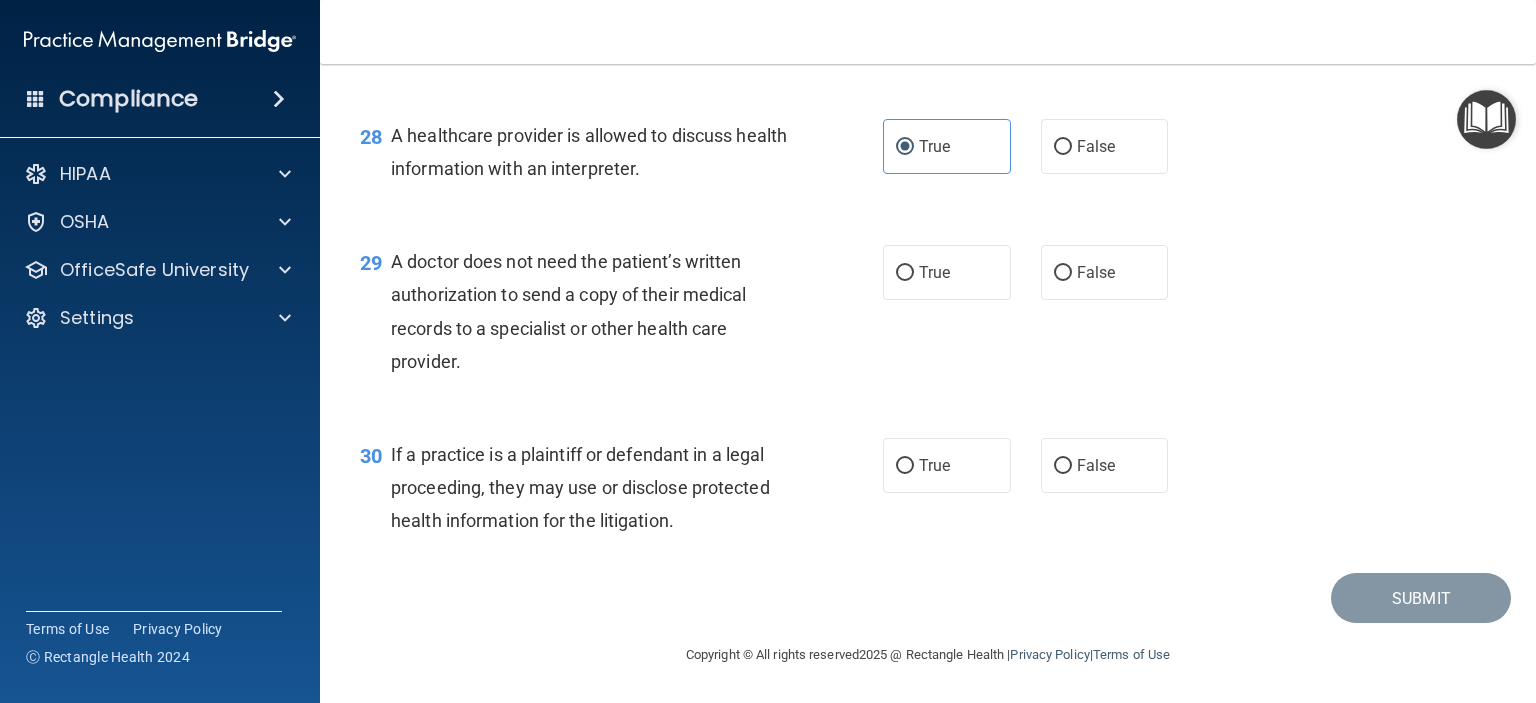 scroll, scrollTop: 4816, scrollLeft: 0, axis: vertical 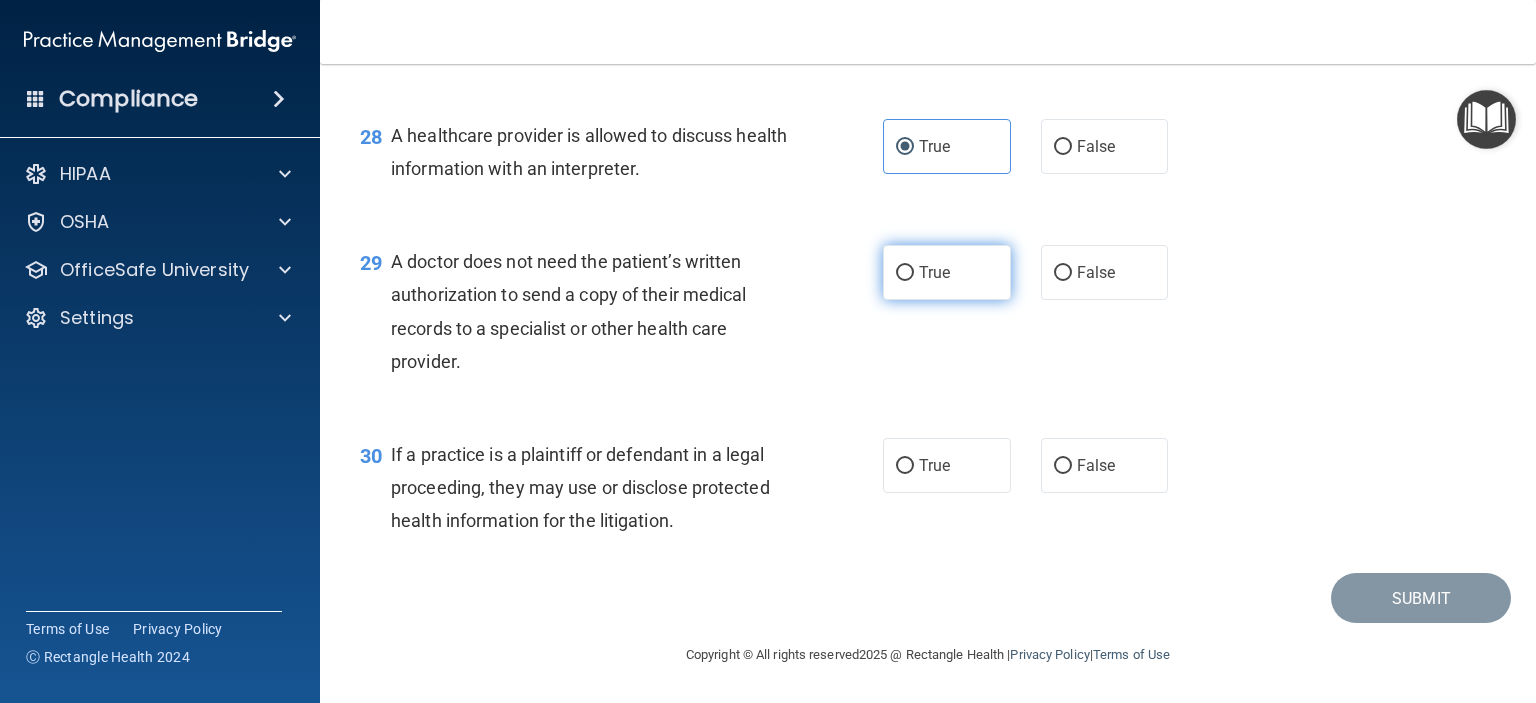 click on "True" at bounding box center (934, 272) 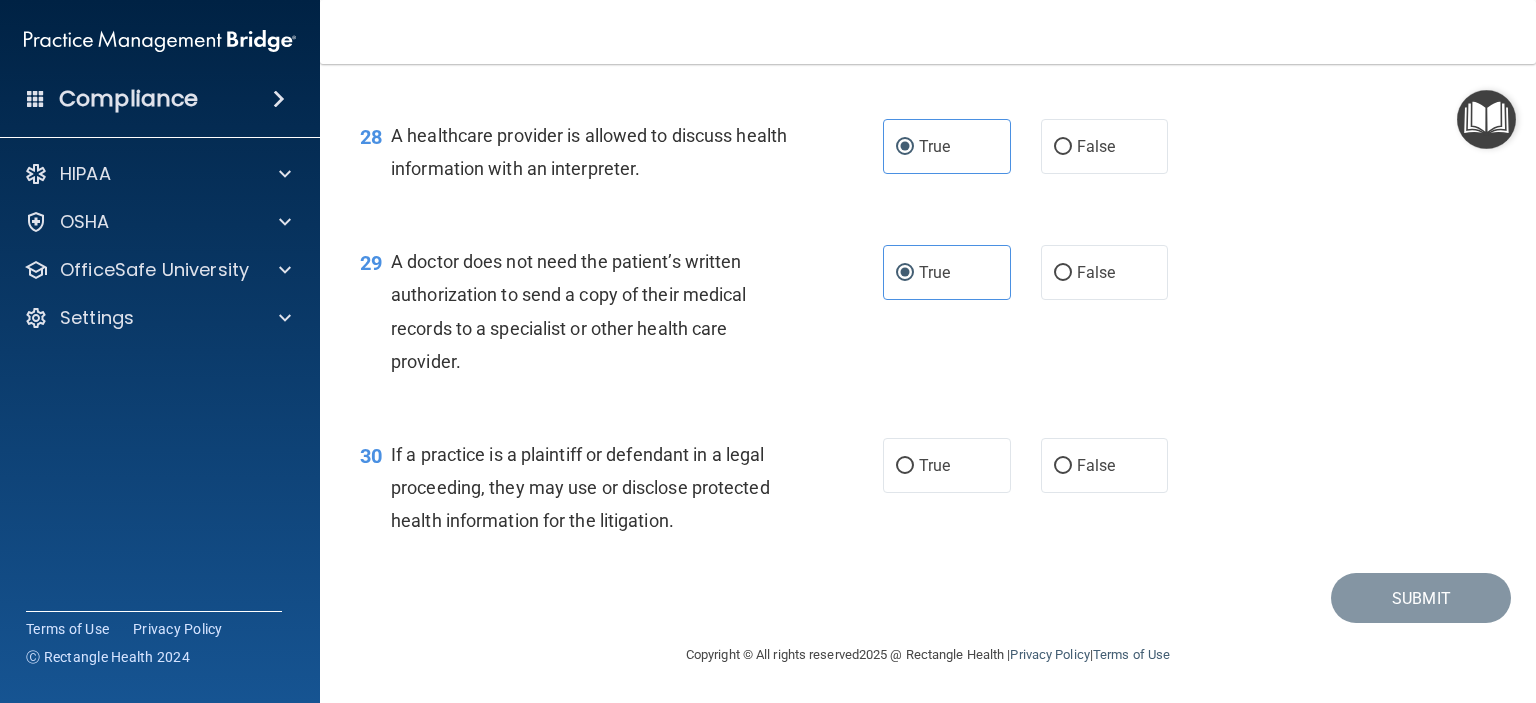click on "If a practice is a plaintiff or defendant in a legal proceeding, they may use or disclose protected health information for the litigation." at bounding box center [580, 487] 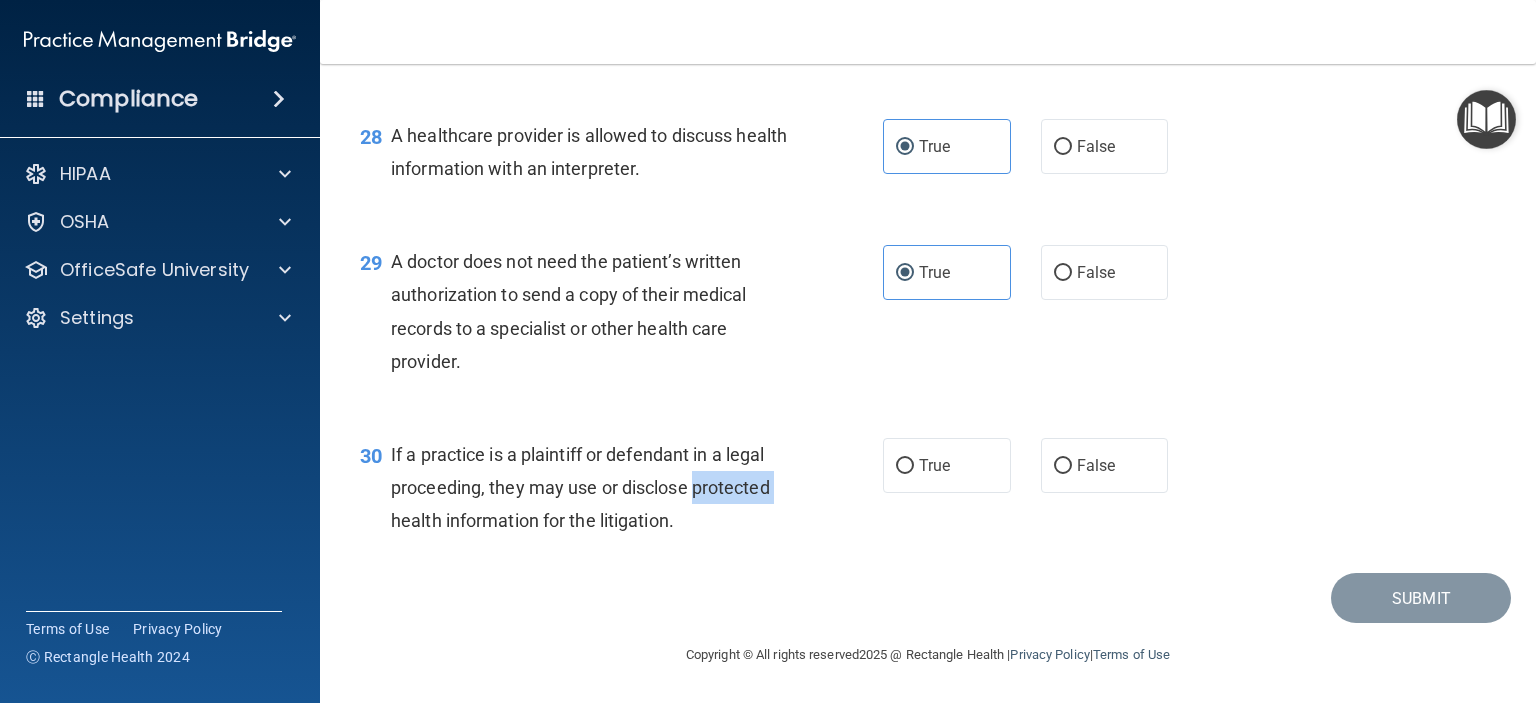 click on "If a practice is a plaintiff or defendant in a legal proceeding, they may use or disclose protected health information for the litigation." at bounding box center (580, 487) 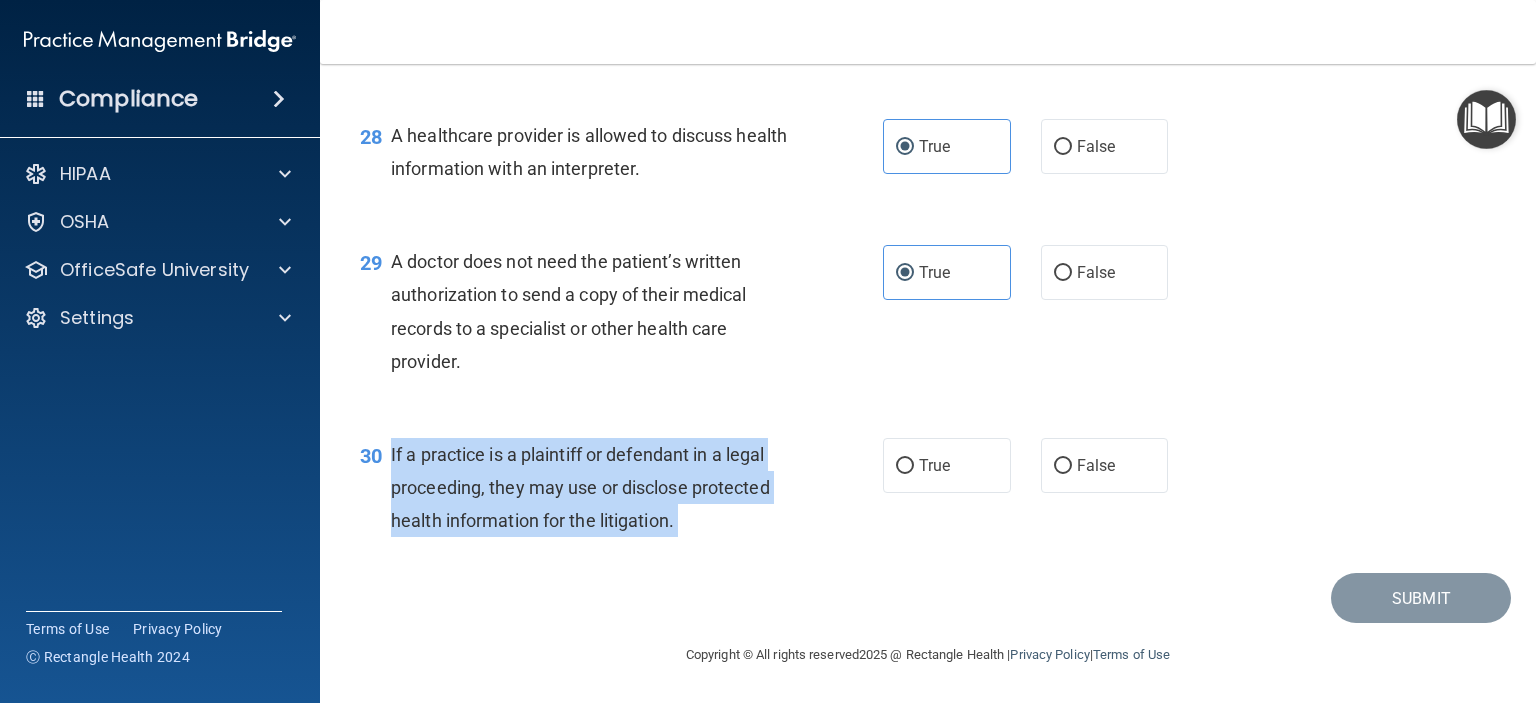 click on "If a practice is a plaintiff or defendant in a legal proceeding, they may use or disclose protected health information for the litigation." at bounding box center [580, 487] 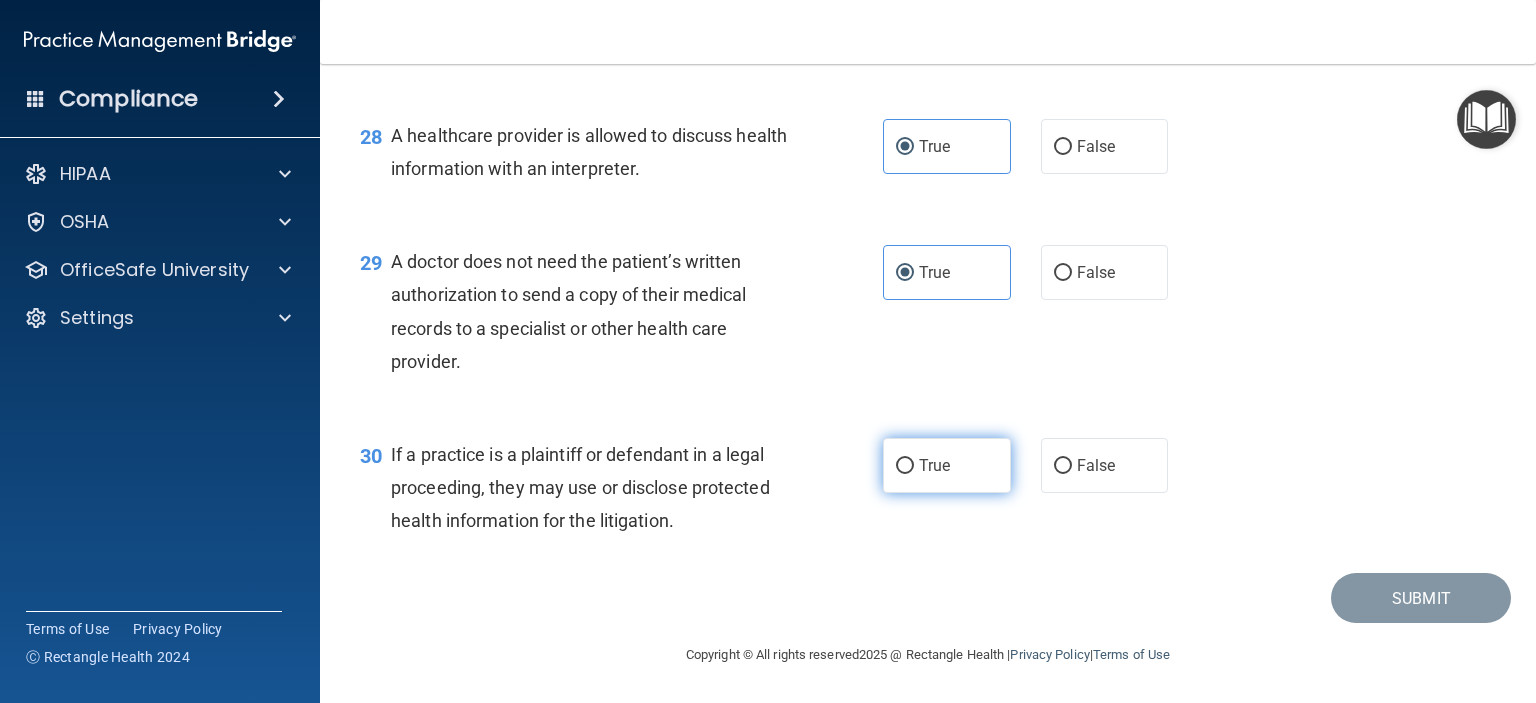click on "True" at bounding box center (947, 465) 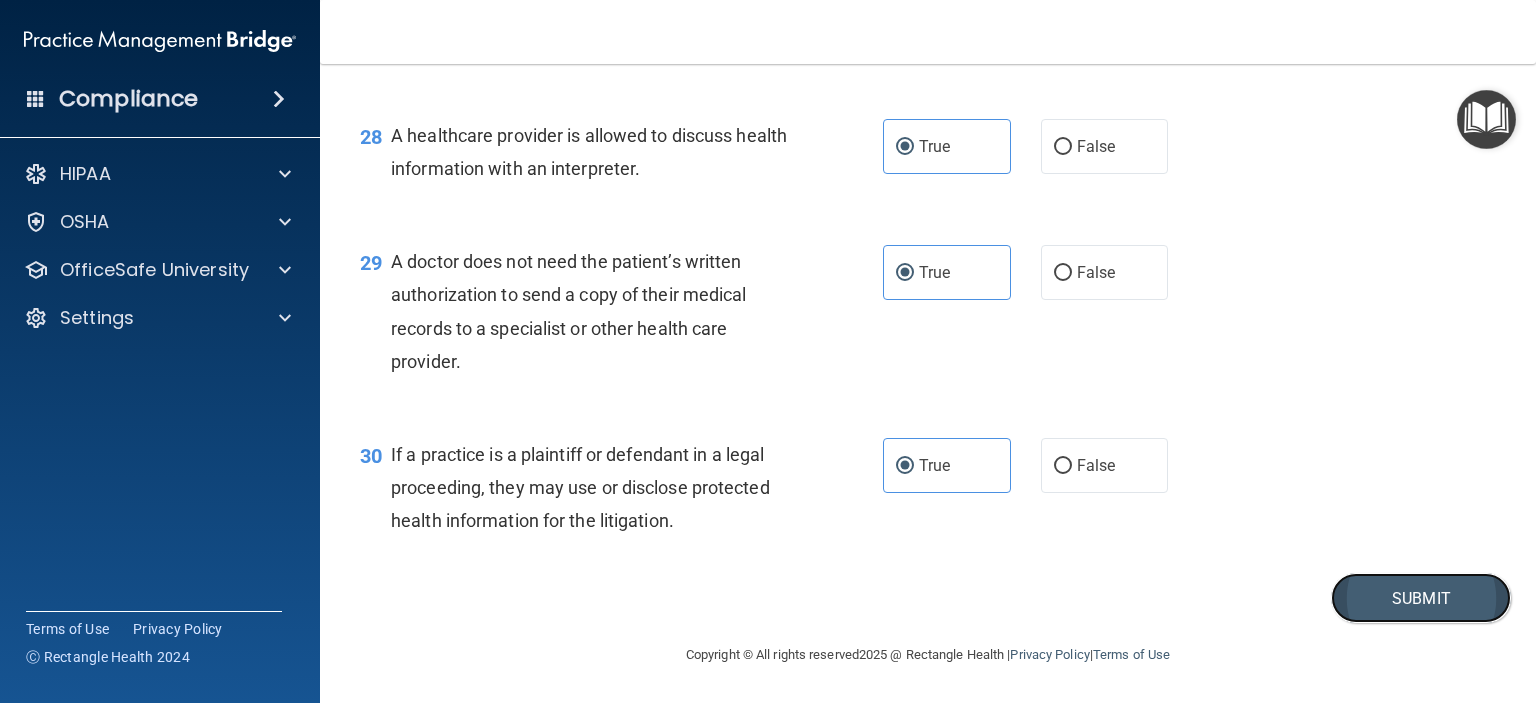 click on "Submit" at bounding box center (1421, 598) 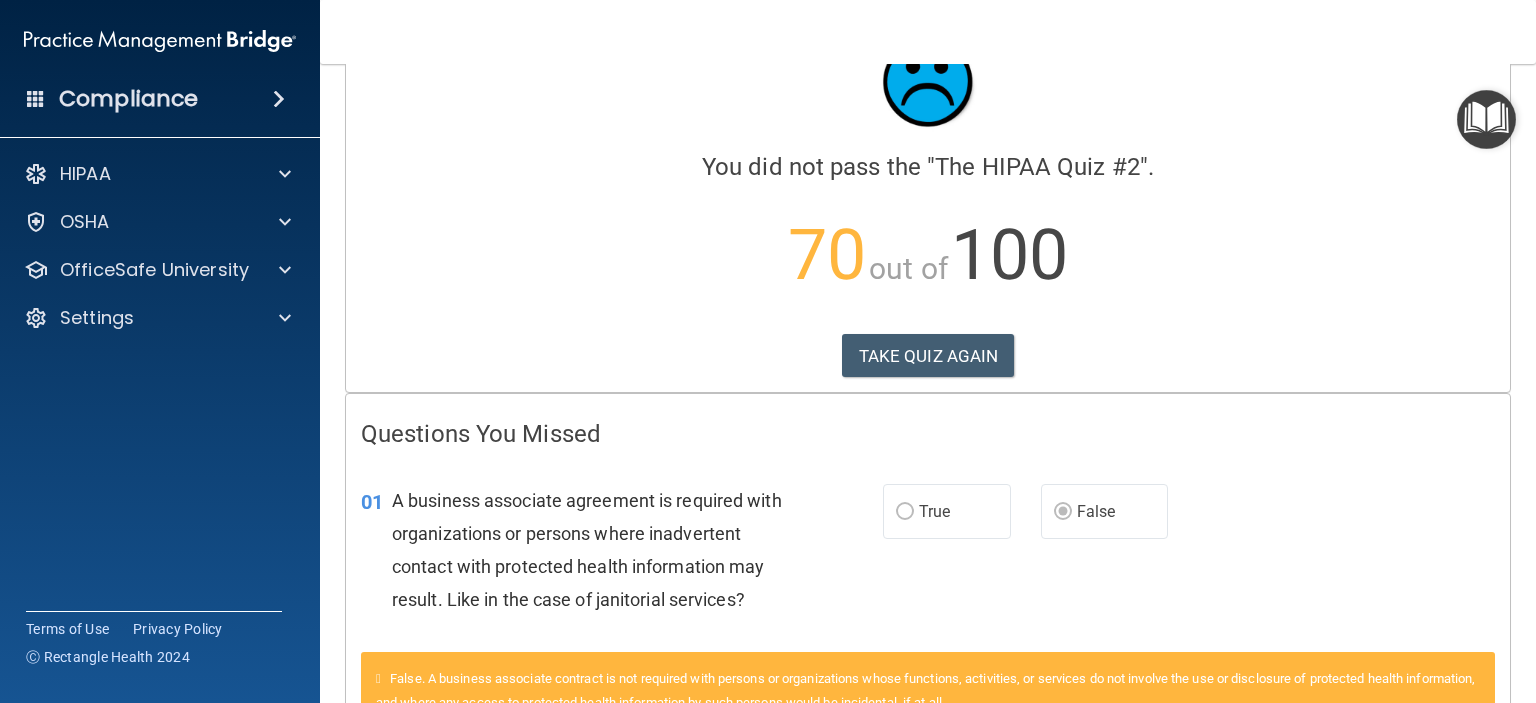 scroll, scrollTop: 0, scrollLeft: 0, axis: both 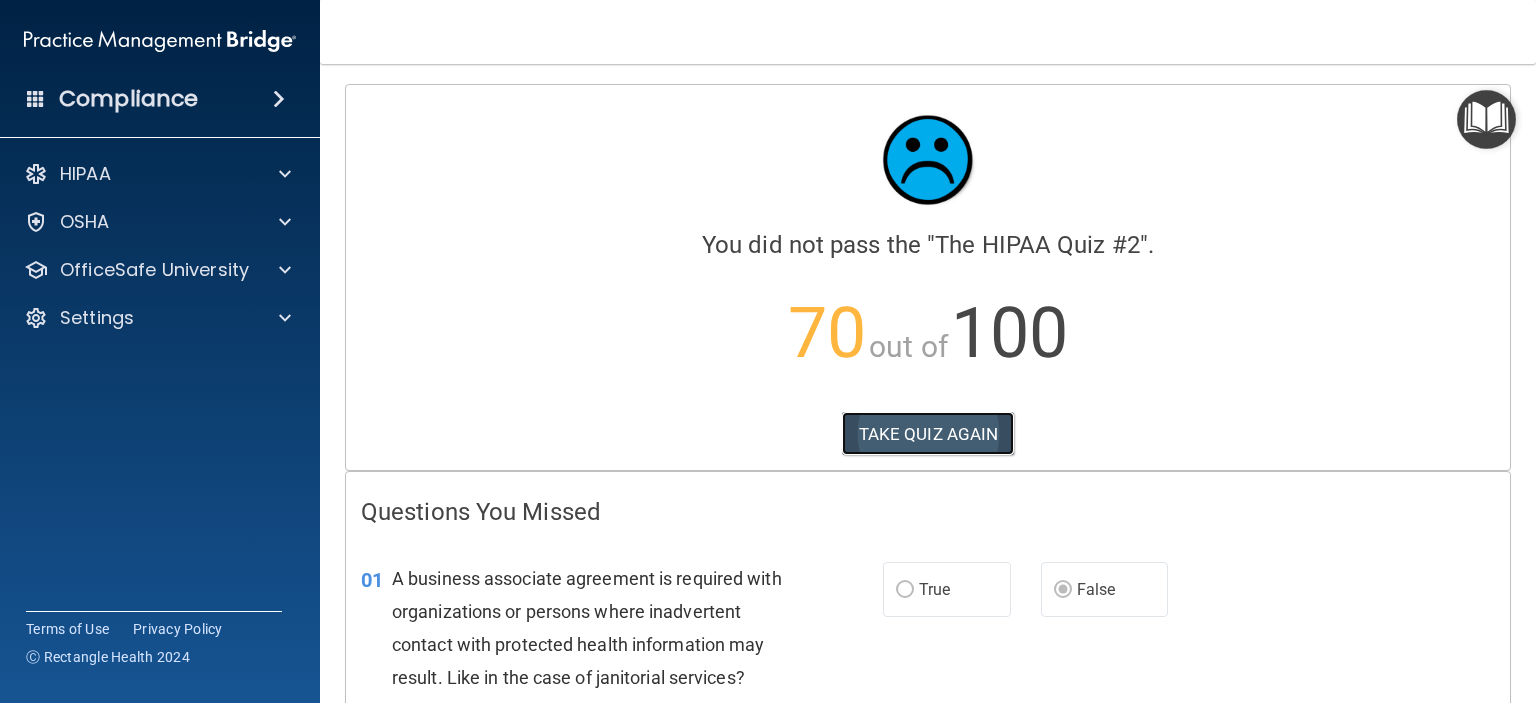 click on "TAKE QUIZ AGAIN" at bounding box center (928, 434) 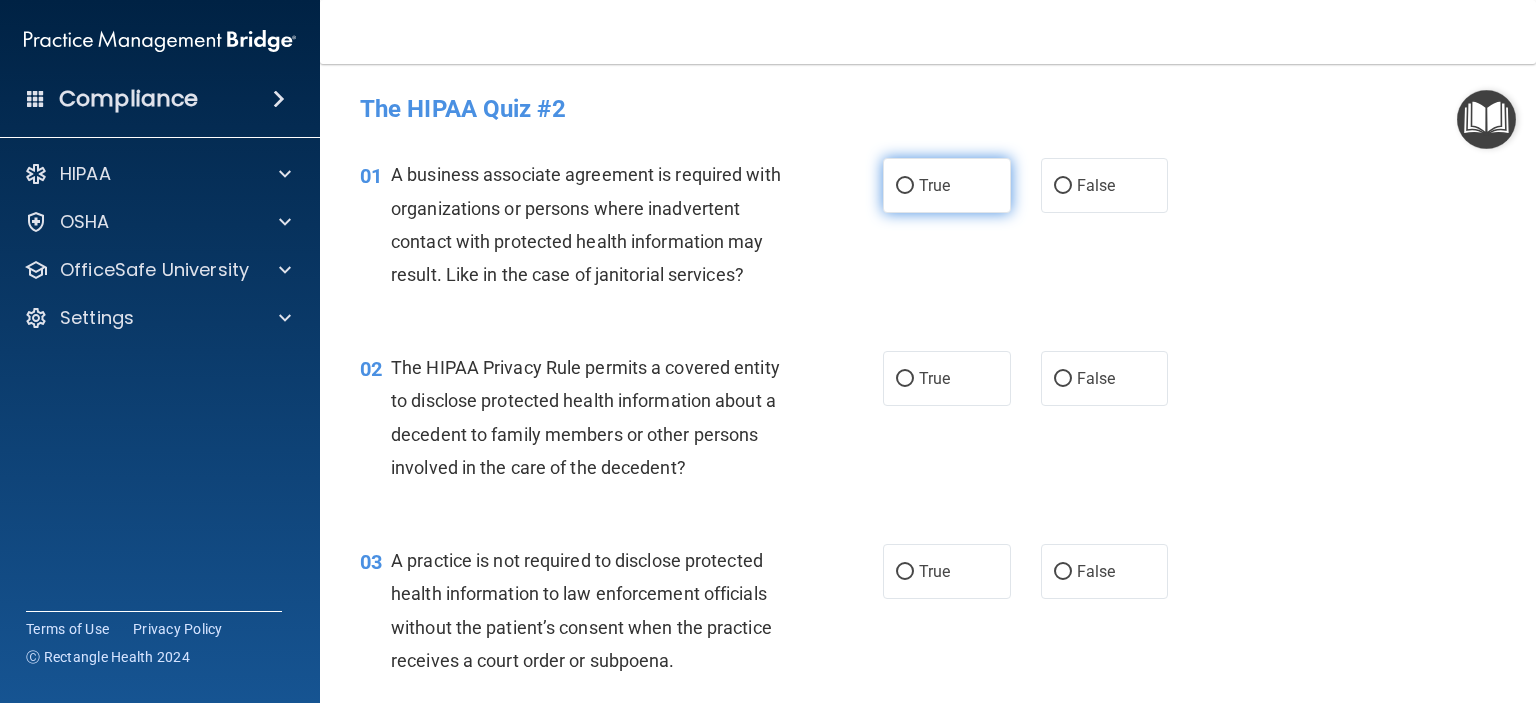 click on "True" at bounding box center [947, 185] 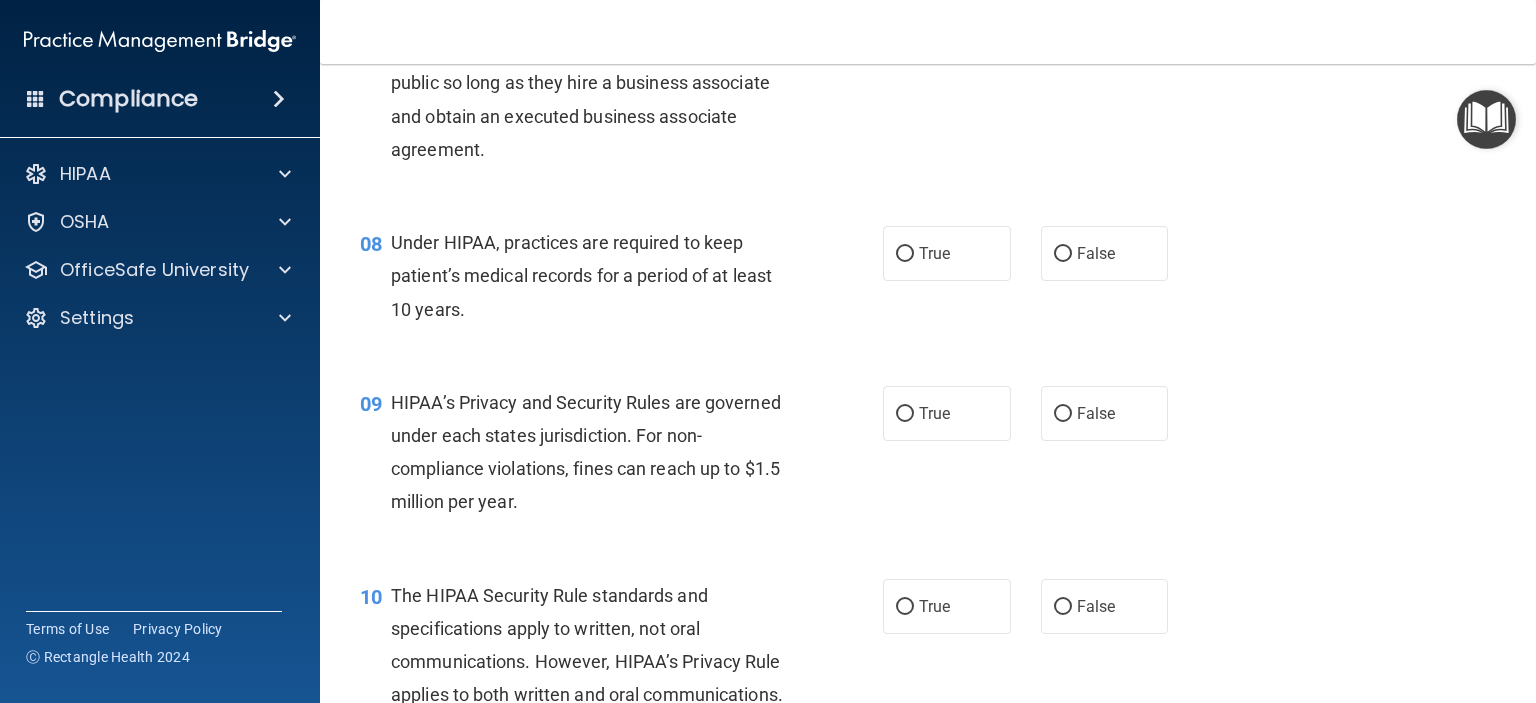 scroll, scrollTop: 1216, scrollLeft: 0, axis: vertical 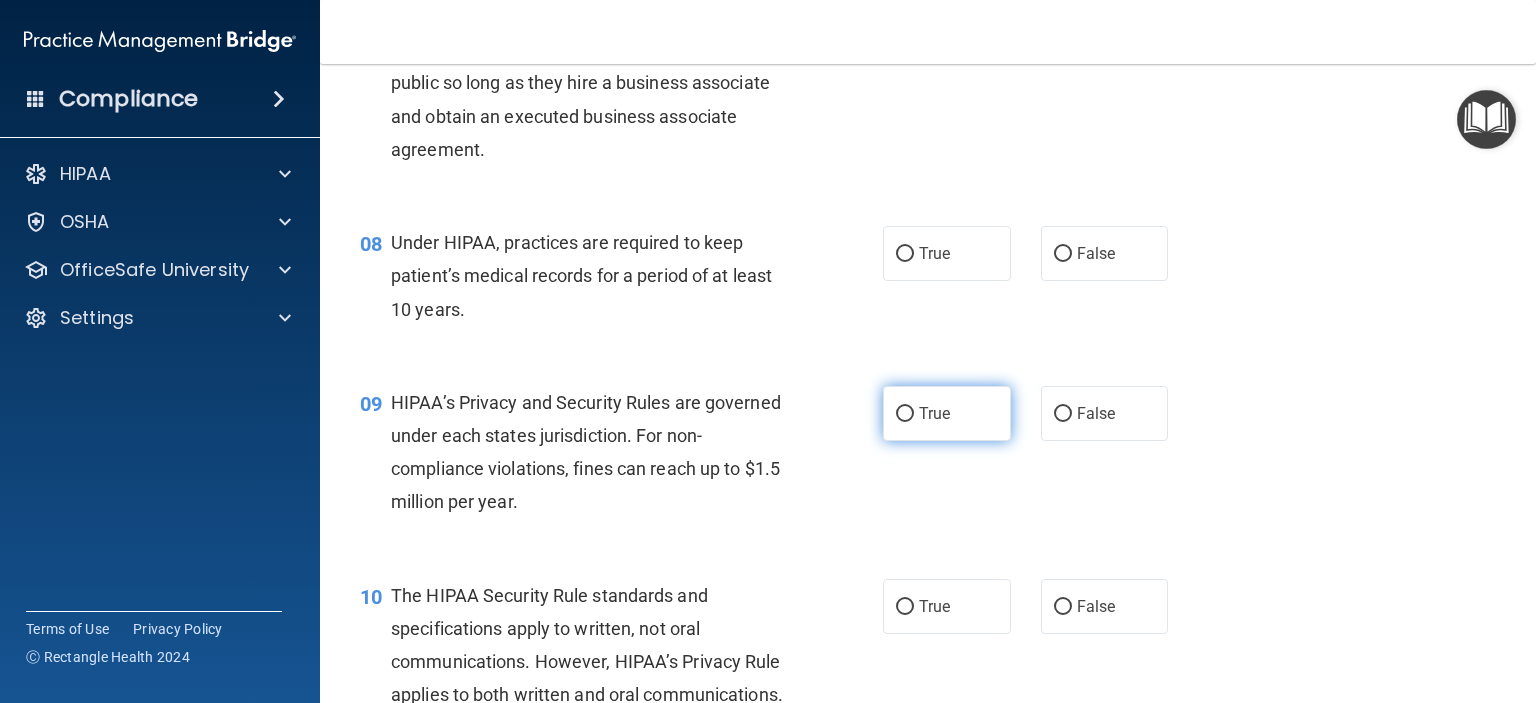 click on "True" at bounding box center (947, 413) 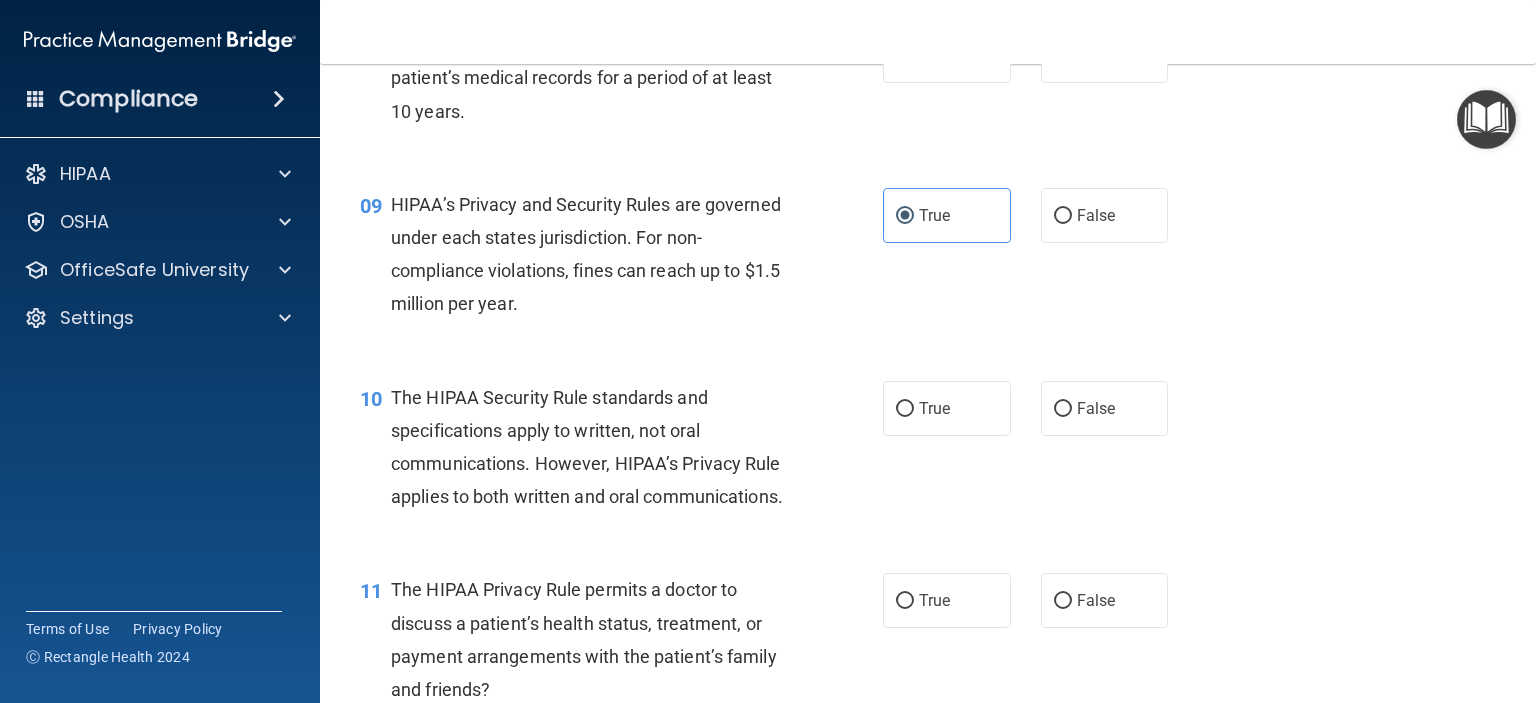 scroll, scrollTop: 1412, scrollLeft: 0, axis: vertical 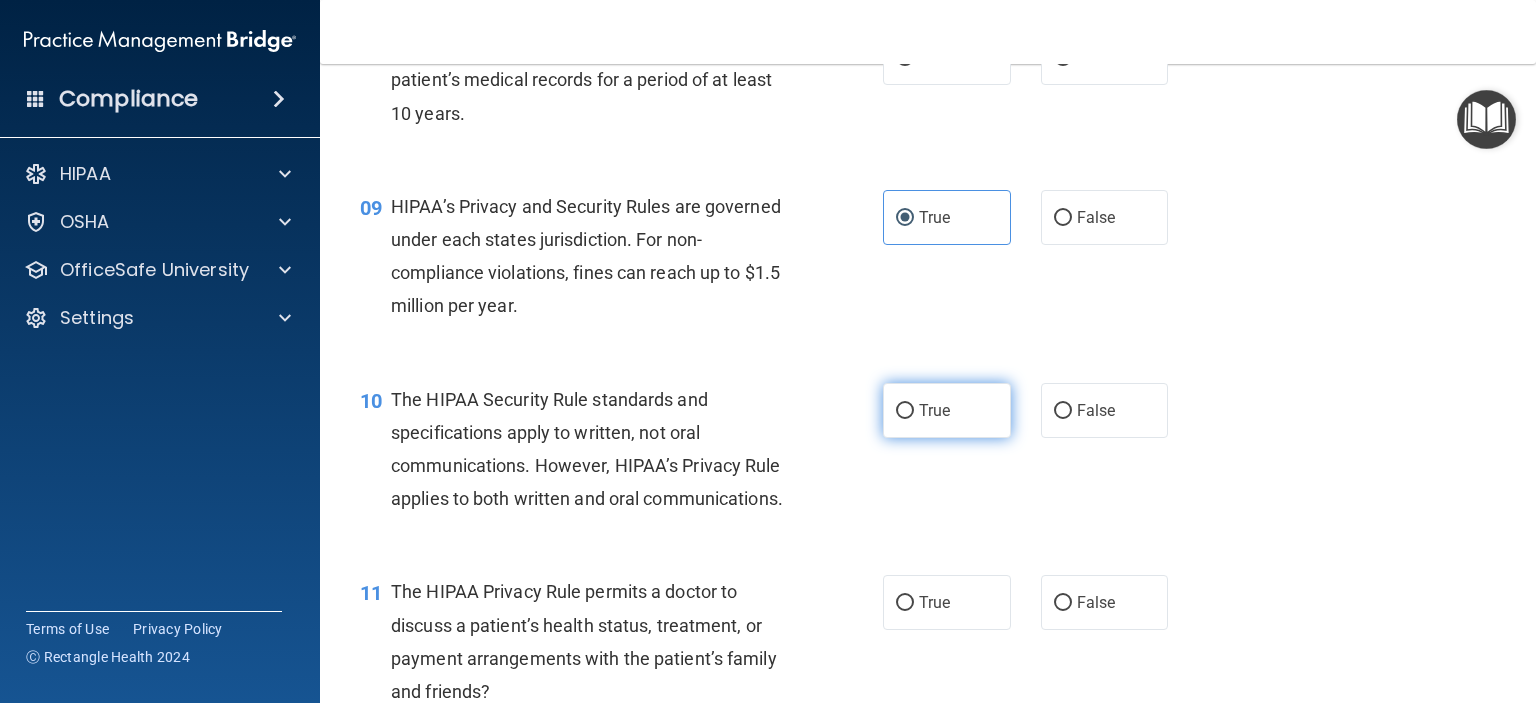 click on "True" at bounding box center [947, 410] 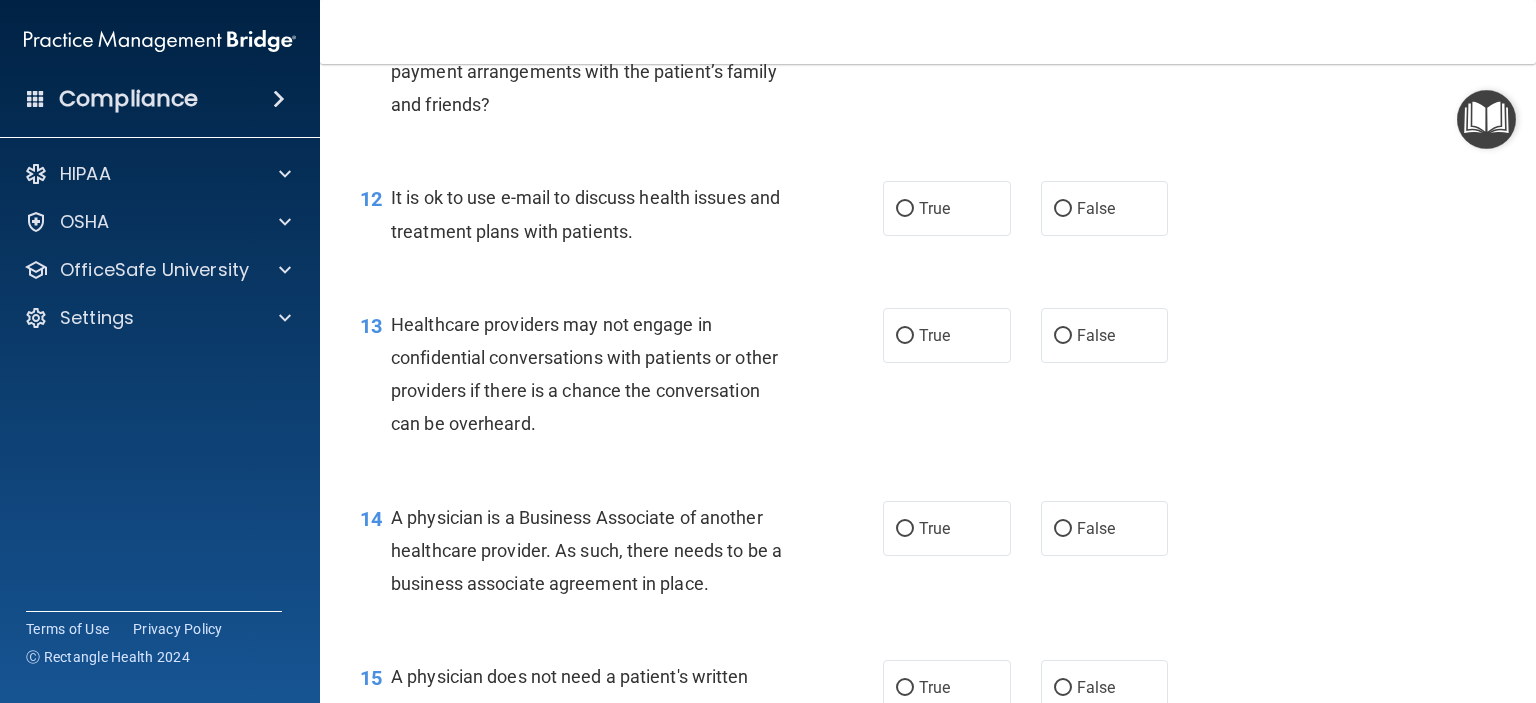 scroll, scrollTop: 1996, scrollLeft: 0, axis: vertical 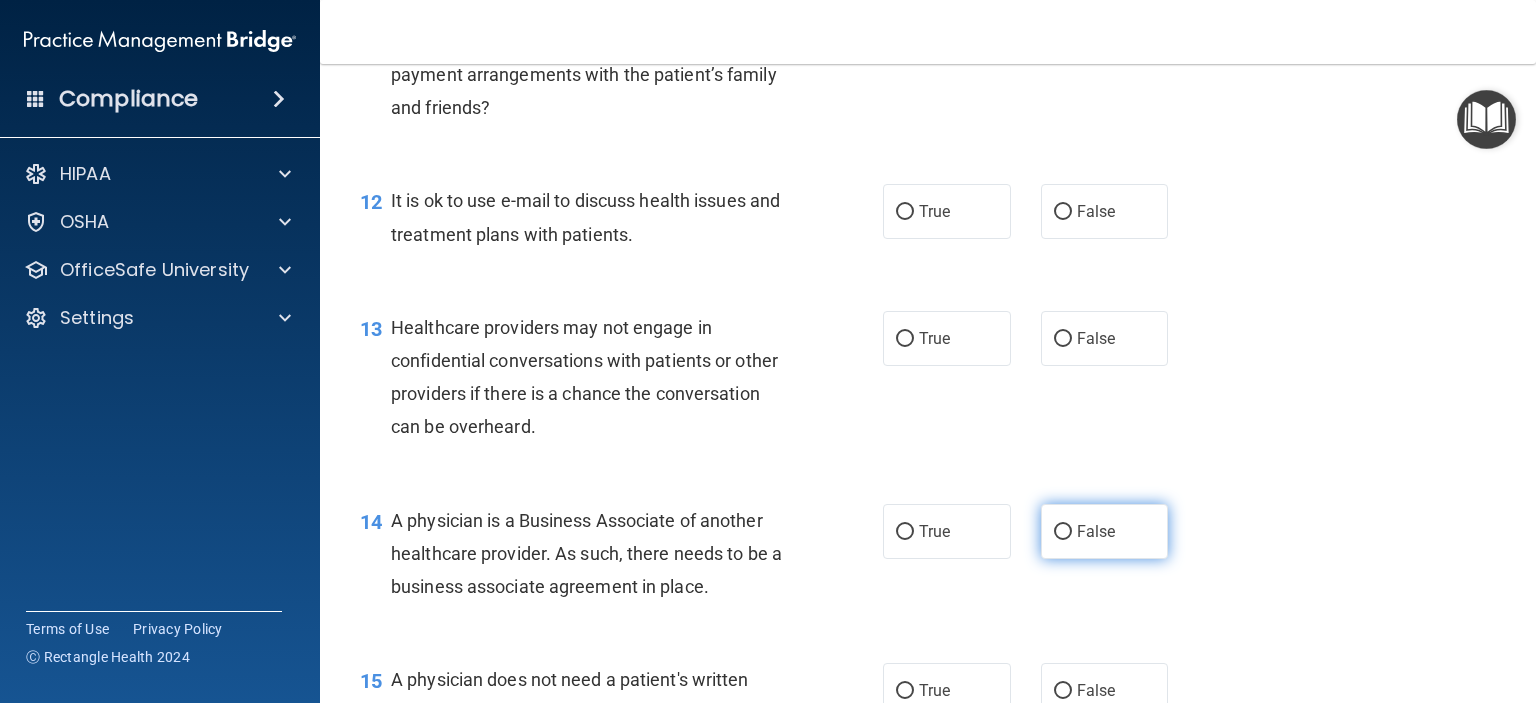 click on "False" at bounding box center (1105, 531) 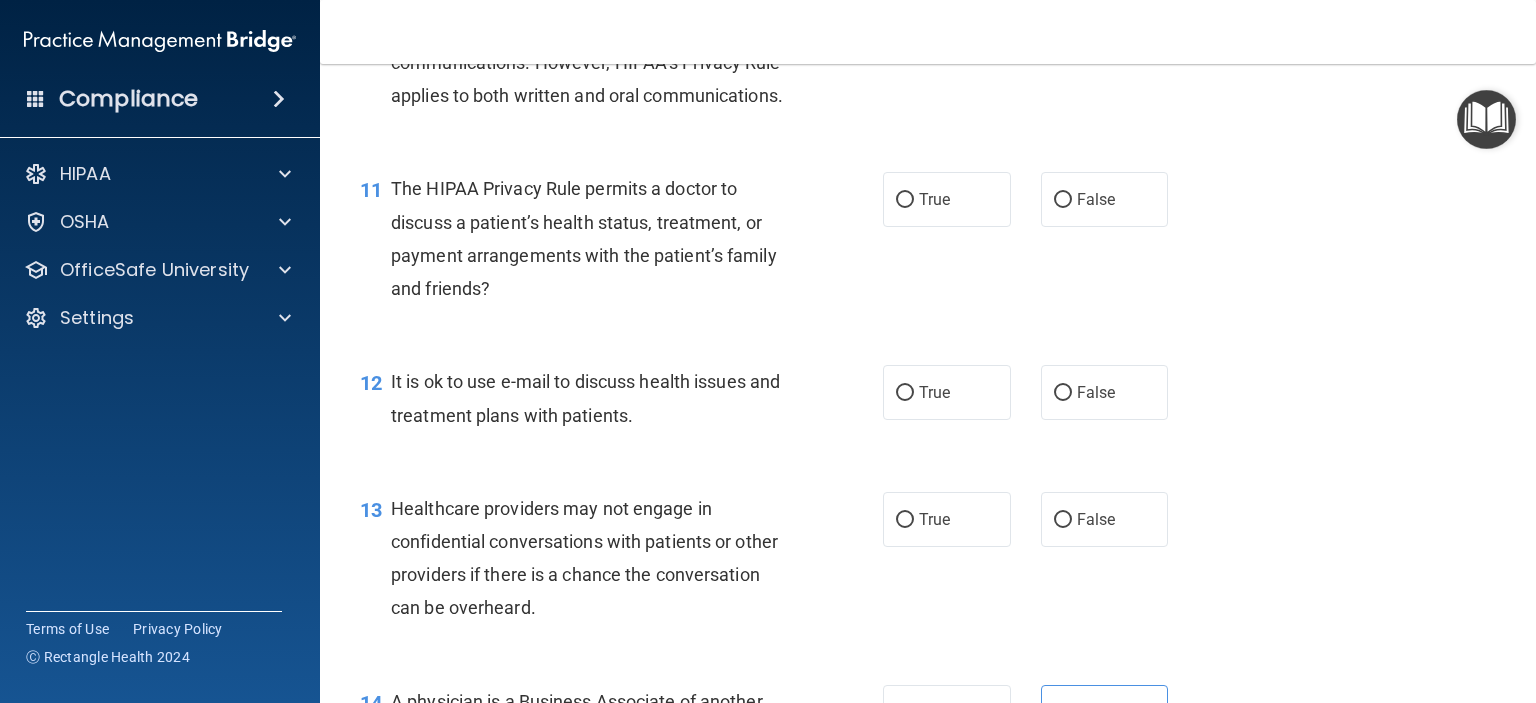 scroll, scrollTop: 1804, scrollLeft: 0, axis: vertical 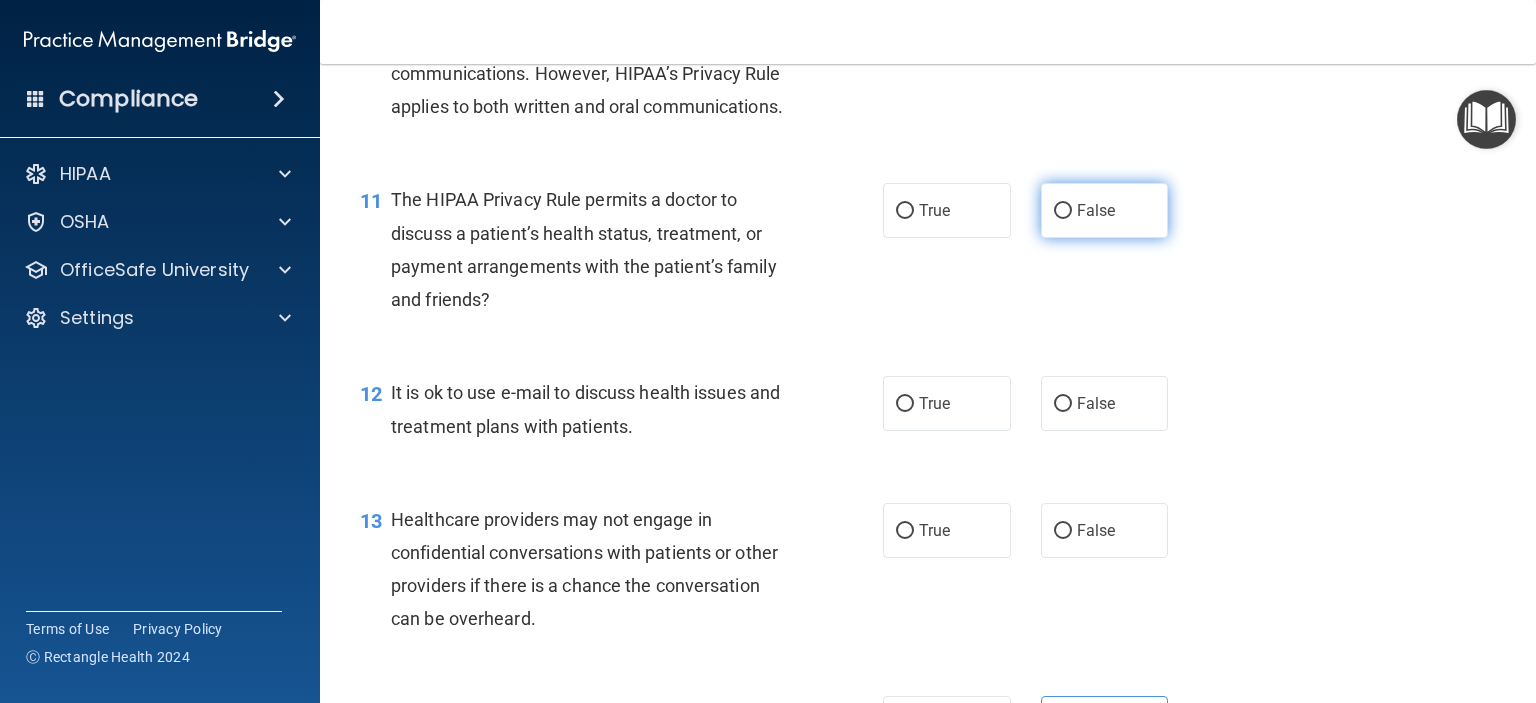 click on "False" at bounding box center [1105, 210] 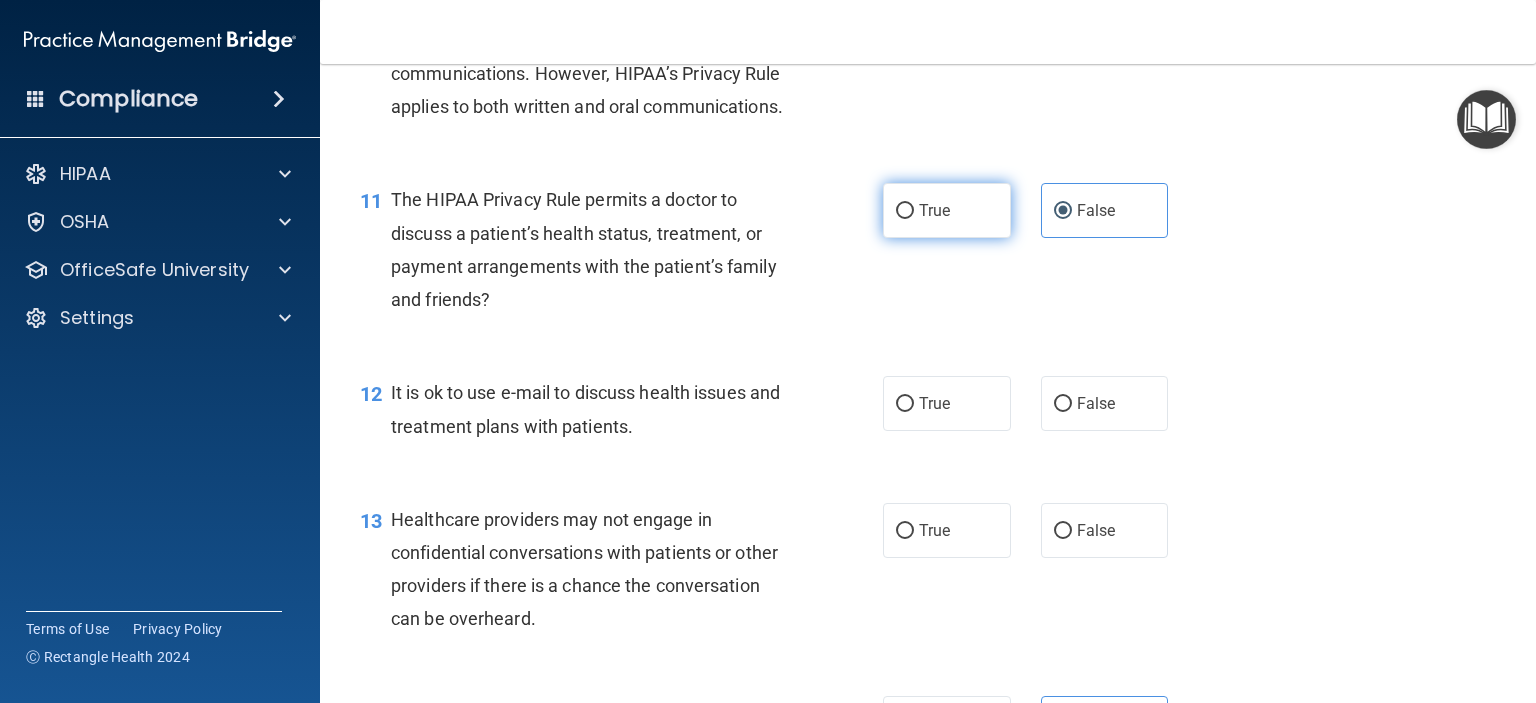 click on "True" at bounding box center [947, 210] 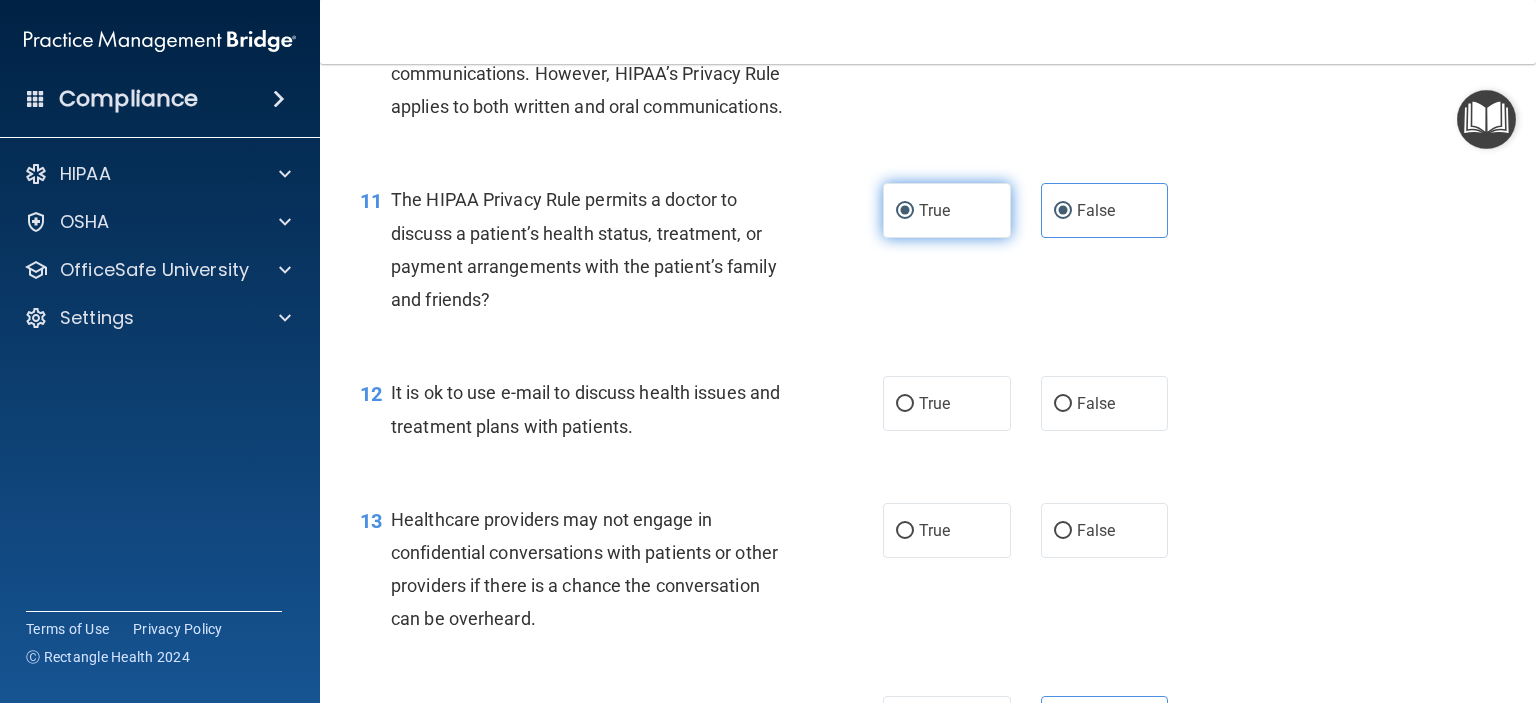 radio on "false" 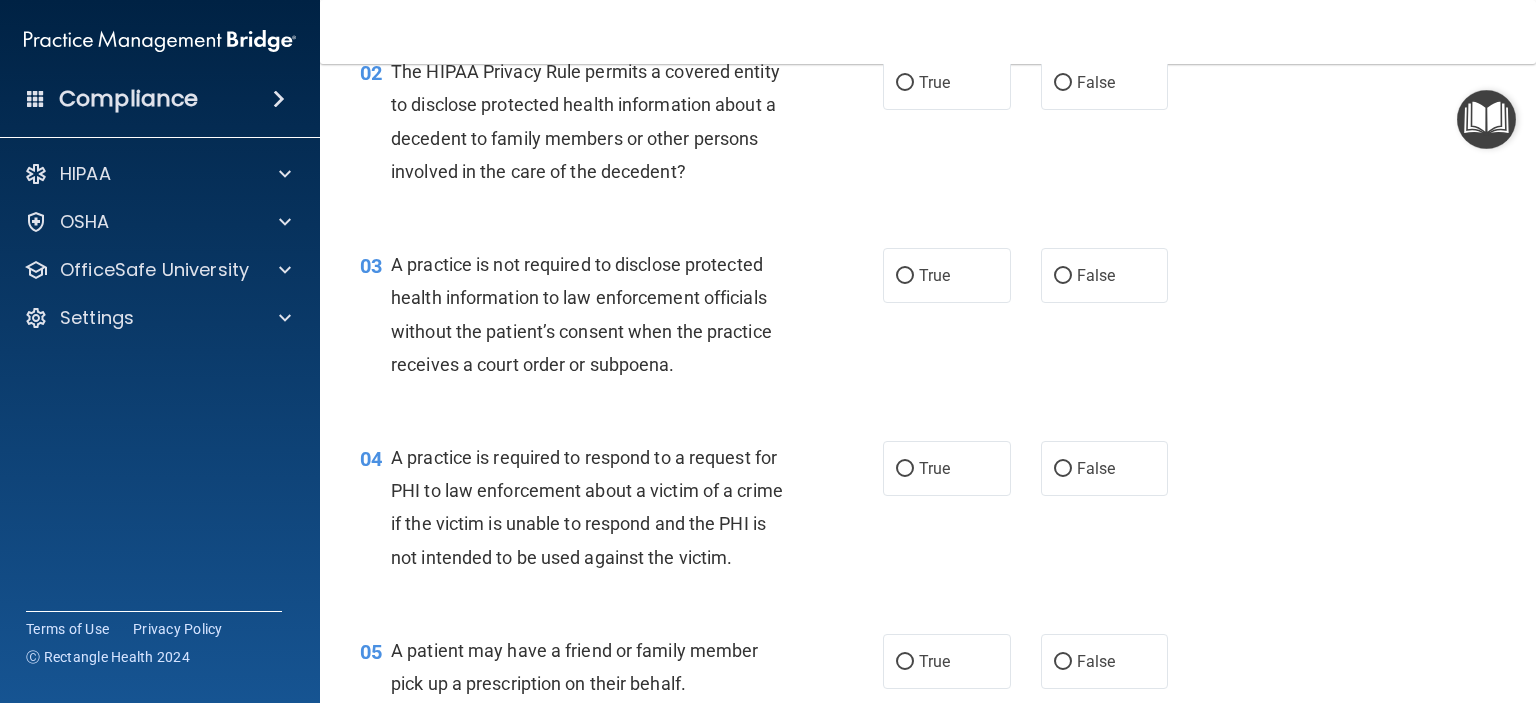 scroll, scrollTop: 0, scrollLeft: 0, axis: both 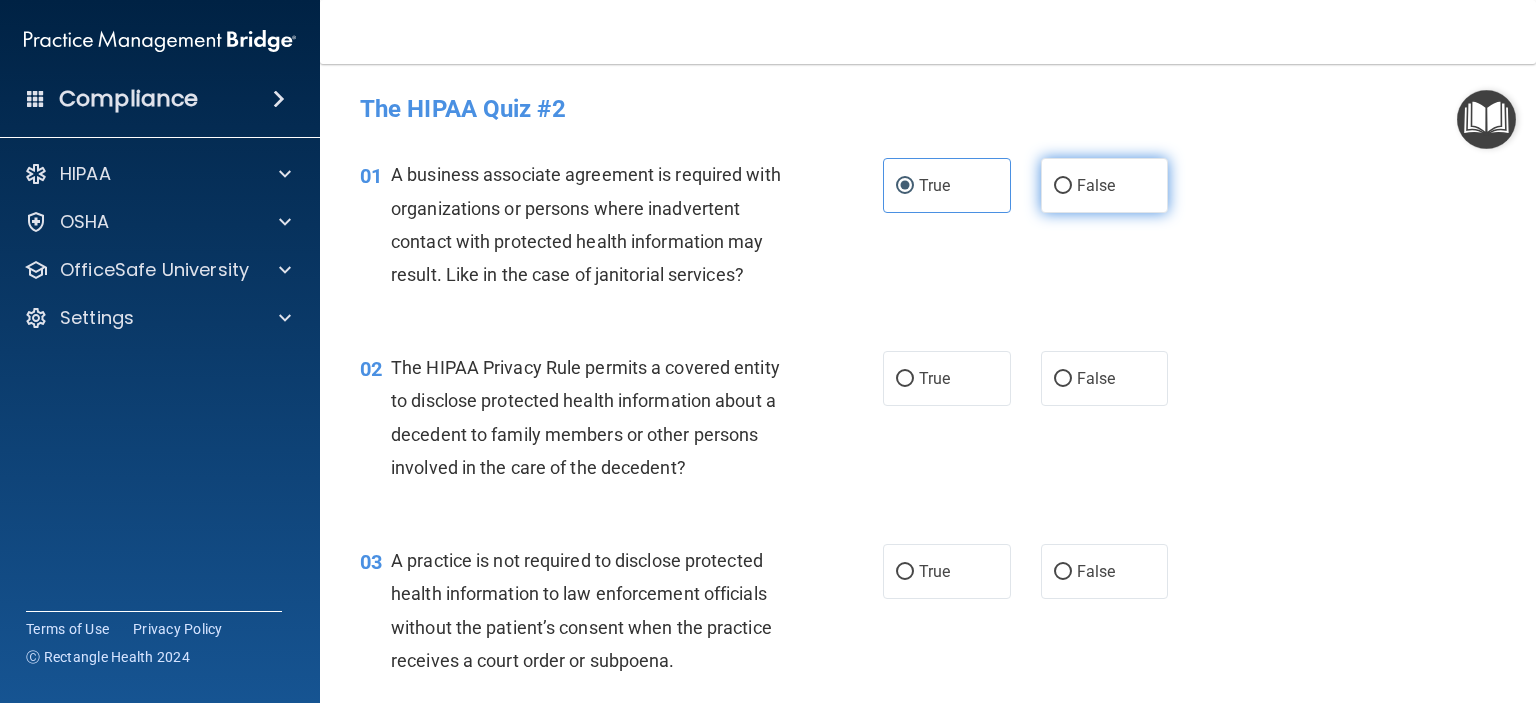 click on "False" at bounding box center [1096, 185] 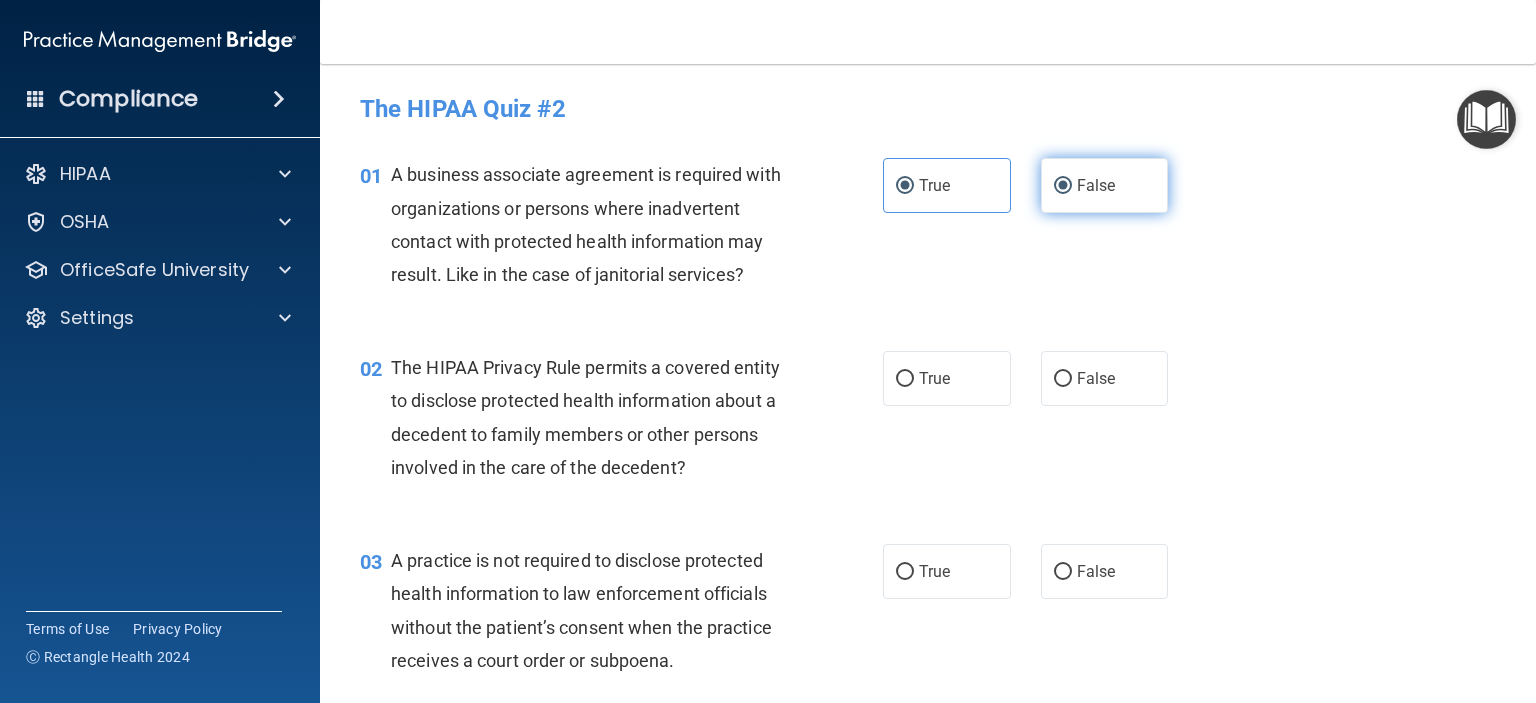 radio on "false" 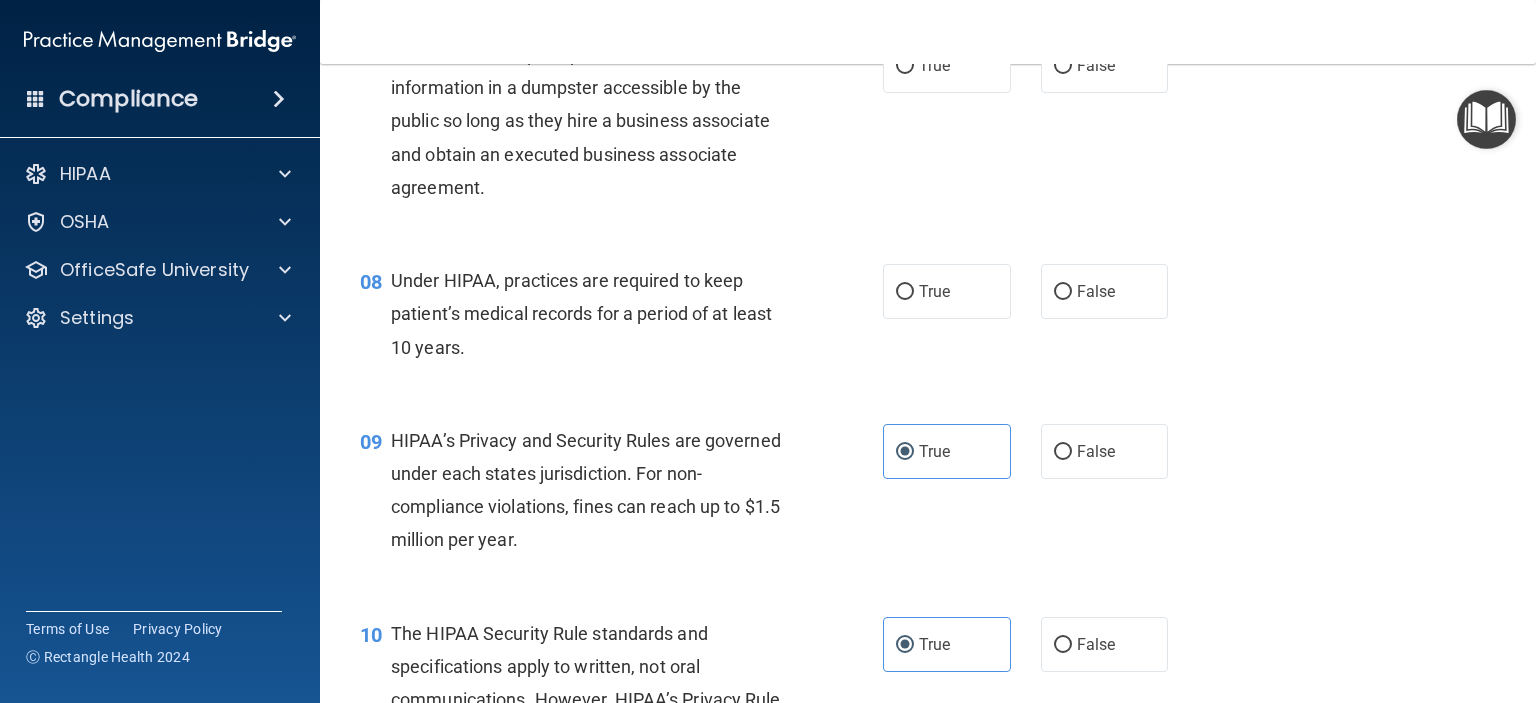 scroll, scrollTop: 1180, scrollLeft: 0, axis: vertical 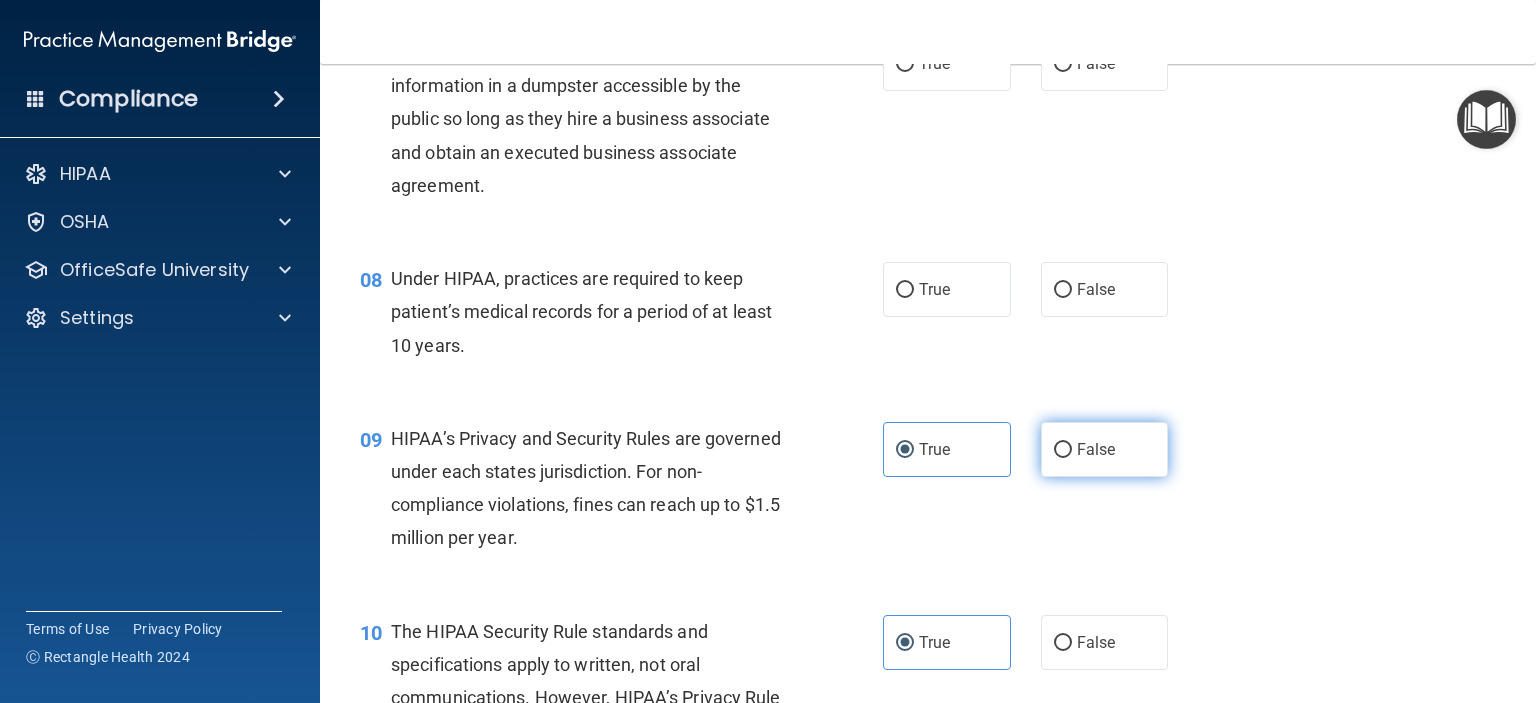 click on "False" at bounding box center (1105, 449) 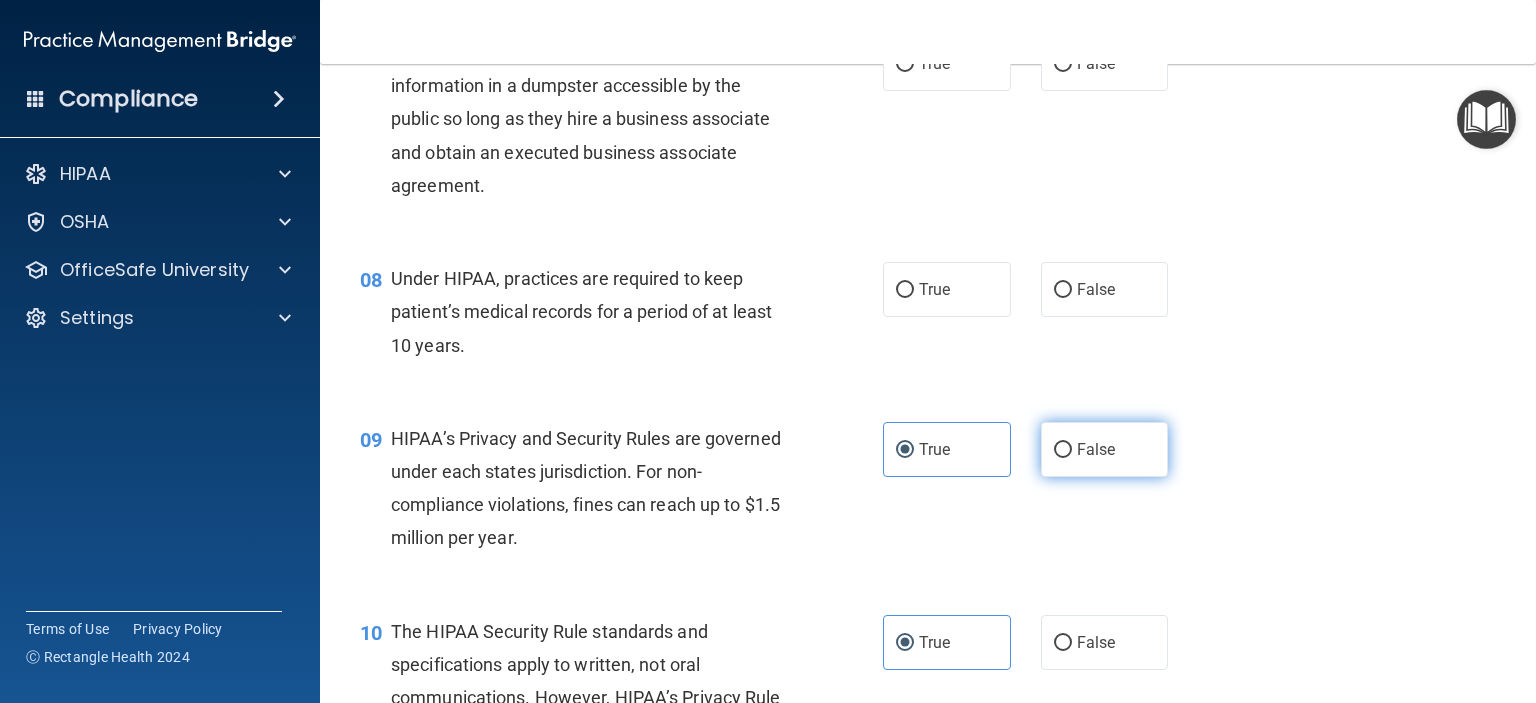 radio on "true" 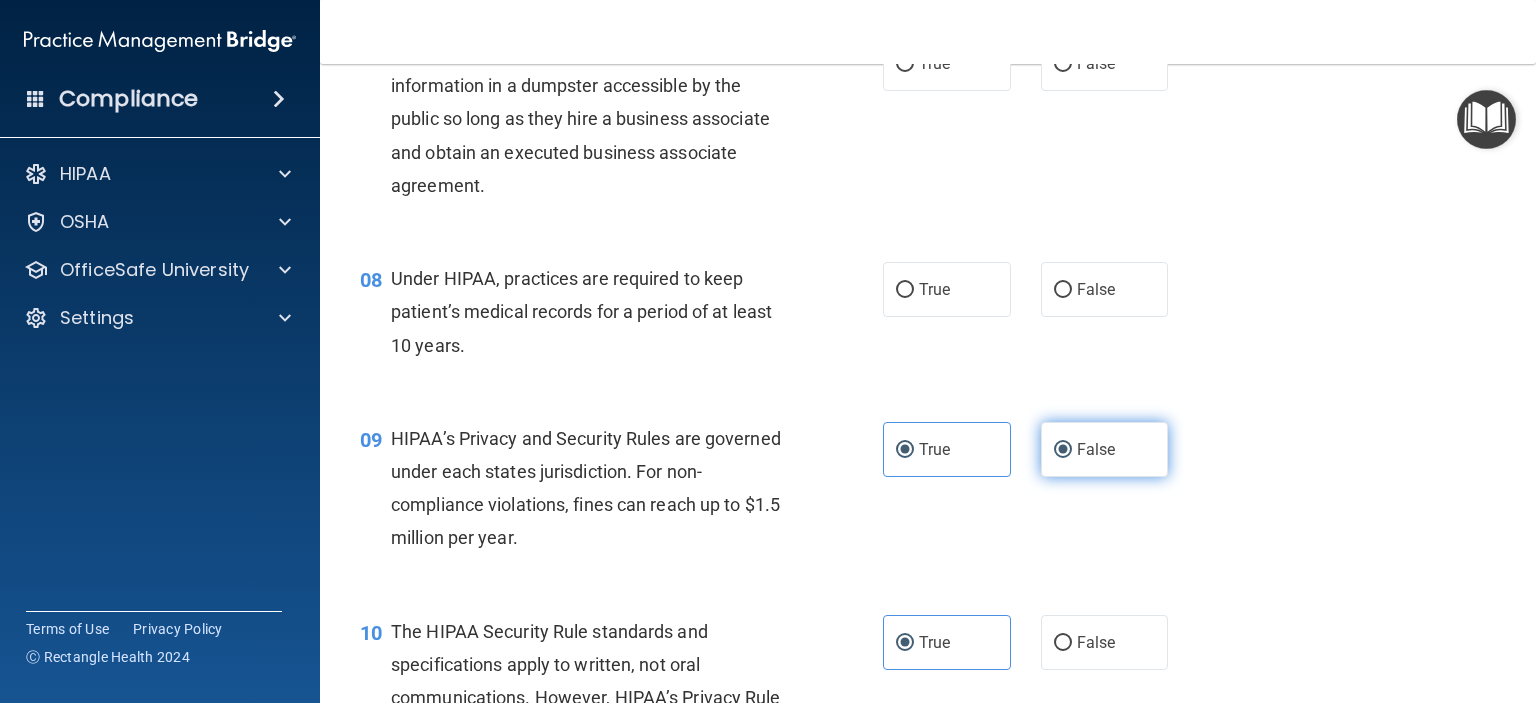 radio on "false" 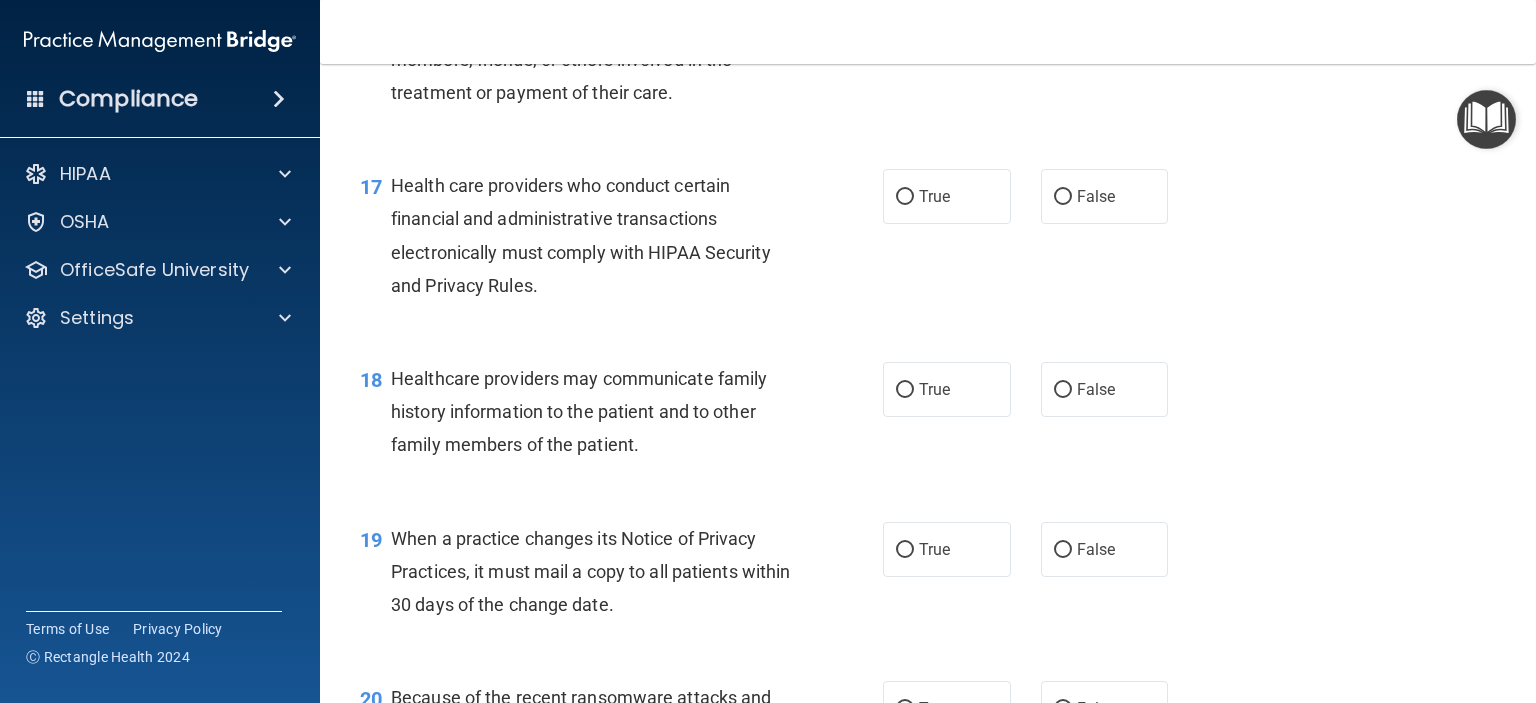 scroll, scrollTop: 2875, scrollLeft: 0, axis: vertical 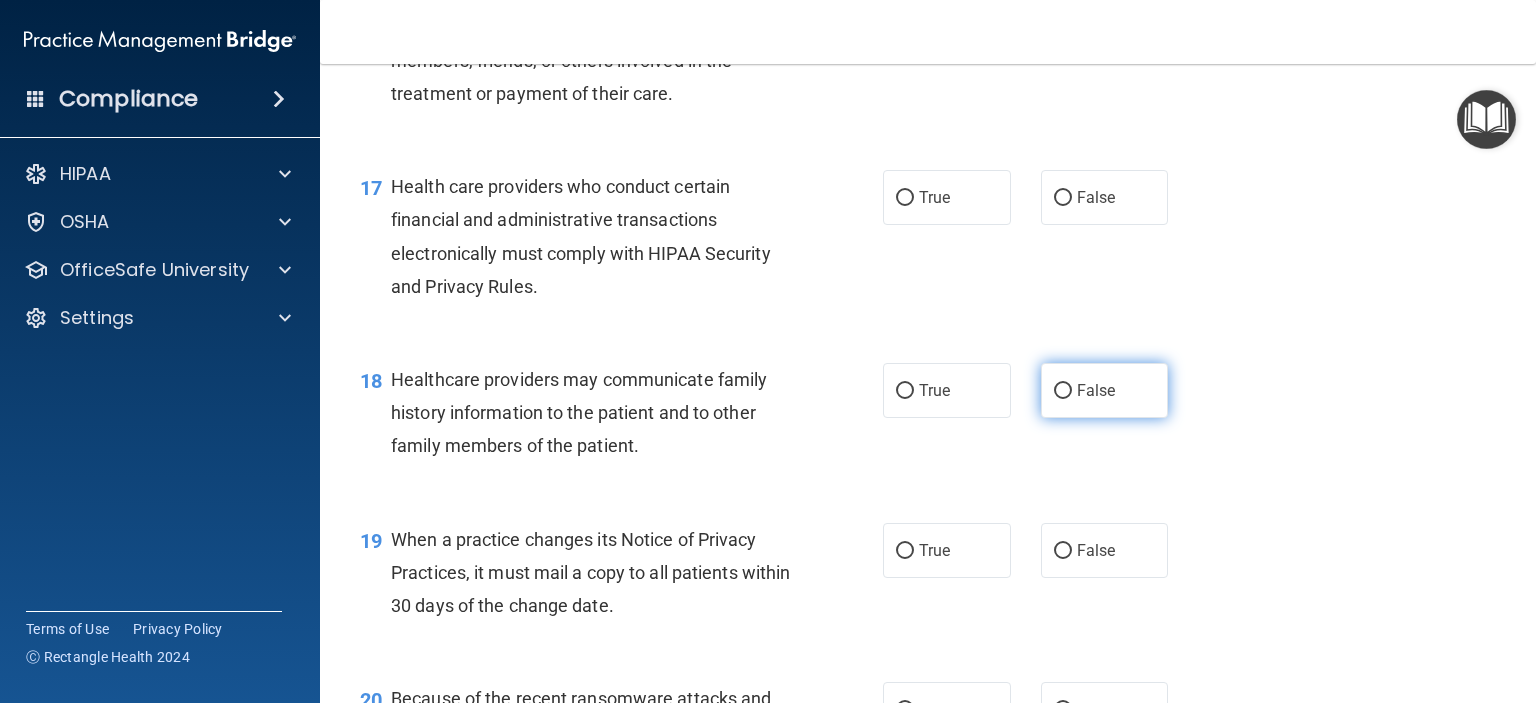 click on "False" at bounding box center (1096, 390) 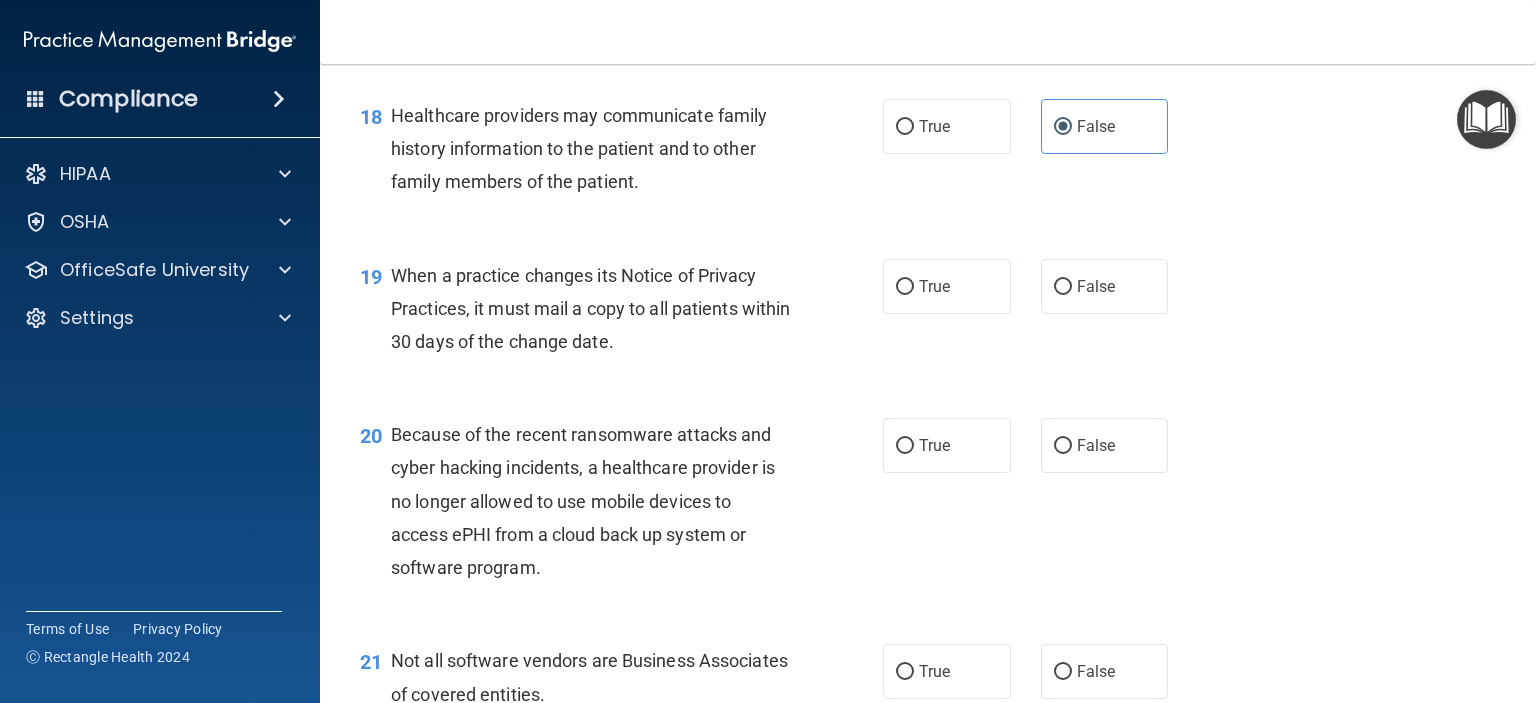 scroll, scrollTop: 3156, scrollLeft: 0, axis: vertical 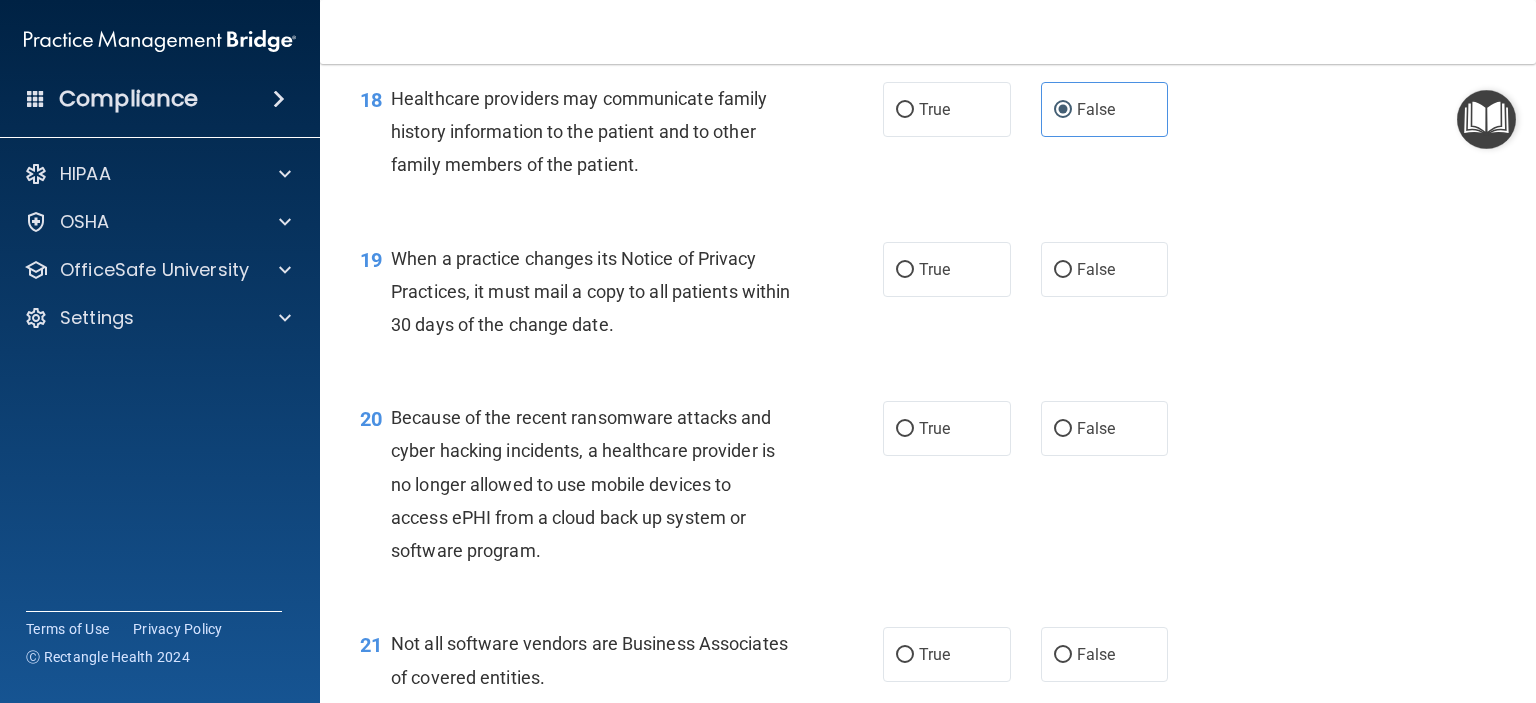 click on "20       Because of the recent ransomware attacks and cyber hacking incidents, a healthcare provider is no longer allowed to use mobile devices to access ePHI from a cloud back up system or software program.                 True           False" at bounding box center (928, 489) 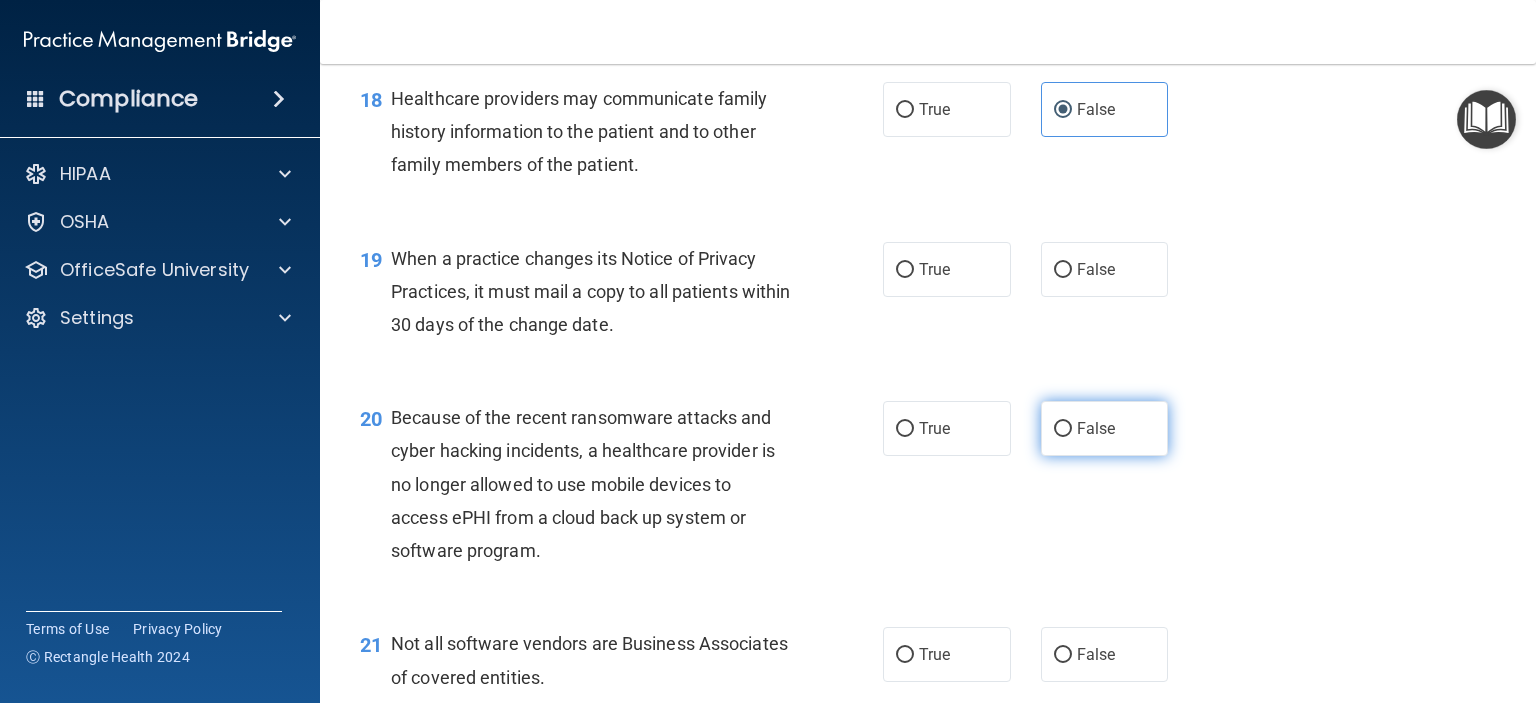 click on "False" at bounding box center (1096, 428) 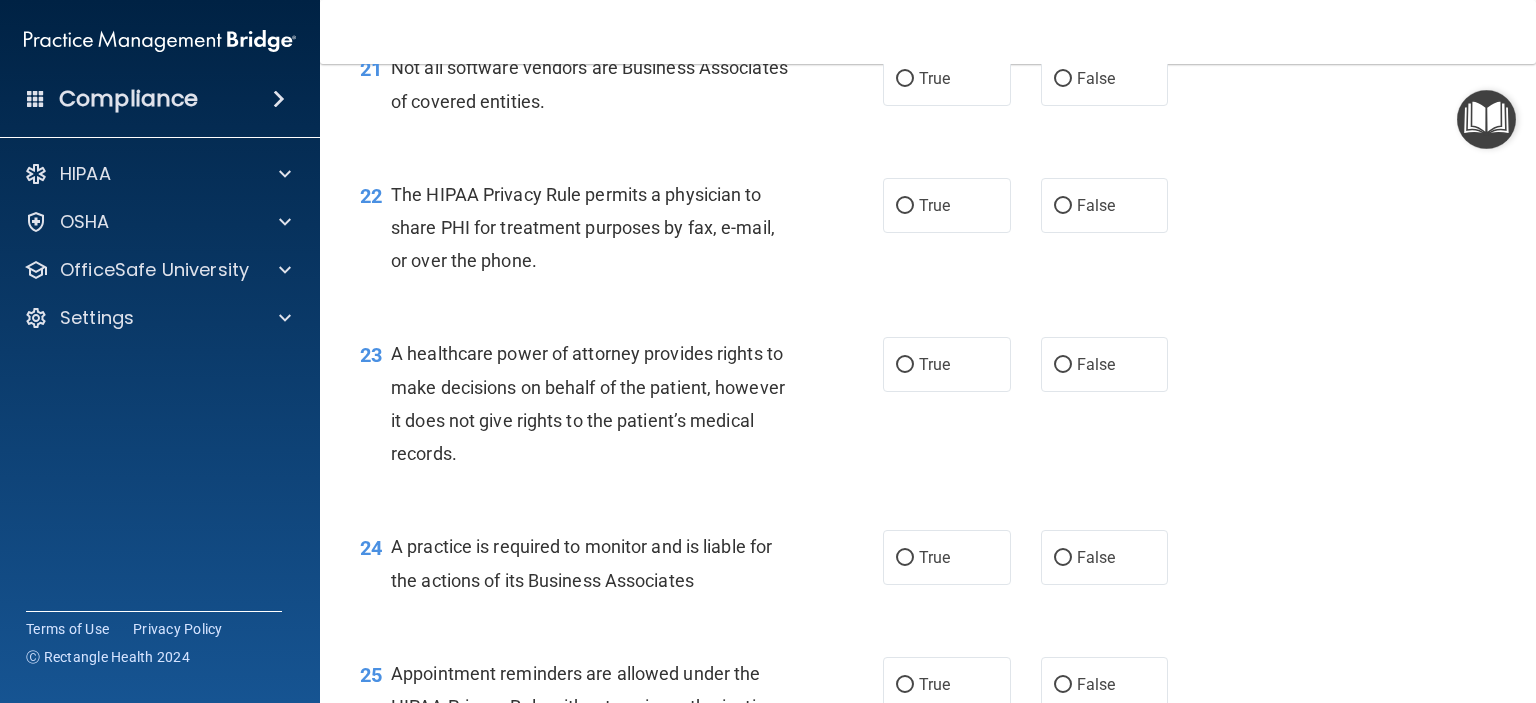 scroll, scrollTop: 3734, scrollLeft: 0, axis: vertical 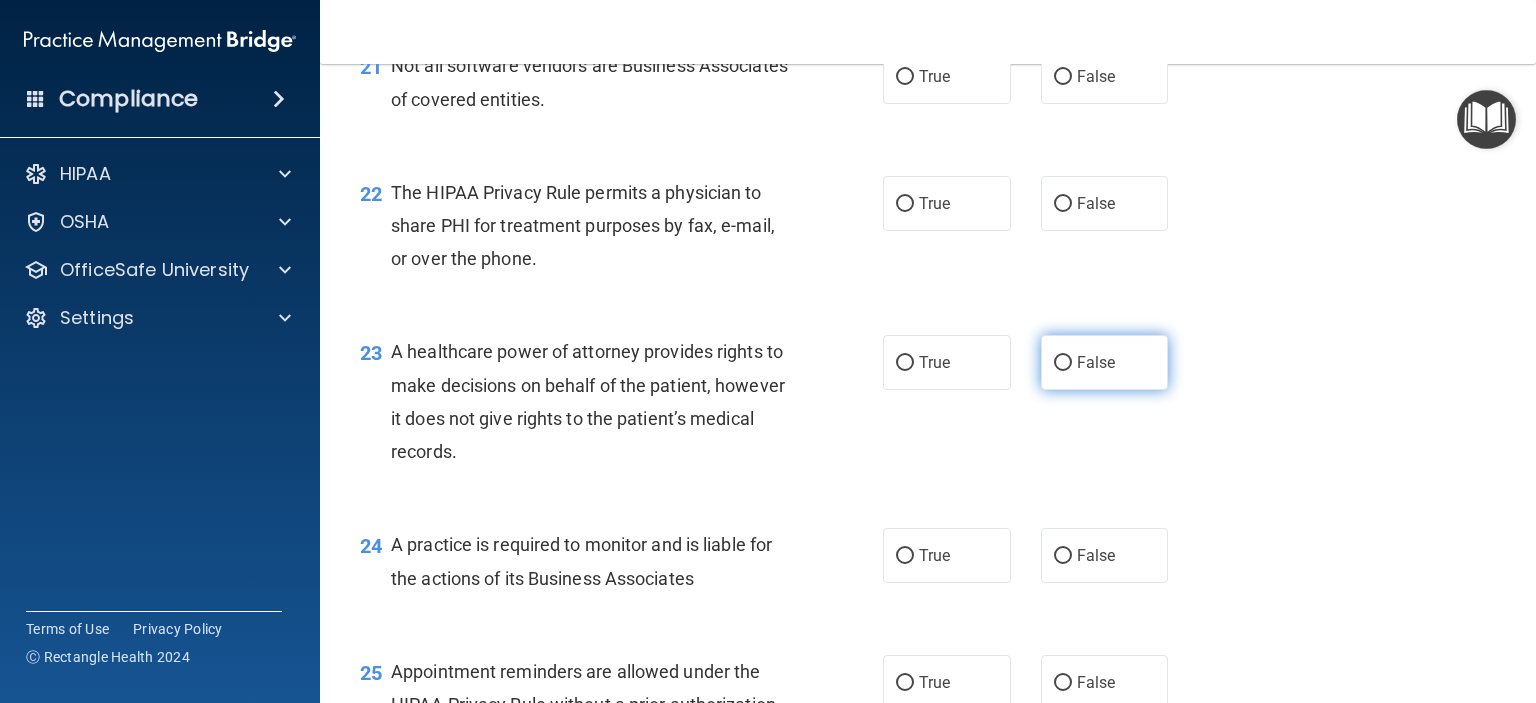 click on "False" at bounding box center [1063, 363] 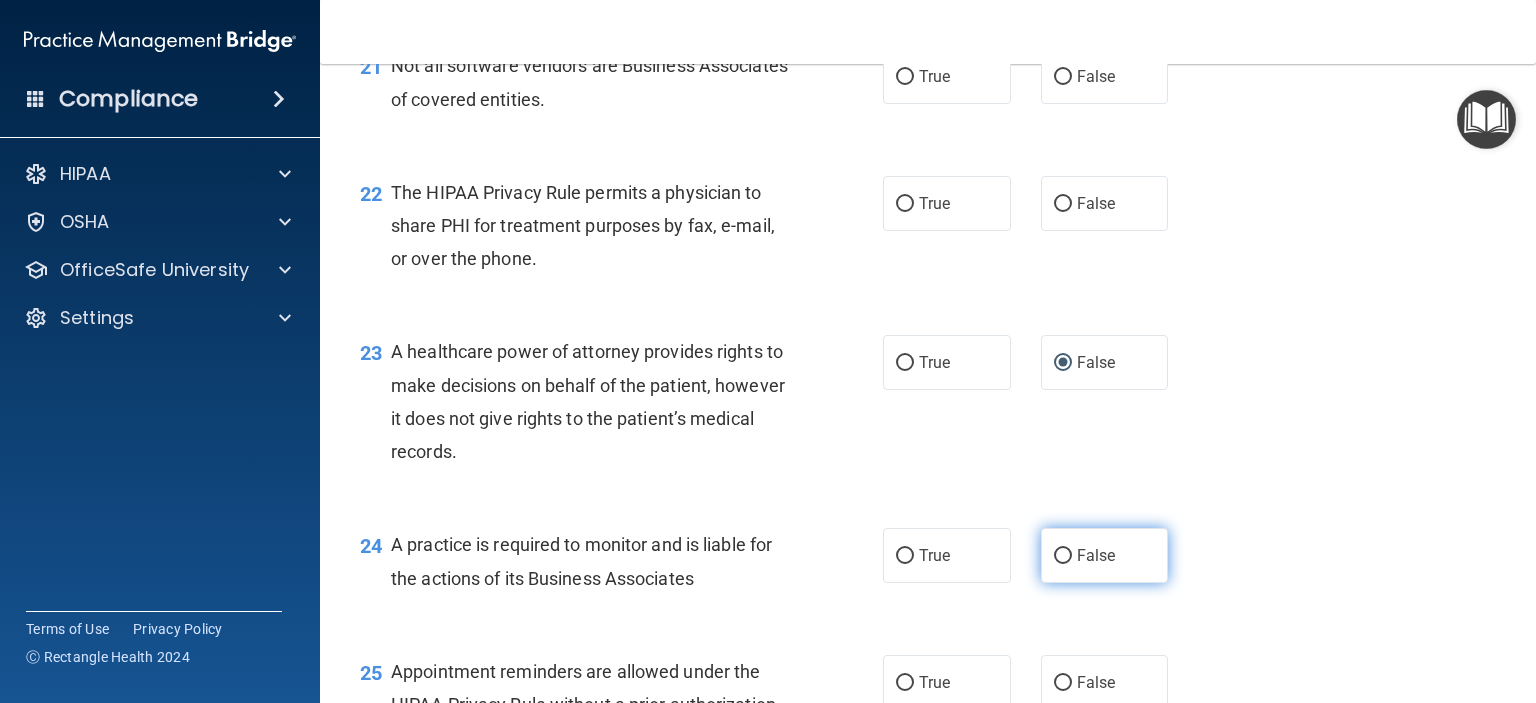 click on "False" at bounding box center (1096, 555) 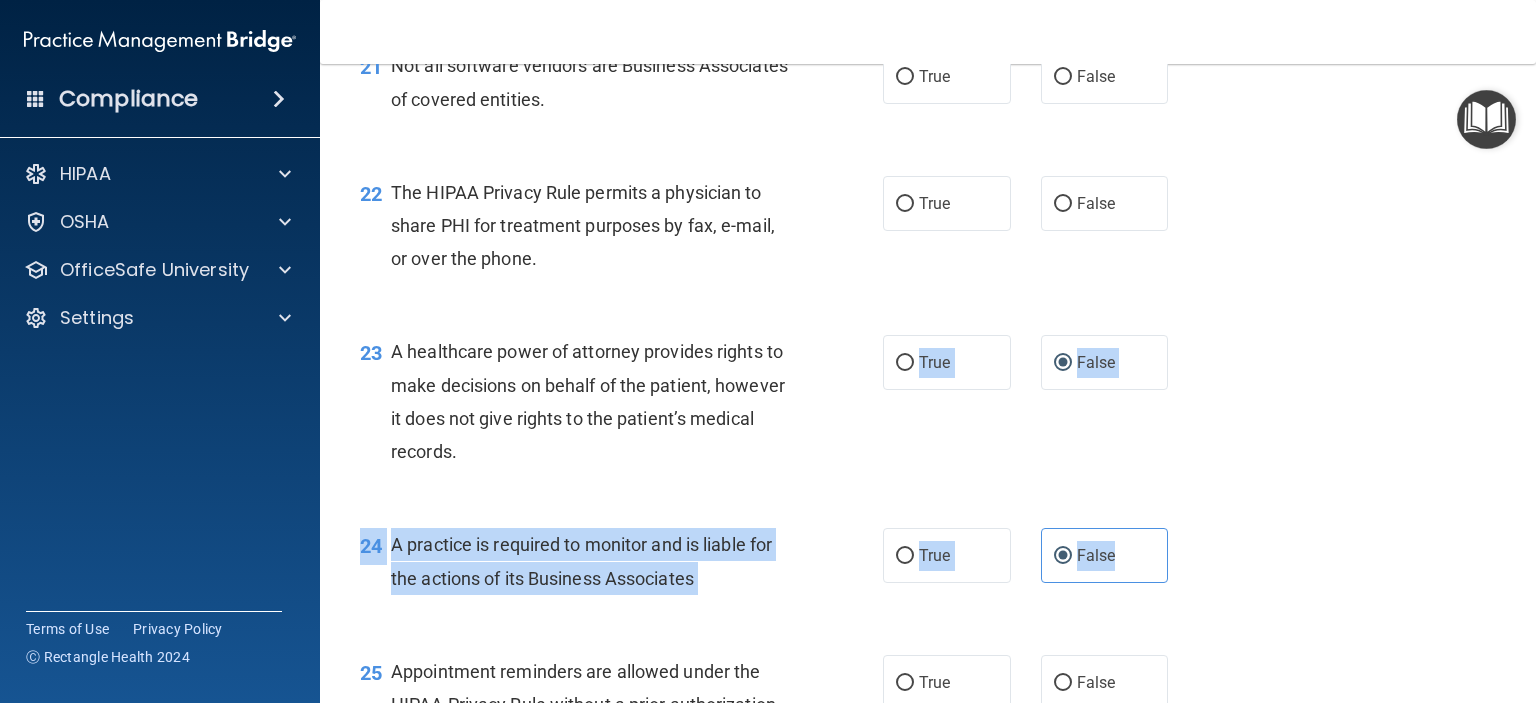 drag, startPoint x: 1080, startPoint y: 631, endPoint x: 854, endPoint y: 522, distance: 250.91234 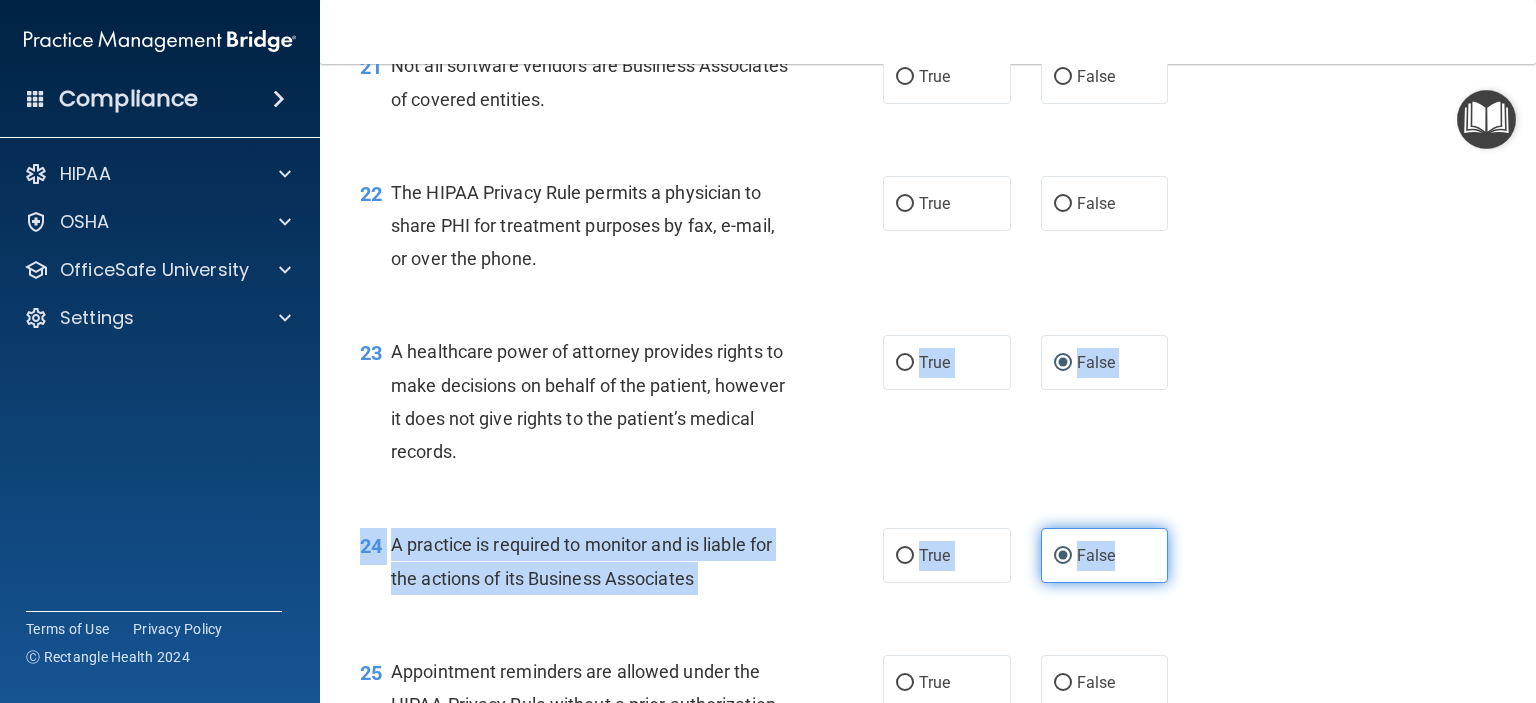 click on "False" at bounding box center (1105, 555) 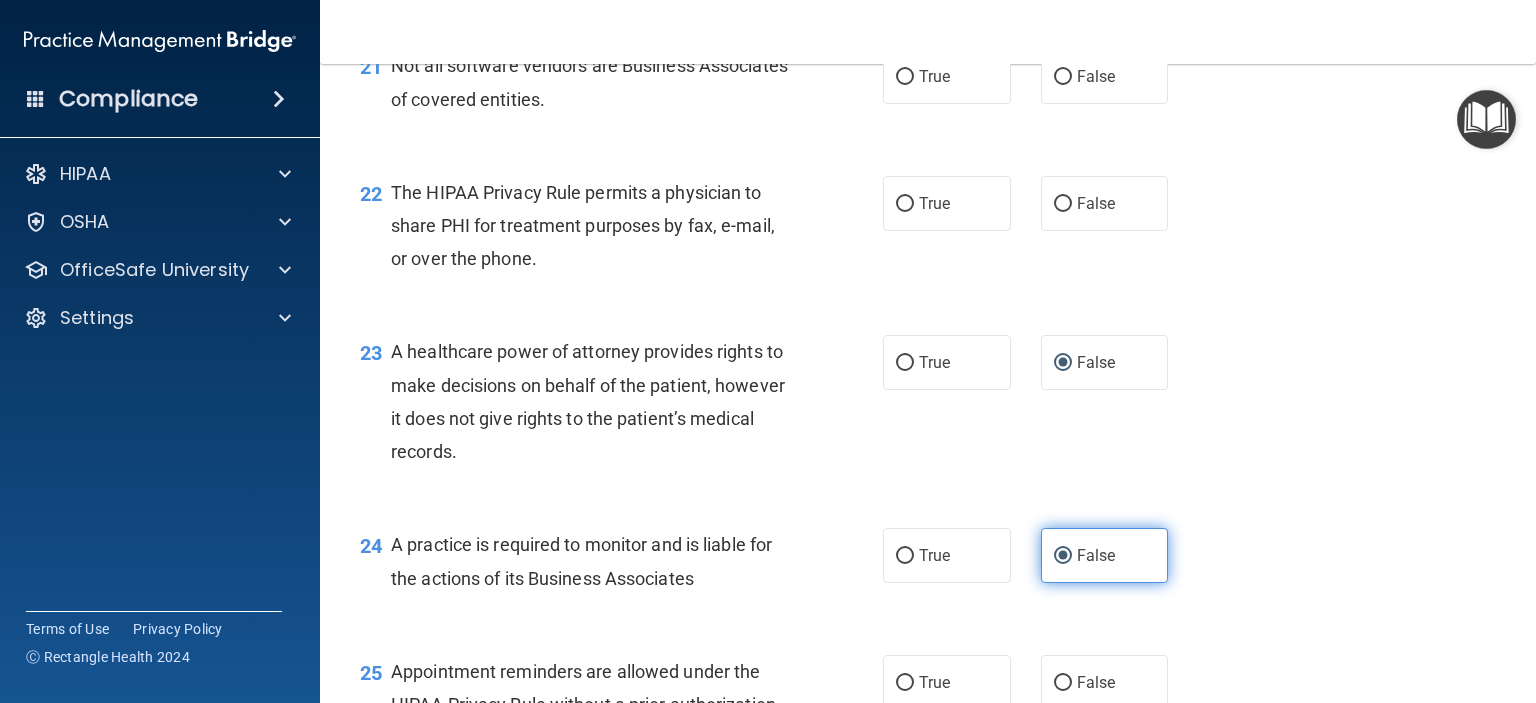 click on "False" at bounding box center [1105, 555] 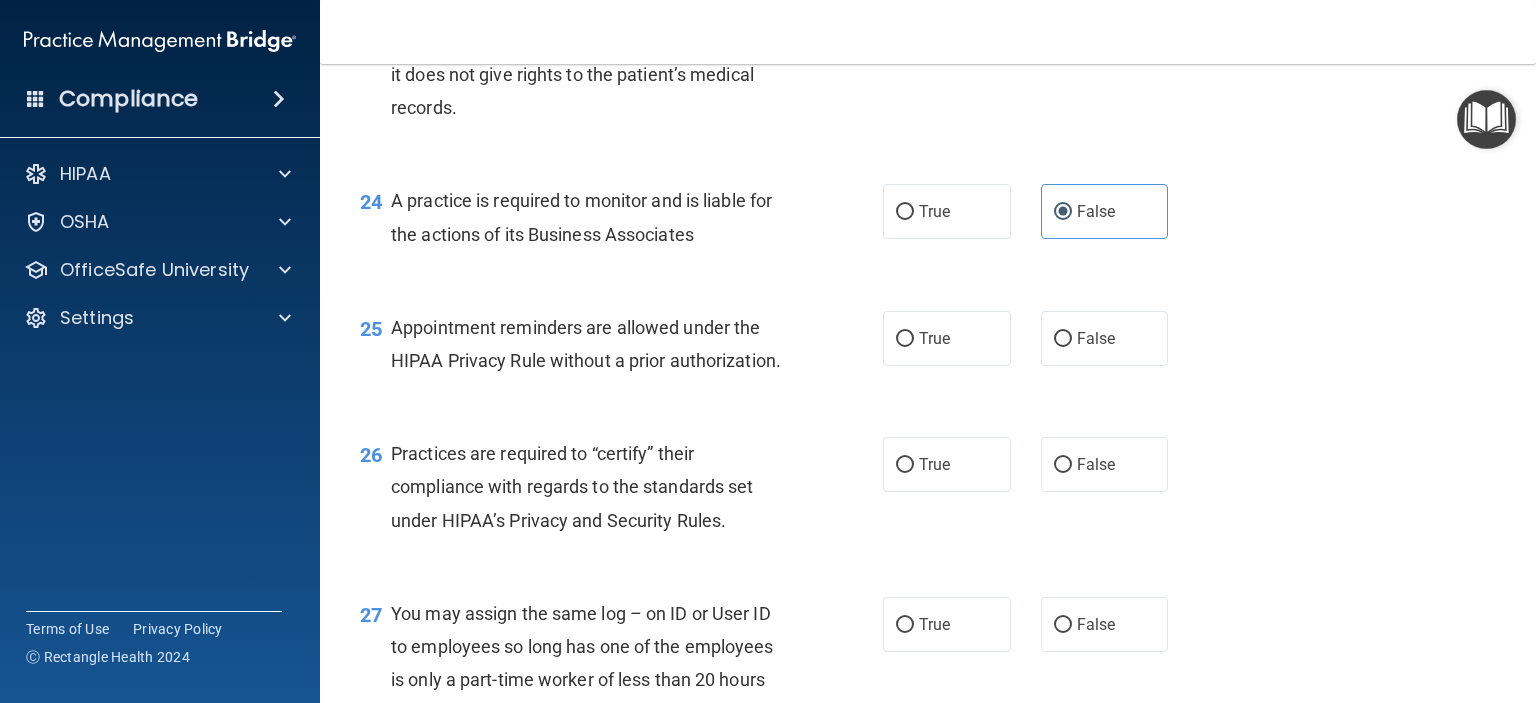 scroll, scrollTop: 4079, scrollLeft: 0, axis: vertical 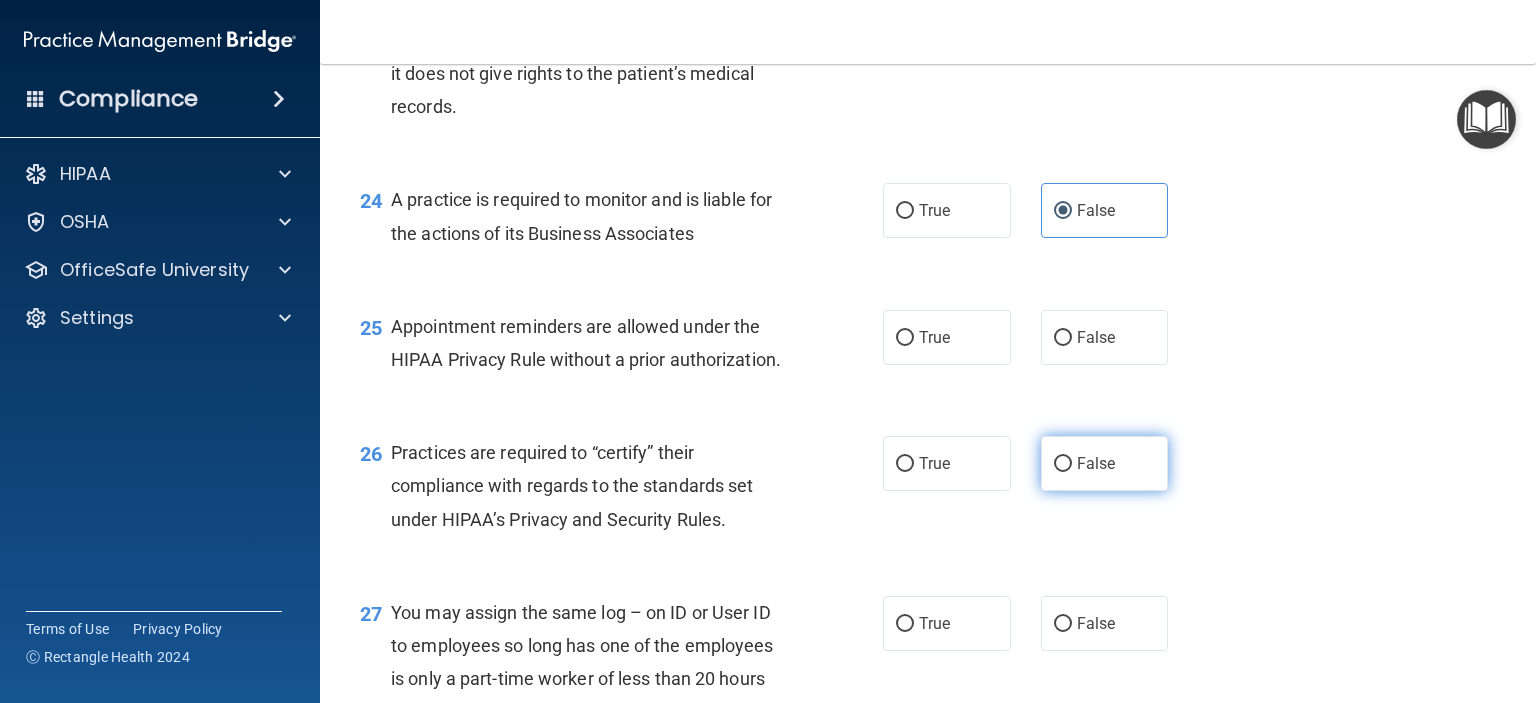 click on "False" at bounding box center [1105, 463] 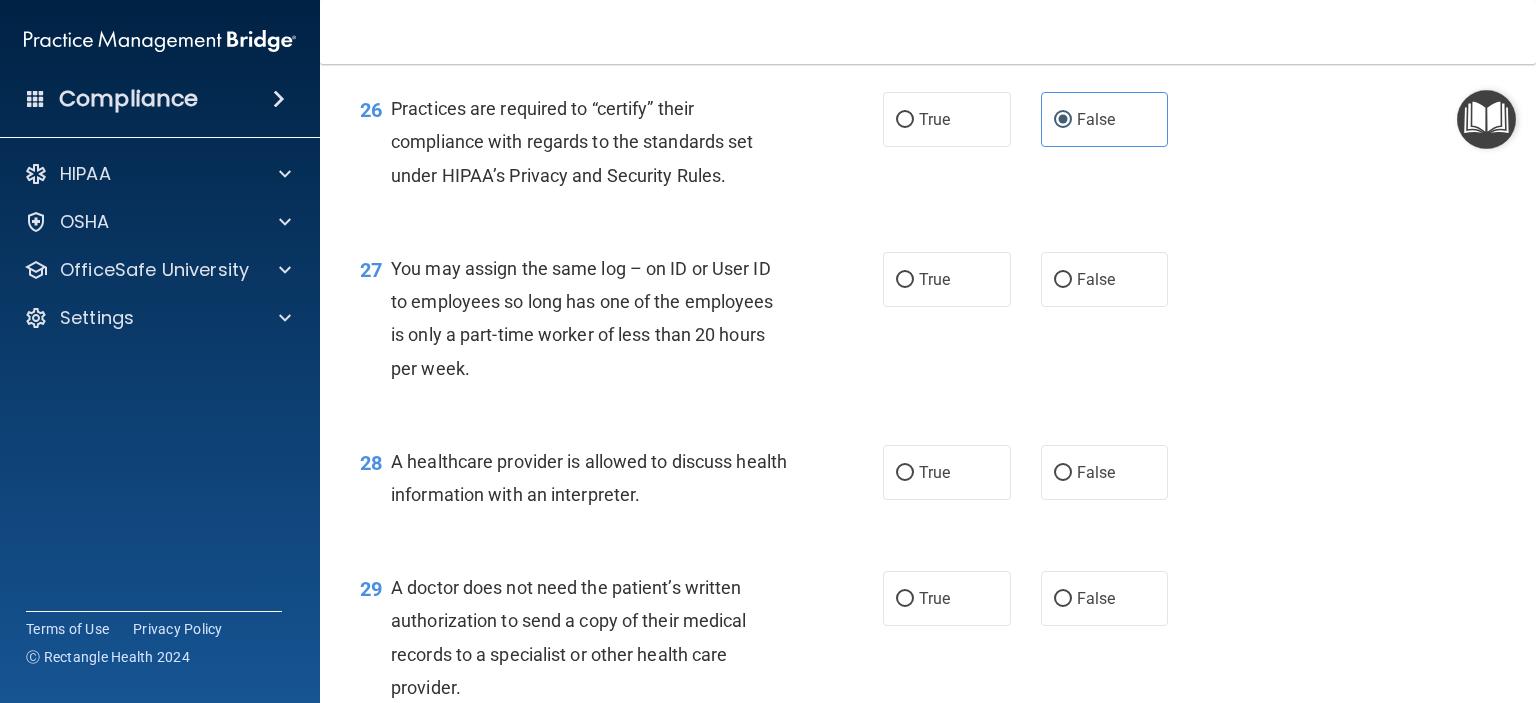 scroll, scrollTop: 4434, scrollLeft: 0, axis: vertical 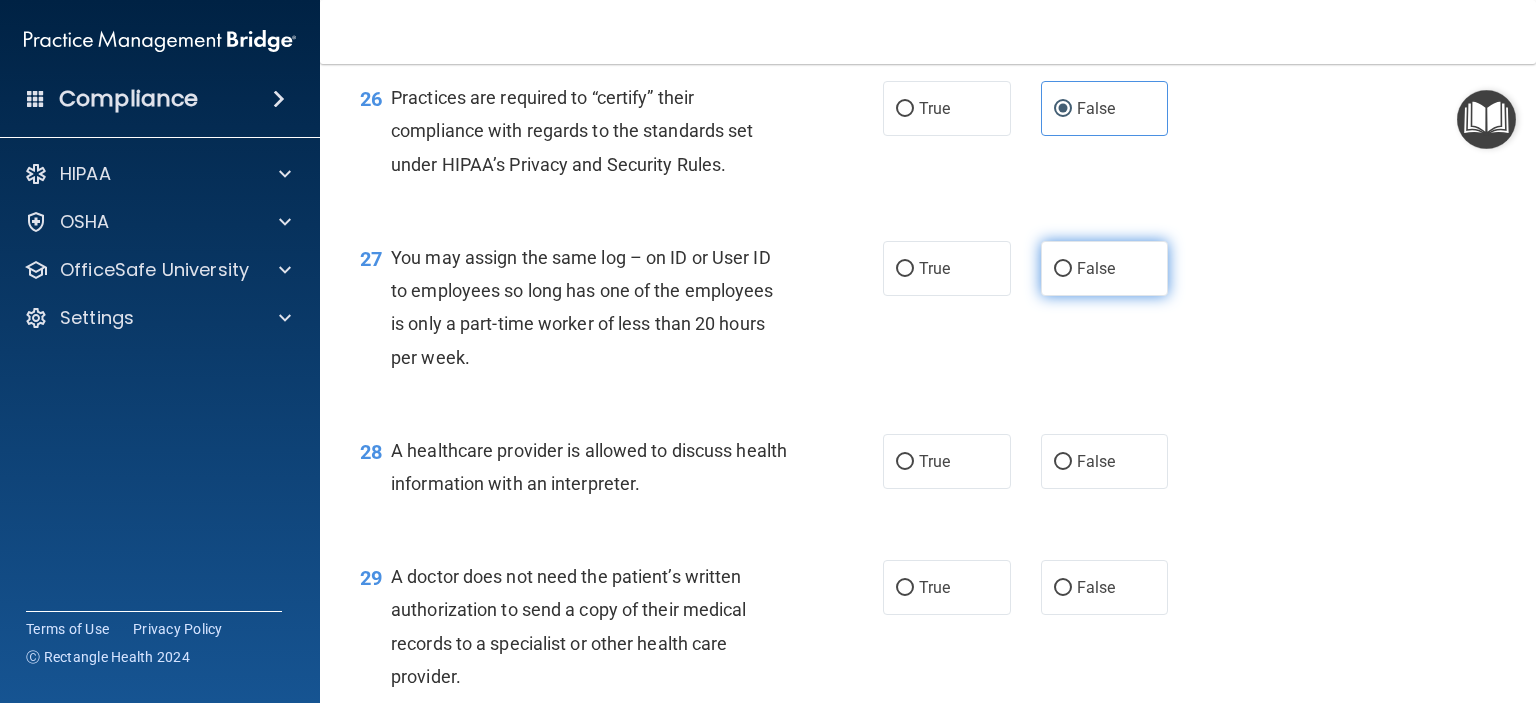 click on "False" at bounding box center (1096, 268) 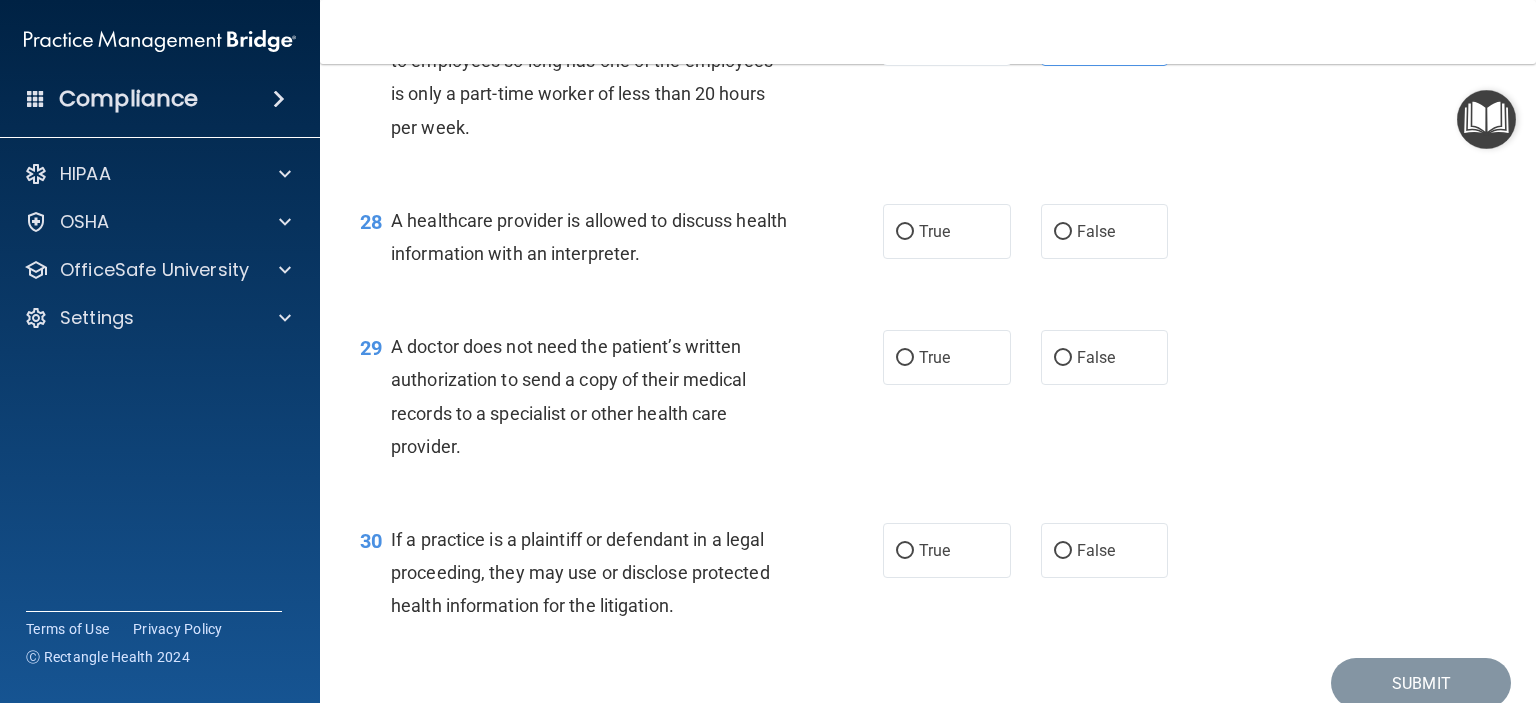 scroll, scrollTop: 4664, scrollLeft: 0, axis: vertical 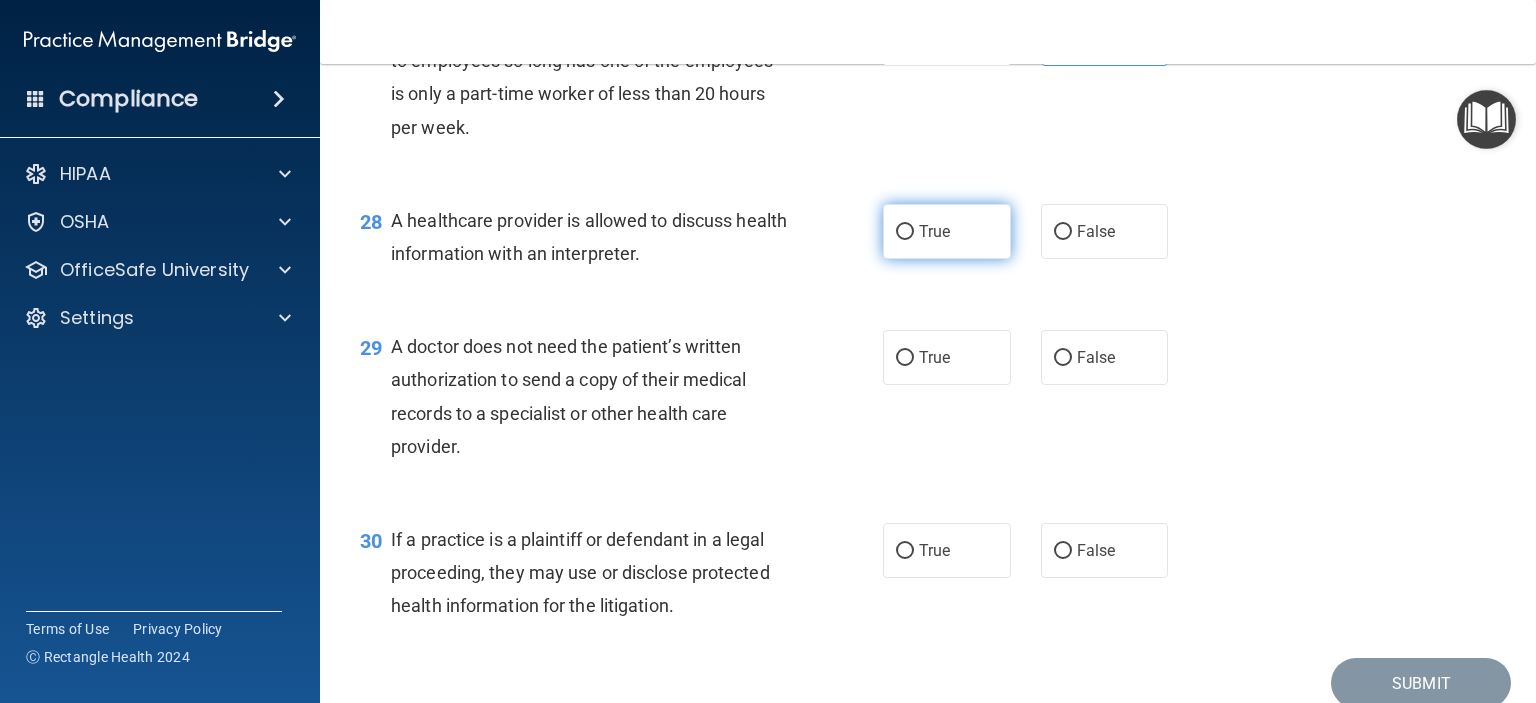 click on "True" at bounding box center (947, 231) 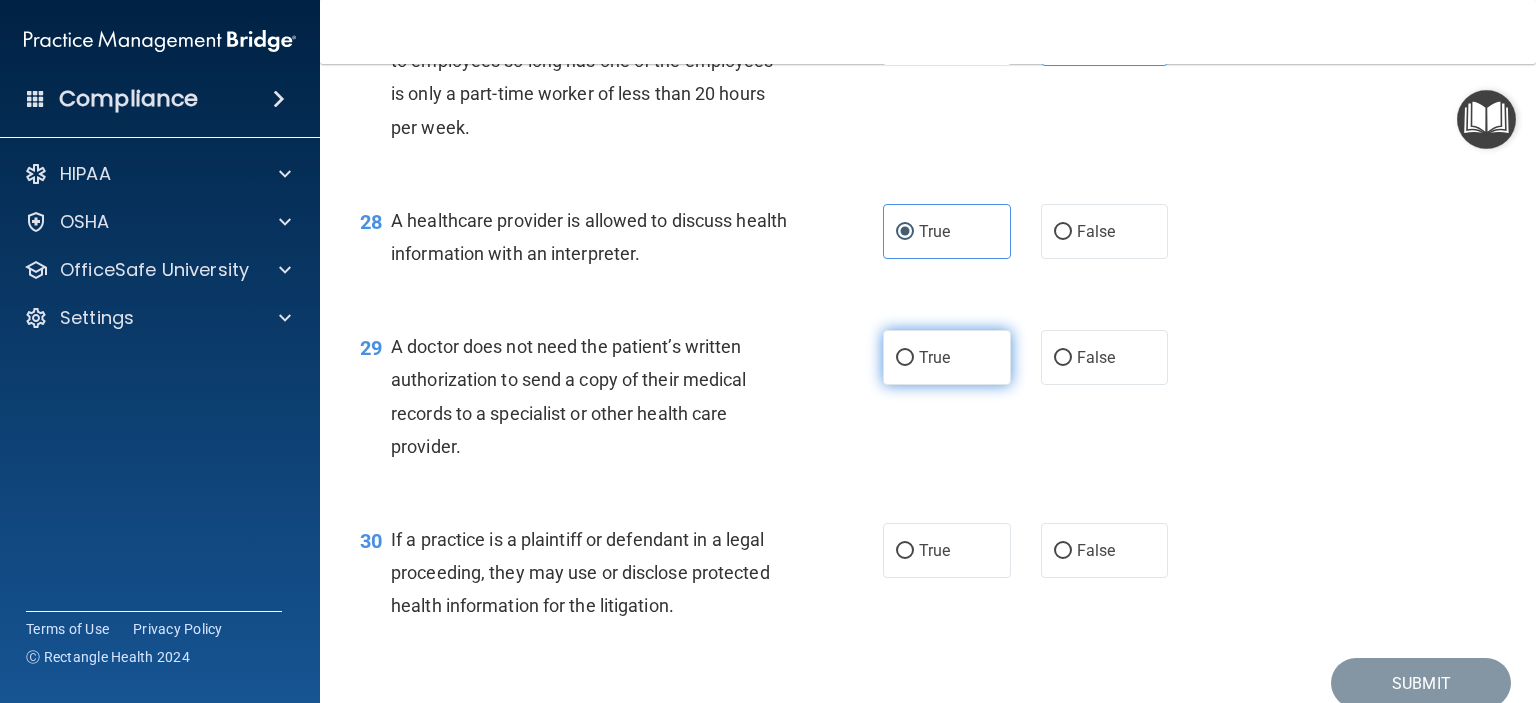 click on "True" at bounding box center [947, 357] 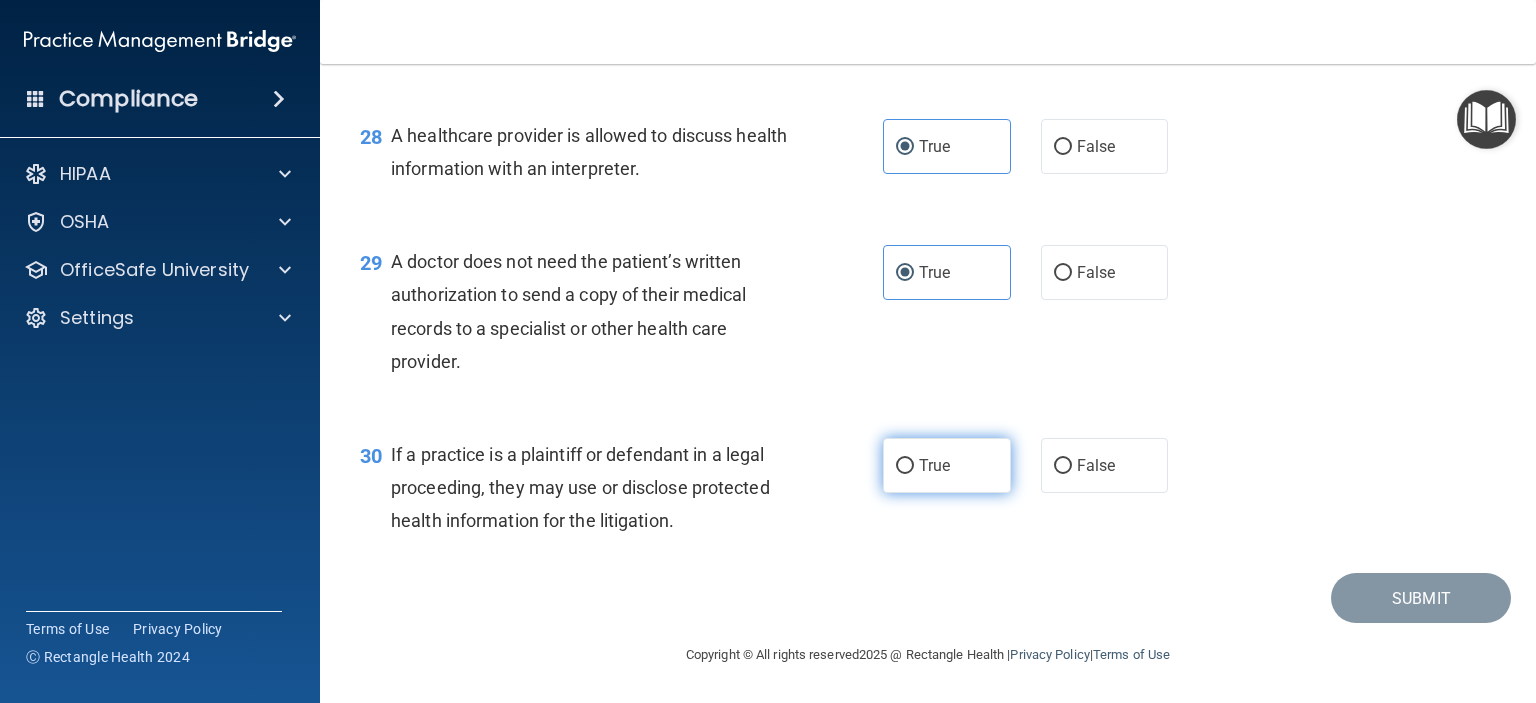 click on "True" at bounding box center [905, 466] 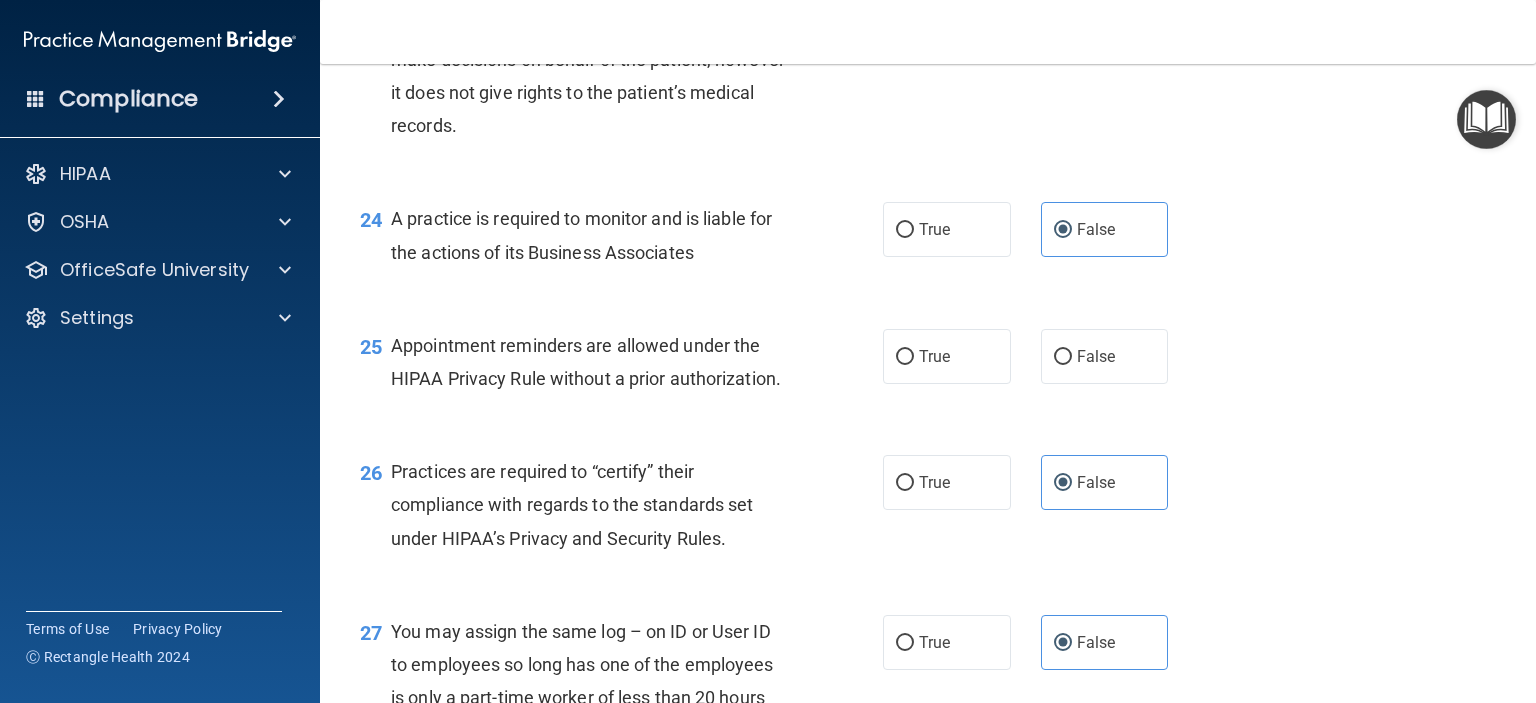 scroll, scrollTop: 4060, scrollLeft: 0, axis: vertical 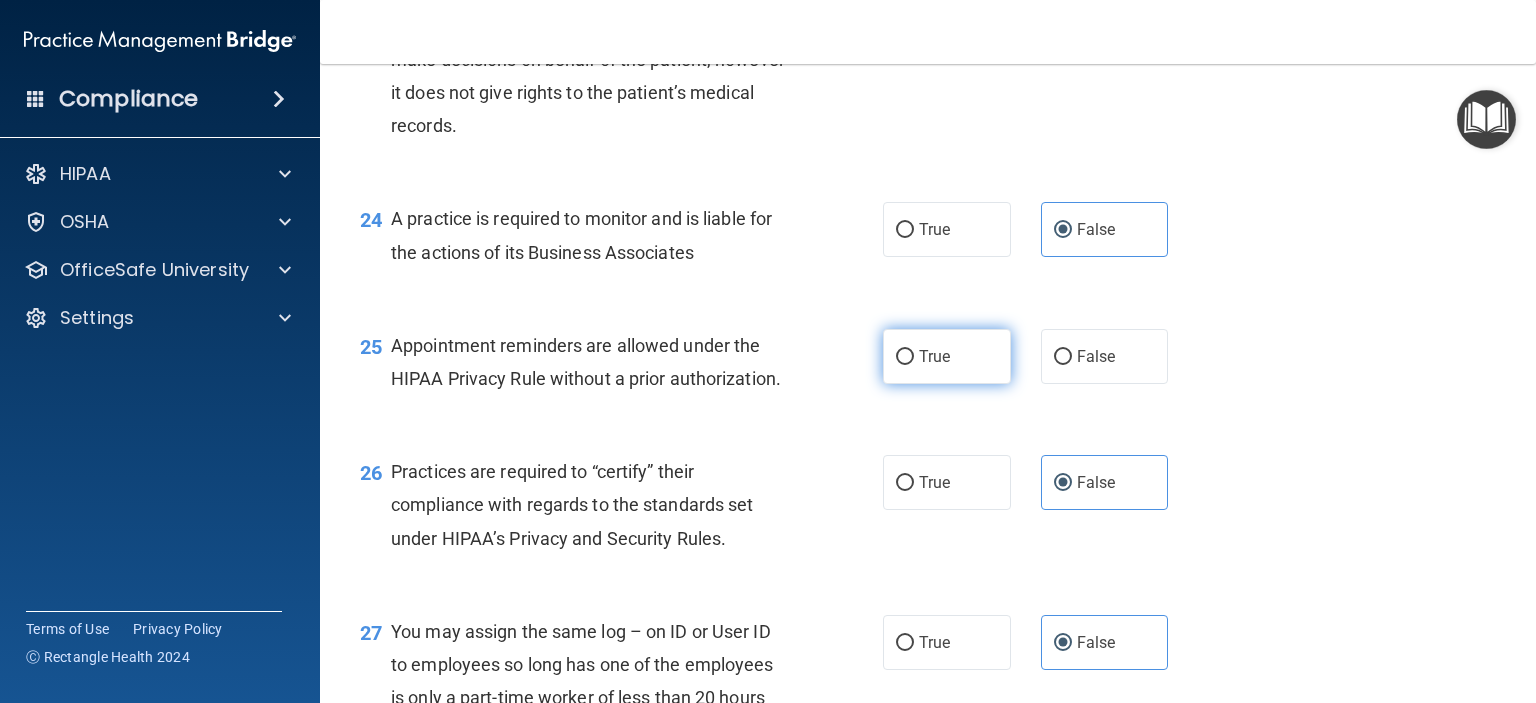 click on "True" at bounding box center [947, 356] 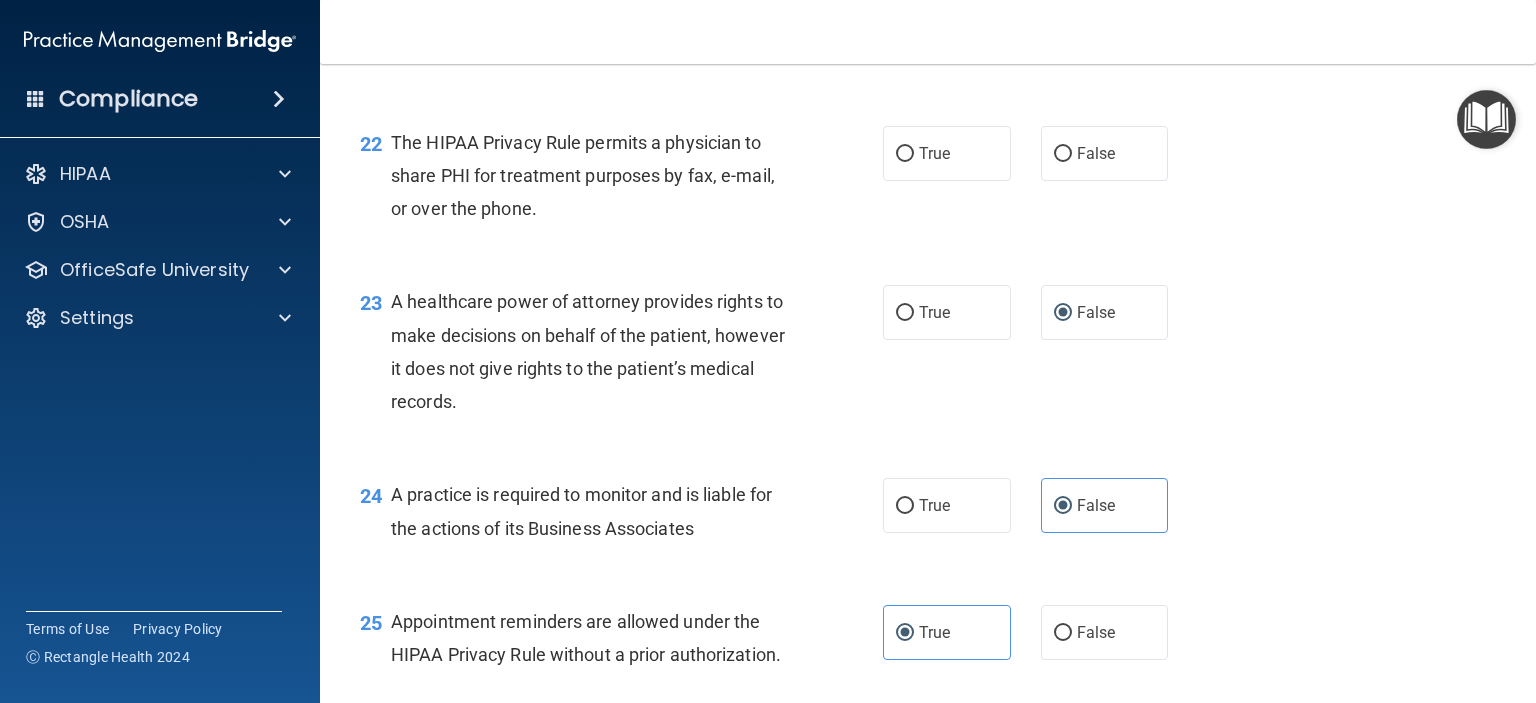 scroll, scrollTop: 3783, scrollLeft: 0, axis: vertical 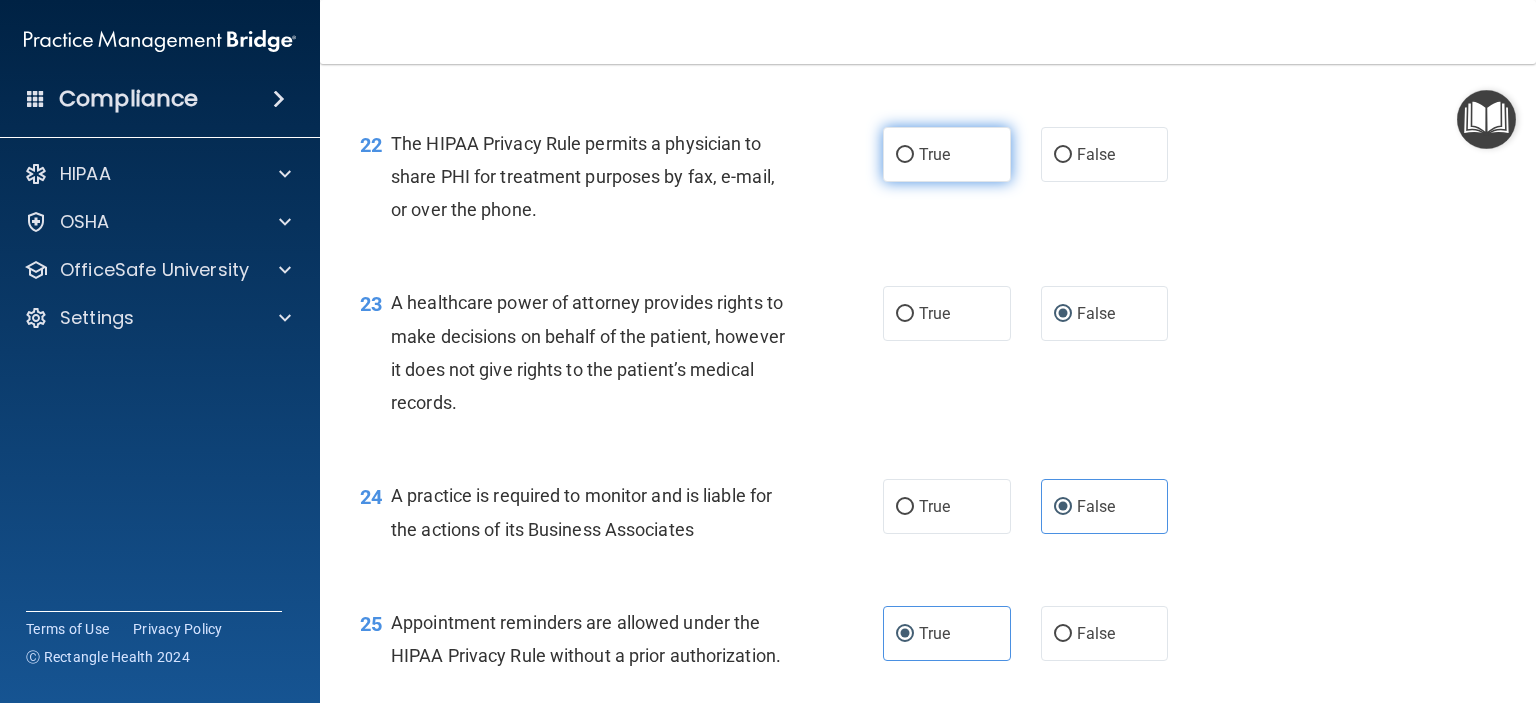 click on "True" at bounding box center (934, 154) 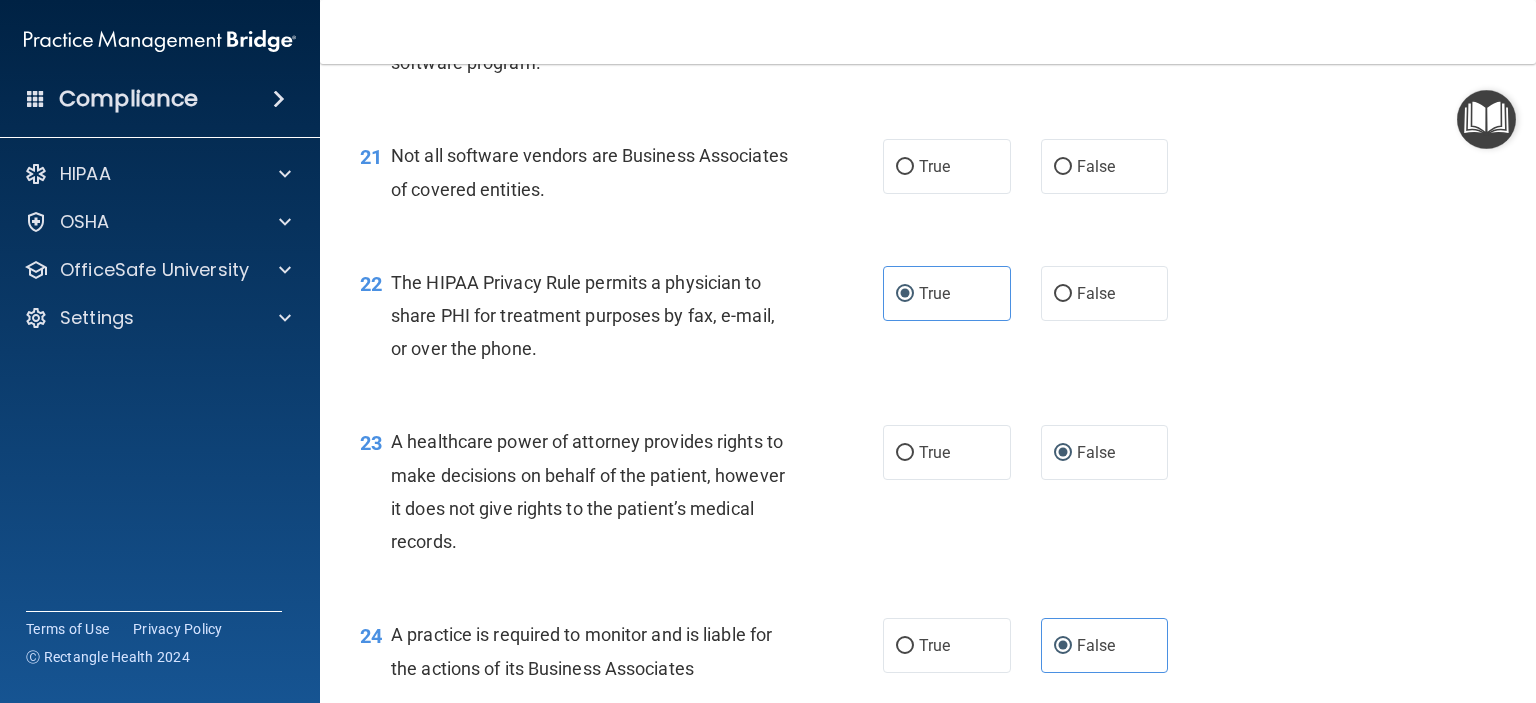 scroll, scrollTop: 3640, scrollLeft: 0, axis: vertical 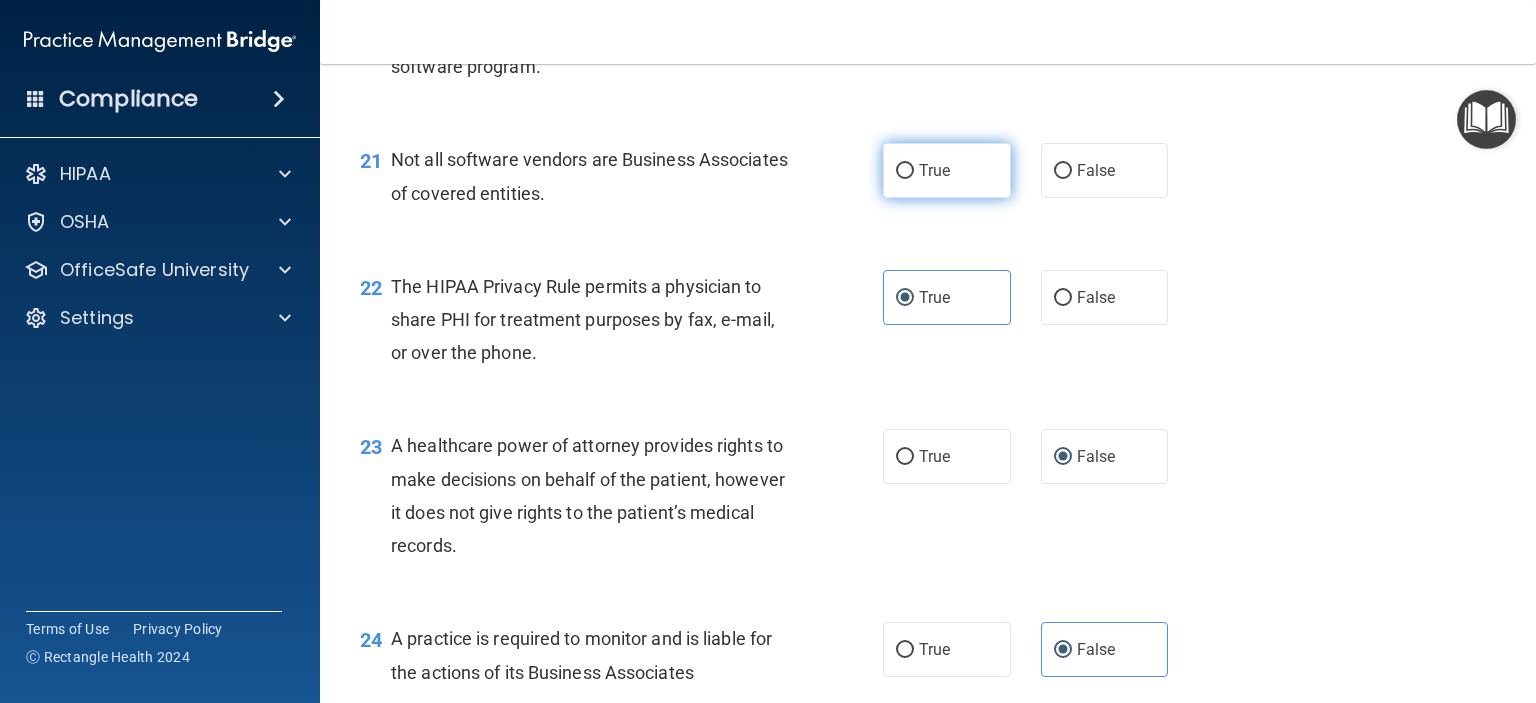 click on "True" at bounding box center (947, 170) 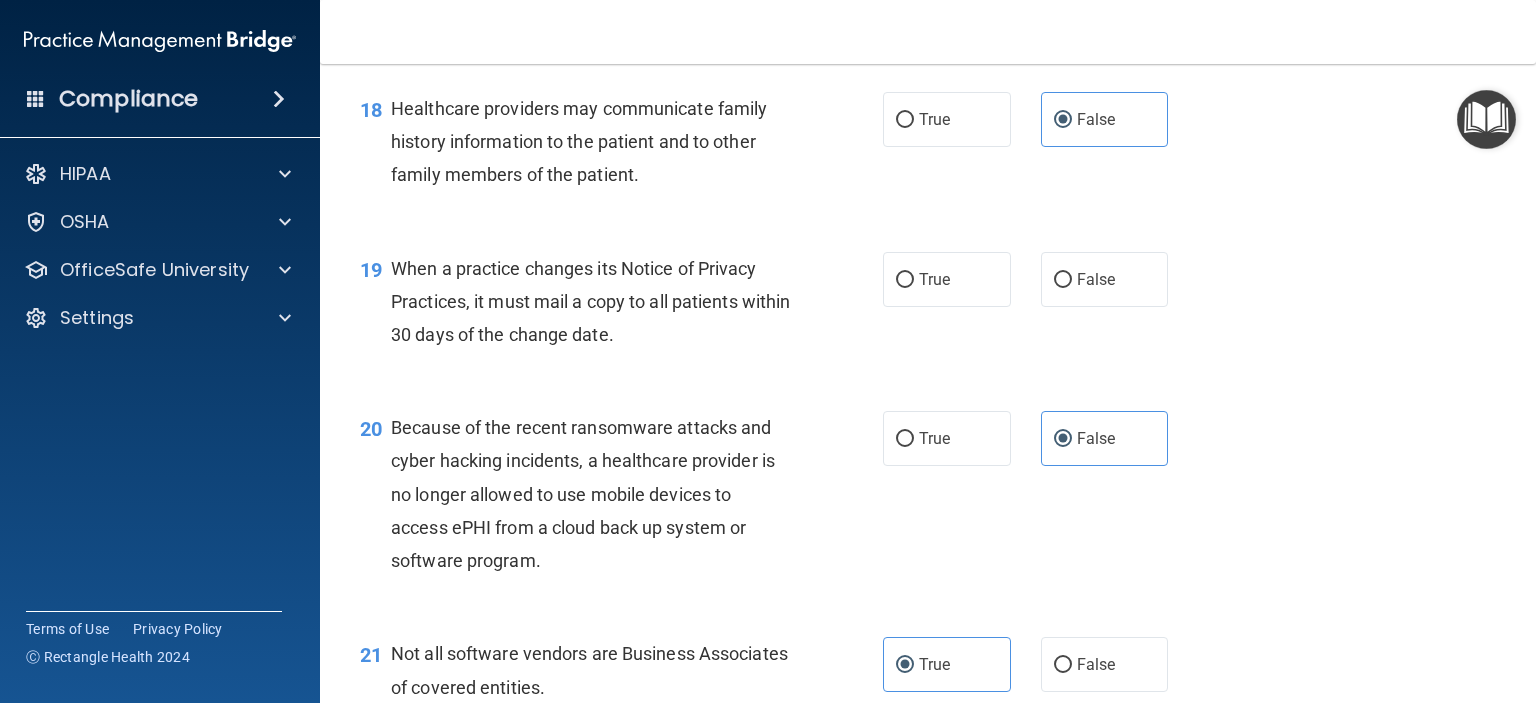 scroll, scrollTop: 3146, scrollLeft: 0, axis: vertical 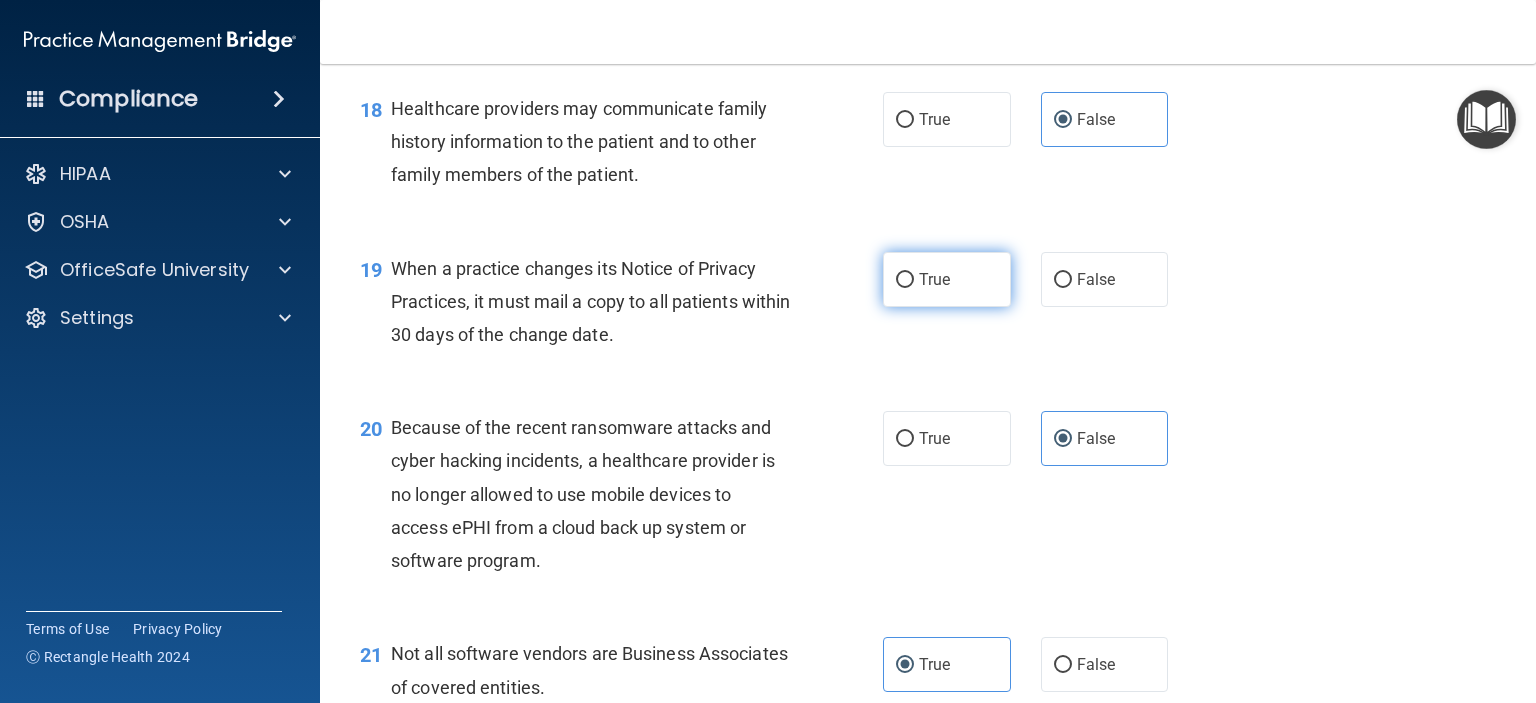 click on "True" at bounding box center (947, 279) 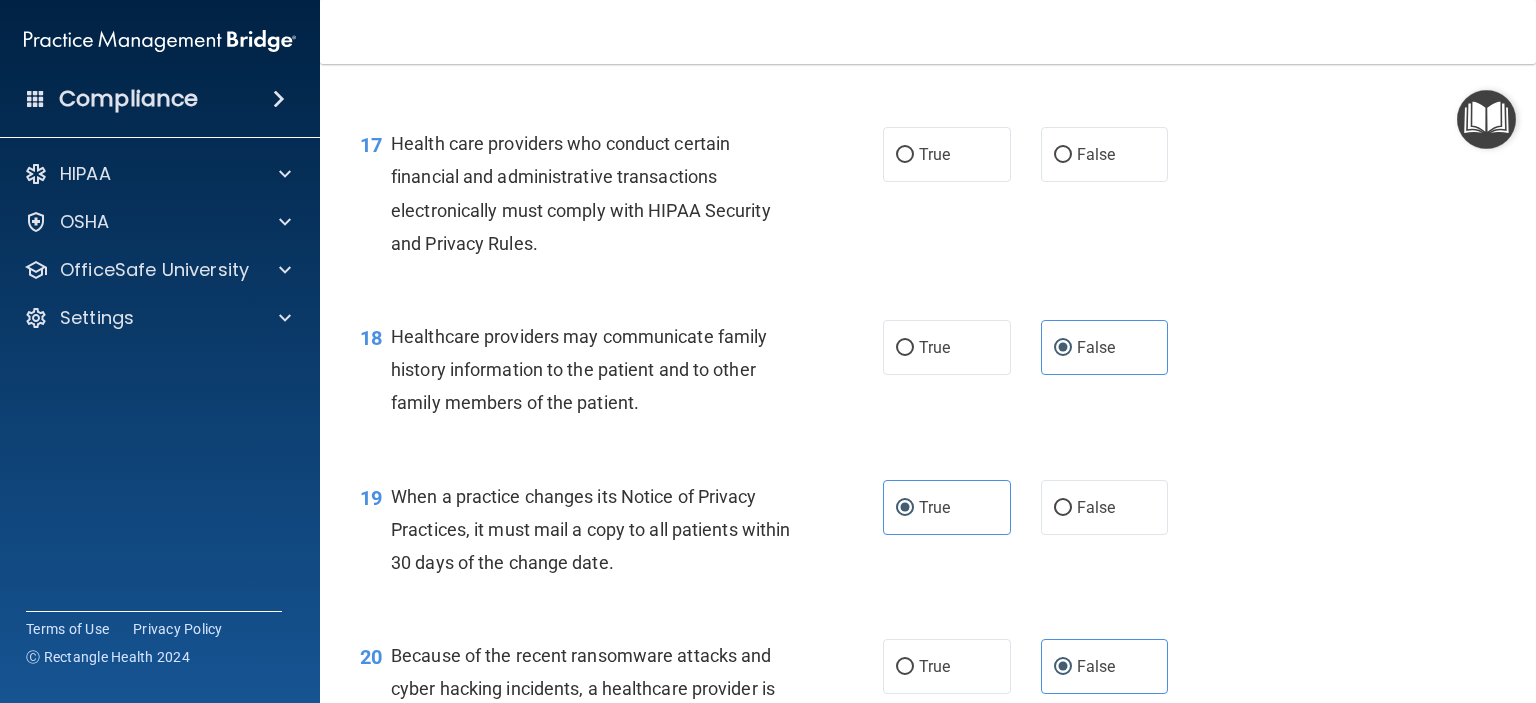 scroll, scrollTop: 2911, scrollLeft: 0, axis: vertical 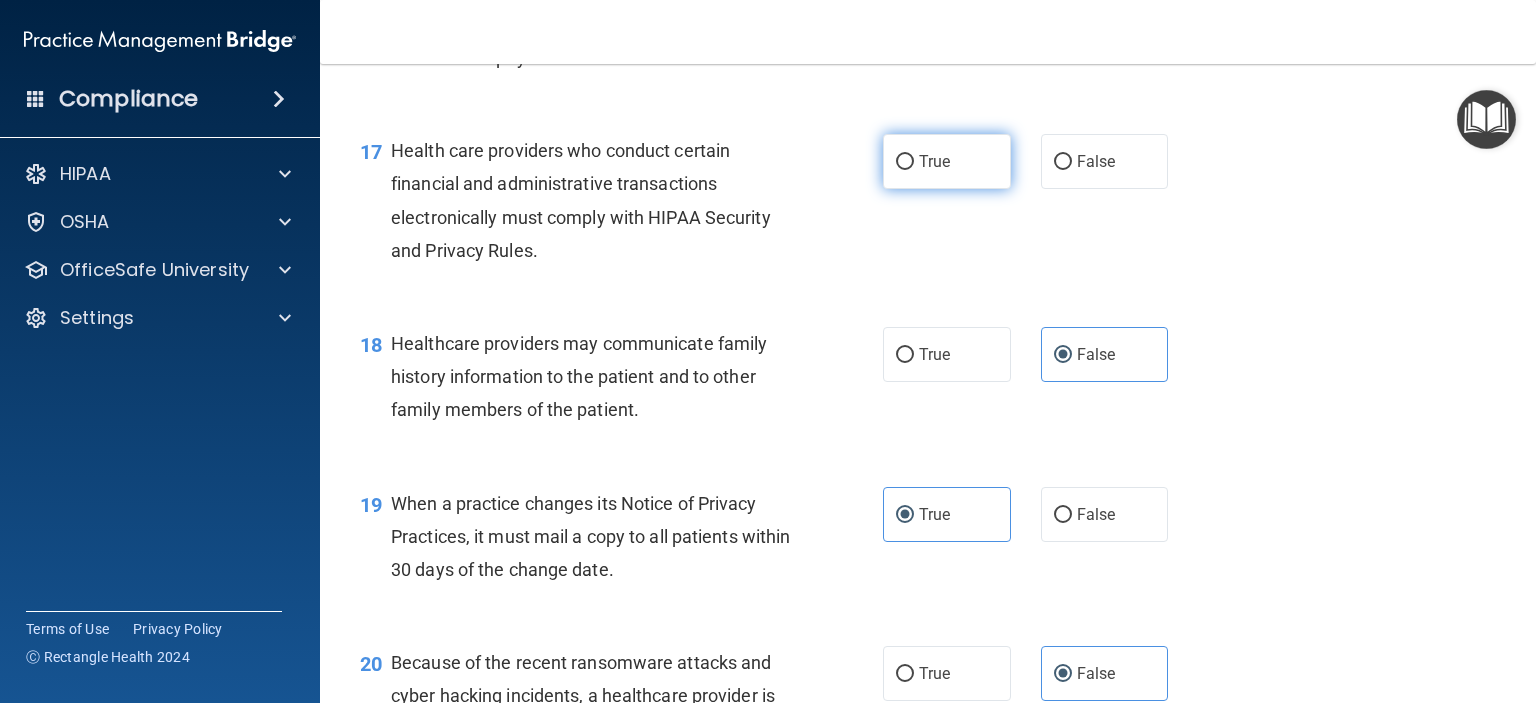 click on "True" at bounding box center (947, 161) 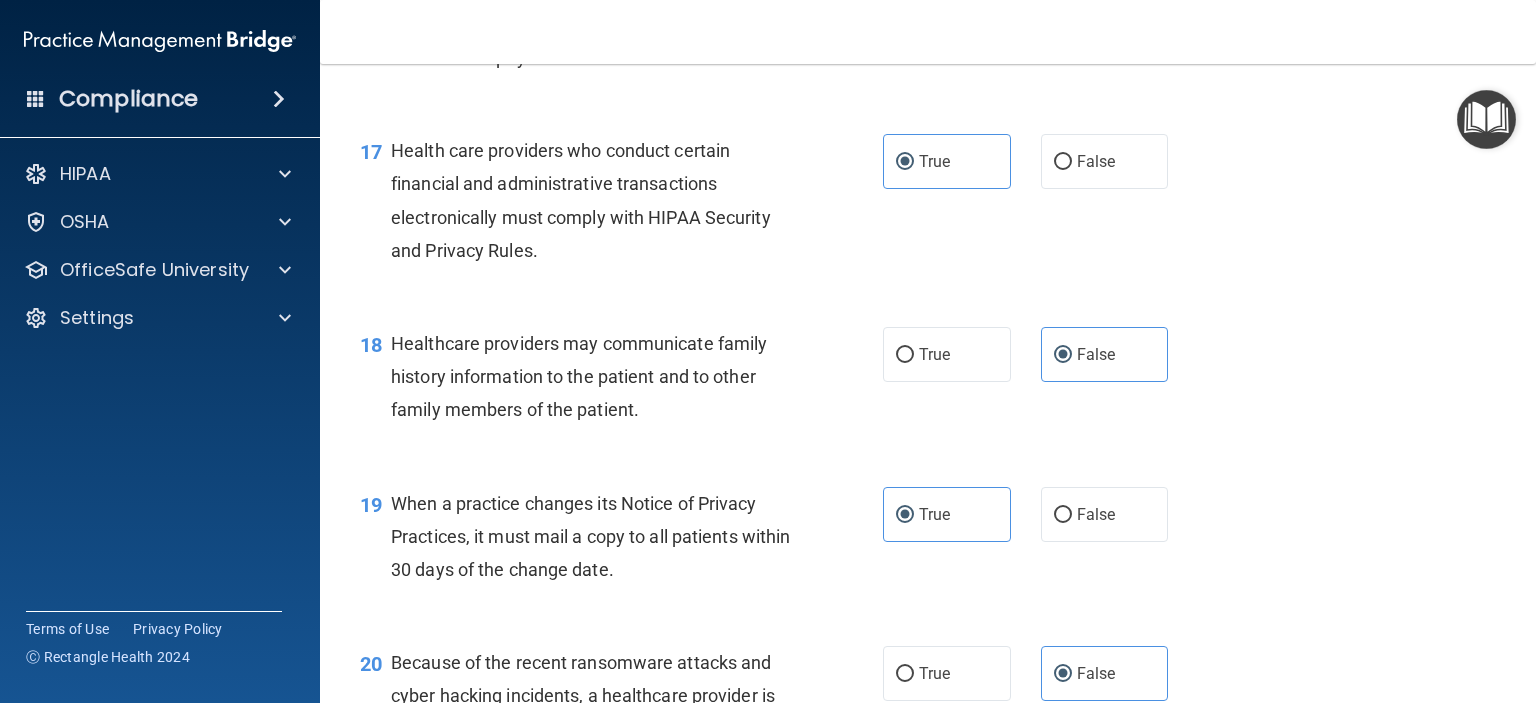 click on "Health care providers who conduct certain financial and administrative transactions electronically must comply with HIPAA Security and Privacy Rules." at bounding box center [581, 200] 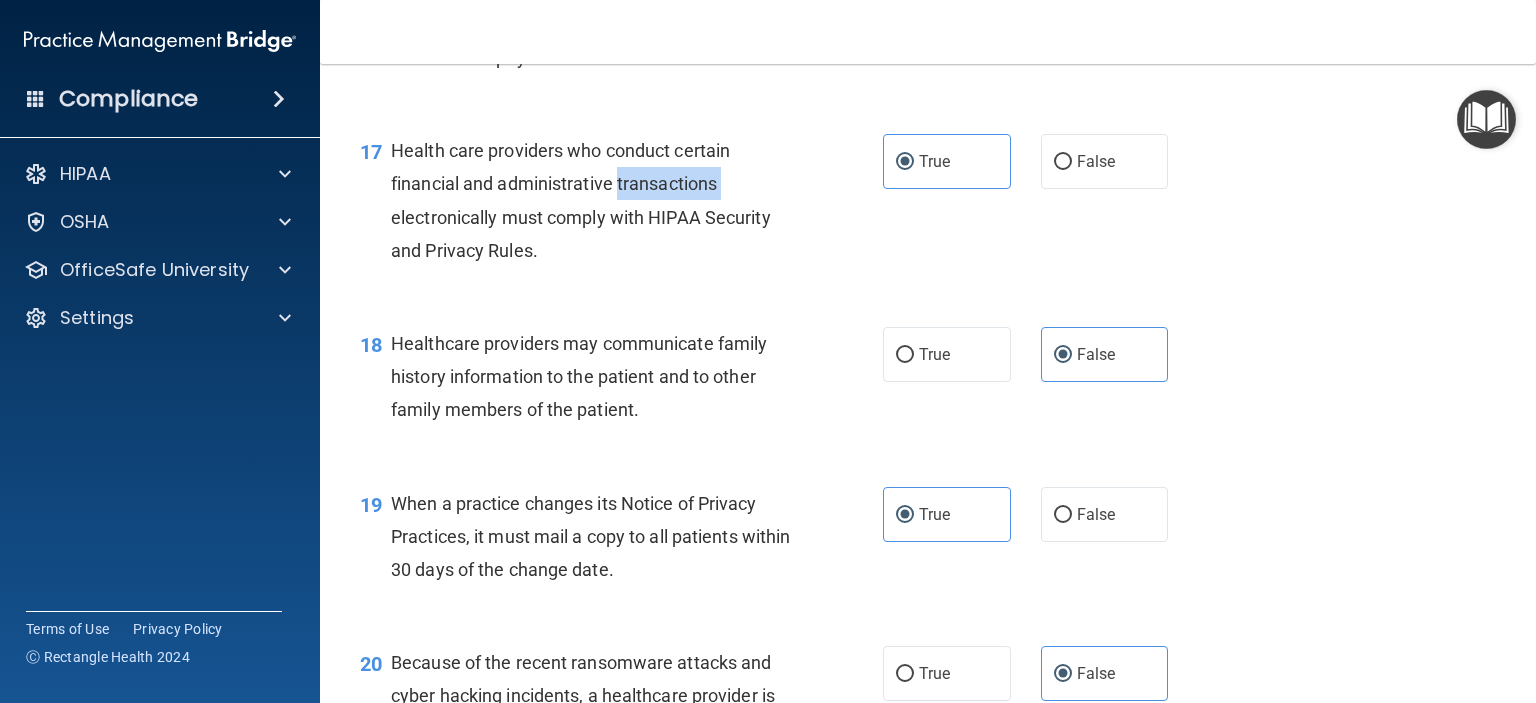 click on "Health care providers who conduct certain financial and administrative transactions electronically must comply with HIPAA Security and Privacy Rules." at bounding box center (581, 200) 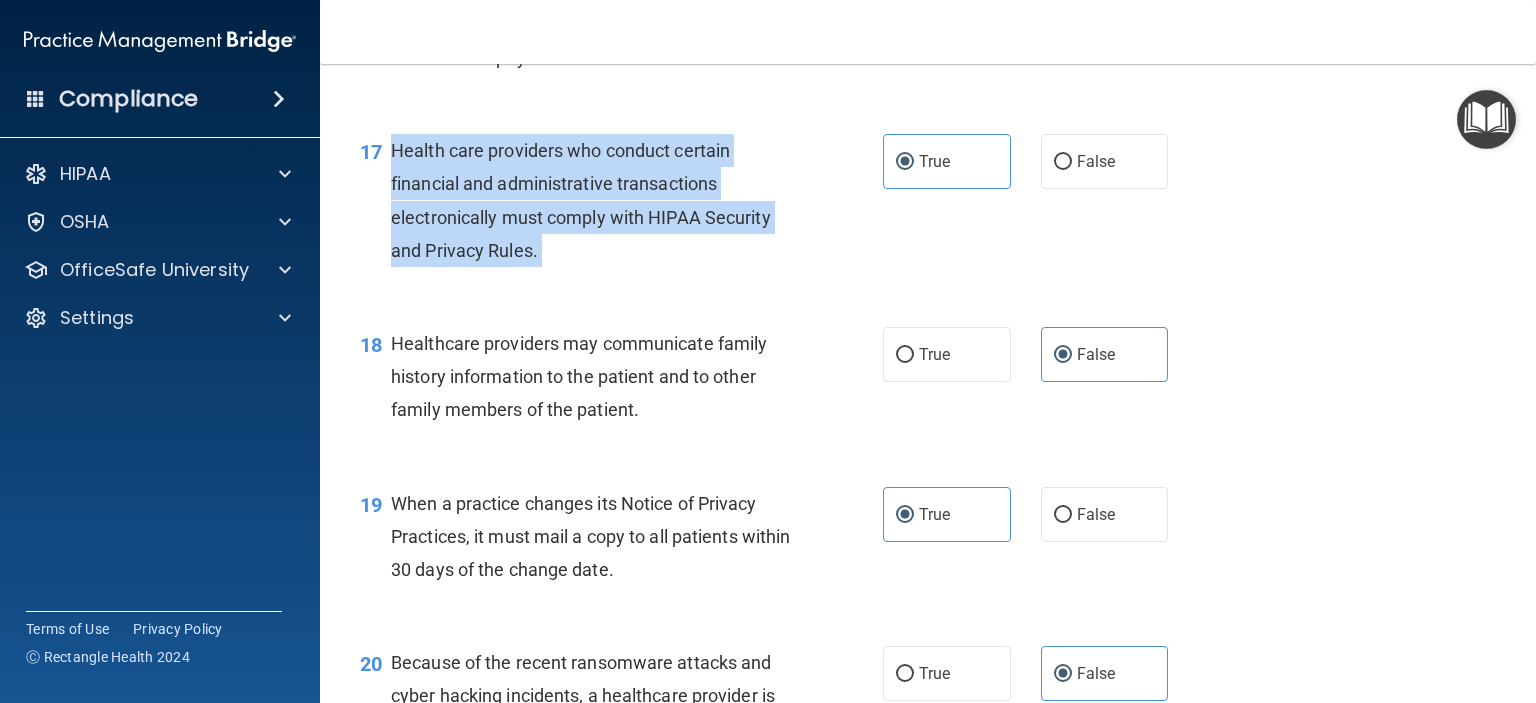 click on "Health care providers who conduct certain financial and administrative transactions electronically must comply with HIPAA Security and Privacy Rules." at bounding box center [581, 200] 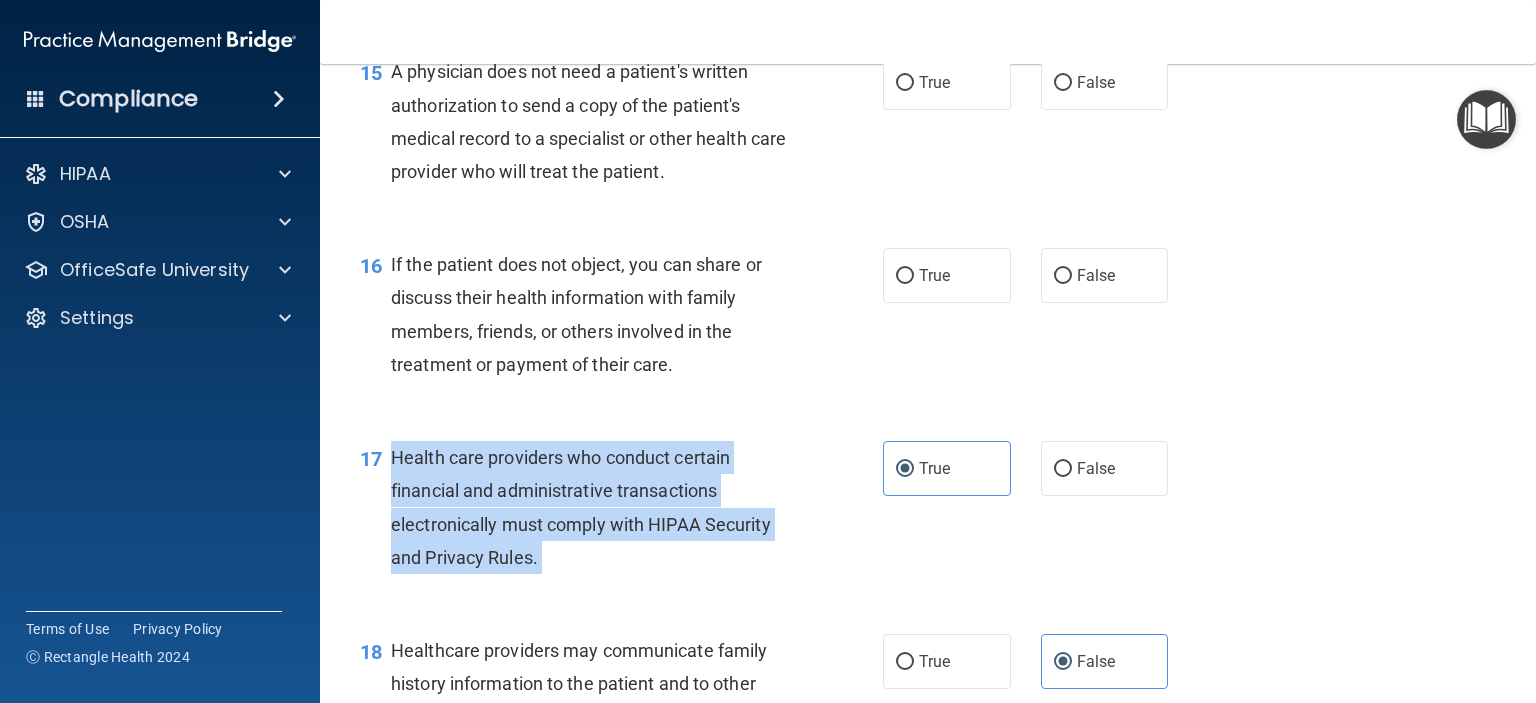 scroll, scrollTop: 2592, scrollLeft: 0, axis: vertical 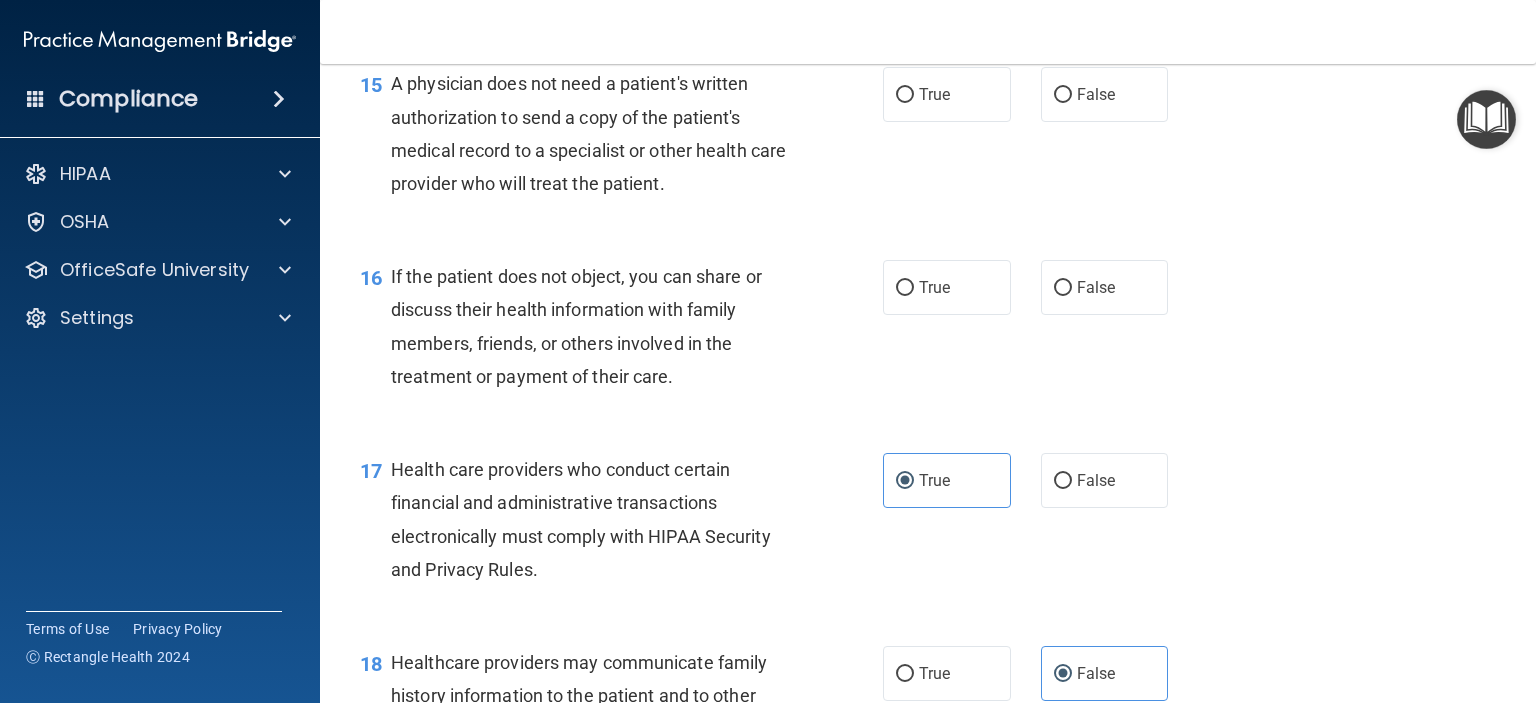 click on "If the patient does not object, you can share or discuss their health information with family members, friends, or others involved in the treatment or payment of their care." at bounding box center [576, 326] 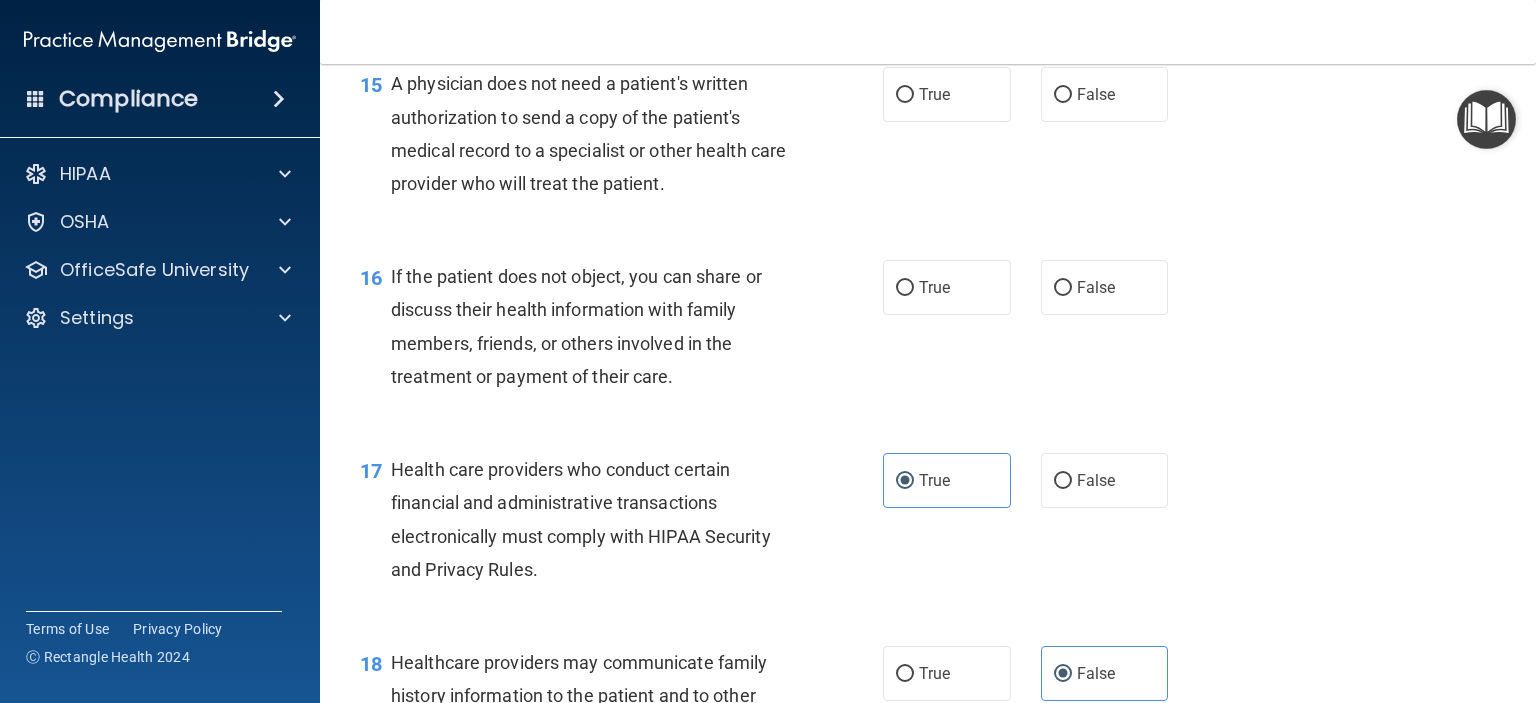 click on "If the patient does not object, you can share or discuss their health information with family members, friends, or others involved in the treatment or payment of their care." at bounding box center [576, 326] 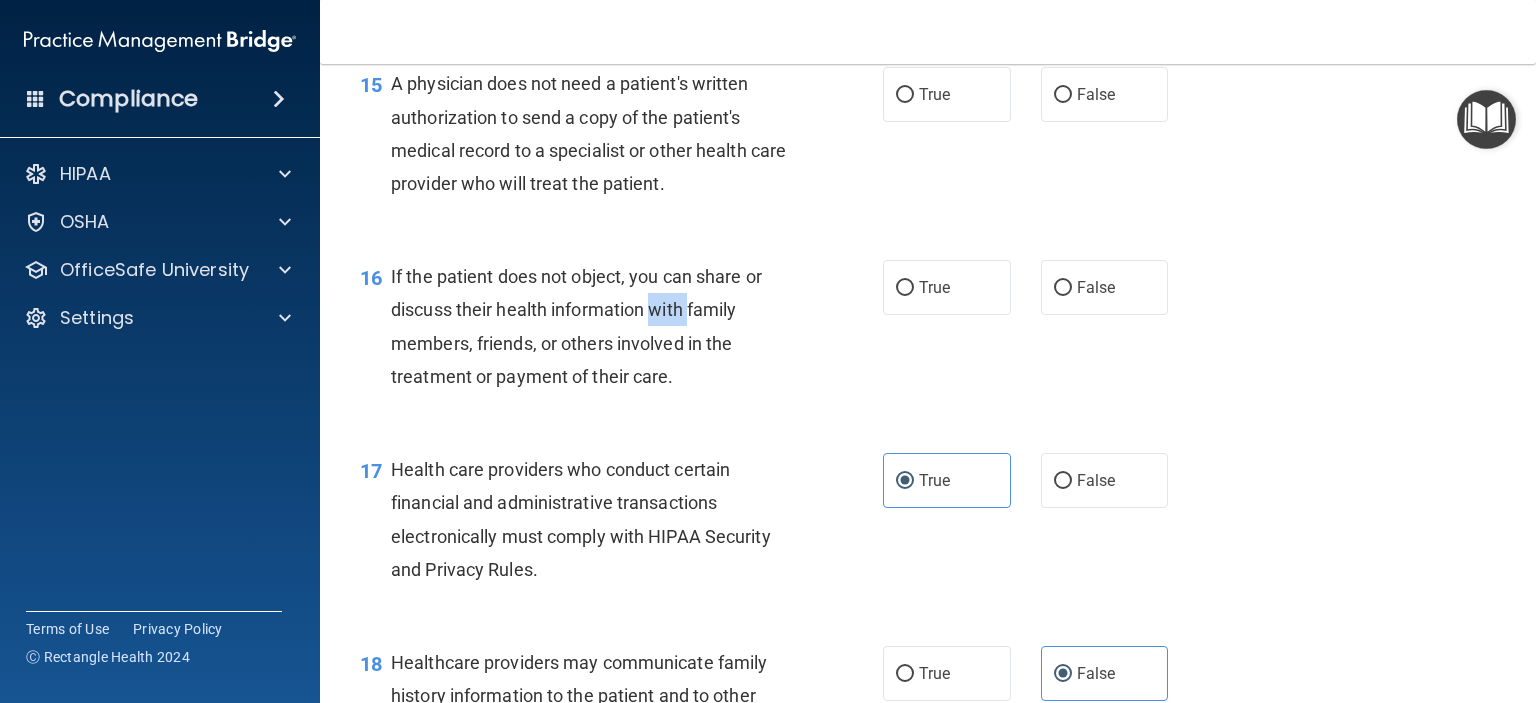 click on "If the patient does not object, you can share or discuss their health information with family members, friends, or others involved in the treatment or payment of their care." at bounding box center (576, 326) 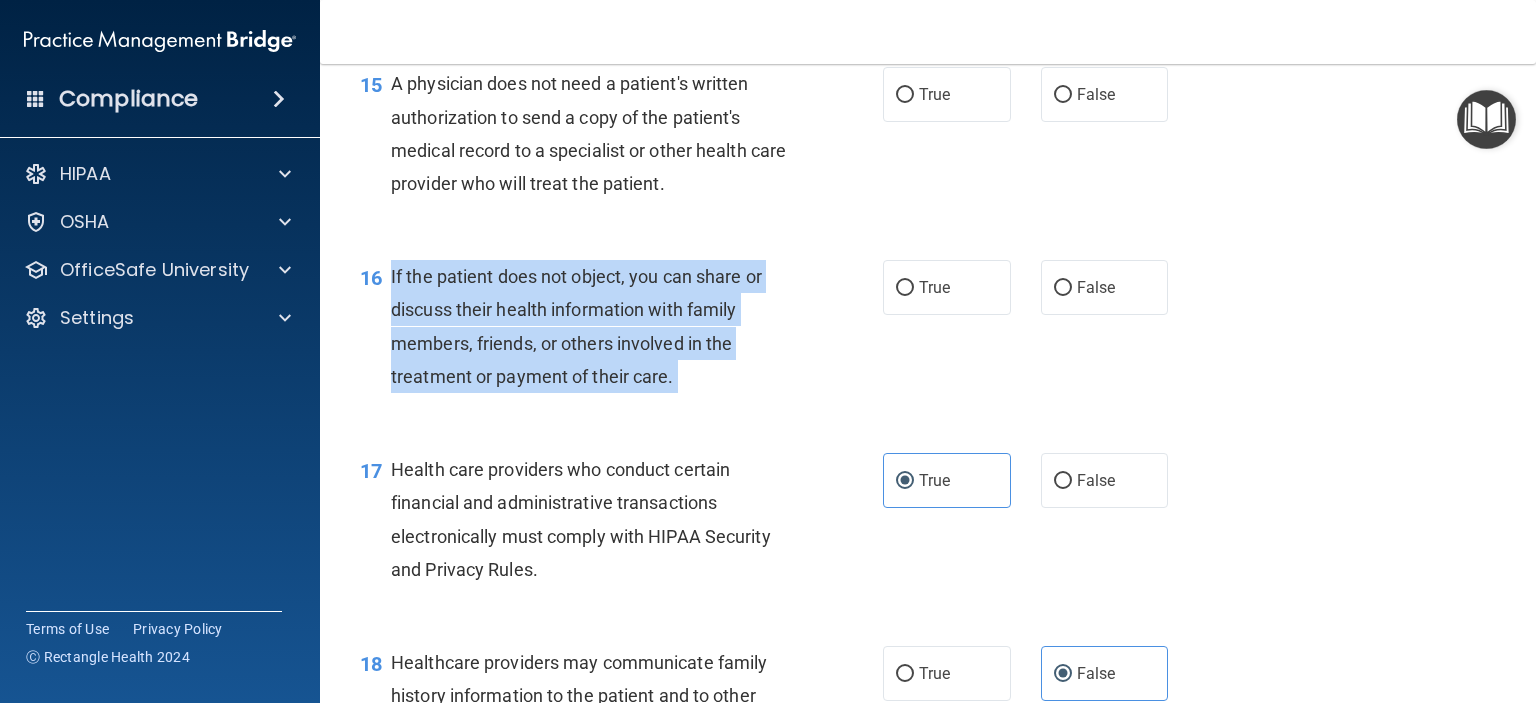 click on "If the patient does not object, you can share or discuss their health information with family members, friends, or others involved in the treatment or payment of their care." at bounding box center [576, 326] 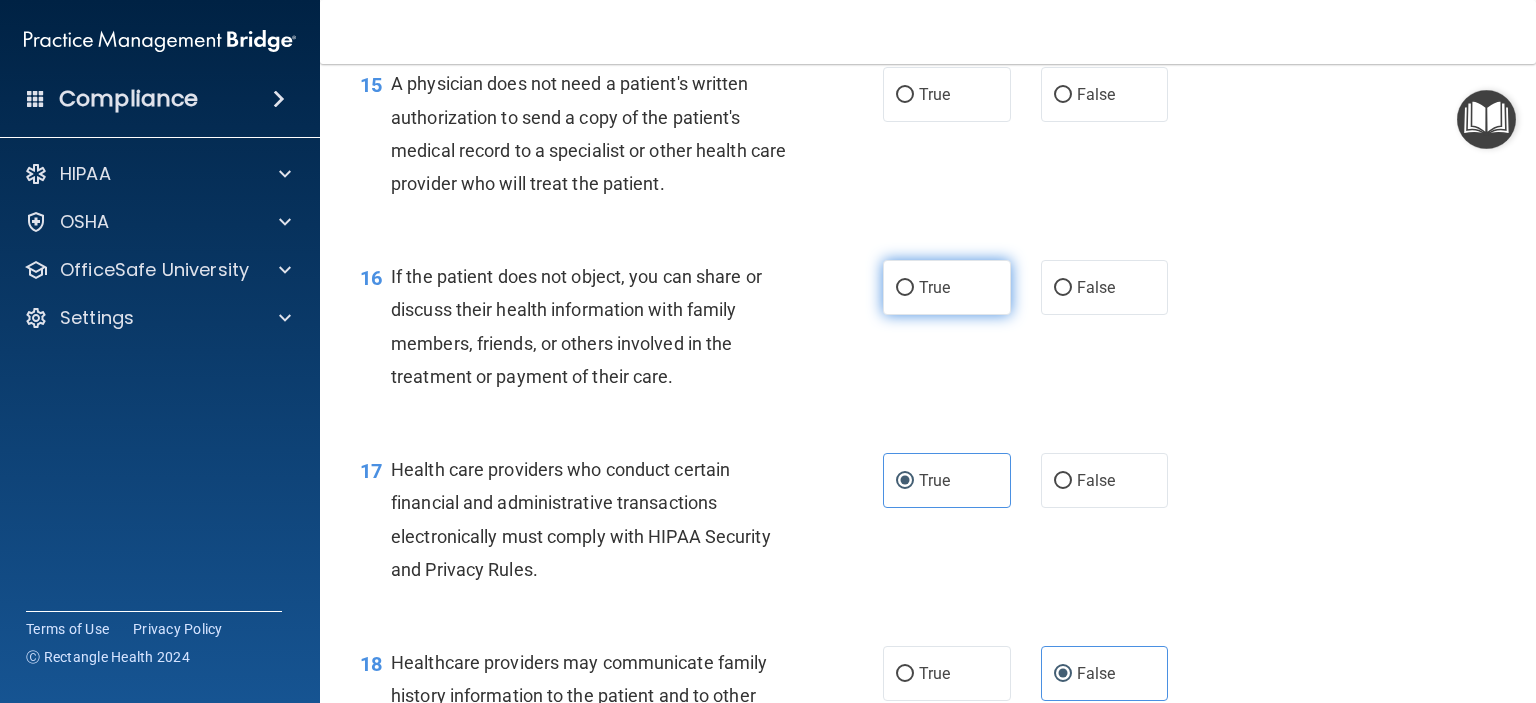click on "True" at bounding box center [947, 287] 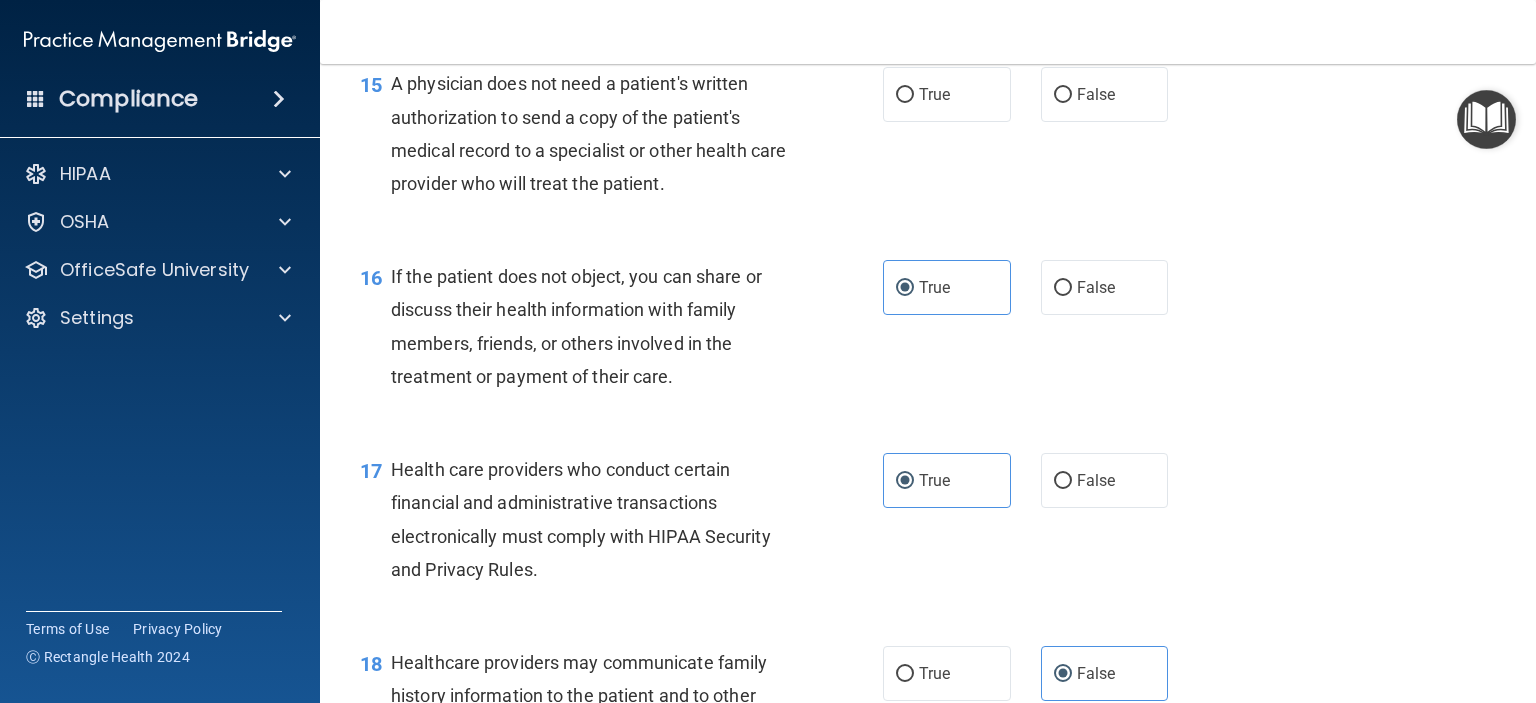 click on "A physician does not need a patient's written authorization to send a copy of the patient's medical record to a specialist or other health care provider who will treat the patient." at bounding box center (598, 133) 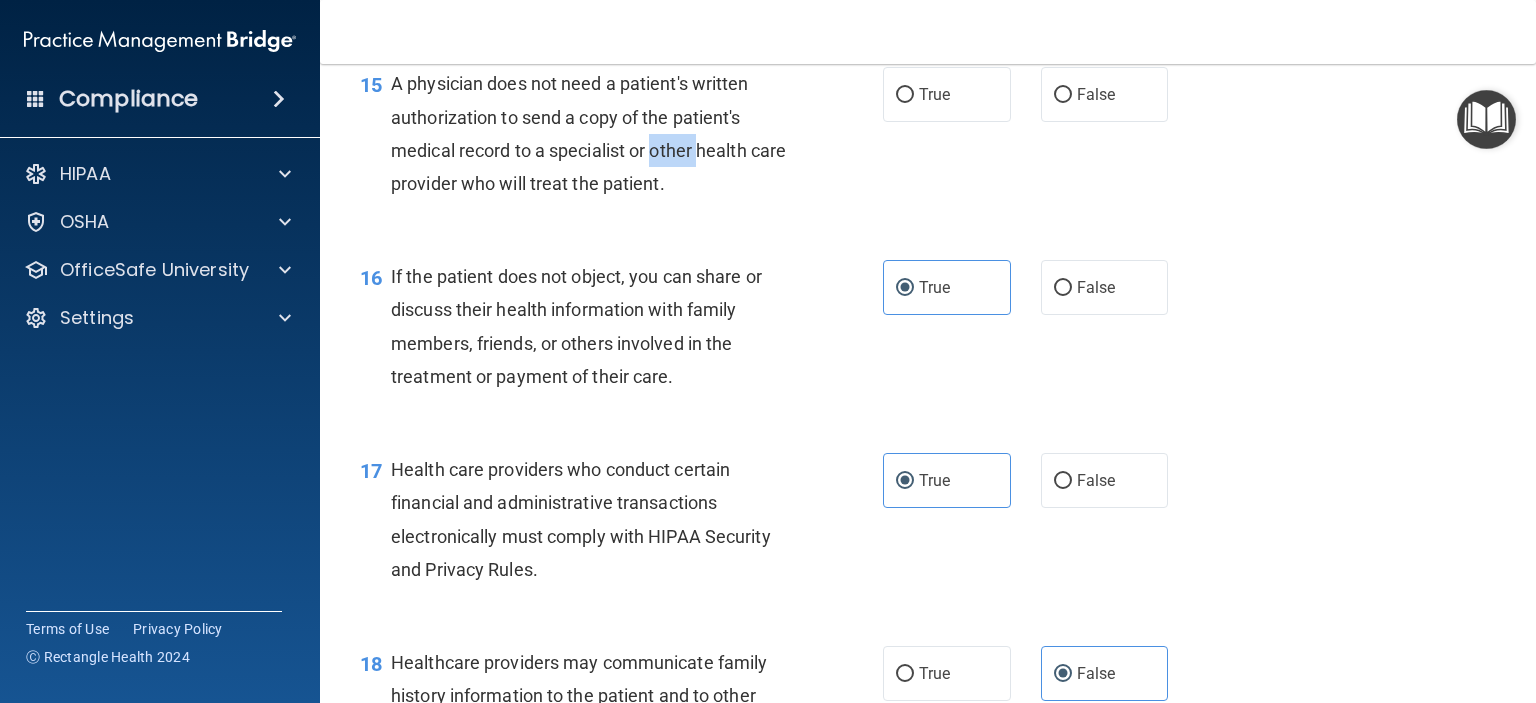 click on "A physician does not need a patient's written authorization to send a copy of the patient's medical record to a specialist or other health care provider who will treat the patient." at bounding box center (598, 133) 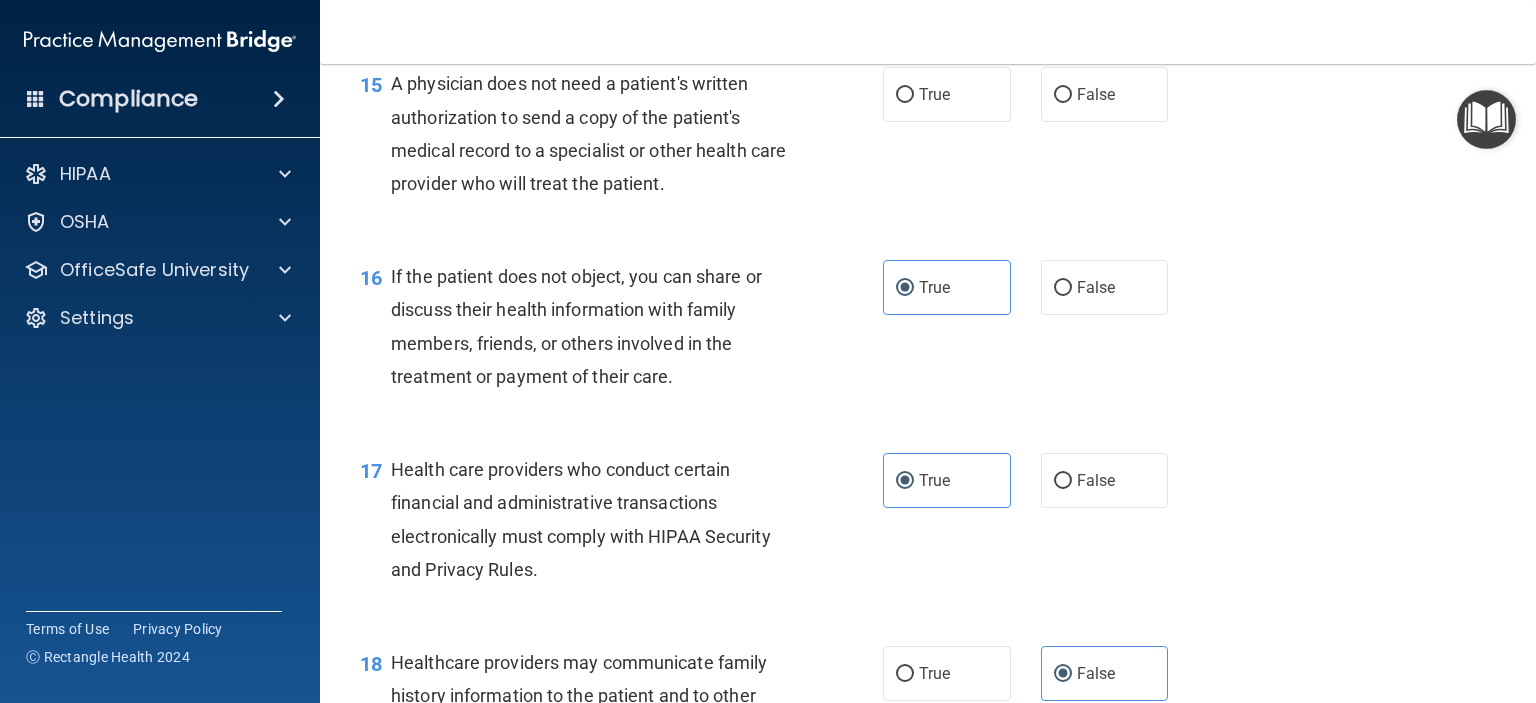 click on "A physician does not need a patient's written authorization to send a copy of the patient's medical record to a specialist or other health care provider who will treat the patient." at bounding box center (598, 133) 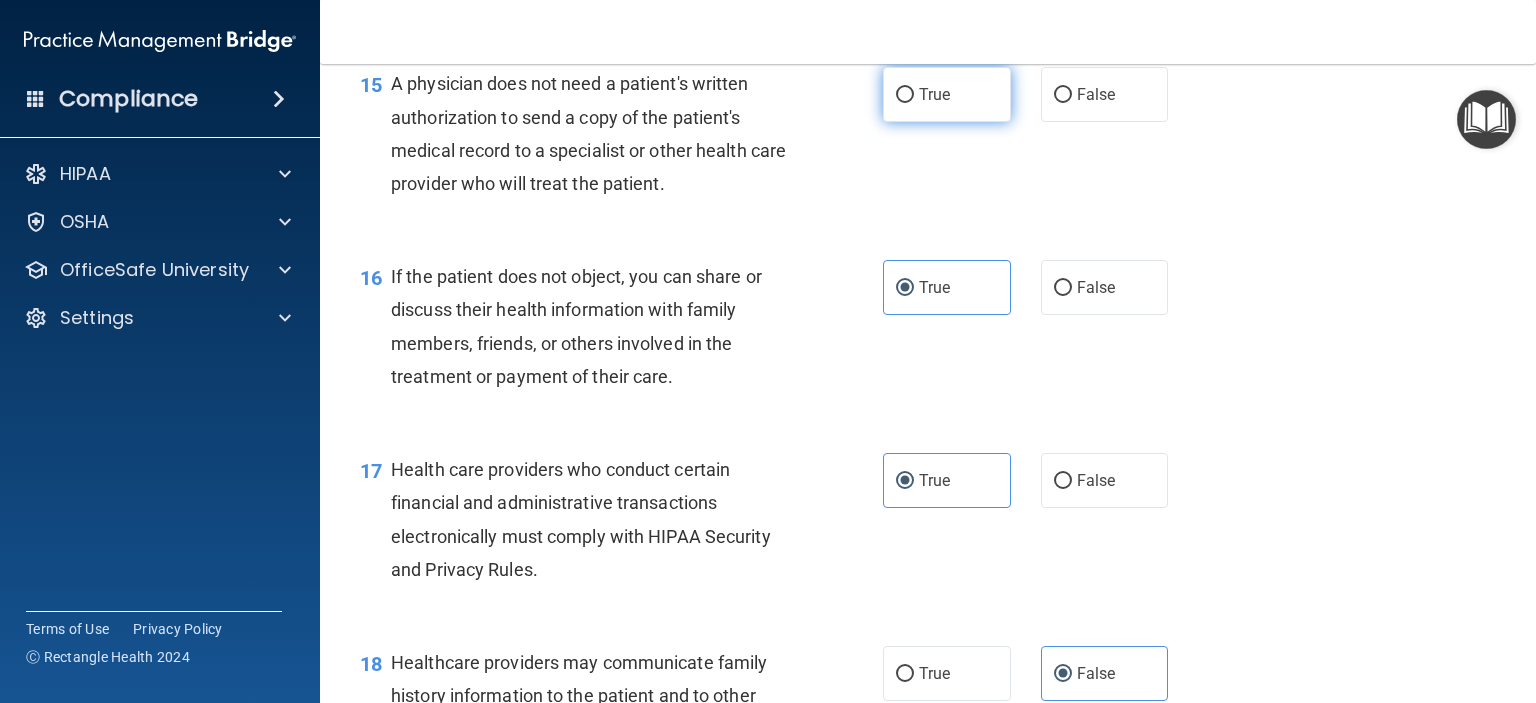 click on "True" at bounding box center [905, 95] 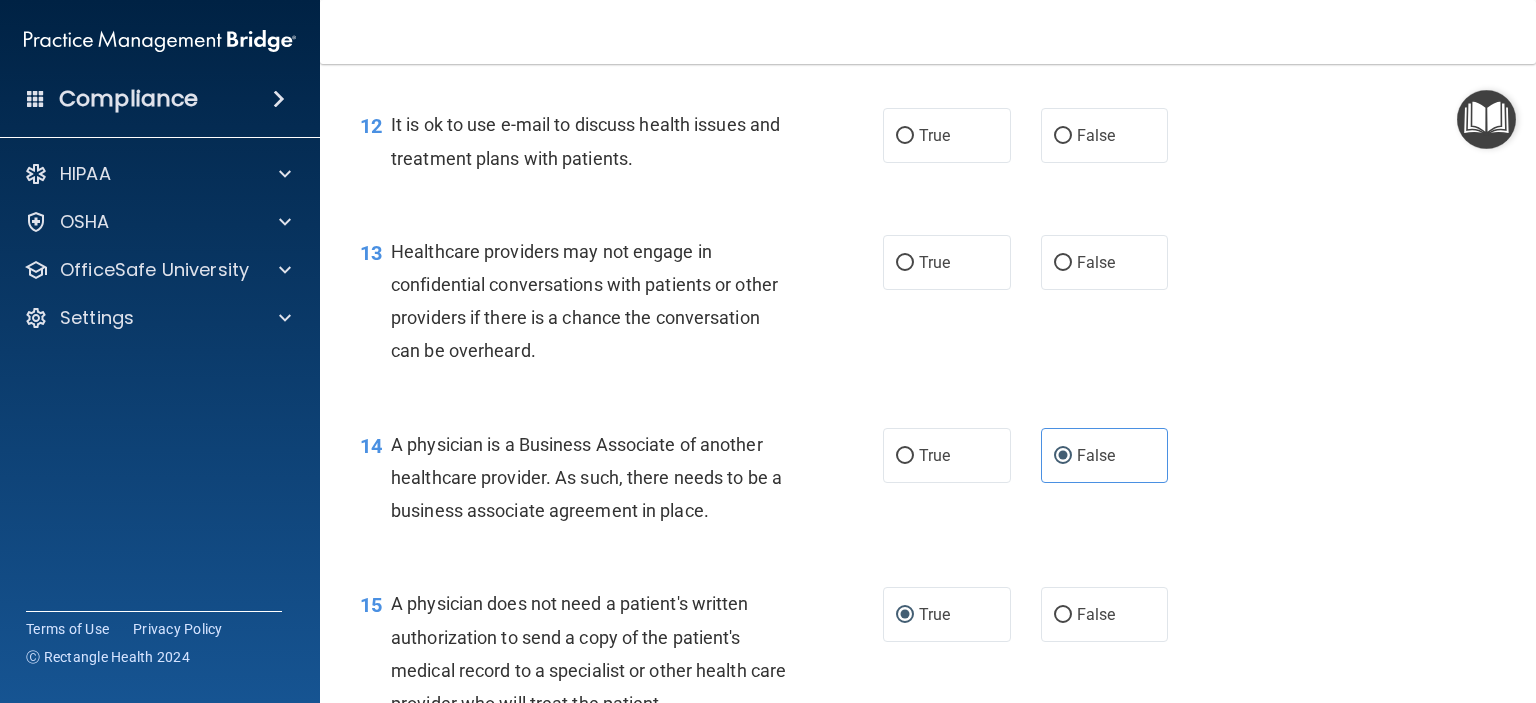 scroll, scrollTop: 2072, scrollLeft: 0, axis: vertical 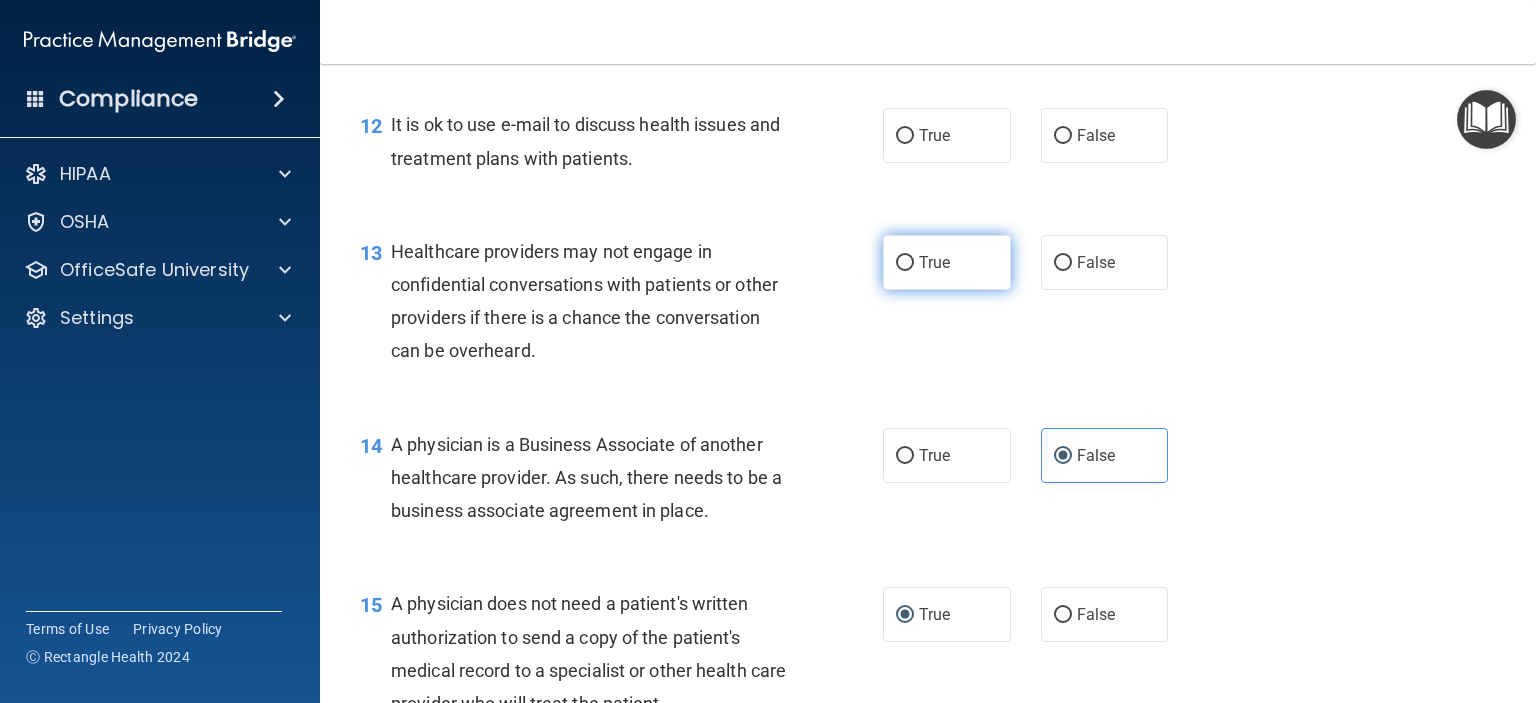 click on "True" at bounding box center [934, 262] 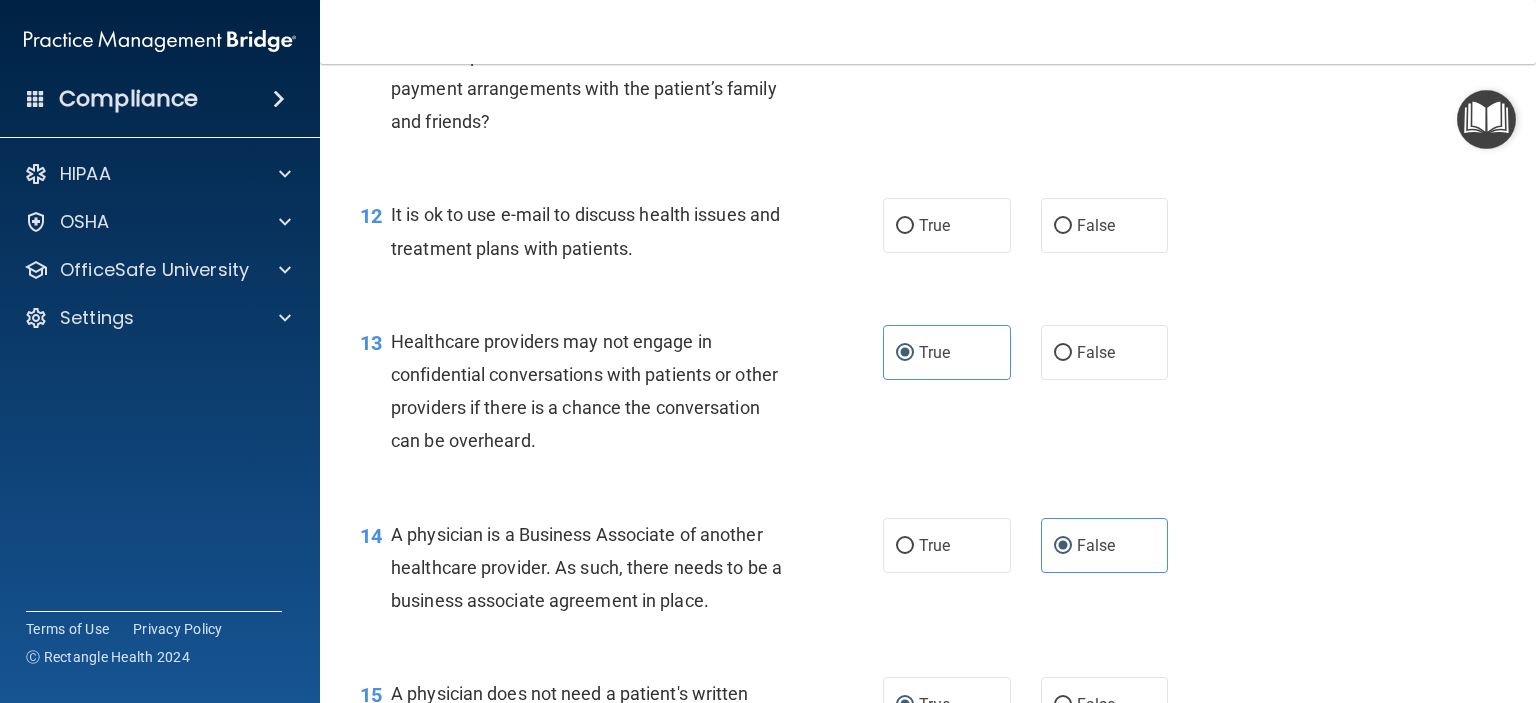 scroll, scrollTop: 1980, scrollLeft: 0, axis: vertical 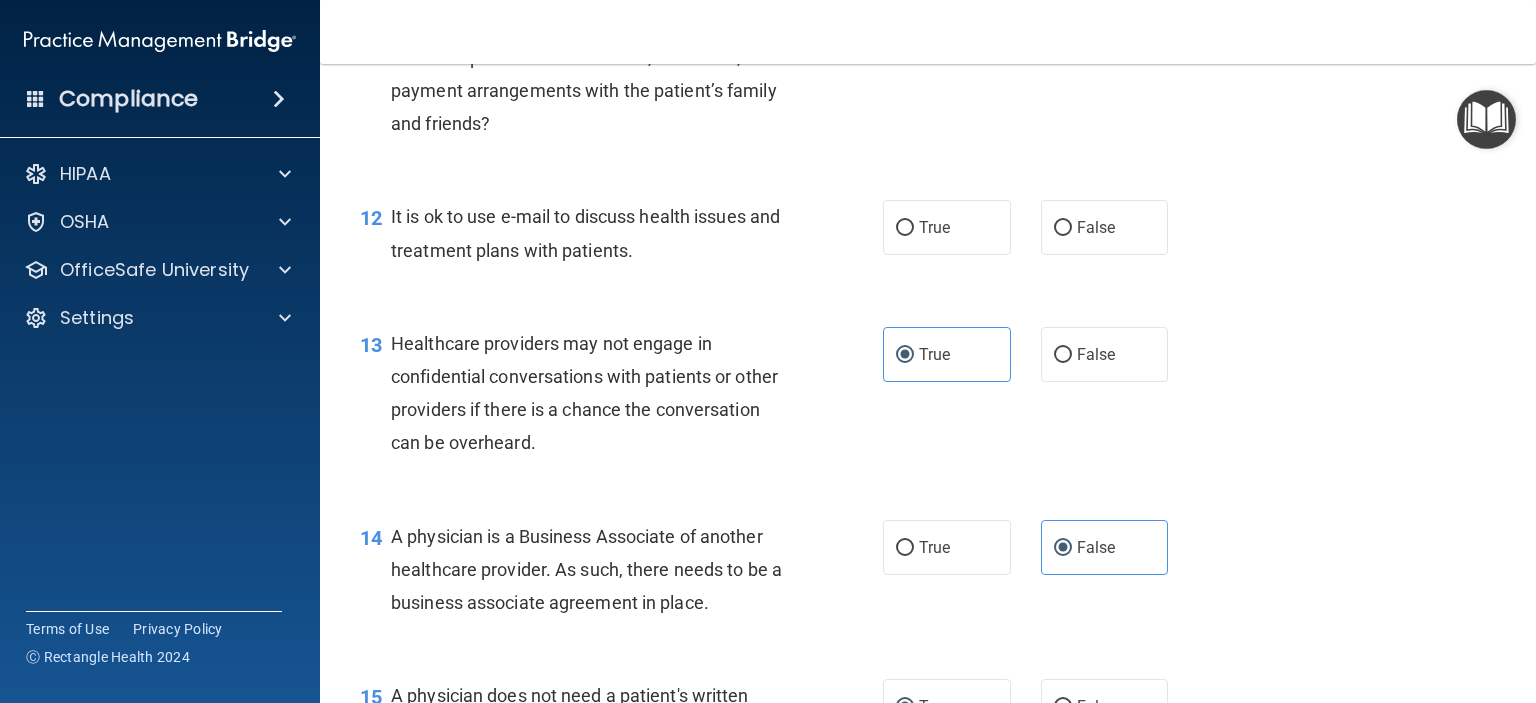 click on "It is ok to use e-mail to discuss health issues and treatment plans with patients." at bounding box center [585, 233] 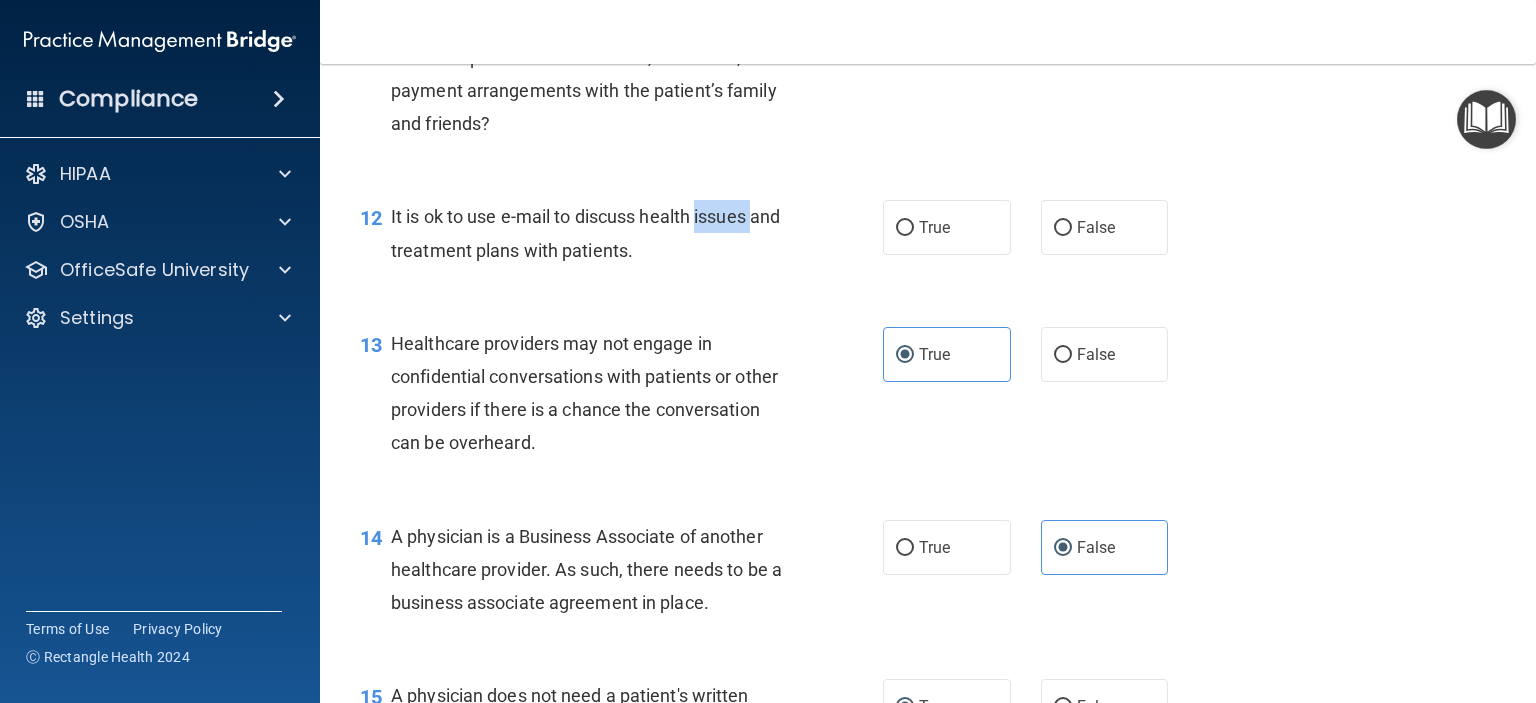 click on "It is ok to use e-mail to discuss health issues and treatment plans with patients." at bounding box center [585, 233] 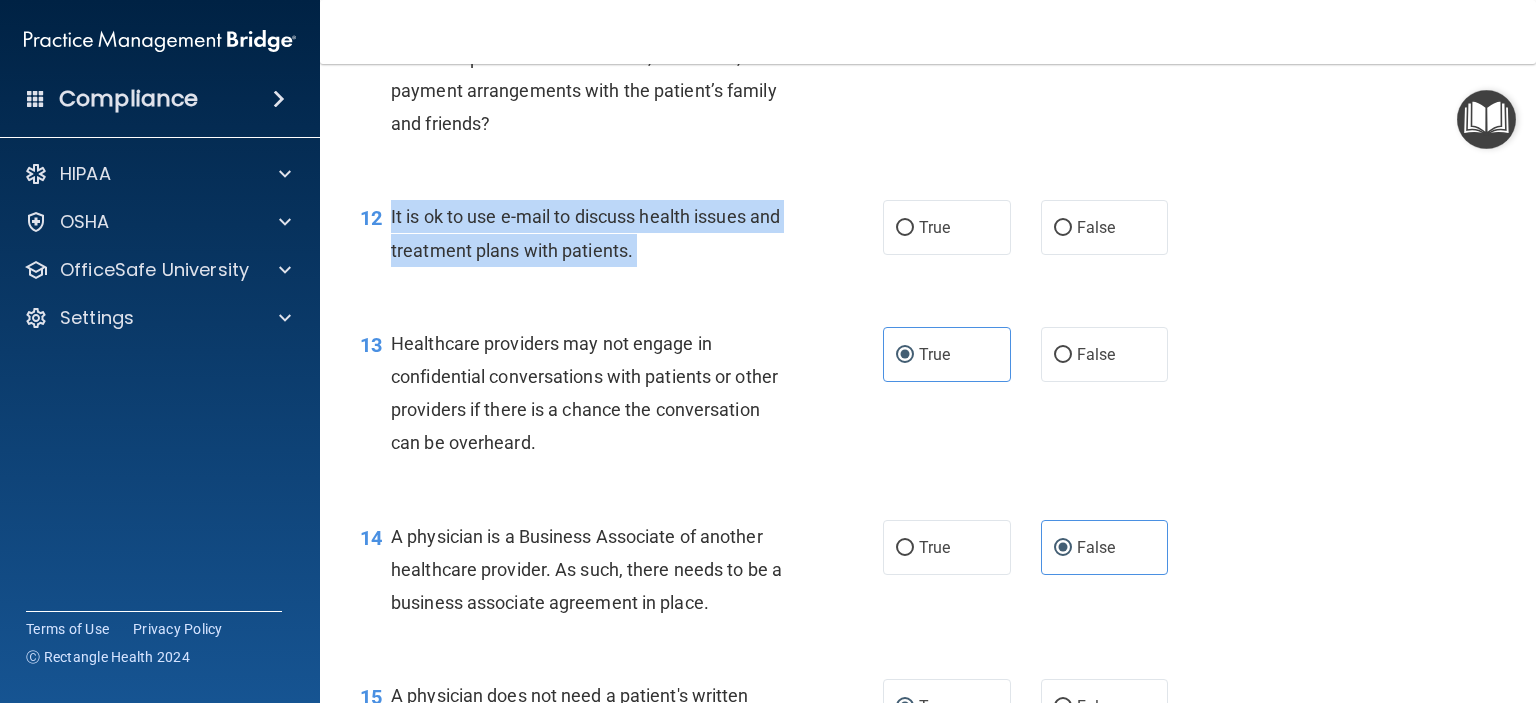 click on "It is ok to use e-mail to discuss health issues and treatment plans with patients." at bounding box center [585, 233] 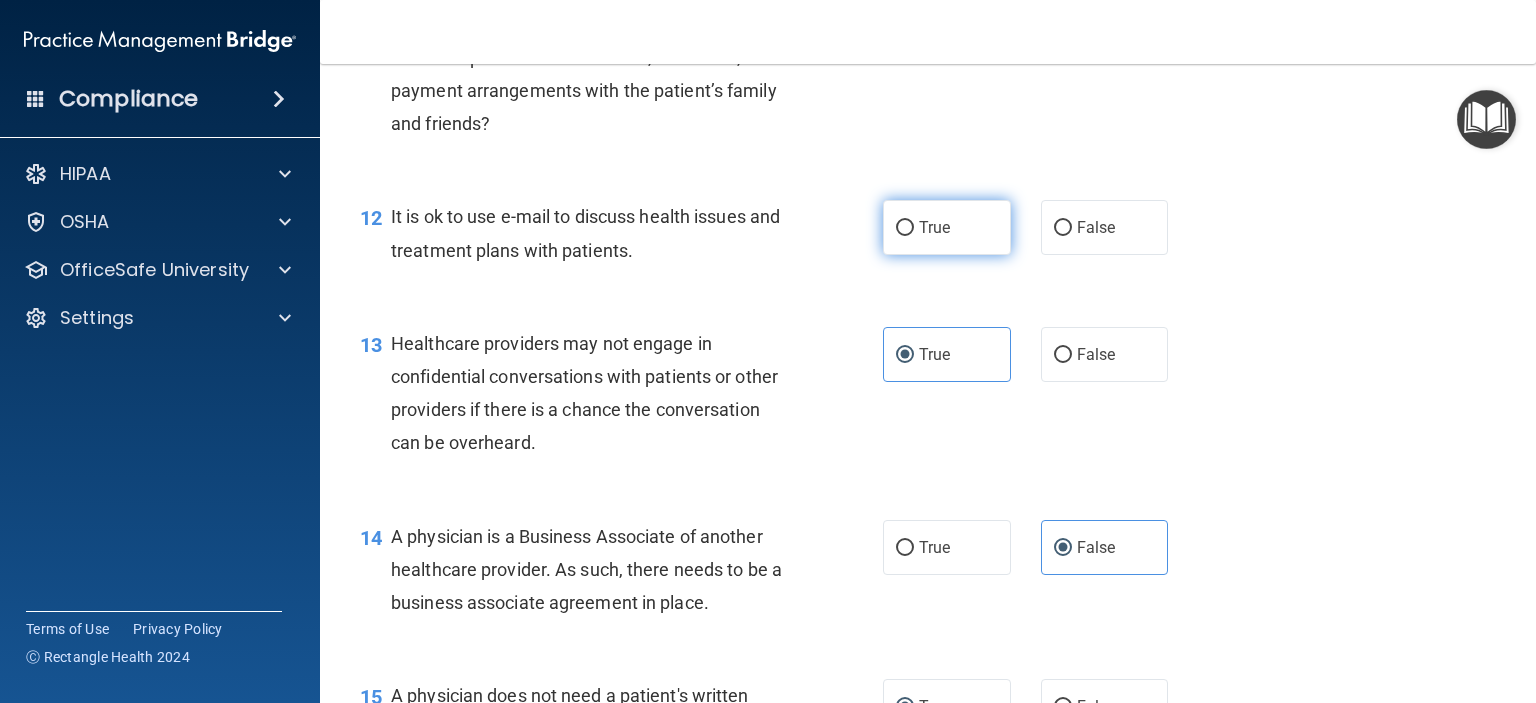 click on "True" at bounding box center (947, 227) 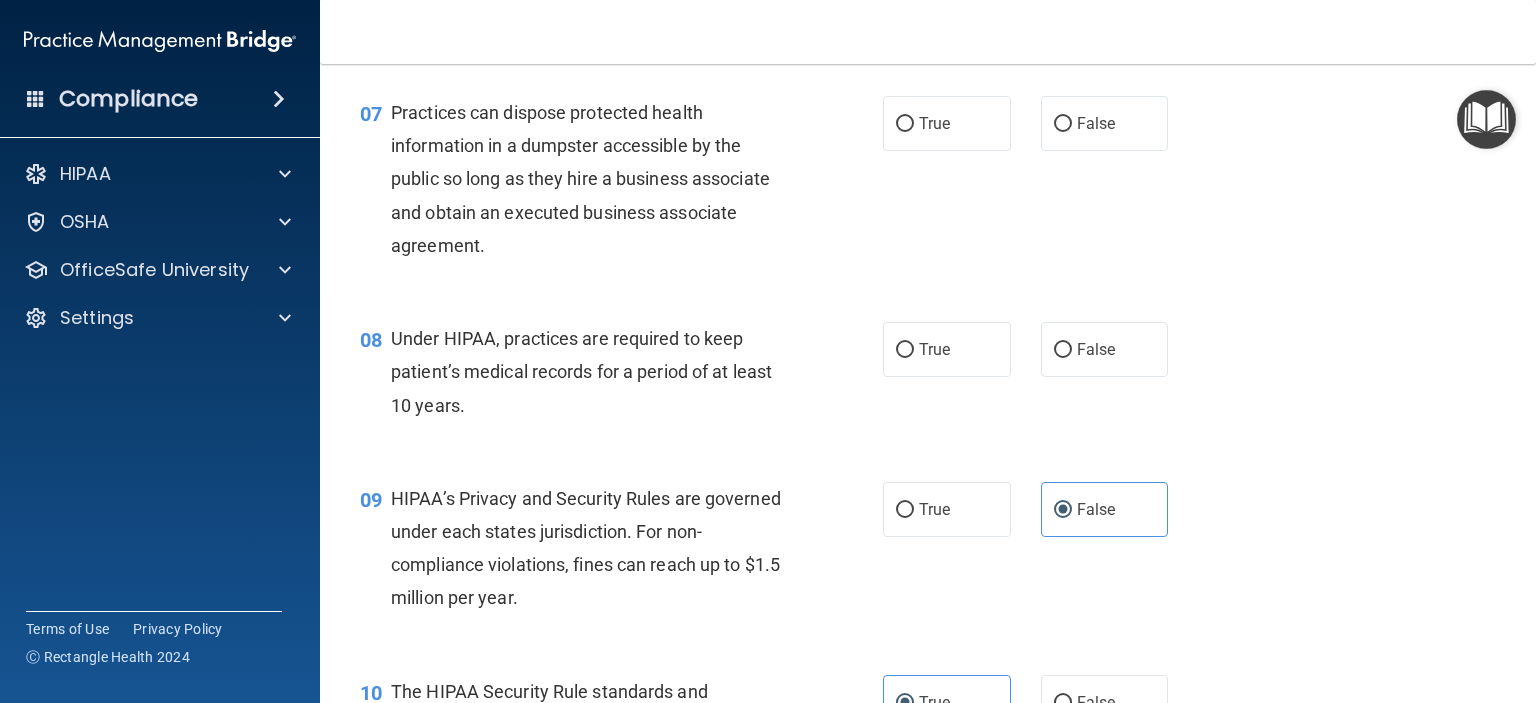 scroll, scrollTop: 1122, scrollLeft: 0, axis: vertical 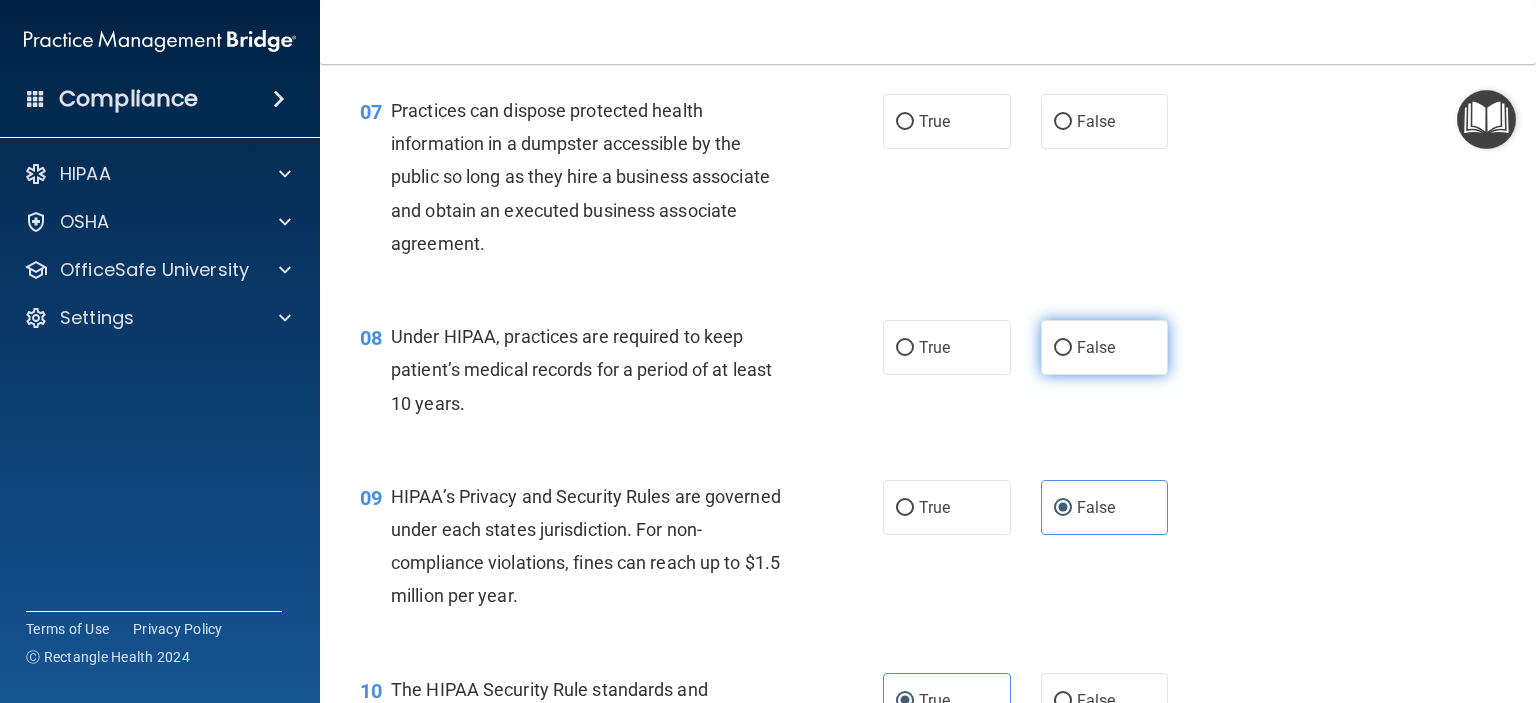click on "False" at bounding box center (1105, 347) 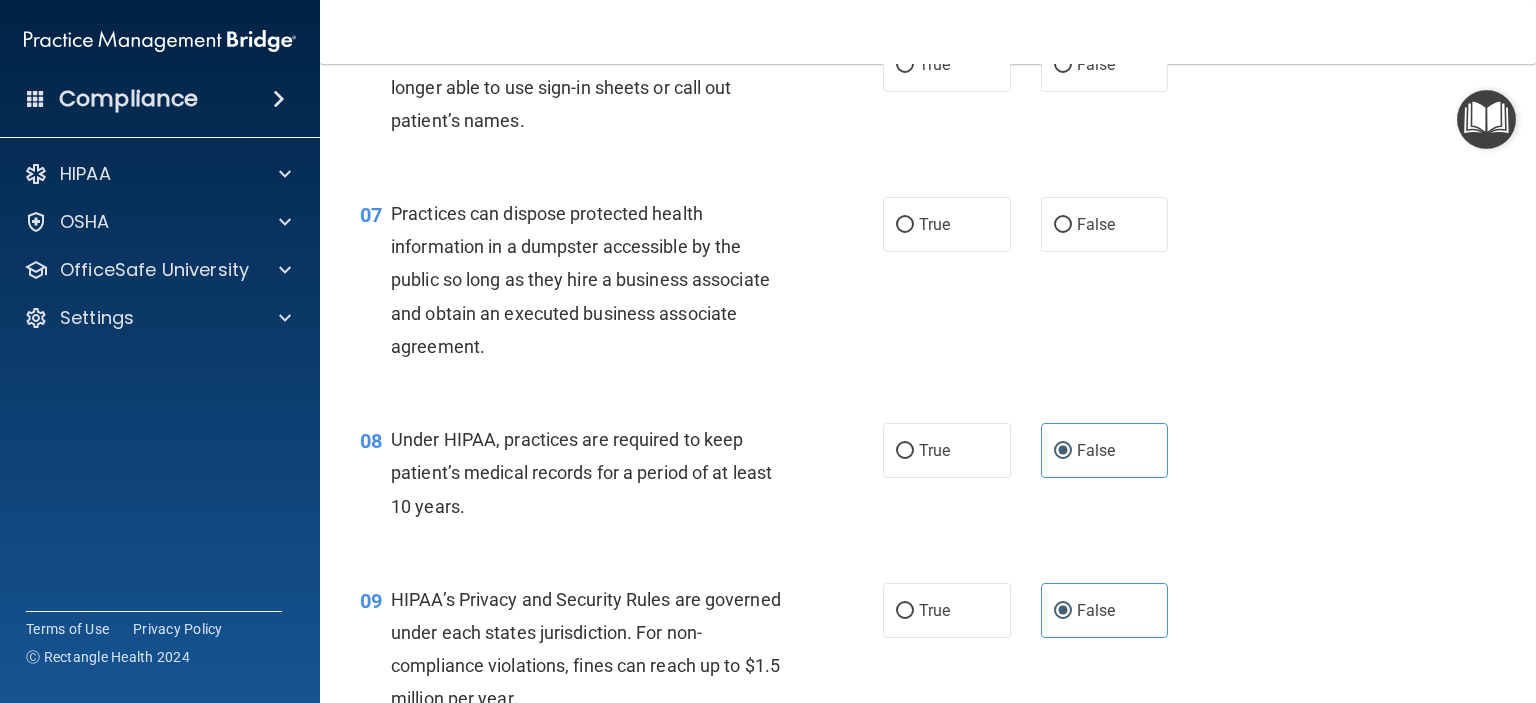 scroll, scrollTop: 1020, scrollLeft: 0, axis: vertical 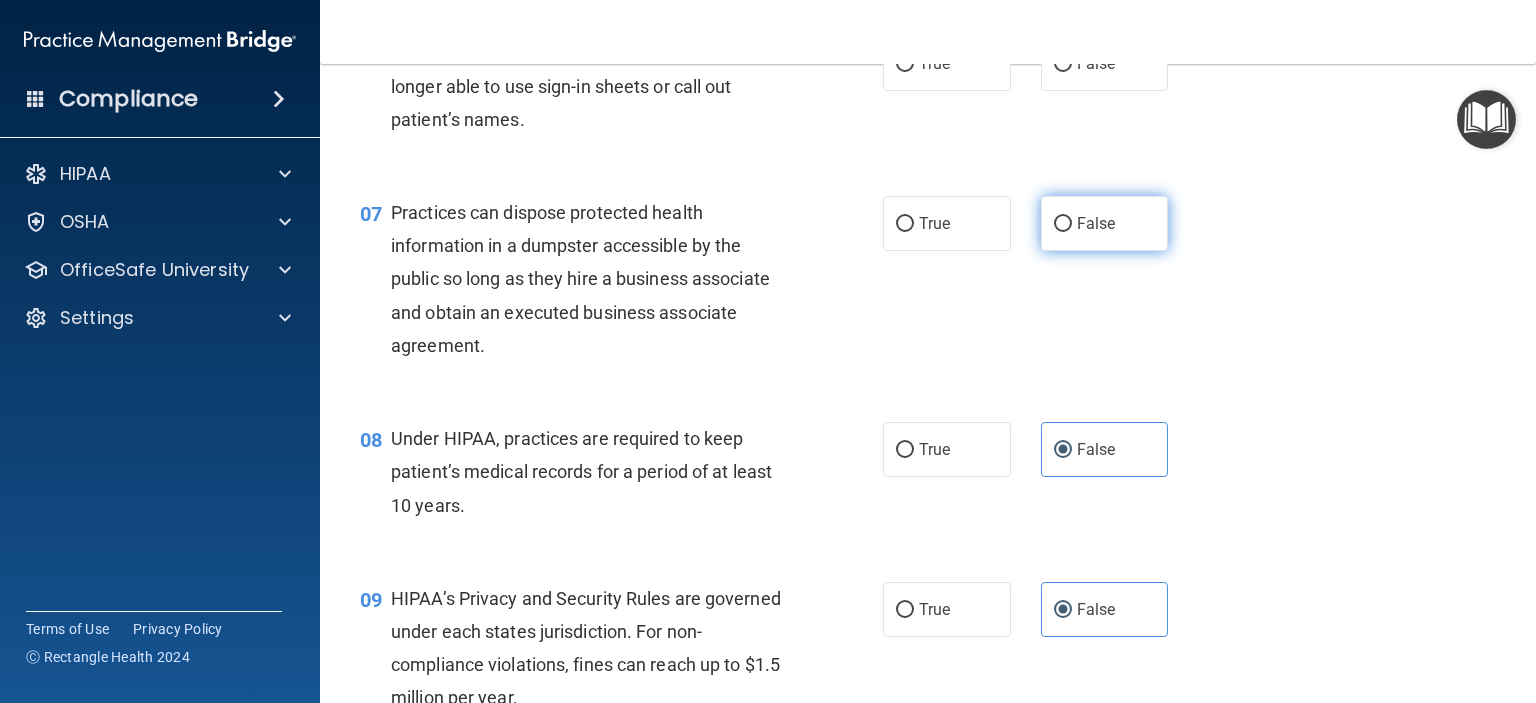 click on "False" at bounding box center [1105, 223] 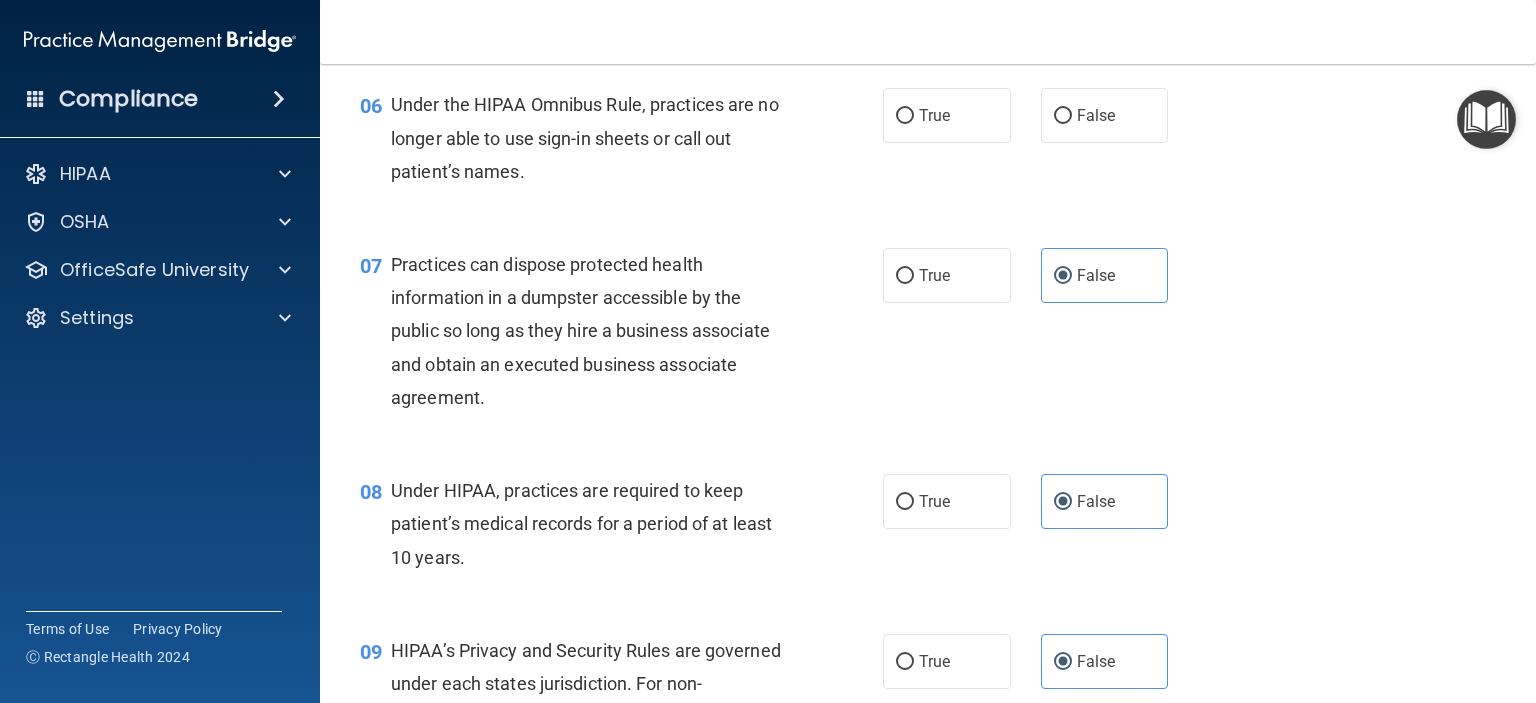 scroll, scrollTop: 968, scrollLeft: 0, axis: vertical 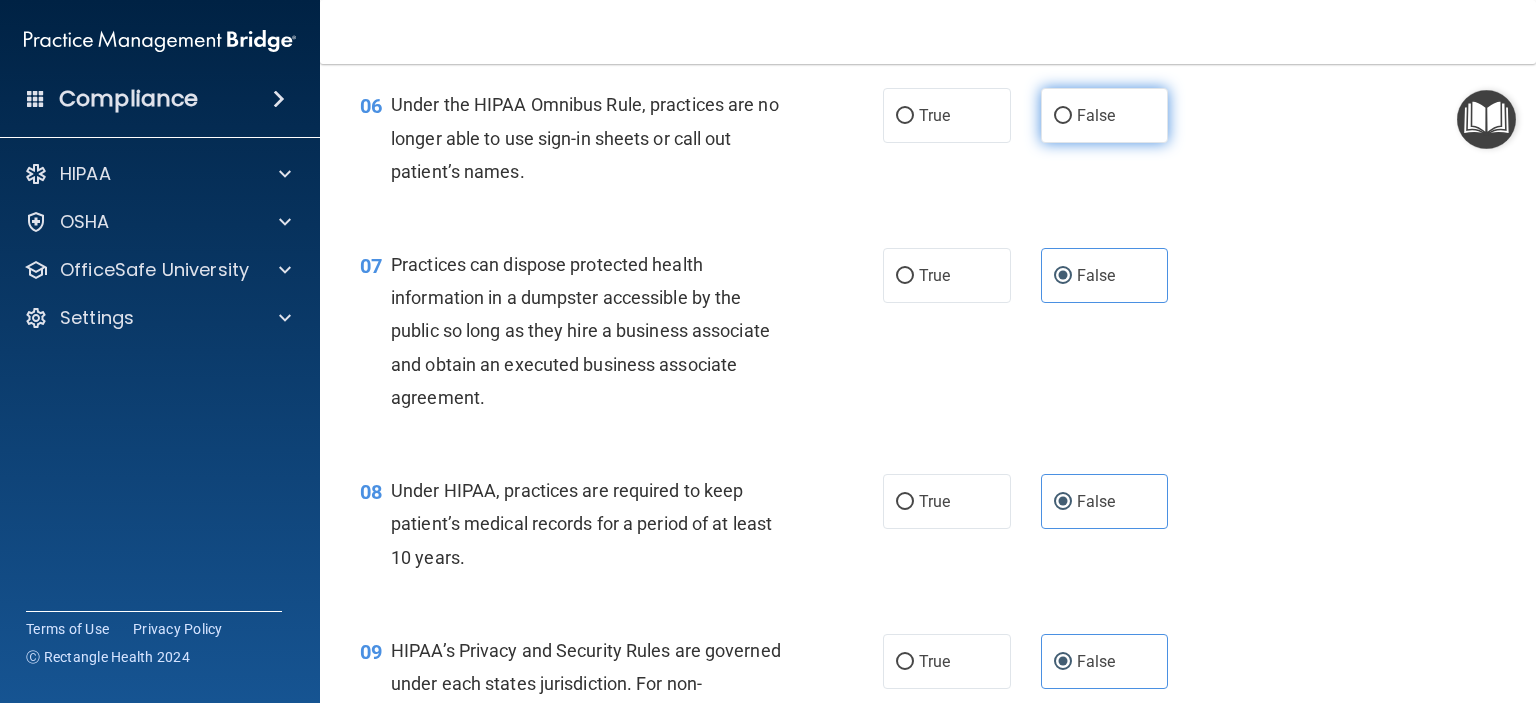 click on "False" at bounding box center (1105, 115) 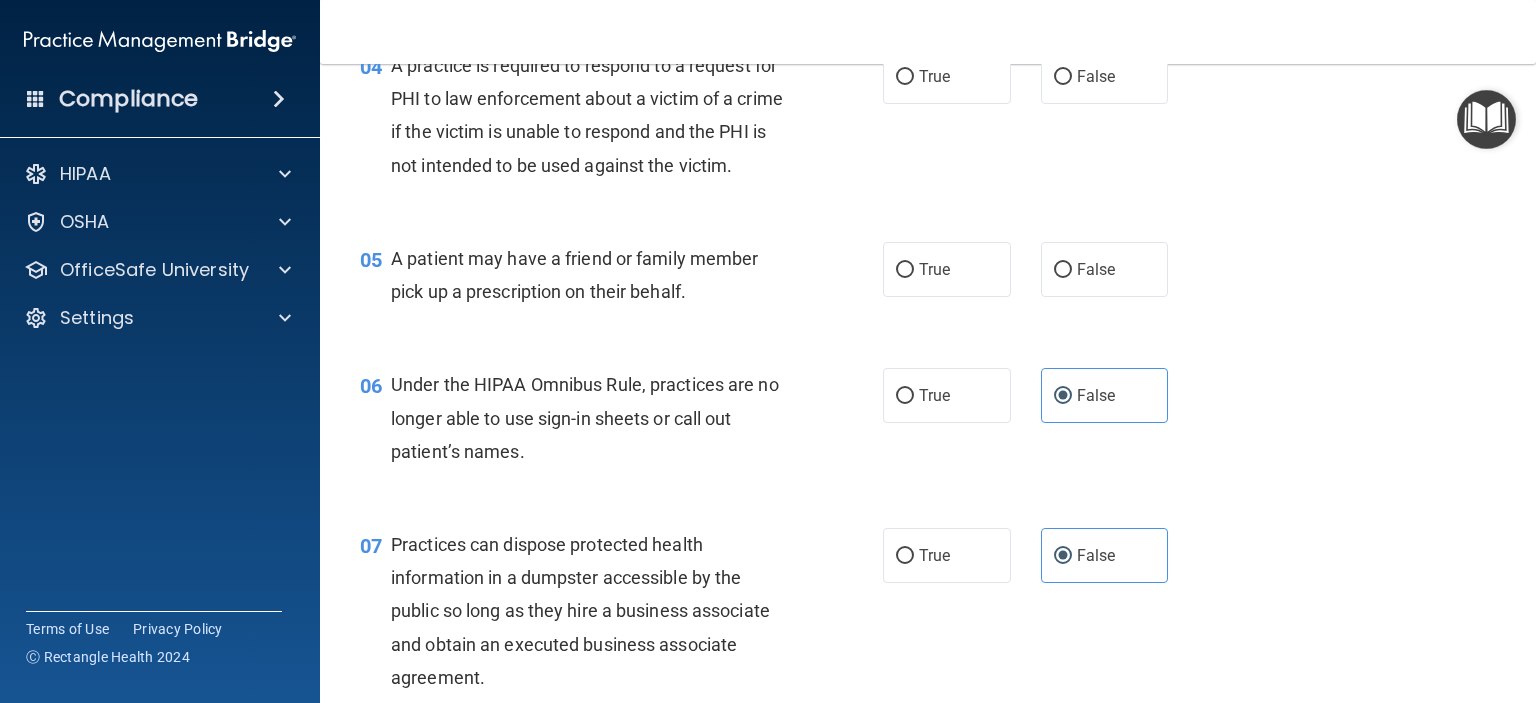 scroll, scrollTop: 691, scrollLeft: 0, axis: vertical 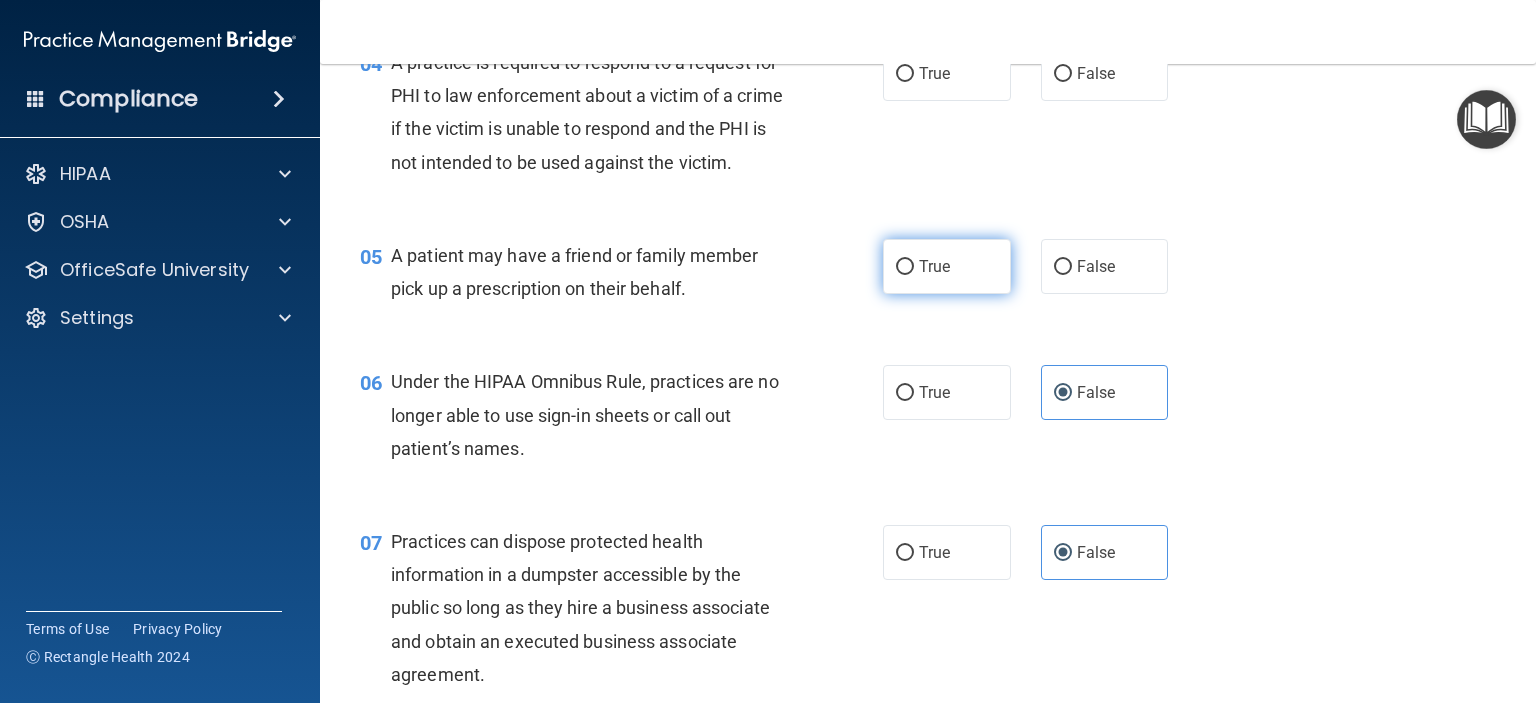 click on "True" at bounding box center [905, 267] 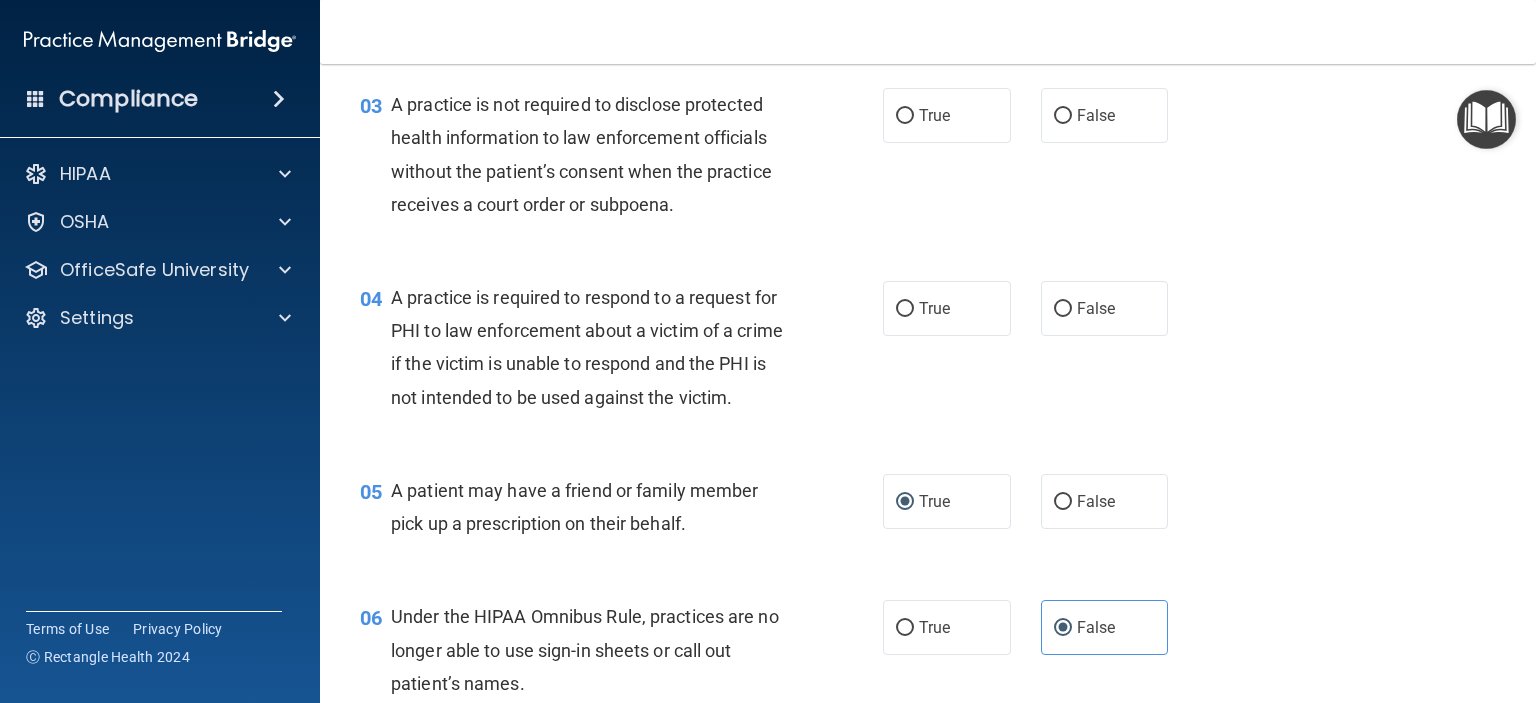 scroll, scrollTop: 456, scrollLeft: 0, axis: vertical 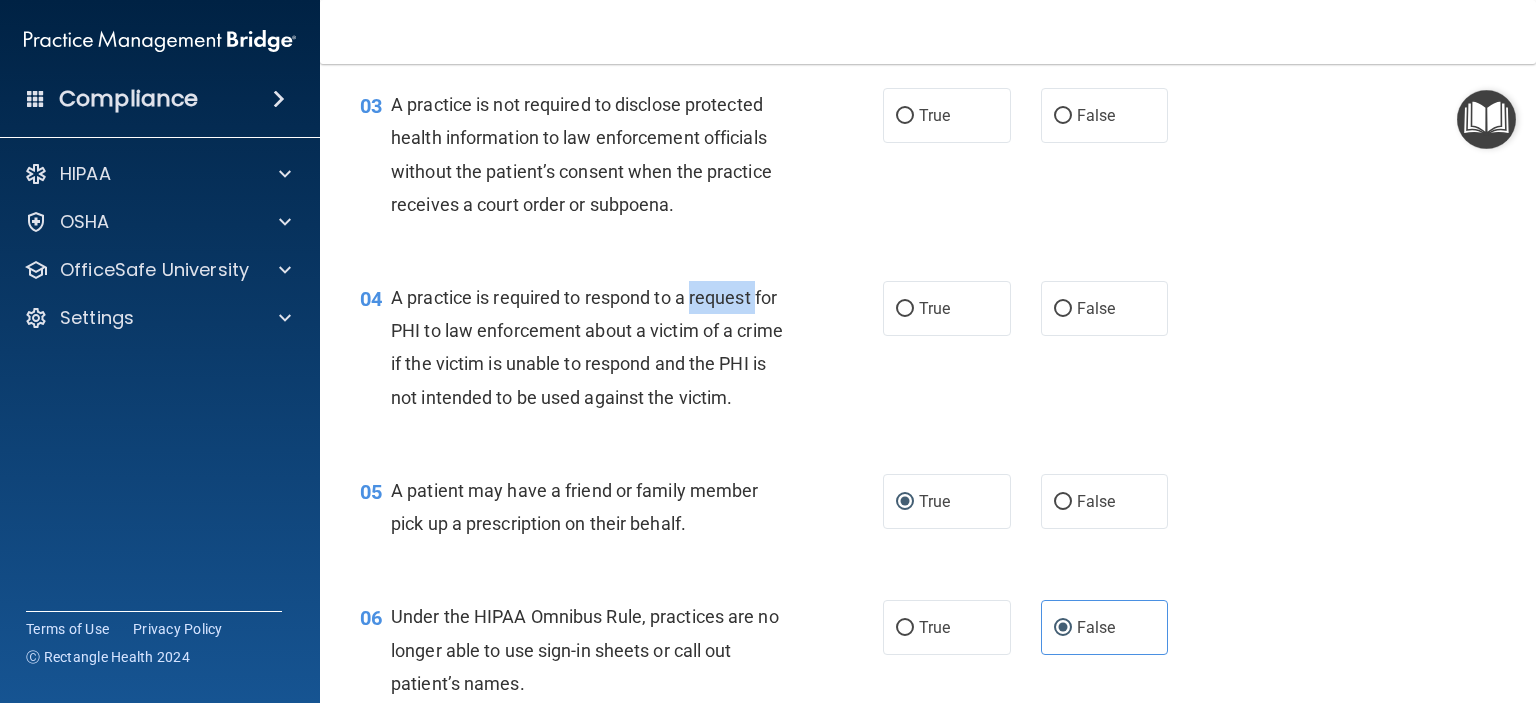 click on "A practice is required to respond to a request for PHI to law enforcement about a victim of a crime if the victim is unable to respond and the PHI is not intended to be used against the victim." at bounding box center [587, 347] 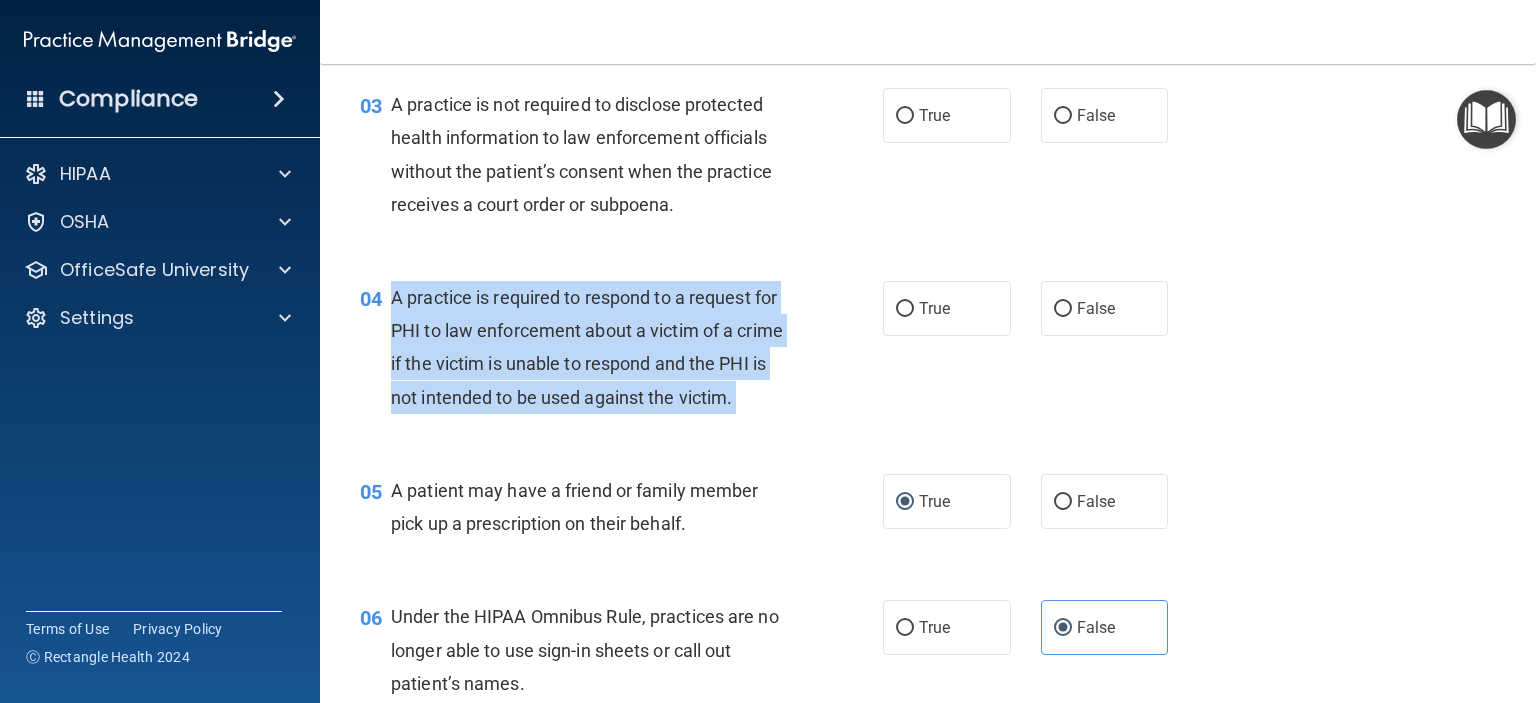 click on "A practice is required to respond to a request for PHI to law enforcement about a victim of a crime if the victim is unable to respond and the PHI is not intended to be used against the victim." at bounding box center (587, 347) 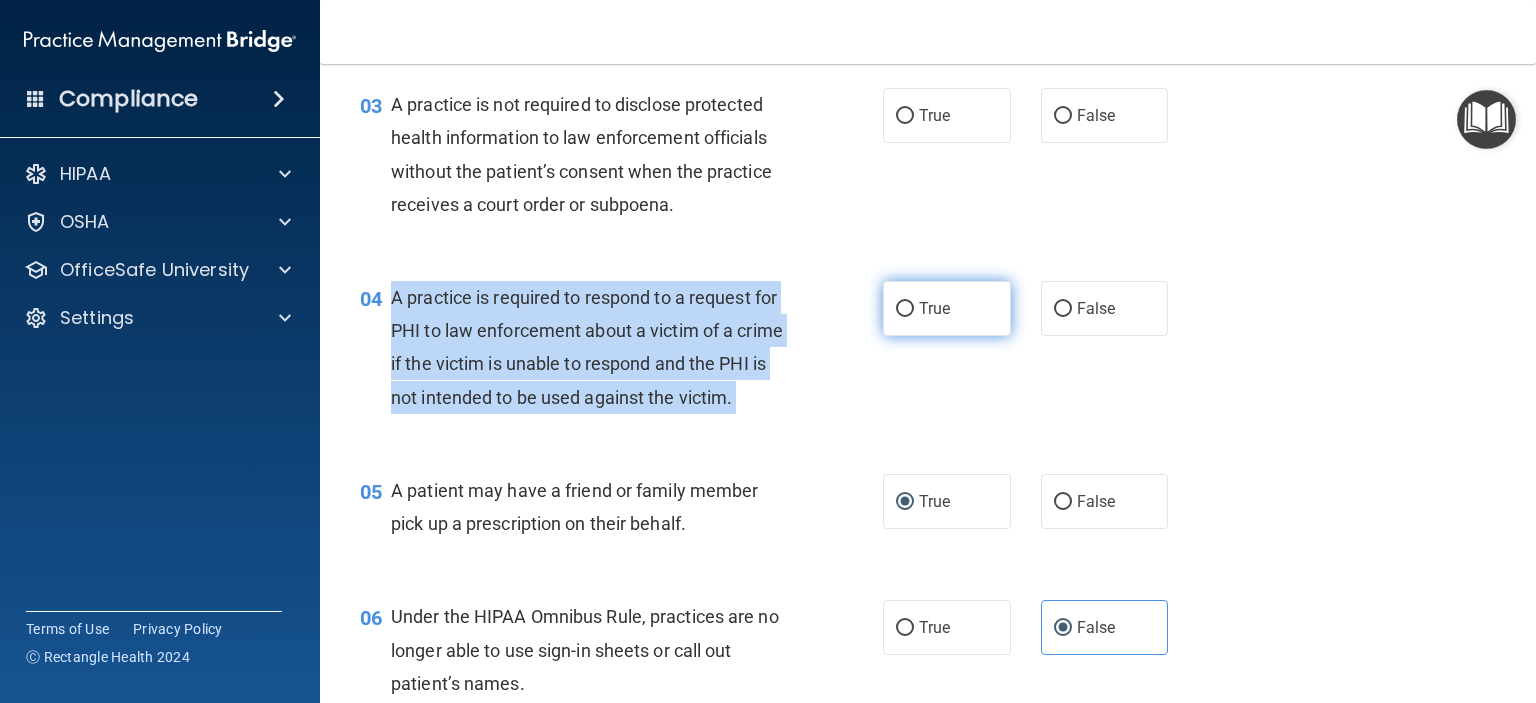 click on "True" at bounding box center [905, 309] 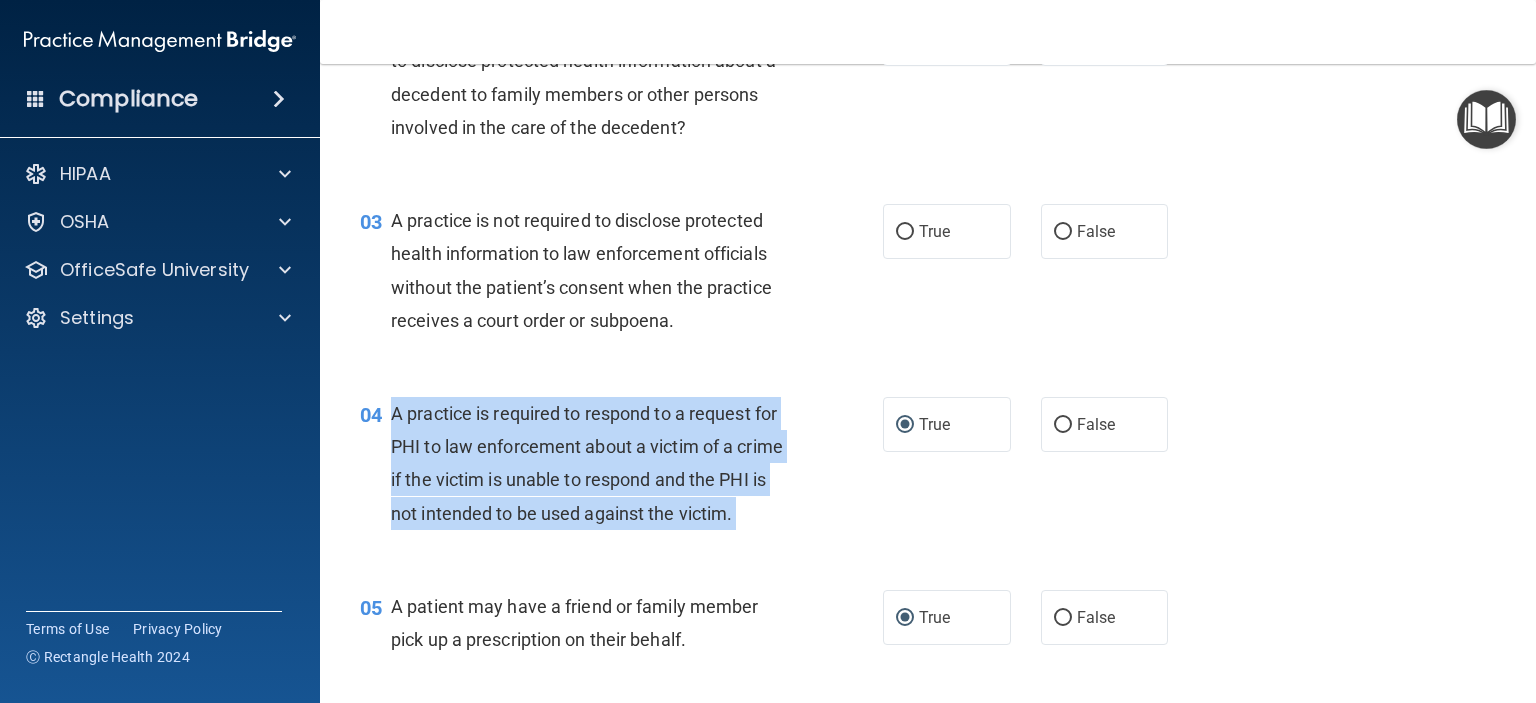 scroll, scrollTop: 332, scrollLeft: 0, axis: vertical 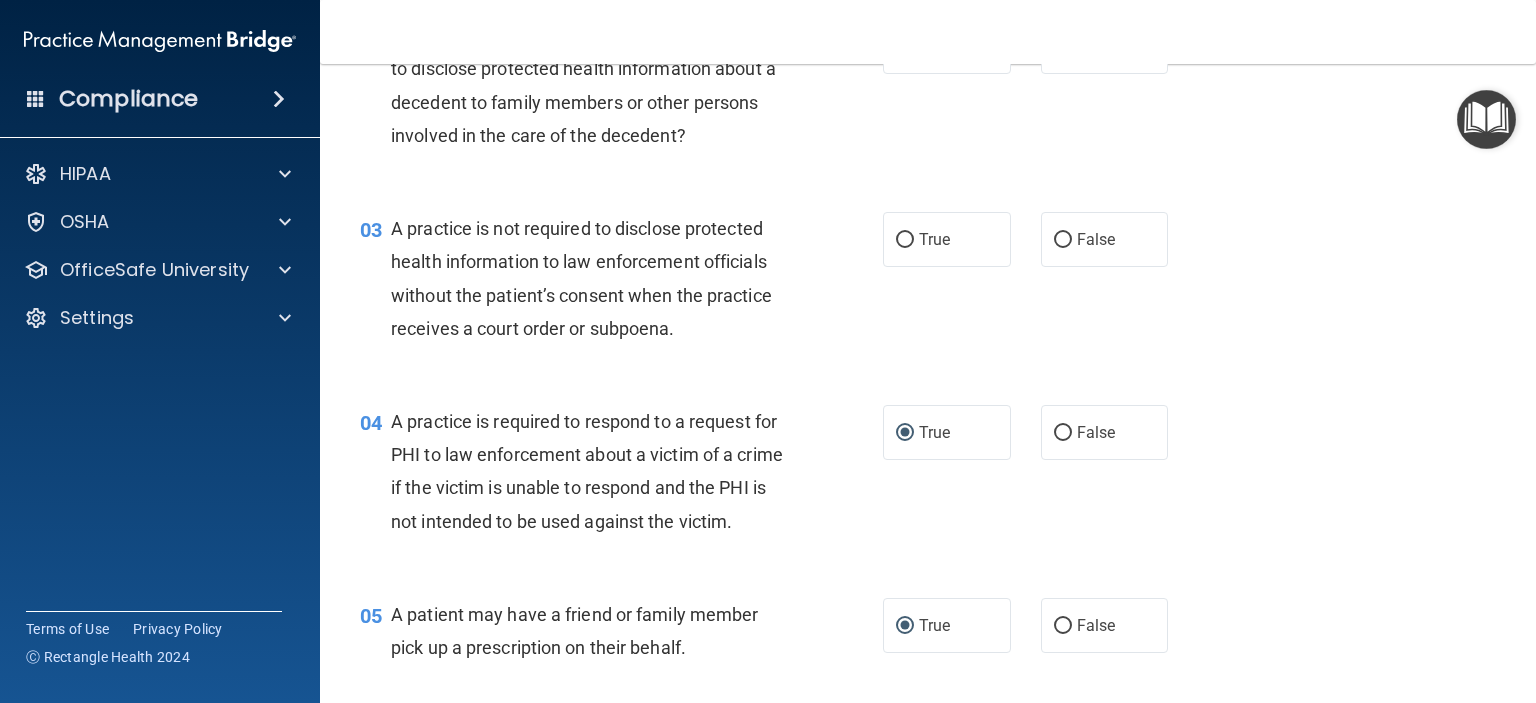 click on "A practice is not required to disclose protected health information to law enforcement officials without the patient’s consent when the practice receives  a court order or subpoena." at bounding box center [581, 278] 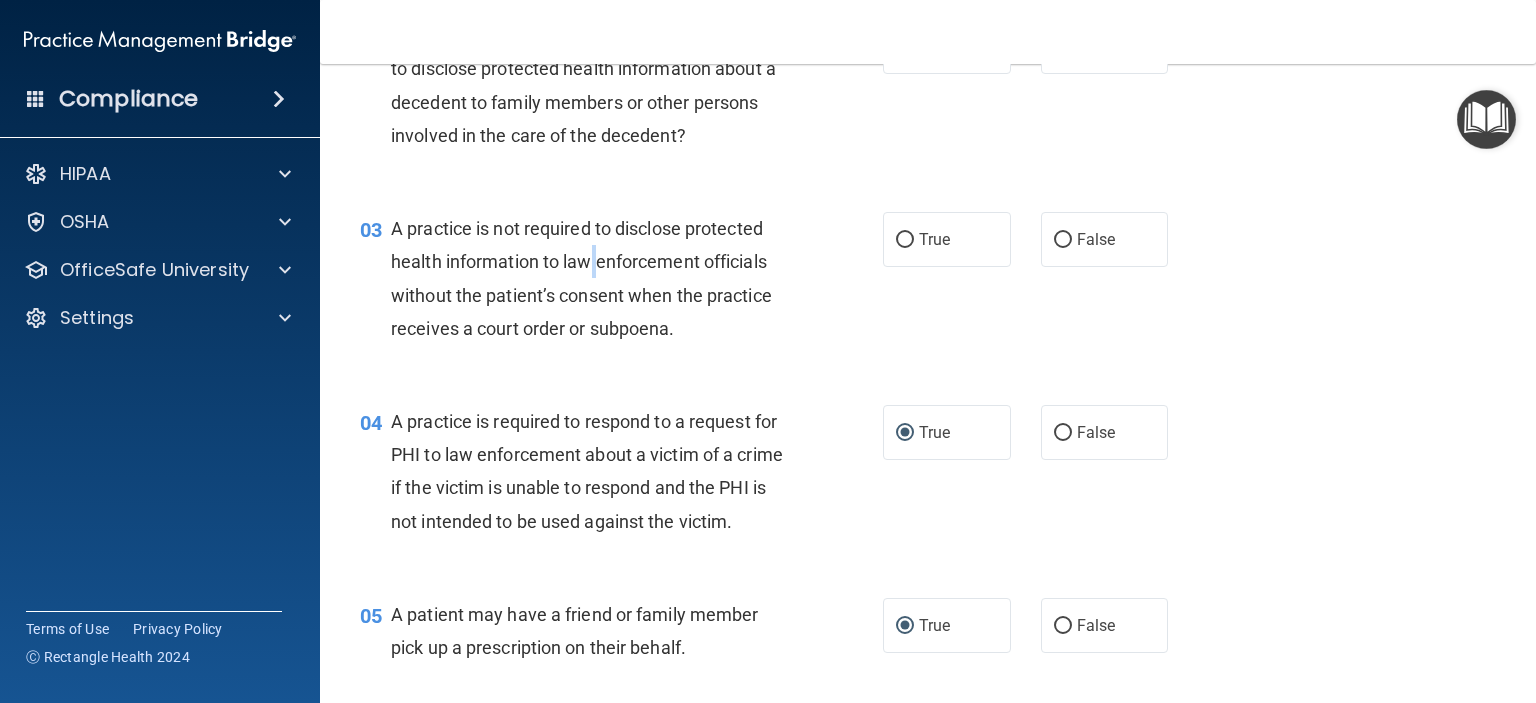 click on "A practice is not required to disclose protected health information to law enforcement officials without the patient’s consent when the practice receives  a court order or subpoena." at bounding box center [581, 278] 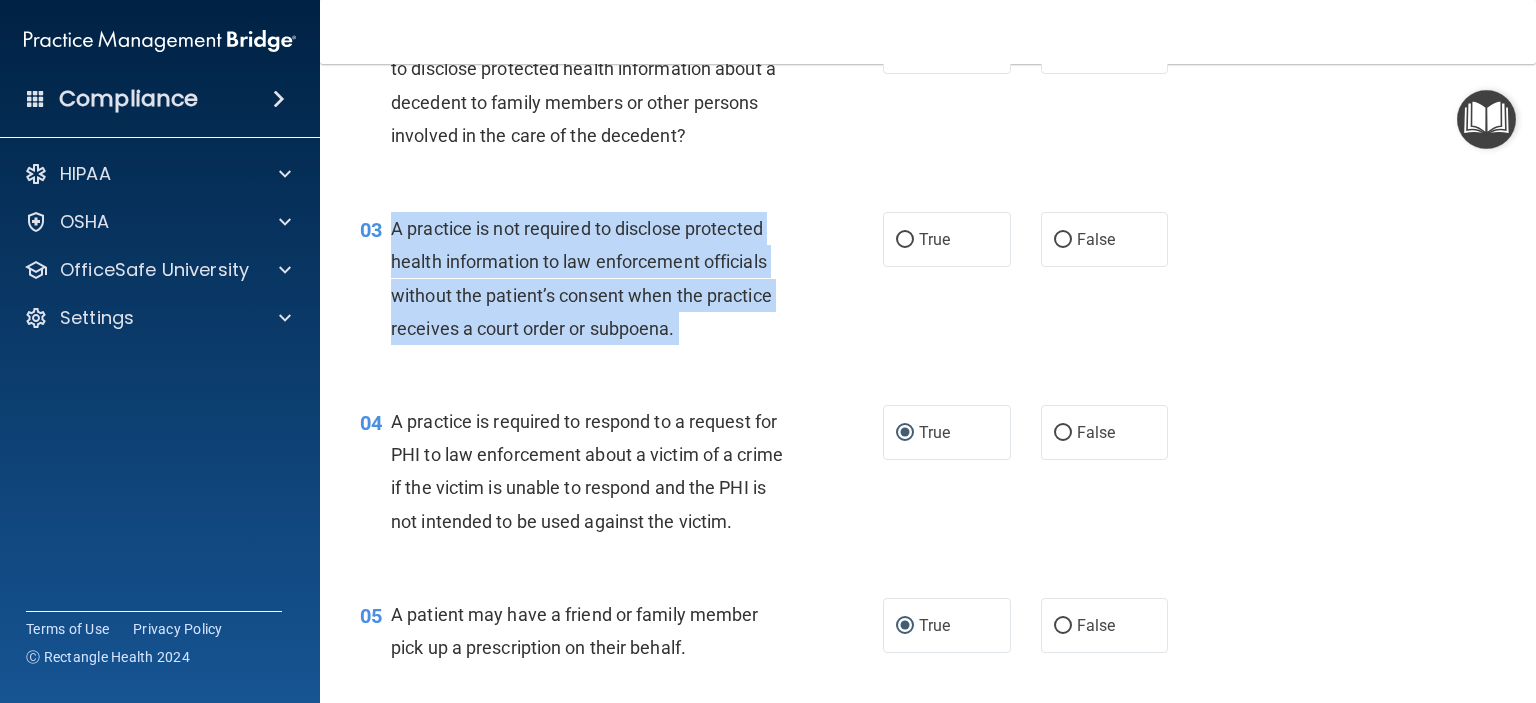 click on "A practice is not required to disclose protected health information to law enforcement officials without the patient’s consent when the practice receives  a court order or subpoena." at bounding box center [581, 278] 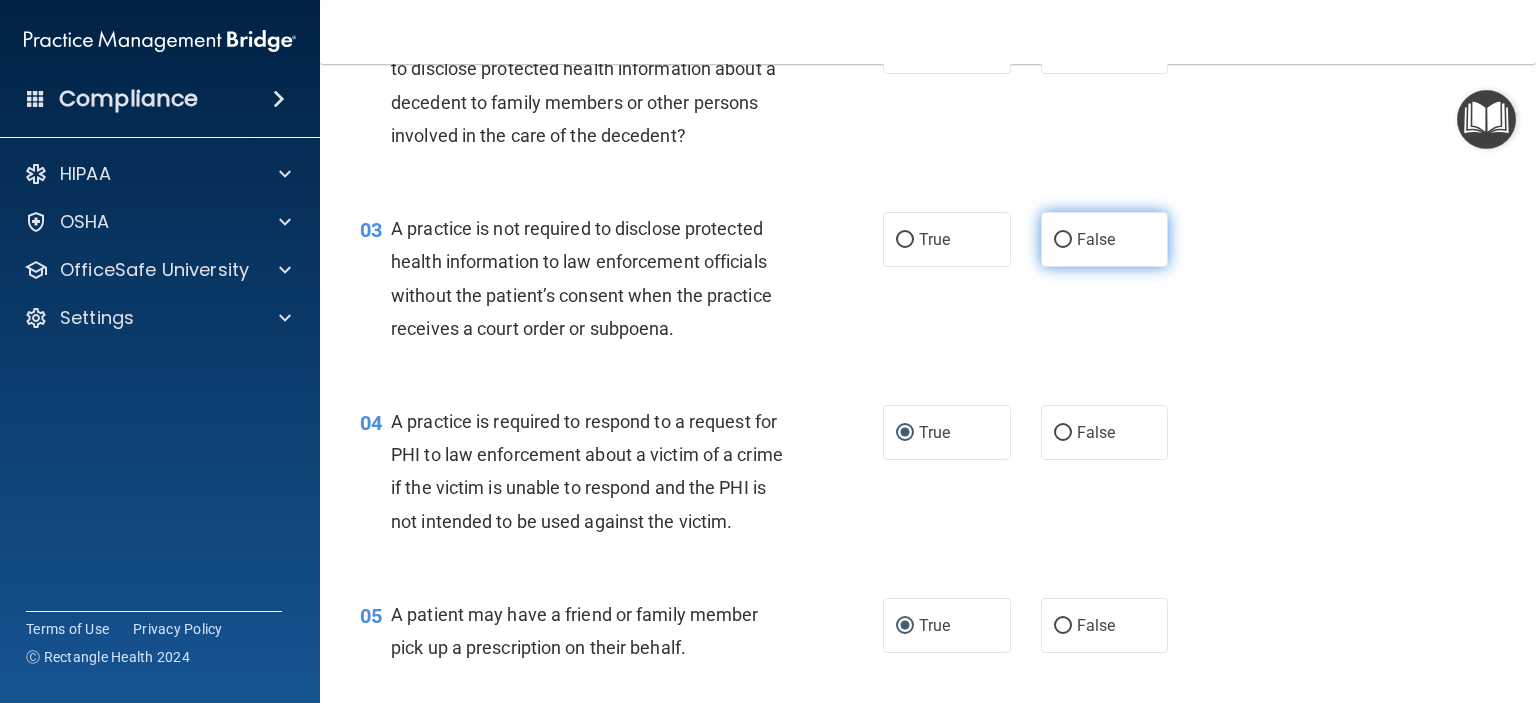 click on "False" at bounding box center (1105, 239) 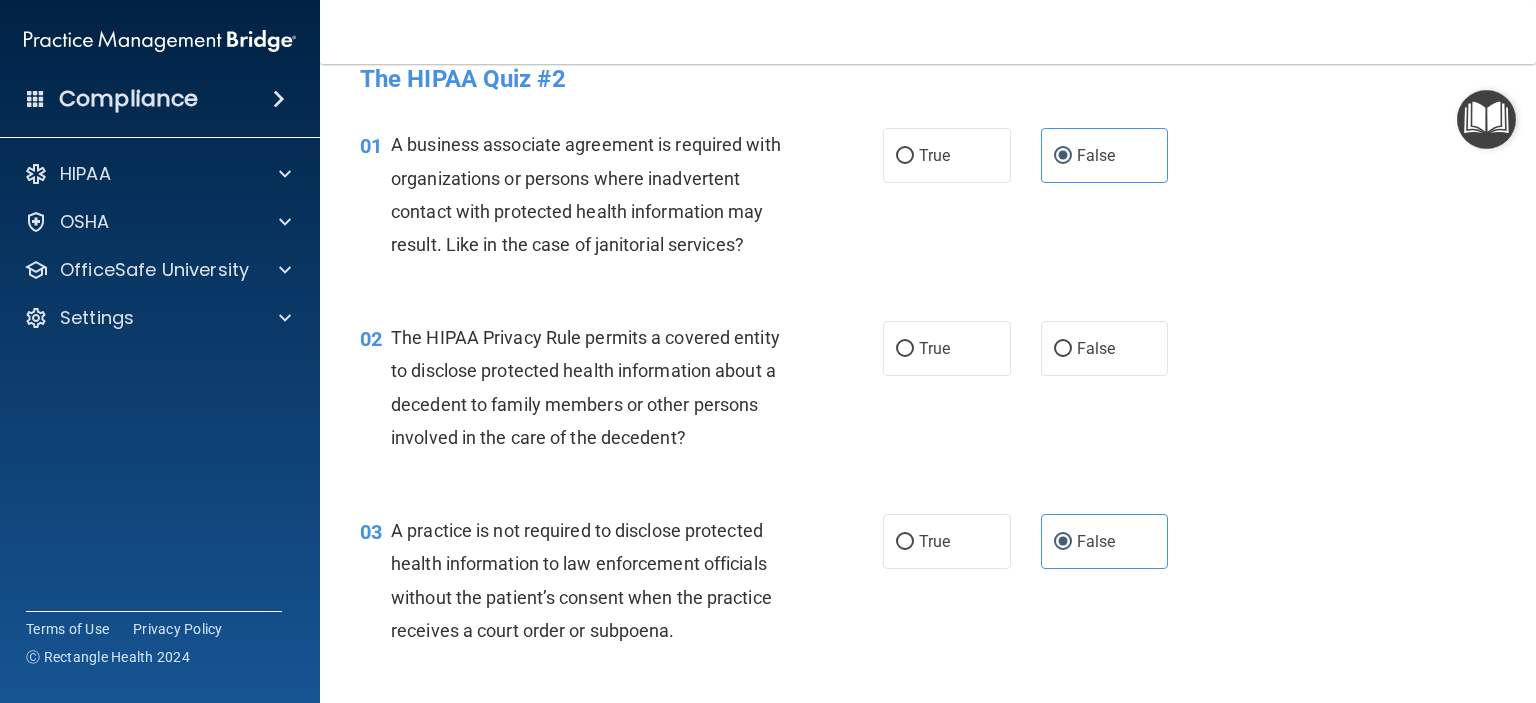 scroll, scrollTop: 0, scrollLeft: 0, axis: both 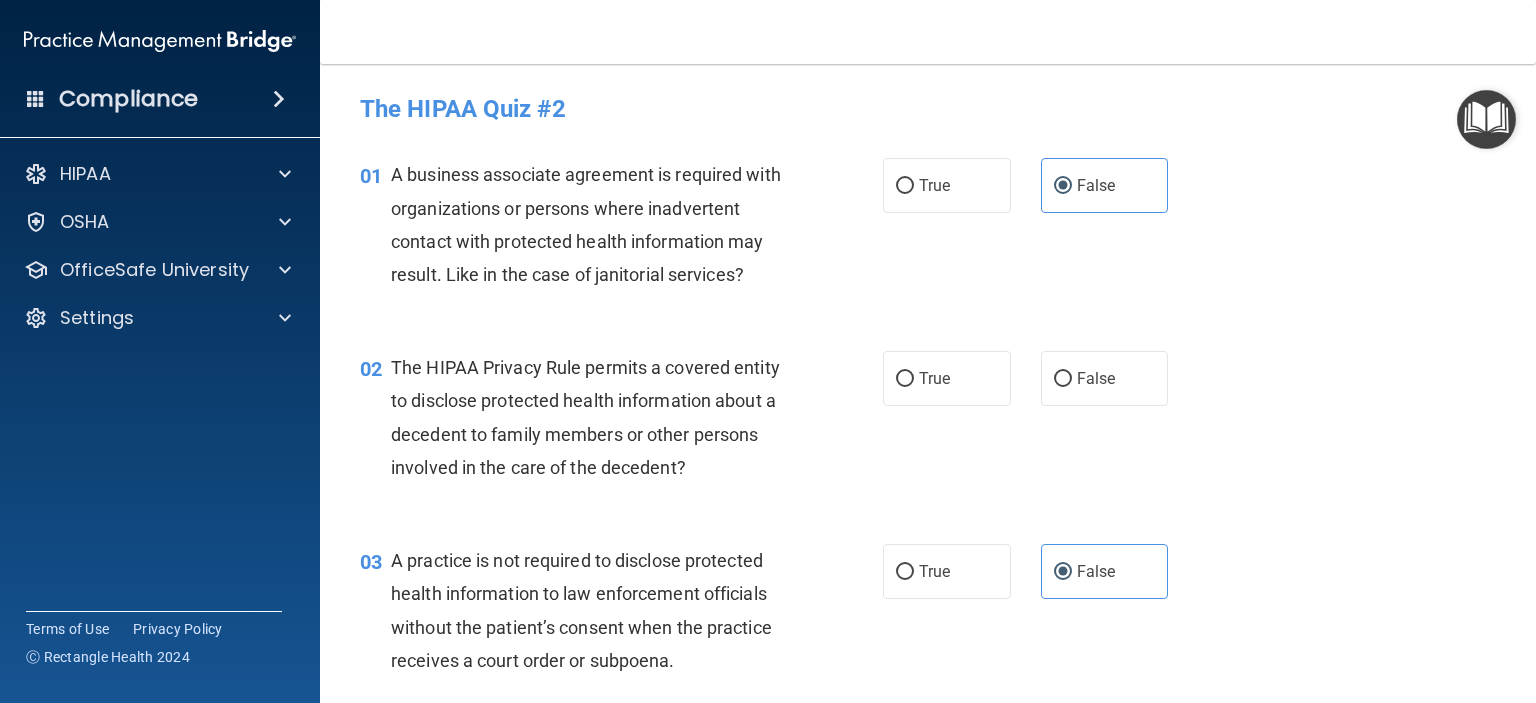 click on "The HIPAA Privacy Rule permits a covered entity to disclose protected health information about a decedent to family members or other persons involved in the care of the decedent?" at bounding box center [598, 417] 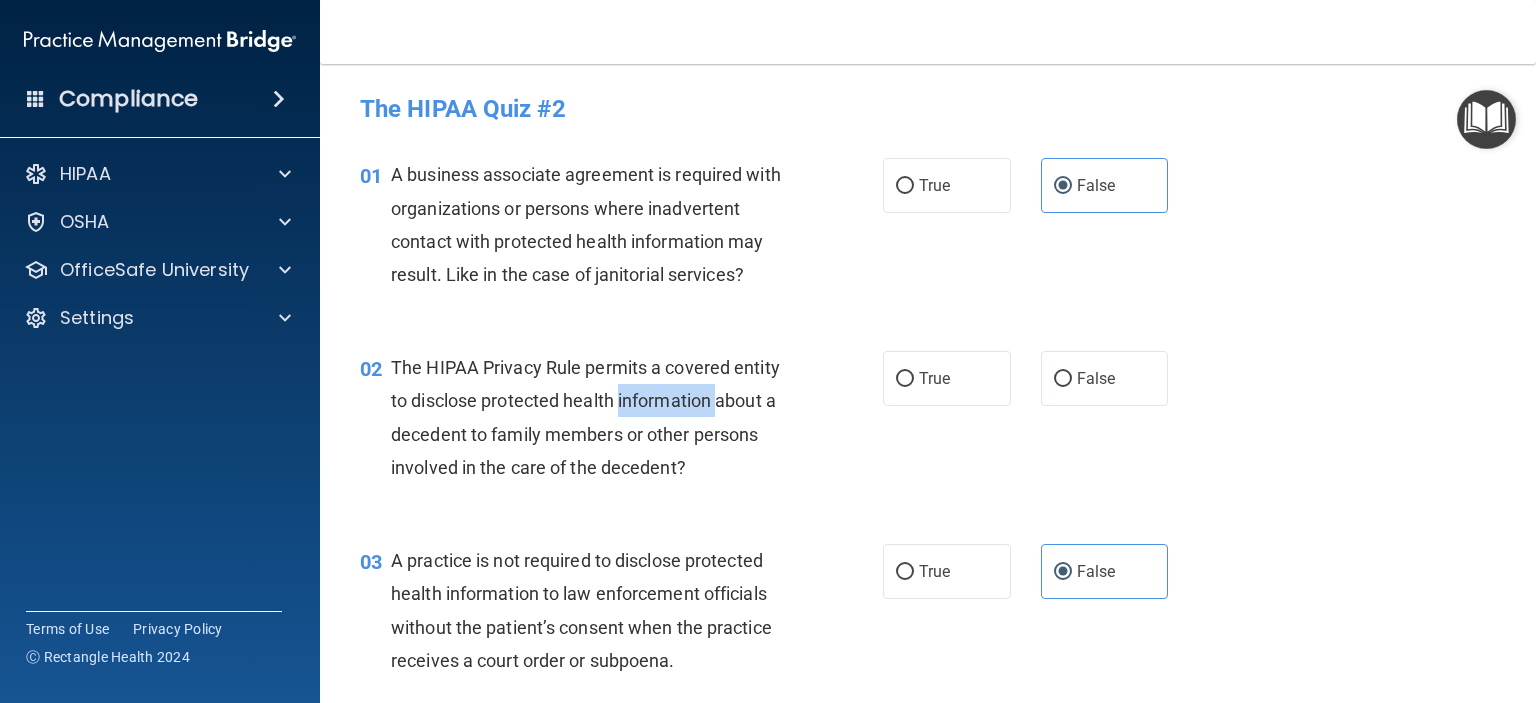 click on "The HIPAA Privacy Rule permits a covered entity to disclose protected health information about a decedent to family members or other persons involved in the care of the decedent?" at bounding box center [598, 417] 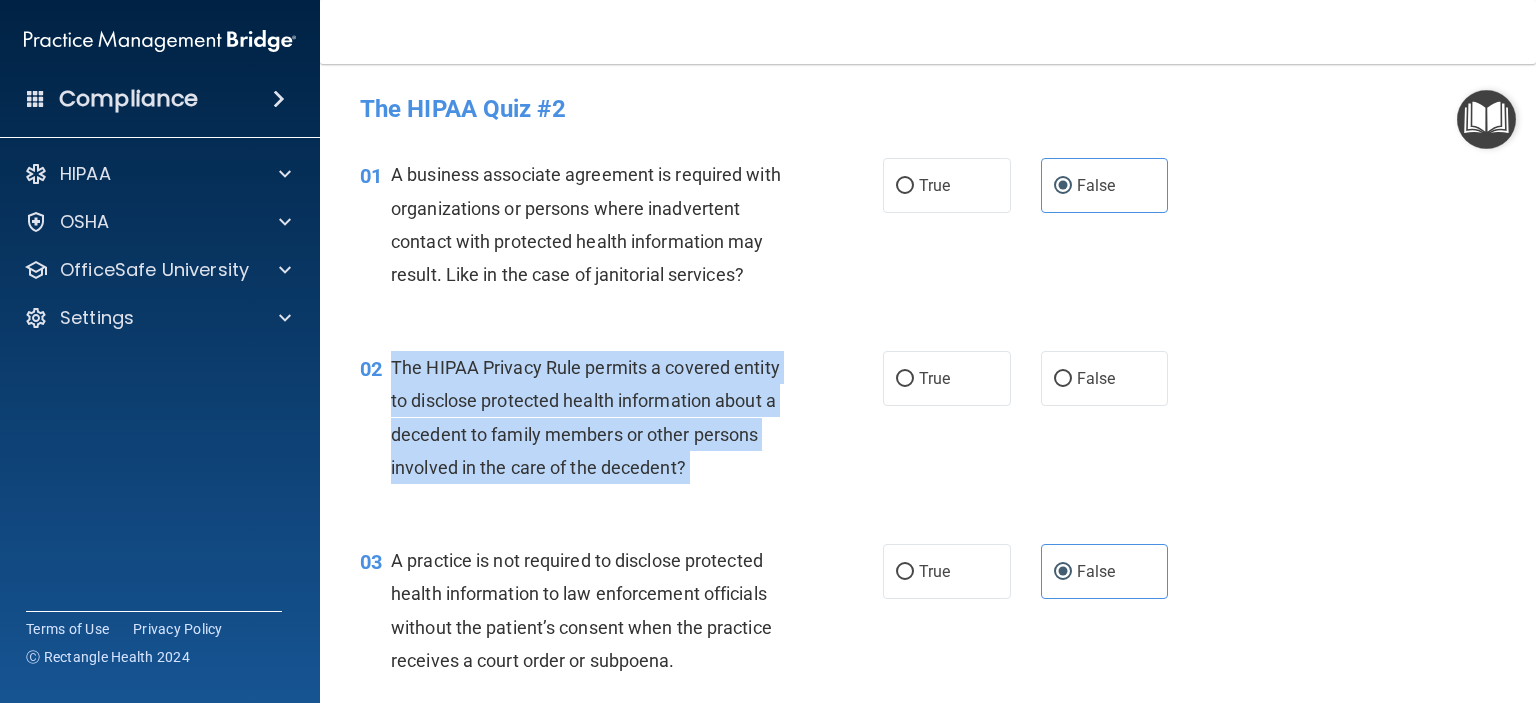 click on "The HIPAA Privacy Rule permits a covered entity to disclose protected health information about a decedent to family members or other persons involved in the care of the decedent?" at bounding box center [598, 417] 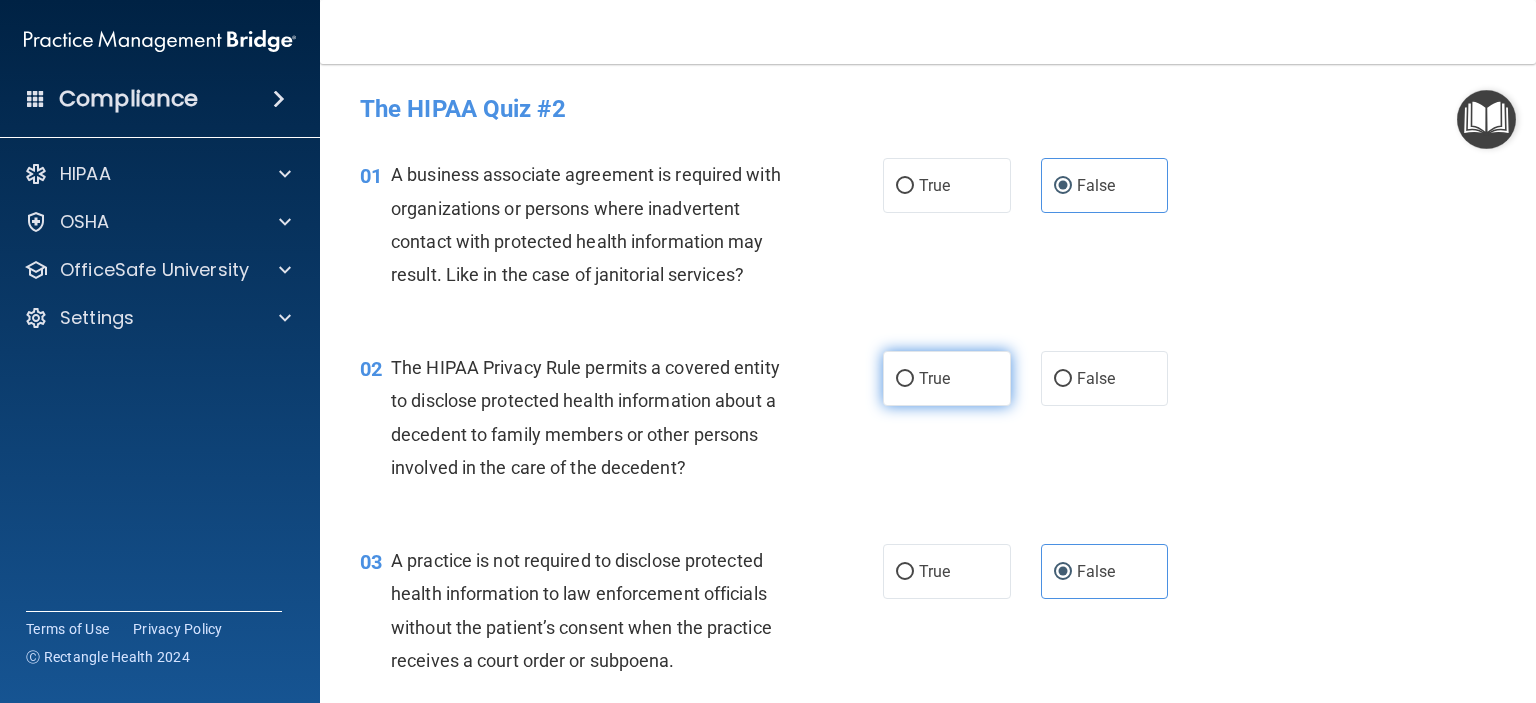 click on "True" at bounding box center [934, 378] 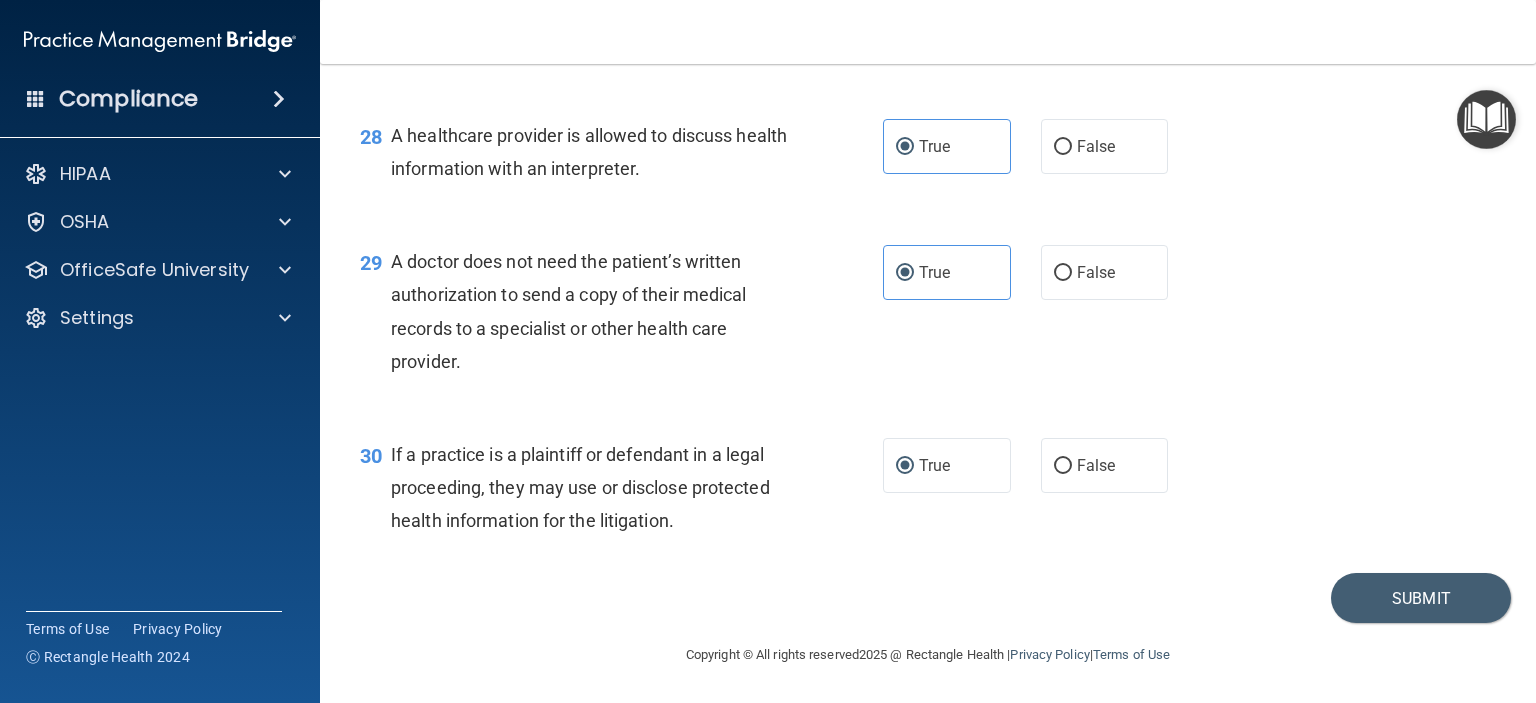 scroll, scrollTop: 4816, scrollLeft: 0, axis: vertical 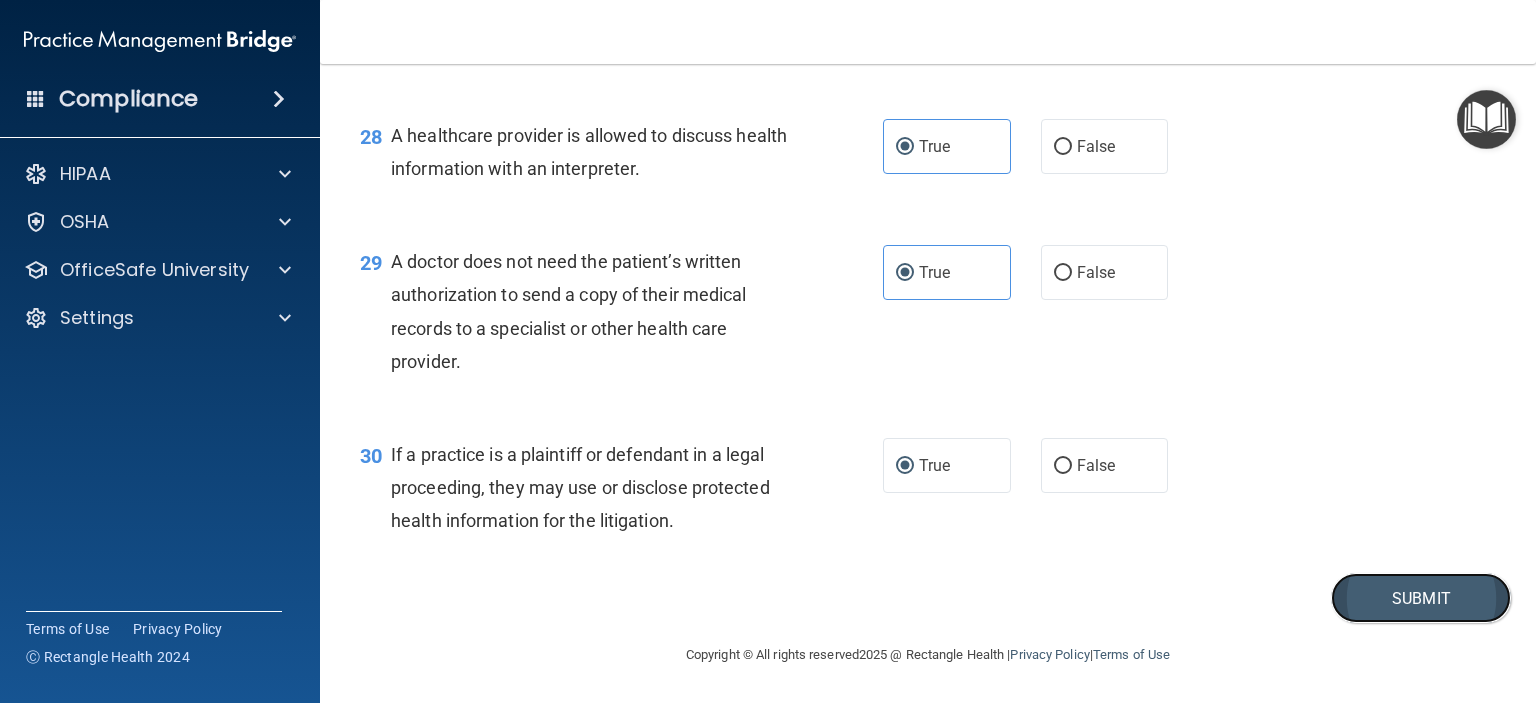 click on "Submit" at bounding box center [1421, 598] 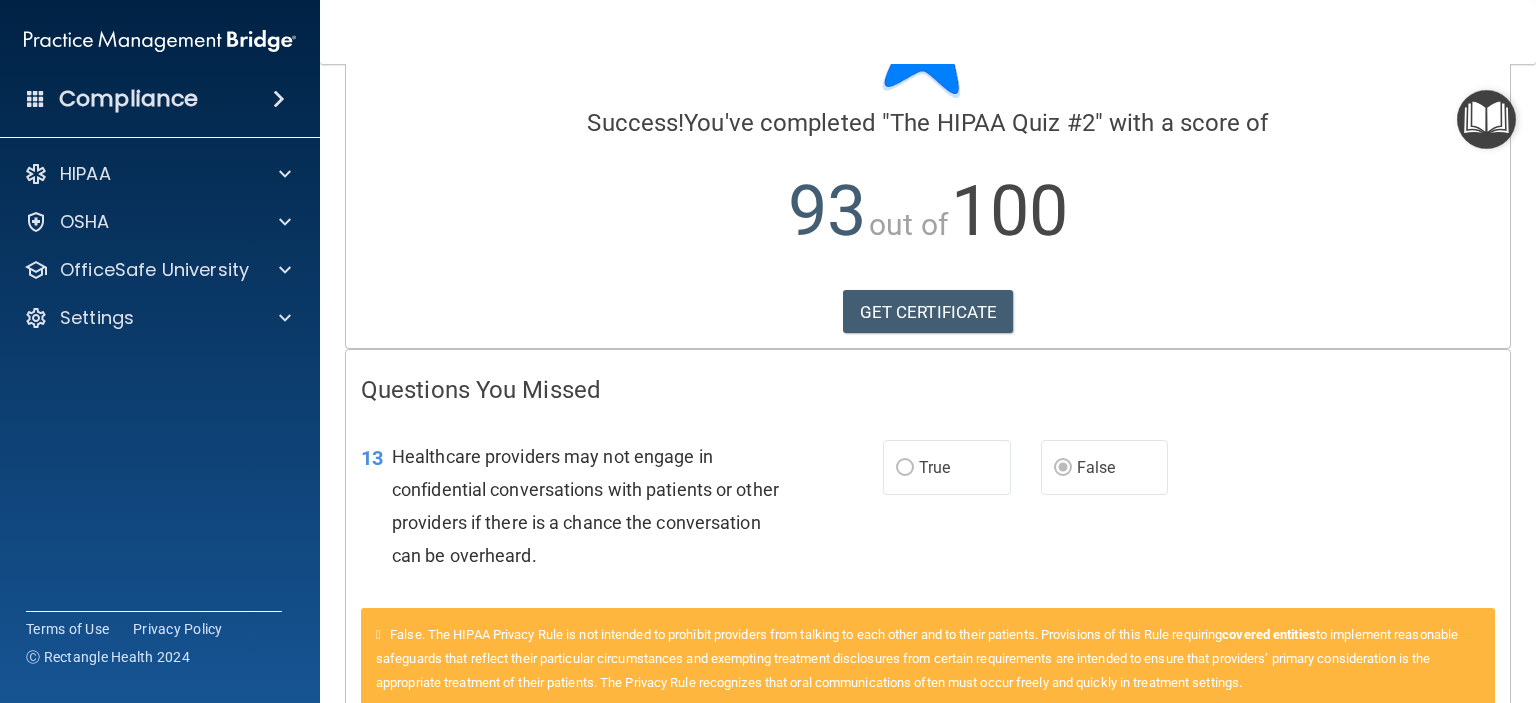 scroll, scrollTop: 0, scrollLeft: 0, axis: both 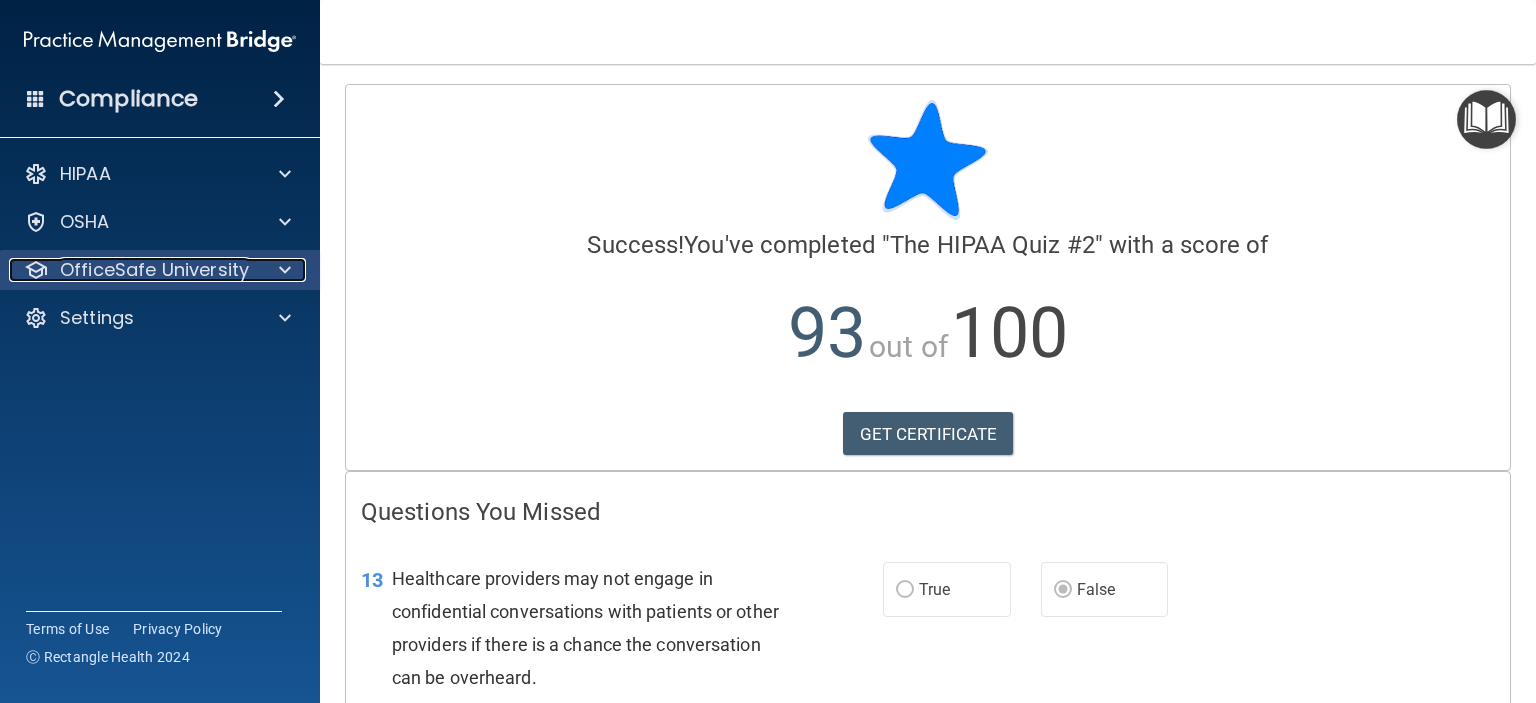 click on "OfficeSafe University" at bounding box center [154, 270] 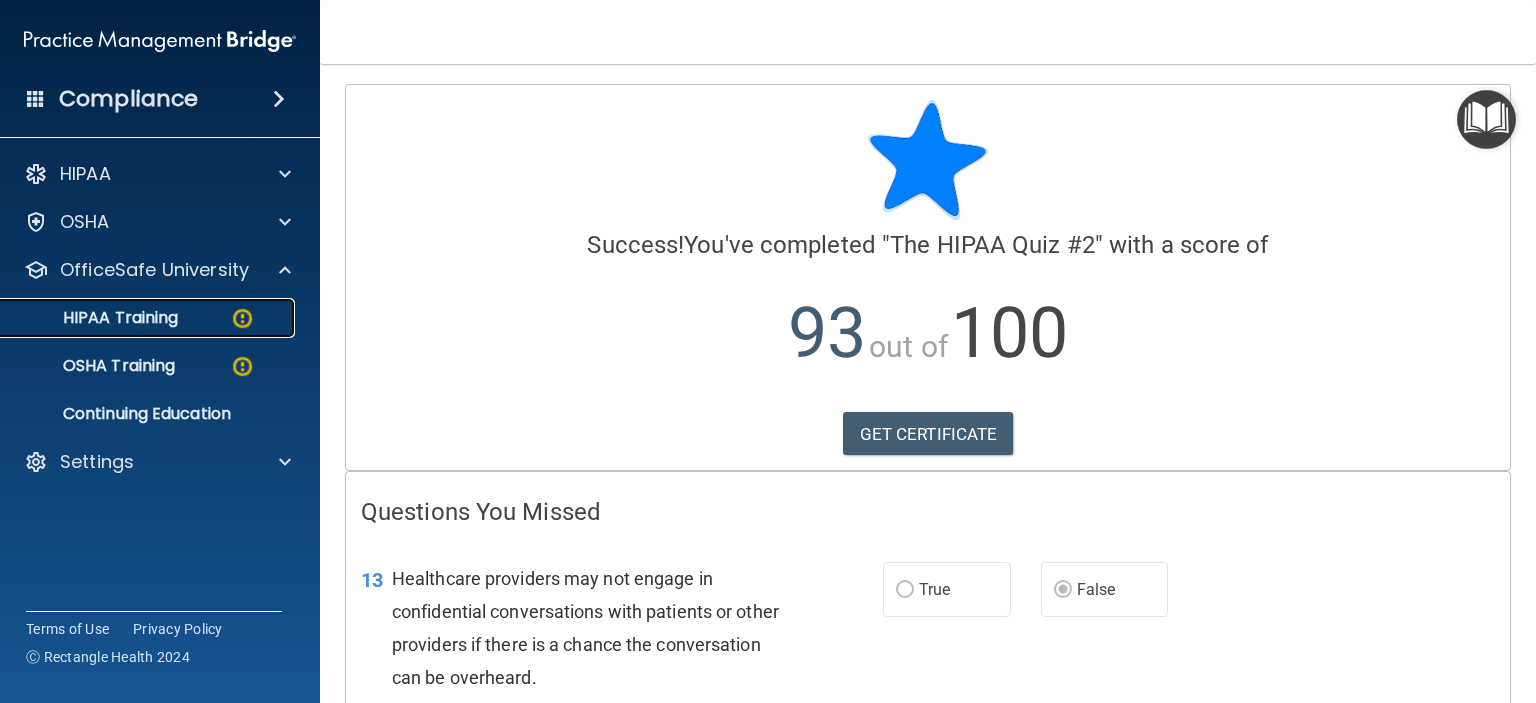 click at bounding box center [242, 318] 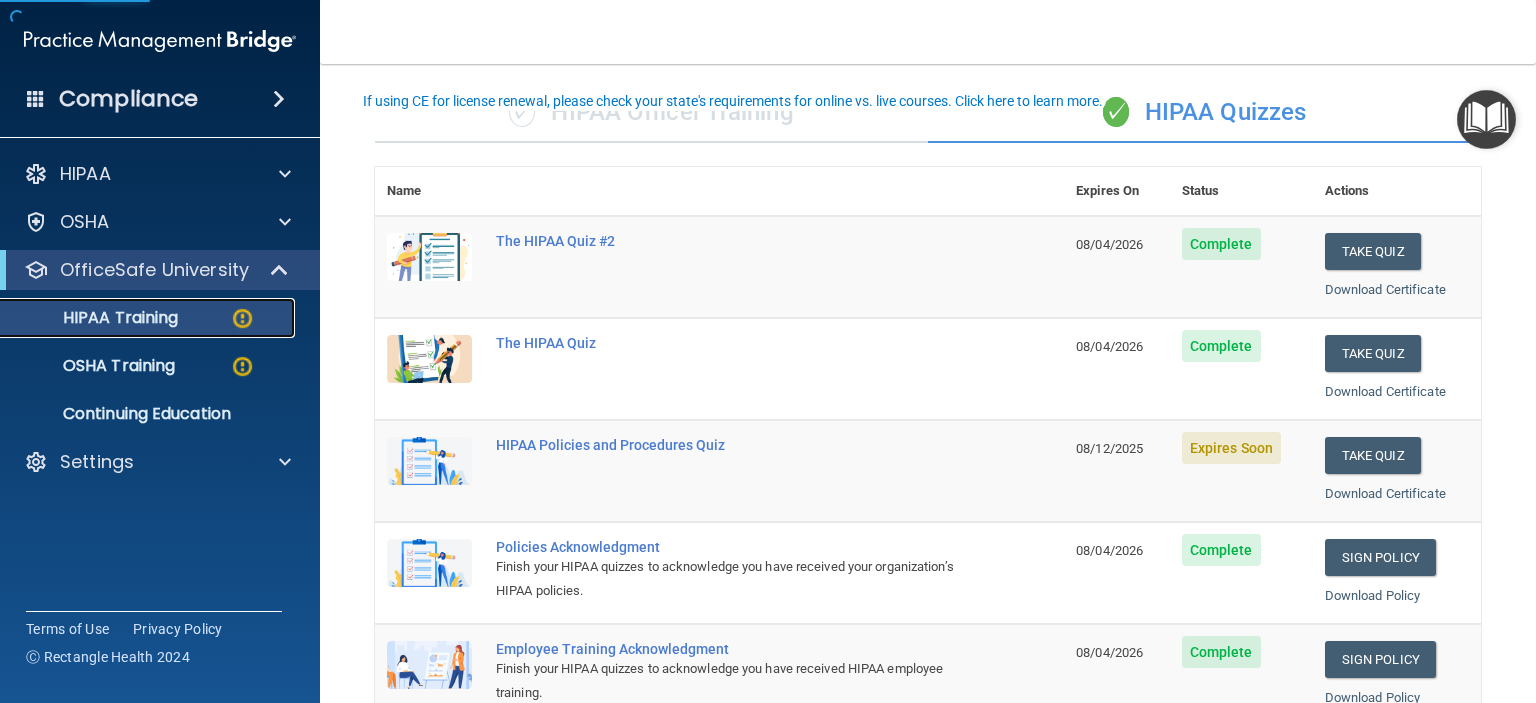 scroll, scrollTop: 151, scrollLeft: 0, axis: vertical 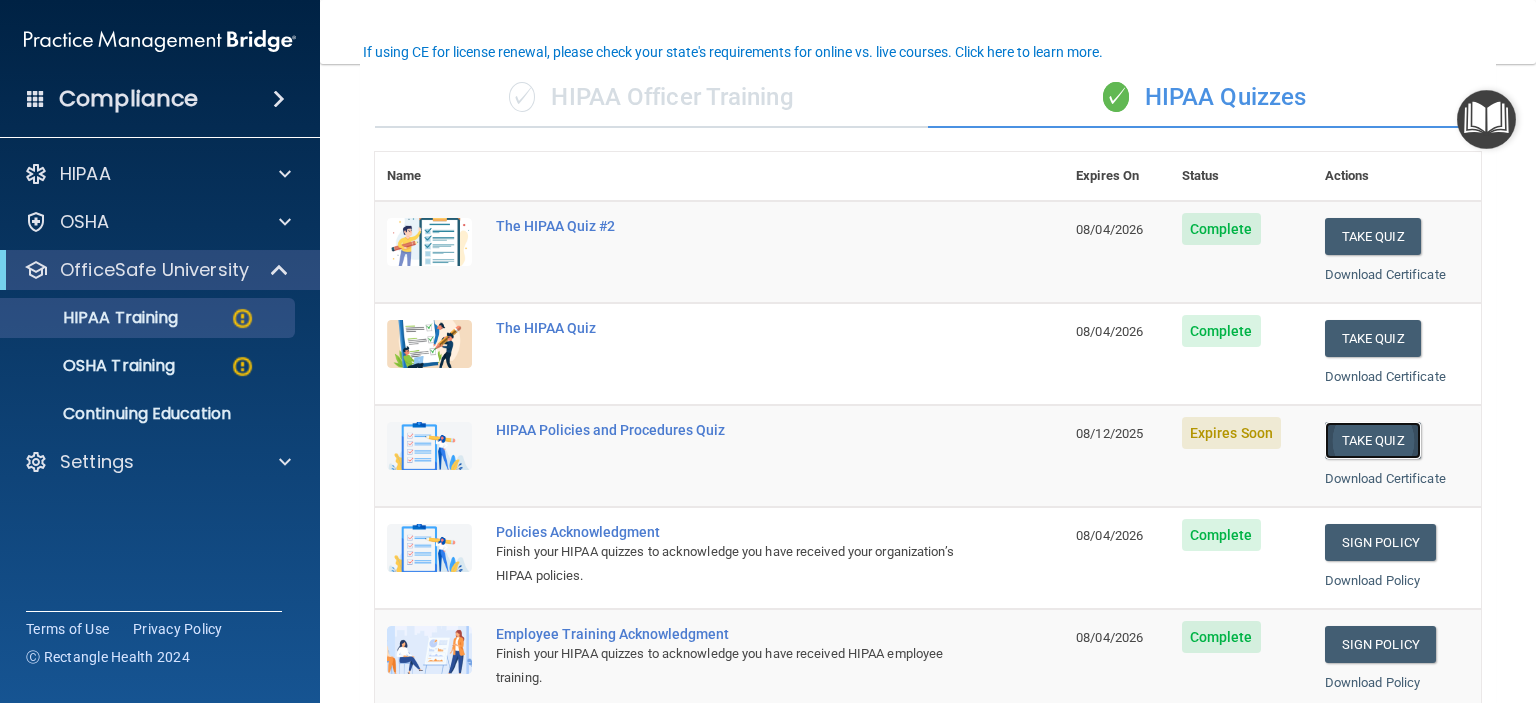 click on "Take Quiz" at bounding box center (1373, 440) 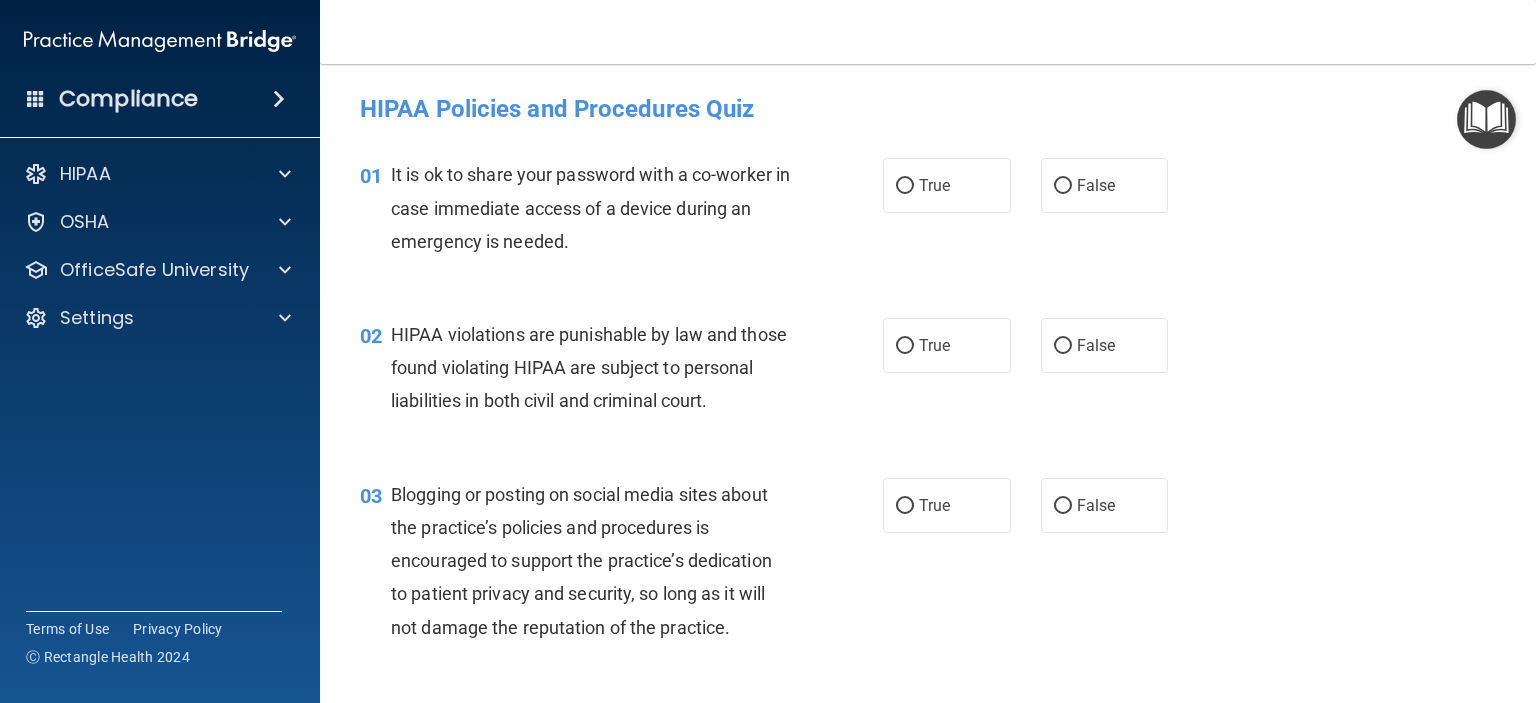 scroll, scrollTop: 0, scrollLeft: 0, axis: both 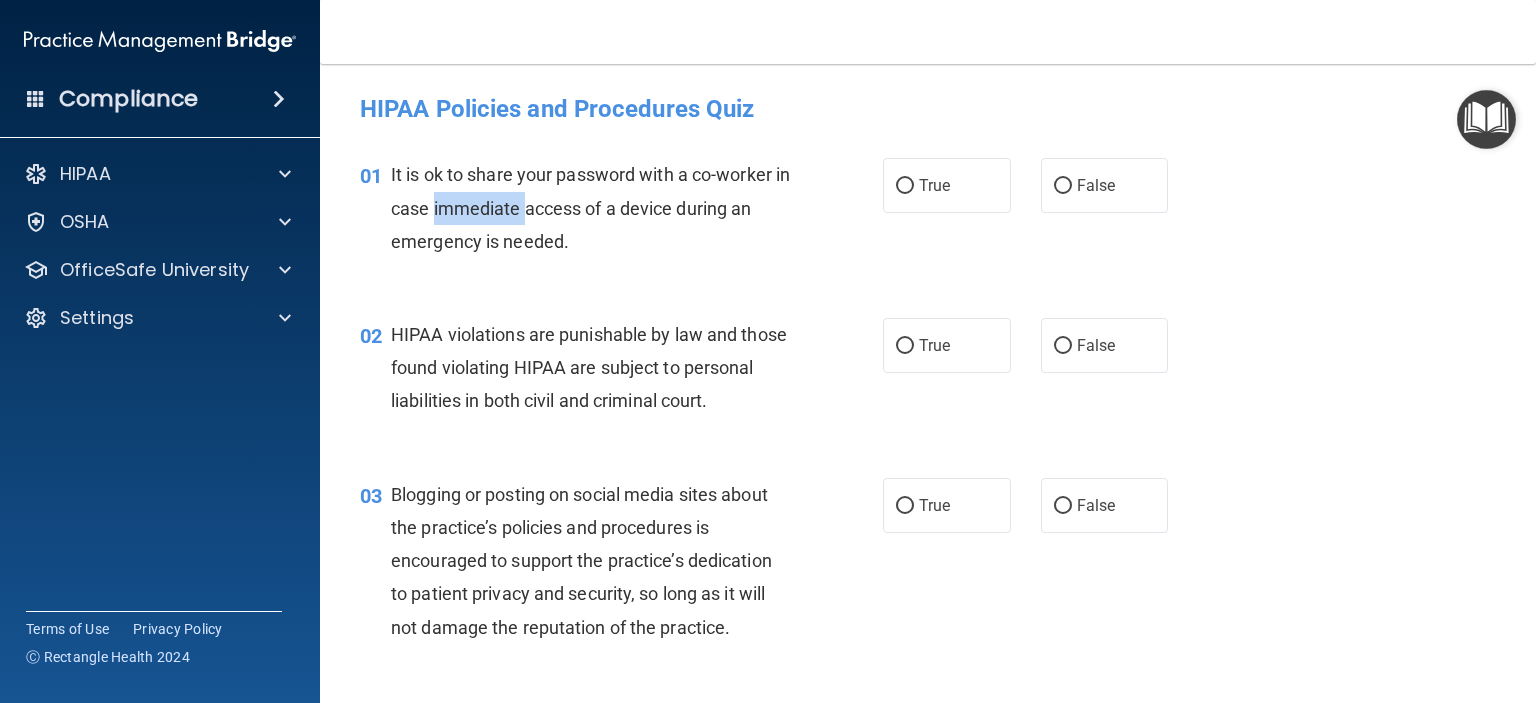 click on "It is ok to share your password with a co-worker in case immediate access of a device during an emergency is needed." at bounding box center [590, 207] 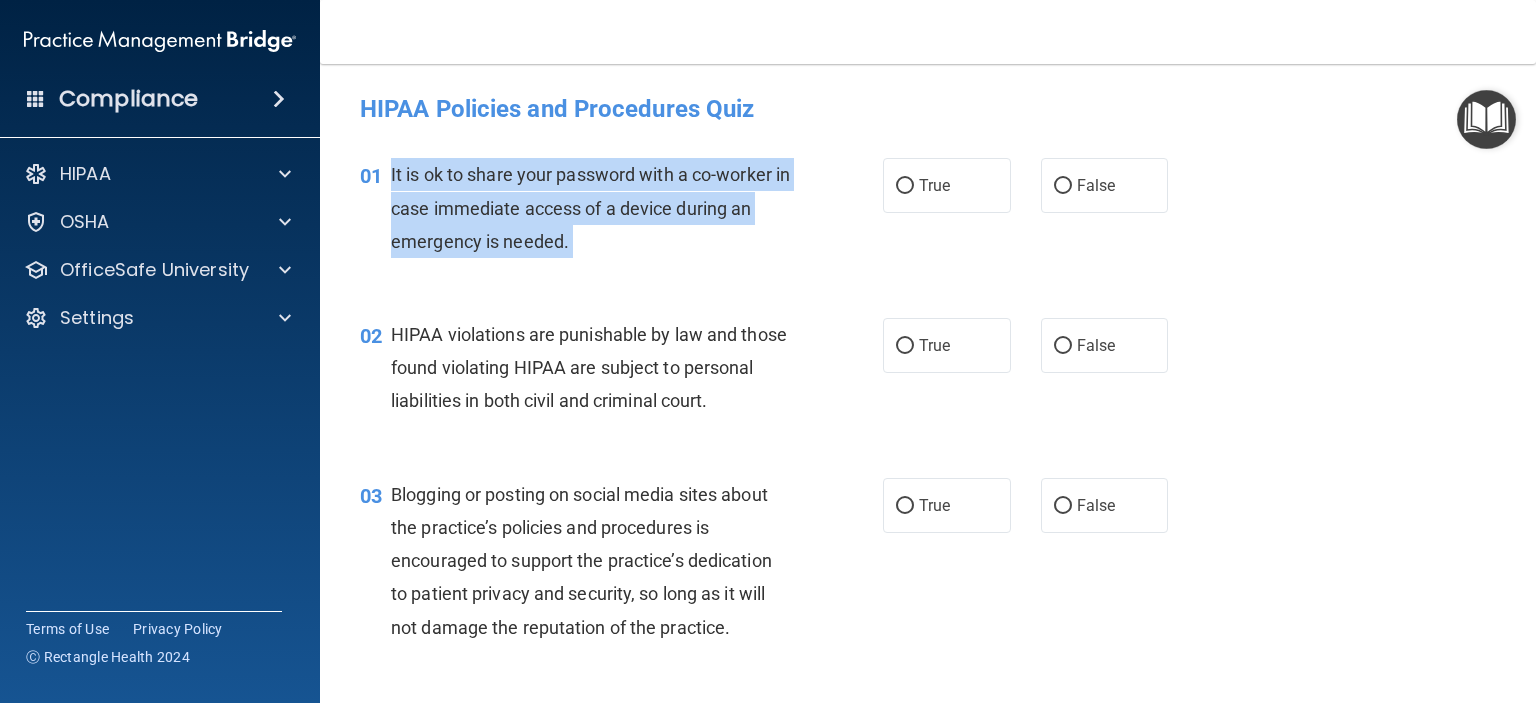 click on "It is ok to share your password with a co-worker in case immediate access of a device during an emergency is needed." at bounding box center (590, 207) 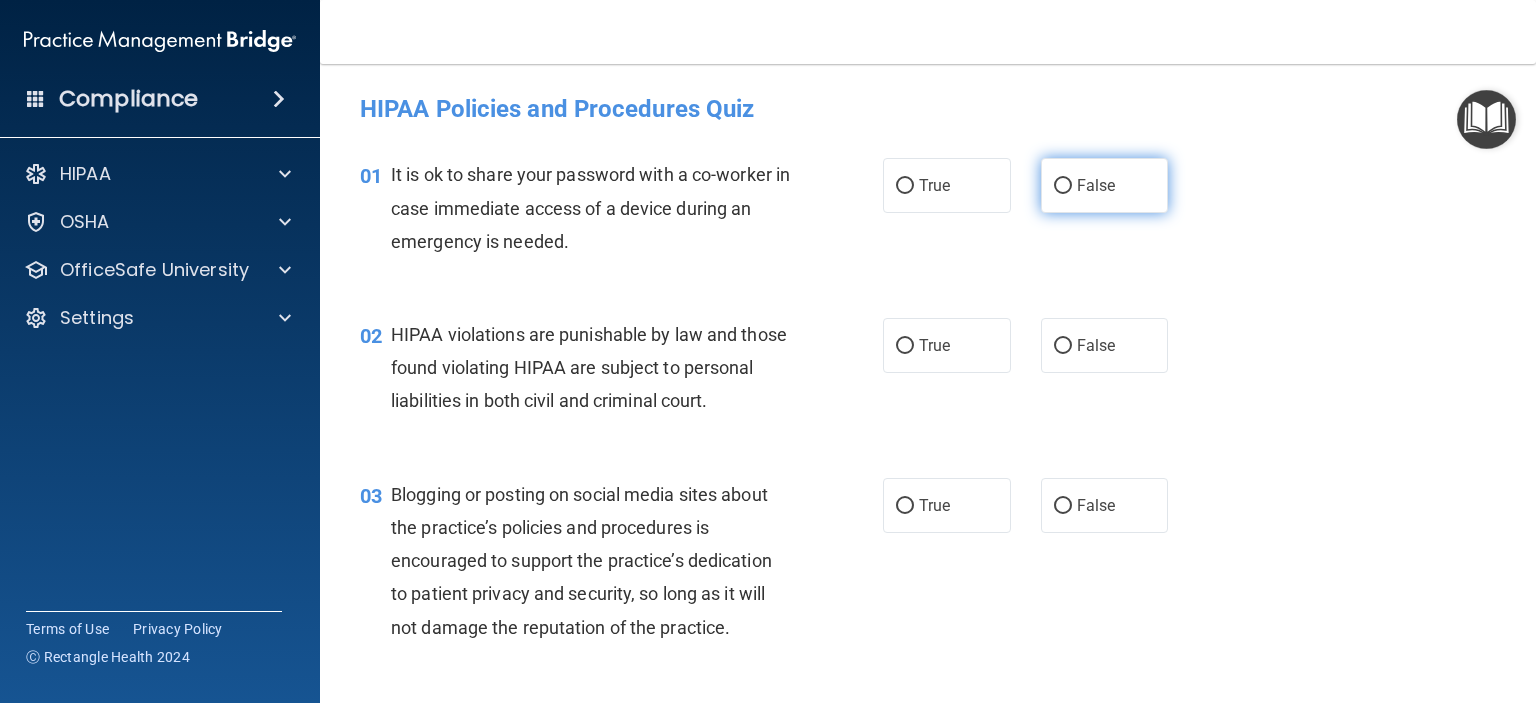 click on "False" at bounding box center (1105, 185) 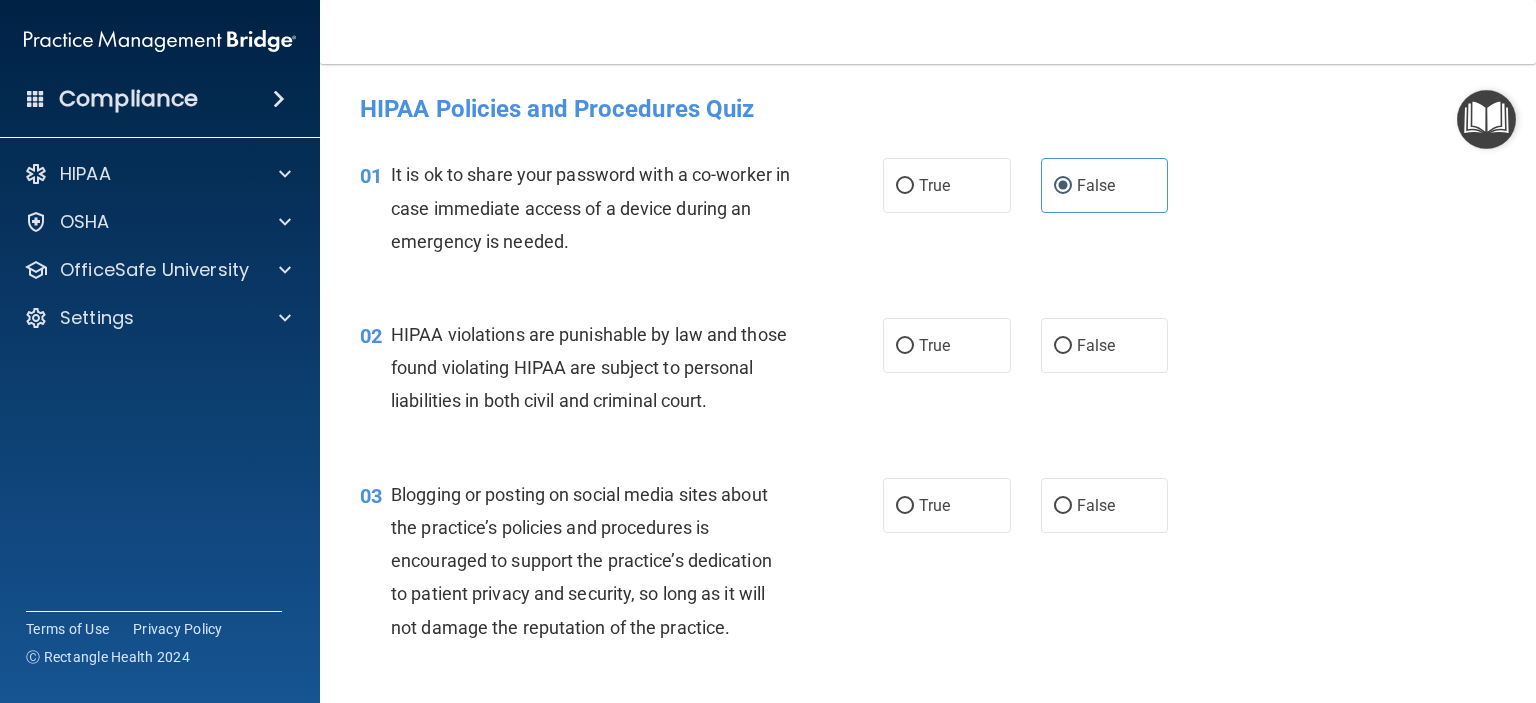 click on "HIPAA violations are punishable by law and those found violating HIPAA are subject to personal liabilities in both civil and criminal court." at bounding box center (589, 367) 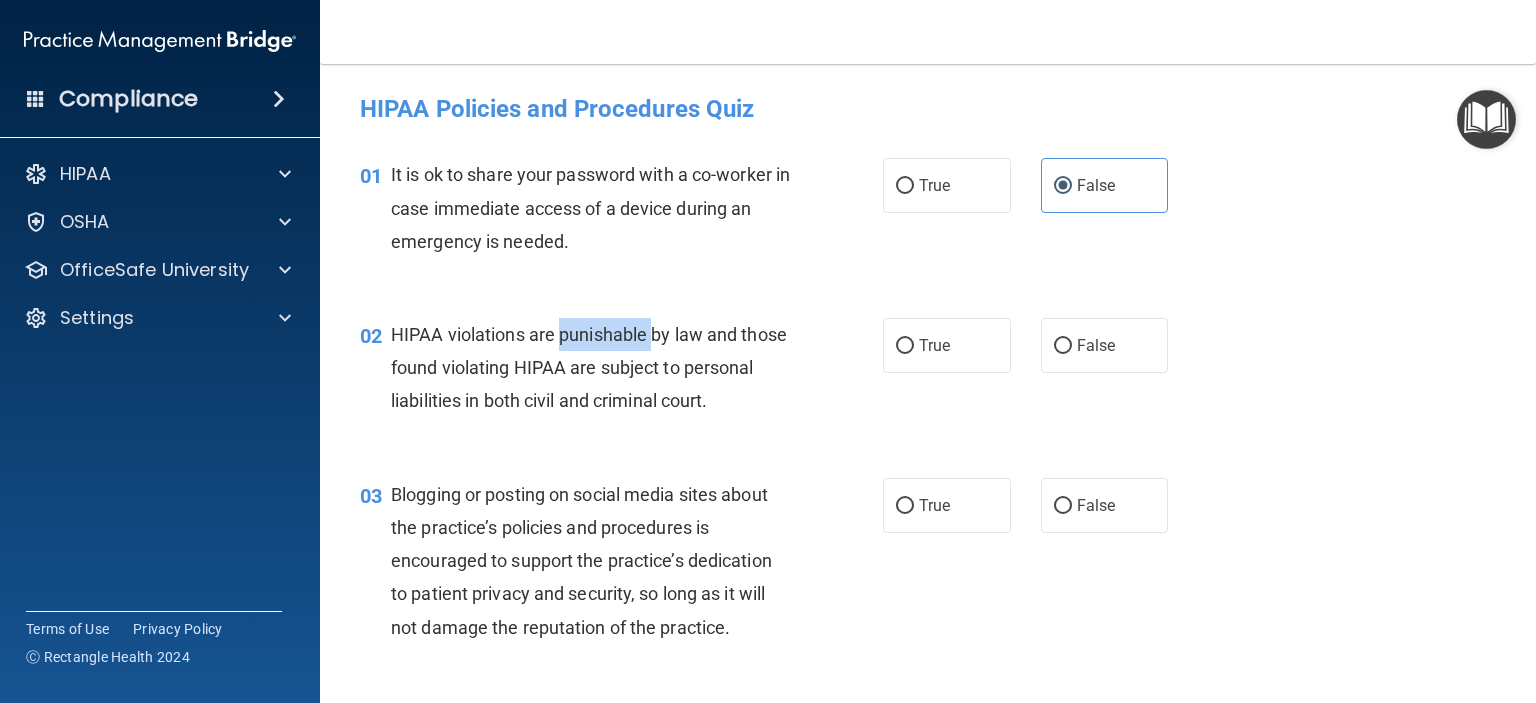 click on "HIPAA violations are punishable by law and those found violating HIPAA are subject to personal liabilities in both civil and criminal court." at bounding box center (589, 367) 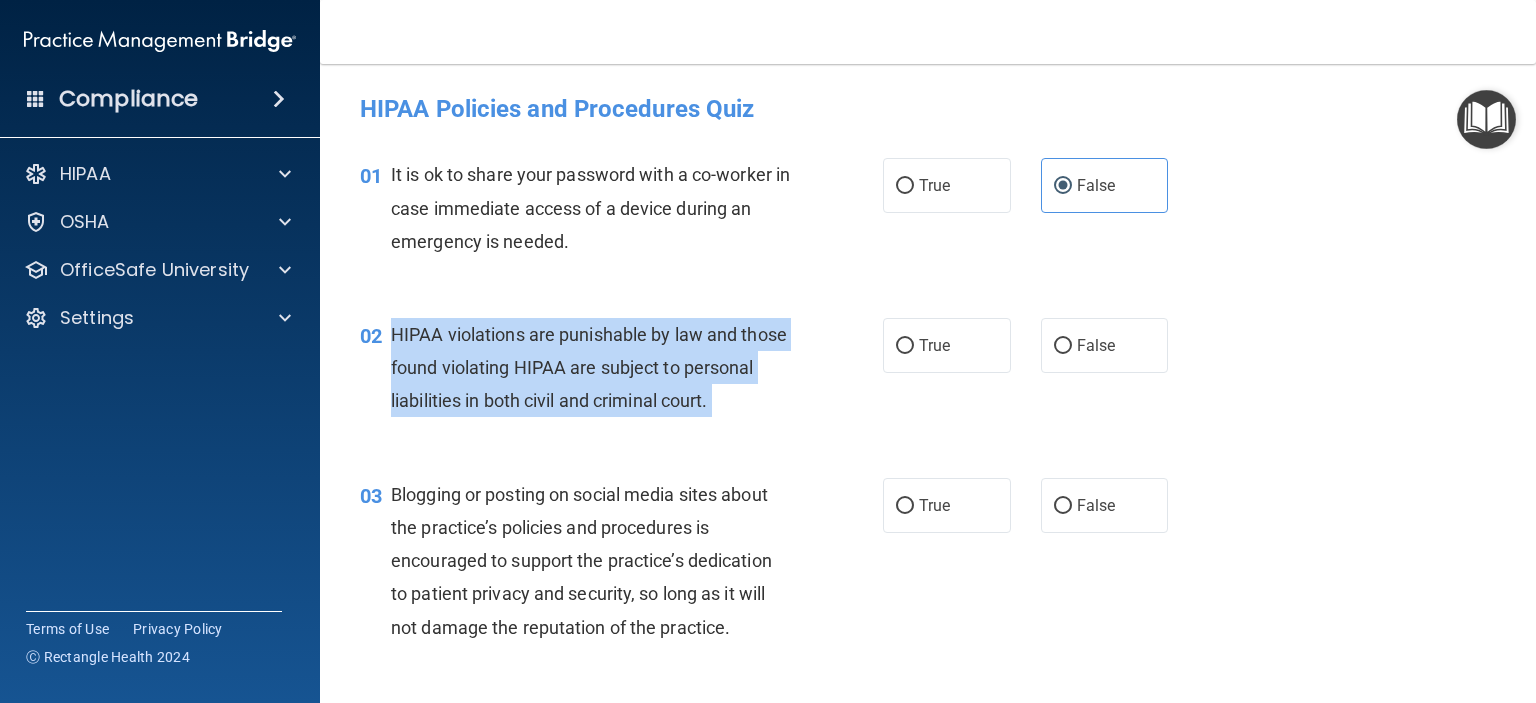 click on "HIPAA violations are punishable by law and those found violating HIPAA are subject to personal liabilities in both civil and criminal court." at bounding box center (589, 367) 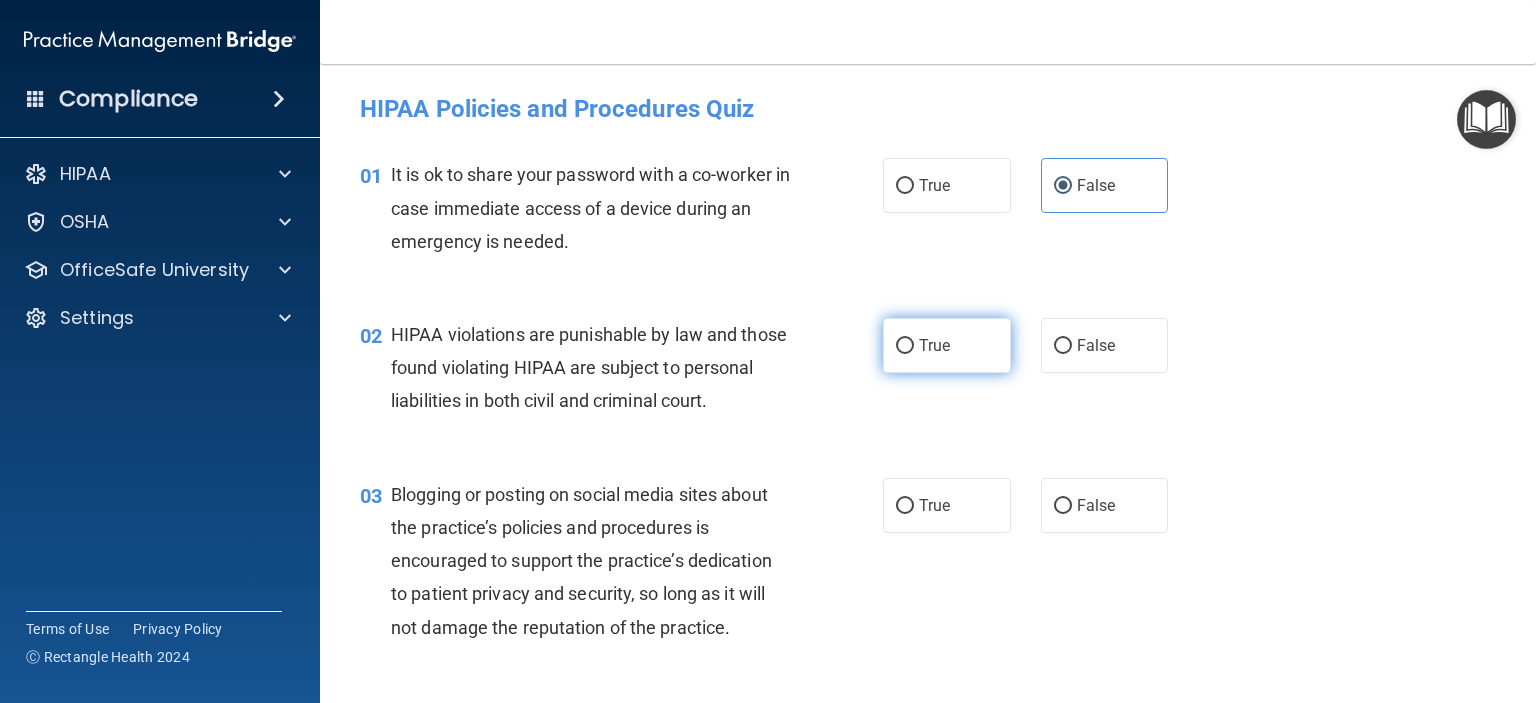 click on "True" at bounding box center [947, 345] 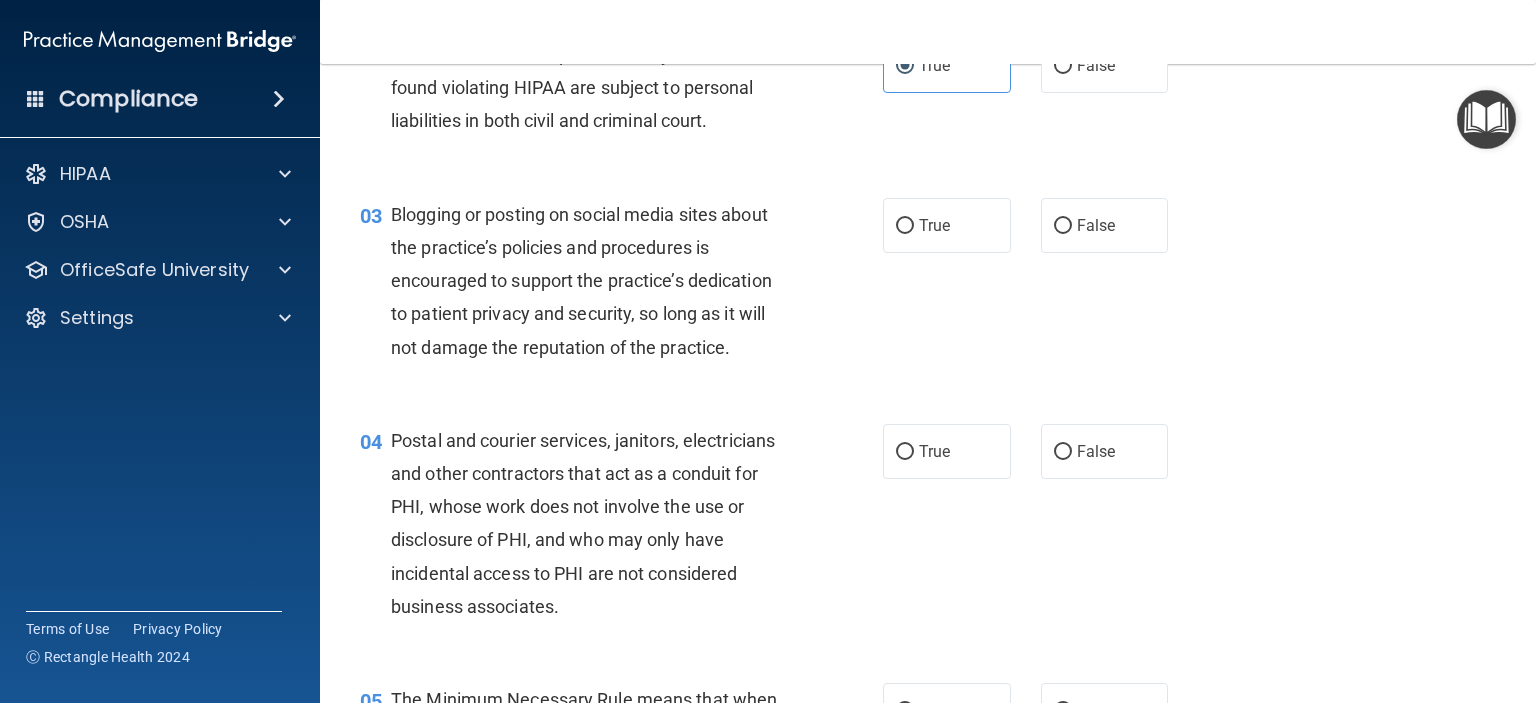 scroll, scrollTop: 280, scrollLeft: 0, axis: vertical 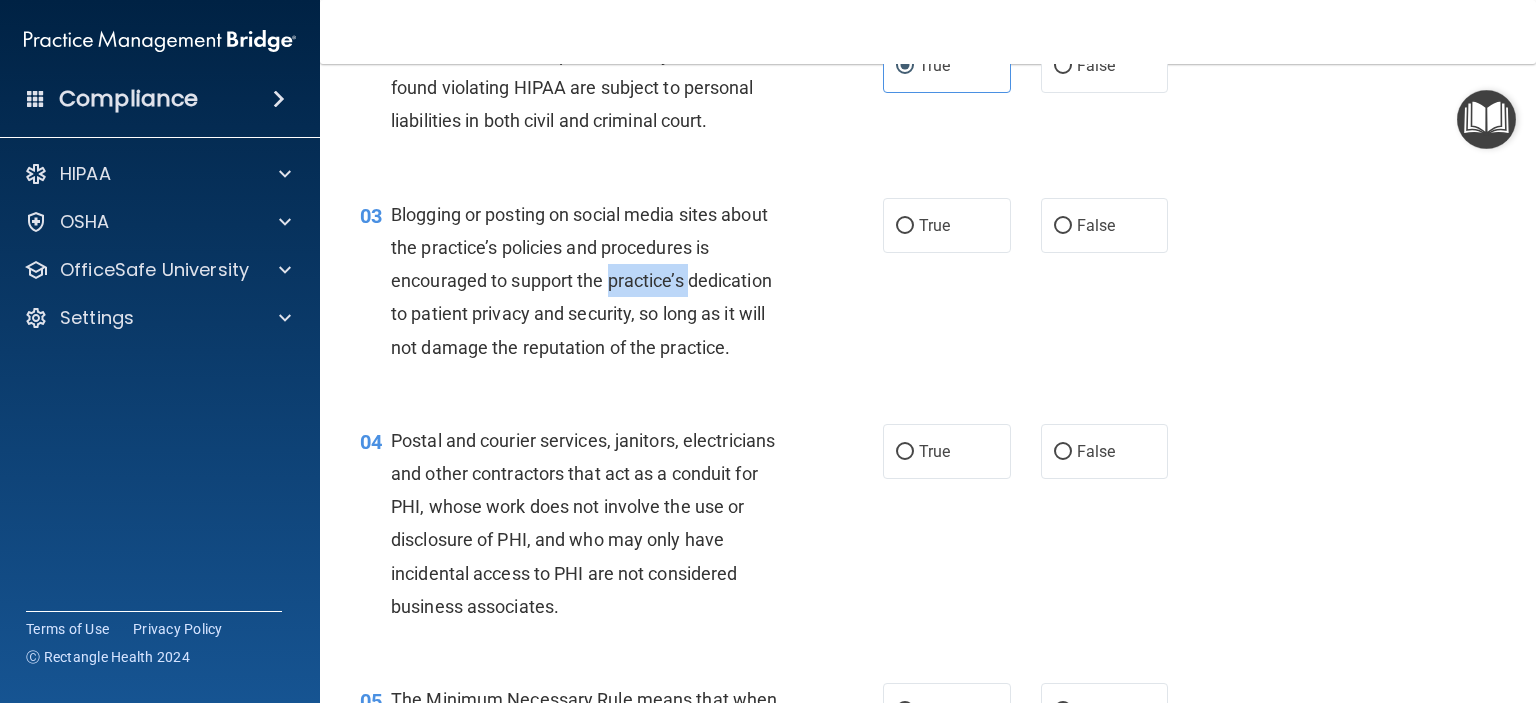 click on "Blogging or posting on social media sites about the practice’s policies and procedures is encouraged to support the practice’s dedication to patient privacy and security, so long as it will not damage the reputation of the practice." at bounding box center (598, 281) 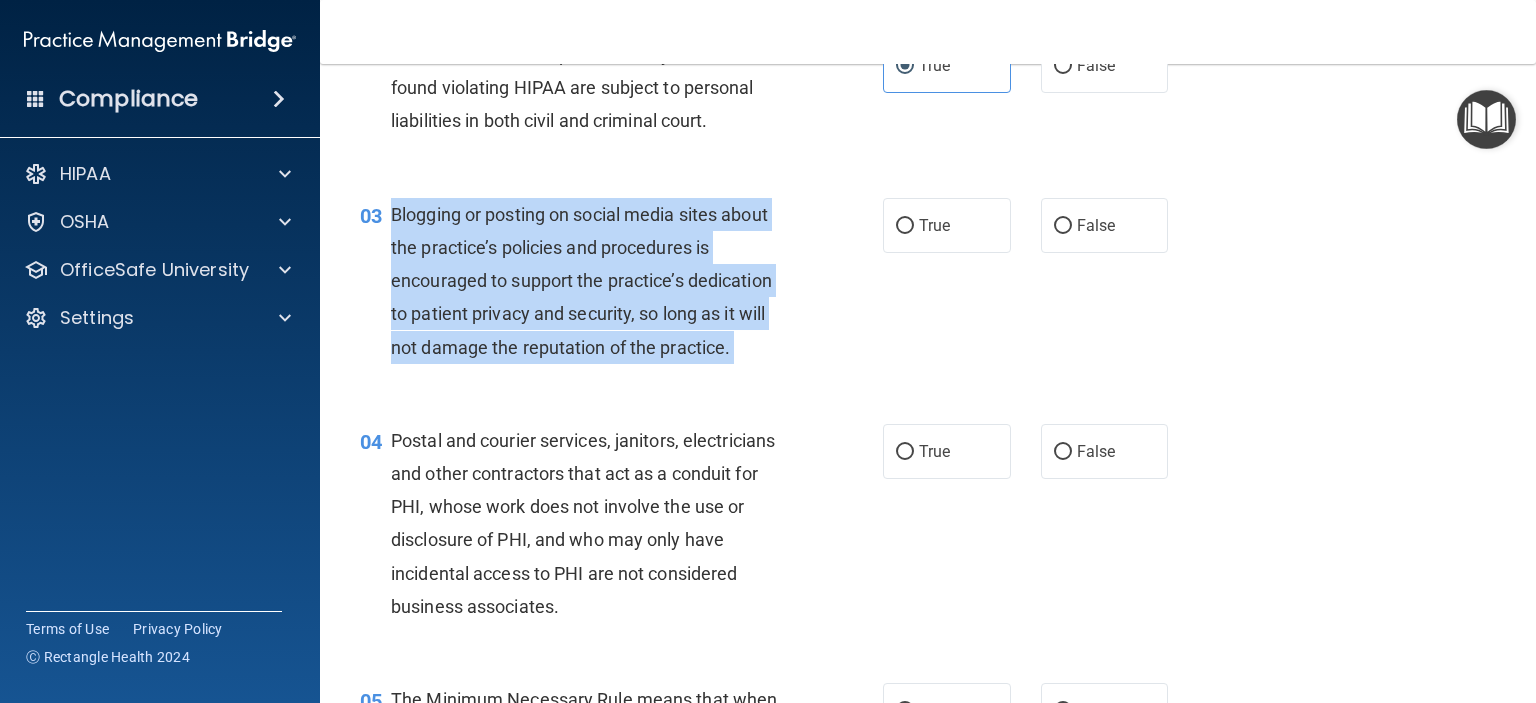 click on "Blogging or posting on social media sites about the practice’s policies and procedures is encouraged to support the practice’s dedication to patient privacy and security, so long as it will not damage the reputation of the practice." at bounding box center [598, 281] 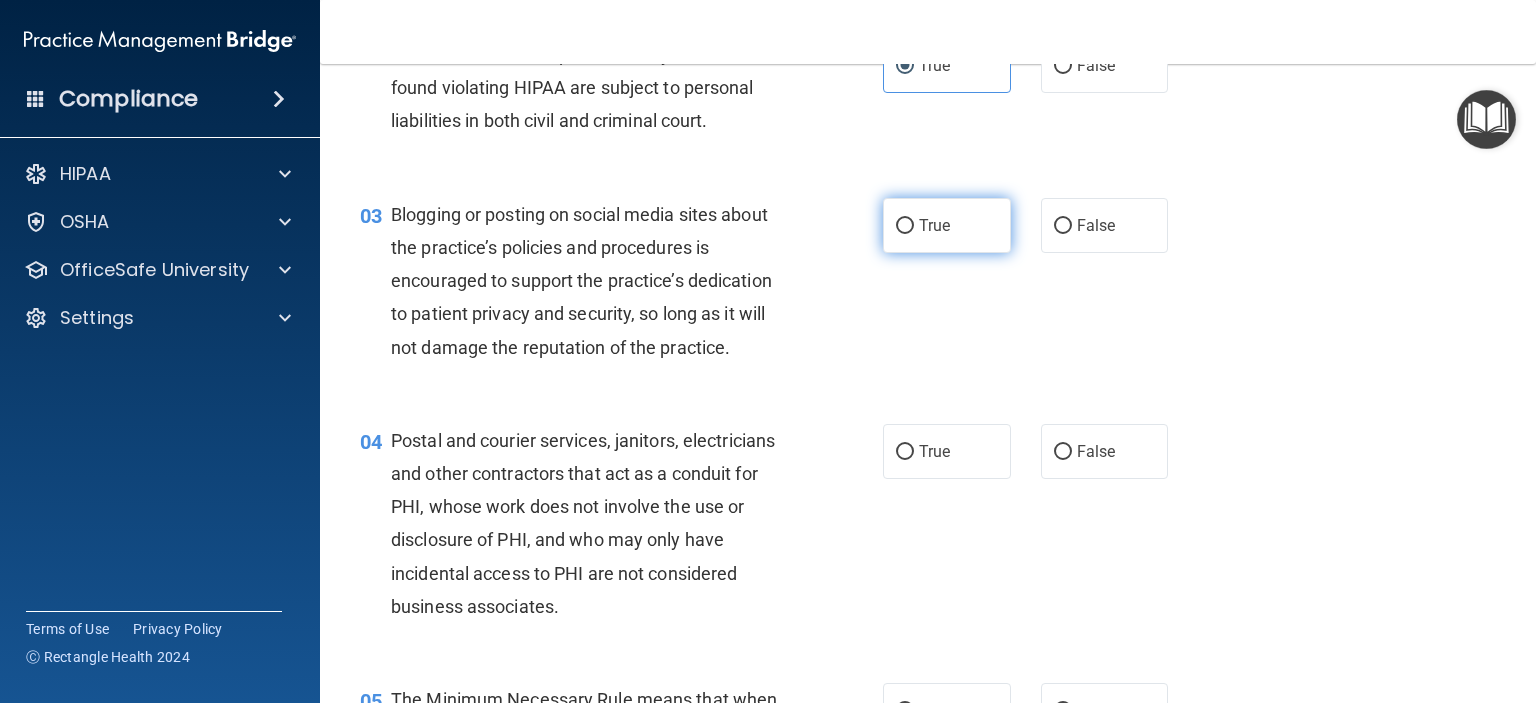 click on "True" at bounding box center (947, 225) 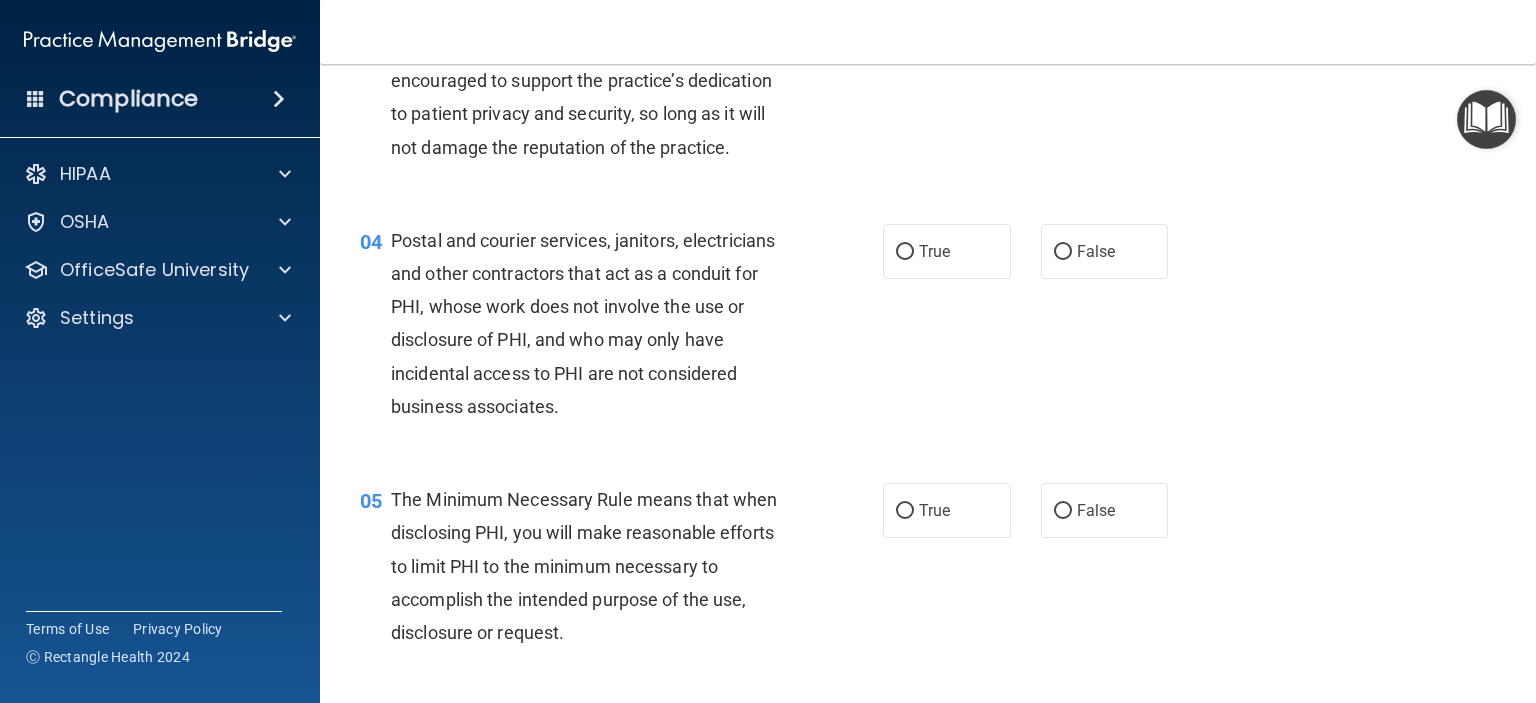 scroll, scrollTop: 483, scrollLeft: 0, axis: vertical 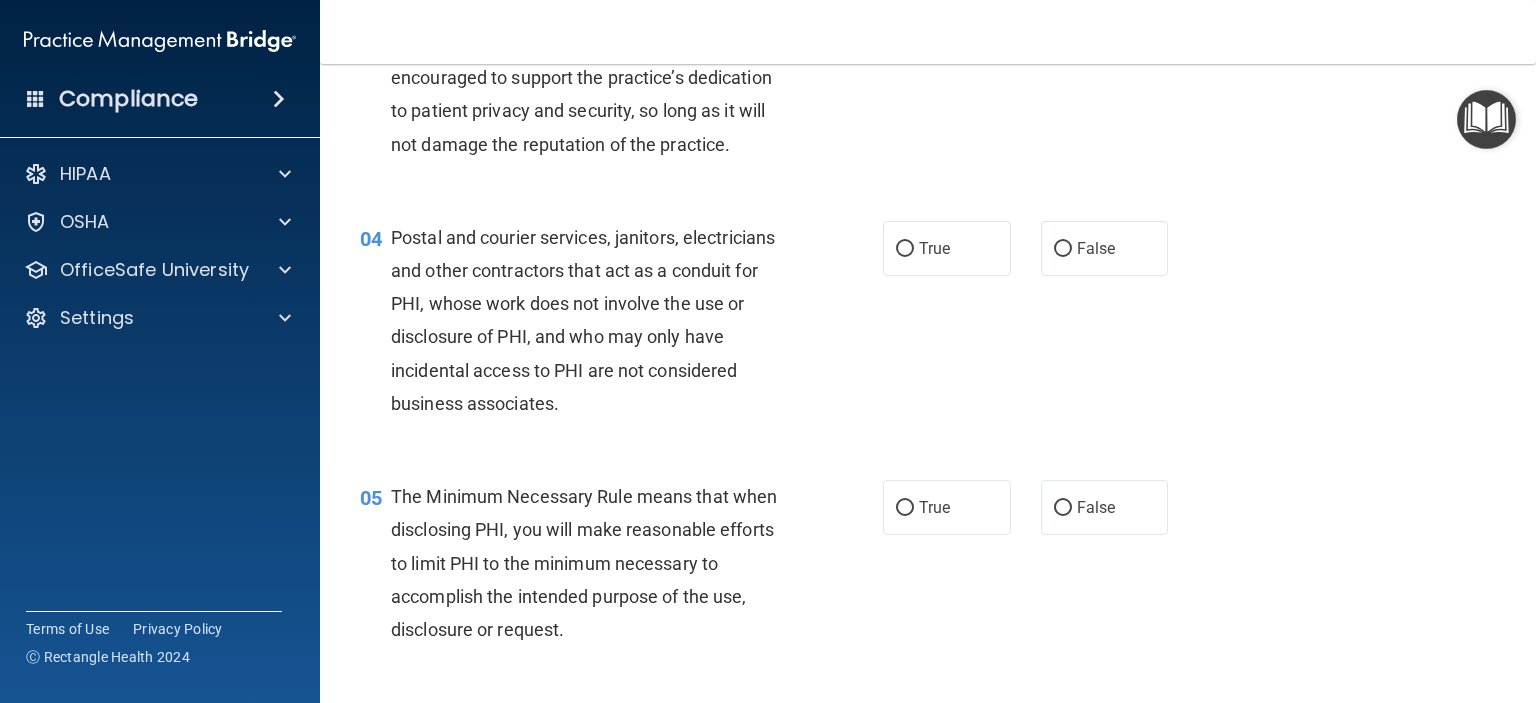click on "Postal and courier services, janitors, electricians and other contractors that act as a conduit for PHI, whose work does not involve the use or disclosure of PHI, and who may only have incidental access to PHI are not considered business associates." at bounding box center [583, 320] 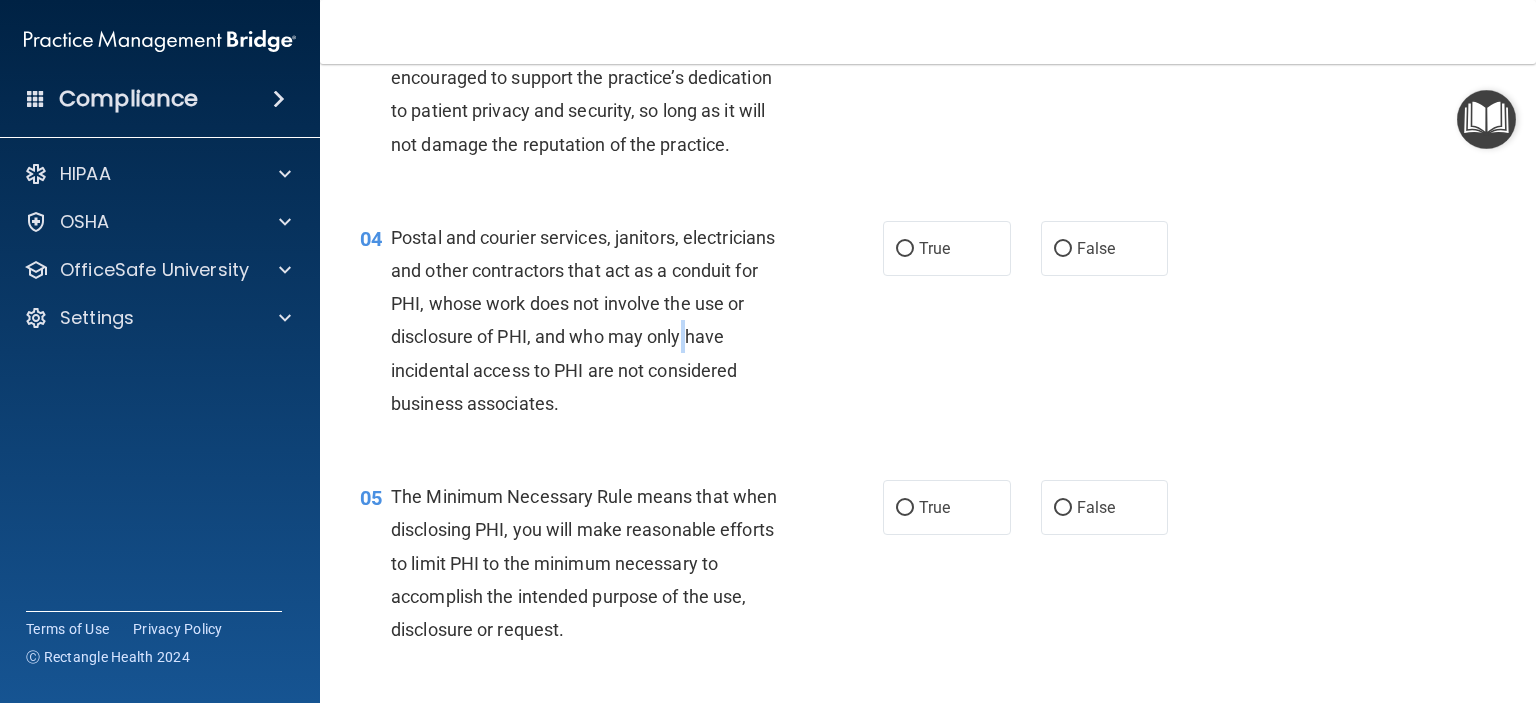 click on "Postal and courier services, janitors, electricians and other contractors that act as a conduit for PHI, whose work does not involve the use or disclosure of PHI, and who may only have incidental access to PHI are not considered business associates." at bounding box center (583, 320) 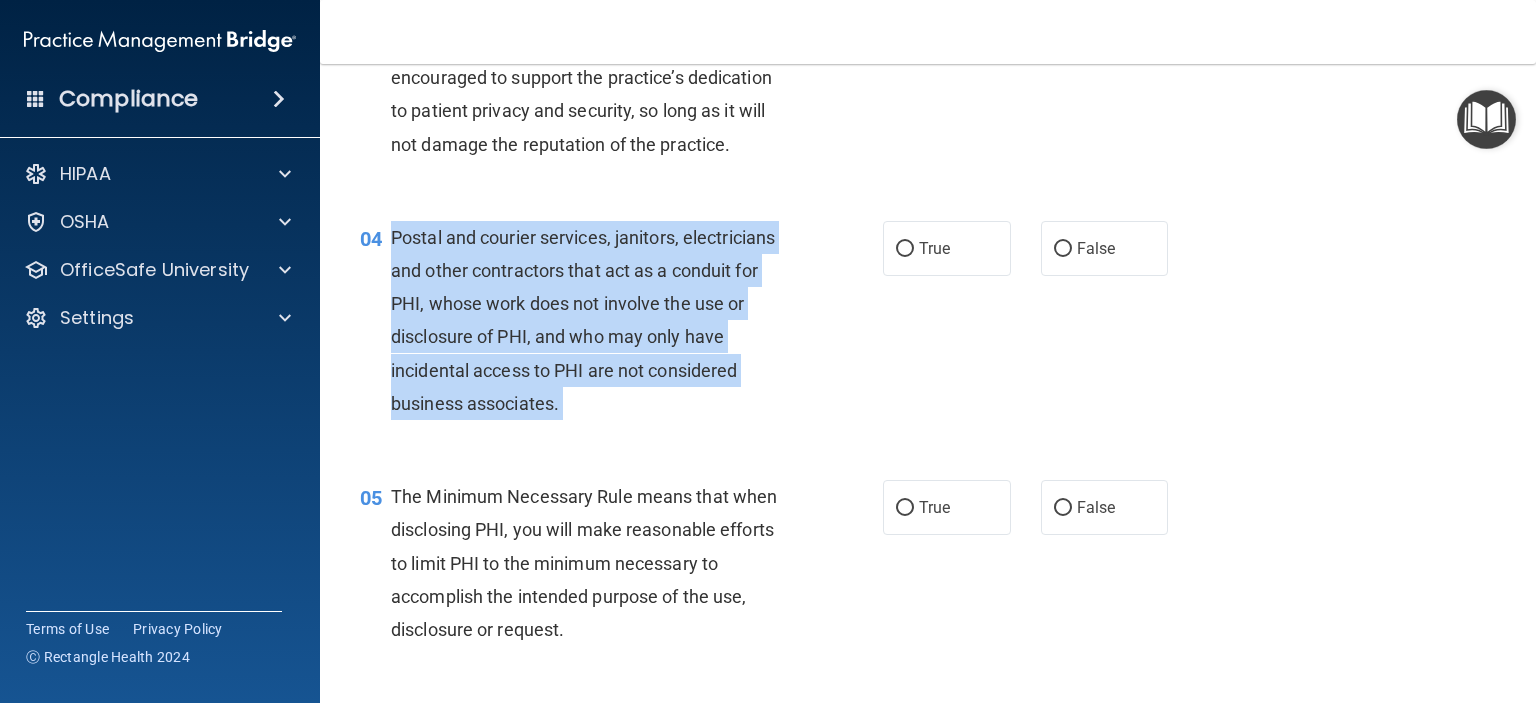 click on "Postal and courier services, janitors, electricians and other contractors that act as a conduit for PHI, whose work does not involve the use or disclosure of PHI, and who may only have incidental access to PHI are not considered business associates." at bounding box center (583, 320) 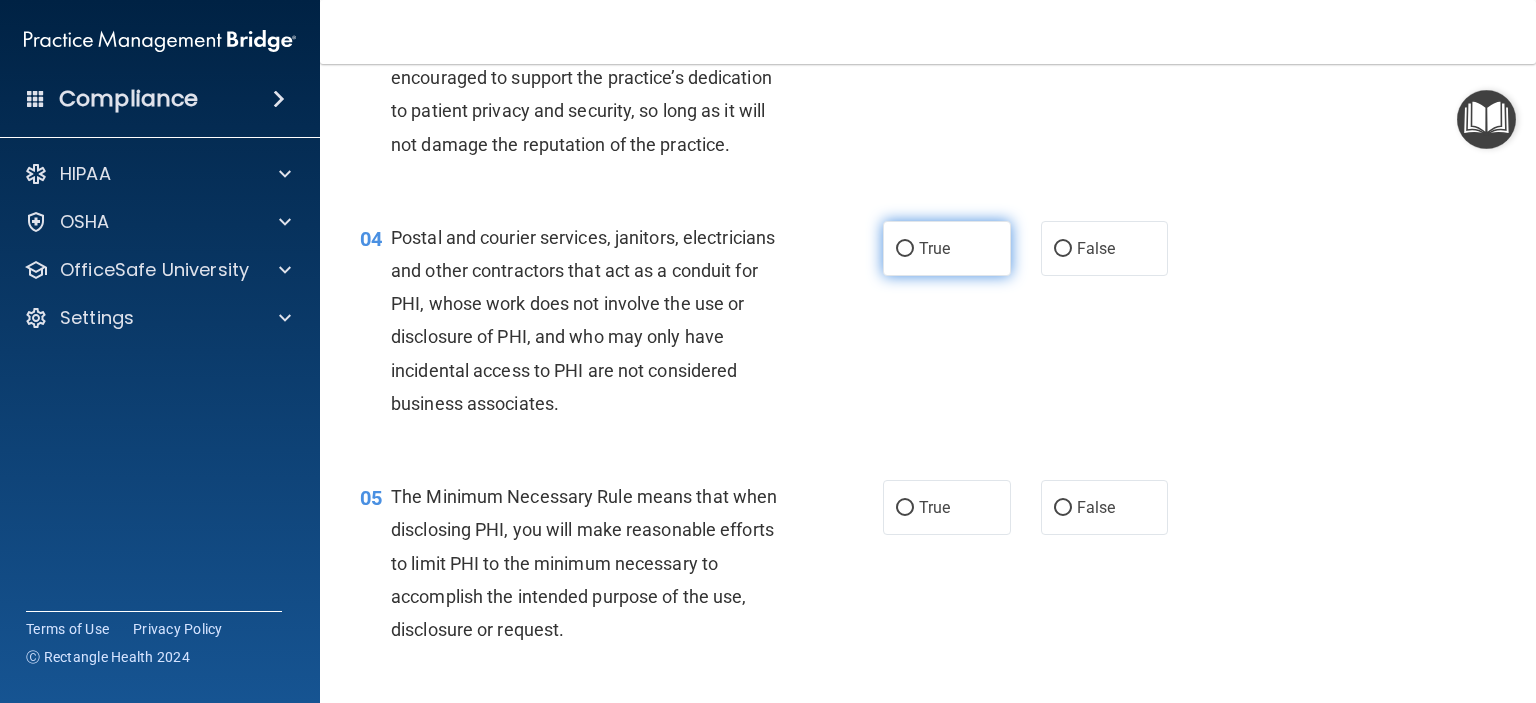 click on "True" at bounding box center (934, 248) 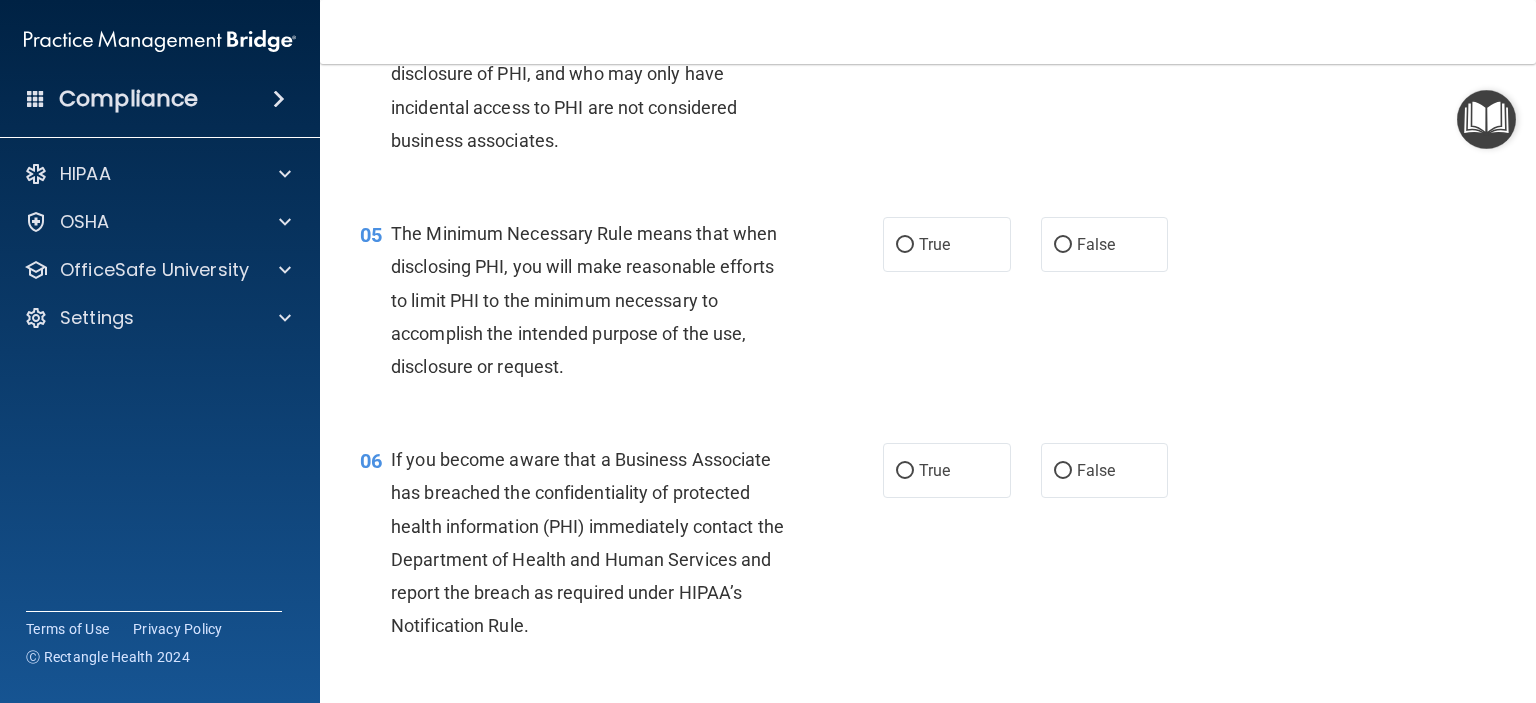 scroll, scrollTop: 779, scrollLeft: 0, axis: vertical 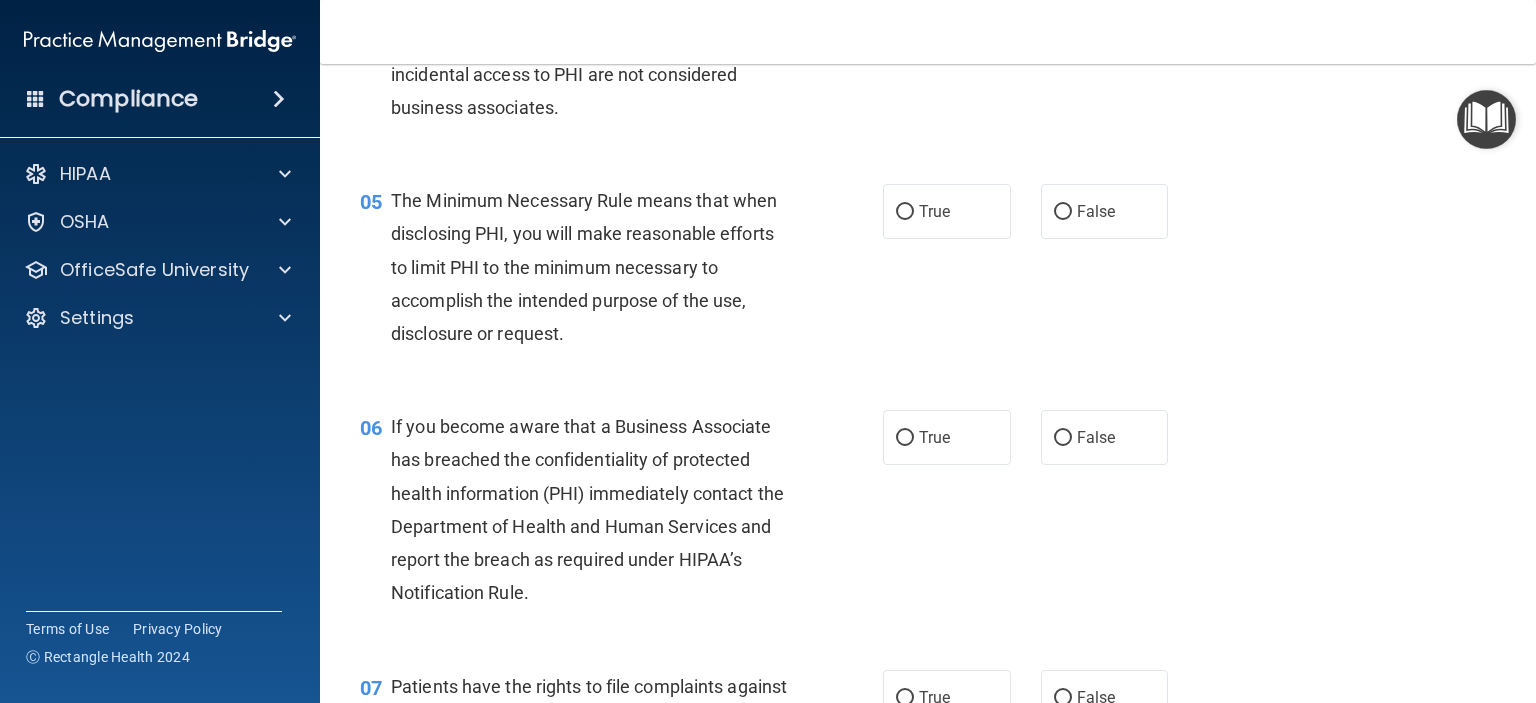 click on "The Minimum Necessary Rule means that when disclosing PHI, you will make reasonable efforts to limit PHI to the minimum necessary to accomplish the intended purpose of the use, disclosure or request." at bounding box center [584, 267] 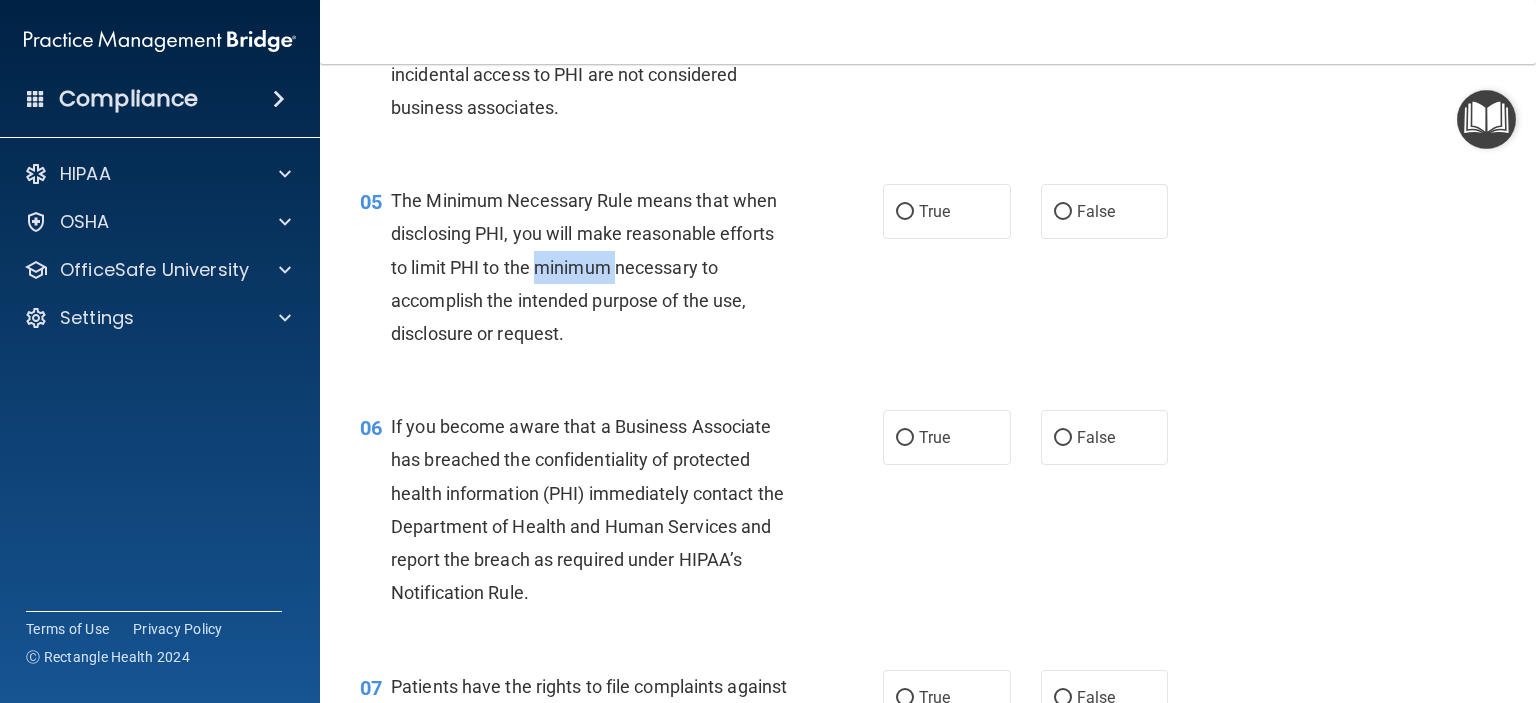 click on "The Minimum Necessary Rule means that when disclosing PHI, you will make reasonable efforts to limit PHI to the minimum necessary to accomplish the intended purpose of the use, disclosure or request." at bounding box center [584, 267] 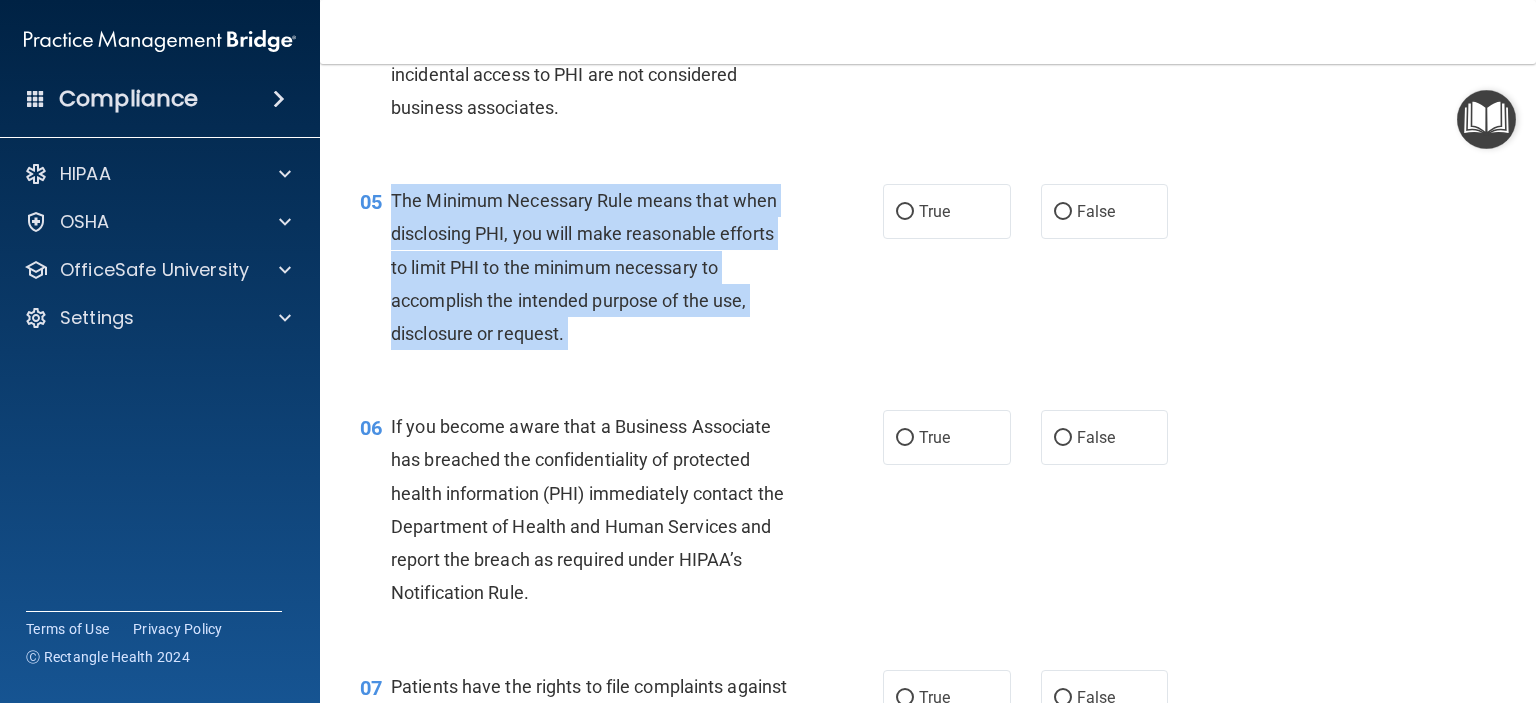 click on "The Minimum Necessary Rule means that when disclosing PHI, you will make reasonable efforts to limit PHI to the minimum necessary to accomplish the intended purpose of the use, disclosure or request." at bounding box center (584, 267) 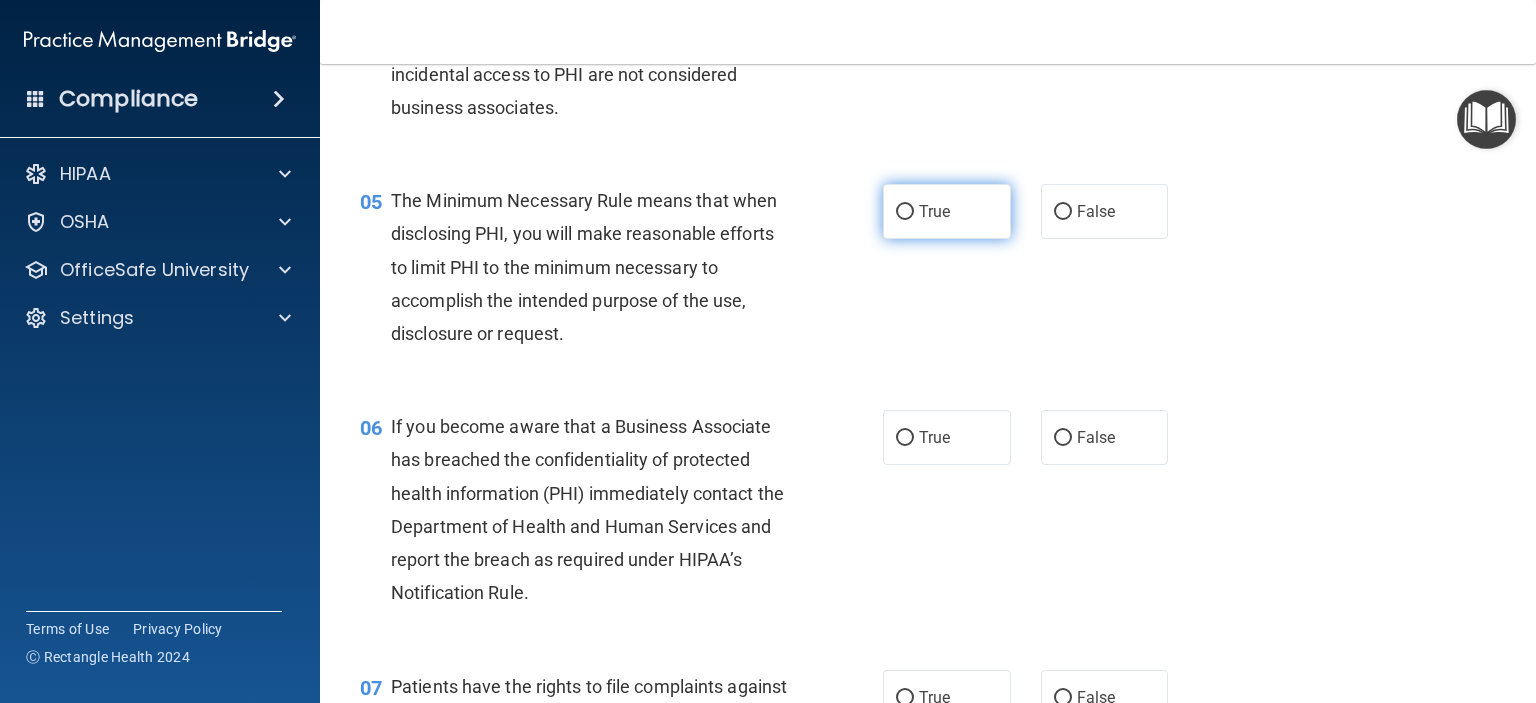 click on "True" at bounding box center (947, 211) 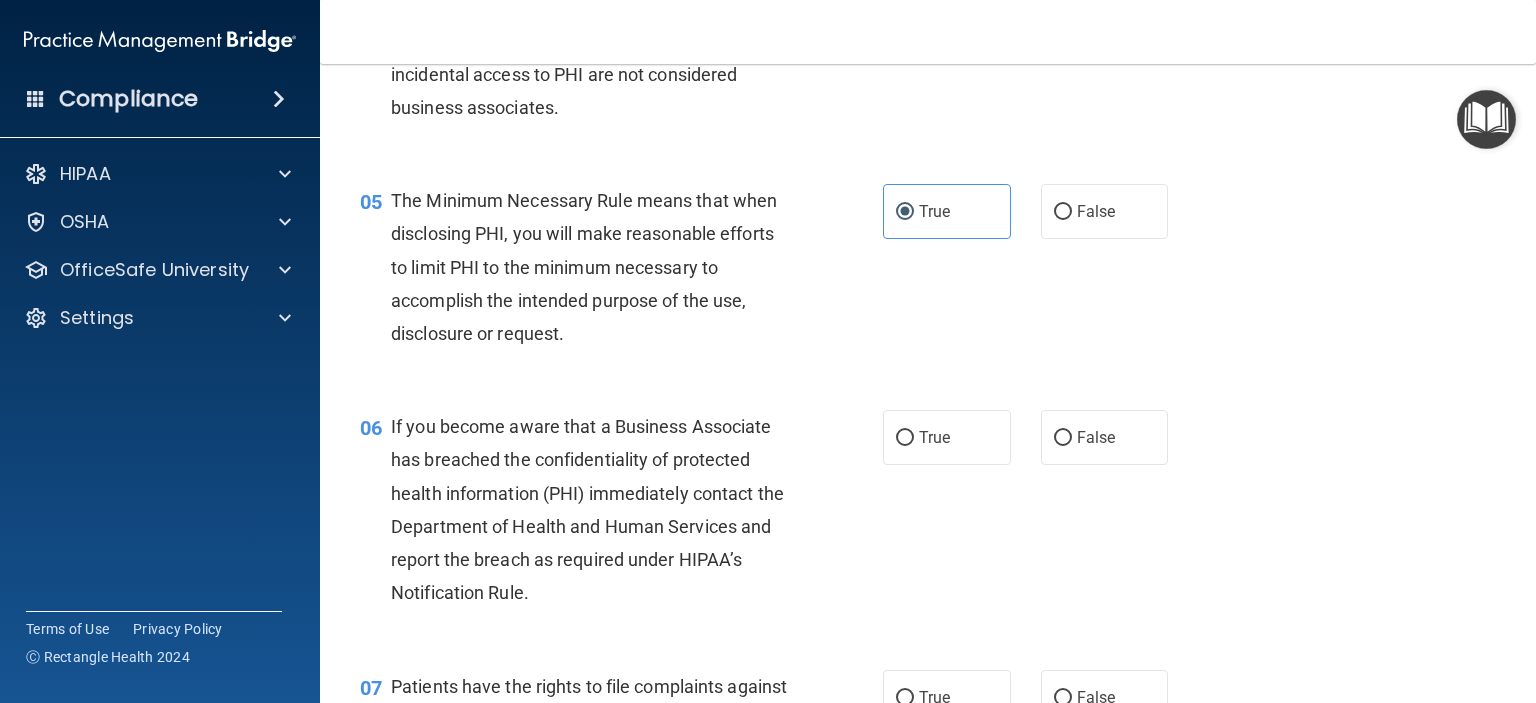 scroll, scrollTop: 1036, scrollLeft: 0, axis: vertical 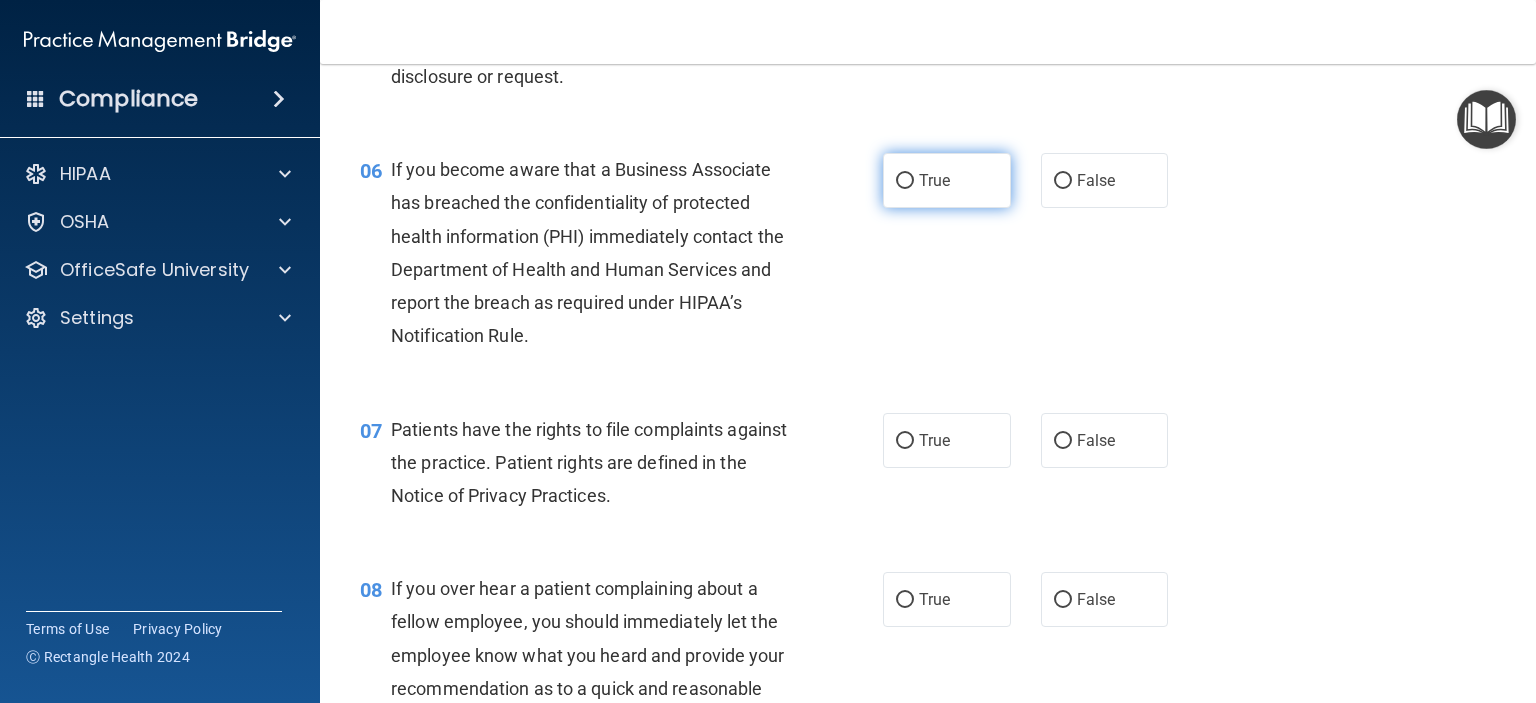 click on "True" at bounding box center [947, 180] 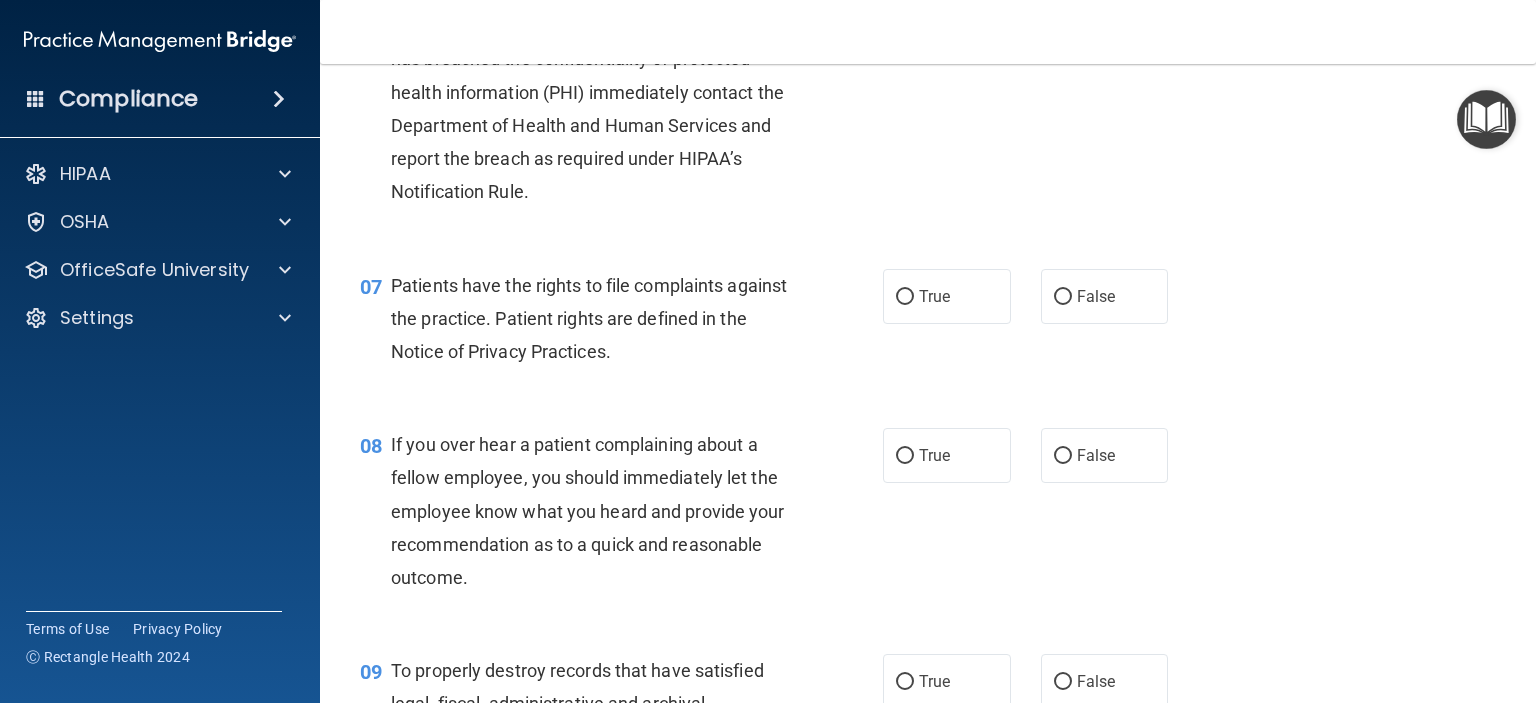 scroll, scrollTop: 1180, scrollLeft: 0, axis: vertical 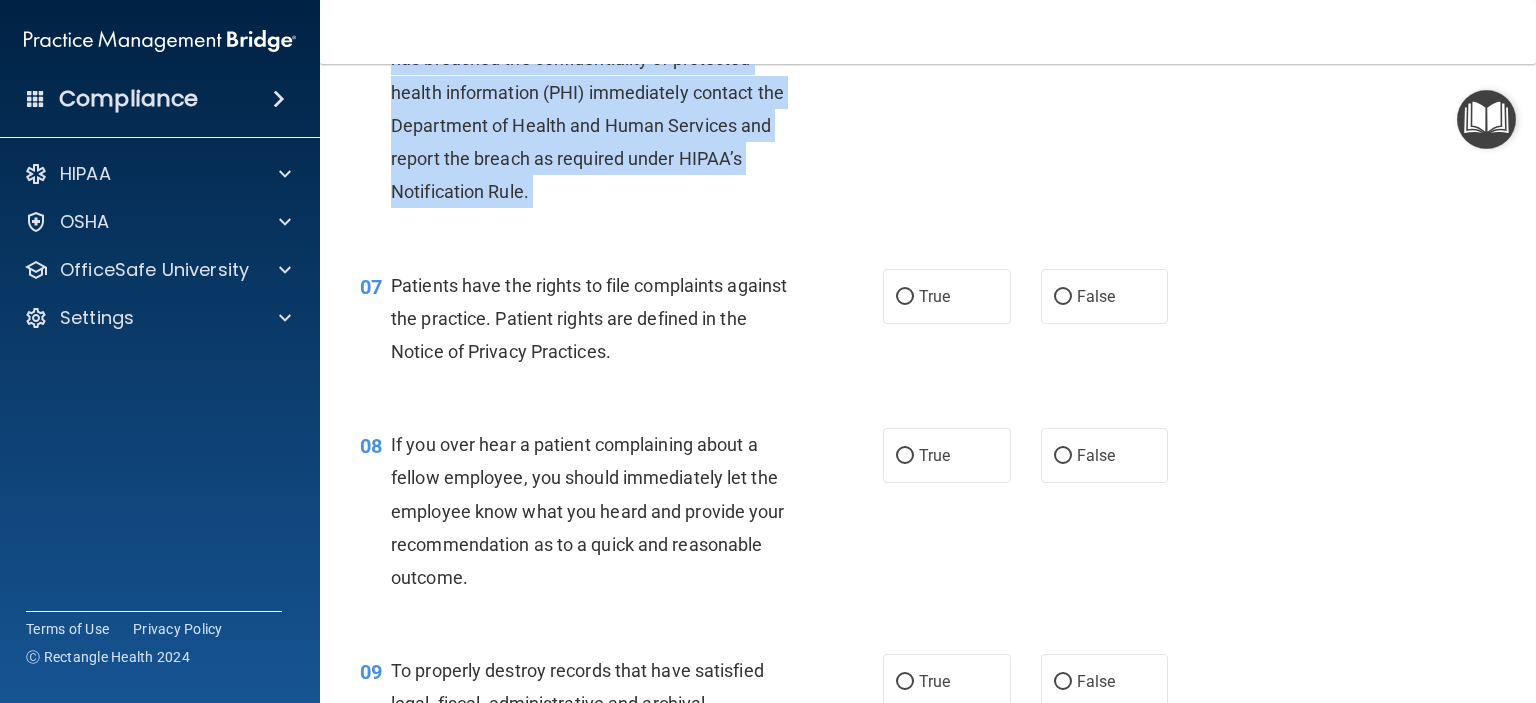 click on "If you become aware that a Business Associate has breached the confidentiality of protected health information (PHI) immediately contact the Department of Health and Human Services and report the breach as required under HIPAA’s Notification Rule." at bounding box center (598, 108) 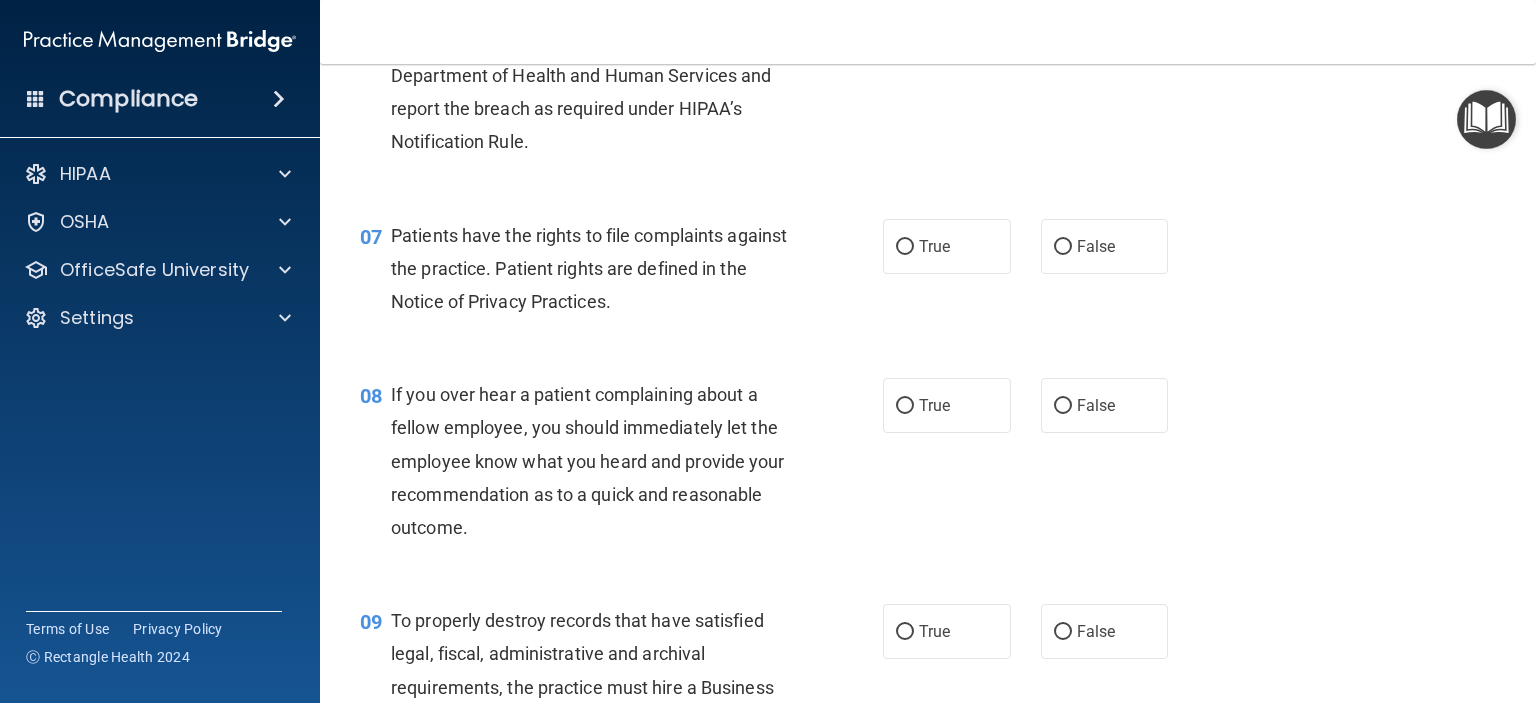 scroll, scrollTop: 1280, scrollLeft: 0, axis: vertical 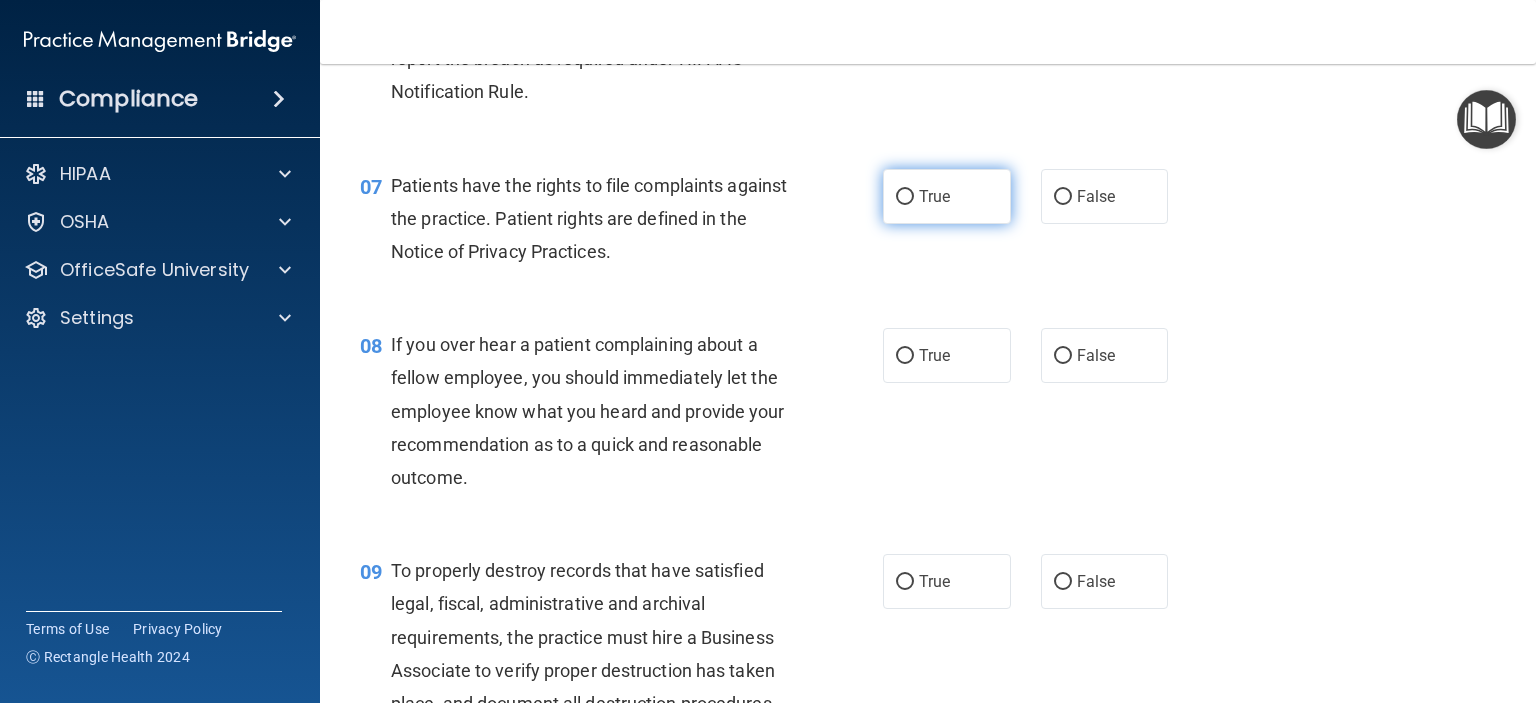 click on "True" at bounding box center (947, 196) 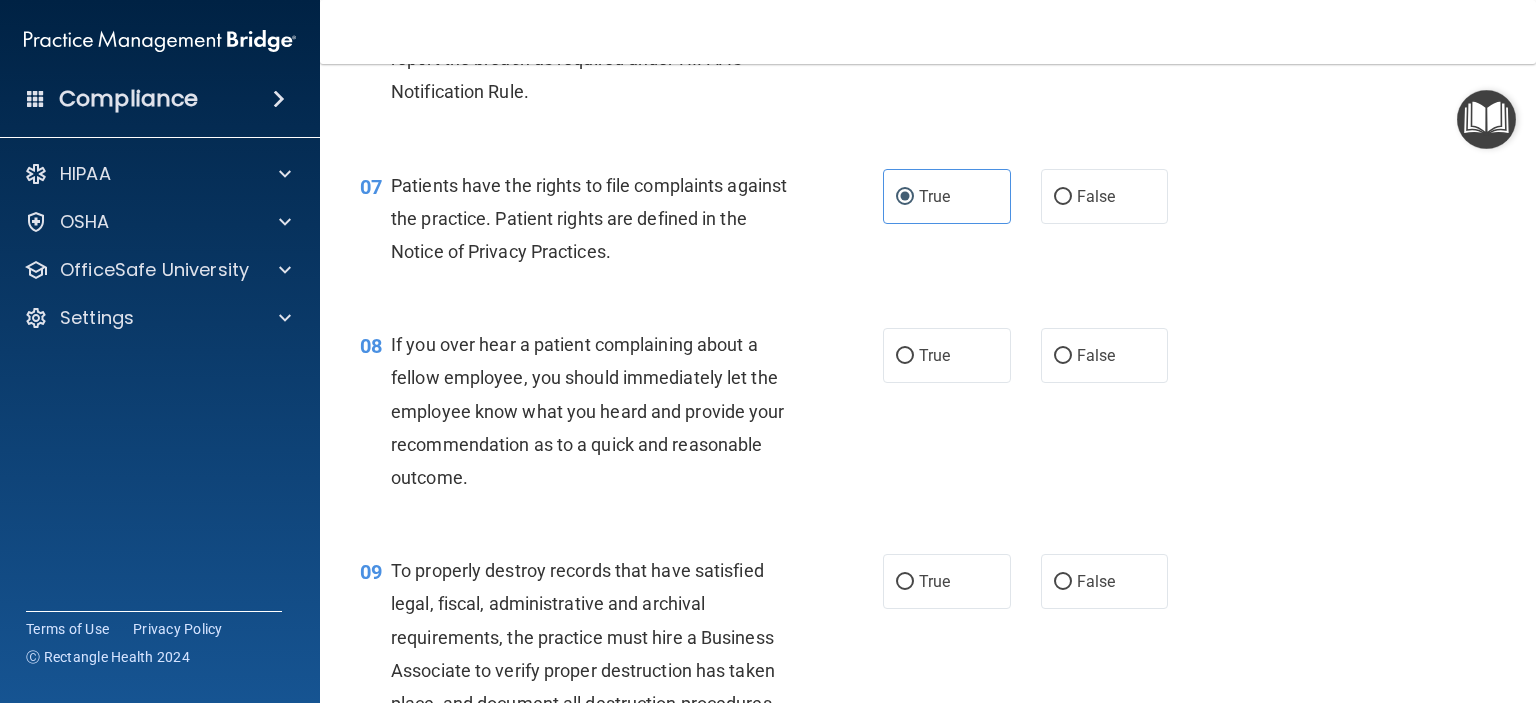 scroll, scrollTop: 1440, scrollLeft: 0, axis: vertical 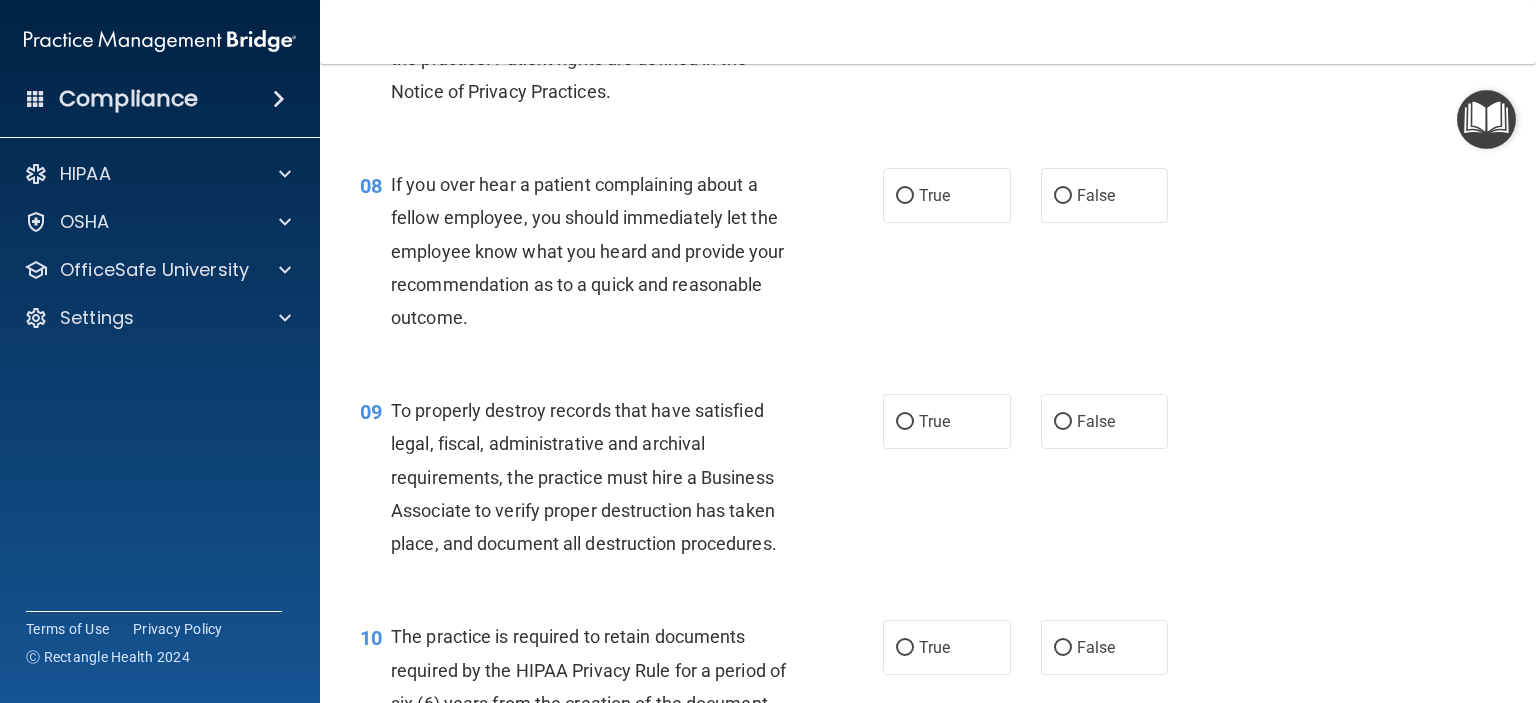 click on "If you over hear a patient complaining about a fellow employee, you should immediately let the employee know what you heard and provide your recommendation as to a quick and reasonable outcome." at bounding box center [588, 251] 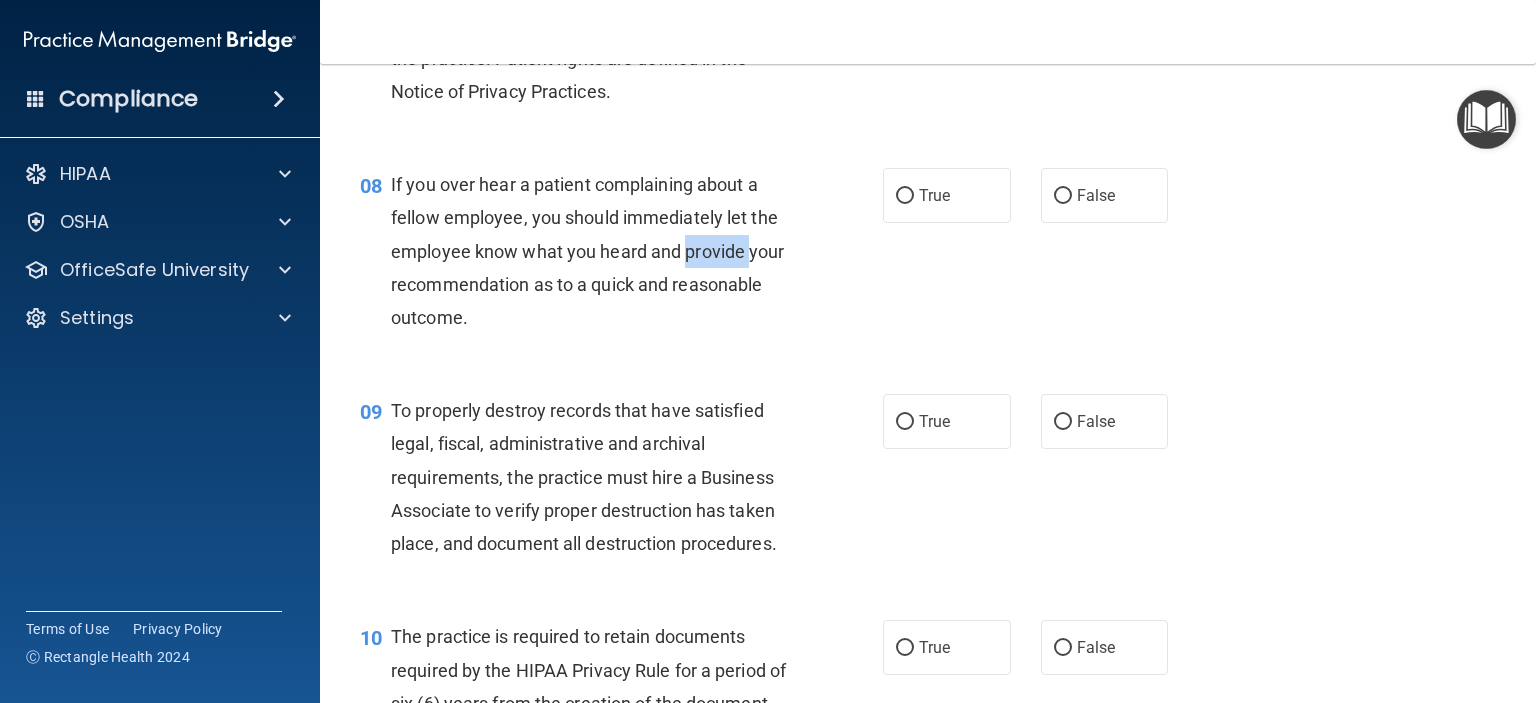 click on "If you over hear a patient complaining about a fellow employee, you should immediately let the employee know what you heard and provide your recommendation as to a quick and reasonable outcome." at bounding box center [588, 251] 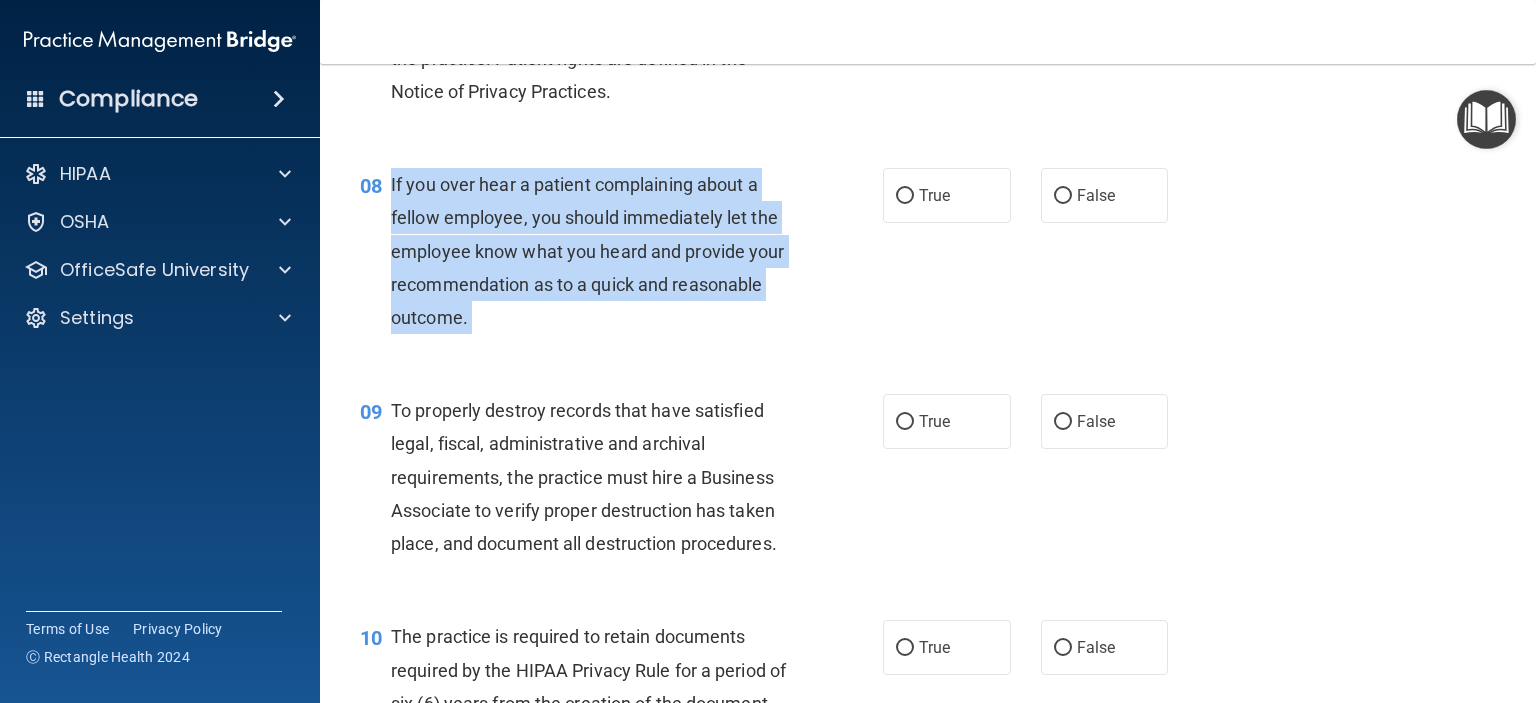 click on "If you over hear a patient complaining about a fellow employee, you should immediately let the employee know what you heard and provide your recommendation as to a quick and reasonable outcome." at bounding box center (588, 251) 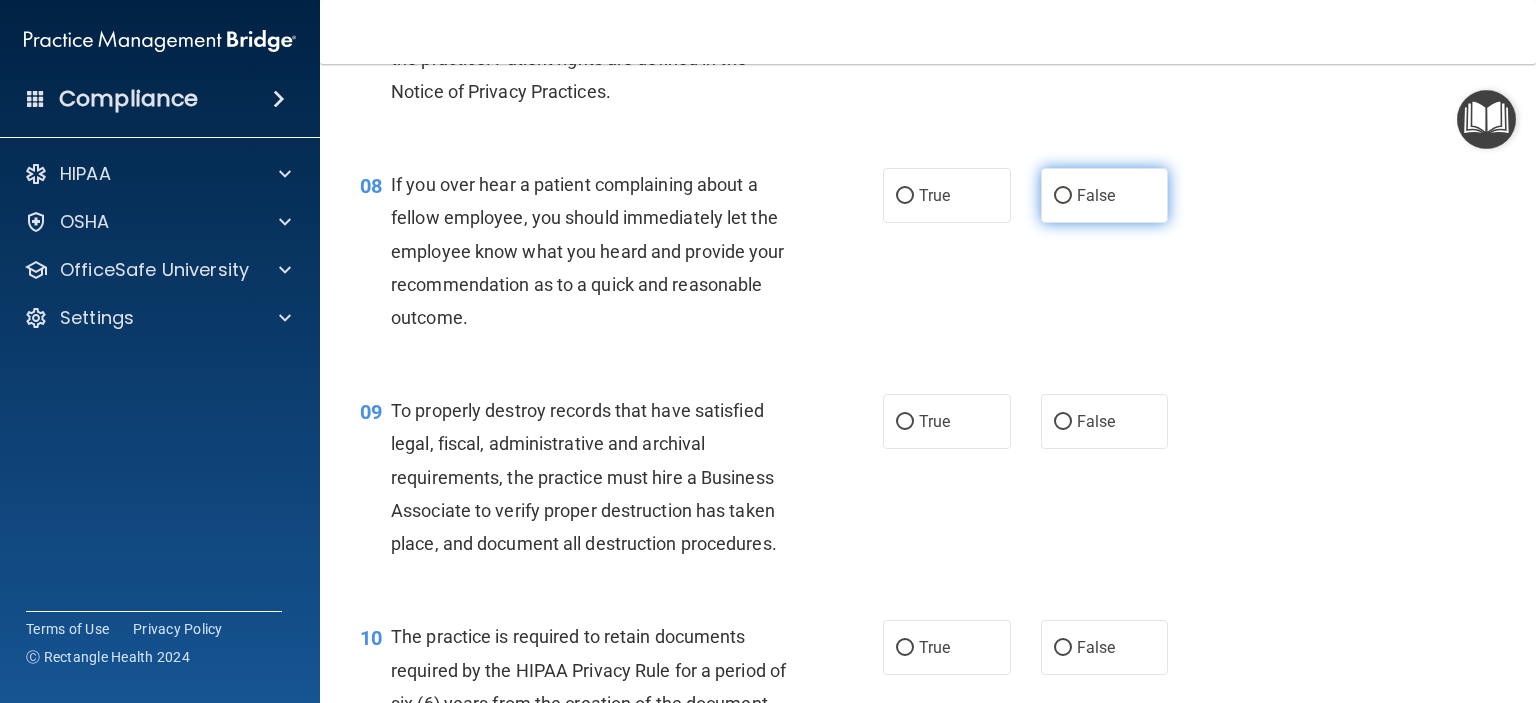 click on "False" at bounding box center (1096, 195) 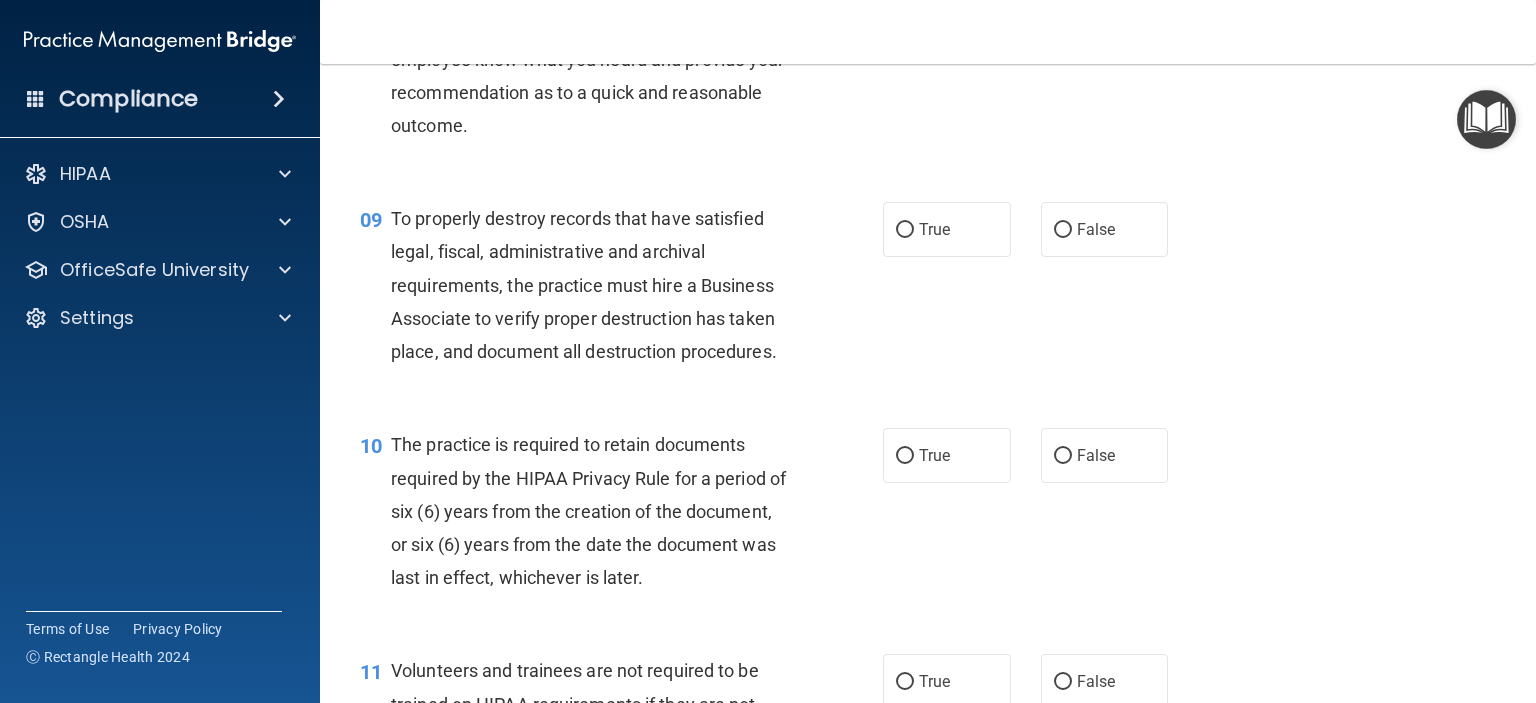 scroll, scrollTop: 1632, scrollLeft: 0, axis: vertical 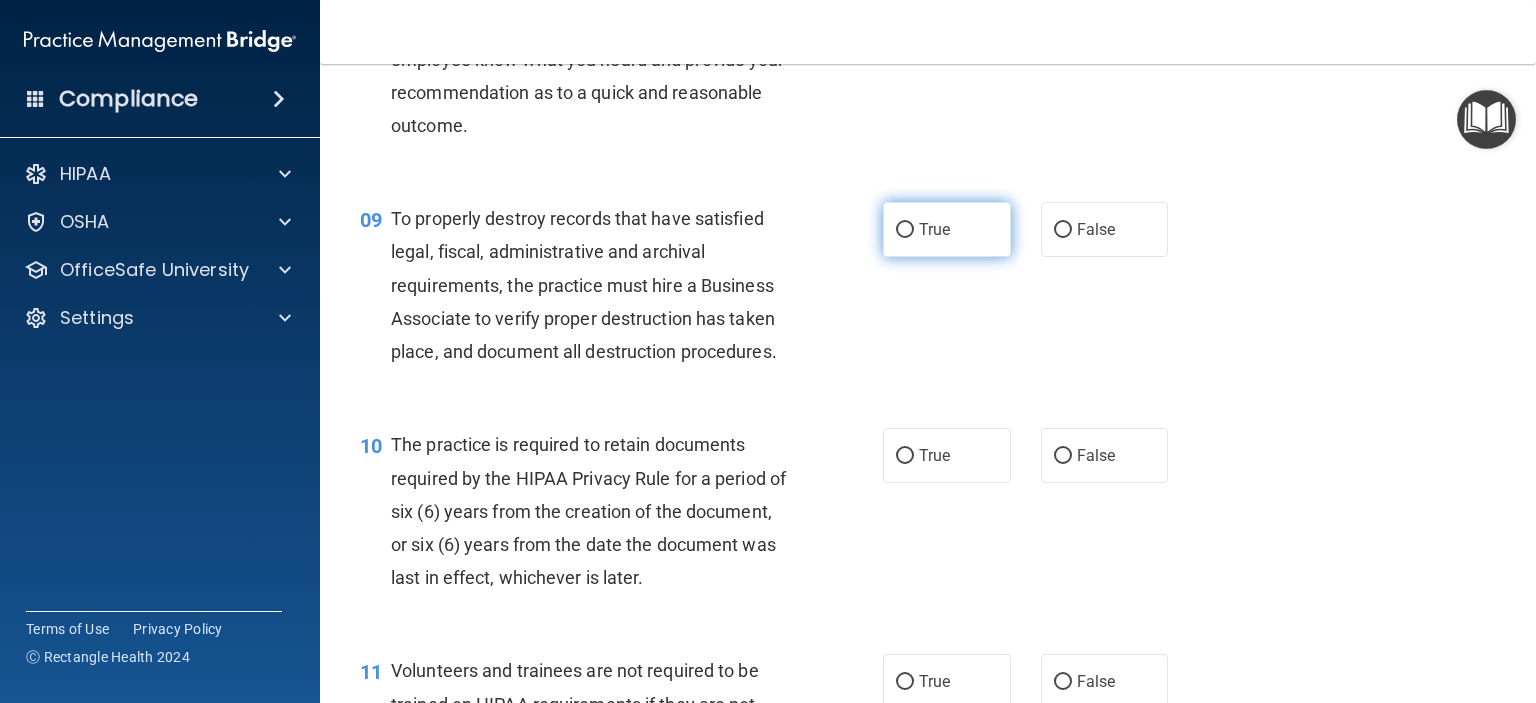 click on "True" at bounding box center (905, 230) 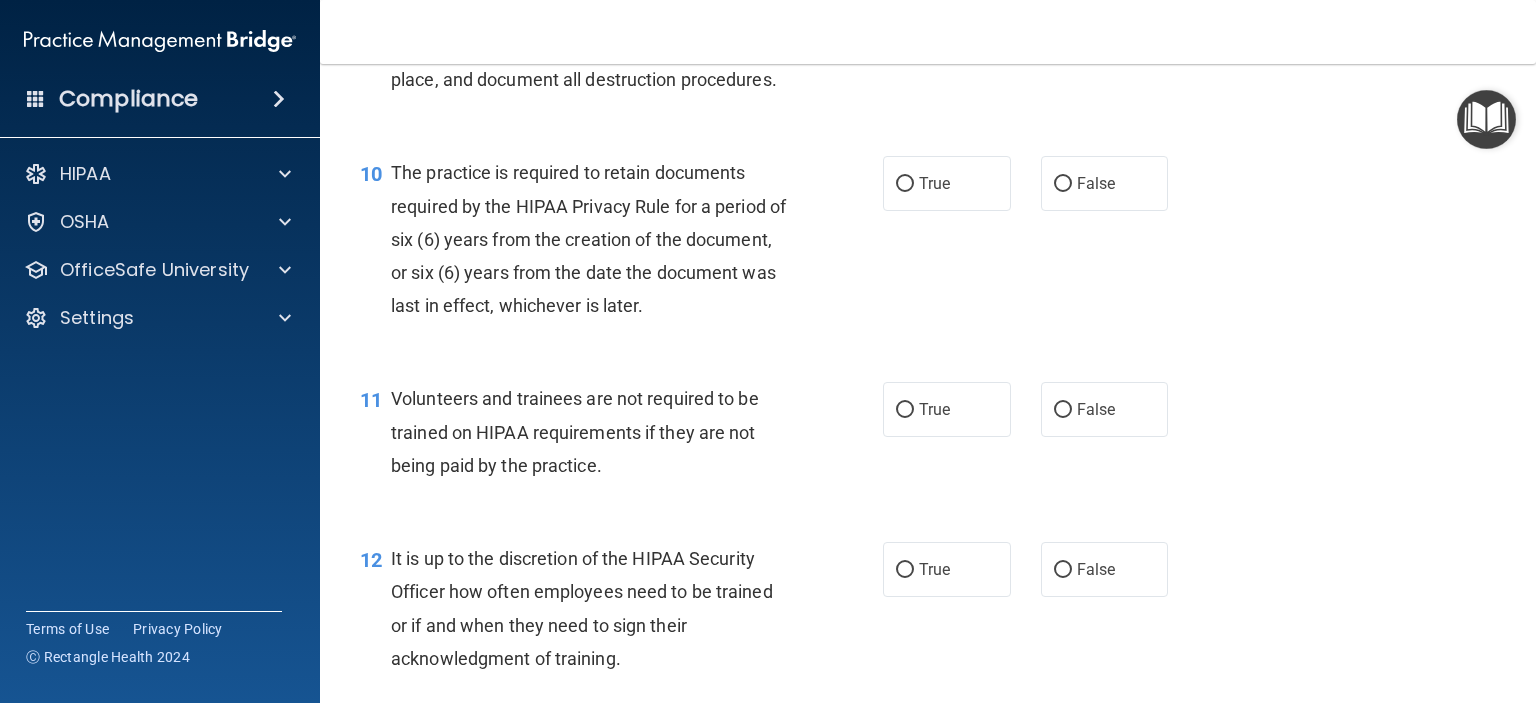 scroll, scrollTop: 1904, scrollLeft: 0, axis: vertical 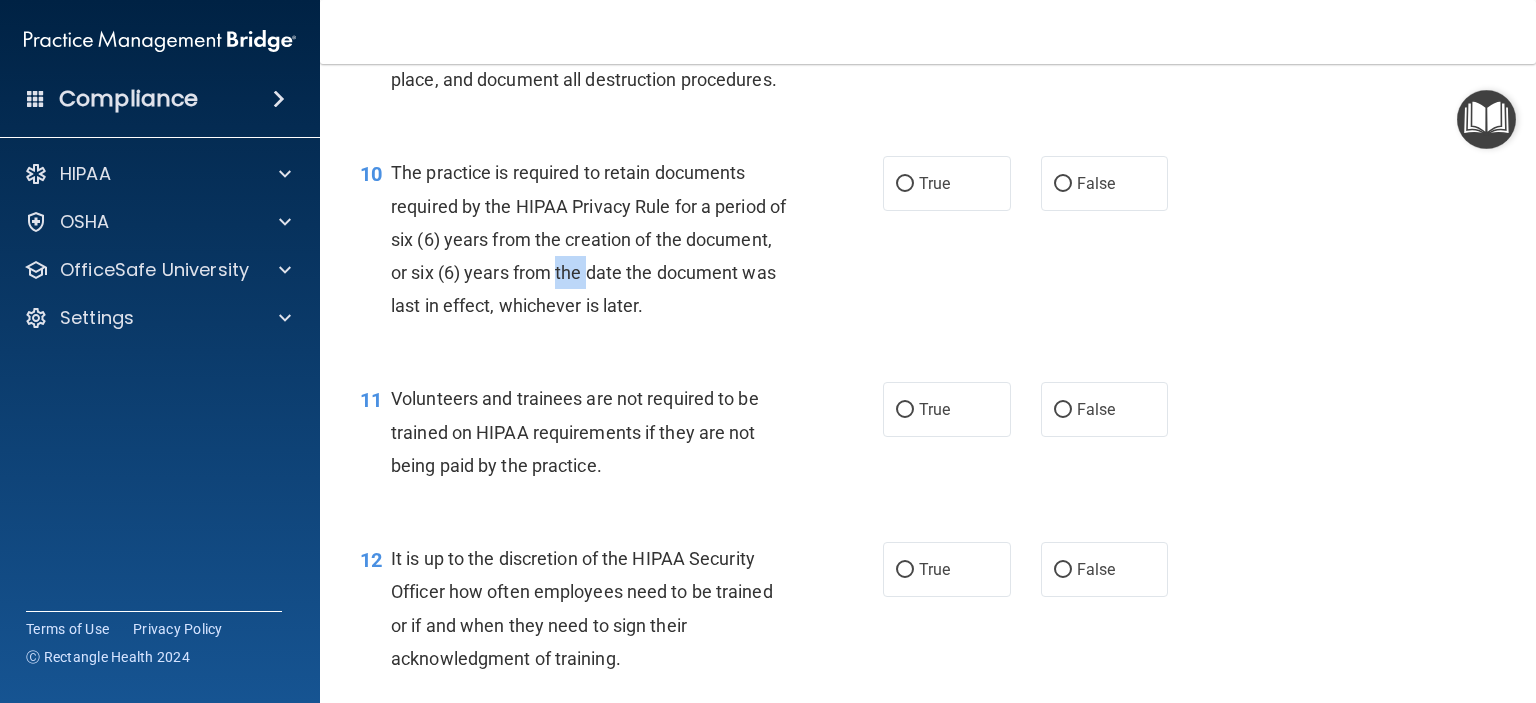 click on "The practice is required to retain documents required by the HIPAA Privacy Rule for a period of six (6) years from the creation of the document, or six (6) years from the date the document was last in effect, whichever is later." at bounding box center [588, 239] 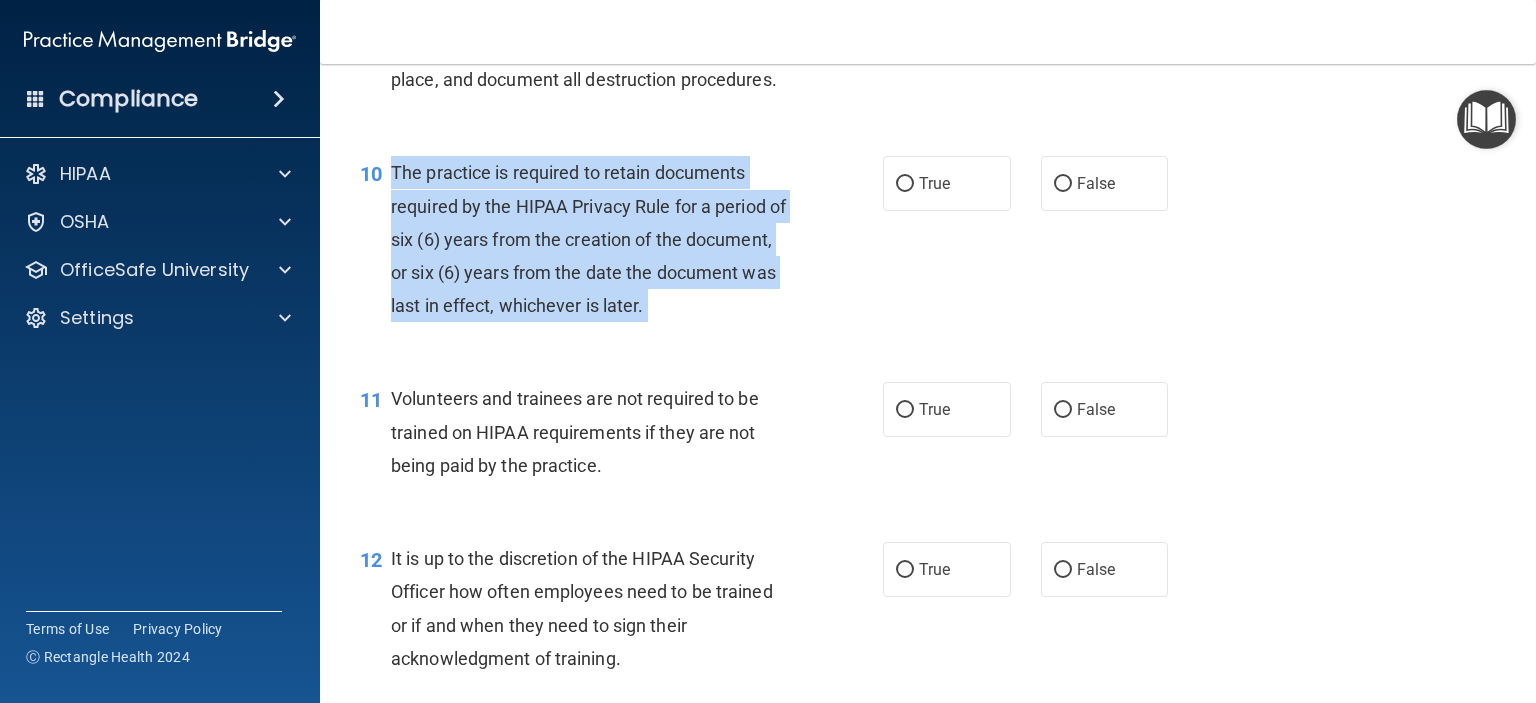 click on "The practice is required to retain documents required by the HIPAA Privacy Rule for a period of six (6) years from the creation of the document, or six (6) years from the date the document was last in effect, whichever is later." at bounding box center (588, 239) 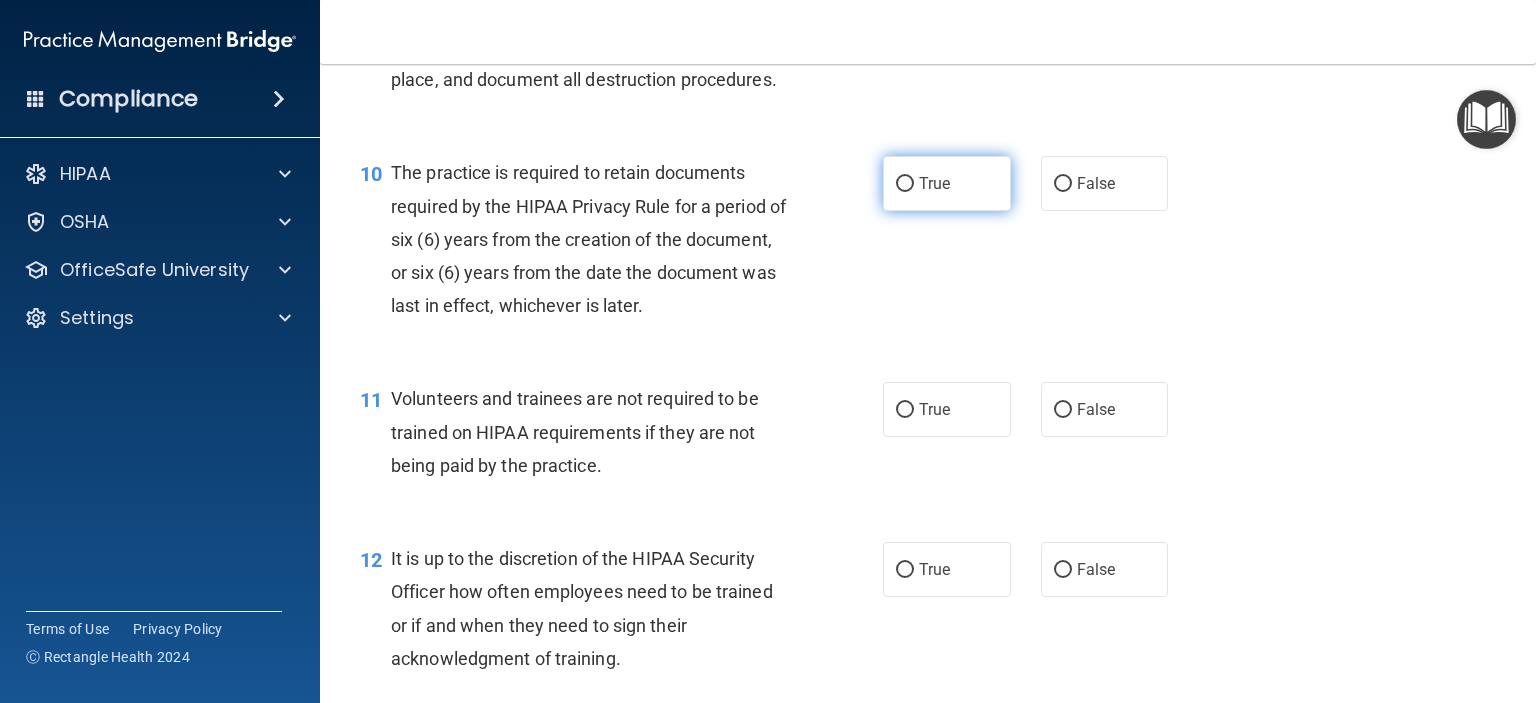 click on "True" at bounding box center (947, 183) 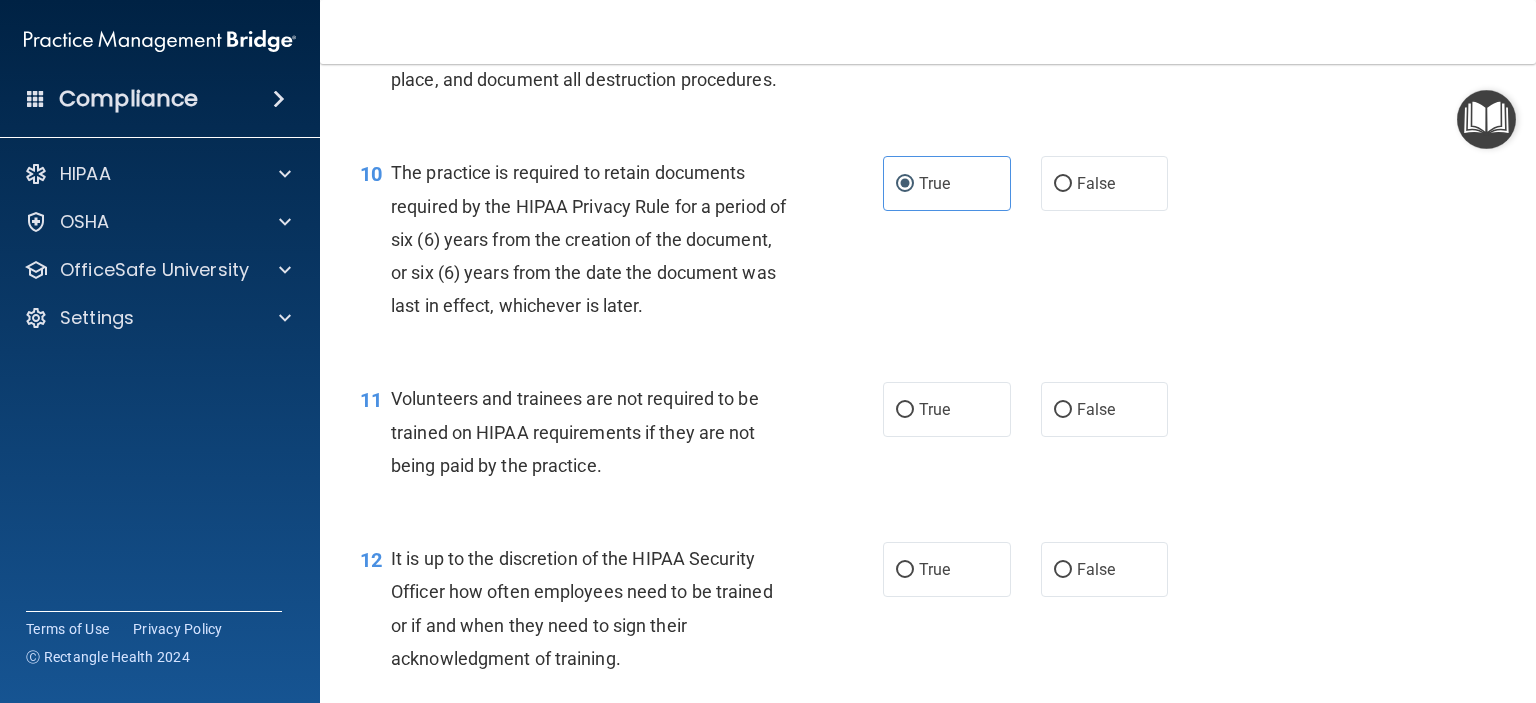 scroll, scrollTop: 2055, scrollLeft: 0, axis: vertical 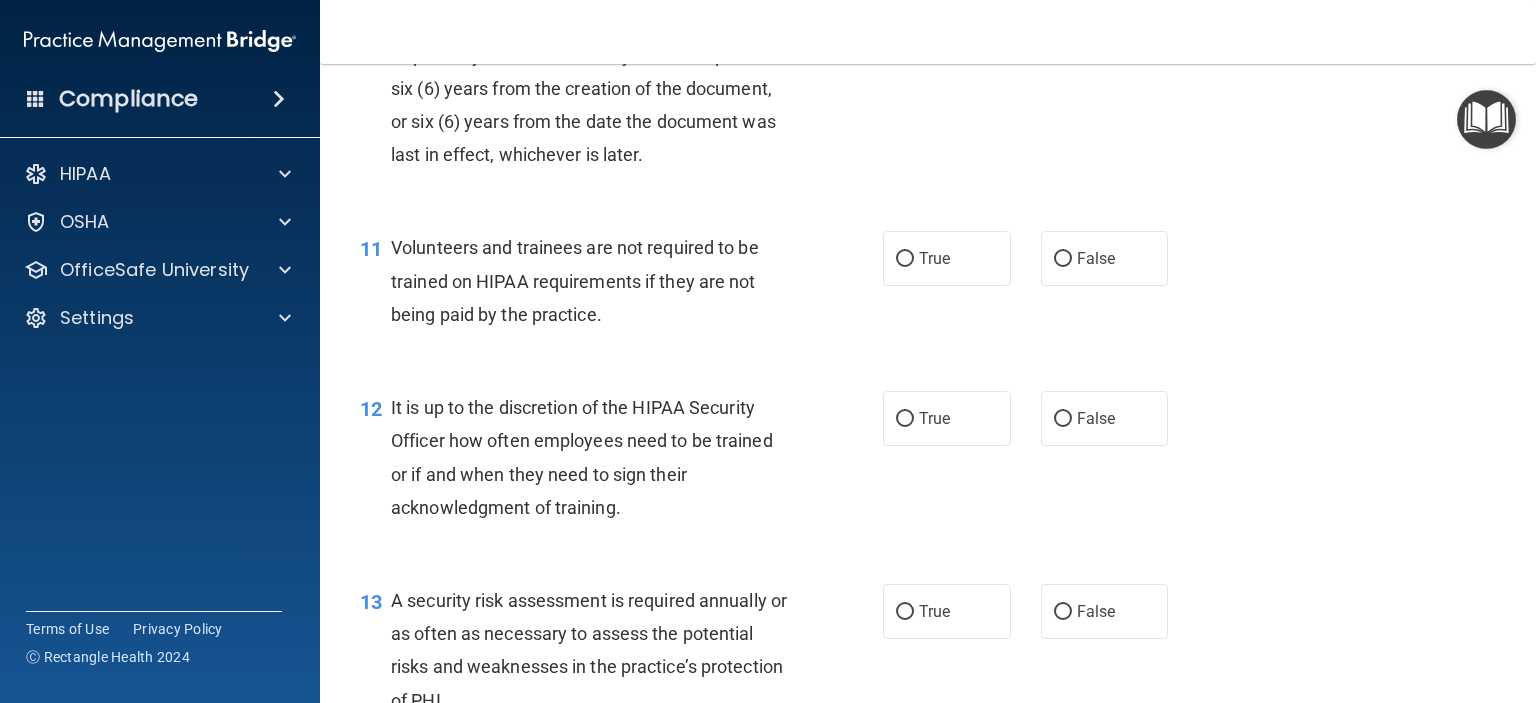 click on "Volunteers and trainees are not required to be trained on HIPAA requirements if they are not being paid by the practice." at bounding box center (598, 281) 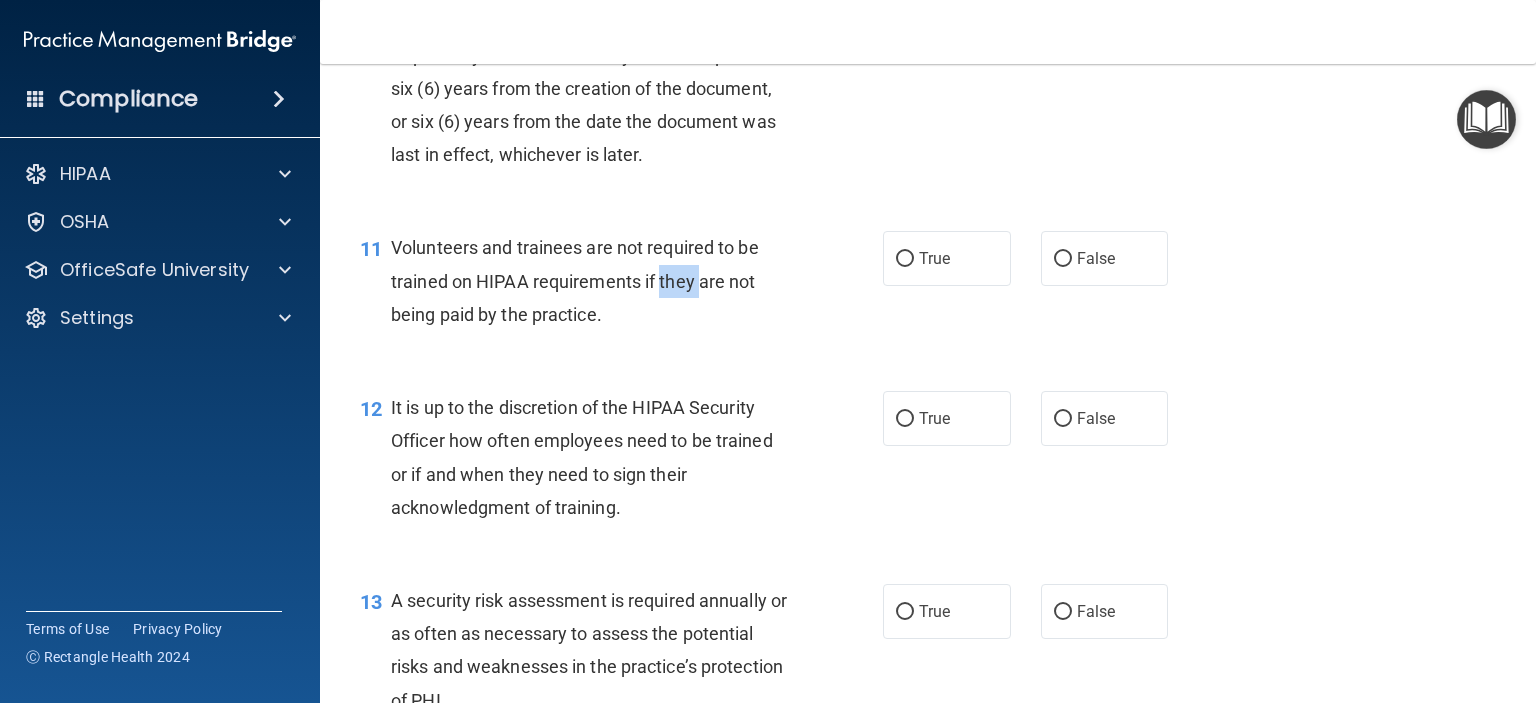 click on "Volunteers and trainees are not required to be trained on HIPAA requirements if they are not being paid by the practice." at bounding box center [598, 281] 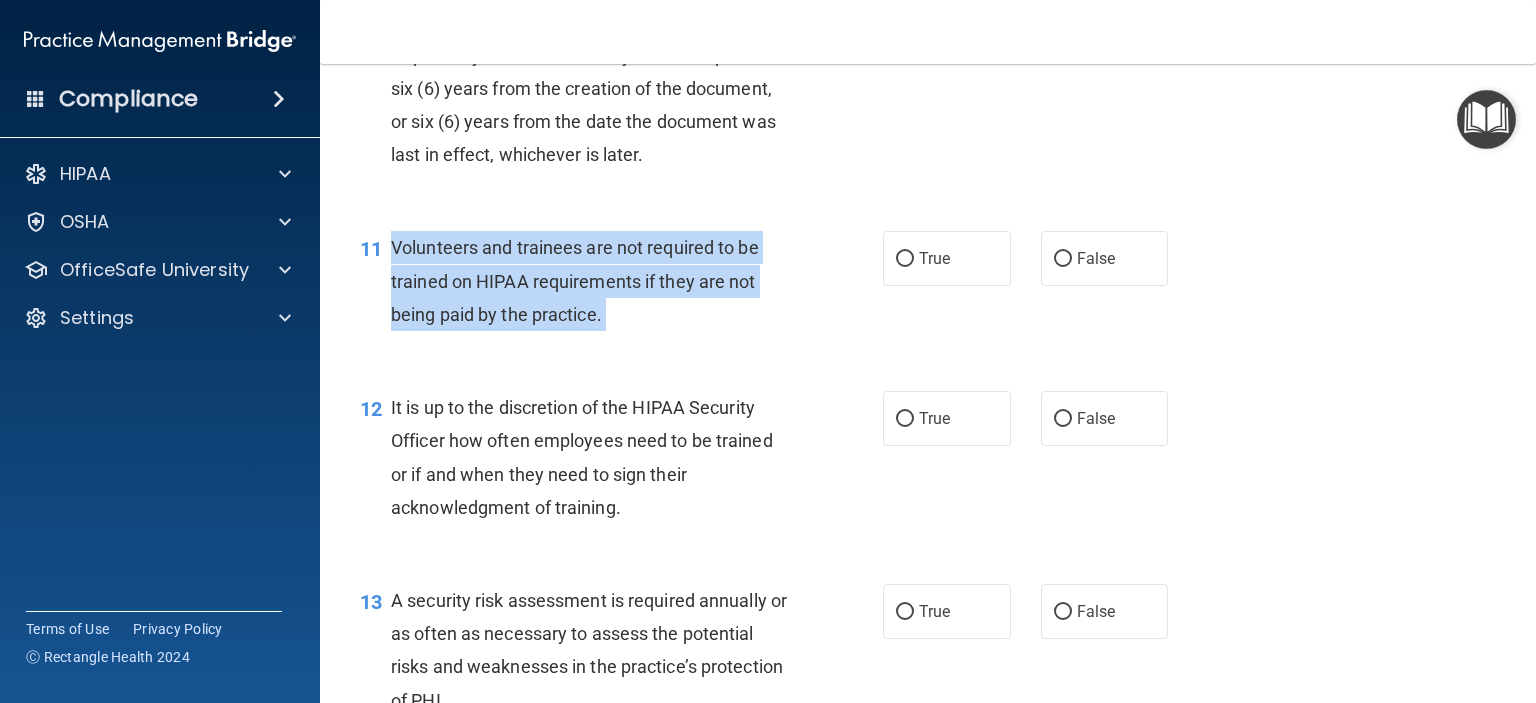 click on "Volunteers and trainees are not required to be trained on HIPAA requirements if they are not being paid by the practice." at bounding box center [598, 281] 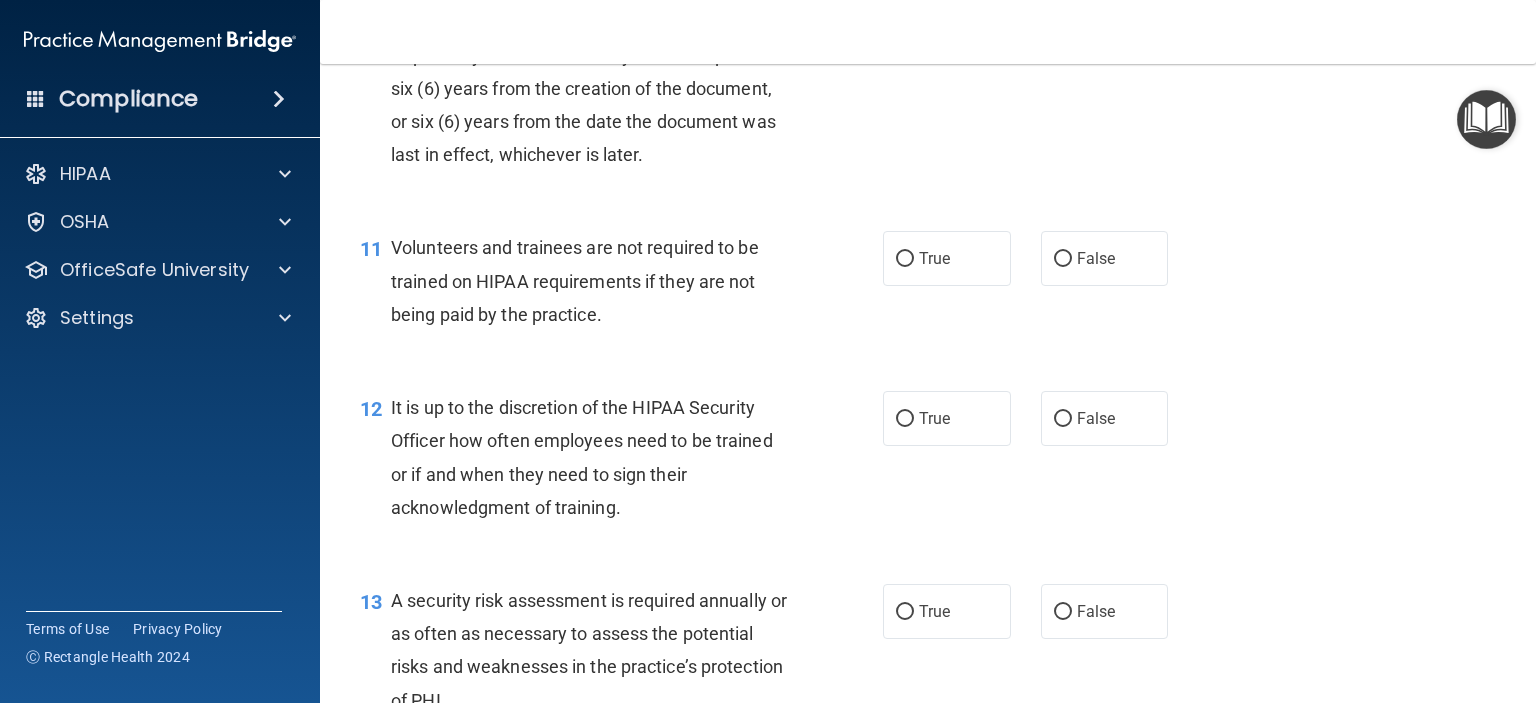 click on "11       Volunteers and trainees are not required to be trained on HIPAA requirements if they are not being paid by the practice.                 True           False" at bounding box center (928, 286) 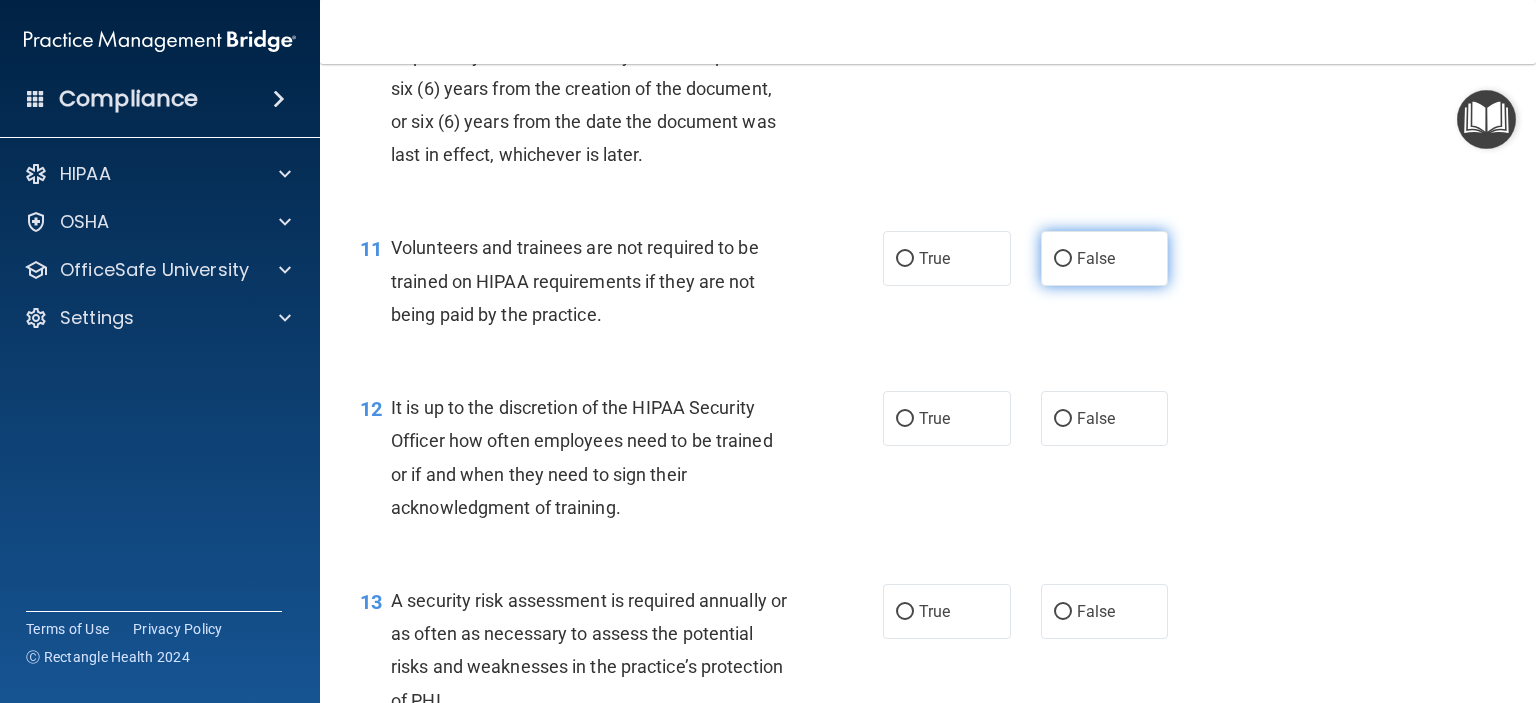 click on "False" at bounding box center [1105, 258] 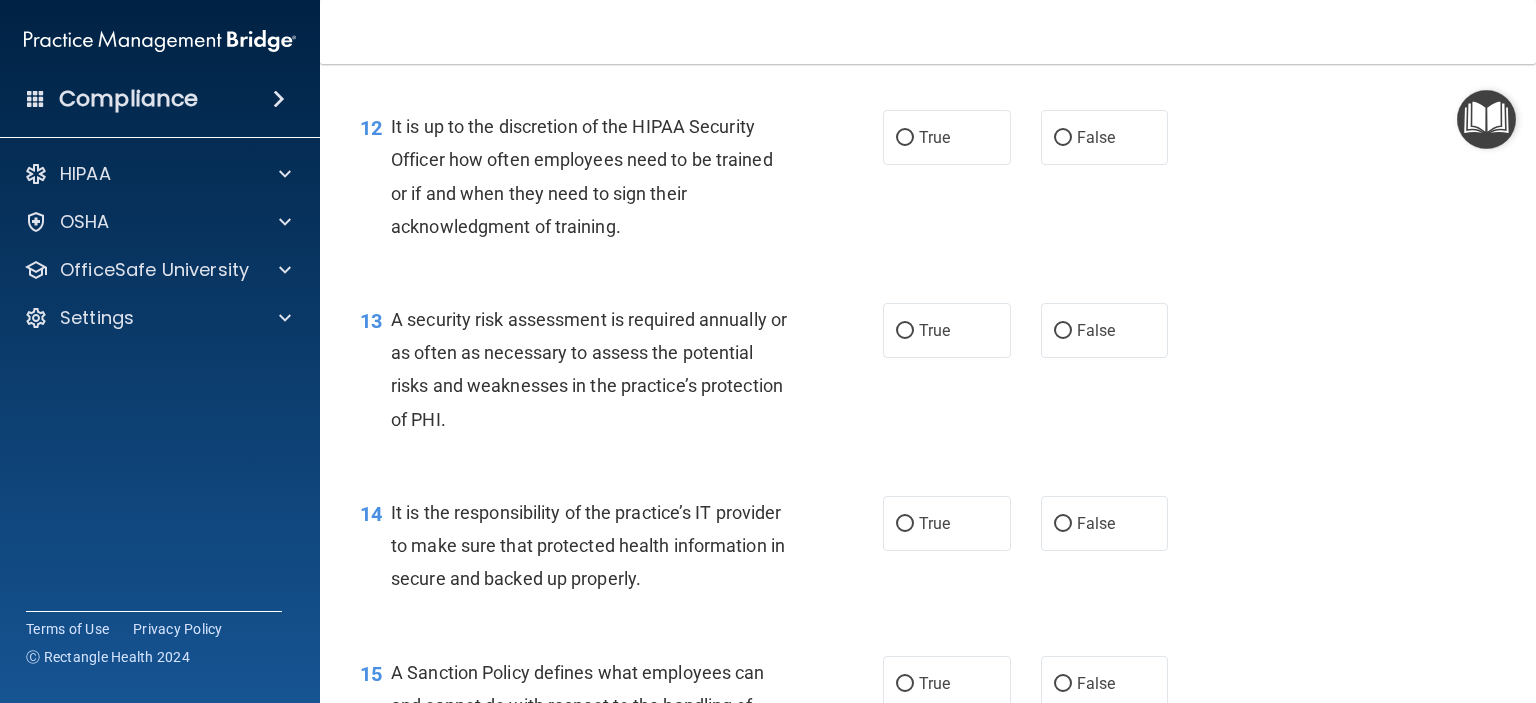 scroll, scrollTop: 2374, scrollLeft: 0, axis: vertical 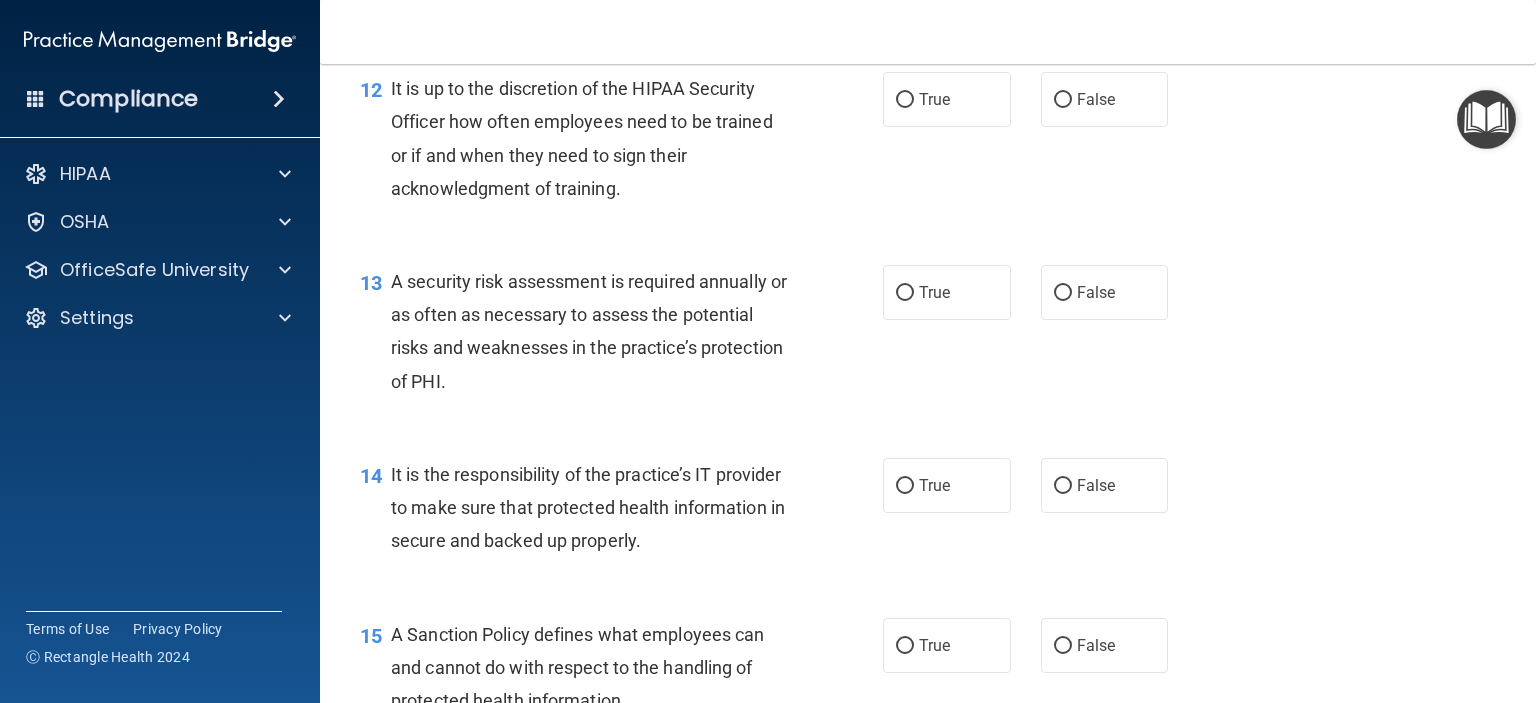 click on "It is up to the discretion of the HIPAA Security Officer how often employees need to be trained or if and when they need to sign their acknowledgment of training." at bounding box center (582, 138) 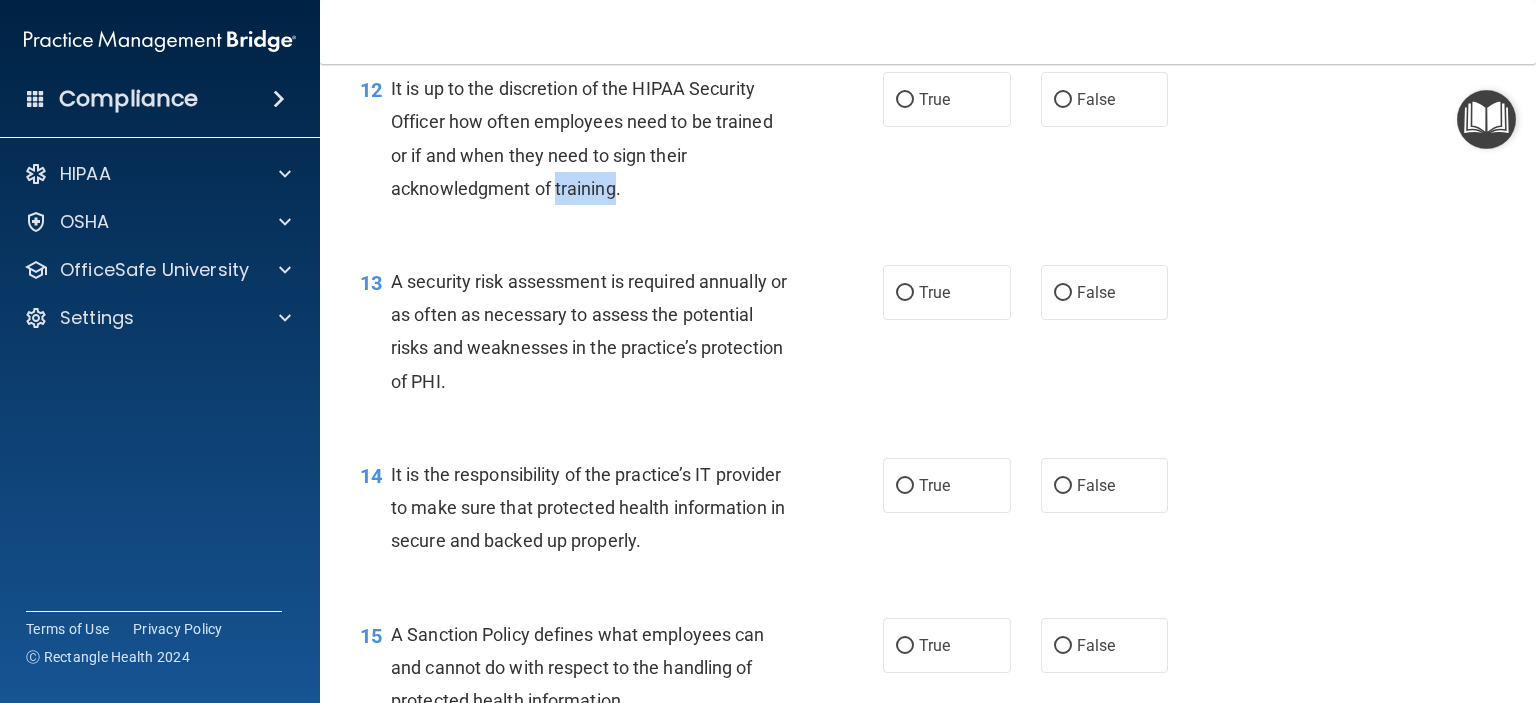 click on "It is up to the discretion of the HIPAA Security Officer how often employees need to be trained or if and when they need to sign their acknowledgment of training." at bounding box center [582, 138] 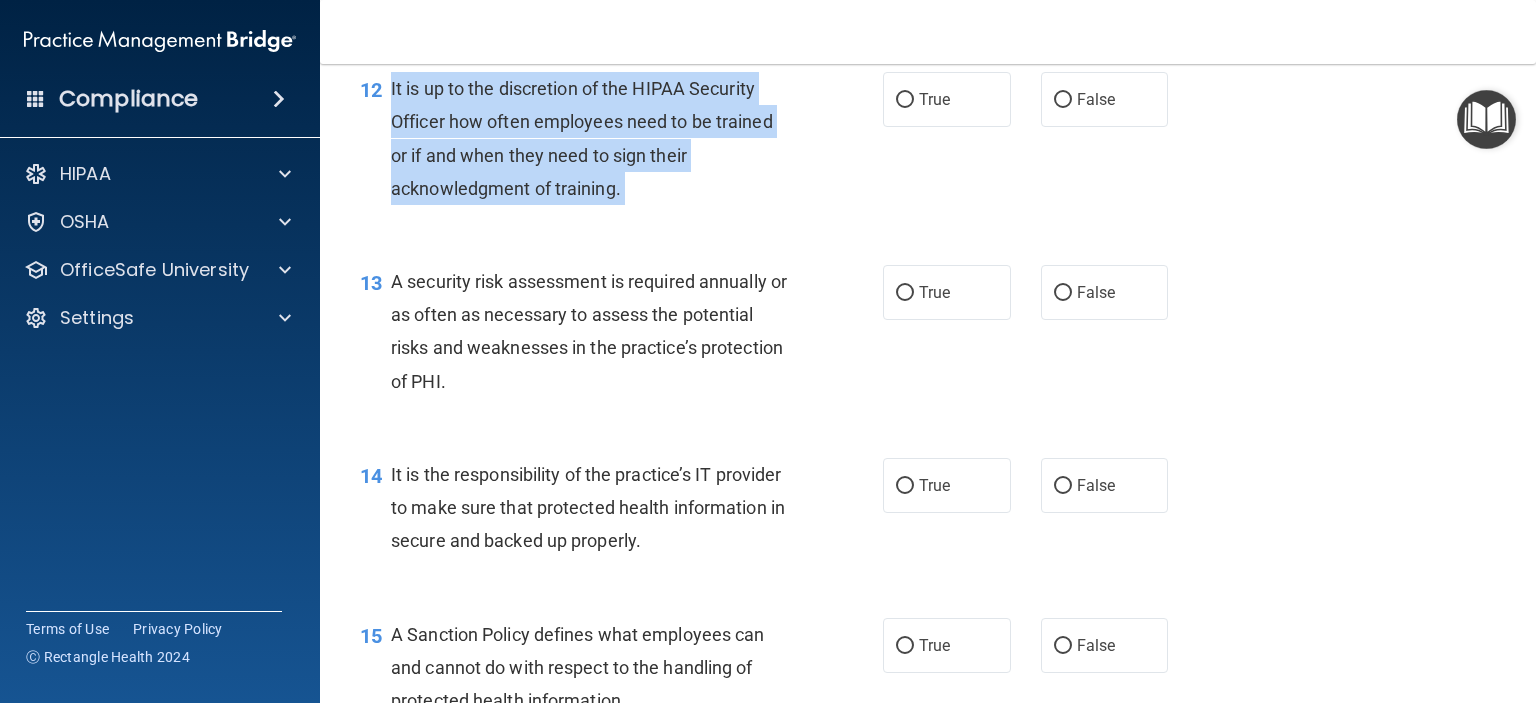 click on "It is up to the discretion of the HIPAA Security Officer how often employees need to be trained or if and when they need to sign their acknowledgment of training." at bounding box center (582, 138) 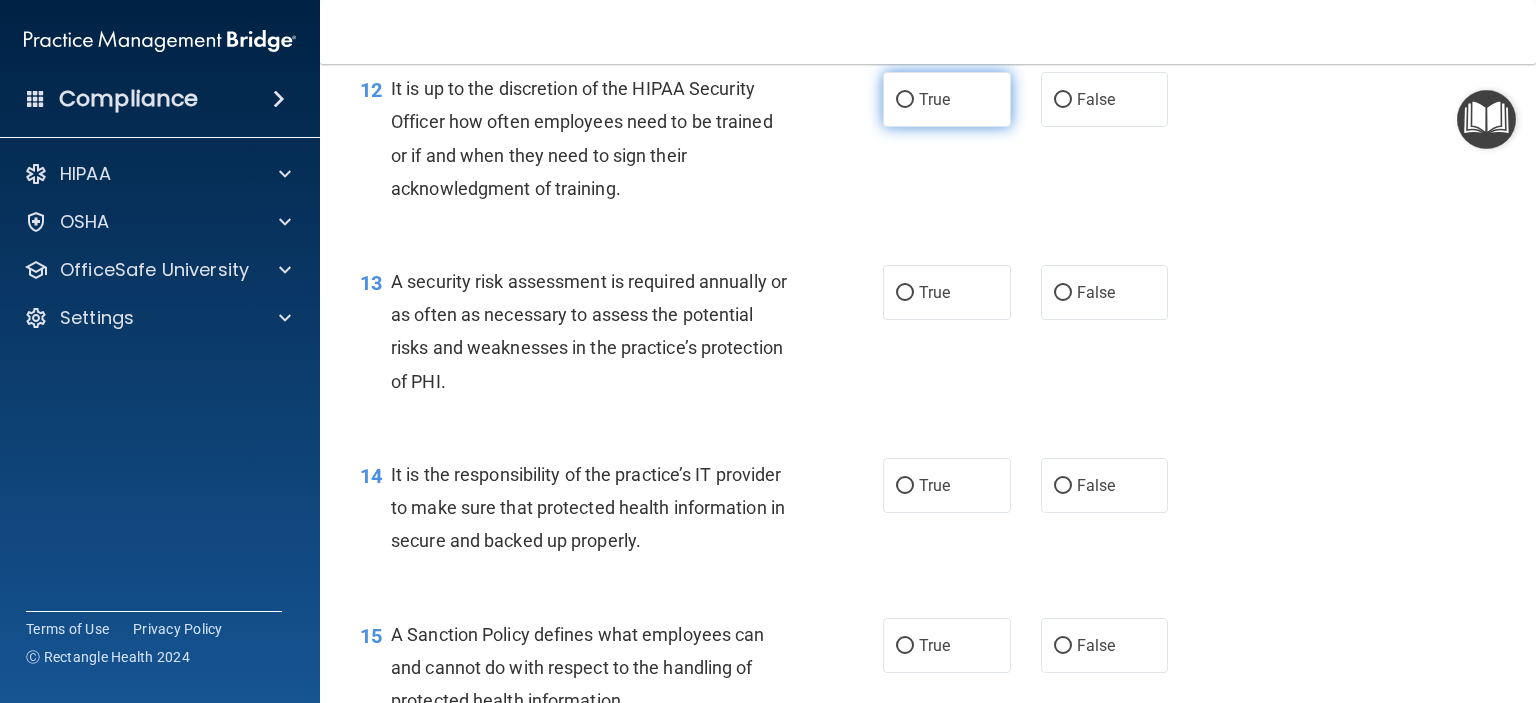 click on "True" at bounding box center [947, 99] 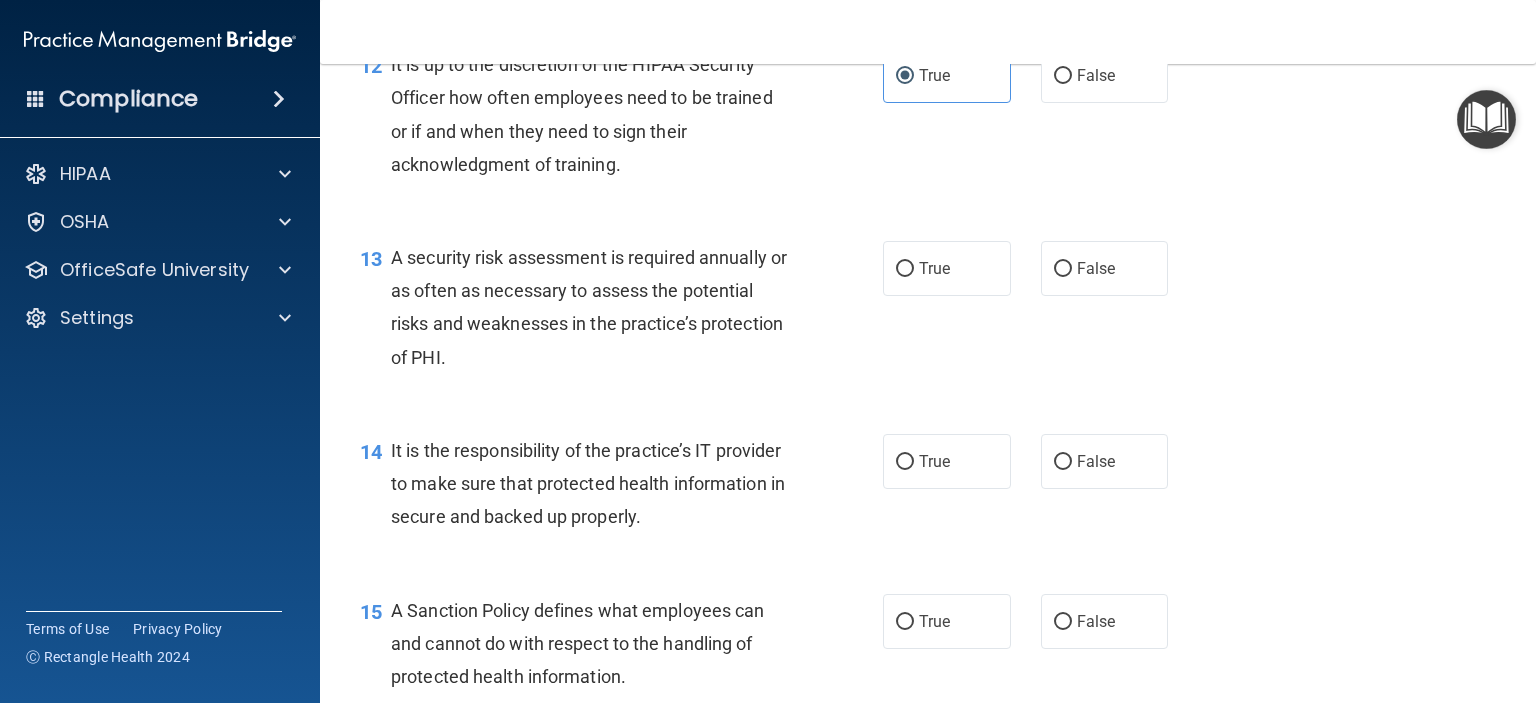 scroll, scrollTop: 2396, scrollLeft: 0, axis: vertical 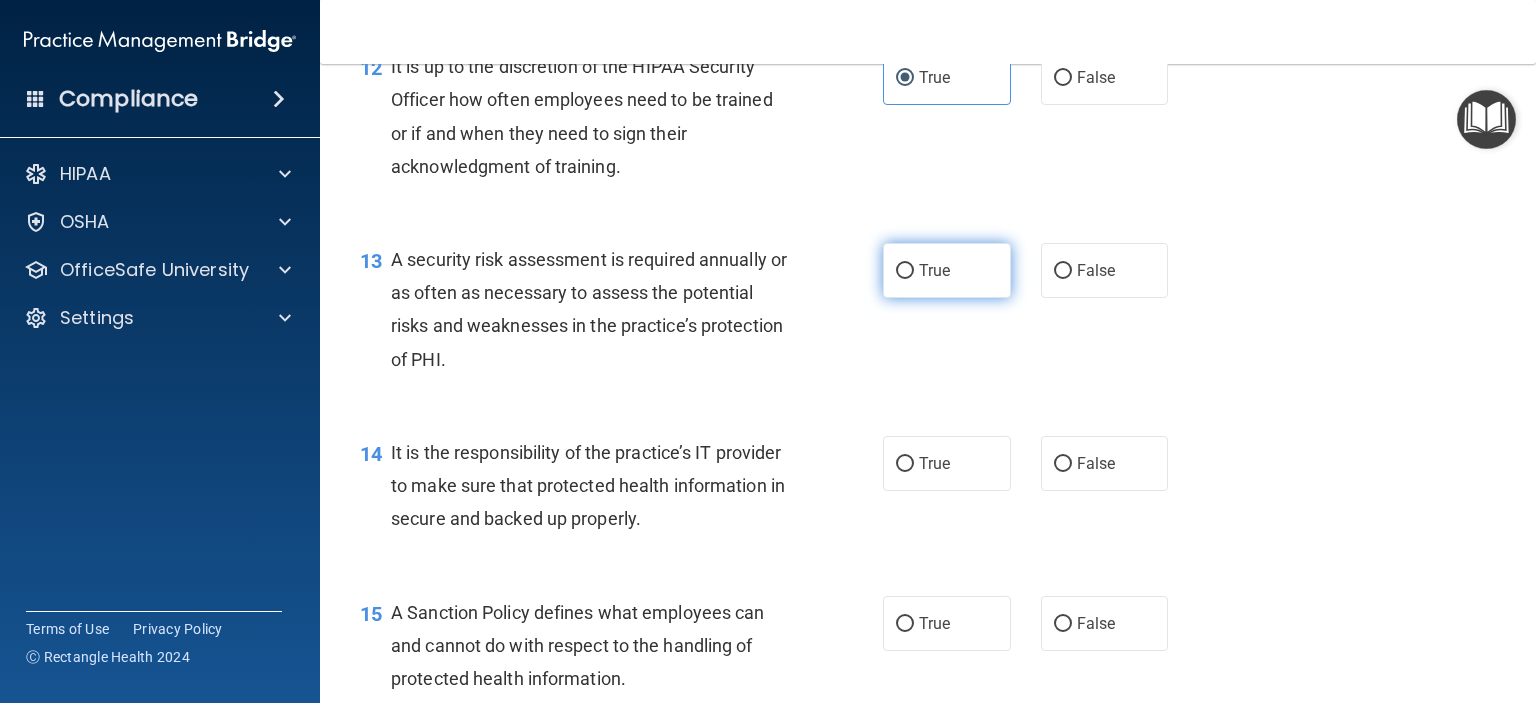 click on "True" at bounding box center (947, 270) 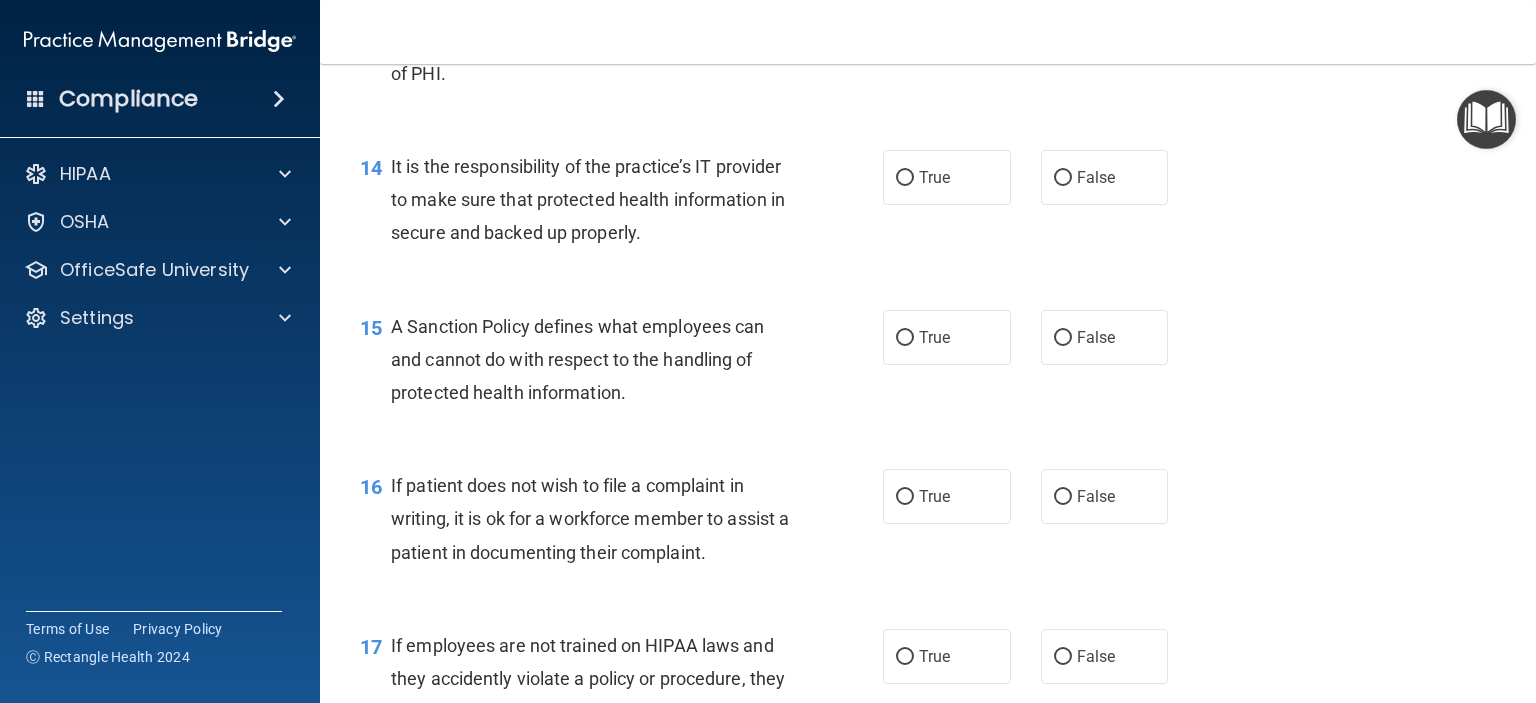 scroll, scrollTop: 2680, scrollLeft: 0, axis: vertical 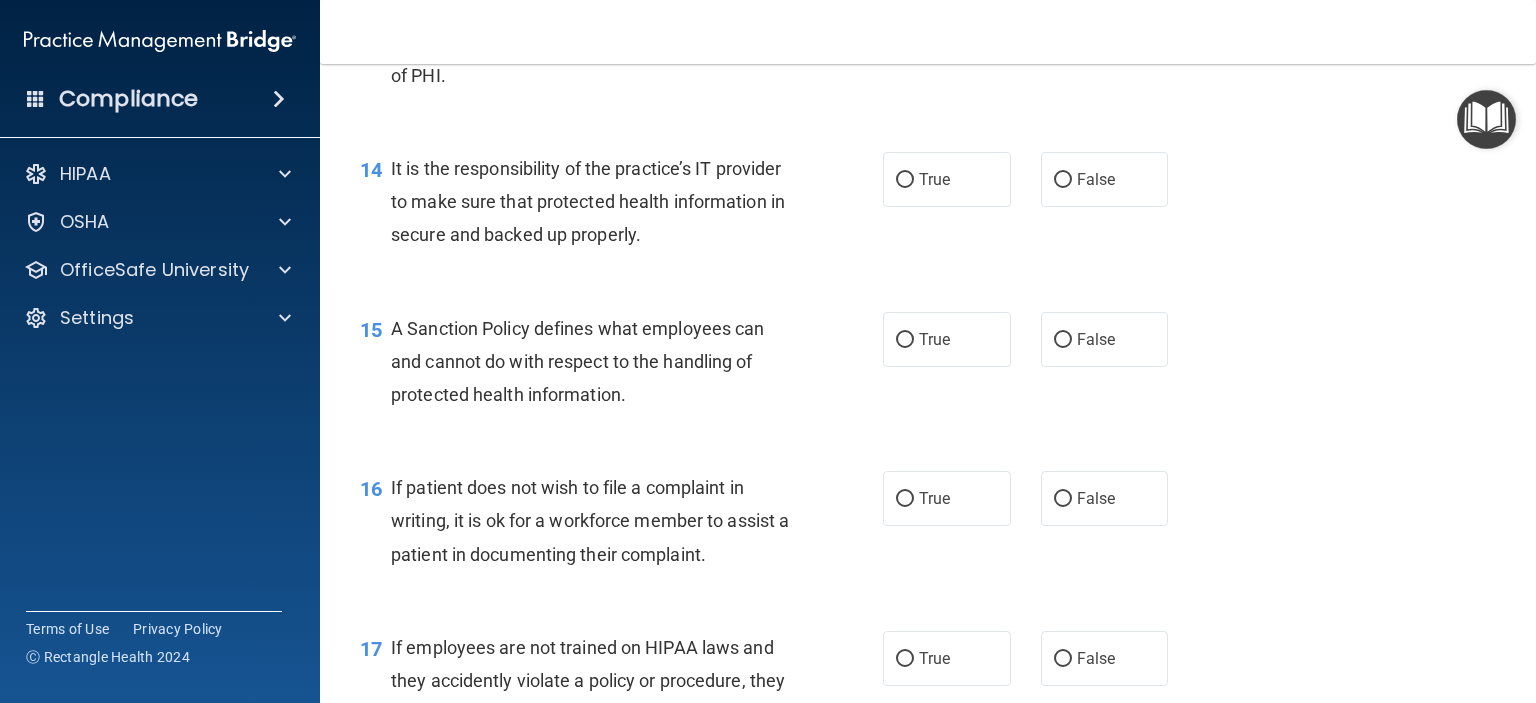 click on "It is the responsibility of the practice’s IT provider to make sure that protected health information in secure and backed up properly." at bounding box center (588, 201) 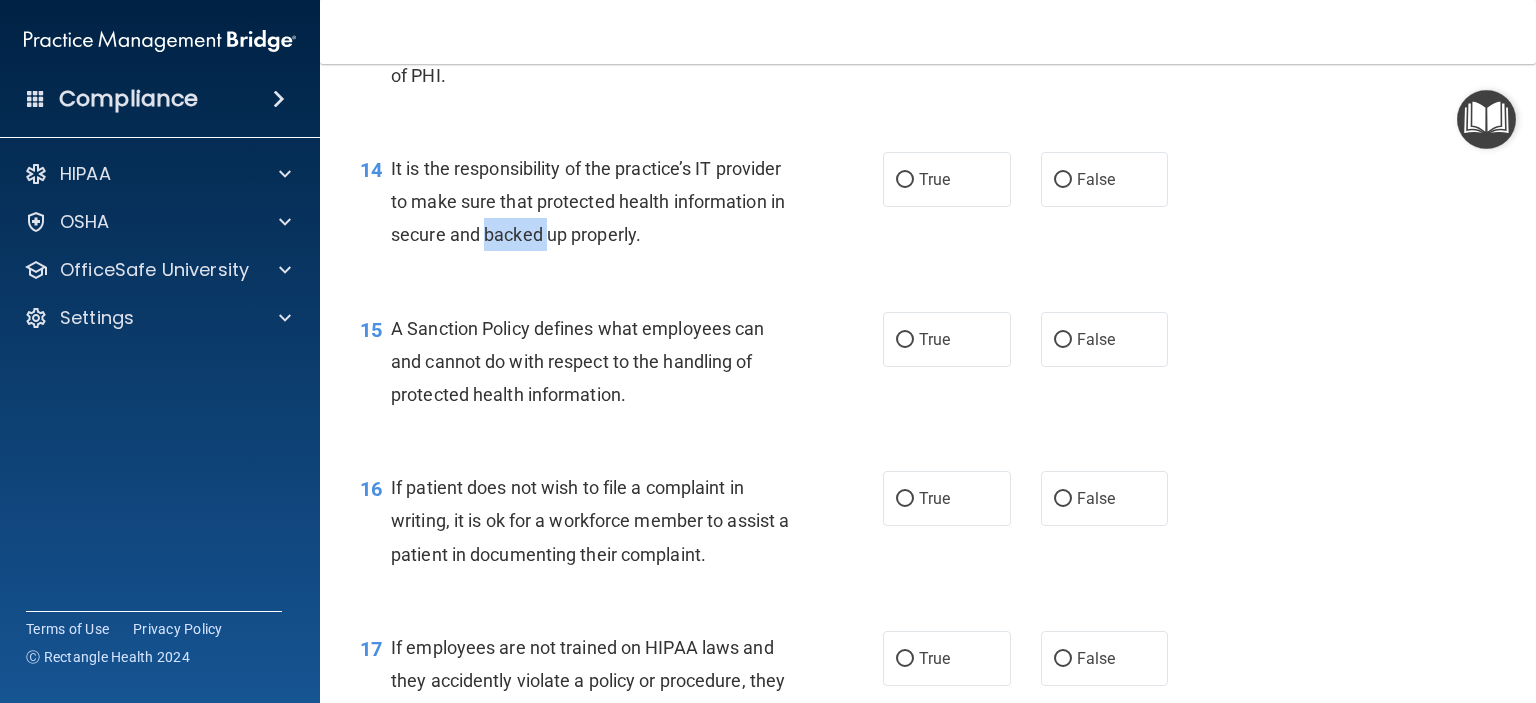 click on "It is the responsibility of the practice’s IT provider to make sure that protected health information in secure and backed up properly." at bounding box center (588, 201) 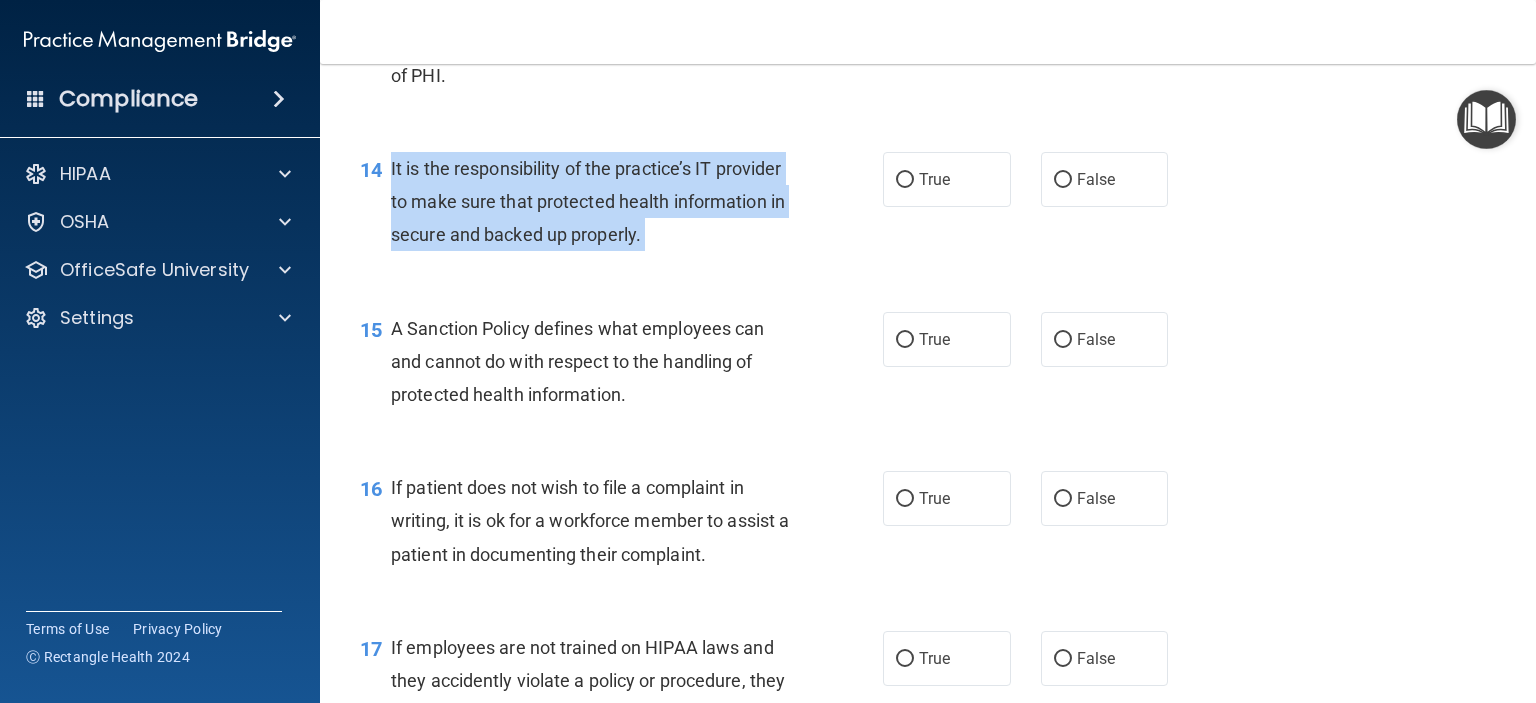 click on "It is the responsibility of the practice’s IT provider to make sure that protected health information in secure and backed up properly." at bounding box center (588, 201) 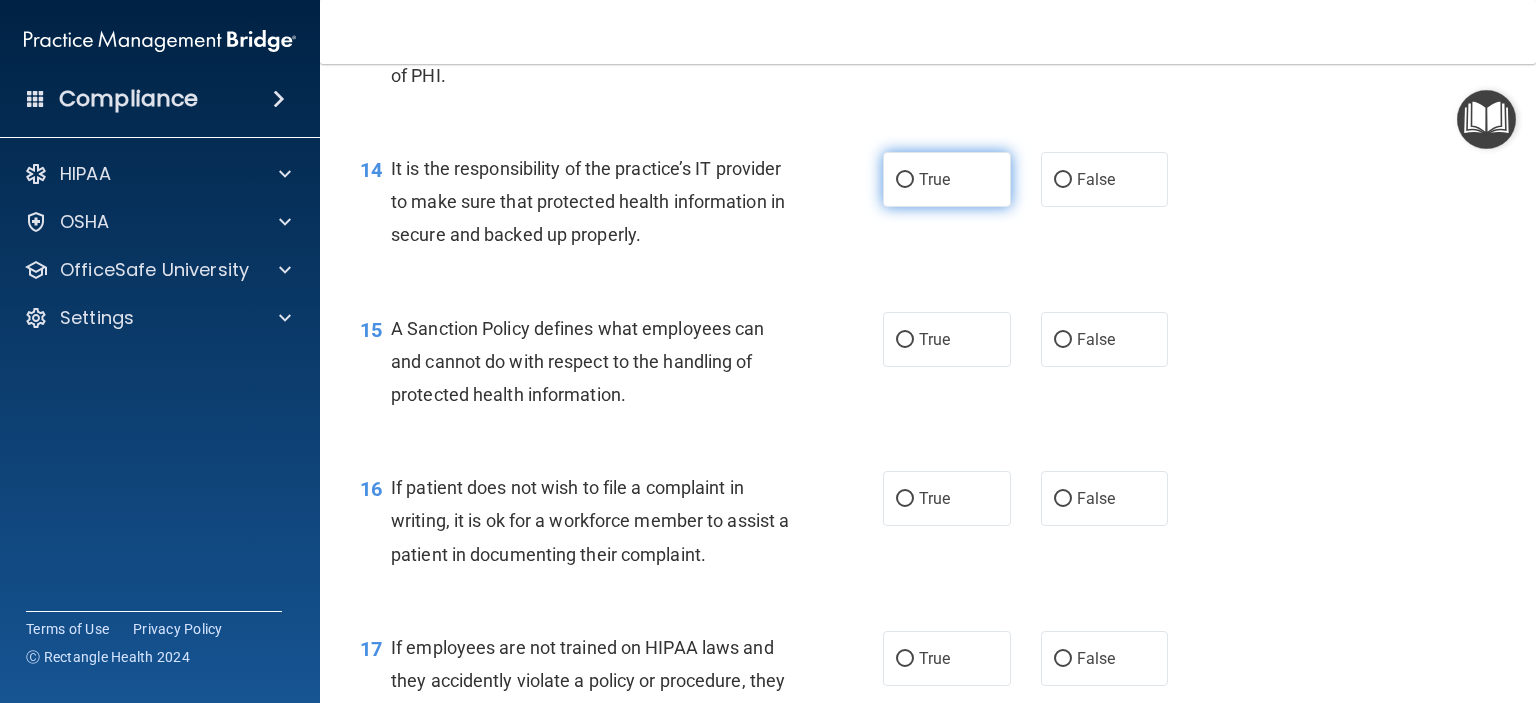 click on "True" at bounding box center [934, 179] 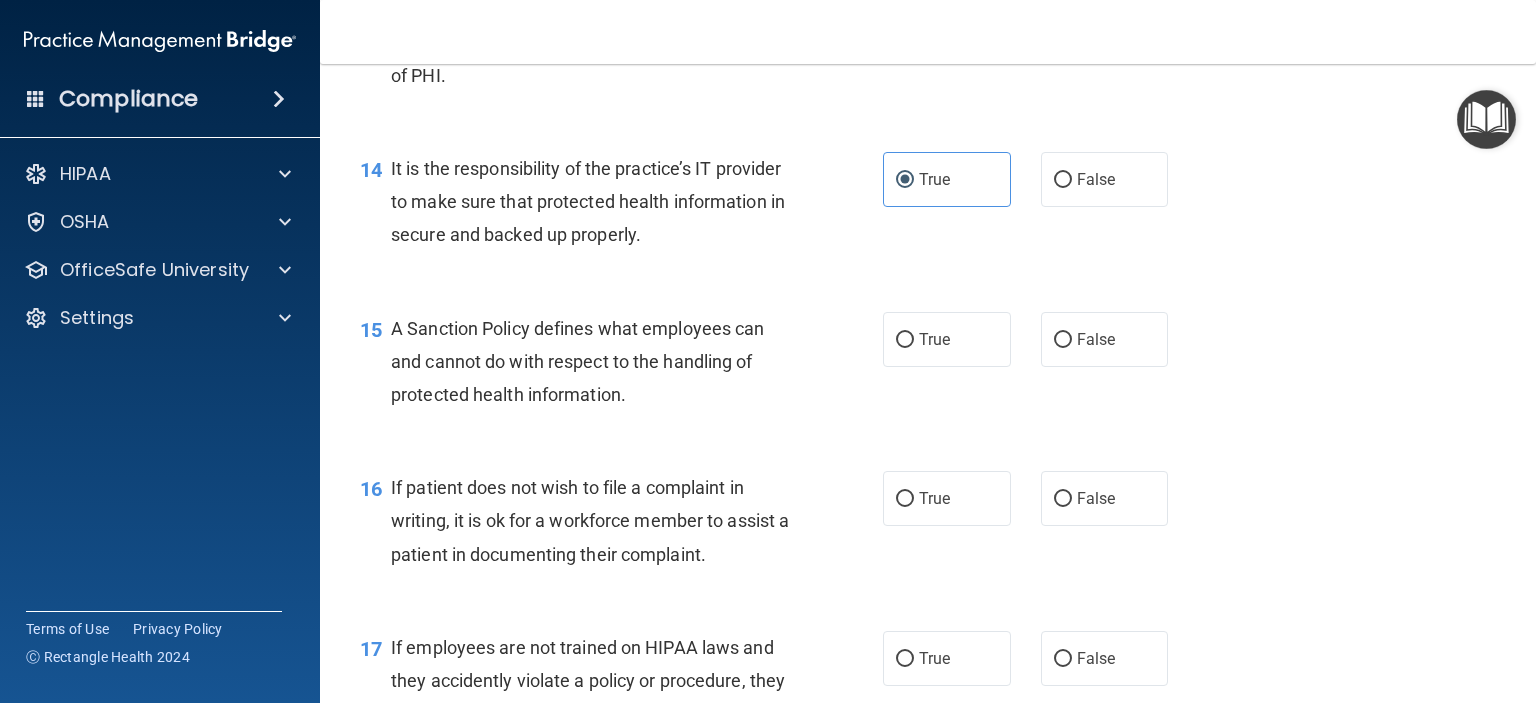 click on "A Sanction Policy defines what employees can and cannot do with respect to the handling of protected health information." at bounding box center [577, 361] 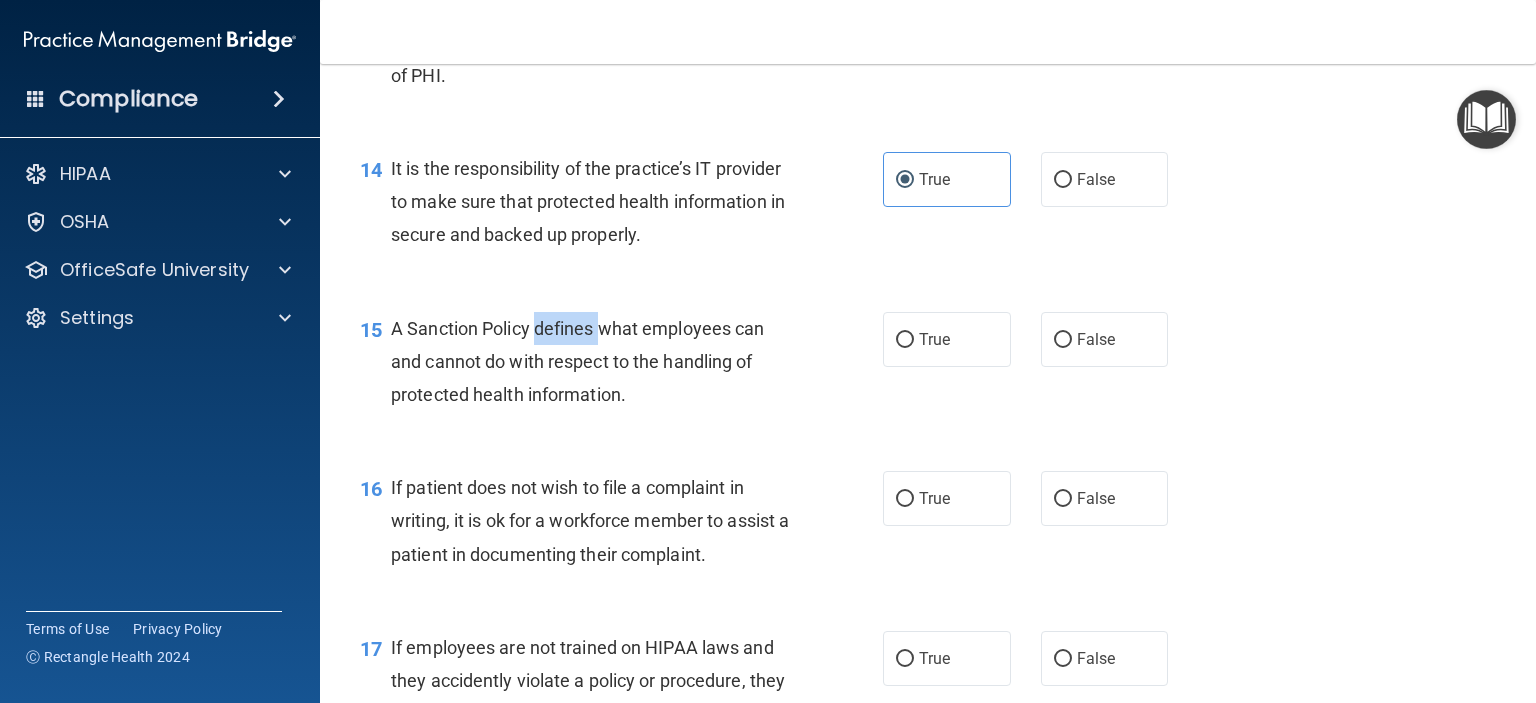 click on "A Sanction Policy defines what employees can and cannot do with respect to the handling of protected health information." at bounding box center (577, 361) 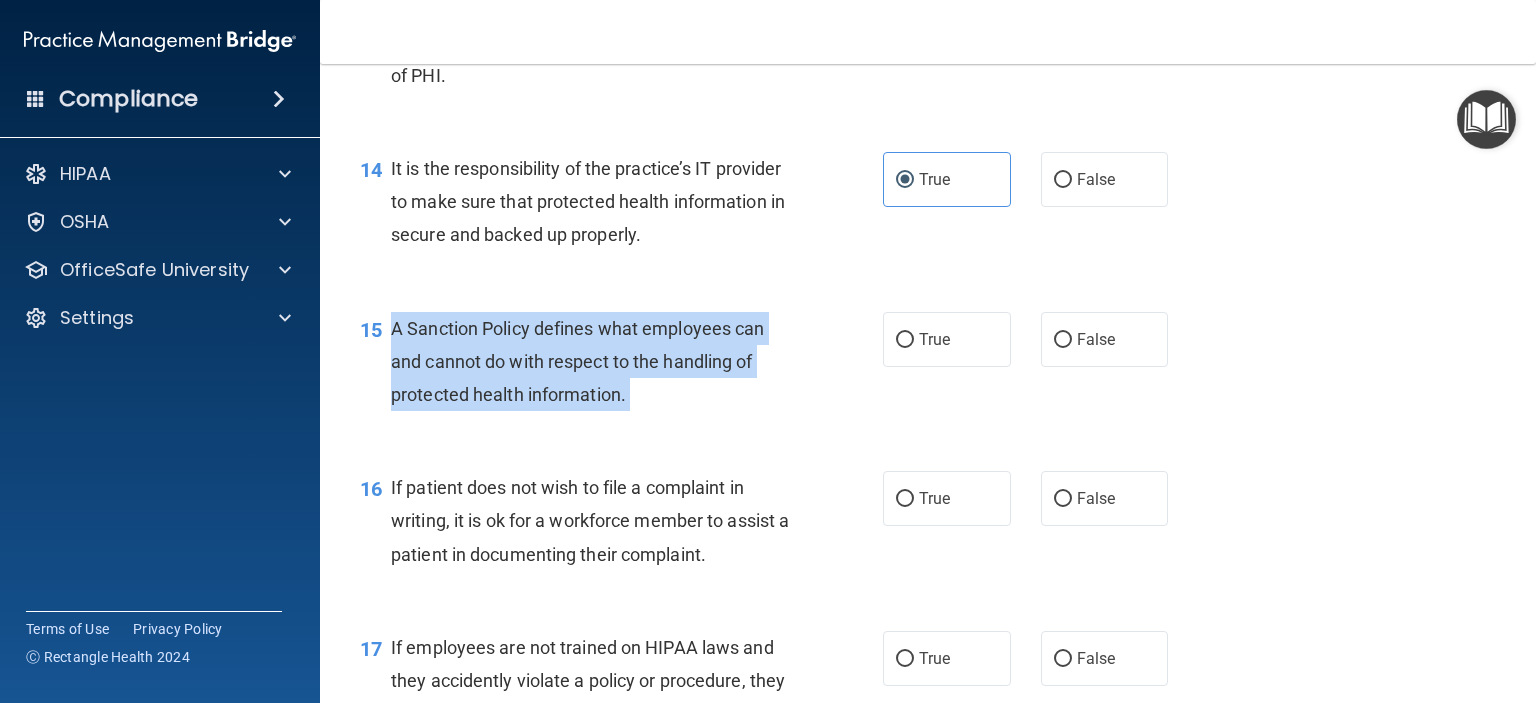 click on "A Sanction Policy defines what employees can and cannot do with respect to the handling of protected health information." at bounding box center [577, 361] 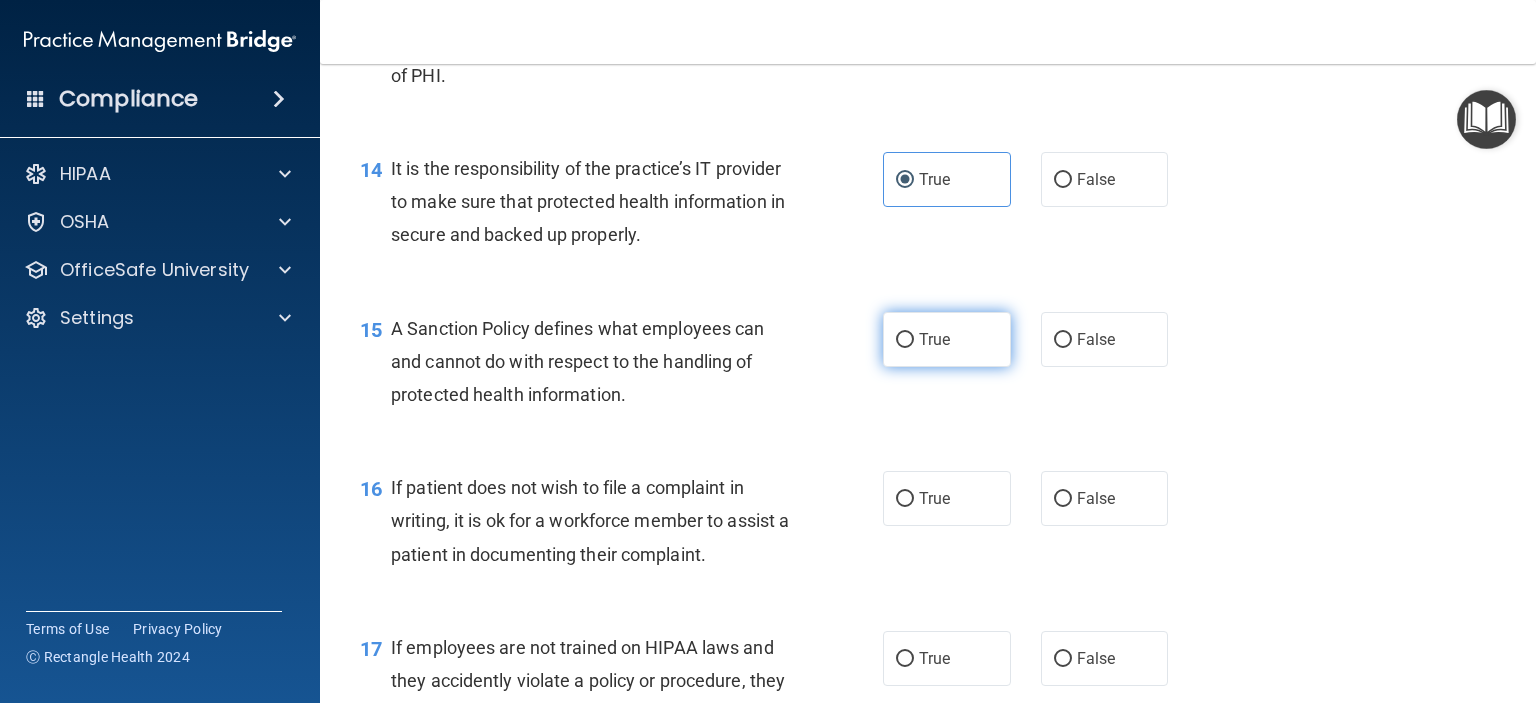 click on "True" at bounding box center [934, 339] 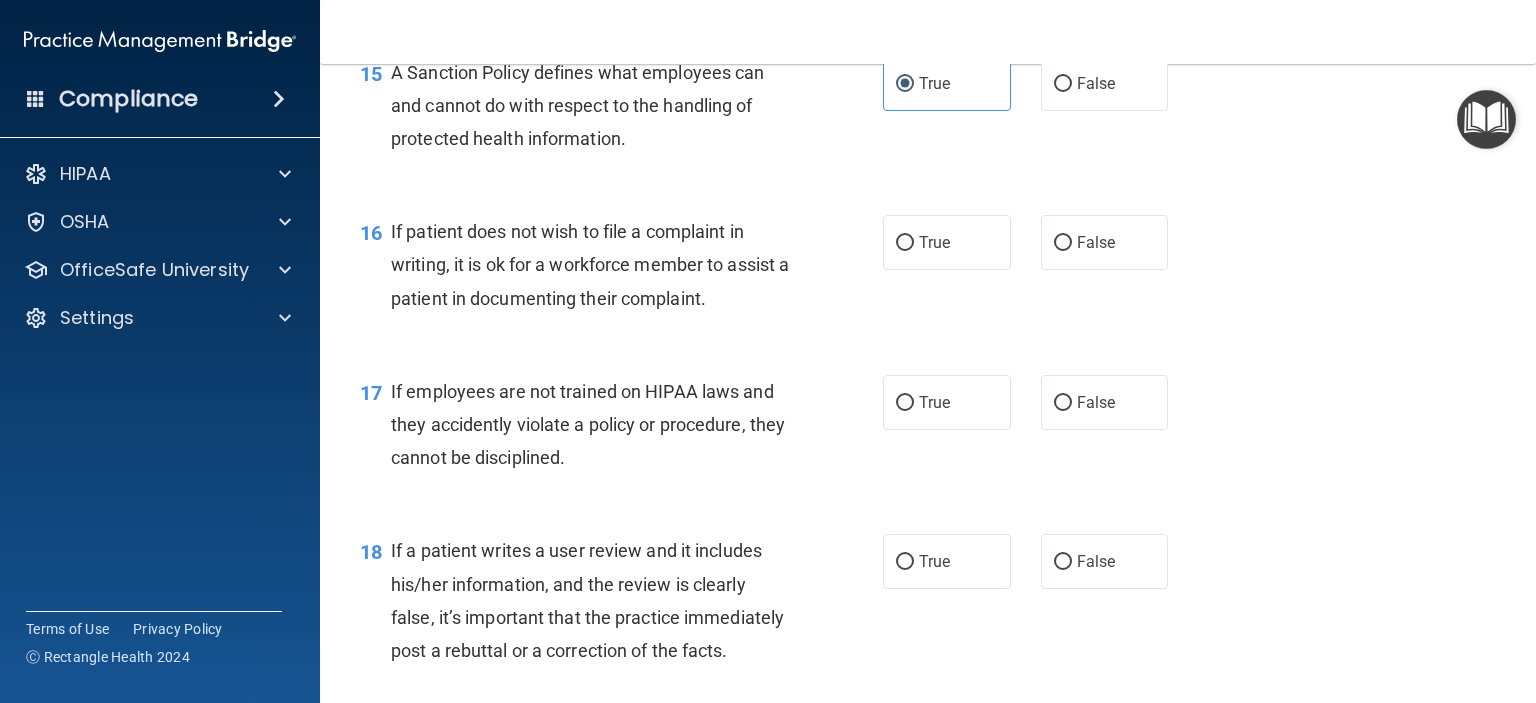 scroll, scrollTop: 2935, scrollLeft: 0, axis: vertical 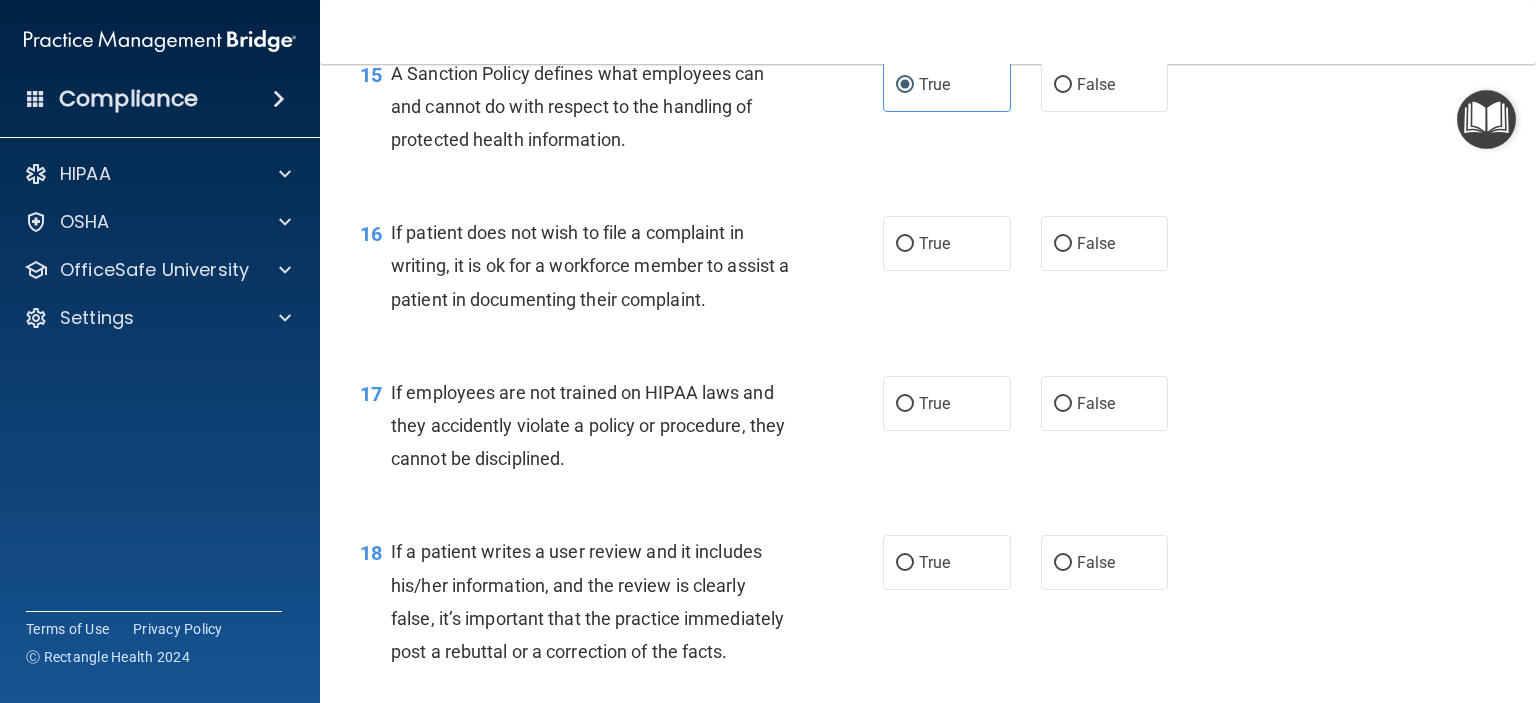 click on "If patient does not wish to file a complaint in writing, it is ok for a workforce member to assist a patient in documenting their complaint." at bounding box center [590, 265] 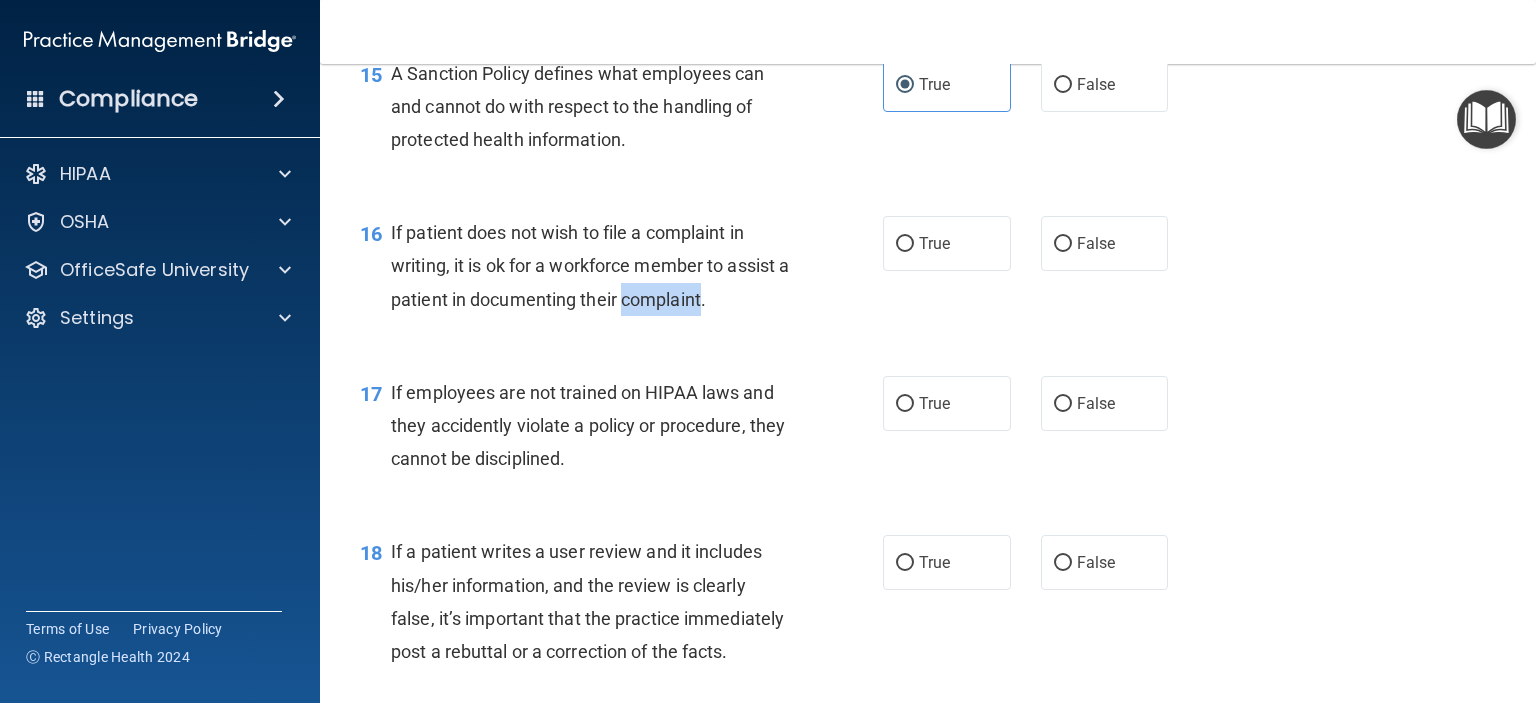 click on "If patient does not wish to file a complaint in writing, it is ok for a workforce member to assist a patient in documenting their complaint." at bounding box center (590, 265) 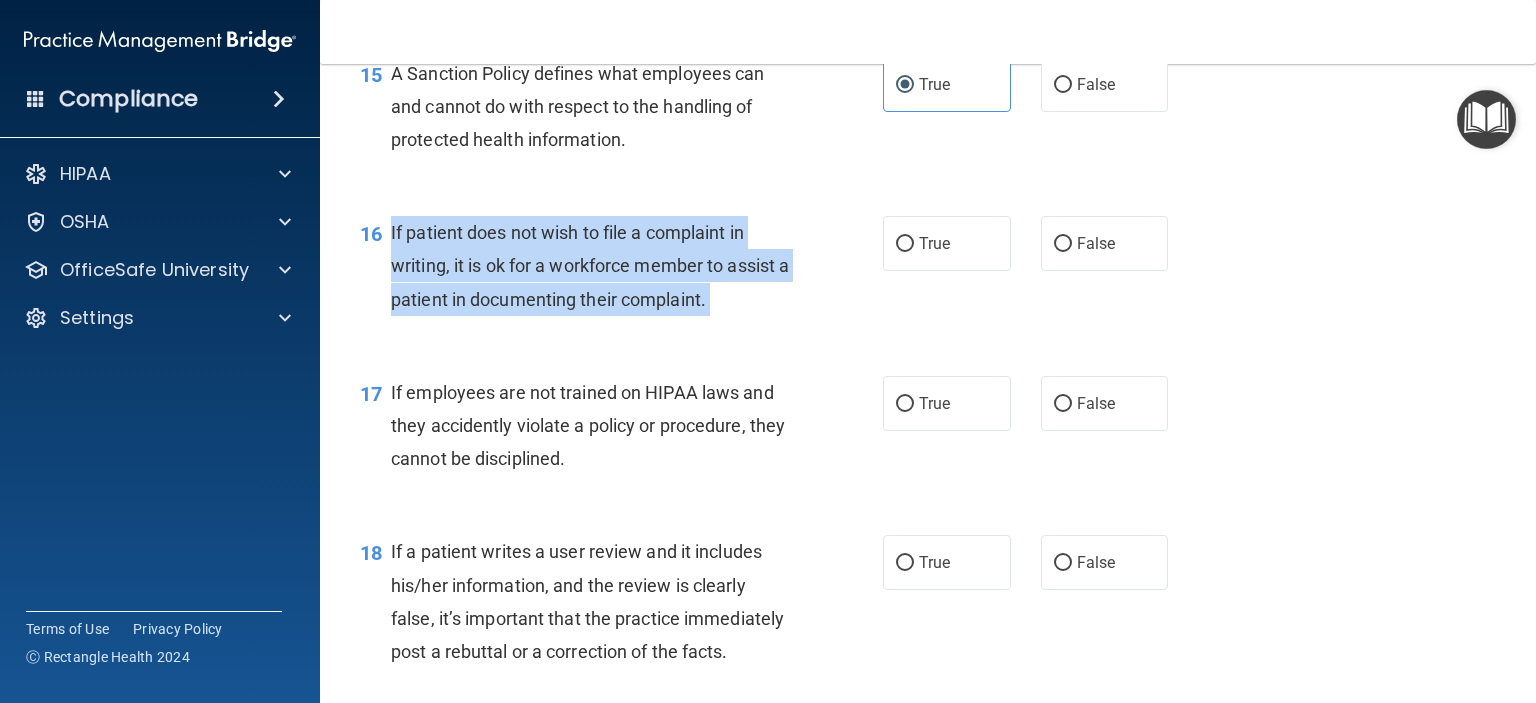 click on "If patient does not wish to file a complaint in writing, it is ok for a workforce member to assist a patient in documenting their complaint." at bounding box center (590, 265) 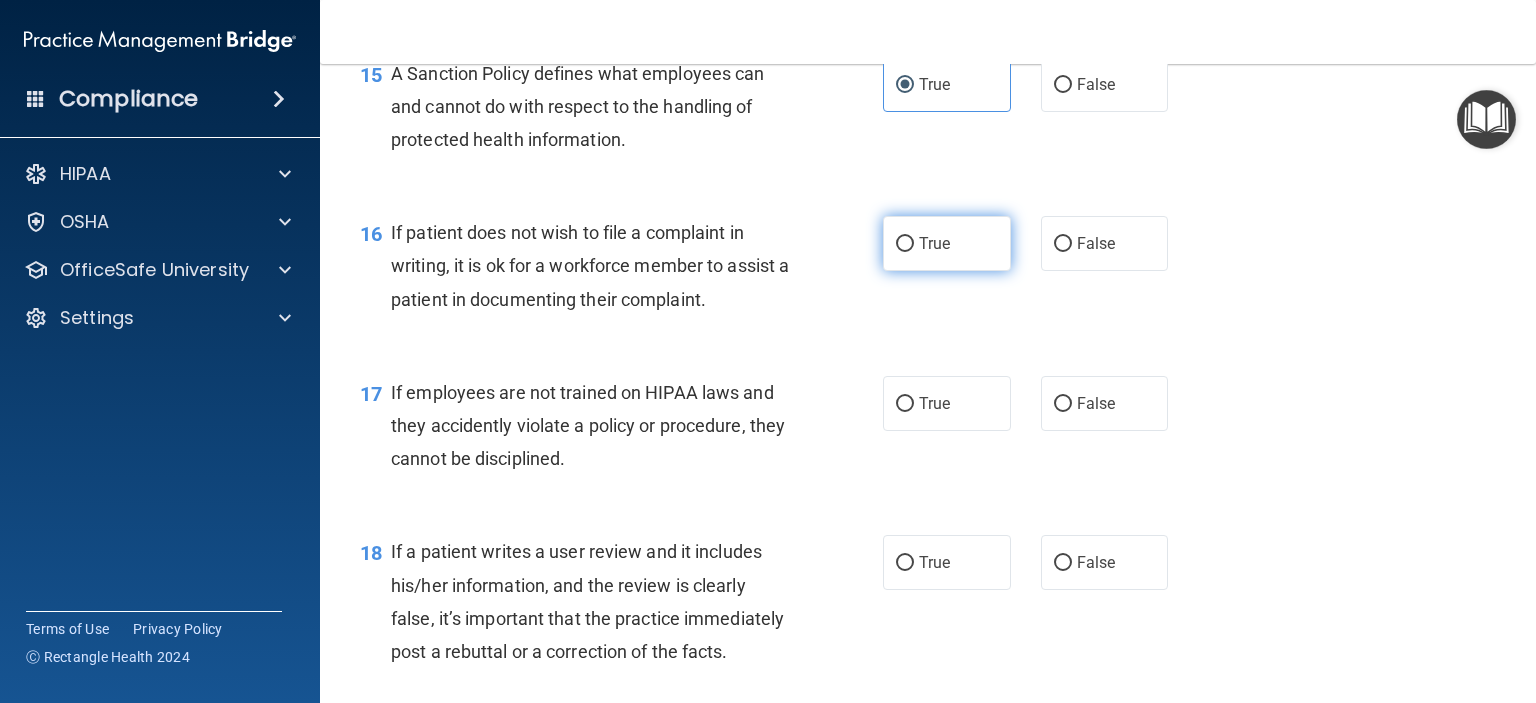 click on "True" at bounding box center [947, 243] 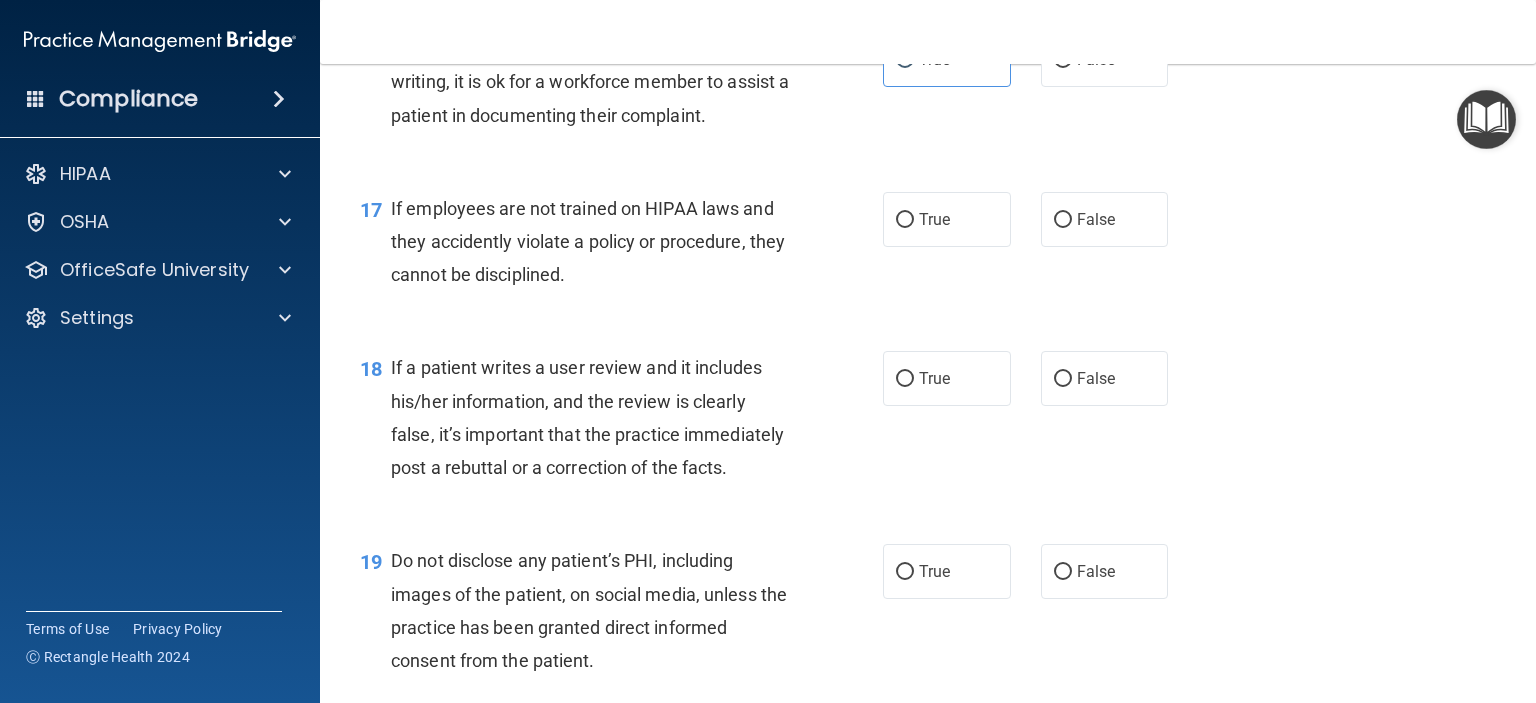 scroll, scrollTop: 3118, scrollLeft: 0, axis: vertical 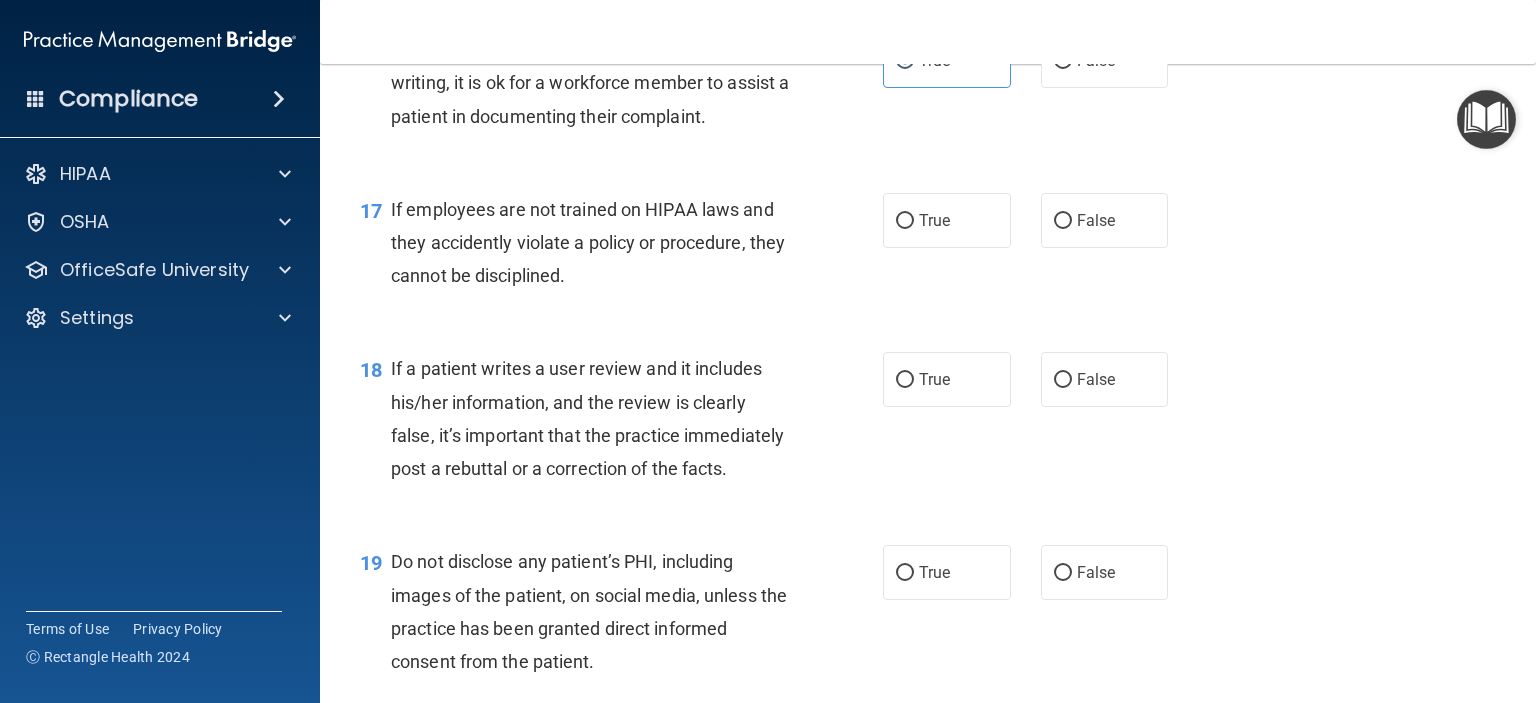 click on "If employees are not trained on HIPAA laws and they accidently violate a policy or procedure, they cannot be disciplined." at bounding box center (588, 242) 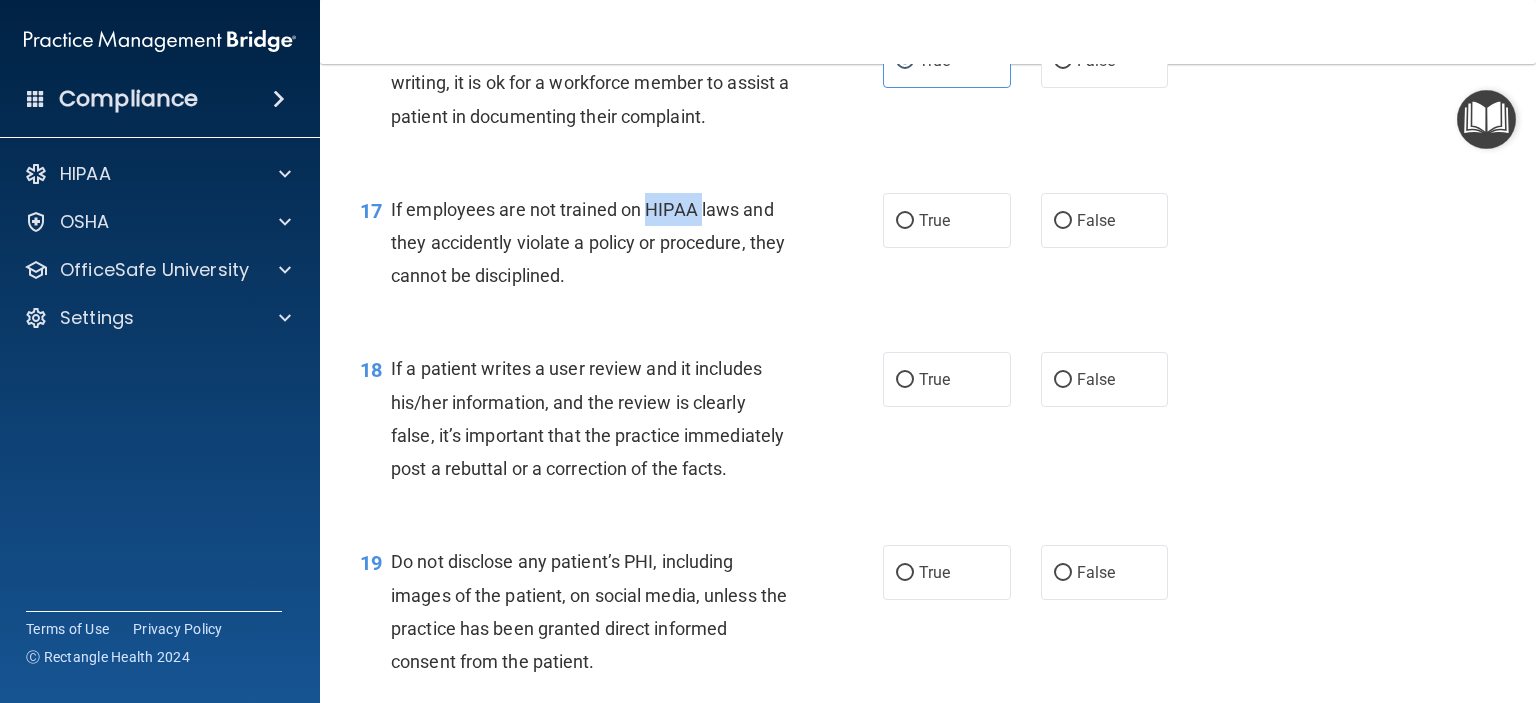 click on "If employees are not trained on HIPAA laws and they accidently violate a policy or procedure, they cannot be disciplined." at bounding box center [588, 242] 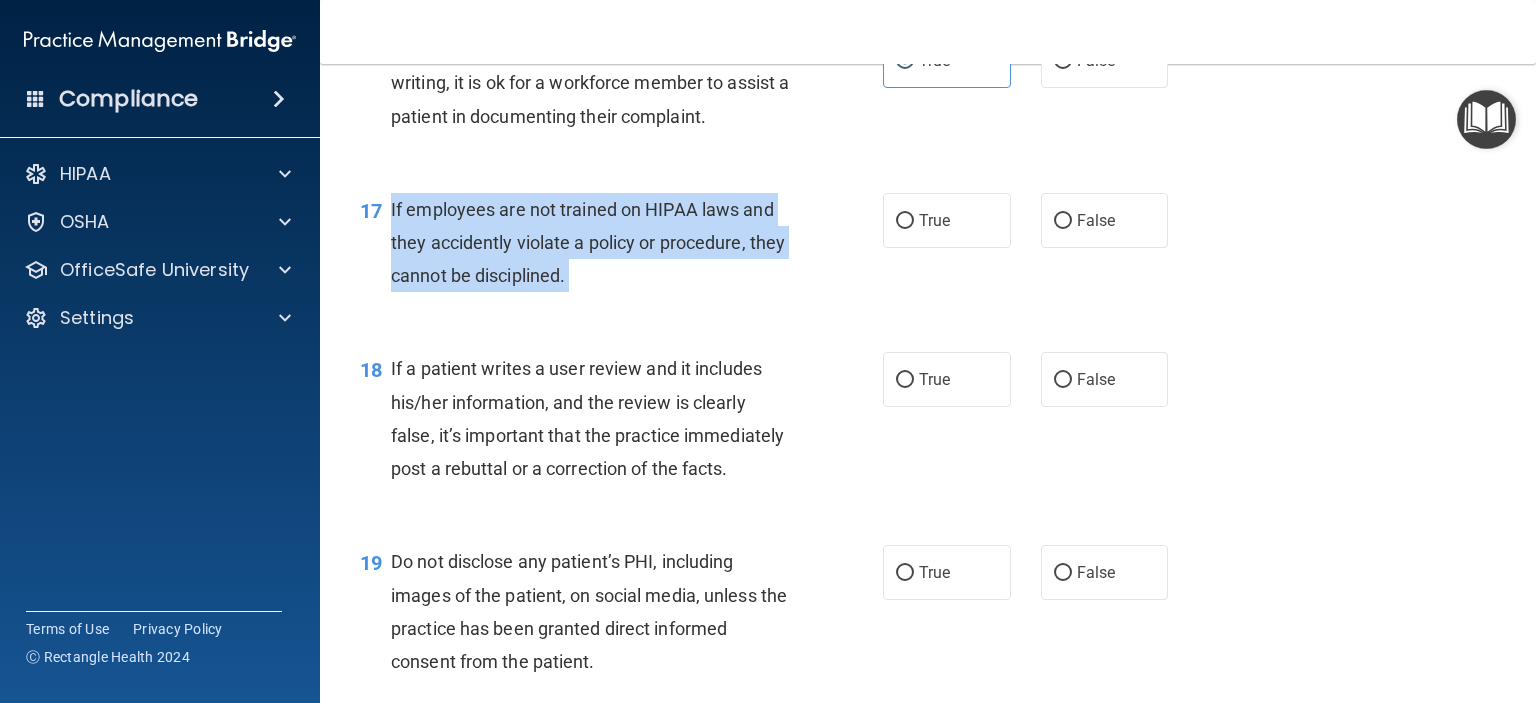 click on "If employees are not trained on HIPAA laws and they accidently violate a policy or procedure, they cannot be disciplined." at bounding box center [588, 242] 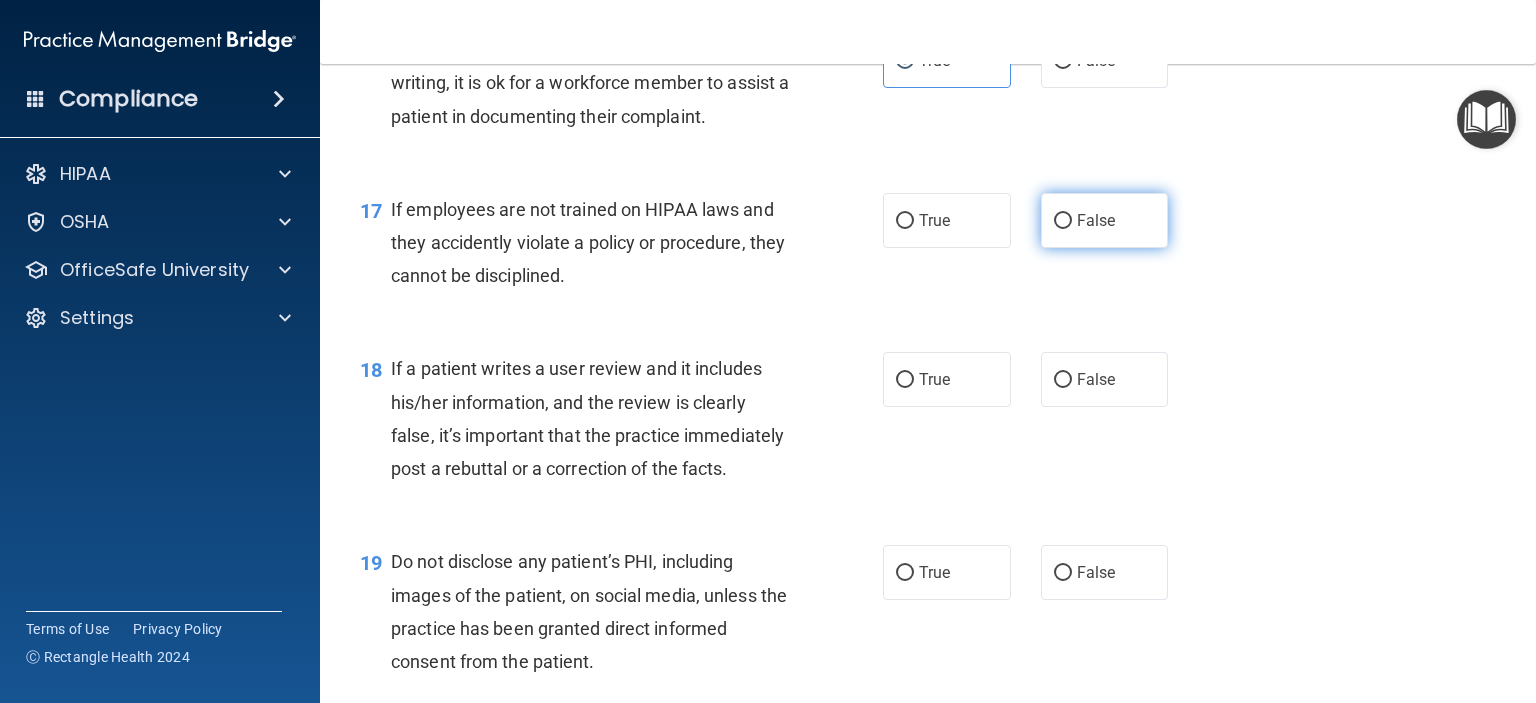 click on "False" at bounding box center [1096, 220] 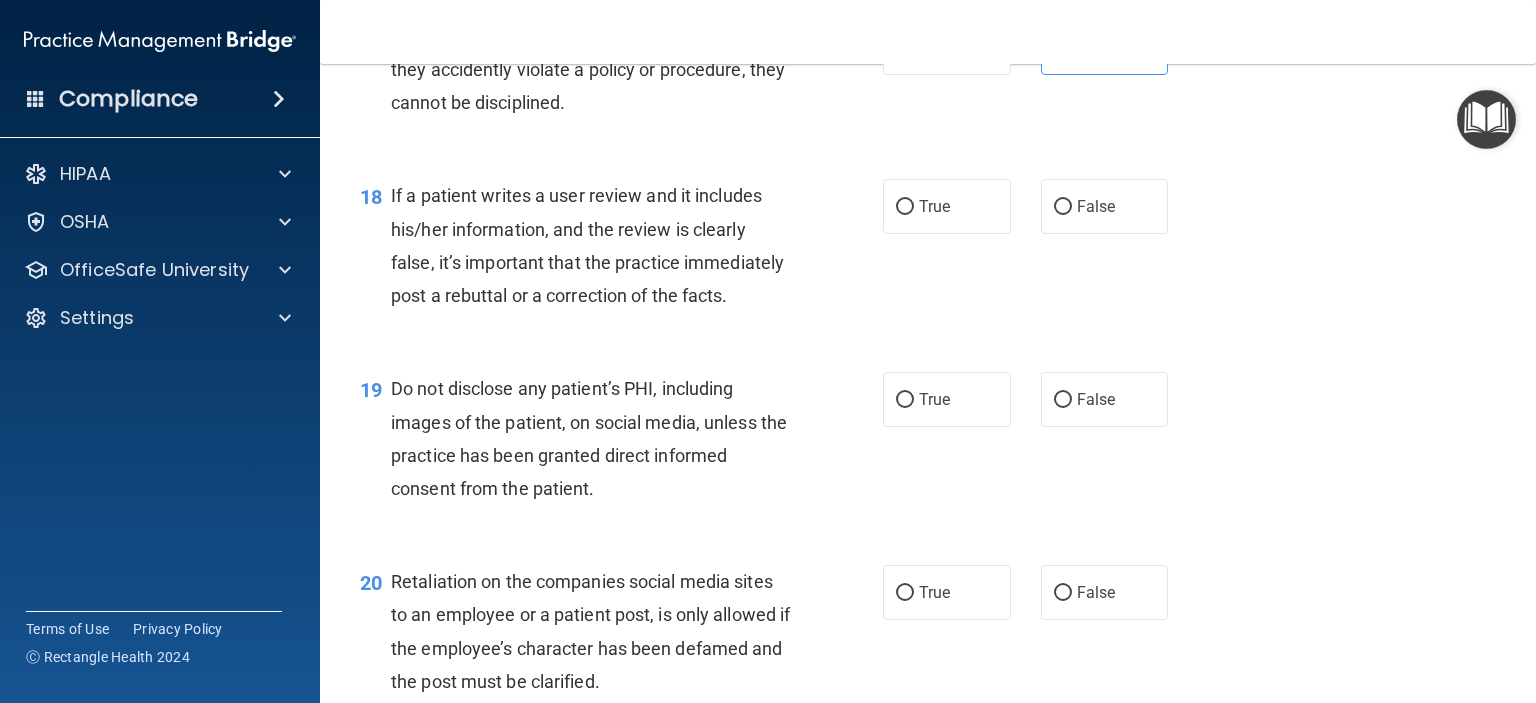 scroll, scrollTop: 3290, scrollLeft: 0, axis: vertical 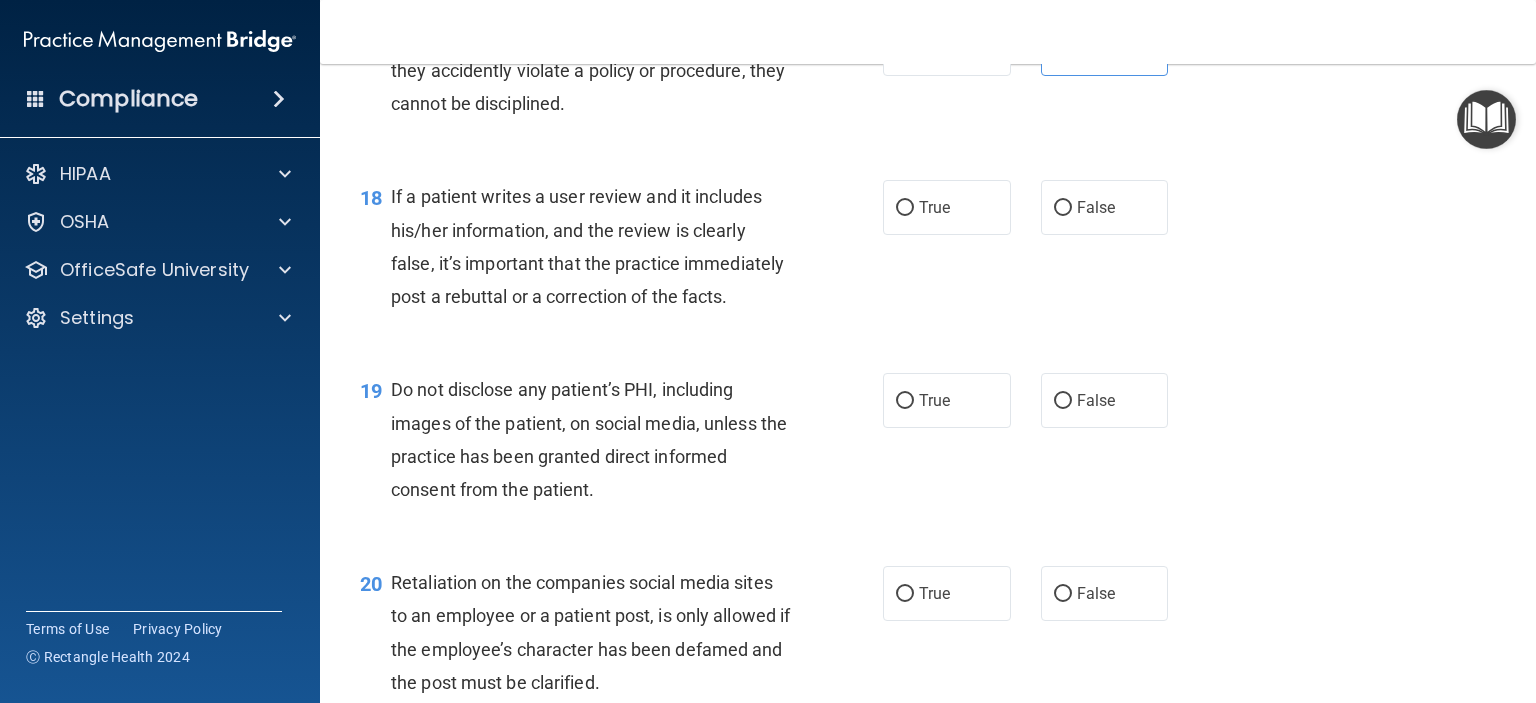 click on "If a patient writes a user review and it includes his/her information, and the review is clearly false, it’s important that the practice immediately post a rebuttal or a correction of the facts." at bounding box center [587, 246] 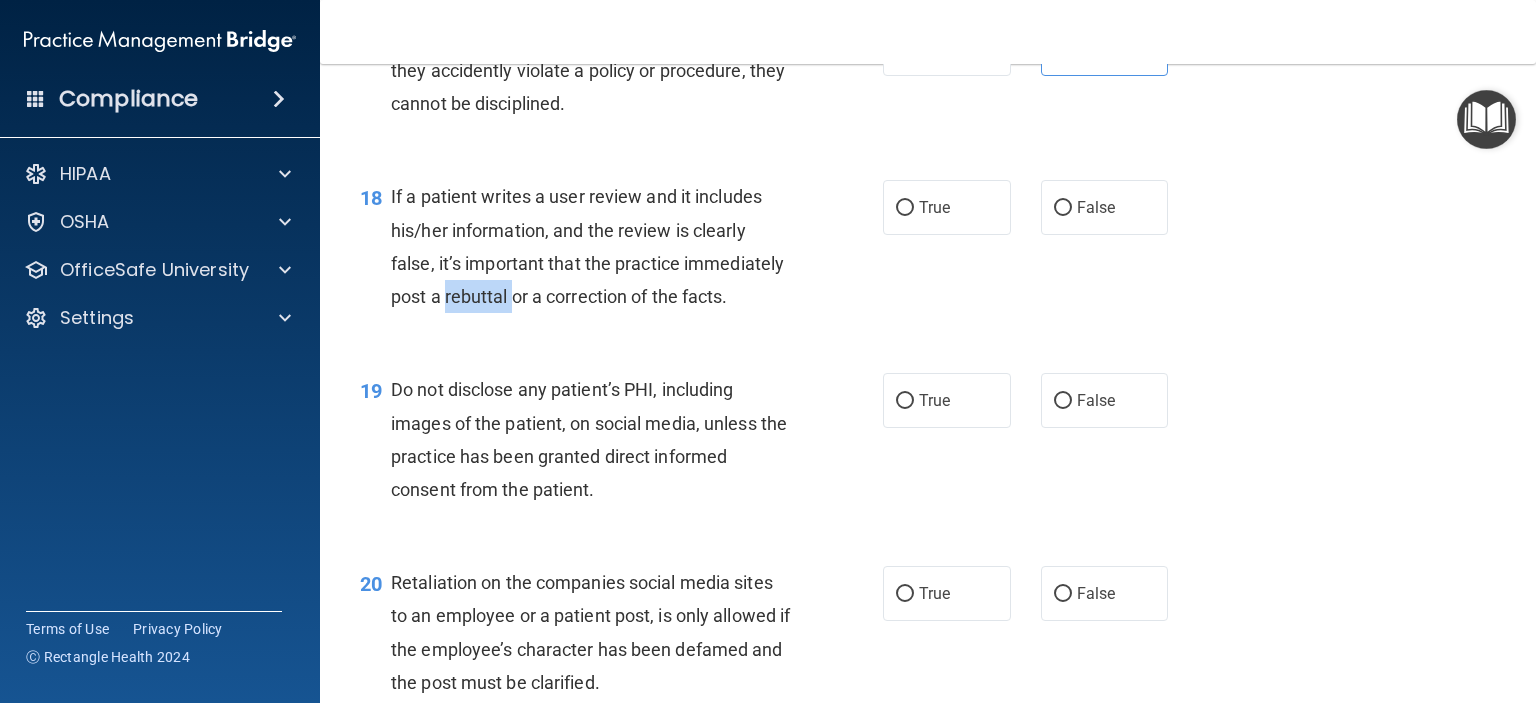 click on "If a patient writes a user review and it includes his/her information, and the review is clearly false, it’s important that the practice immediately post a rebuttal or a correction of the facts." at bounding box center (587, 246) 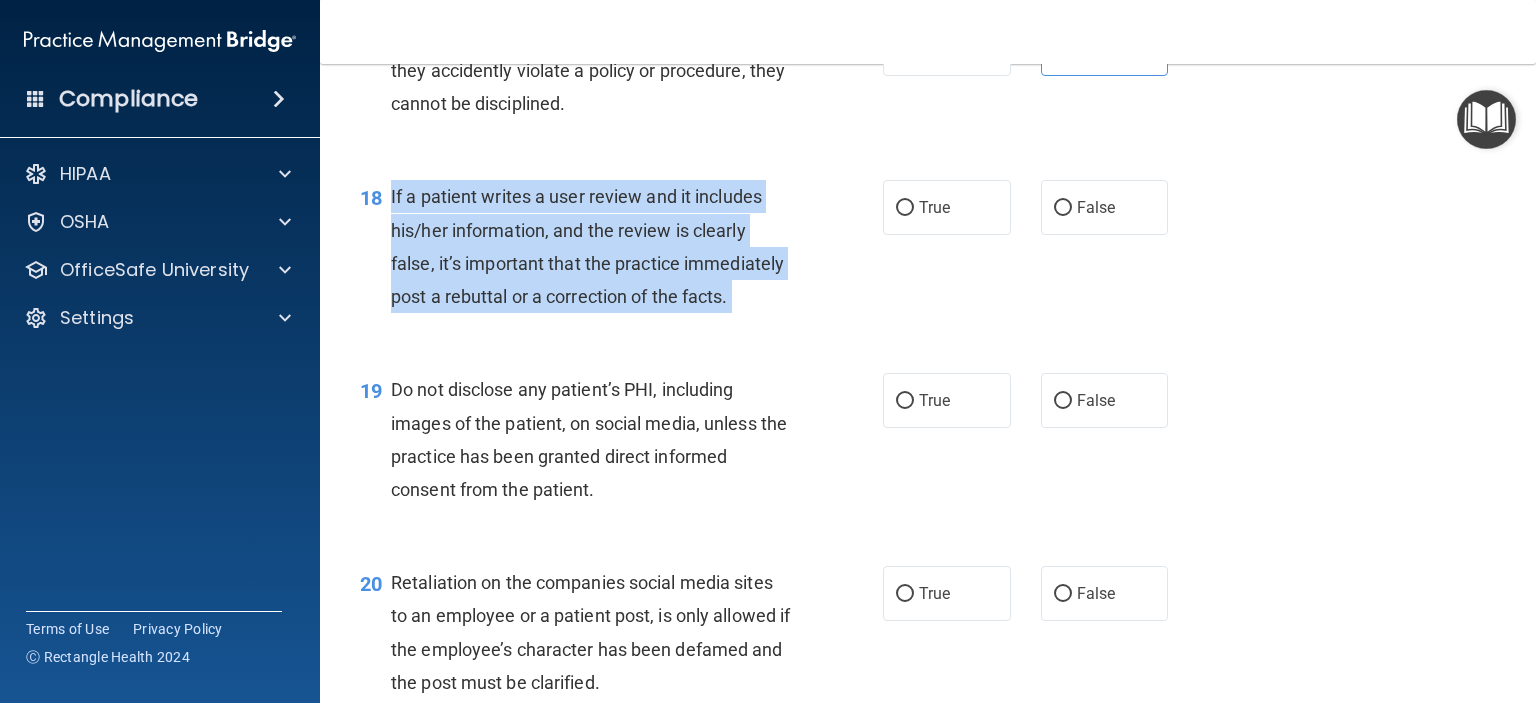 click on "If a patient writes a user review and it includes his/her information, and the review is clearly false, it’s important that the practice immediately post a rebuttal or a correction of the facts." at bounding box center (587, 246) 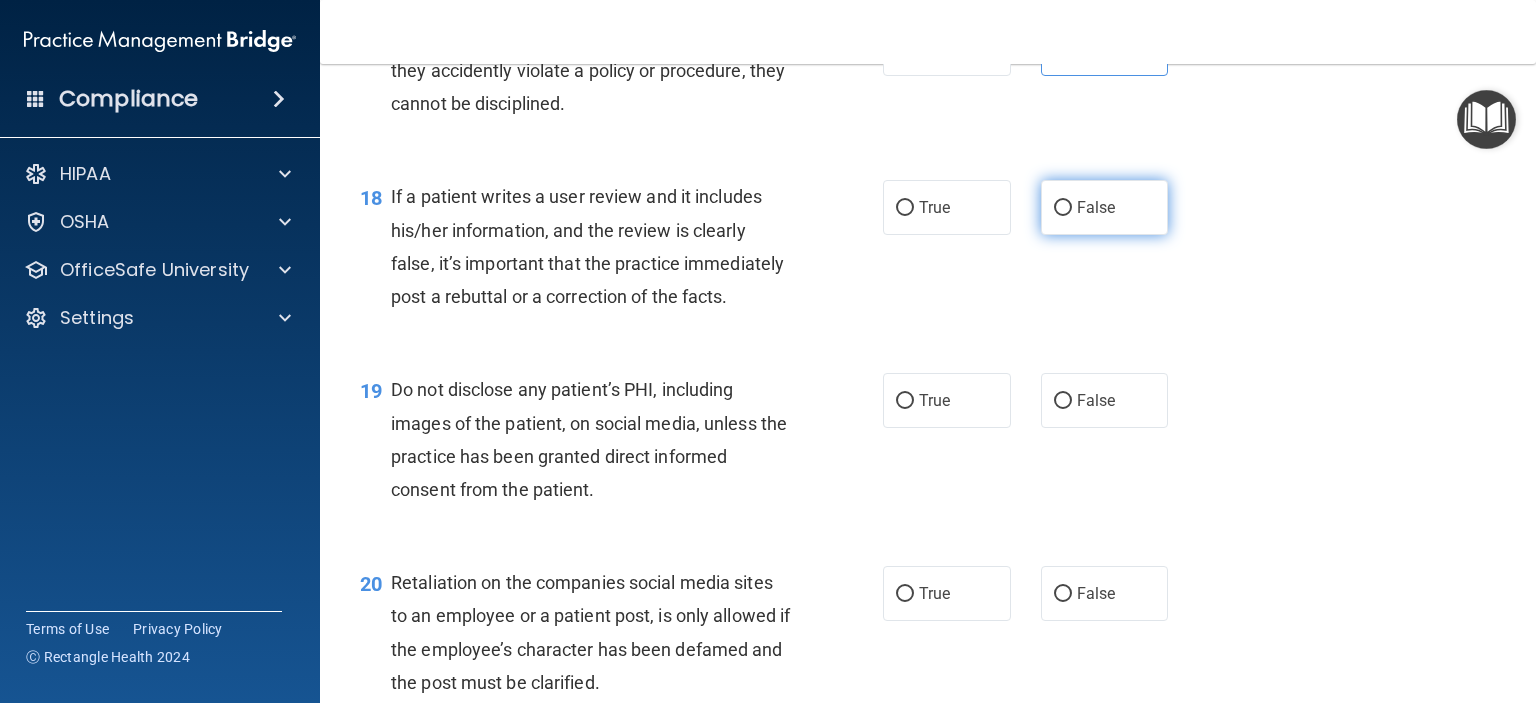 click on "False" at bounding box center (1096, 207) 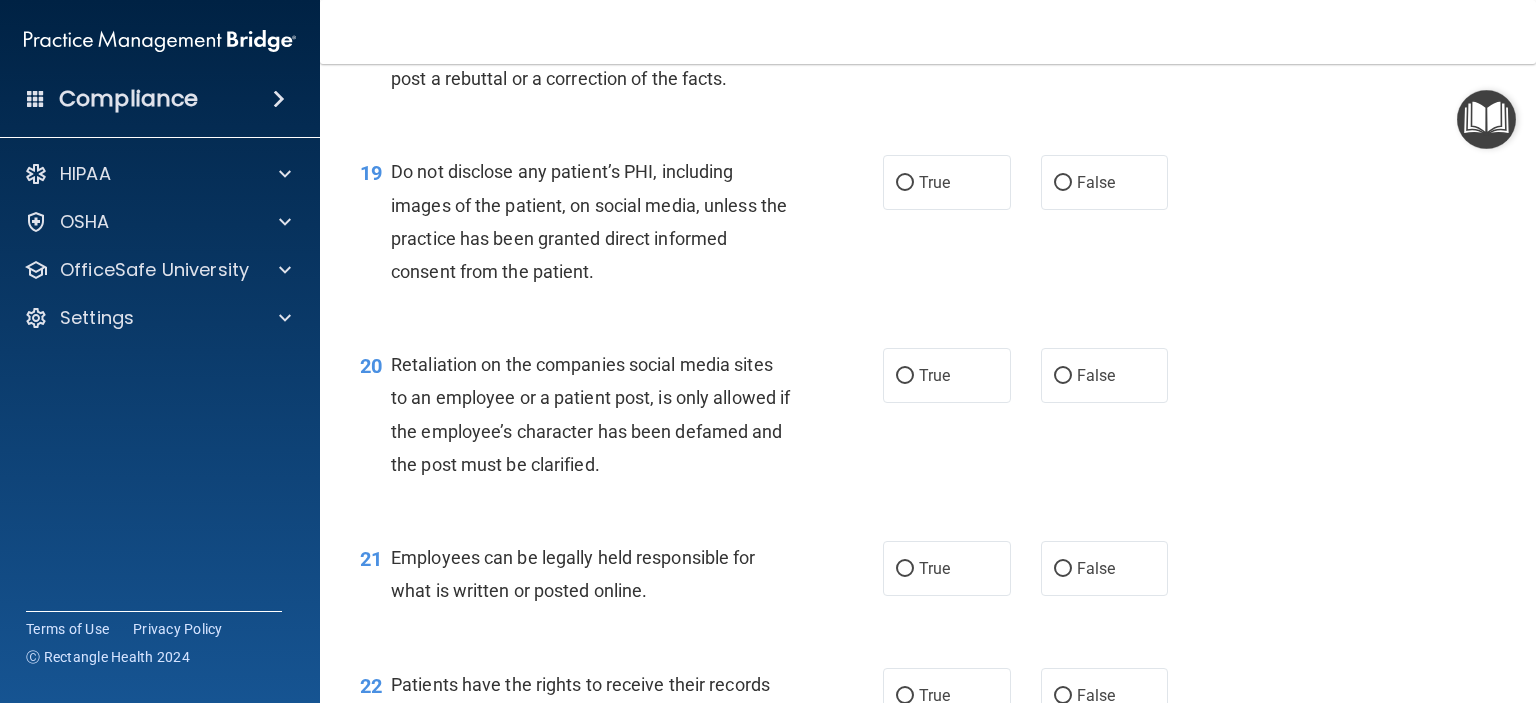 scroll, scrollTop: 3506, scrollLeft: 0, axis: vertical 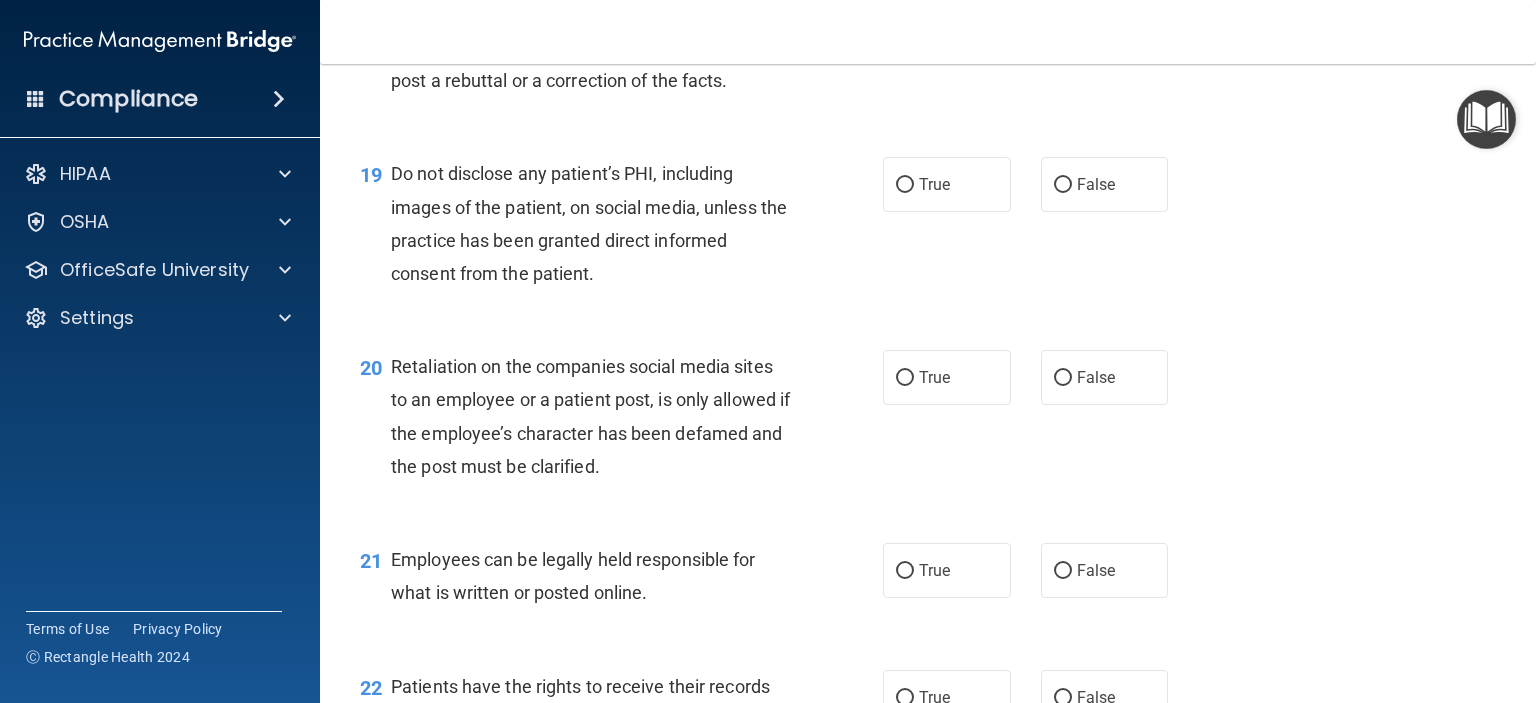 click on "19       Do not disclose any patient’s PHI, including images of the patient, on social media, unless the practice has been granted direct informed consent from the patient." at bounding box center (621, 228) 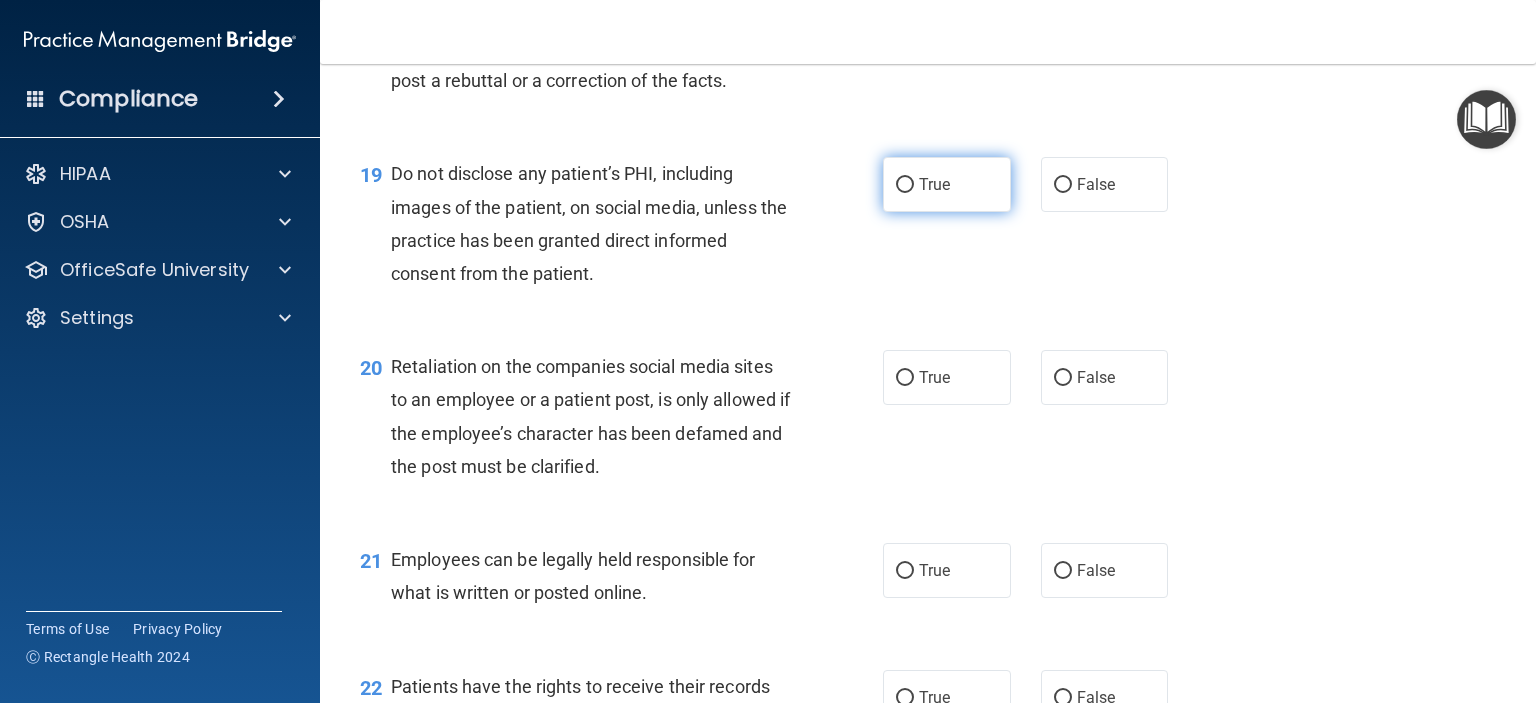 click on "True" at bounding box center (934, 184) 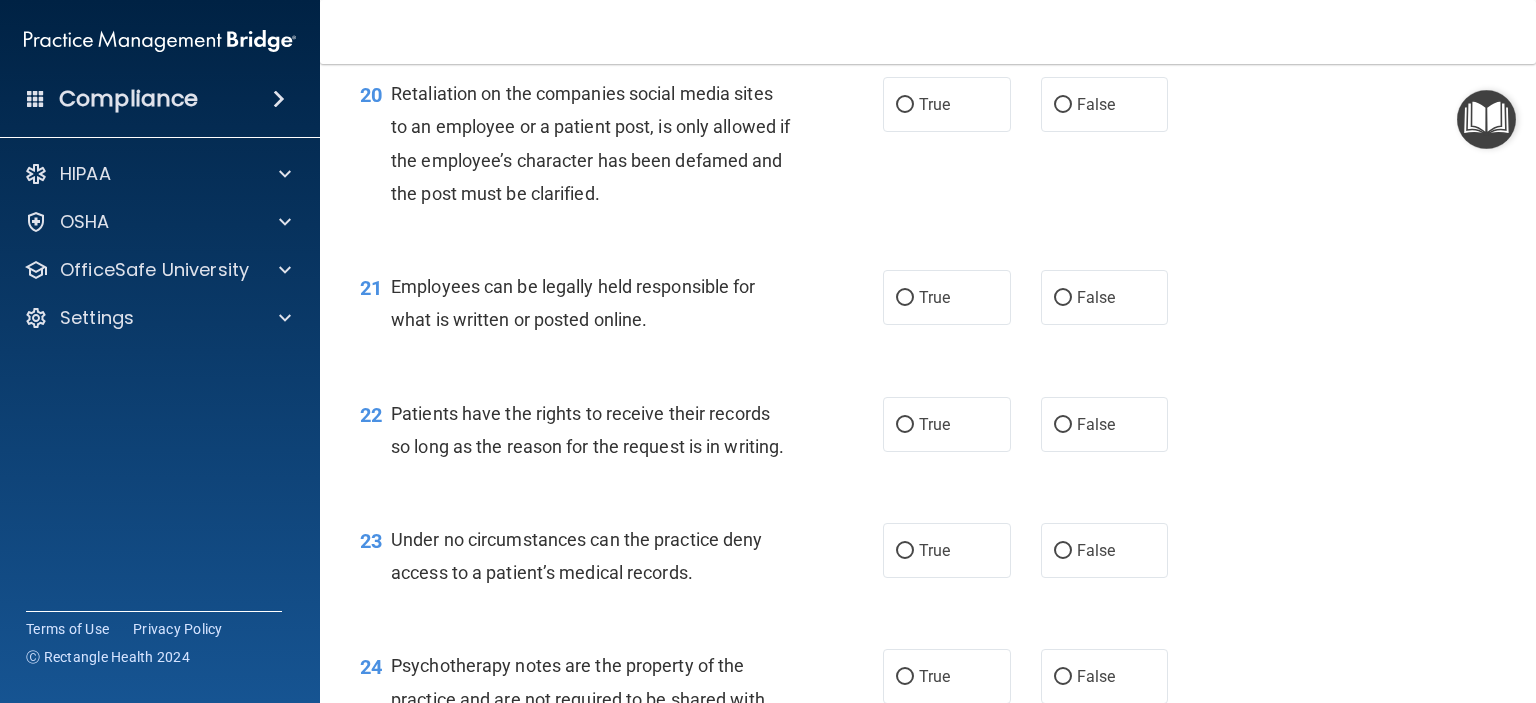 scroll, scrollTop: 3778, scrollLeft: 0, axis: vertical 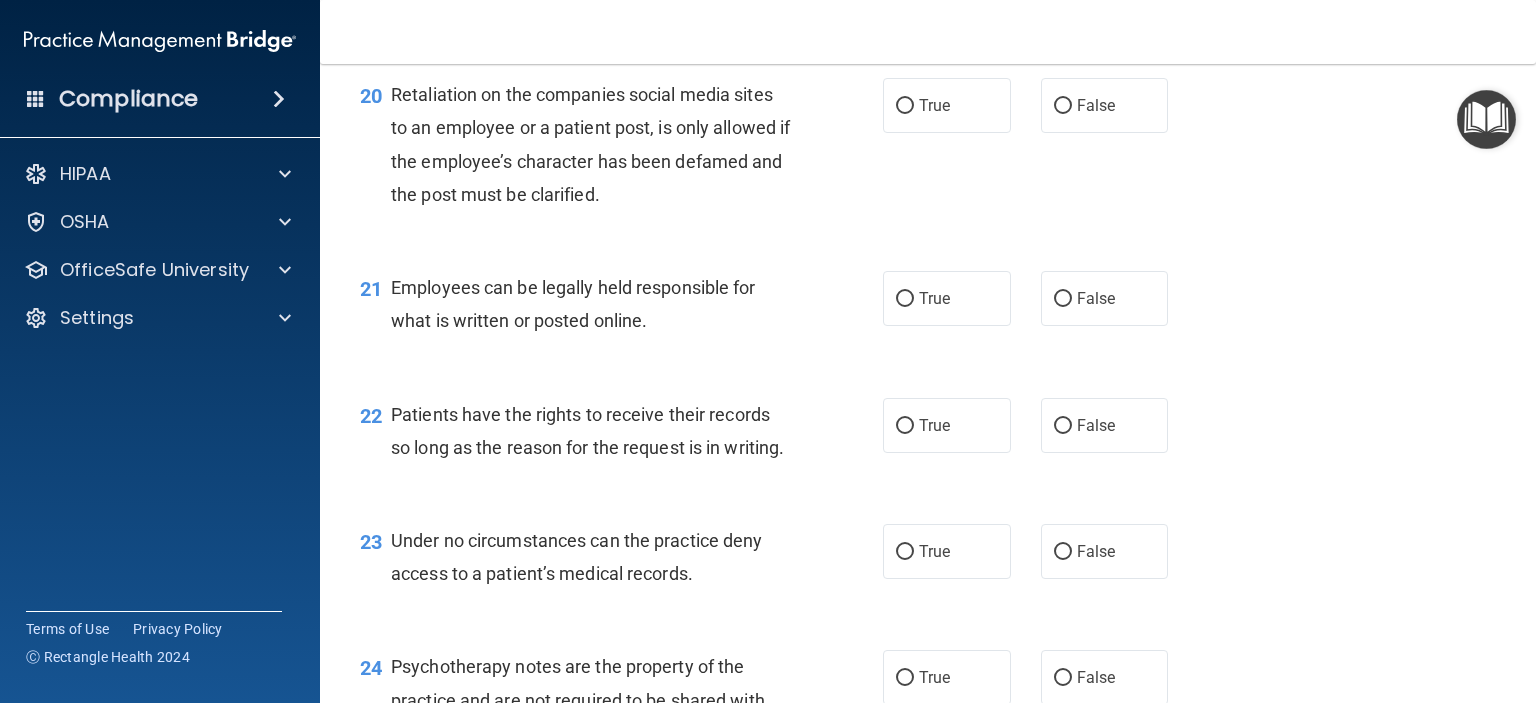 click on "Retaliation on the companies social media sites to an employee or a patient post, is only allowed if the employee’s character has been defamed and the post must be clarified." at bounding box center (590, 144) 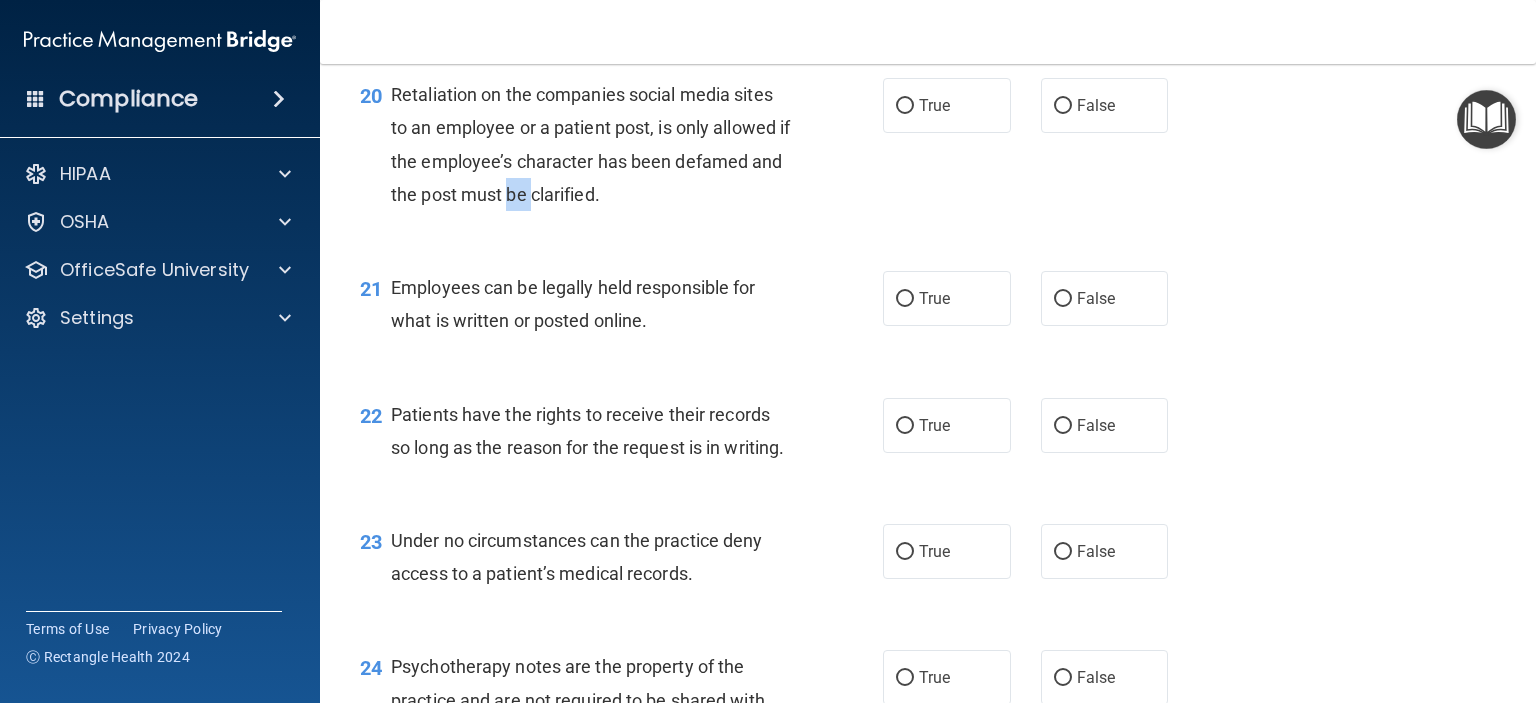 click on "Retaliation on the companies social media sites to an employee or a patient post, is only allowed if the employee’s character has been defamed and the post must be clarified." at bounding box center [590, 144] 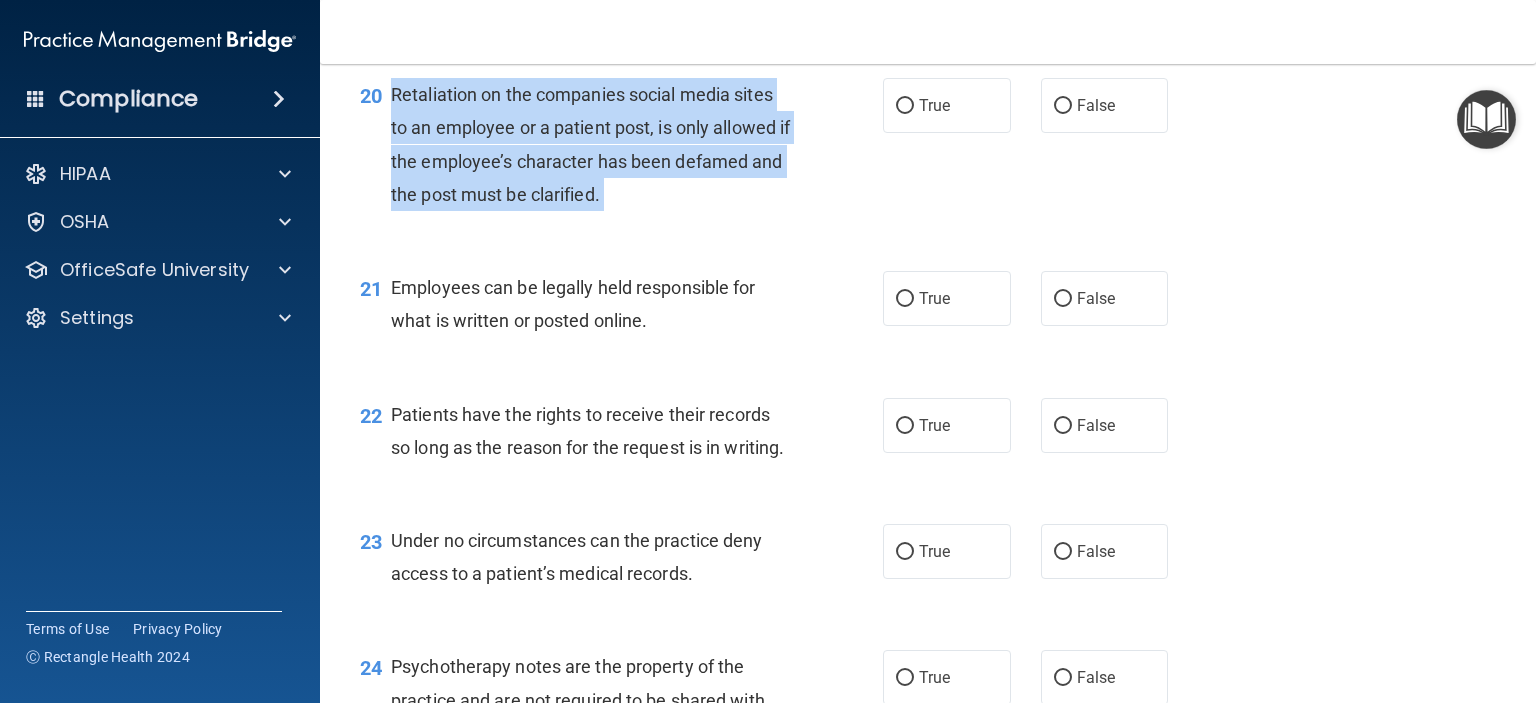 click on "Retaliation on the companies social media sites to an employee or a patient post, is only allowed if the employee’s character has been defamed and the post must be clarified." at bounding box center (590, 144) 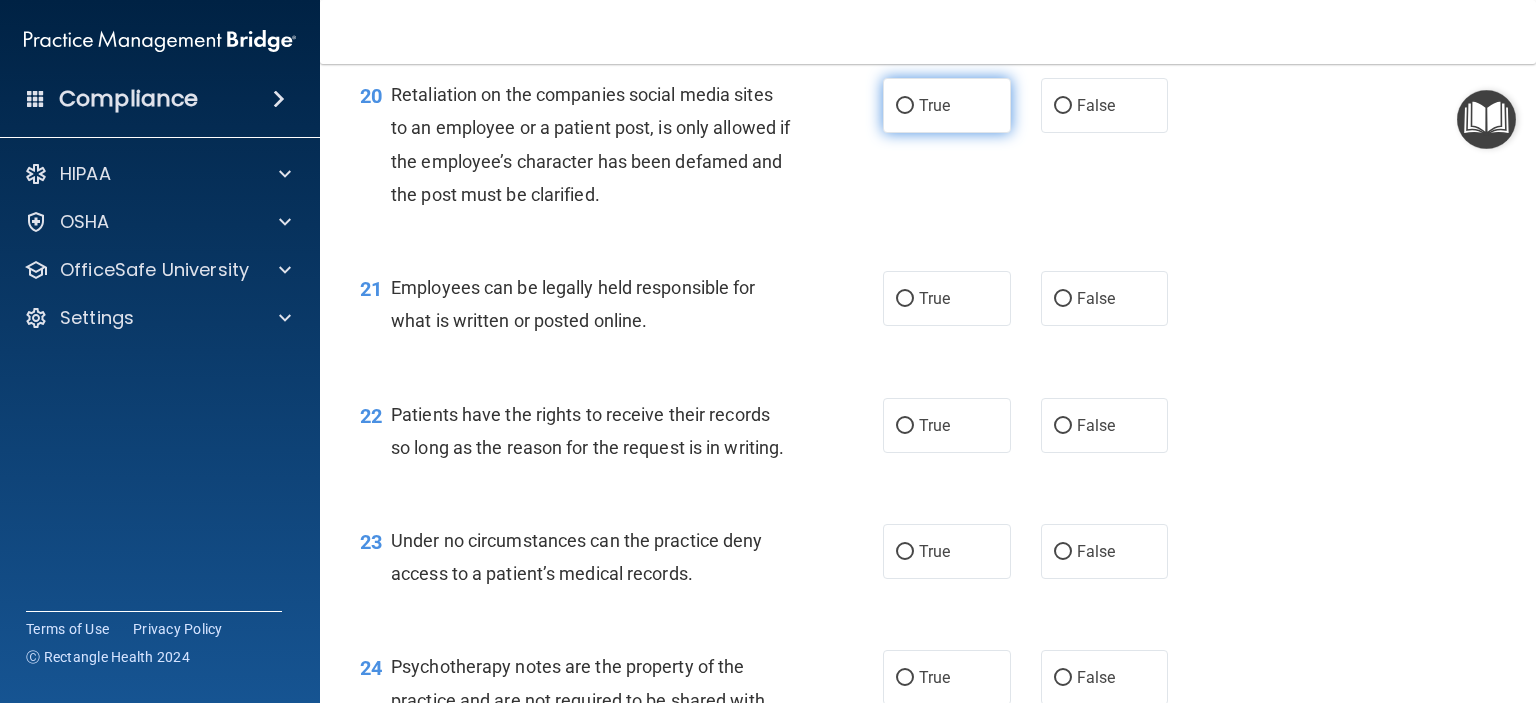 click on "True" at bounding box center (947, 105) 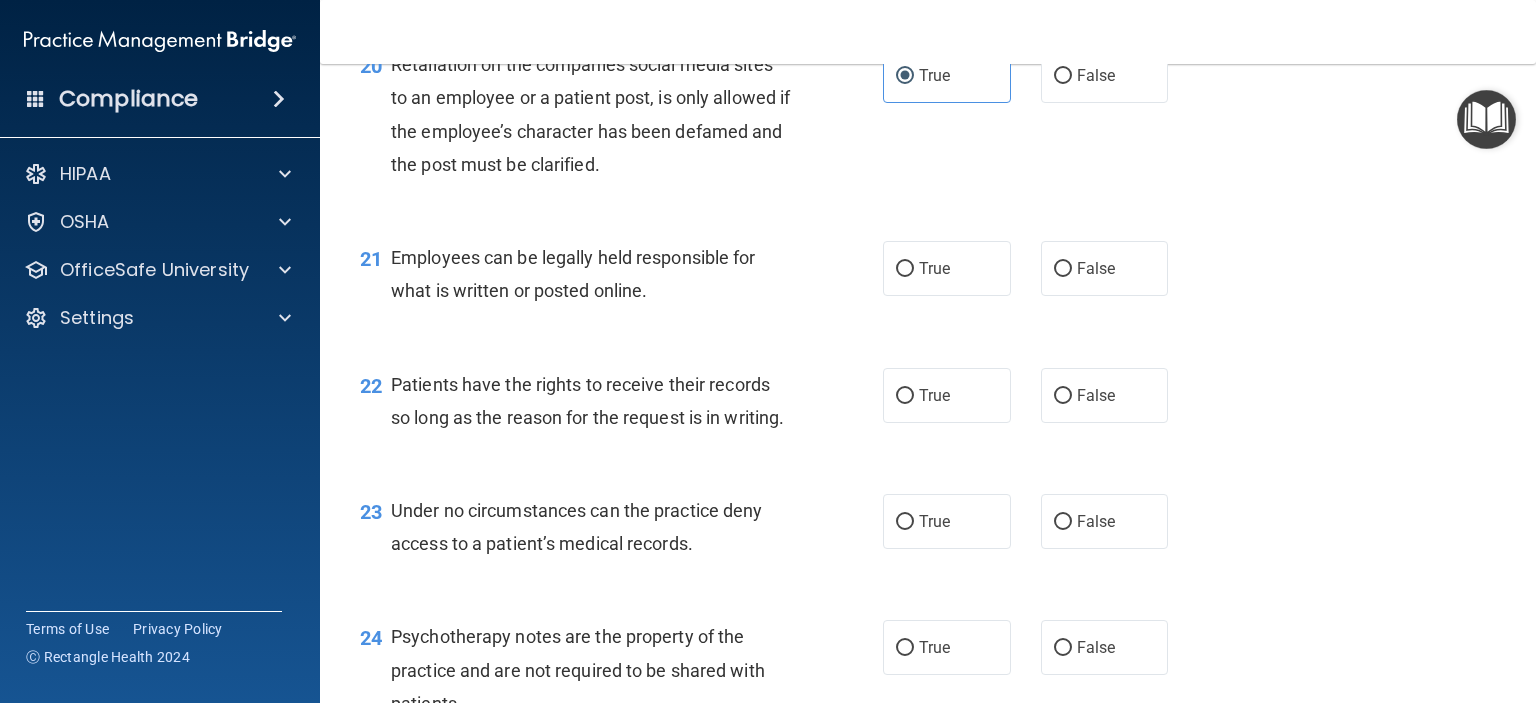 scroll, scrollTop: 3807, scrollLeft: 0, axis: vertical 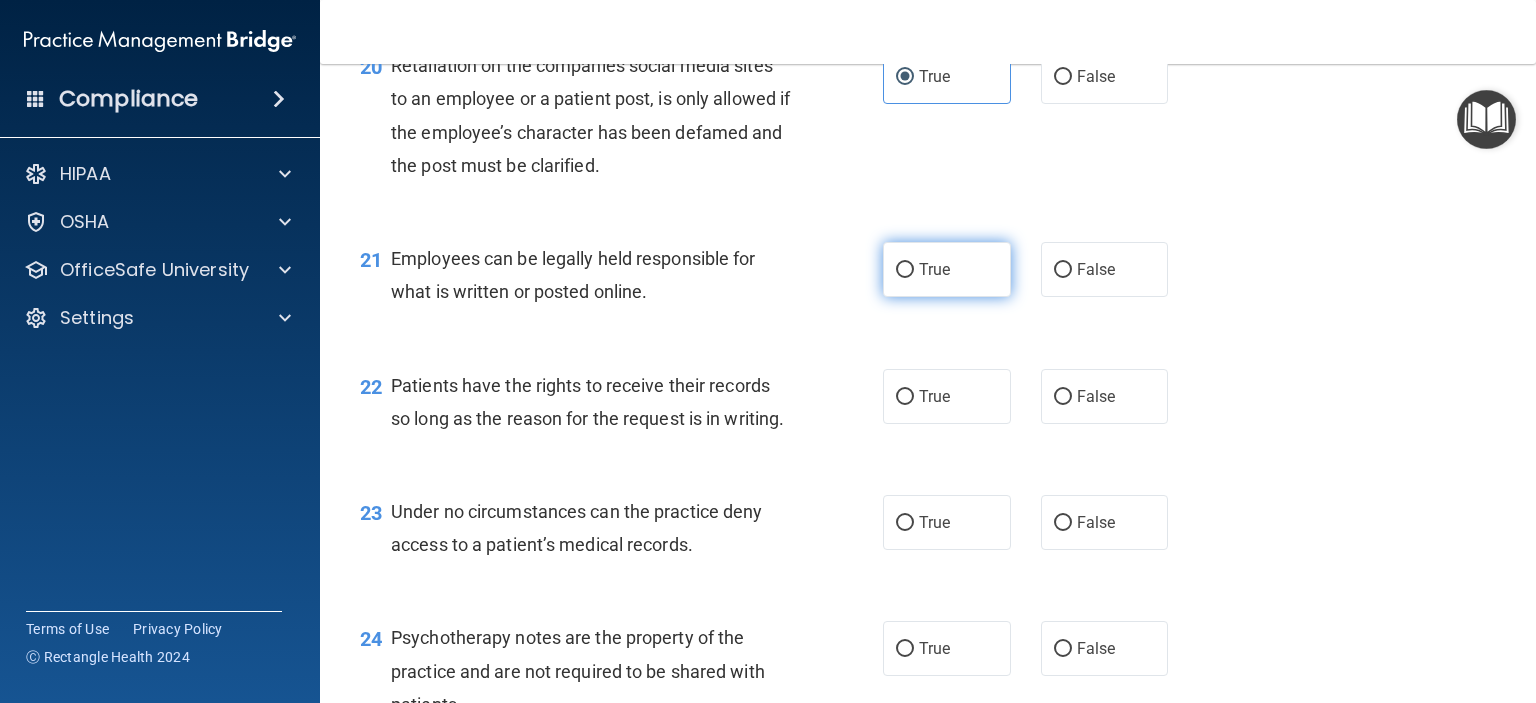 click on "True" at bounding box center (905, 270) 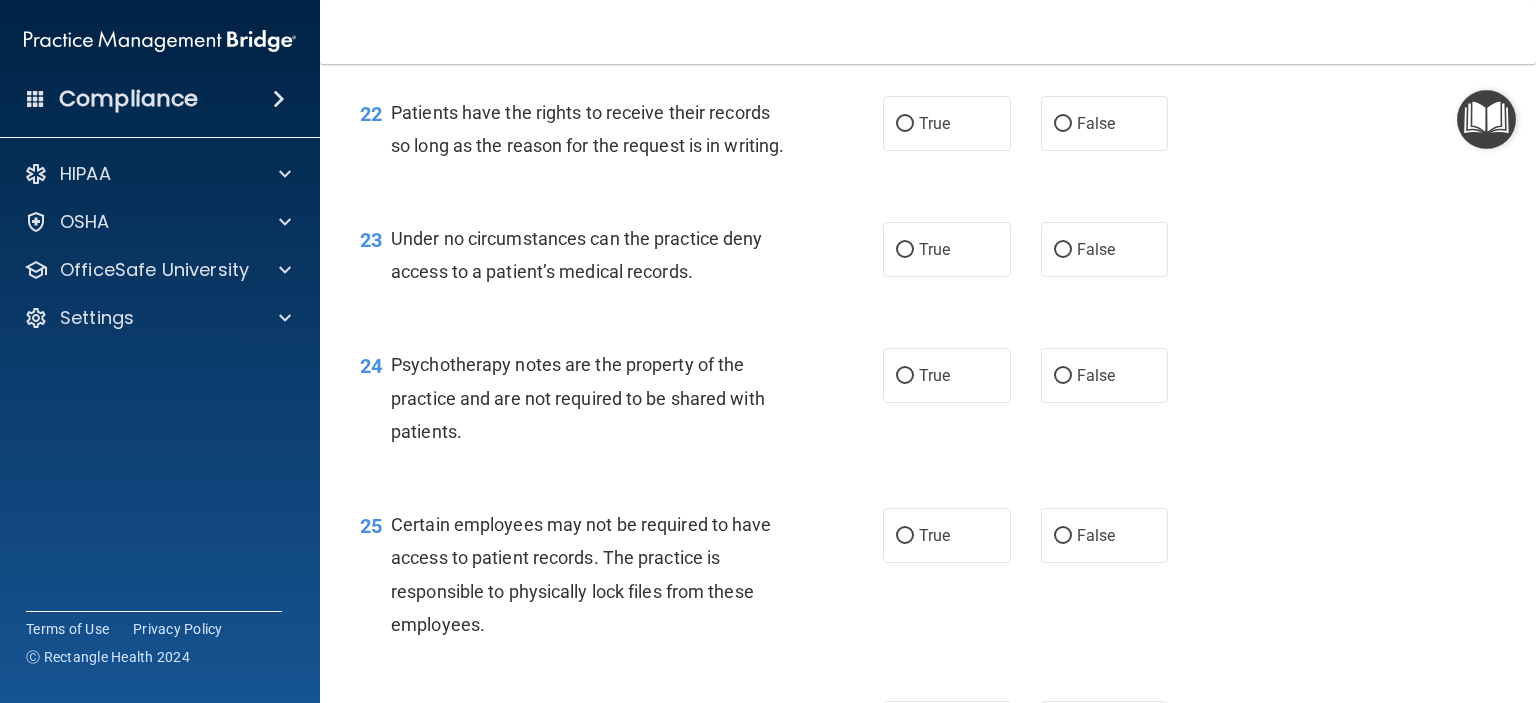 scroll, scrollTop: 4079, scrollLeft: 0, axis: vertical 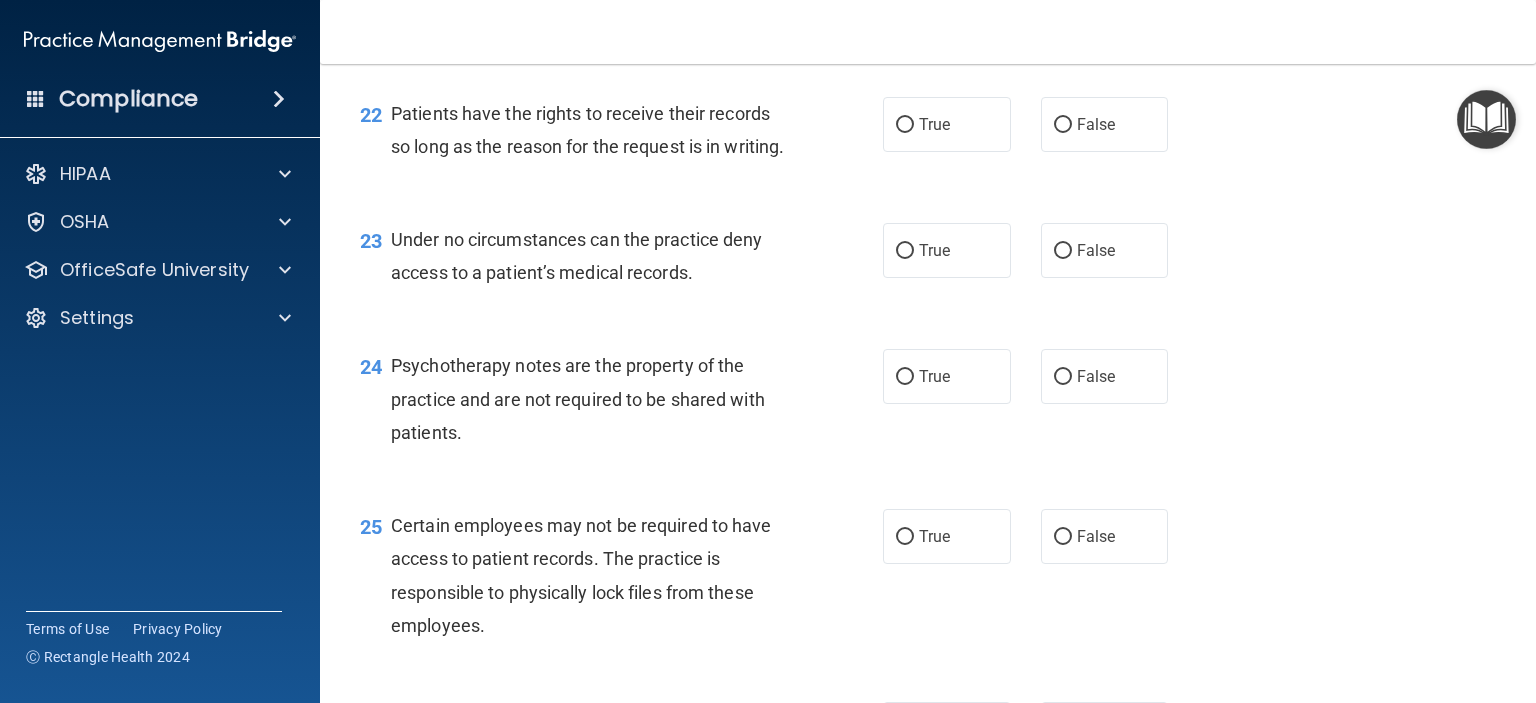 click on "Patients have the rights to receive their records so long as the reason for the request is in writing." at bounding box center [587, 130] 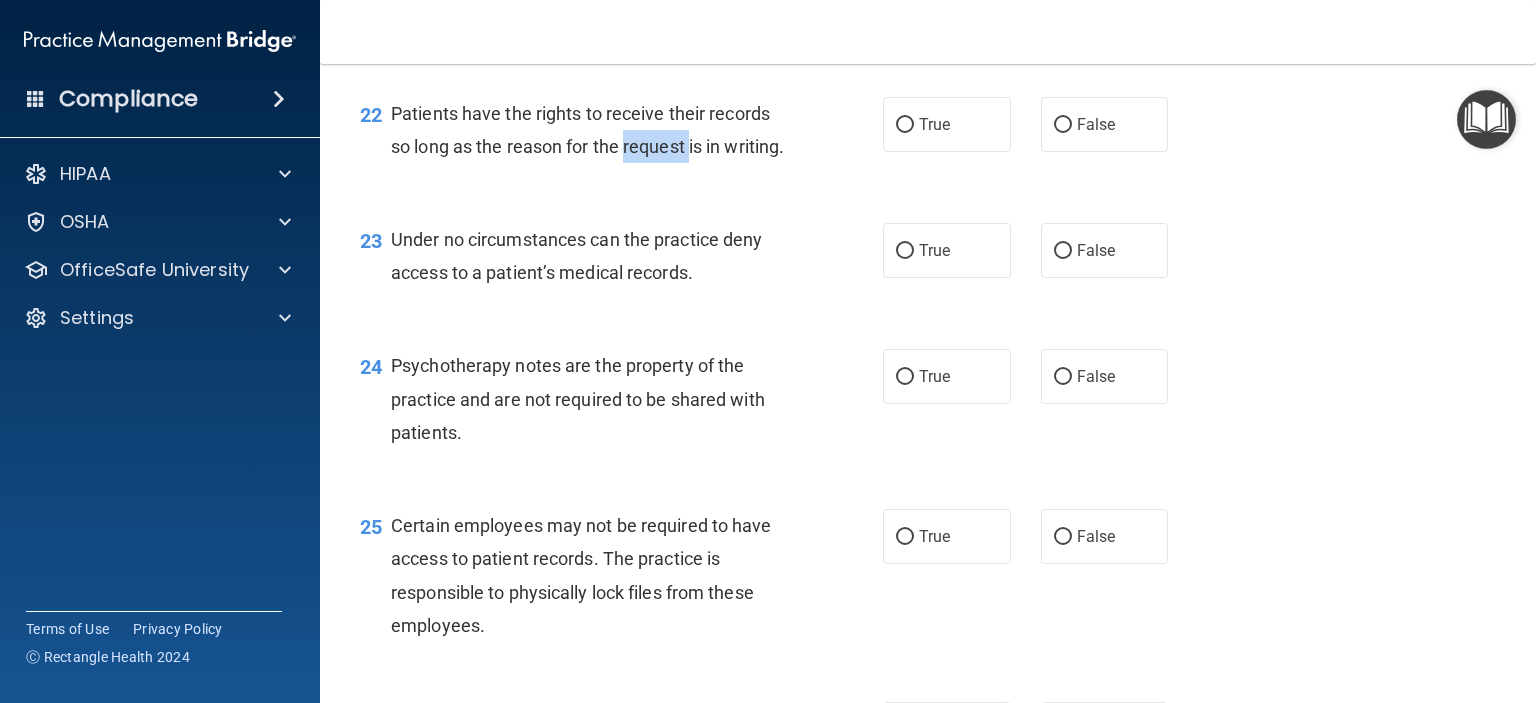 click on "Patients have the rights to receive their records so long as the reason for the request is in writing." at bounding box center [587, 130] 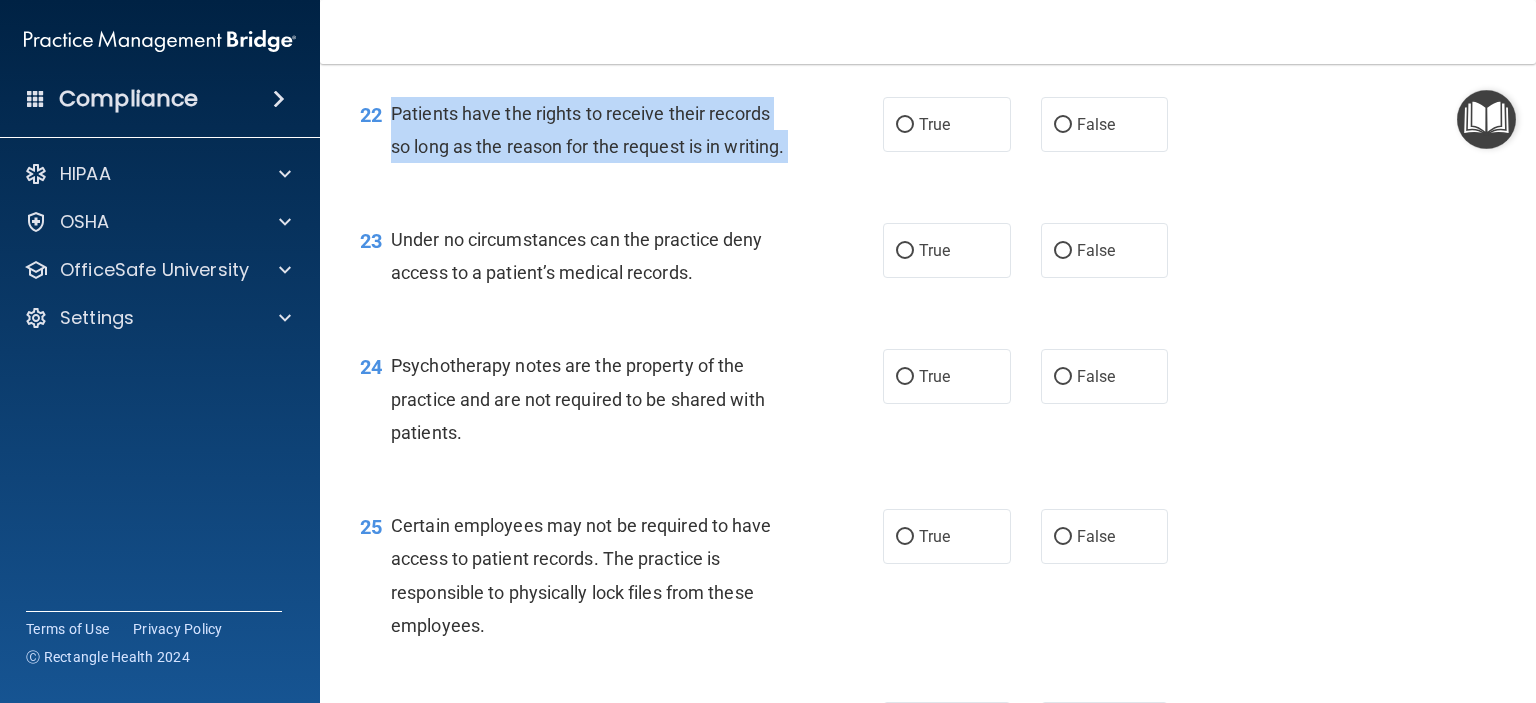 click on "Patients have the rights to receive their records so long as the reason for the request is in writing." at bounding box center (587, 130) 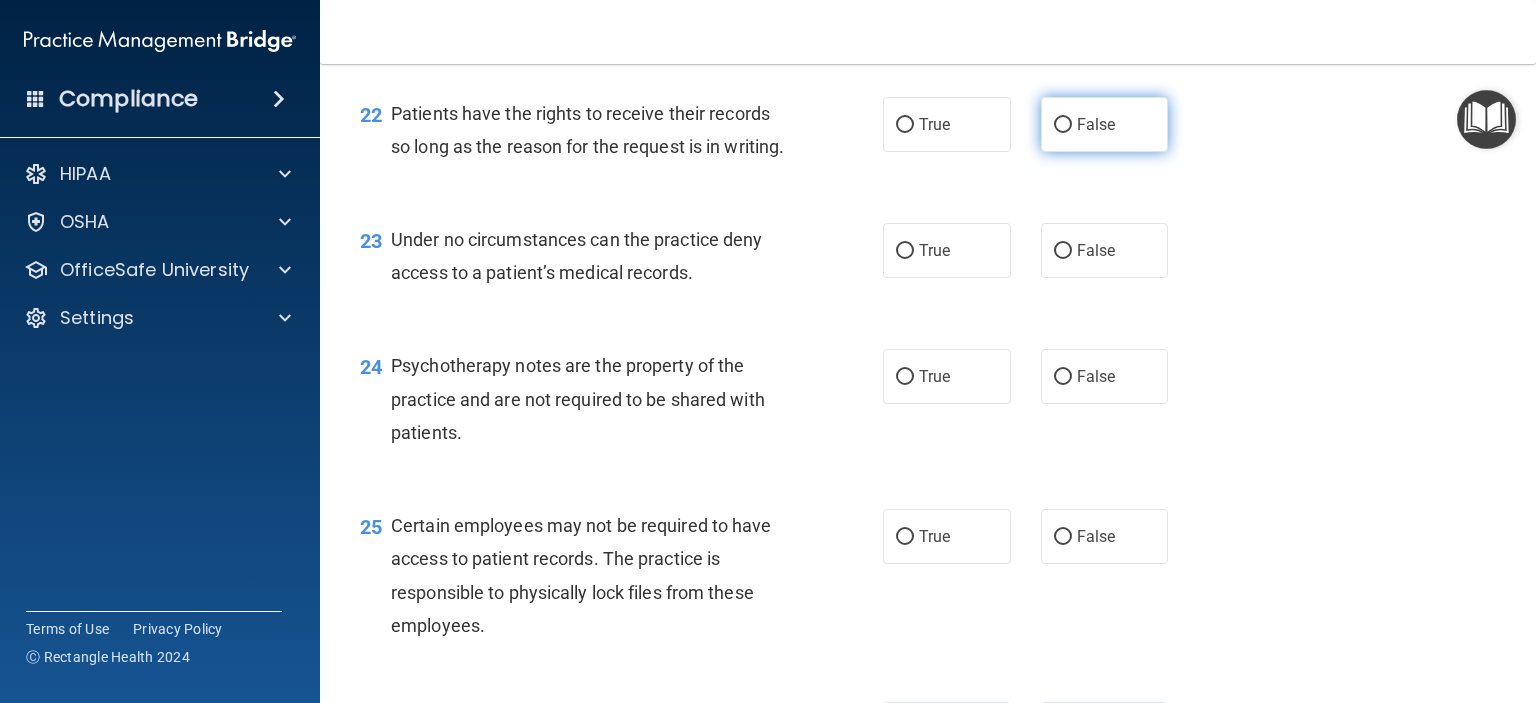 click on "False" at bounding box center [1096, 124] 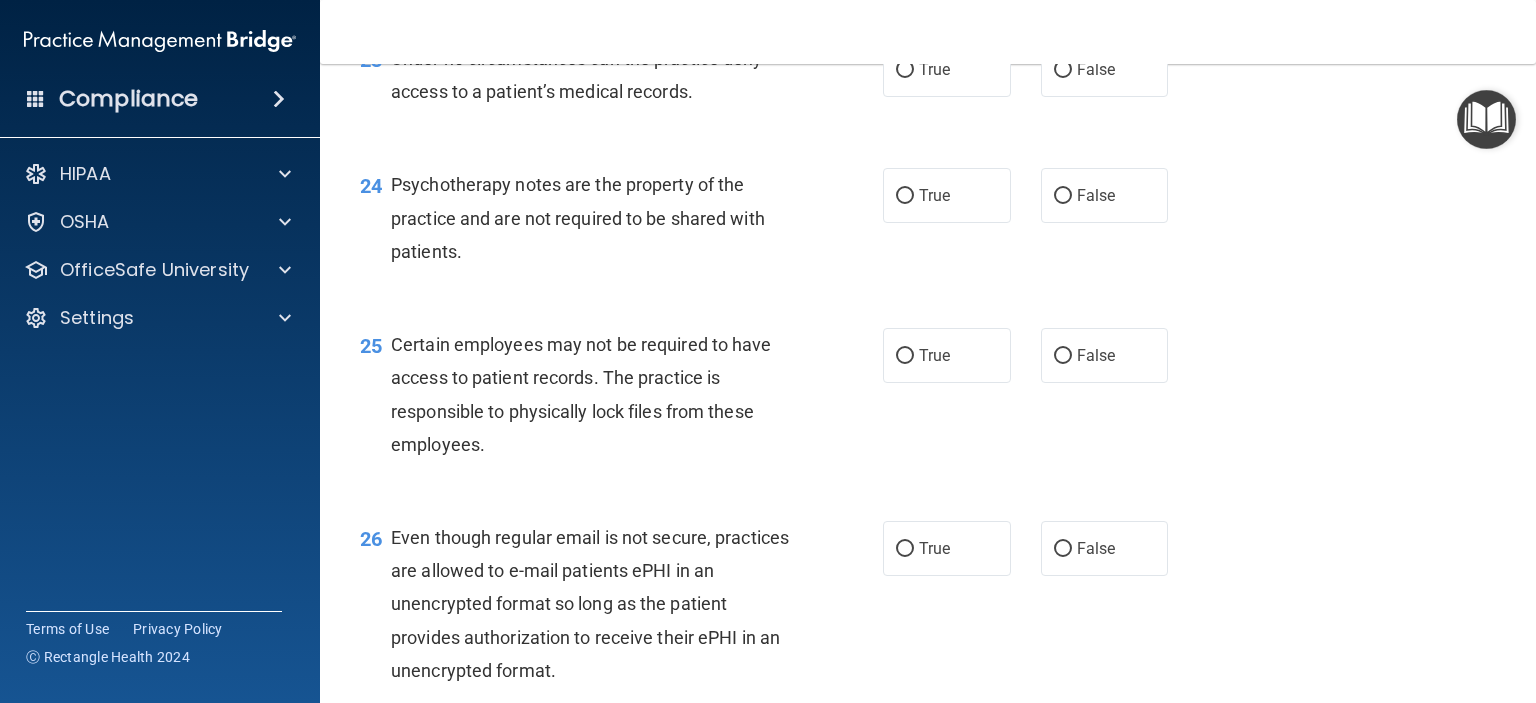 scroll, scrollTop: 4271, scrollLeft: 0, axis: vertical 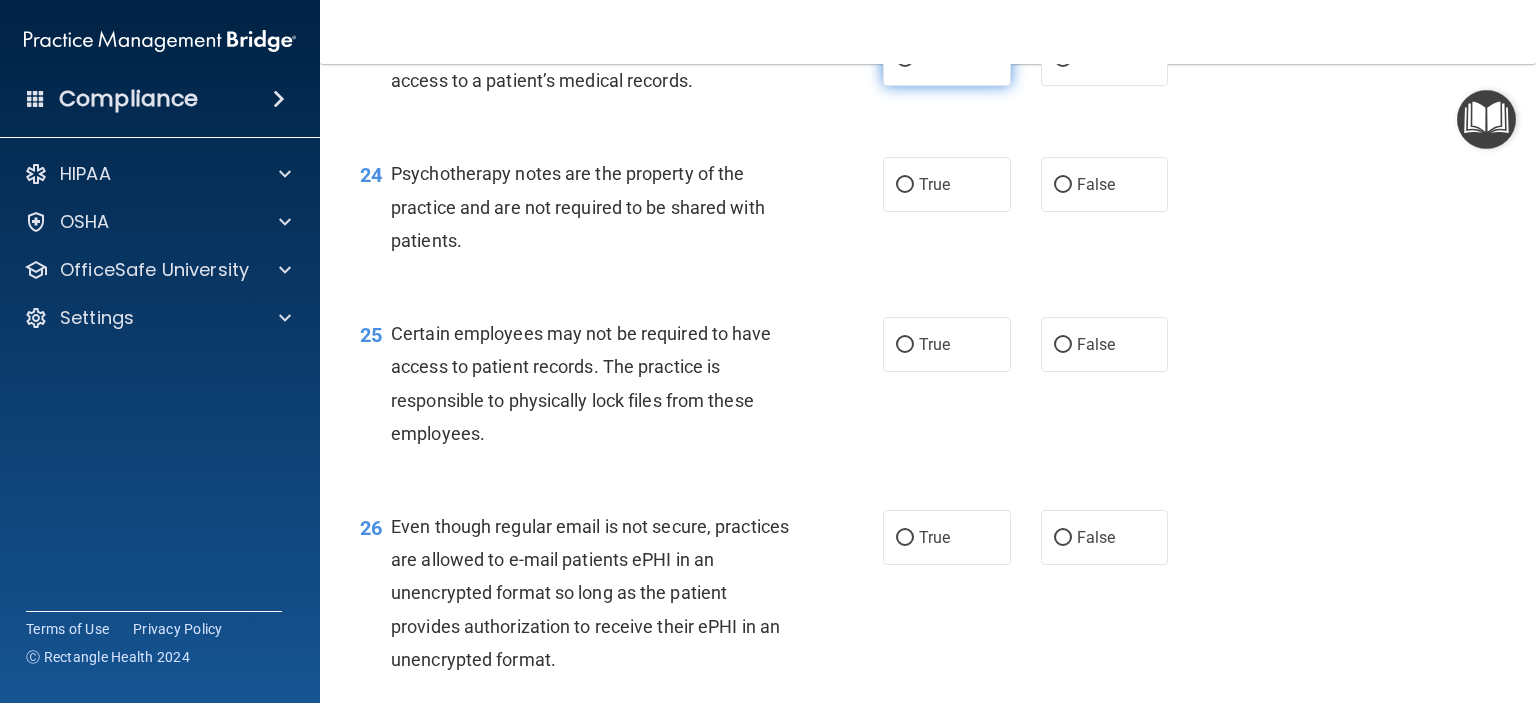 click on "True" at bounding box center (947, 58) 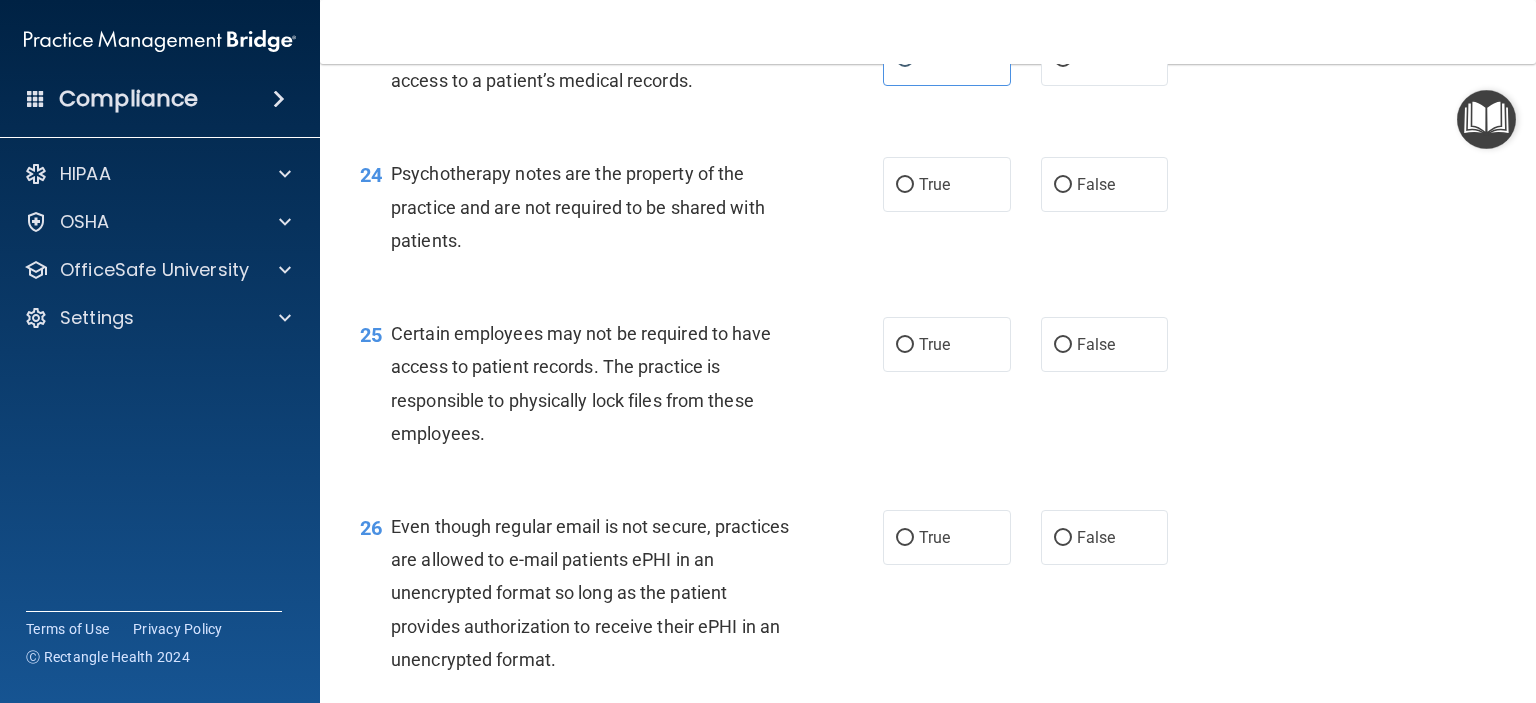 click on "Psychotherapy notes are the property of the practice and are not required to be shared with patients." at bounding box center [598, 207] 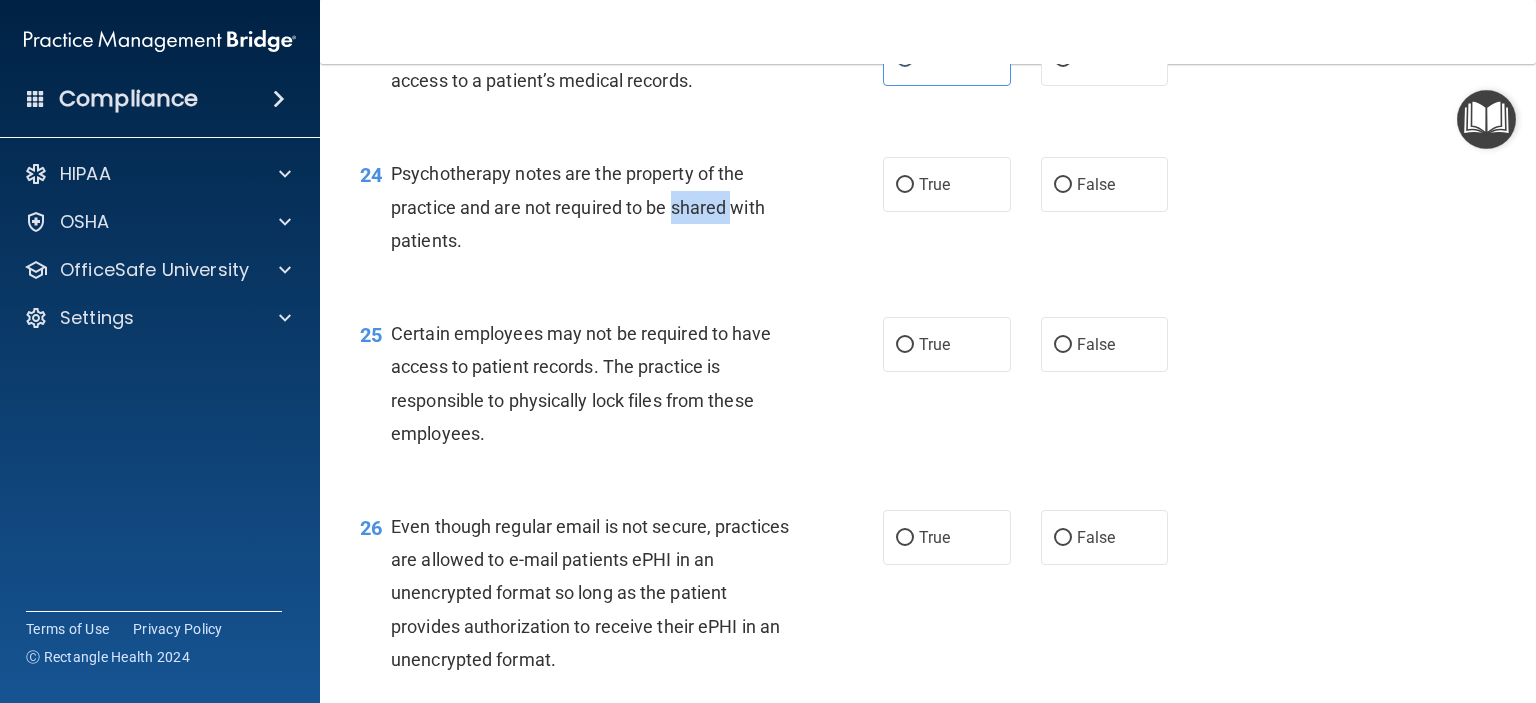 click on "Psychotherapy notes are the property of the practice and are not required to be shared with patients." at bounding box center [598, 207] 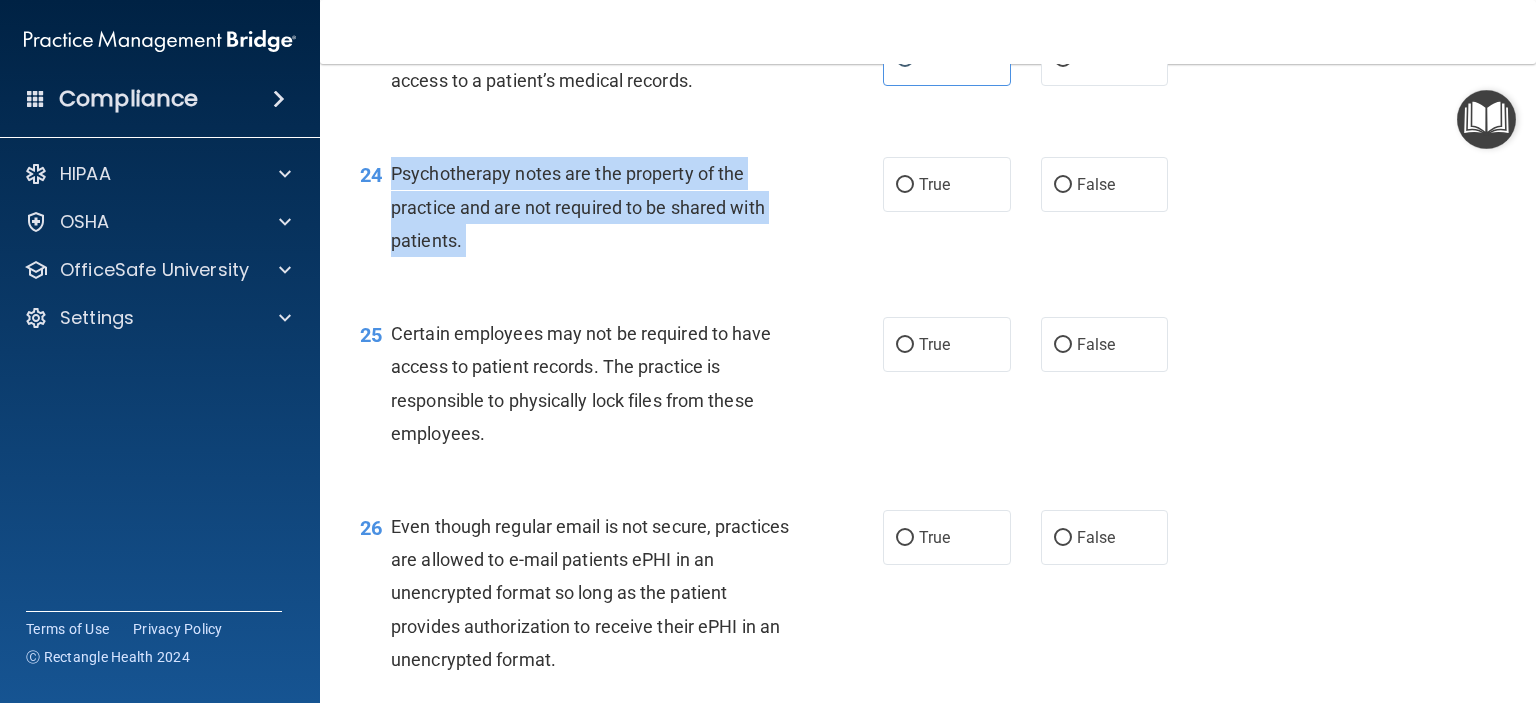 click on "Psychotherapy notes are the property of the practice and are not required to be shared with patients." at bounding box center [598, 207] 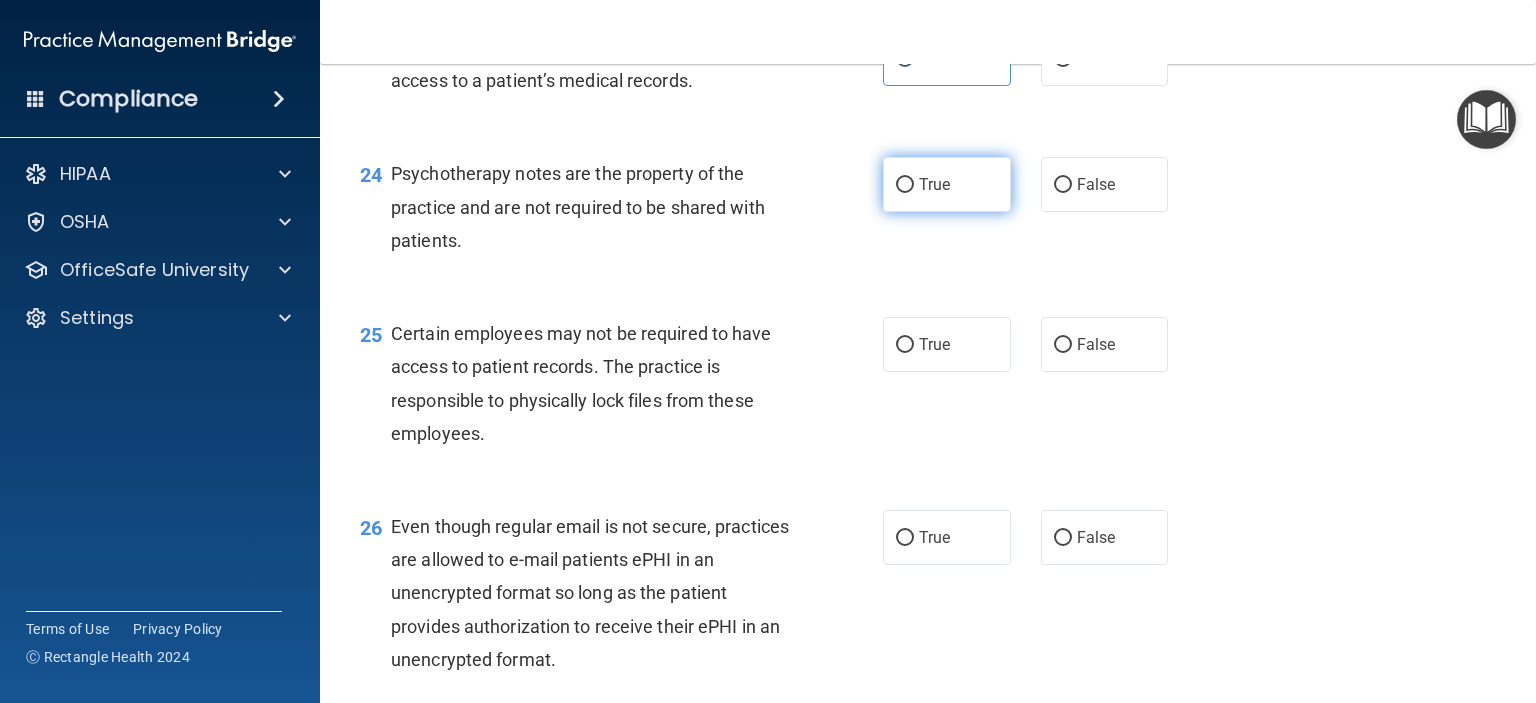 click on "True" at bounding box center [947, 184] 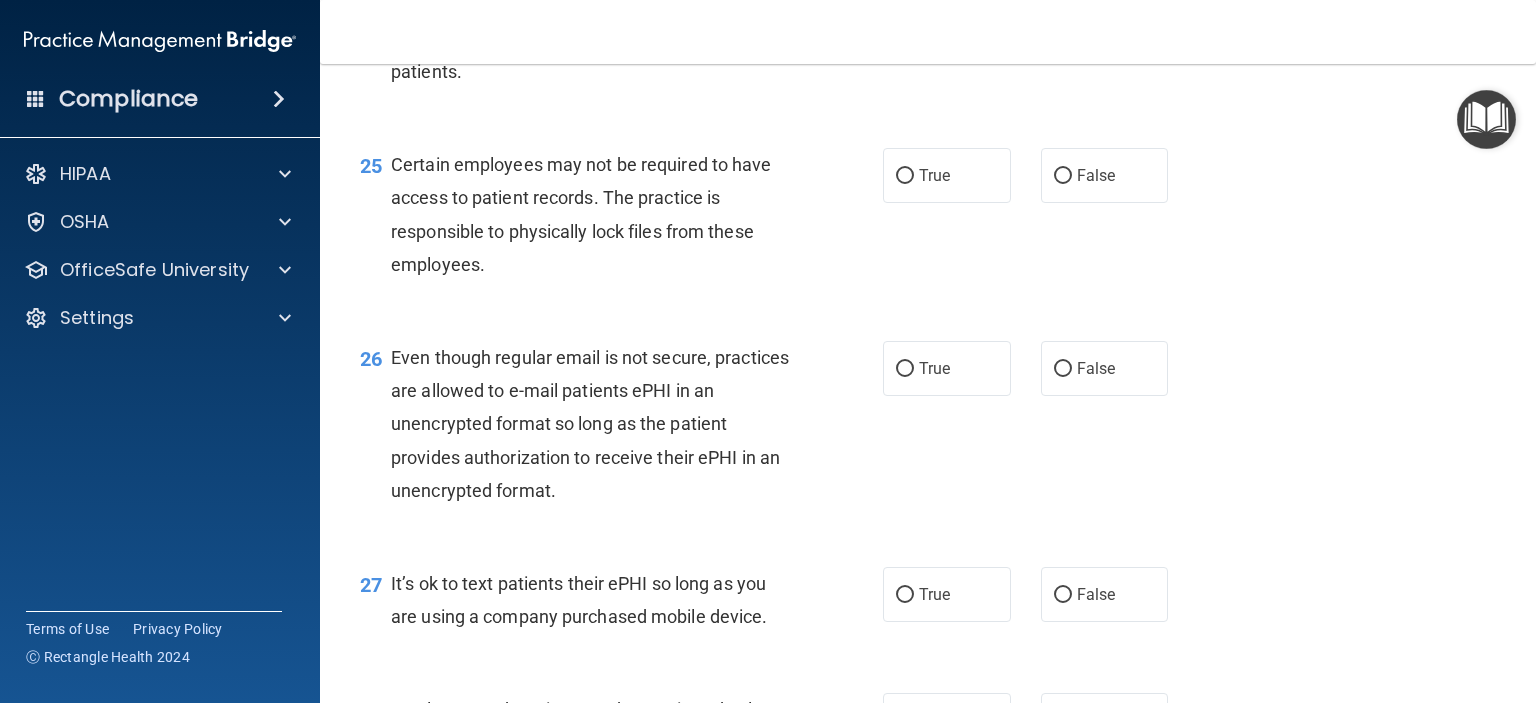 scroll, scrollTop: 4439, scrollLeft: 0, axis: vertical 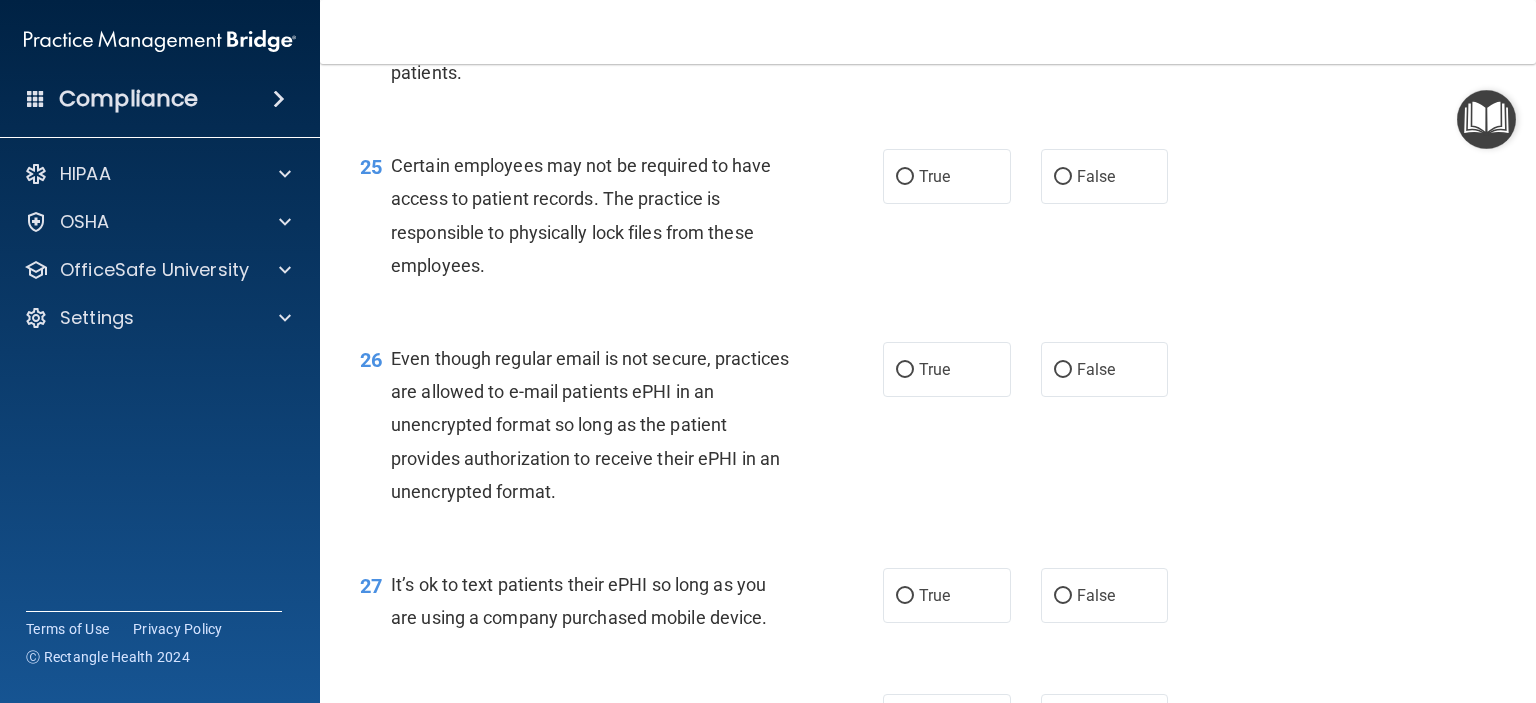 click on "Certain employees may not be required to have access to patient records.  The practice is responsible to physically lock files from these employees." at bounding box center [581, 215] 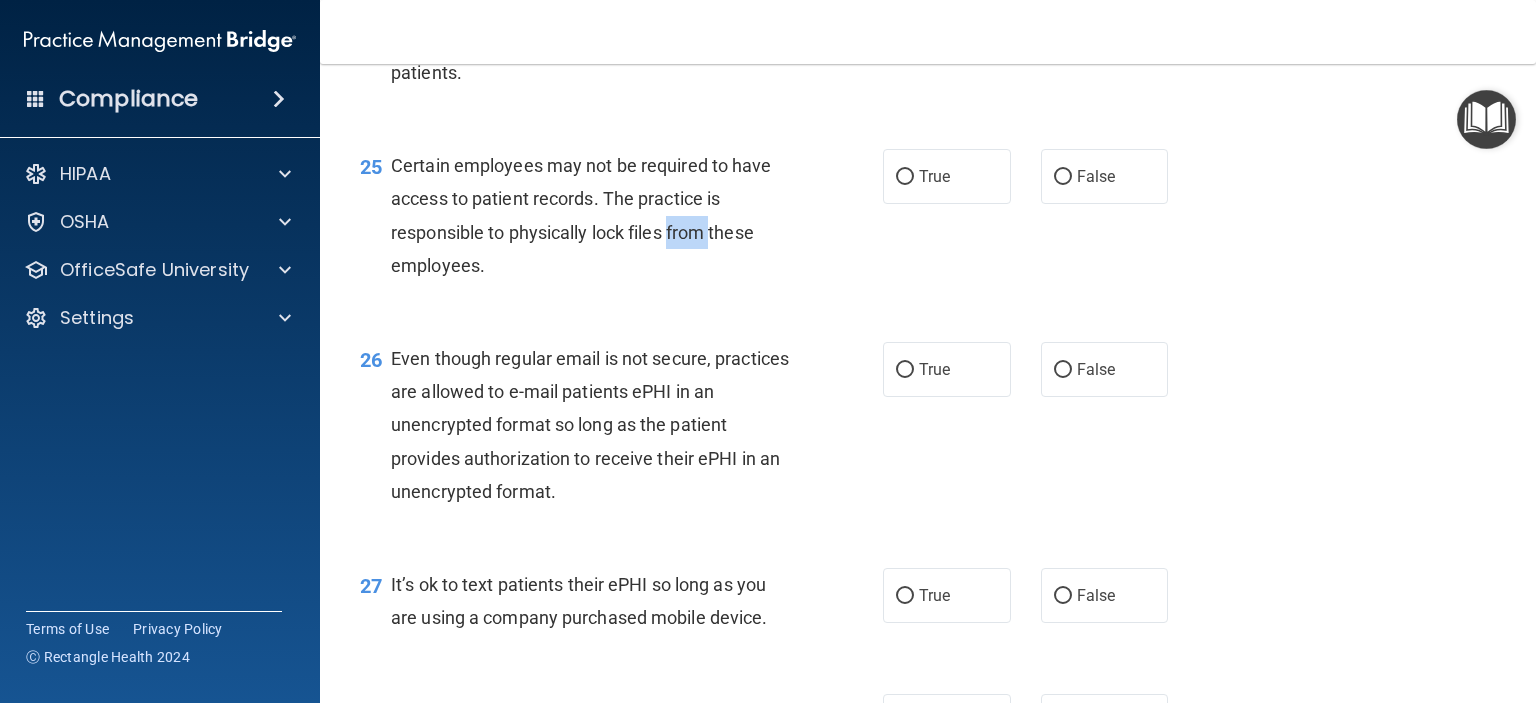 click on "Certain employees may not be required to have access to patient records.  The practice is responsible to physically lock files from these employees." at bounding box center (581, 215) 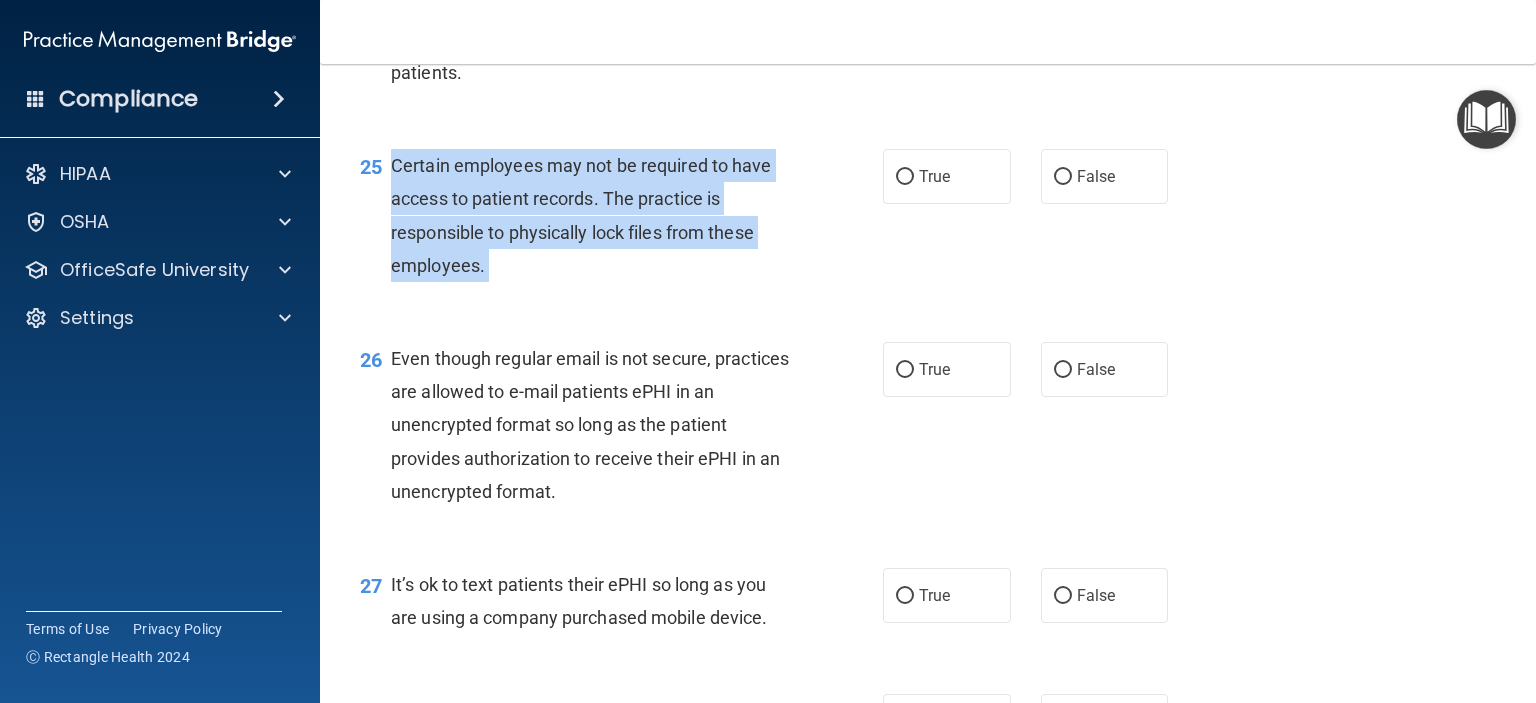click on "Certain employees may not be required to have access to patient records.  The practice is responsible to physically lock files from these employees." at bounding box center [581, 215] 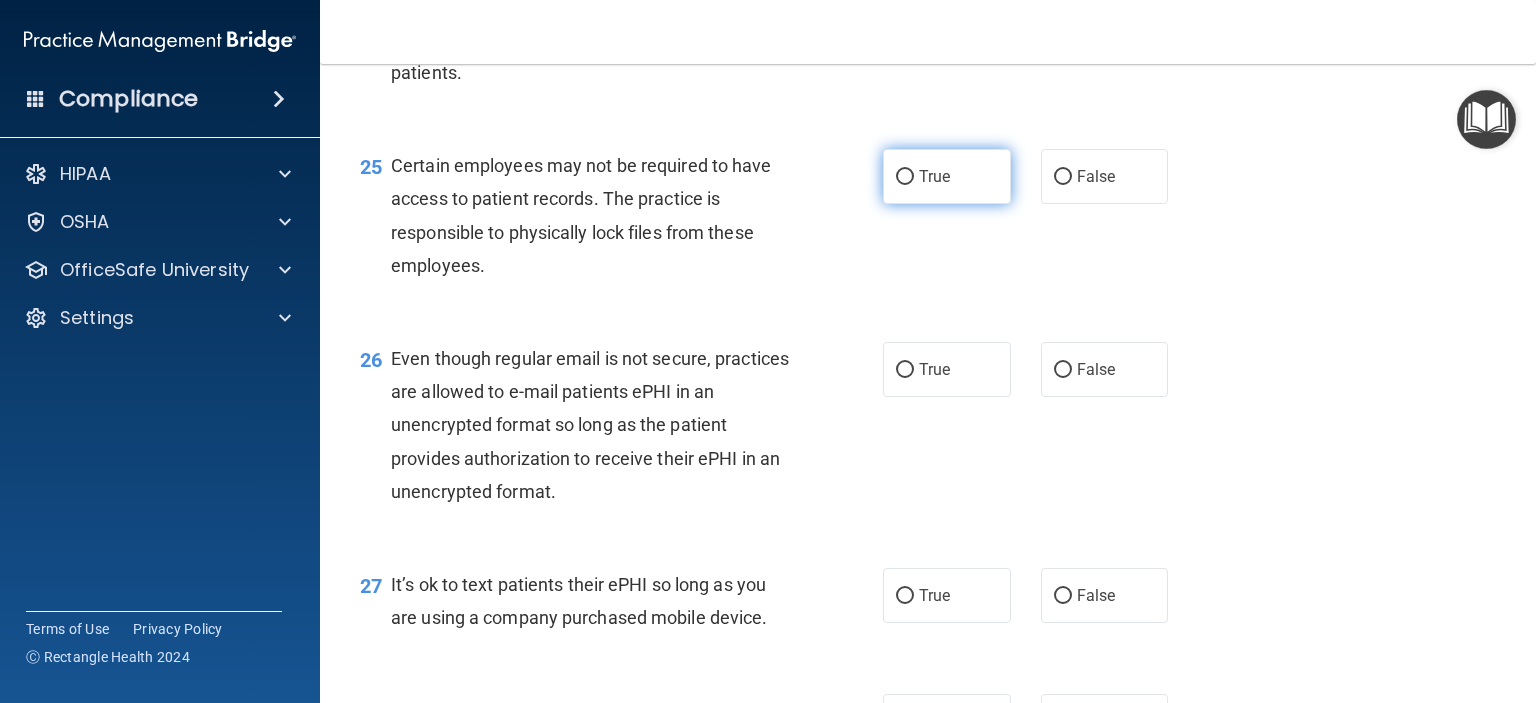 click on "True" at bounding box center [947, 176] 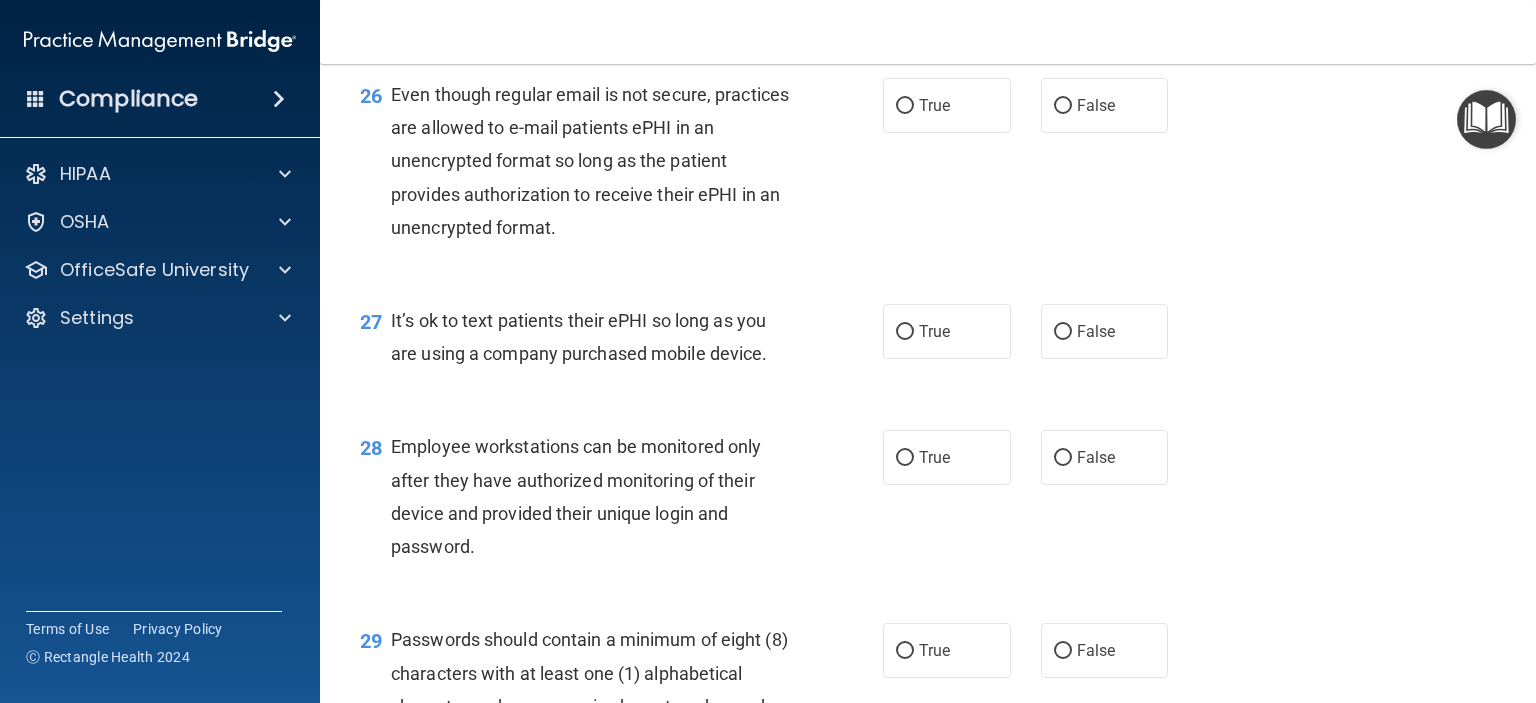 scroll, scrollTop: 4703, scrollLeft: 0, axis: vertical 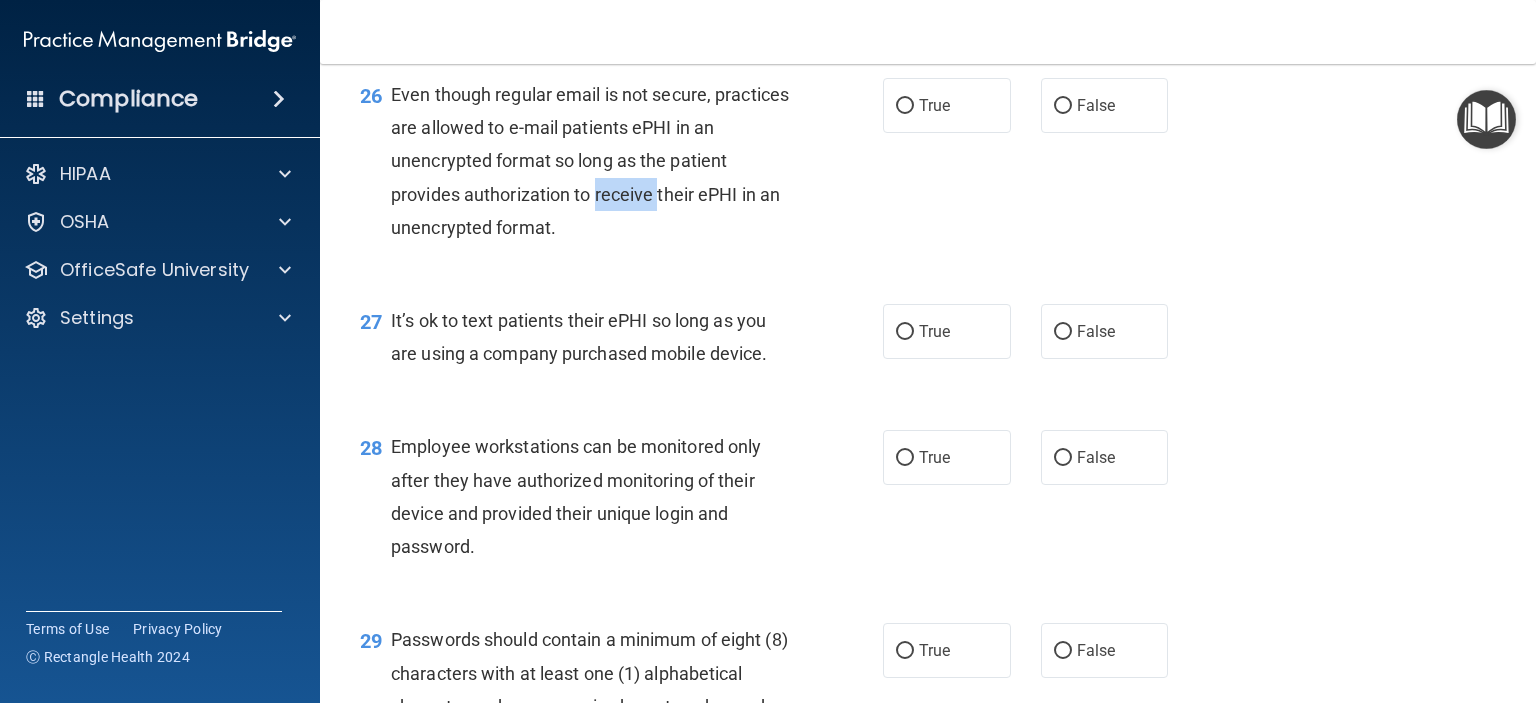 click on "Even though regular email is not secure, practices are allowed to e-mail patients ePHI in an unencrypted format so long as the patient provides authorization to receive their ePHI in an unencrypted format." at bounding box center [598, 161] 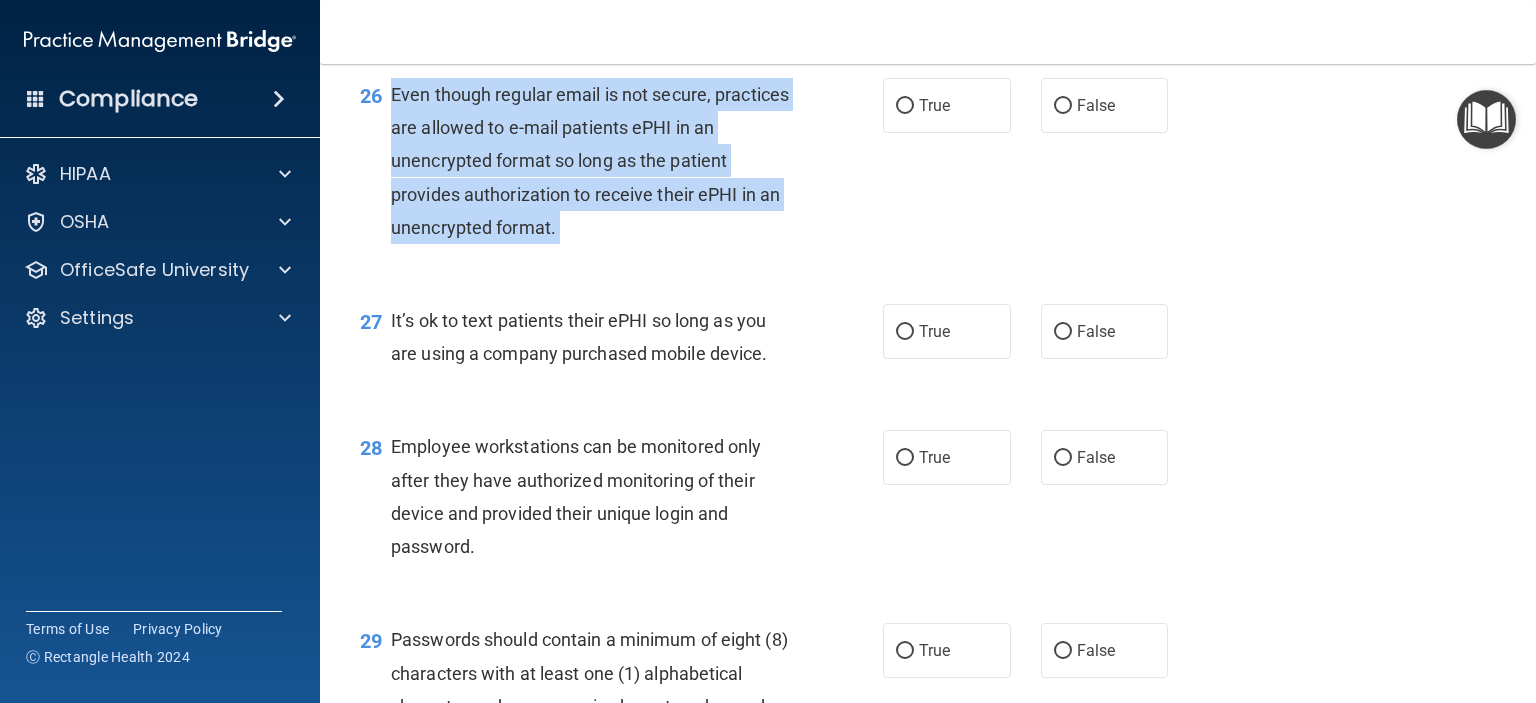 click on "Even though regular email is not secure, practices are allowed to e-mail patients ePHI in an unencrypted format so long as the patient provides authorization to receive their ePHI in an unencrypted format." at bounding box center [598, 161] 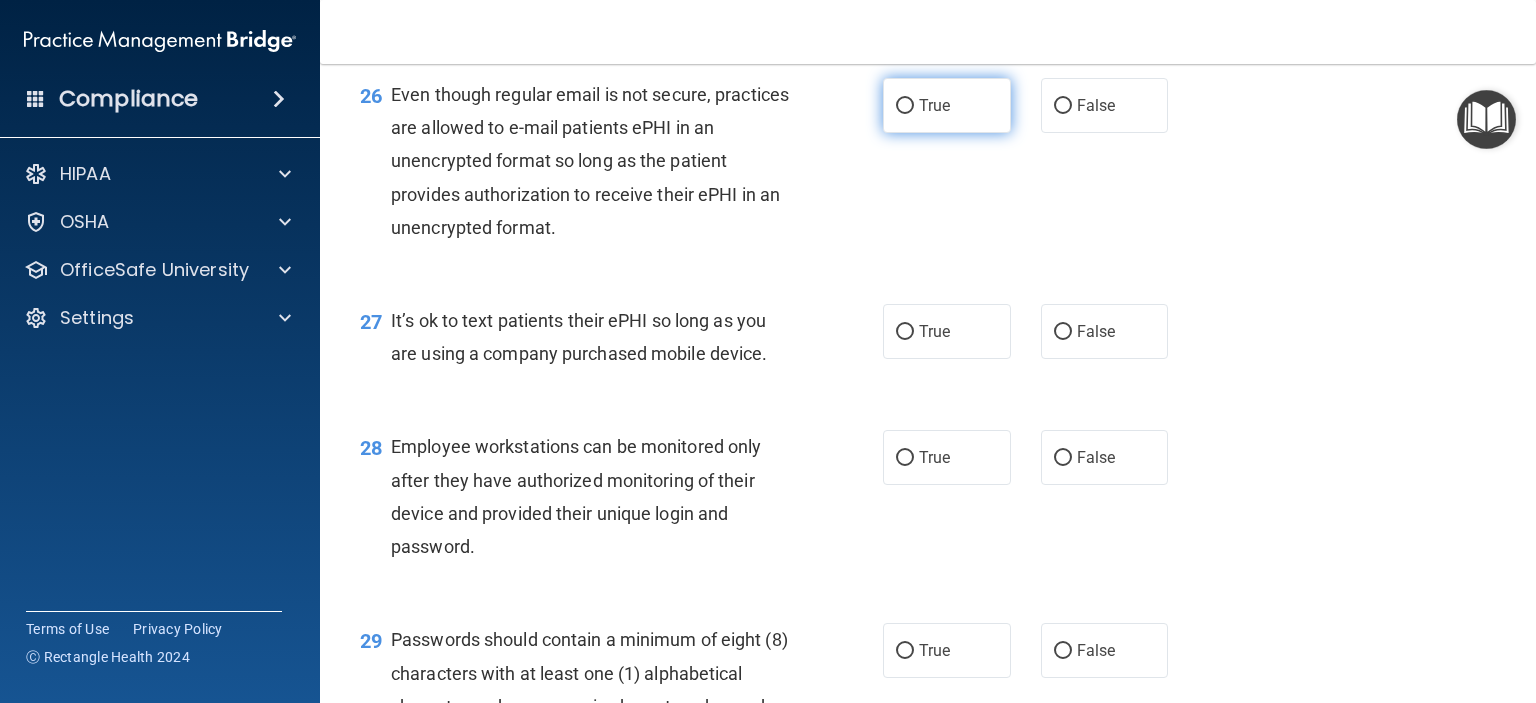 click on "True" at bounding box center (947, 105) 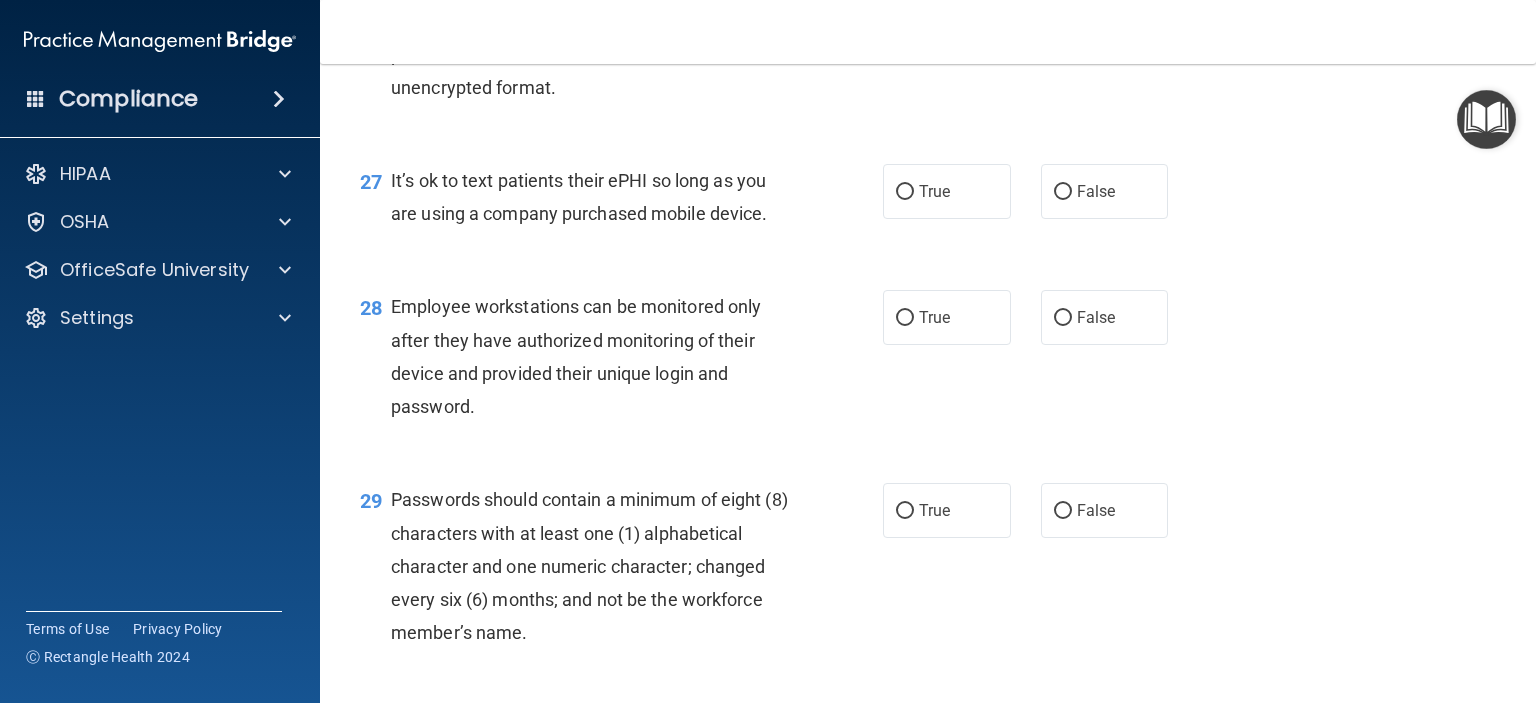 scroll, scrollTop: 4846, scrollLeft: 0, axis: vertical 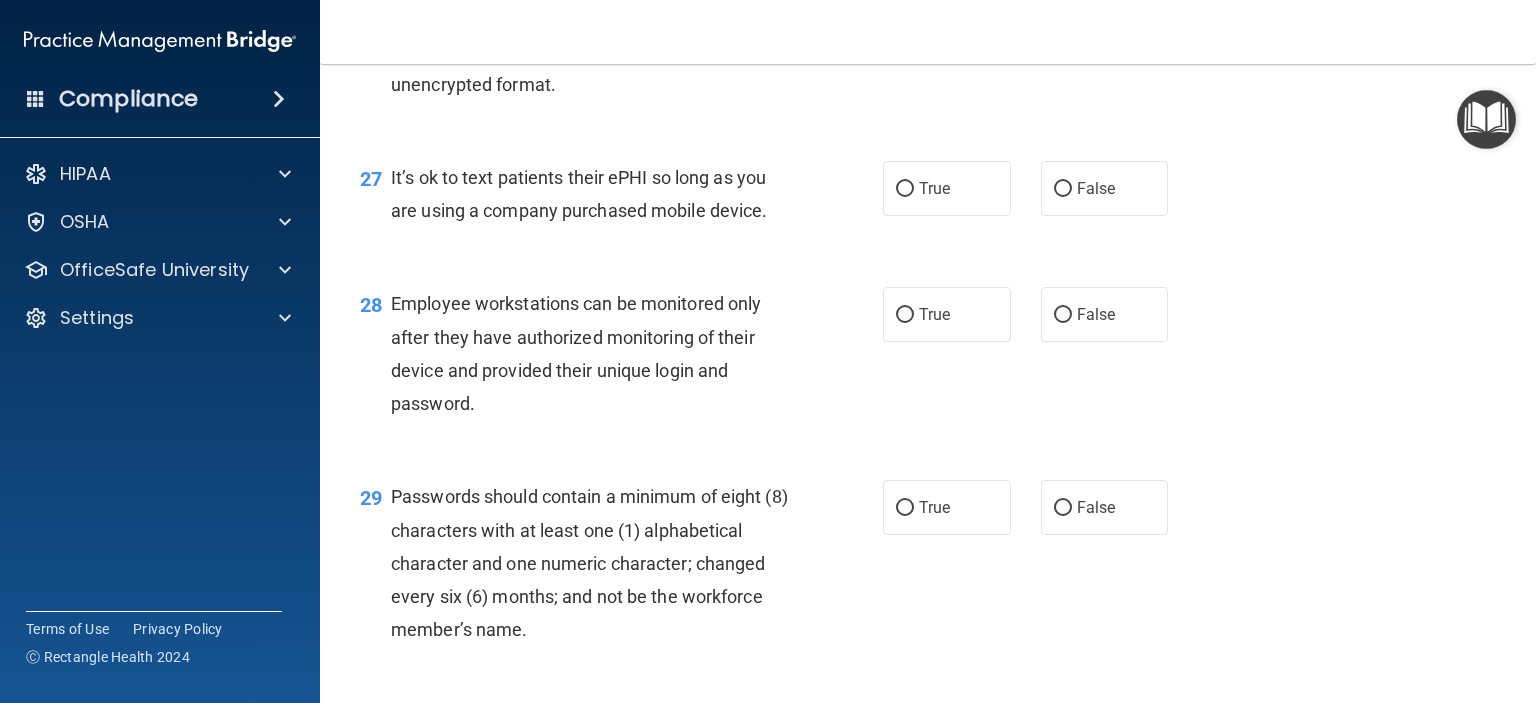 click on "It’s ok to text patients their ePHI so long as you are using a company purchased mobile device." at bounding box center (598, 194) 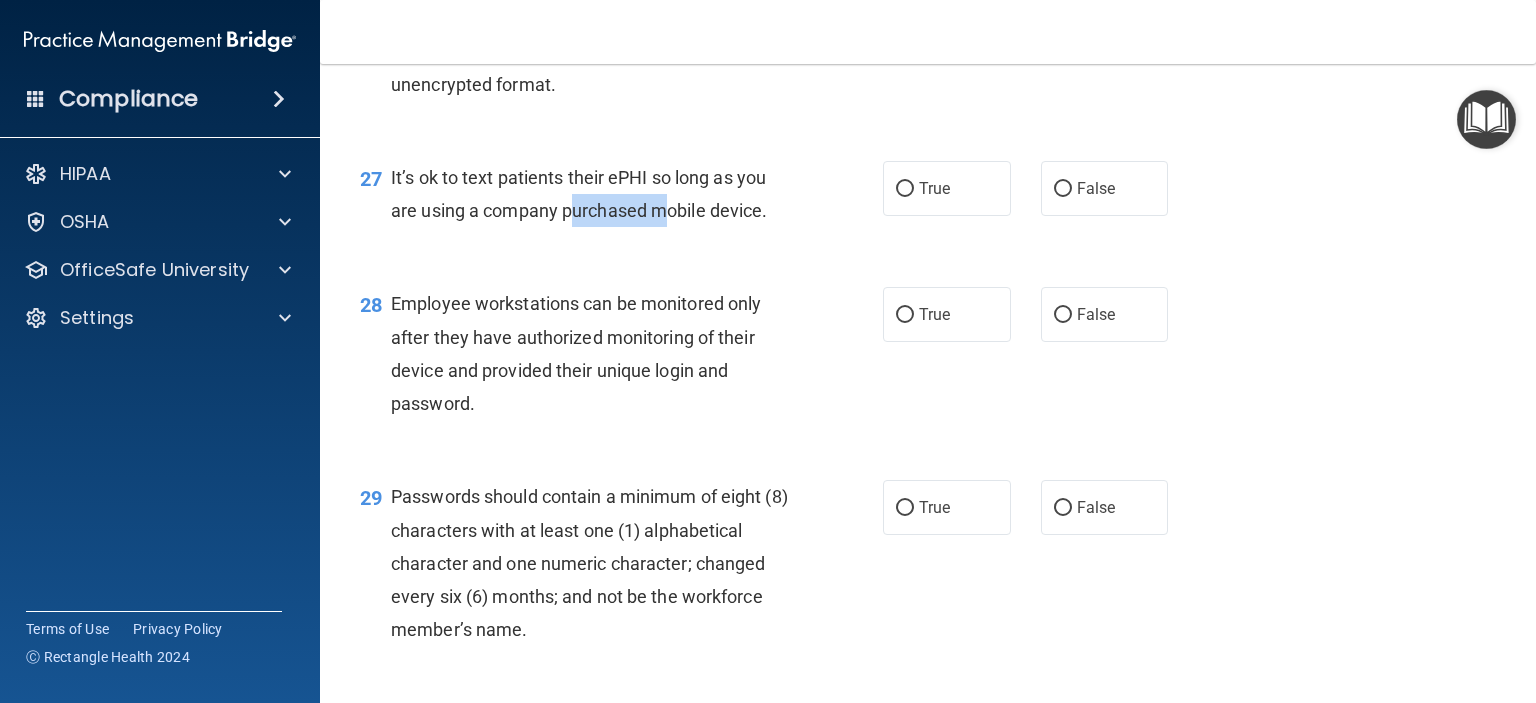 click on "It’s ok to text patients their ePHI so long as you are using a company purchased mobile device." at bounding box center (598, 194) 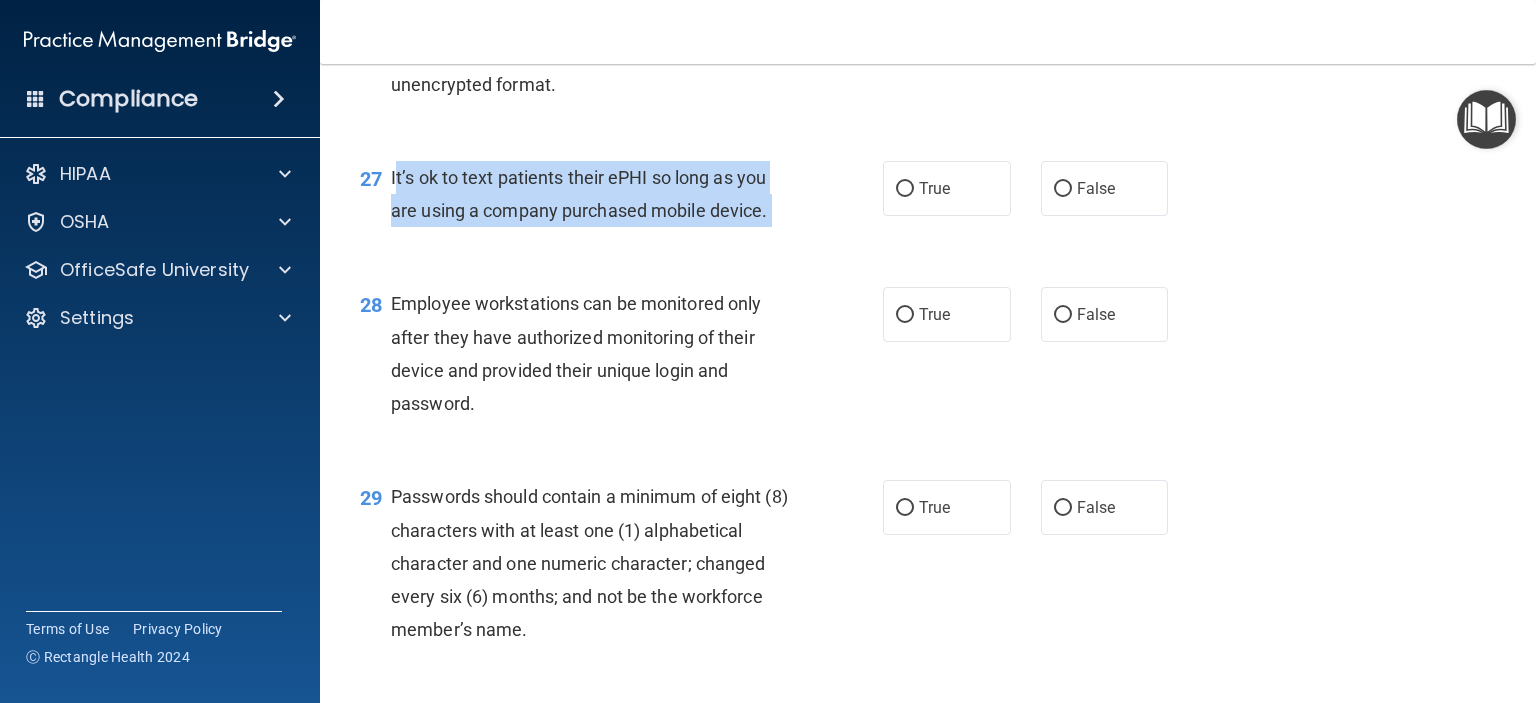 click on "It’s ok to text patients their ePHI so long as you are using a company purchased mobile device." at bounding box center [598, 194] 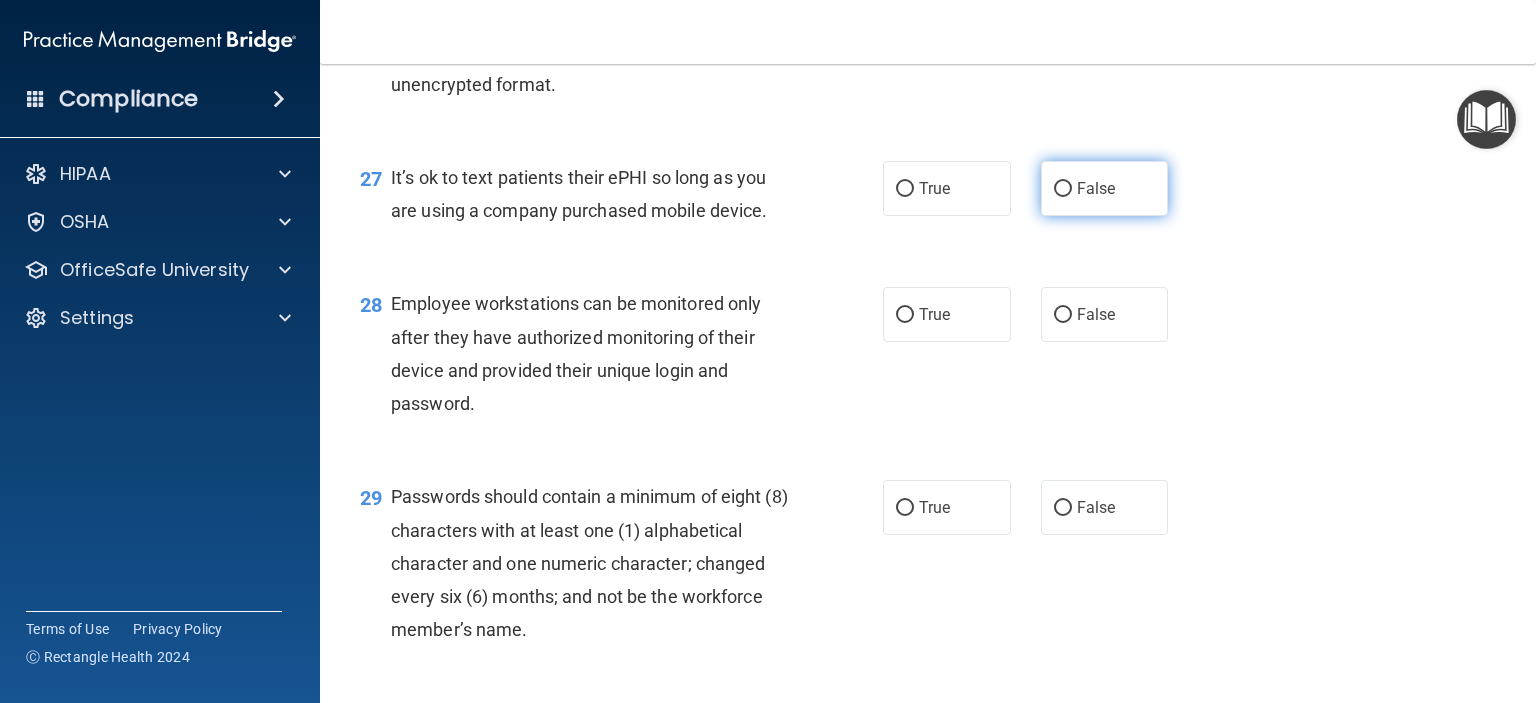 click on "False" at bounding box center [1096, 188] 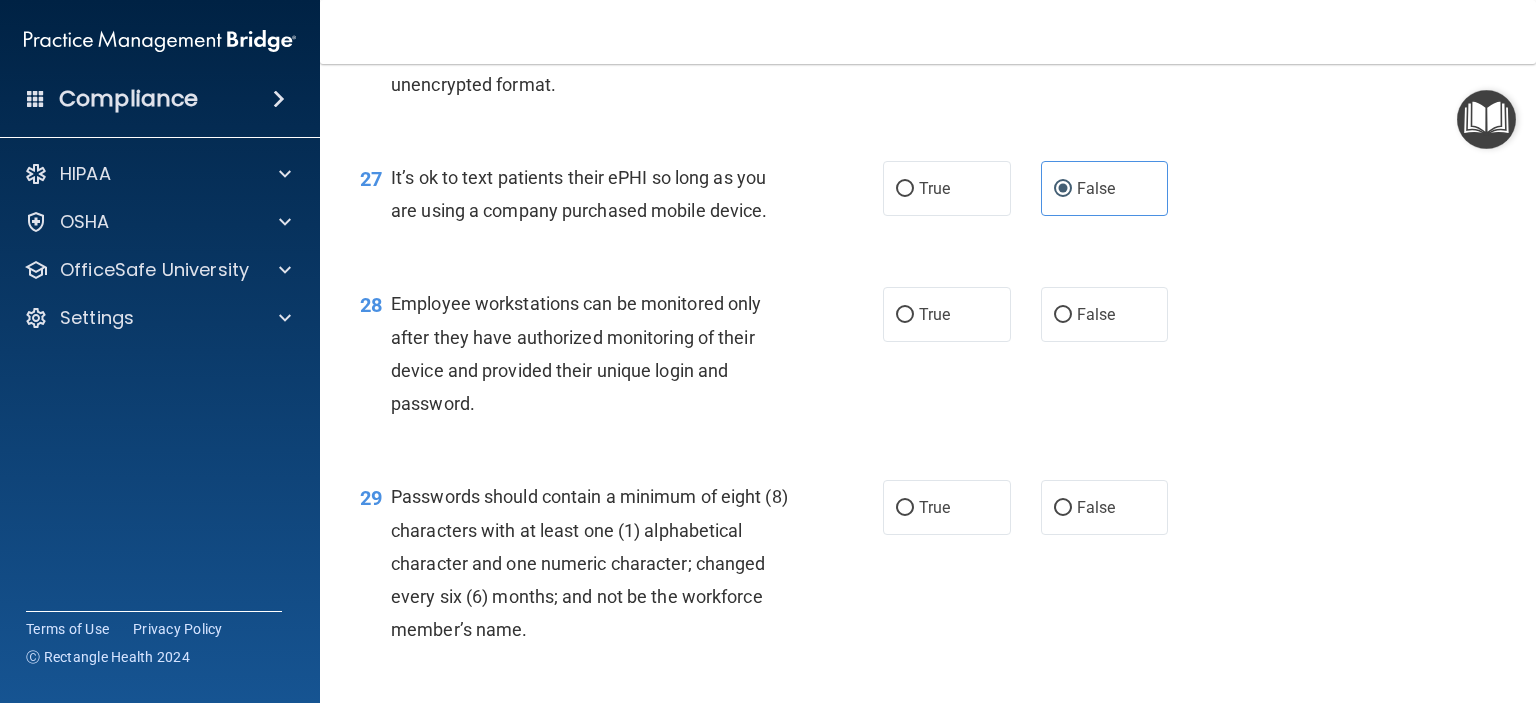 click on "28       Employee workstations can be monitored only after they have authorized monitoring of their device and provided their unique login and password.                  True           False" at bounding box center (928, 358) 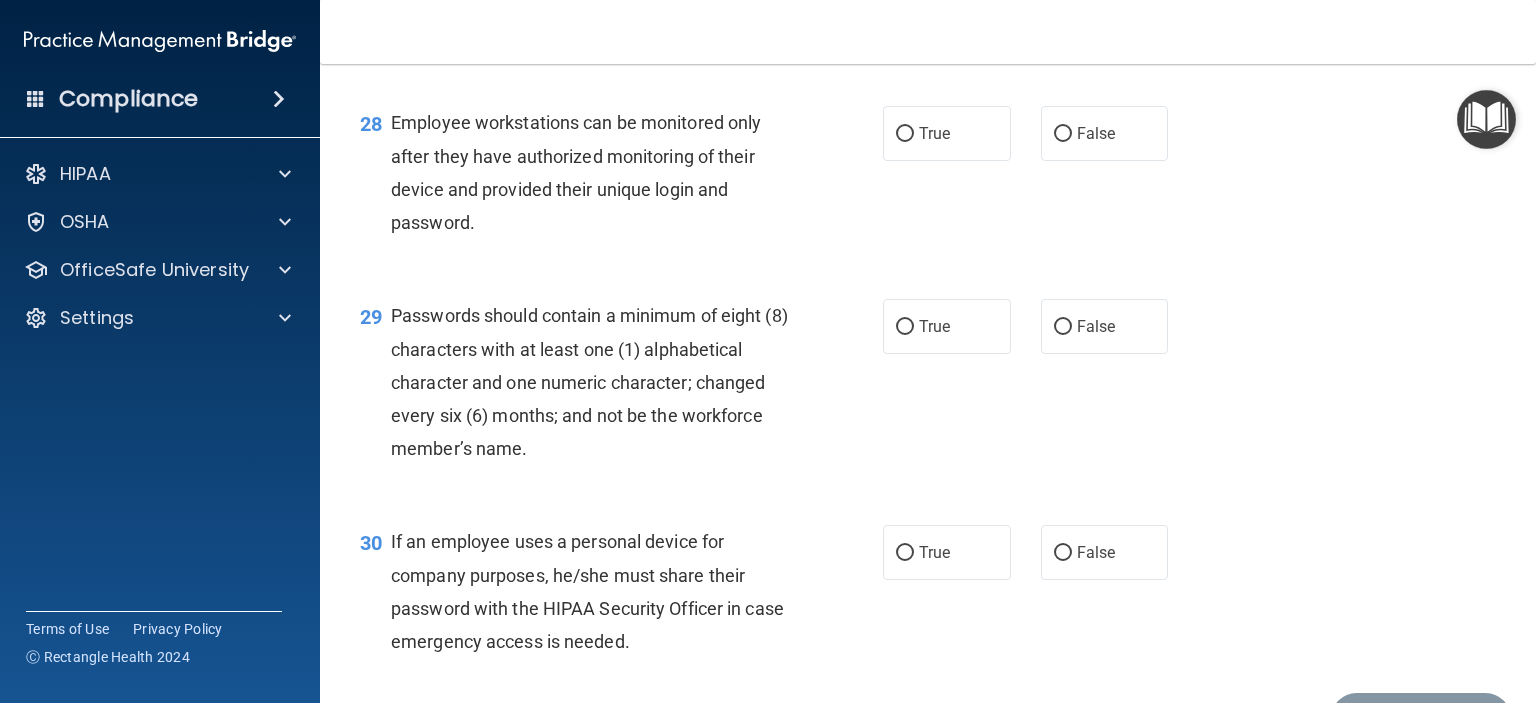 scroll, scrollTop: 5024, scrollLeft: 0, axis: vertical 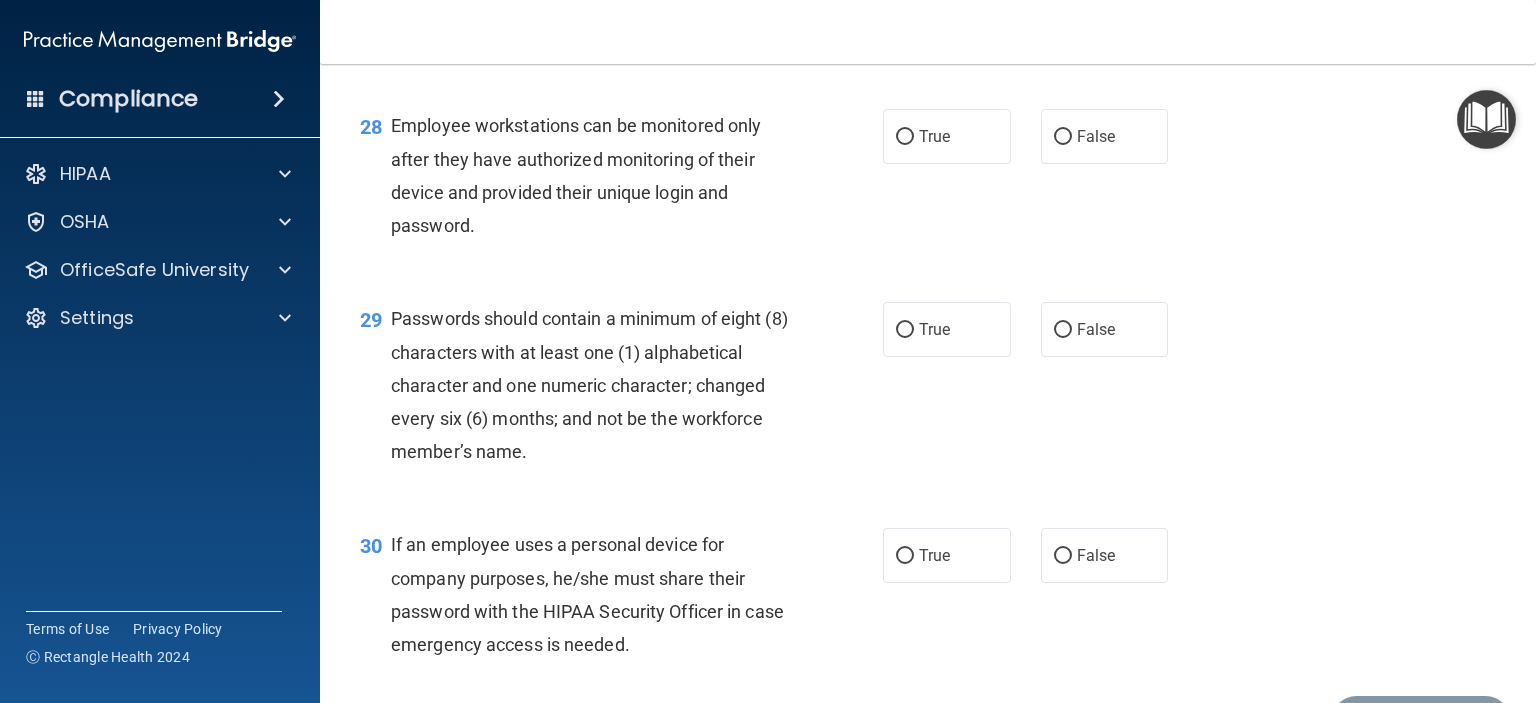 click on "Employee workstations can be monitored only after they have authorized monitoring of their device and provided their unique login and password." at bounding box center (576, 175) 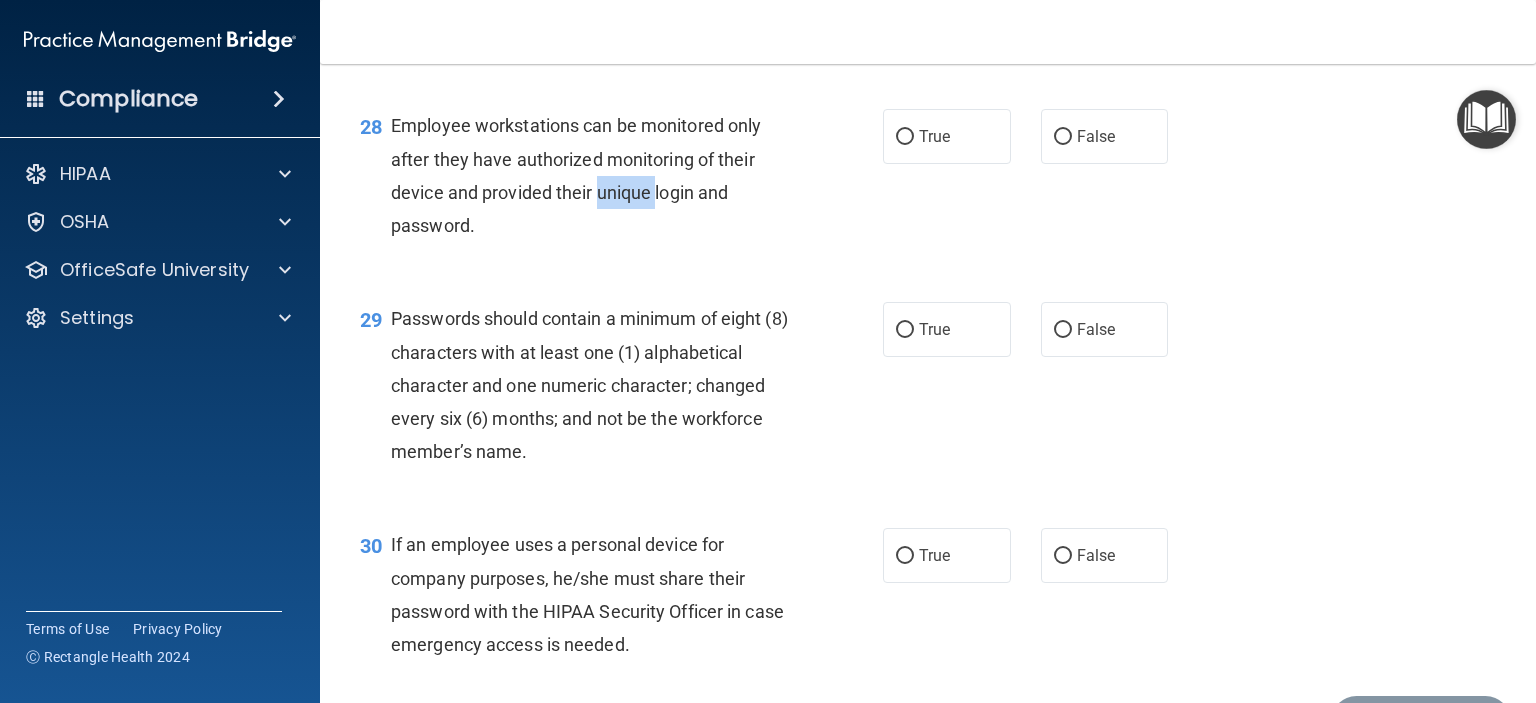 click on "Employee workstations can be monitored only after they have authorized monitoring of their device and provided their unique login and password." at bounding box center [576, 175] 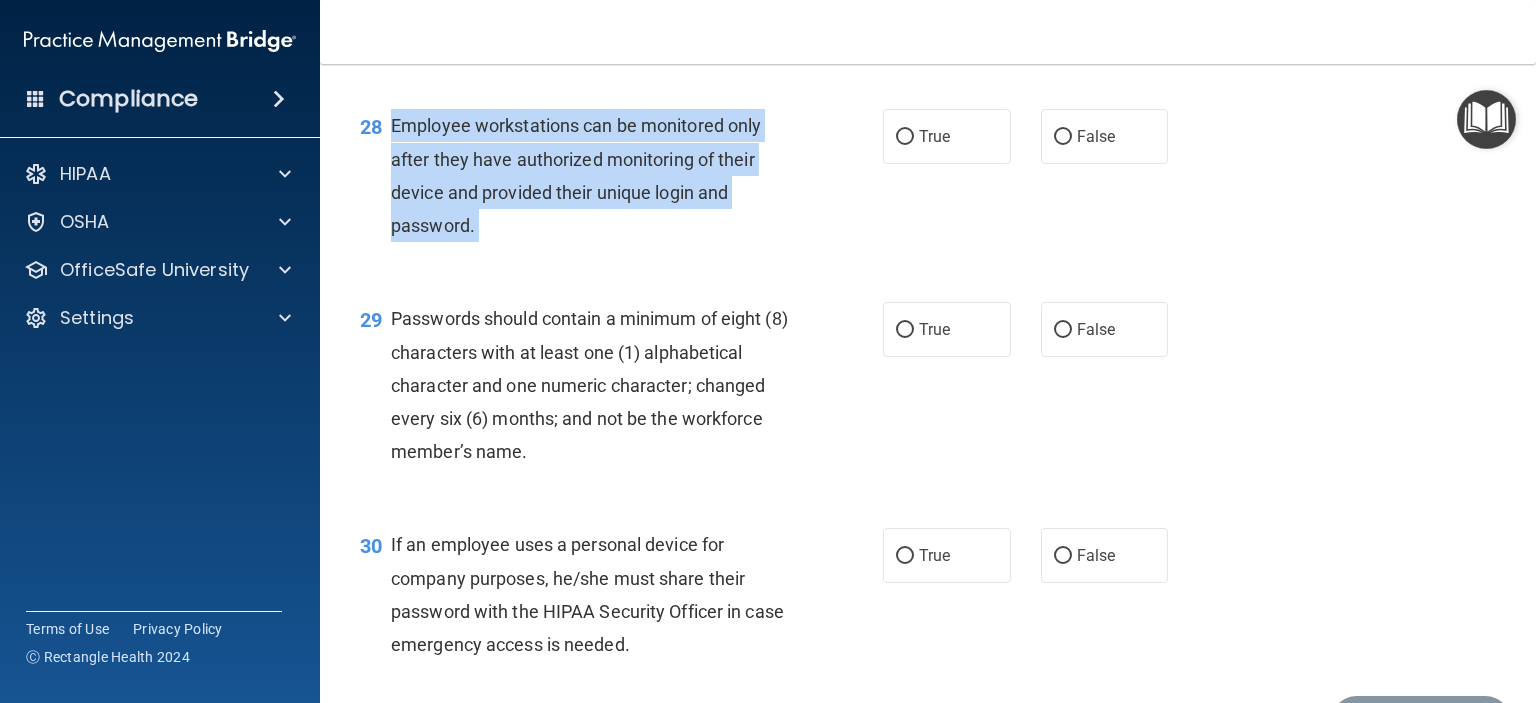 click on "Employee workstations can be monitored only after they have authorized monitoring of their device and provided their unique login and password." at bounding box center (576, 175) 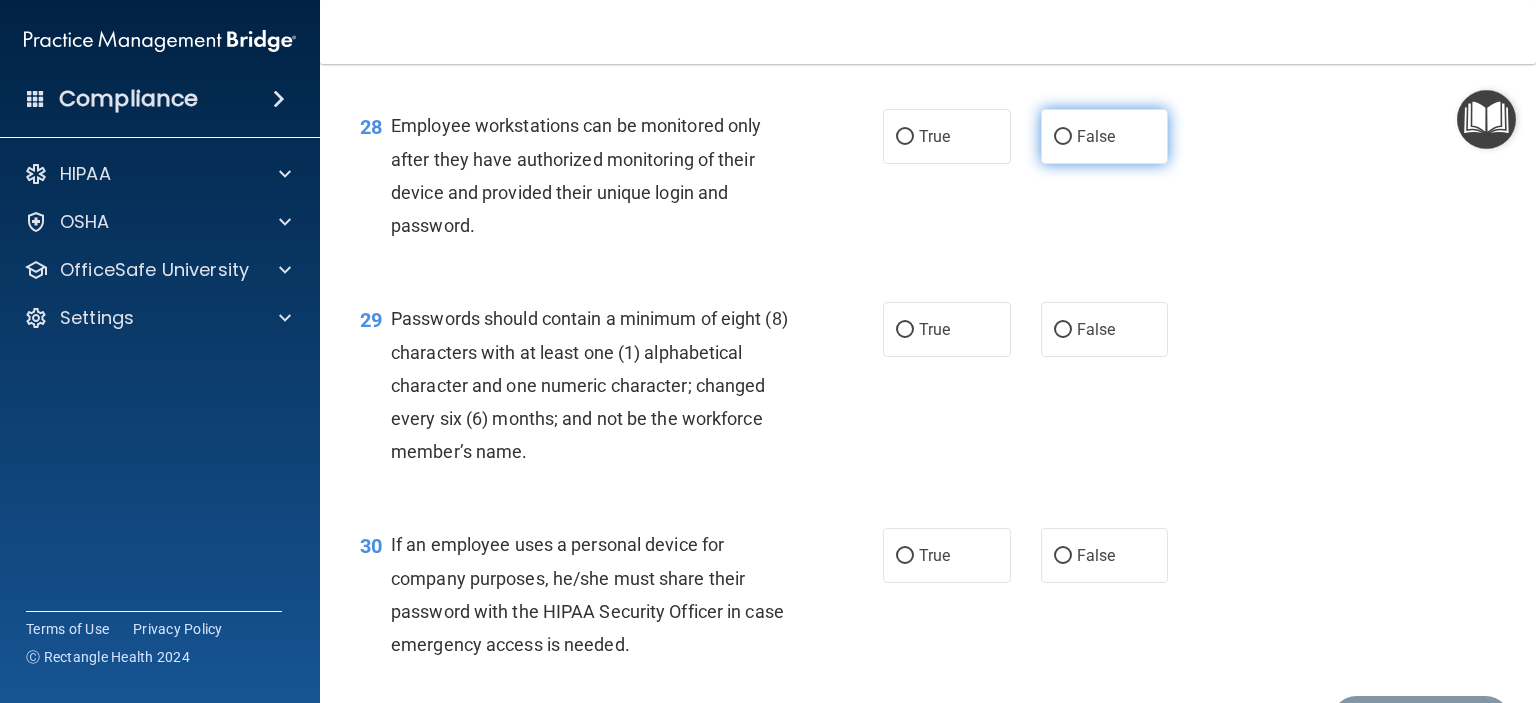 click on "False" at bounding box center [1105, 136] 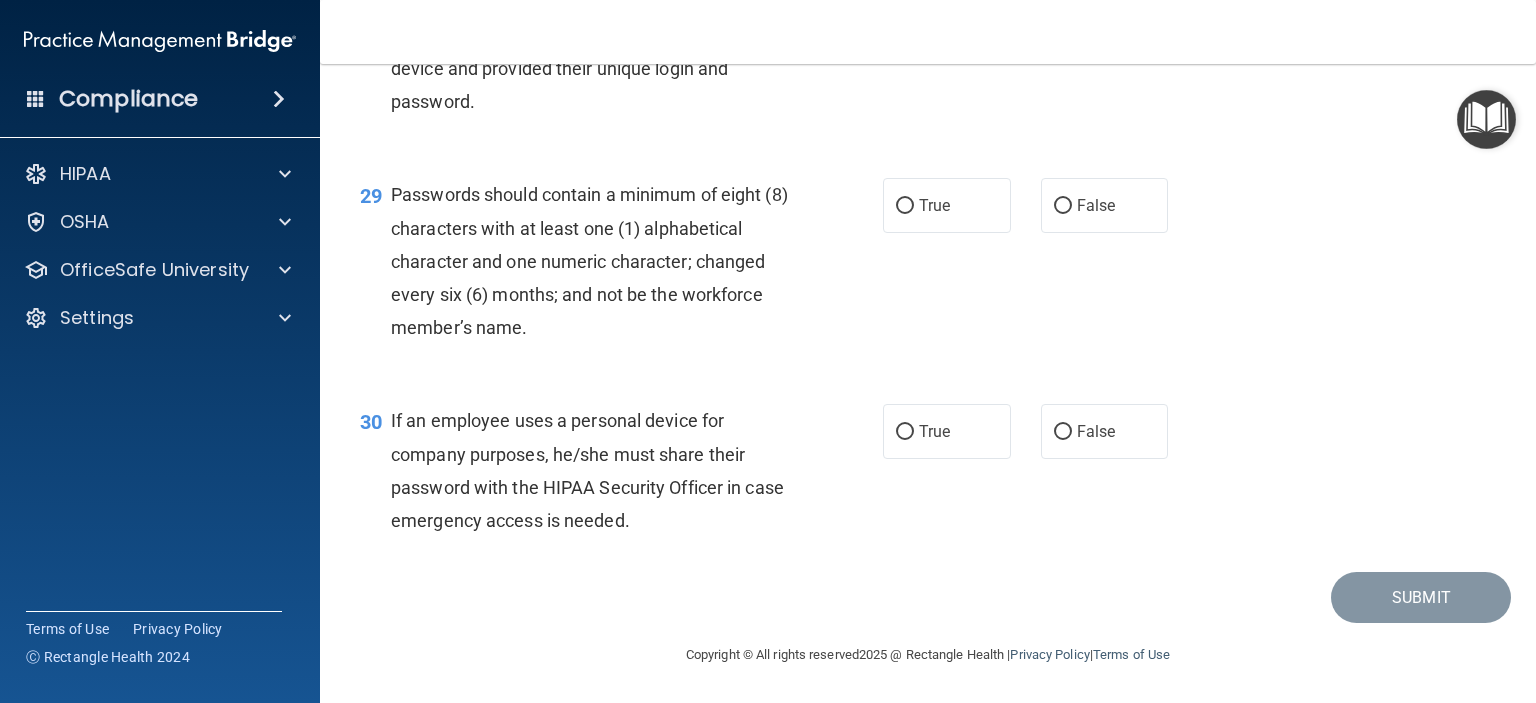scroll, scrollTop: 5224, scrollLeft: 0, axis: vertical 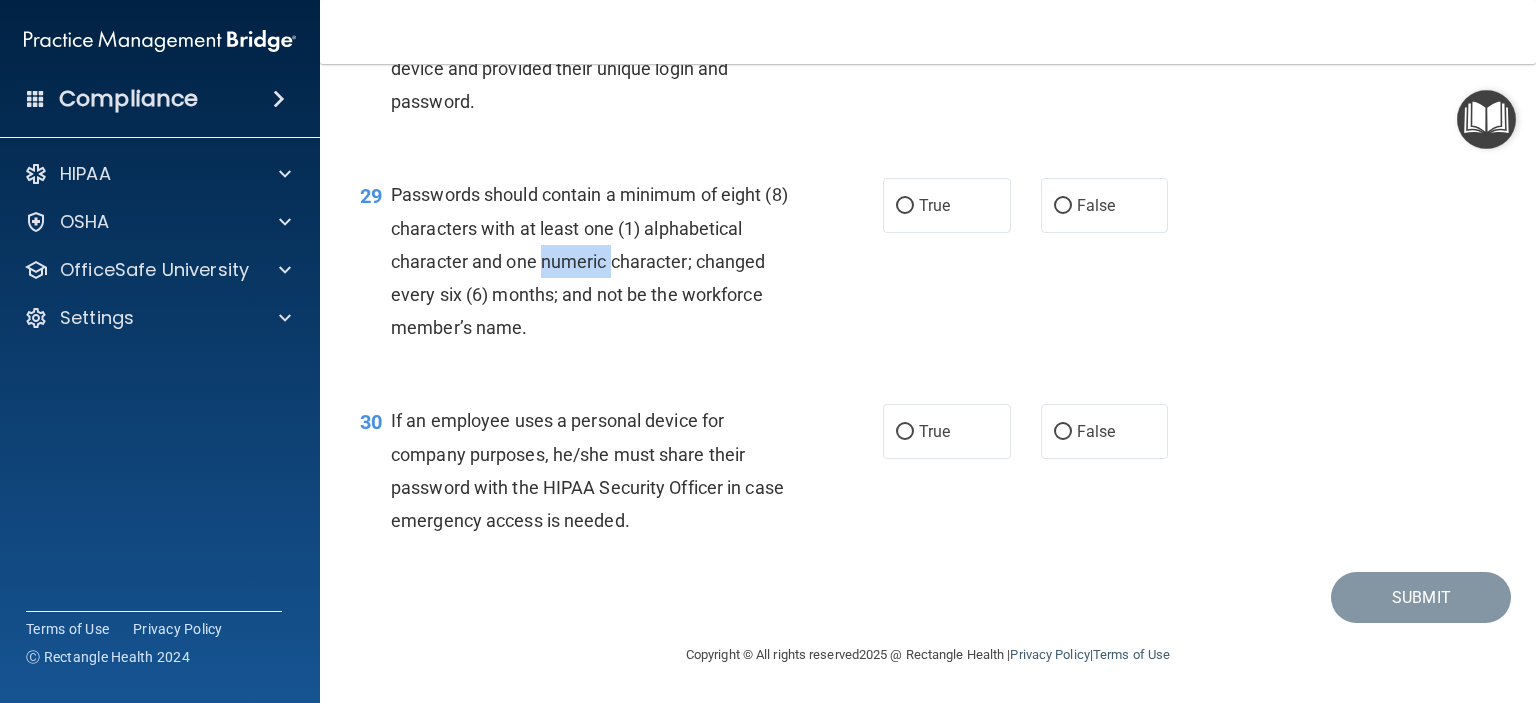 click on "Passwords should contain a minimum of eight (8) characters with at least one (1) alphabetical character and one numeric character; changed every six (6) months; and not be the workforce member’s name." at bounding box center (598, 261) 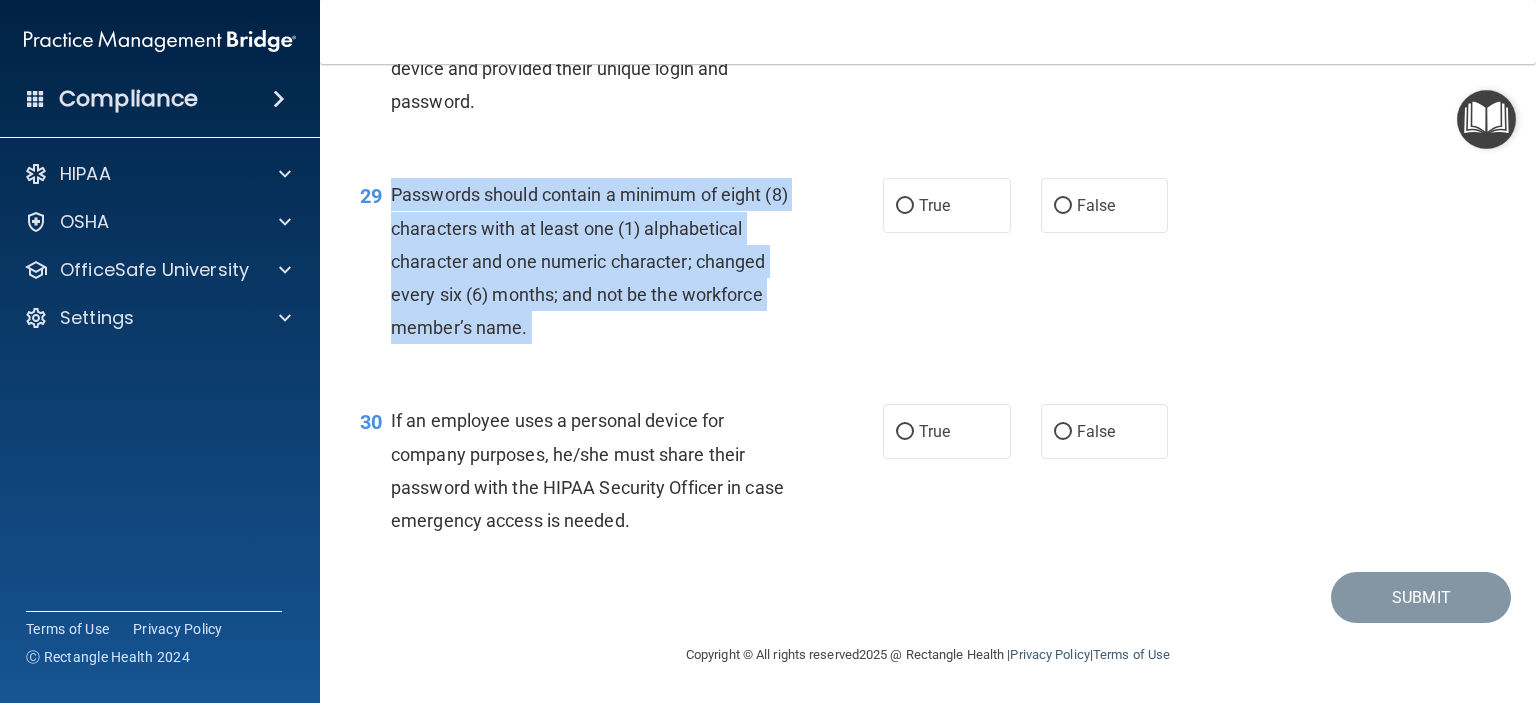 click on "Passwords should contain a minimum of eight (8) characters with at least one (1) alphabetical character and one numeric character; changed every six (6) months; and not be the workforce member’s name." at bounding box center (598, 261) 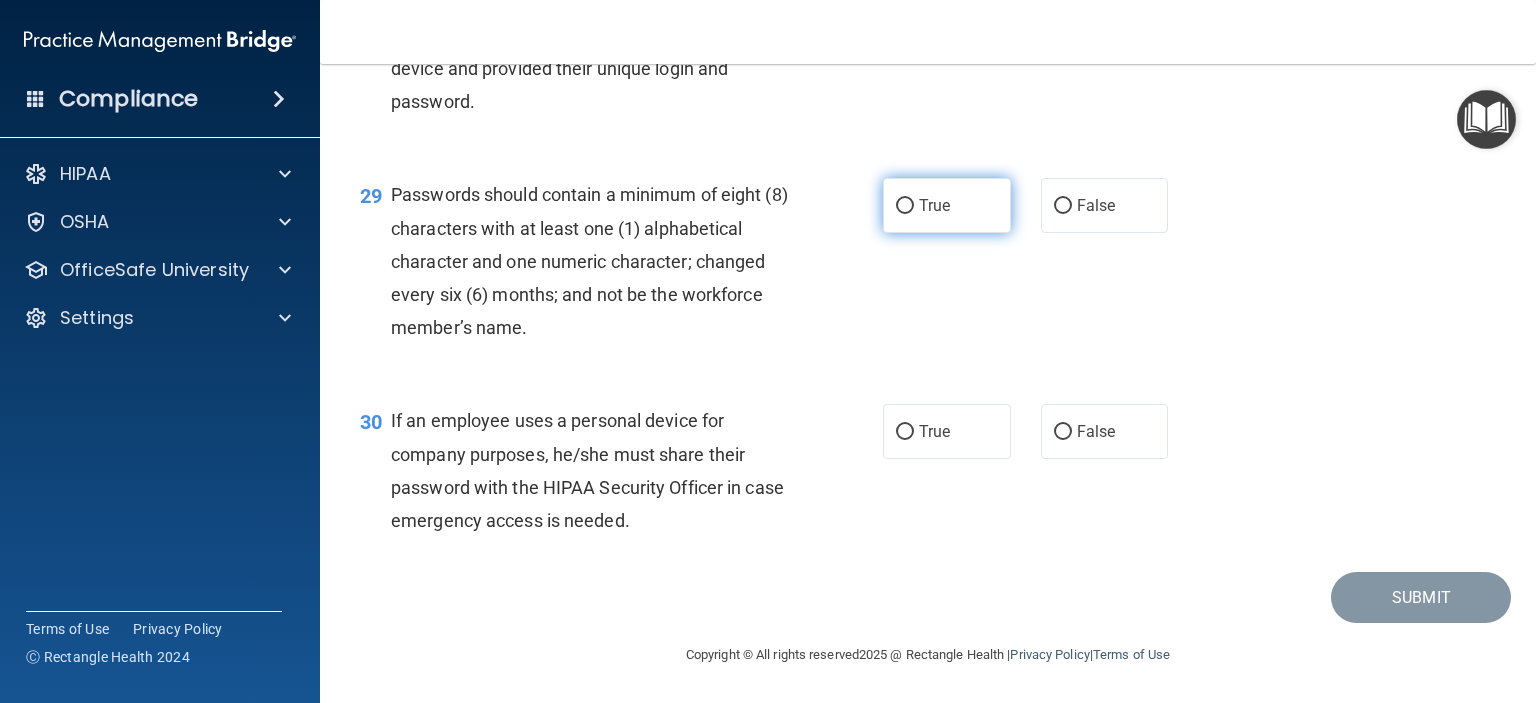 click on "True" at bounding box center (947, 205) 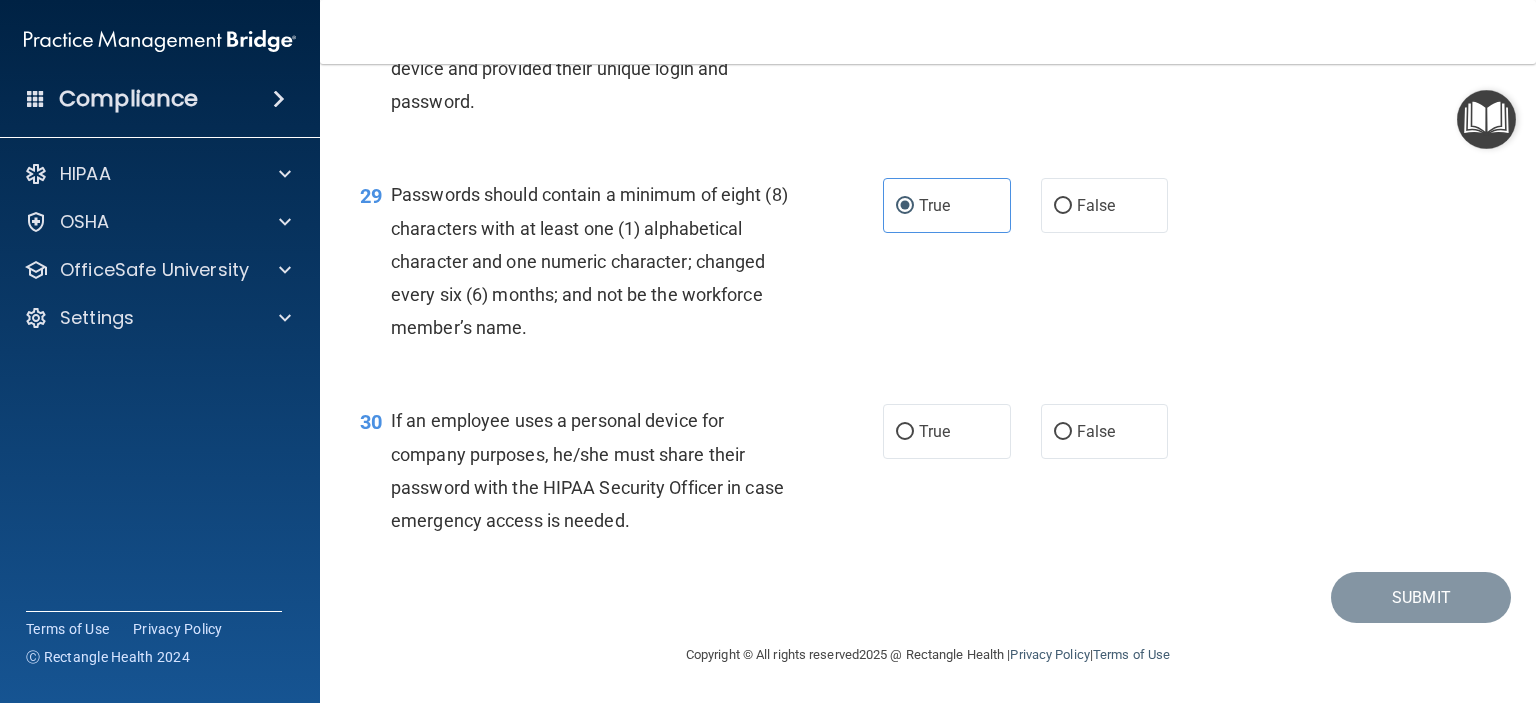 scroll, scrollTop: 5247, scrollLeft: 0, axis: vertical 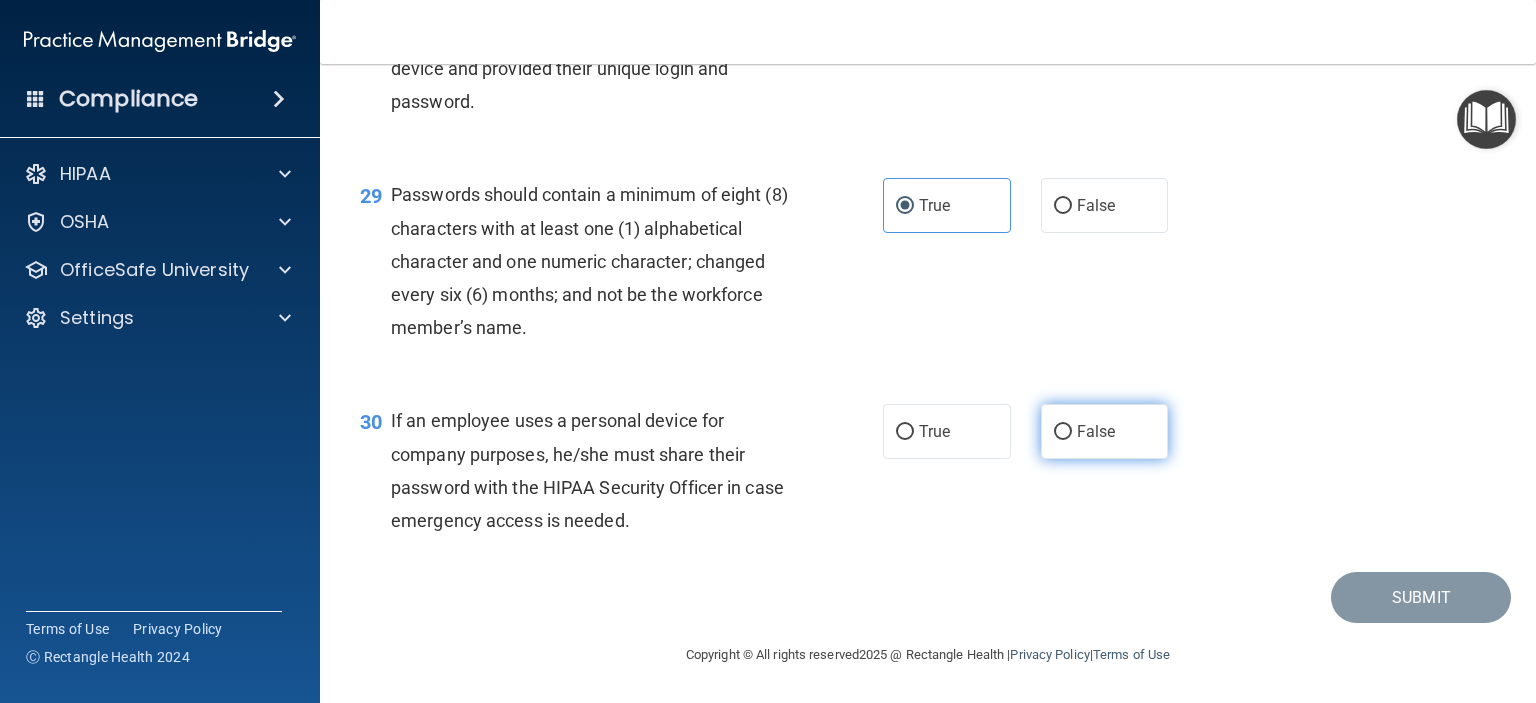 click on "False" at bounding box center [1063, 432] 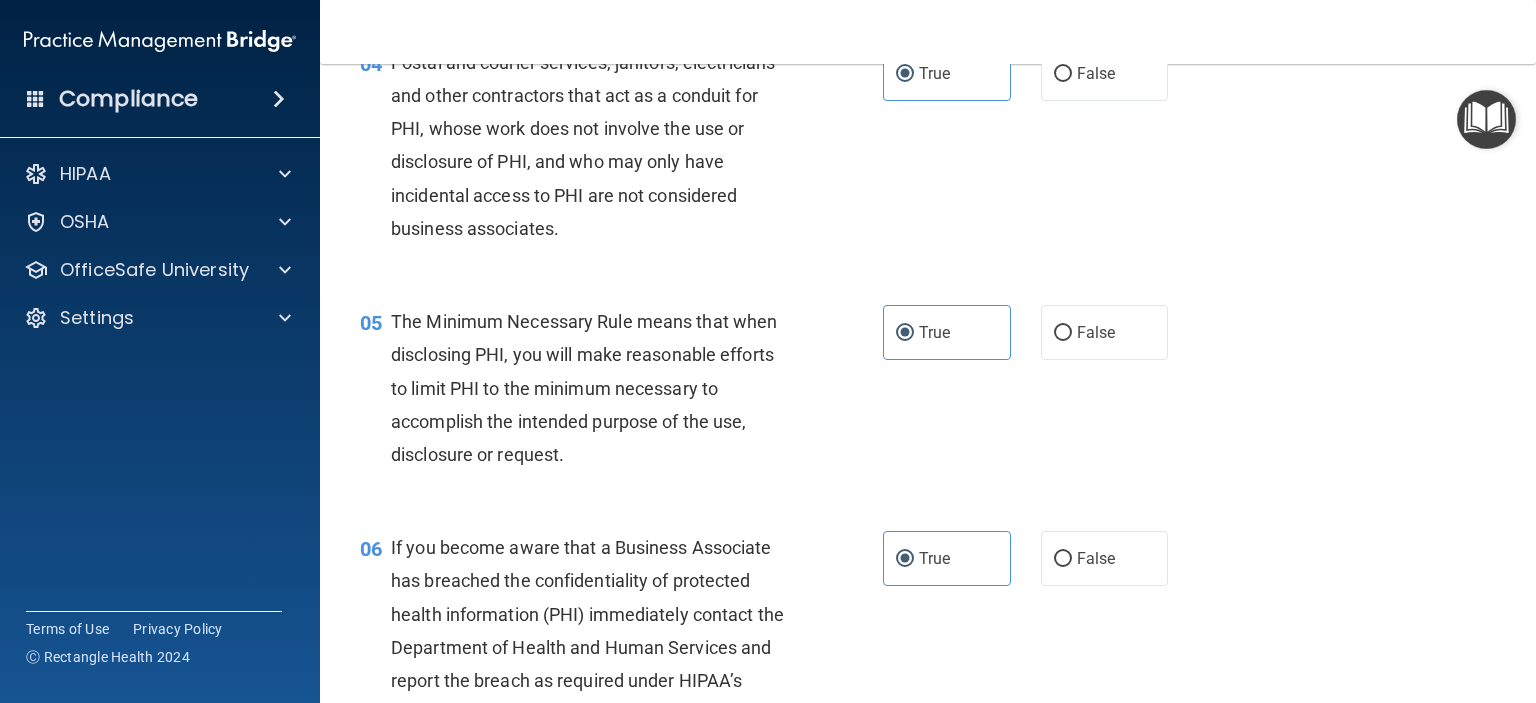 scroll, scrollTop: 0, scrollLeft: 0, axis: both 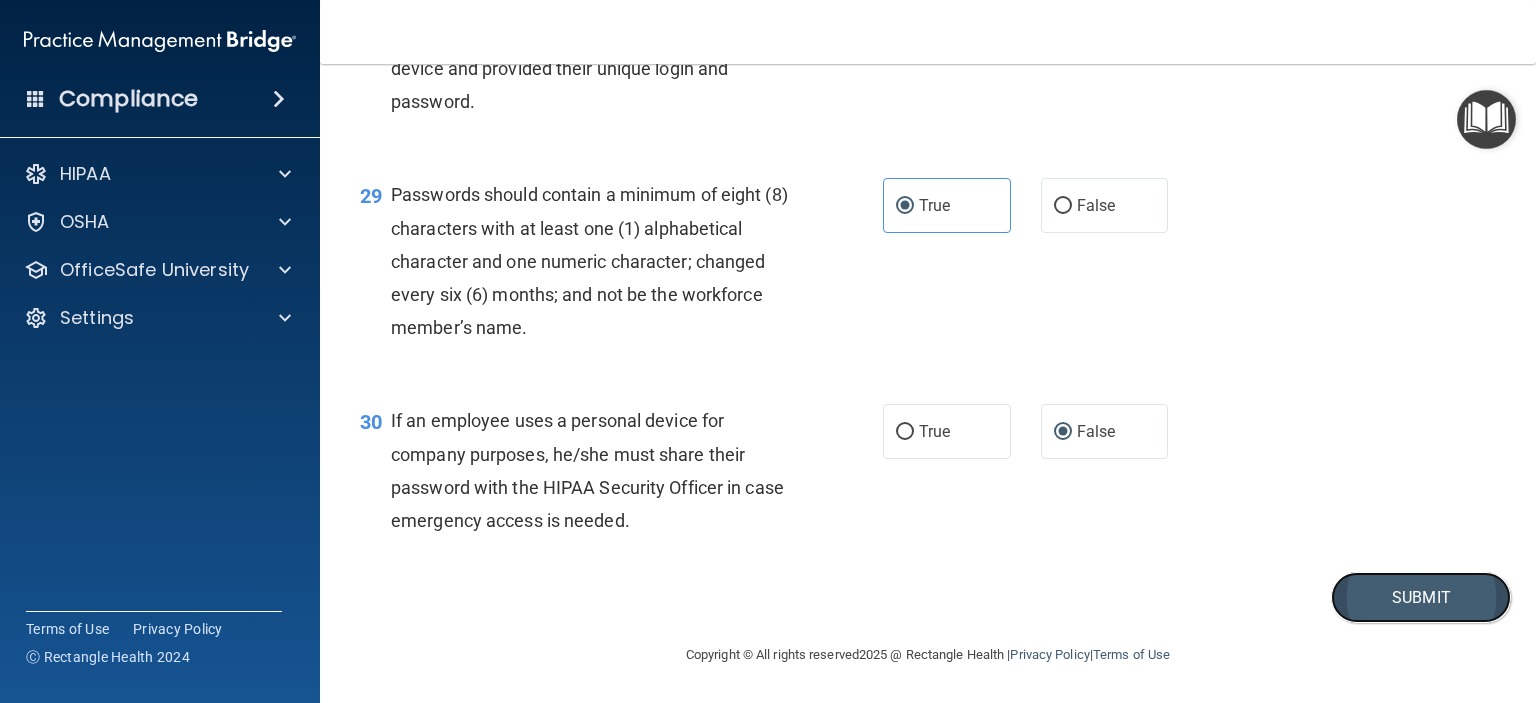 click on "Submit" at bounding box center (1421, 597) 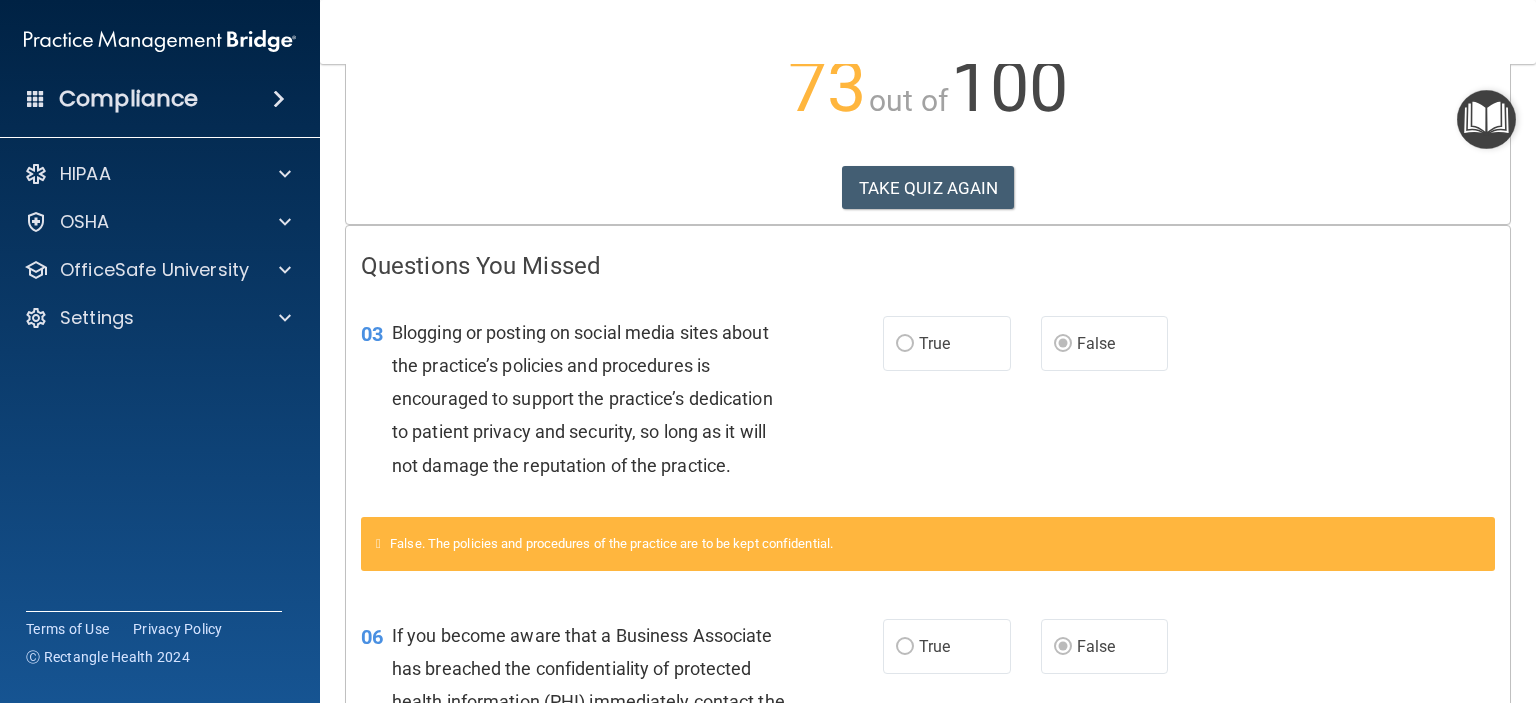 scroll, scrollTop: 0, scrollLeft: 0, axis: both 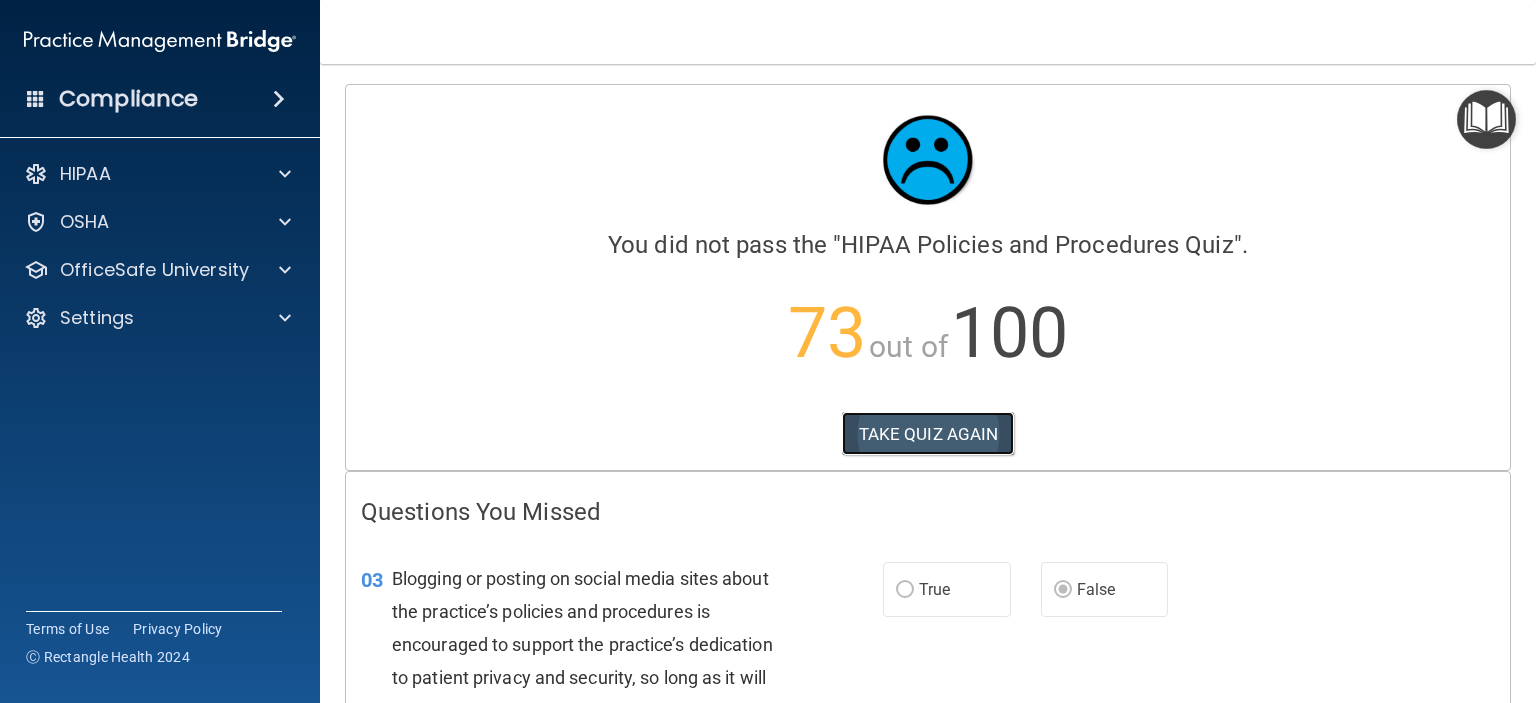 click on "TAKE QUIZ AGAIN" at bounding box center (928, 434) 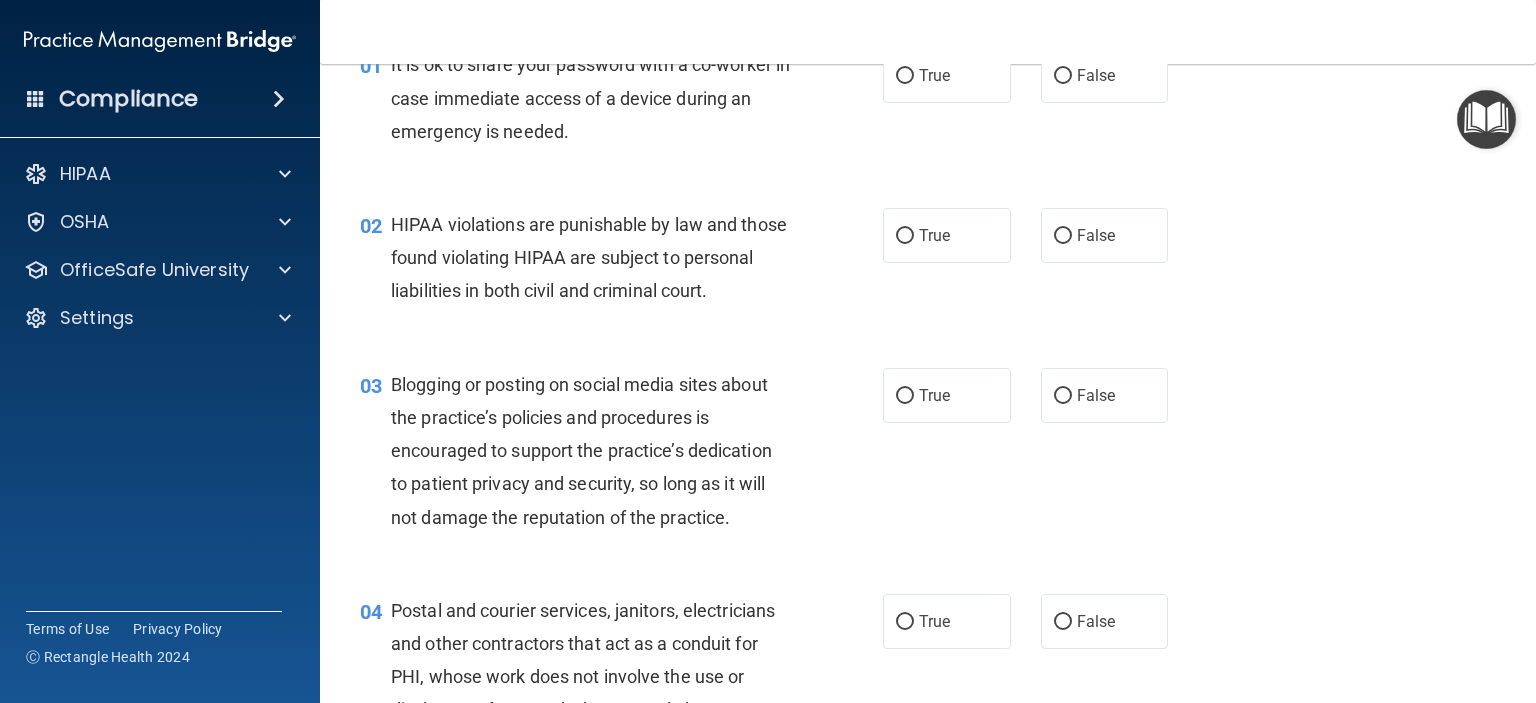 scroll, scrollTop: 112, scrollLeft: 0, axis: vertical 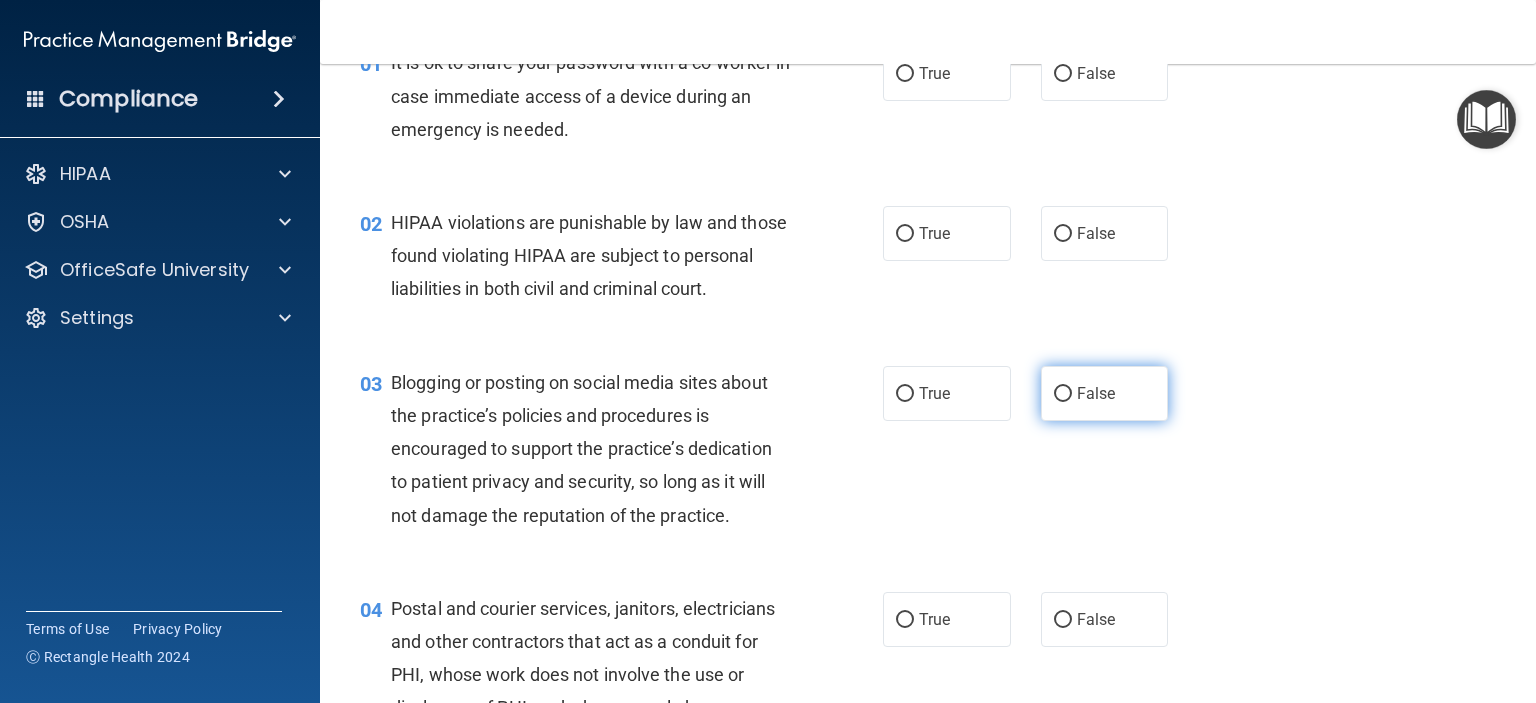 click on "False" at bounding box center [1096, 393] 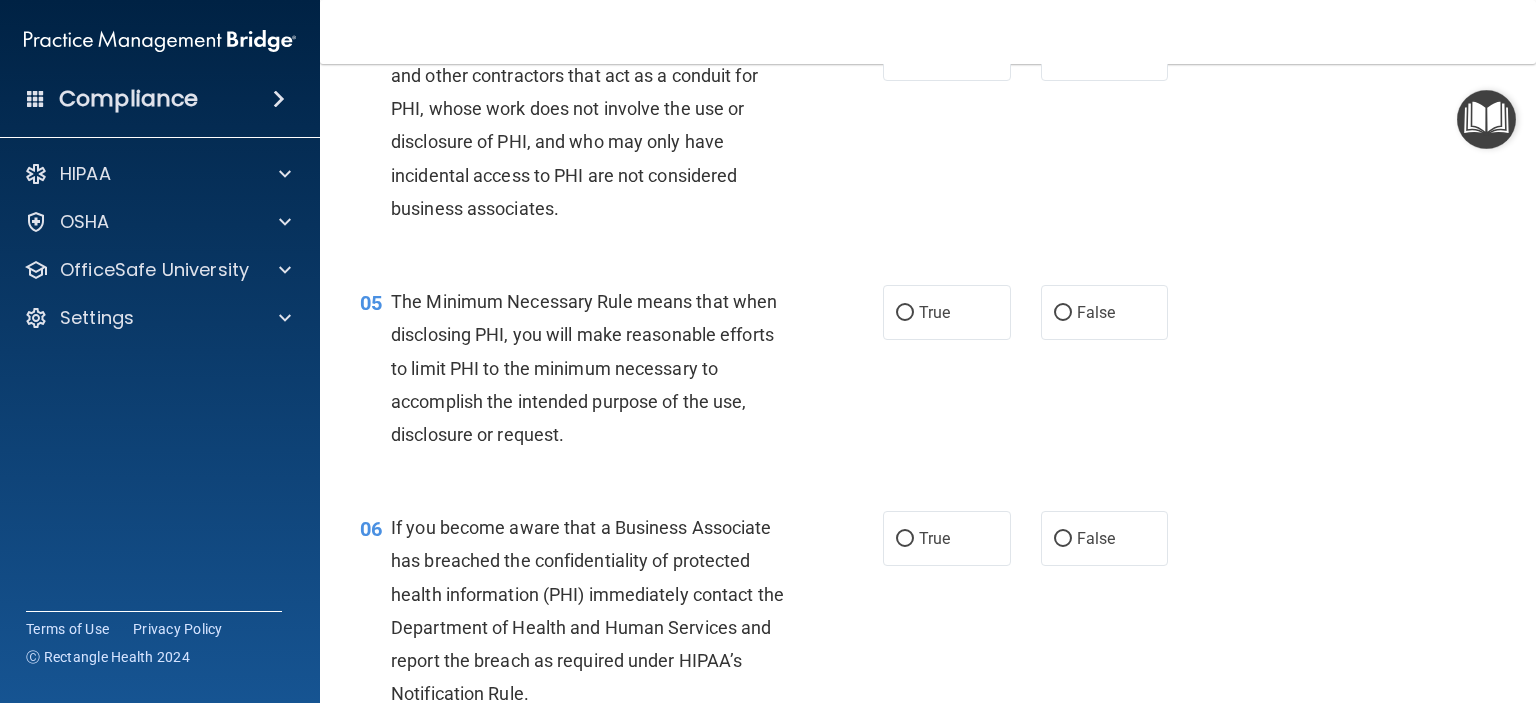 scroll, scrollTop: 679, scrollLeft: 0, axis: vertical 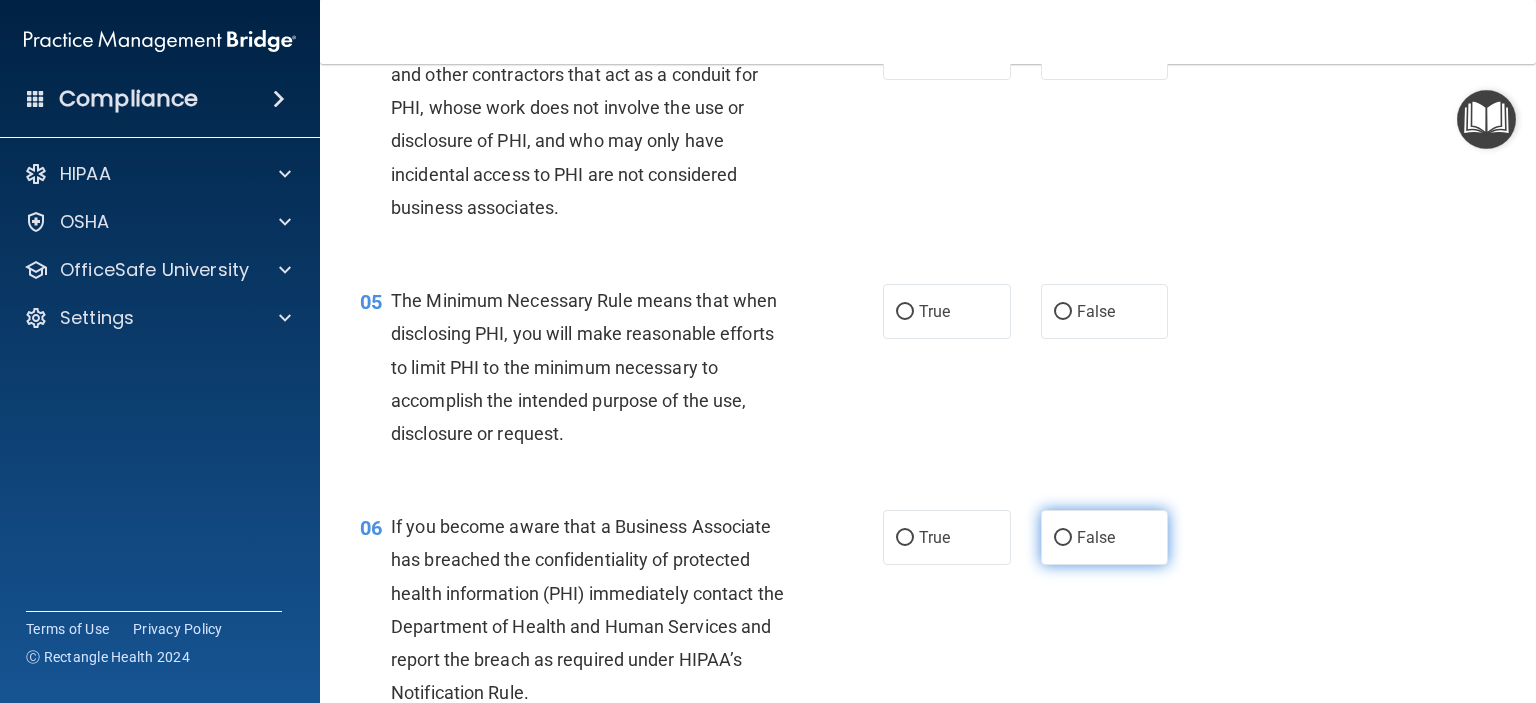 click on "False" at bounding box center [1096, 537] 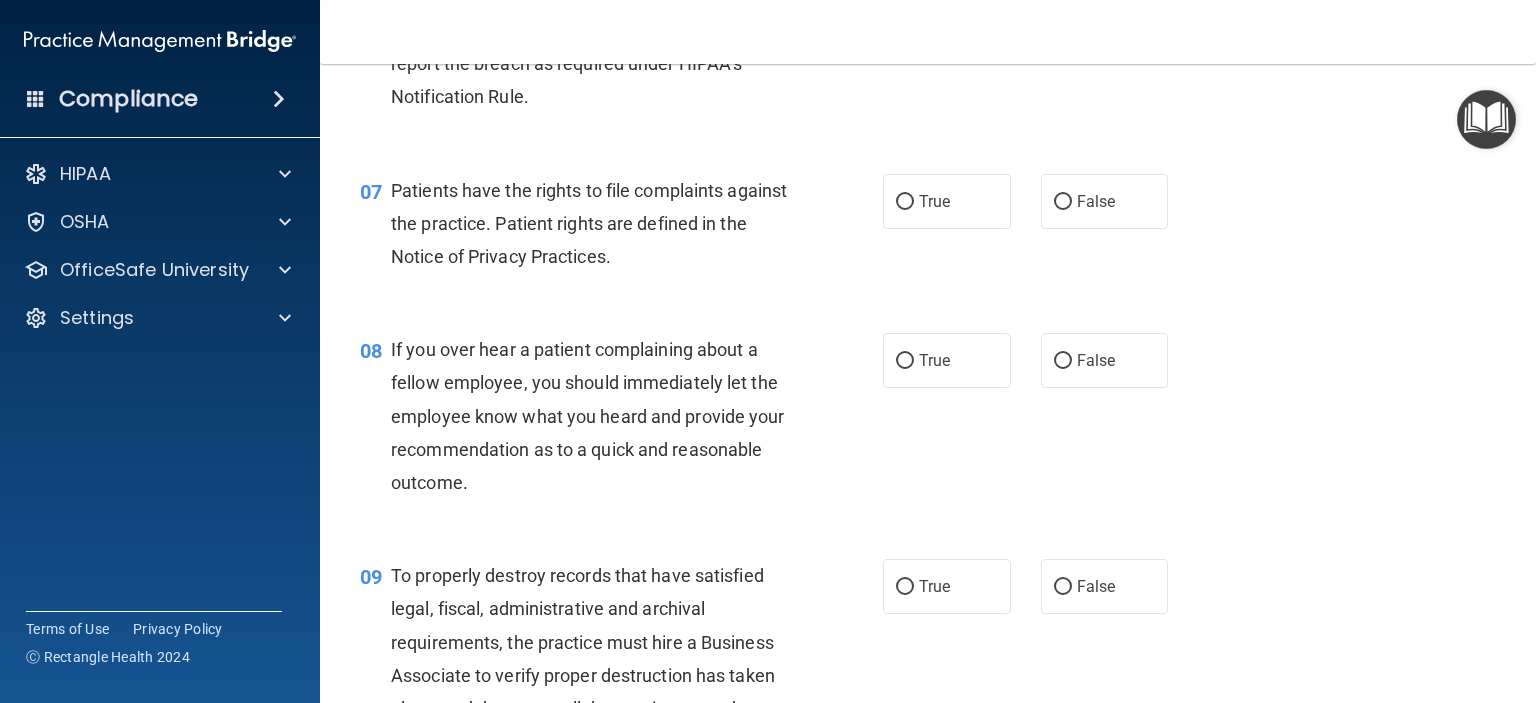 scroll, scrollTop: 1283, scrollLeft: 0, axis: vertical 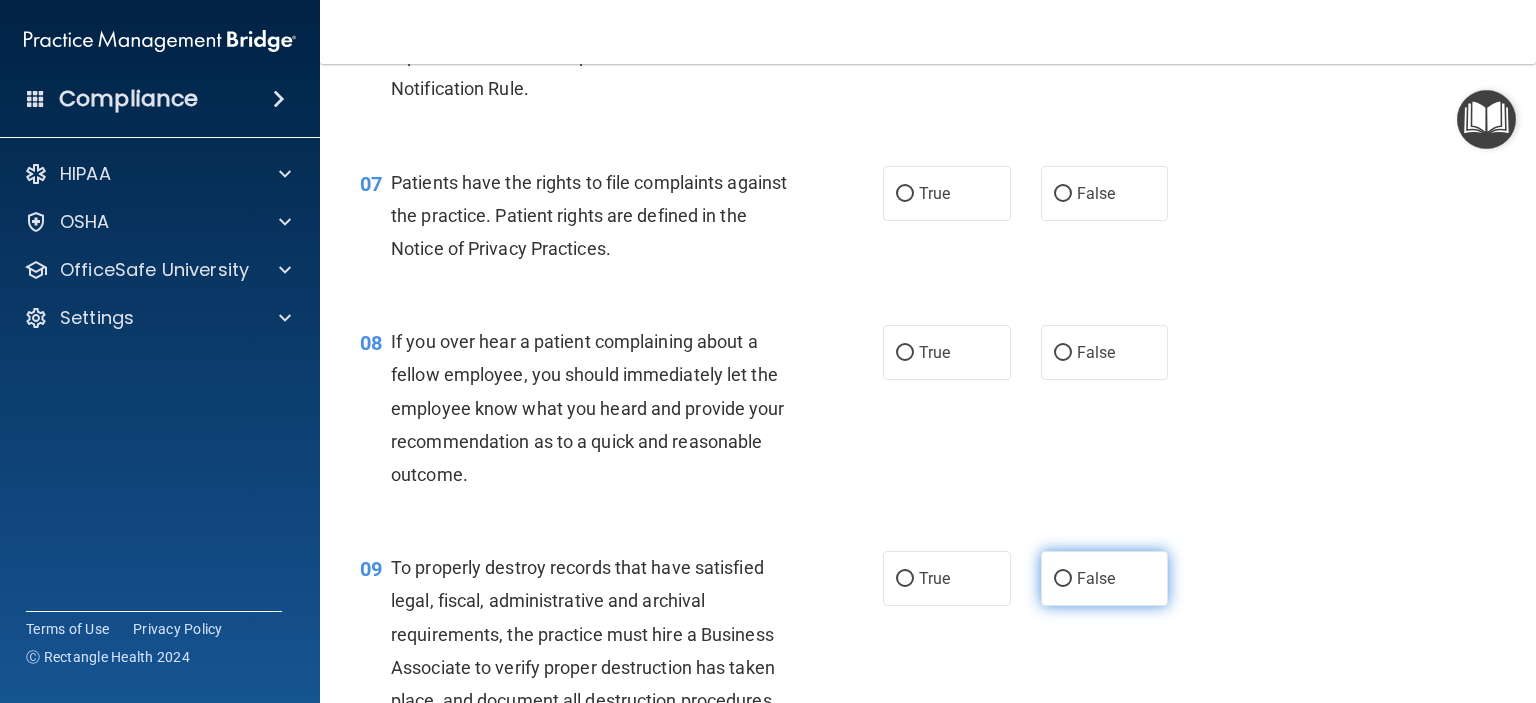 click on "False" at bounding box center (1096, 578) 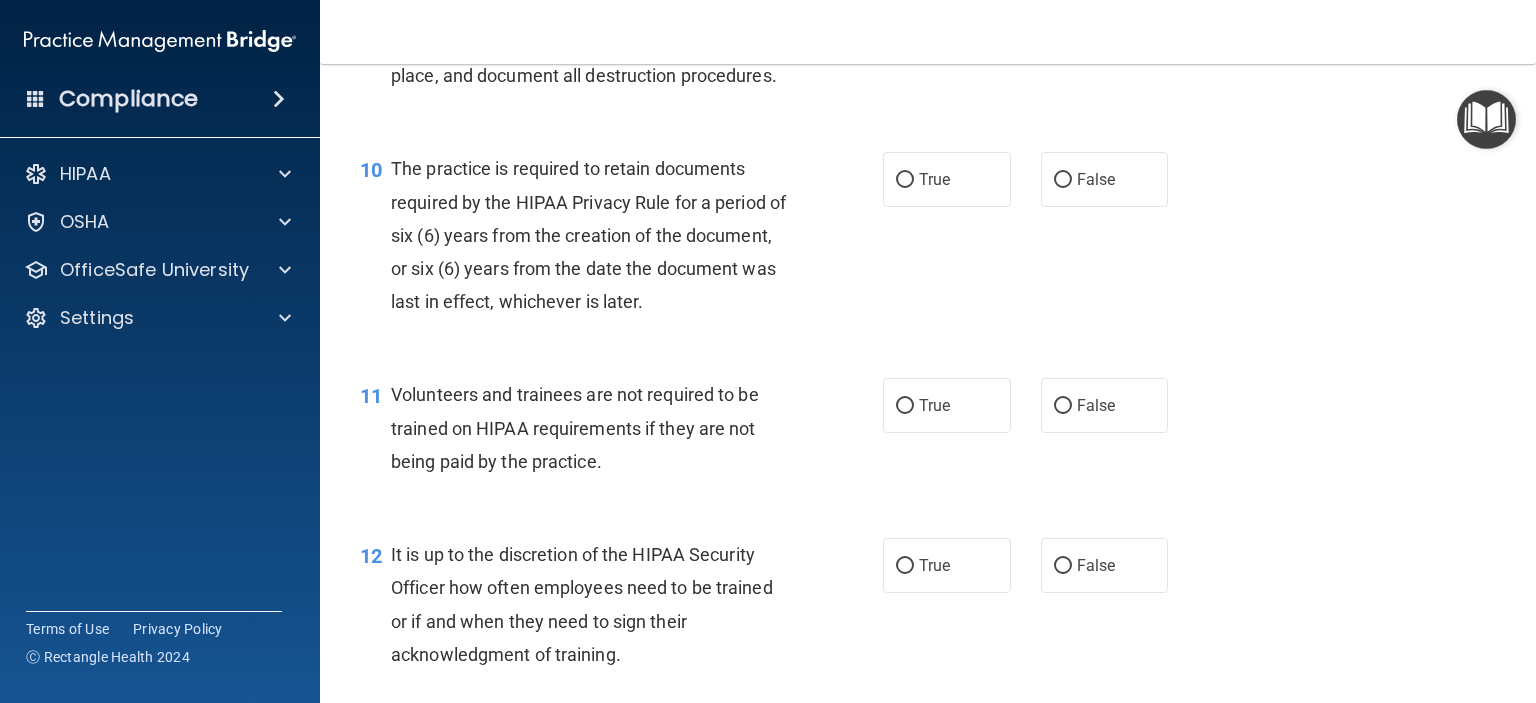 scroll, scrollTop: 1908, scrollLeft: 0, axis: vertical 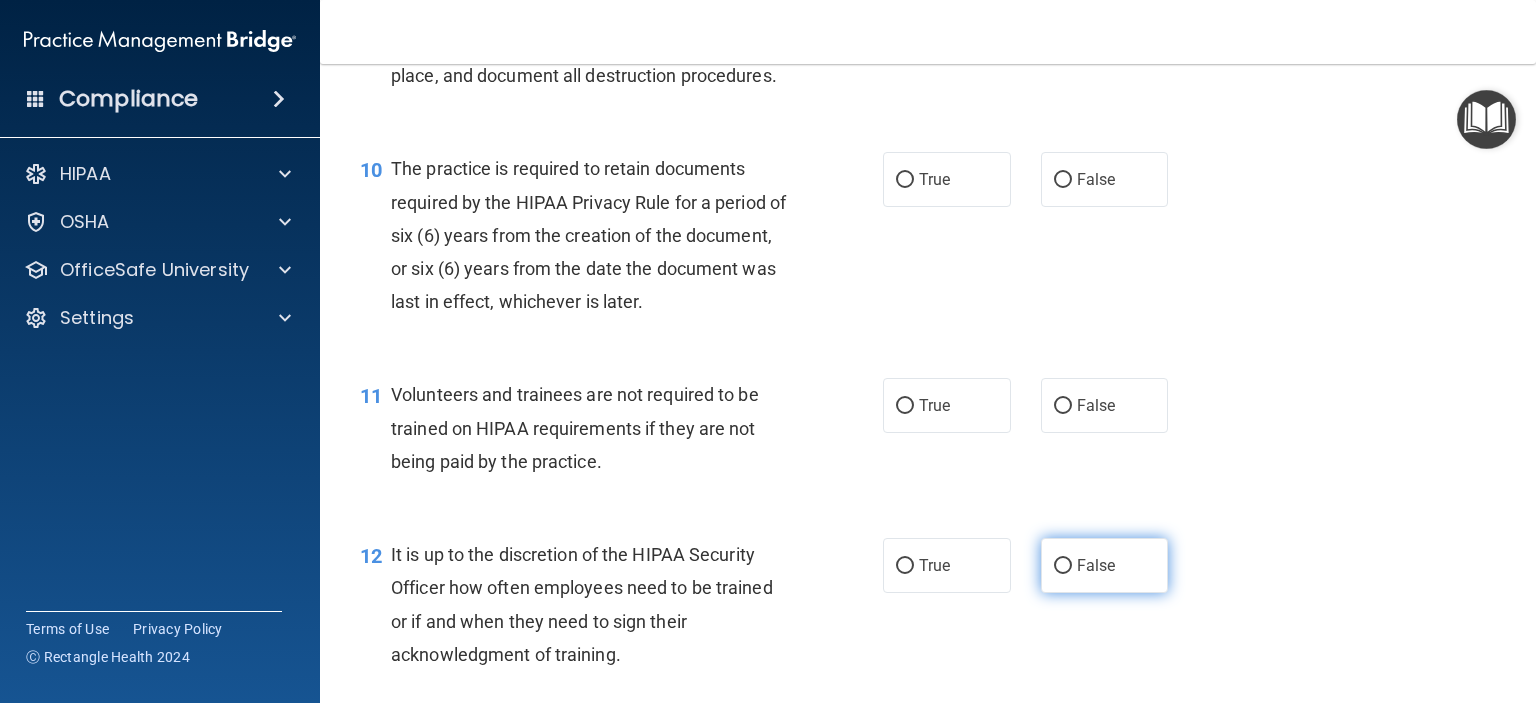click on "False" at bounding box center (1096, 565) 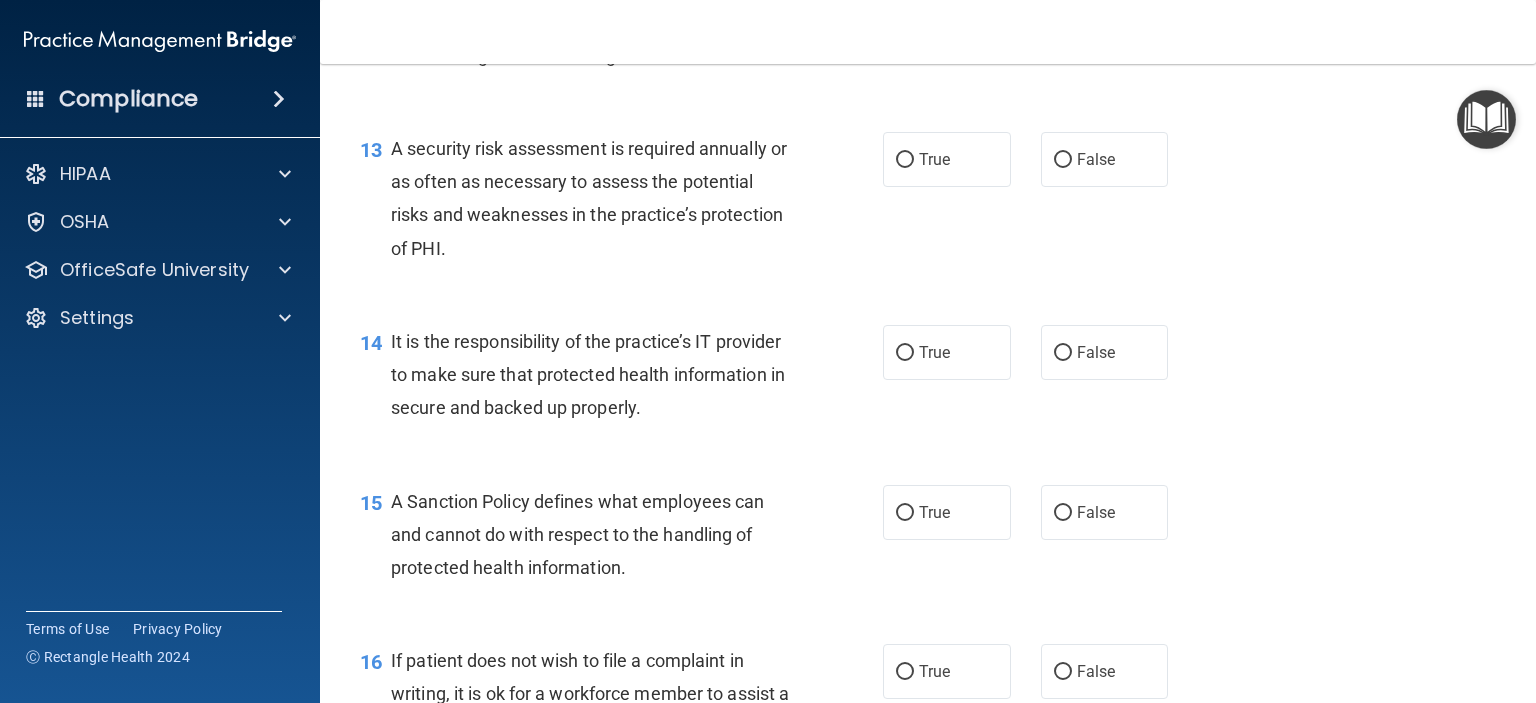 scroll, scrollTop: 2508, scrollLeft: 0, axis: vertical 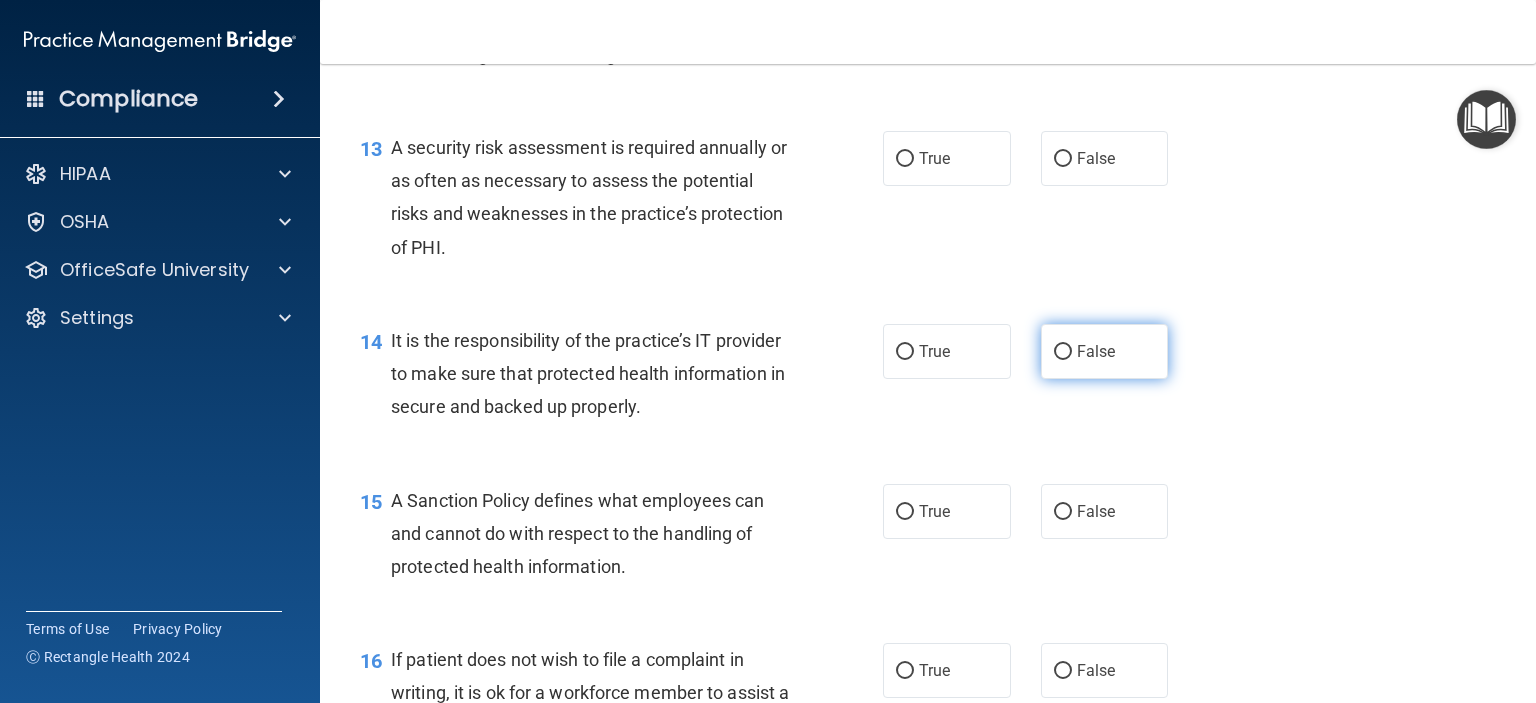 click on "False" at bounding box center (1105, 351) 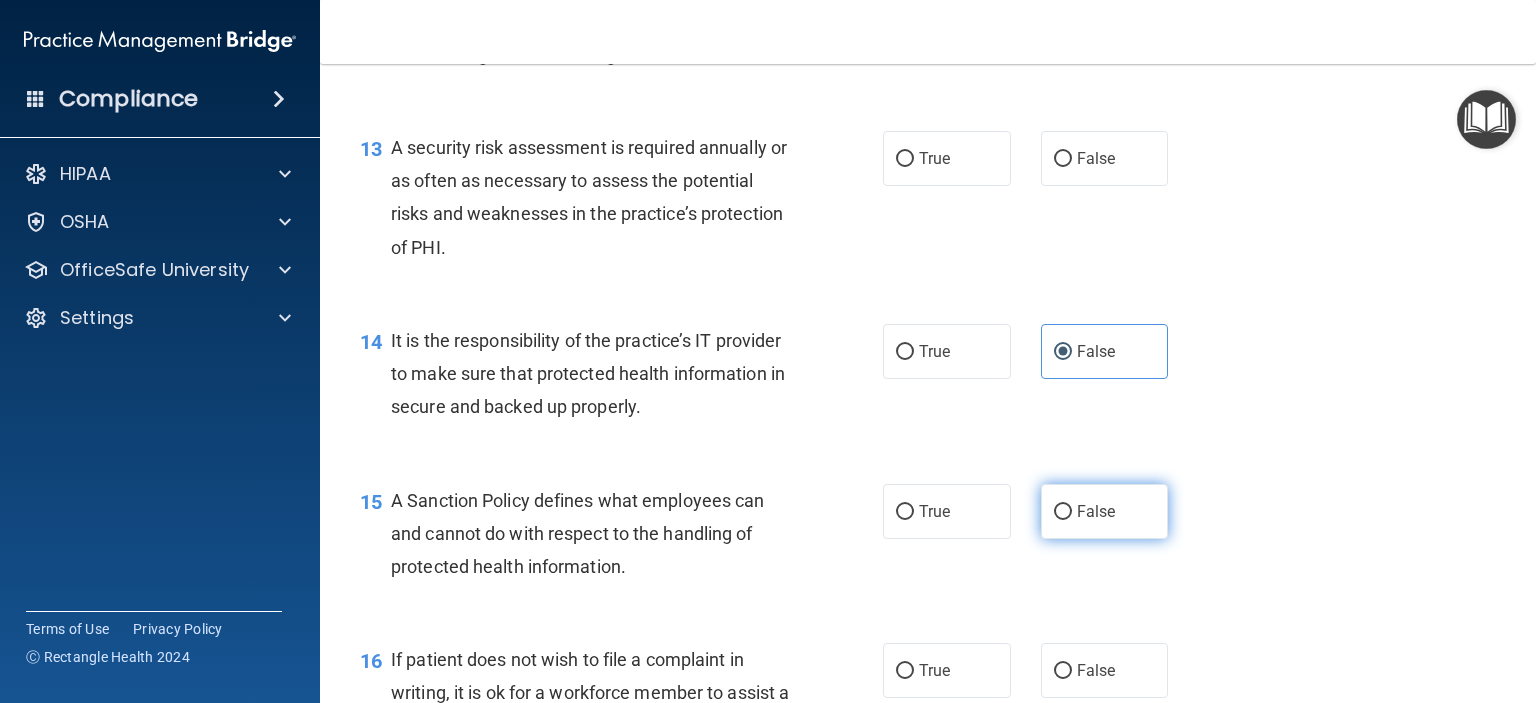 click on "False" at bounding box center [1105, 511] 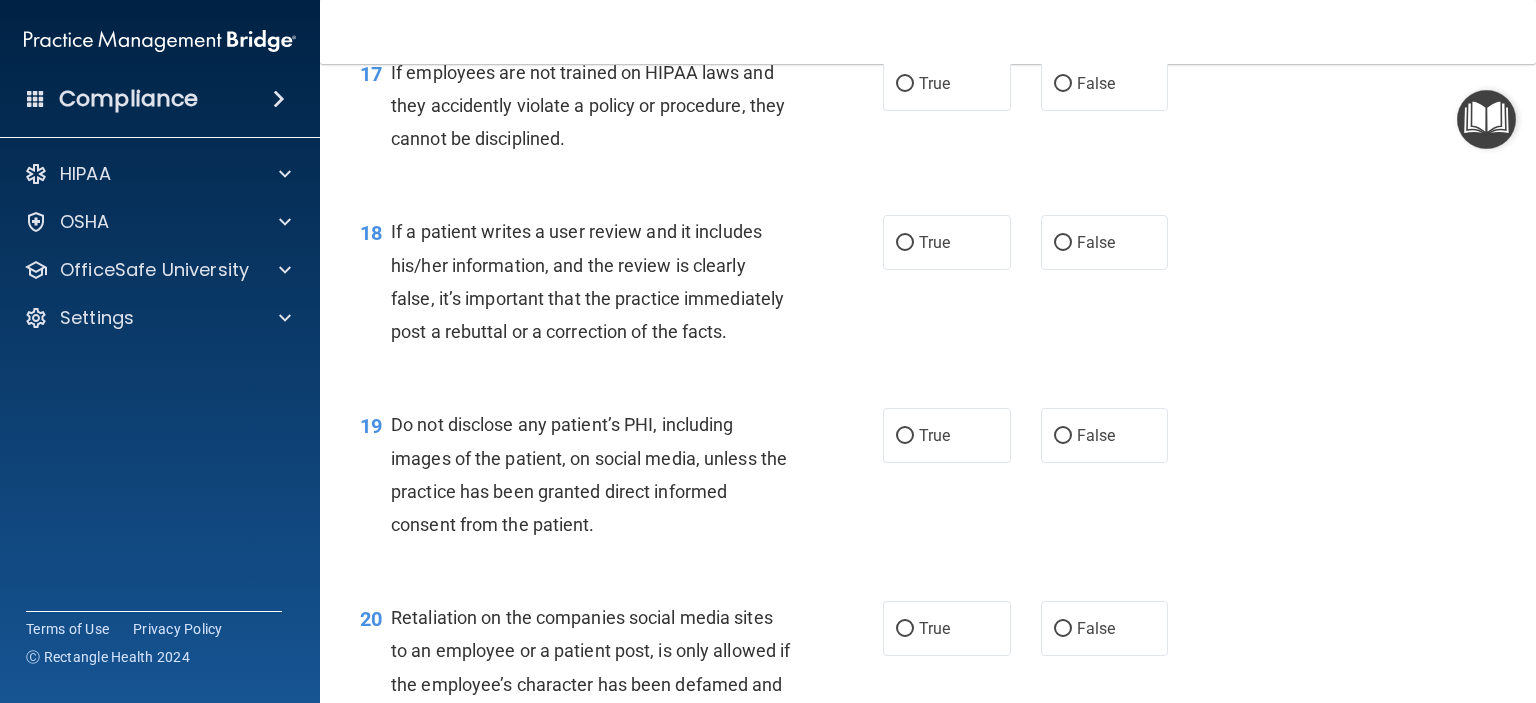 scroll, scrollTop: 3316, scrollLeft: 0, axis: vertical 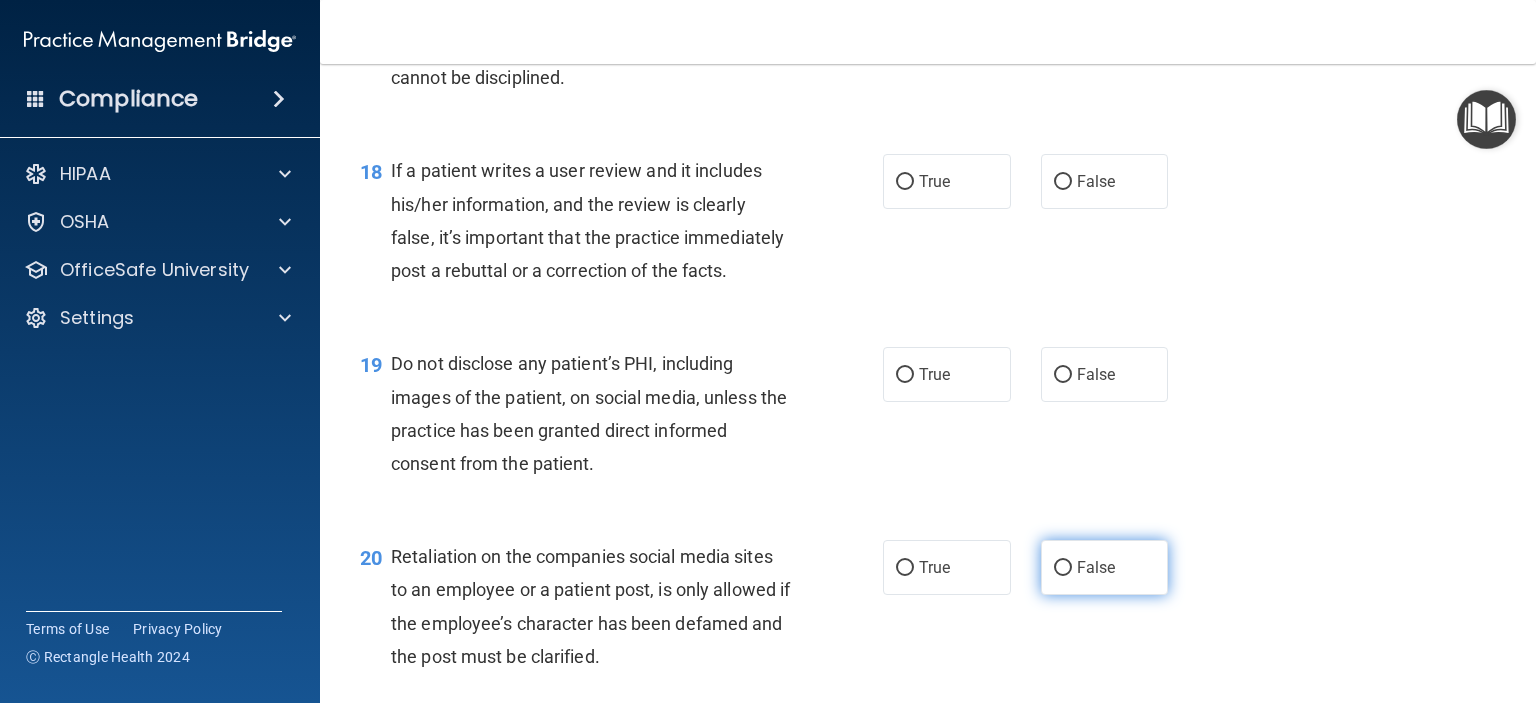 click on "False" at bounding box center (1096, 567) 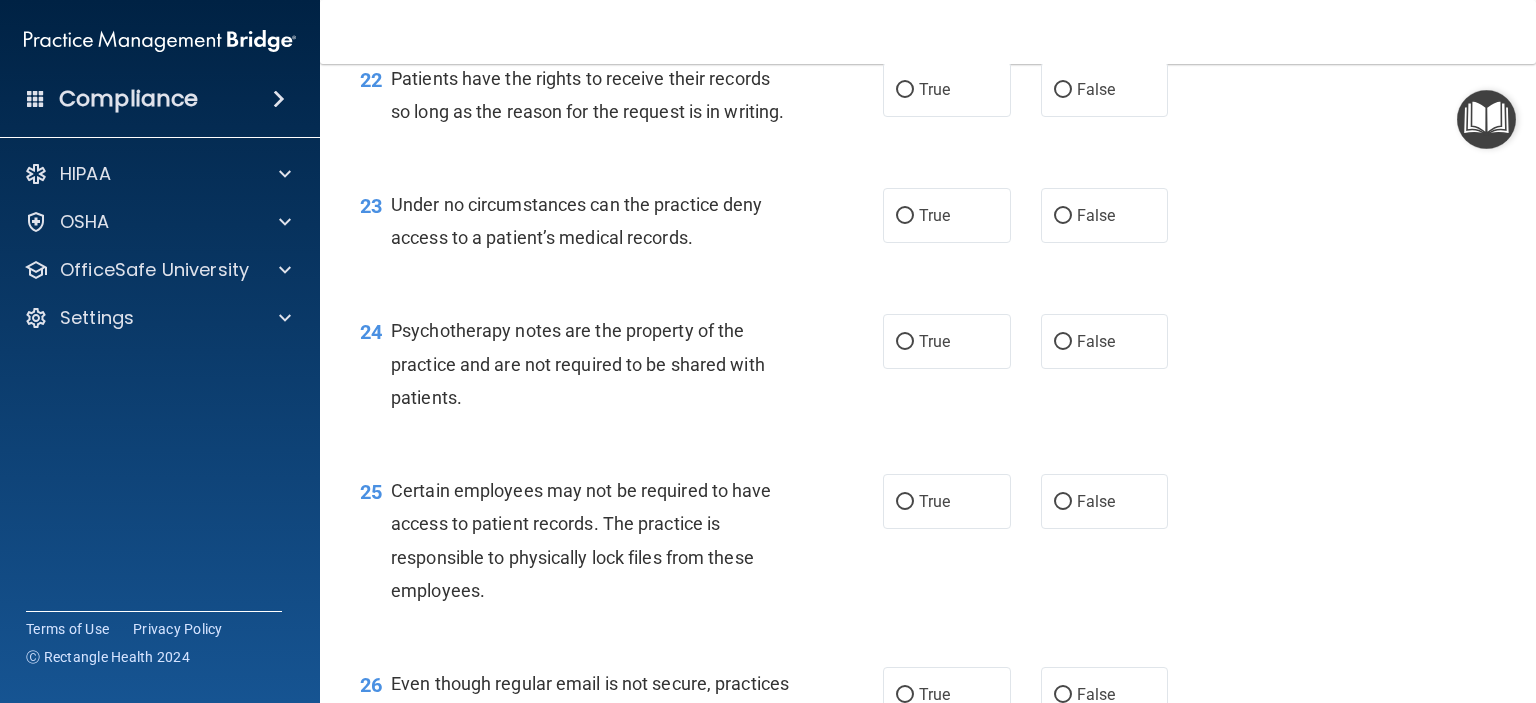 scroll, scrollTop: 4112, scrollLeft: 0, axis: vertical 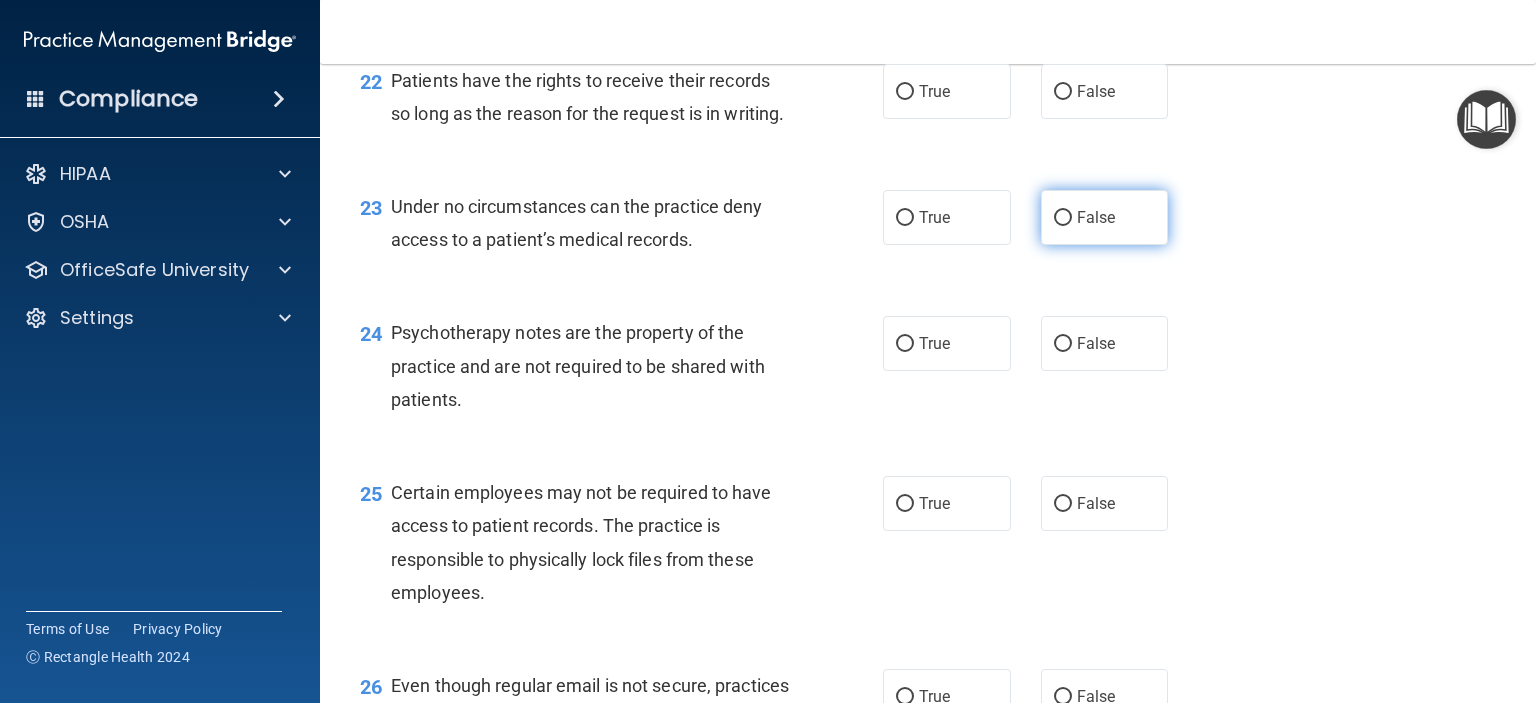 click on "False" at bounding box center [1105, 217] 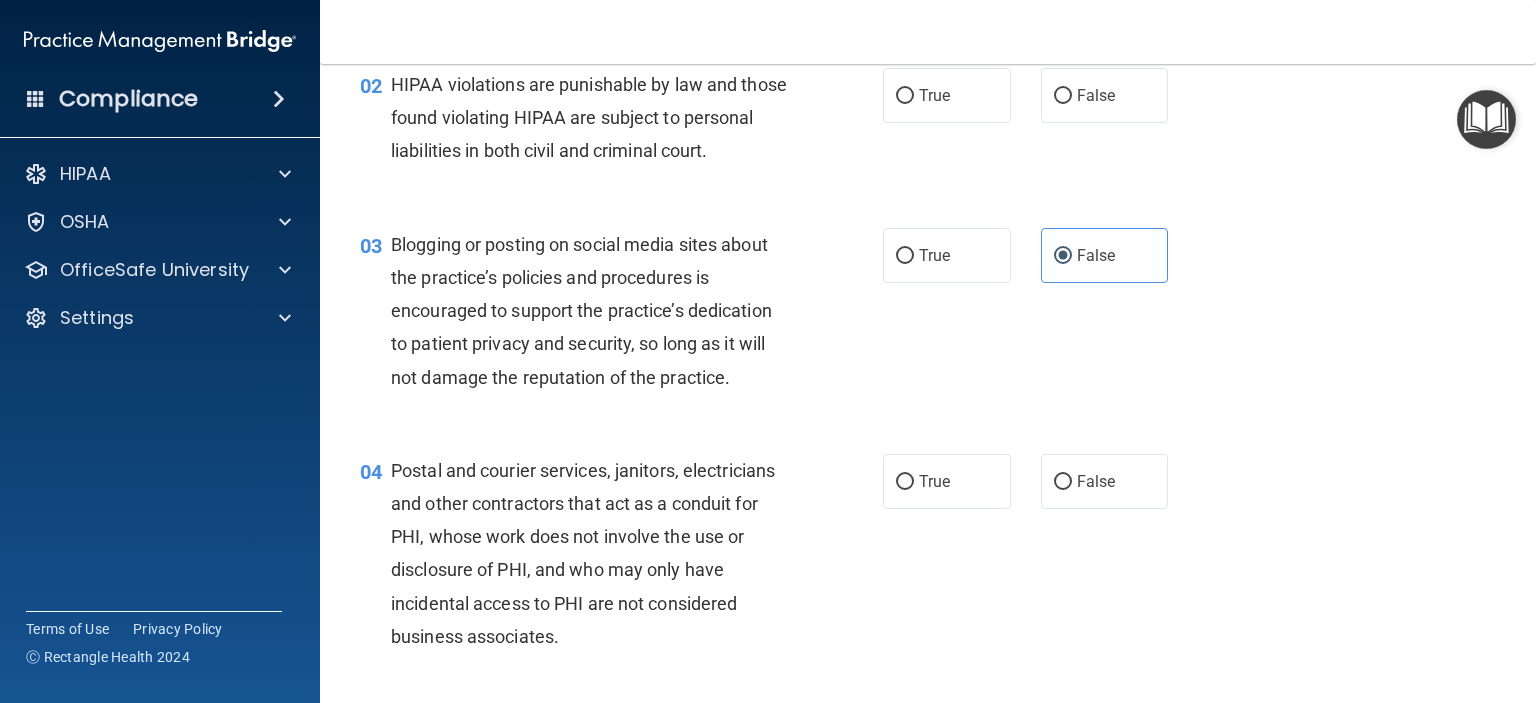 scroll, scrollTop: 0, scrollLeft: 0, axis: both 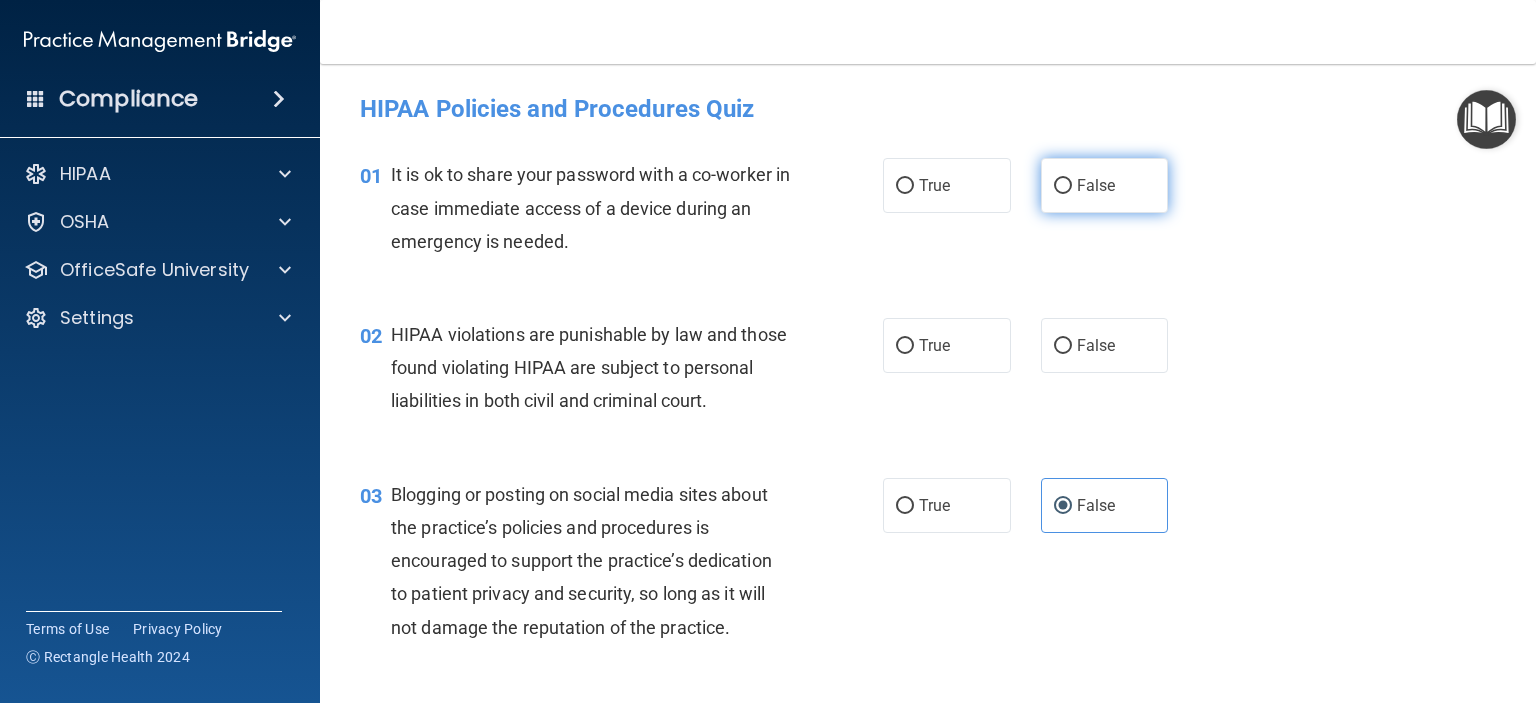 click on "False" at bounding box center (1105, 185) 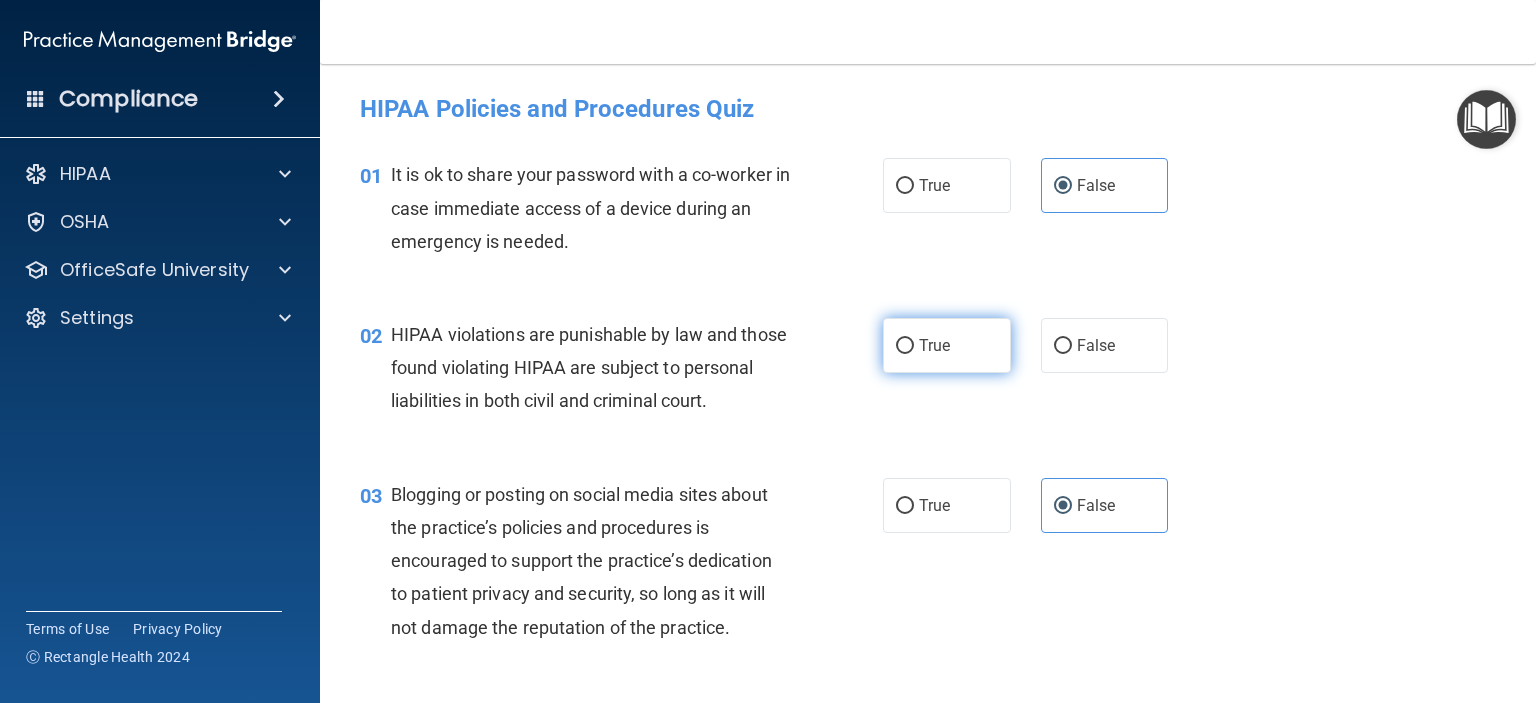 click on "True" at bounding box center [947, 345] 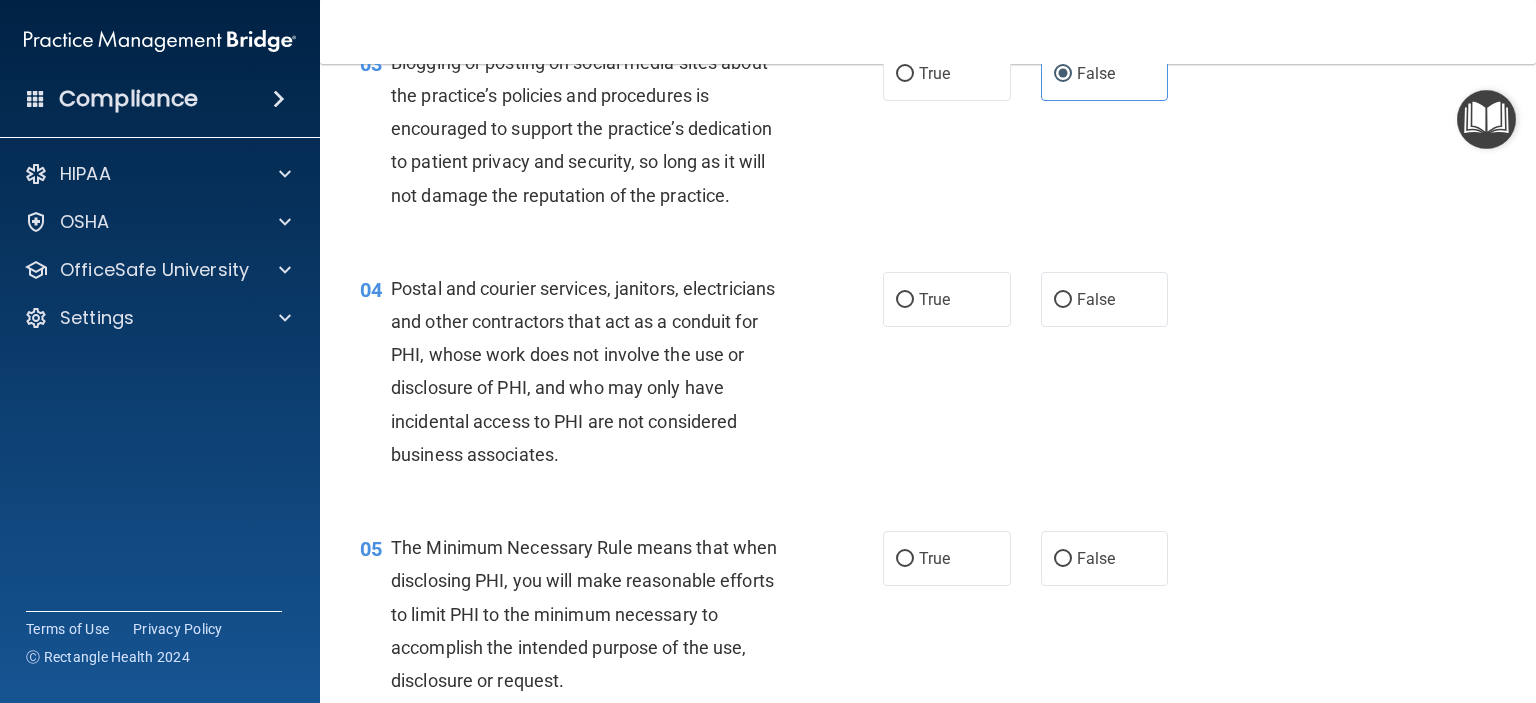 scroll, scrollTop: 432, scrollLeft: 0, axis: vertical 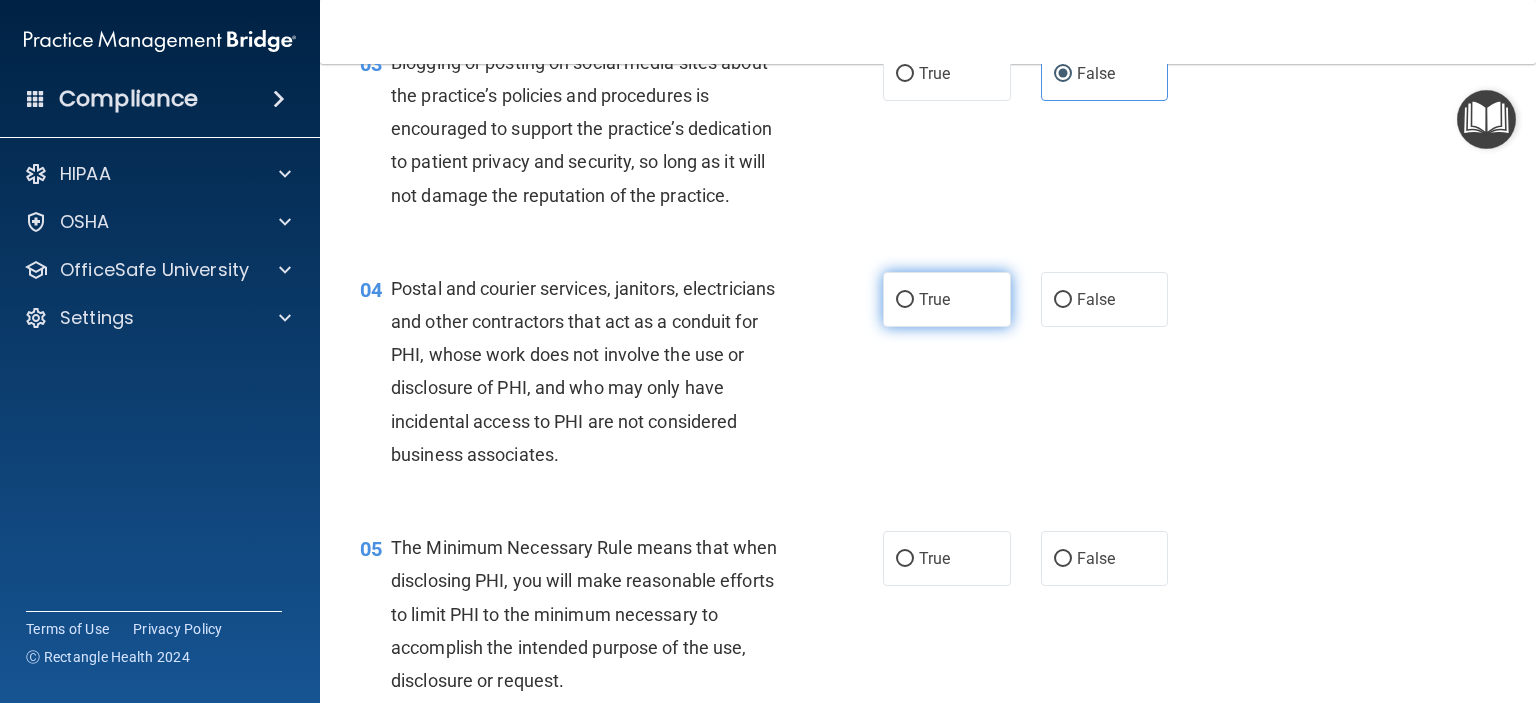 click on "True" at bounding box center (934, 299) 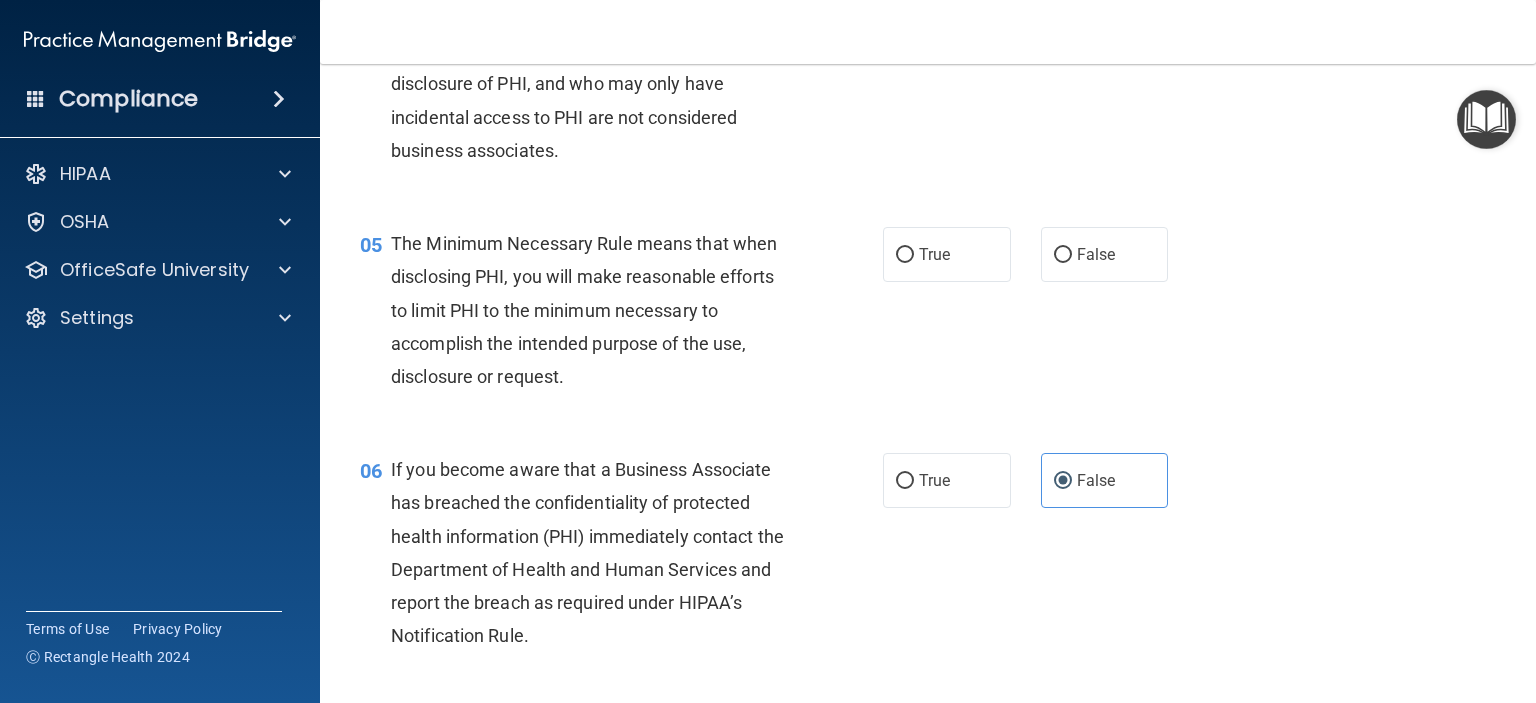 scroll, scrollTop: 736, scrollLeft: 0, axis: vertical 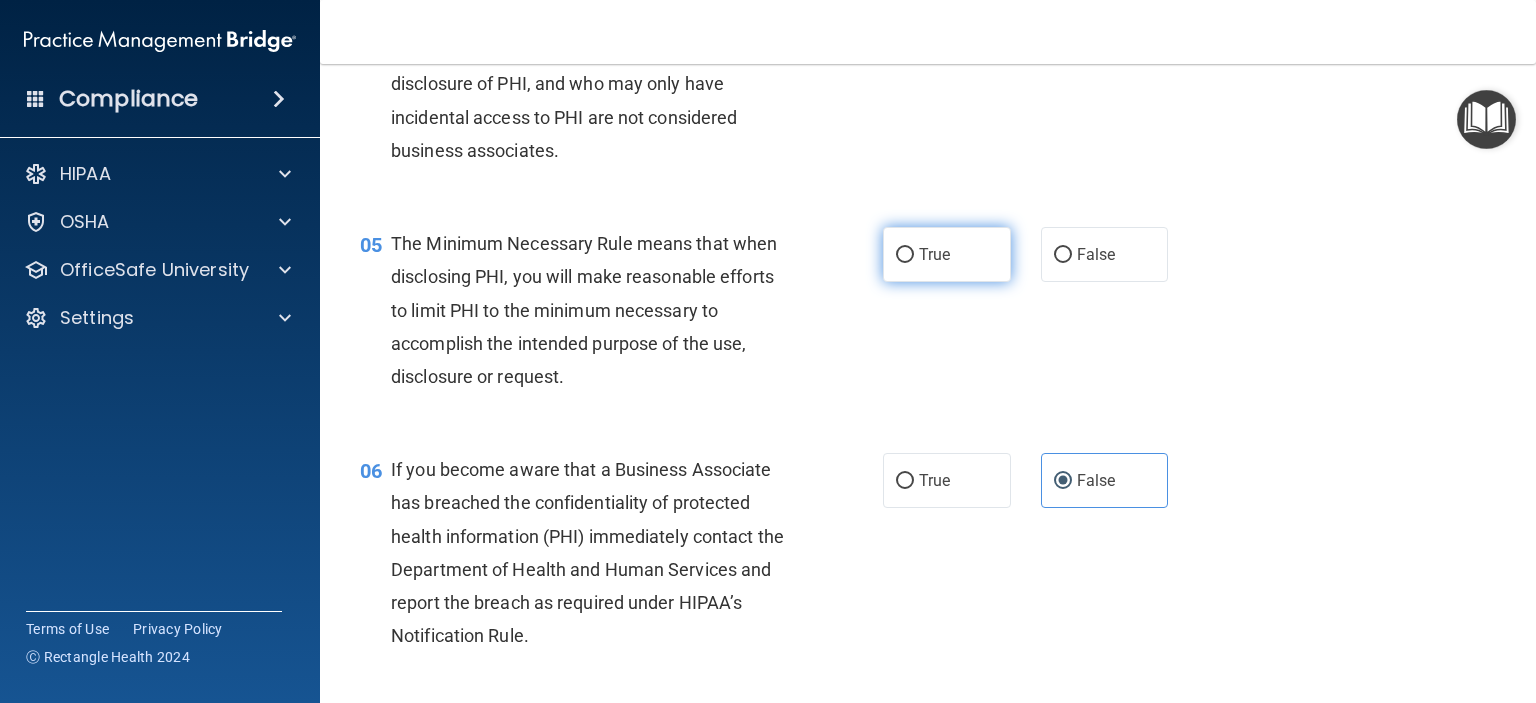 click on "True" at bounding box center [947, 254] 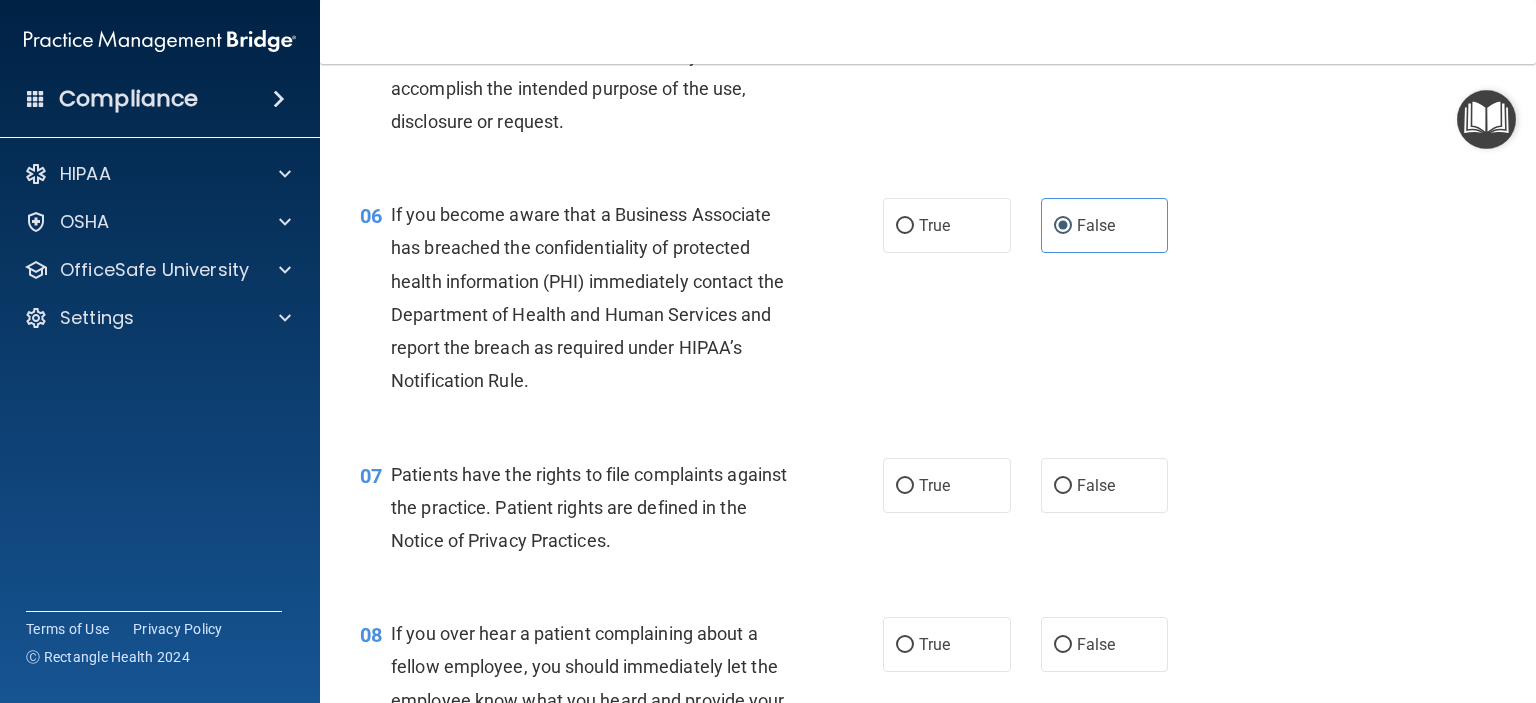 scroll, scrollTop: 1116, scrollLeft: 0, axis: vertical 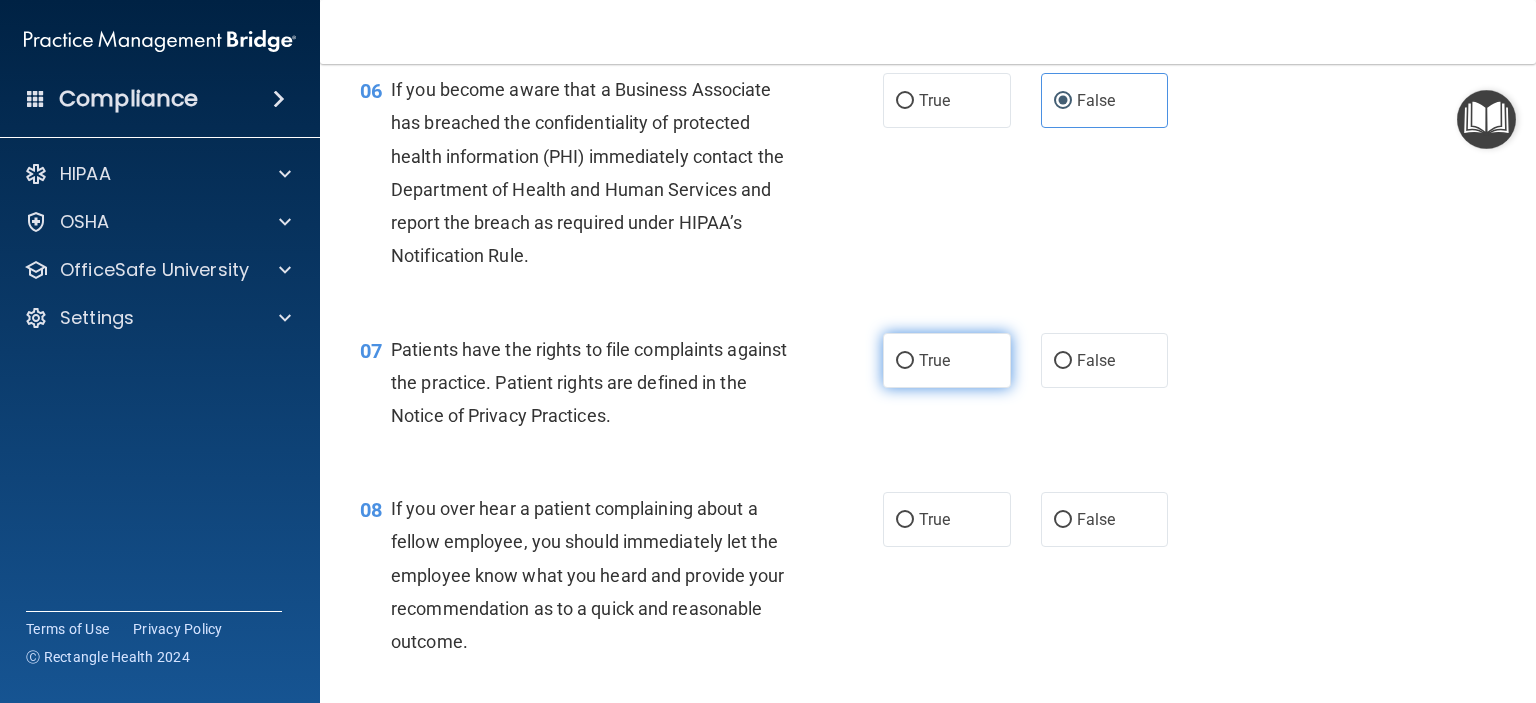click on "True" at bounding box center (905, 361) 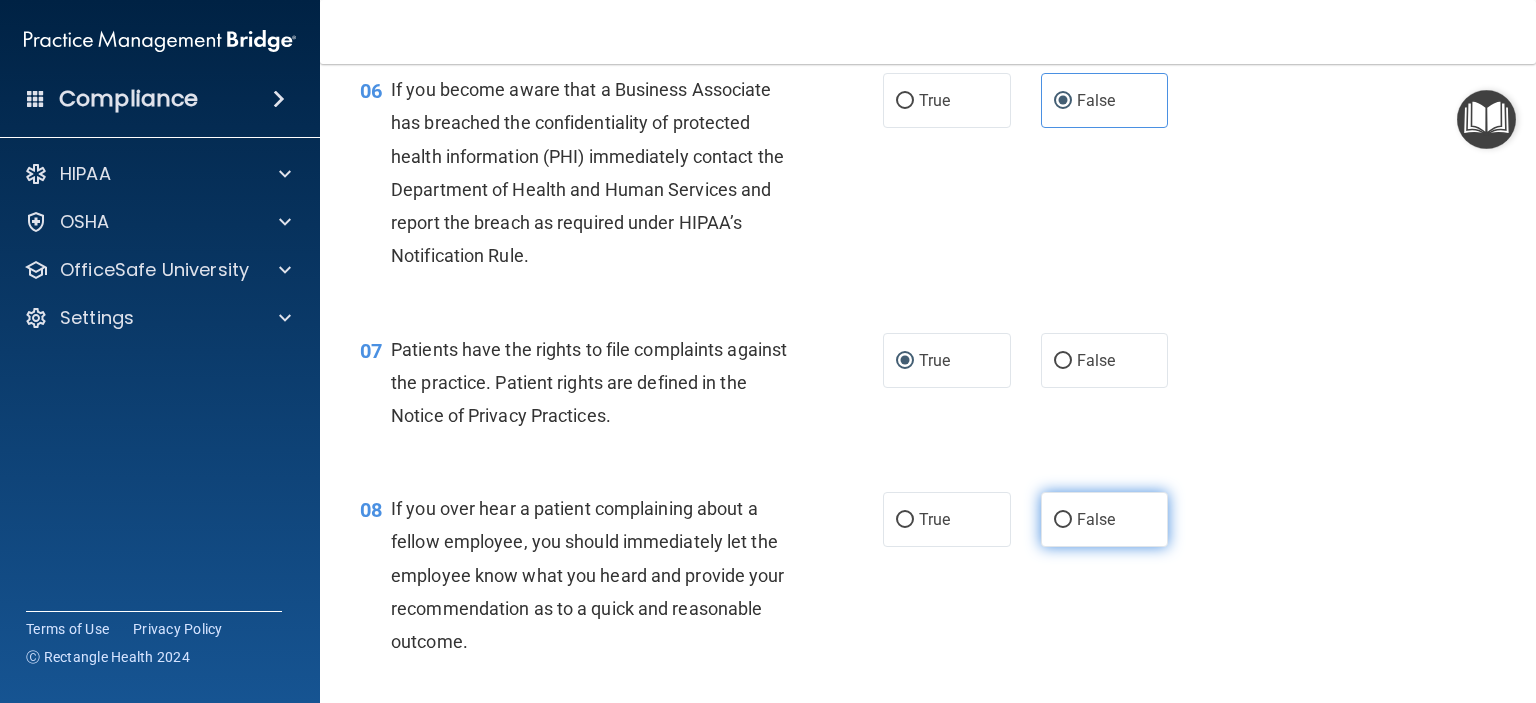 click on "False" at bounding box center (1096, 519) 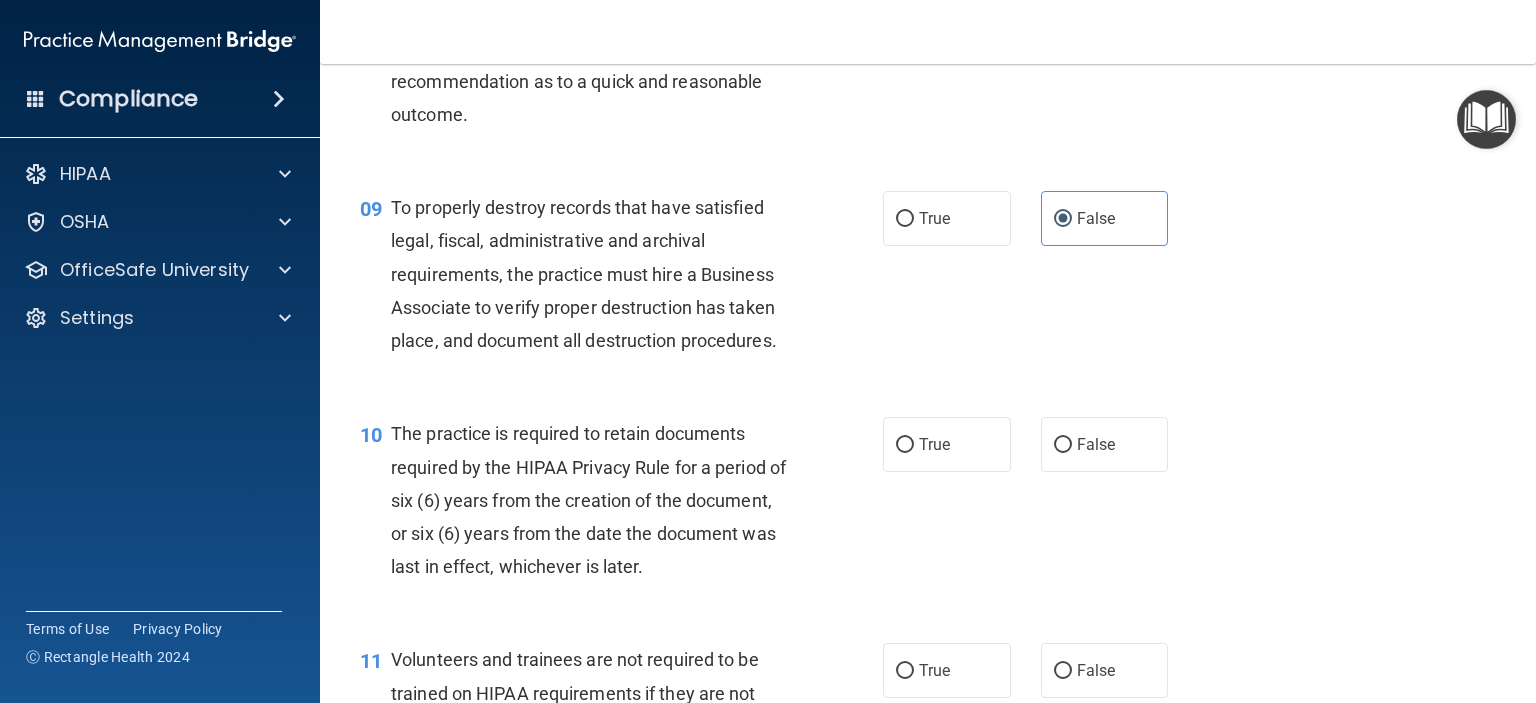 scroll, scrollTop: 1644, scrollLeft: 0, axis: vertical 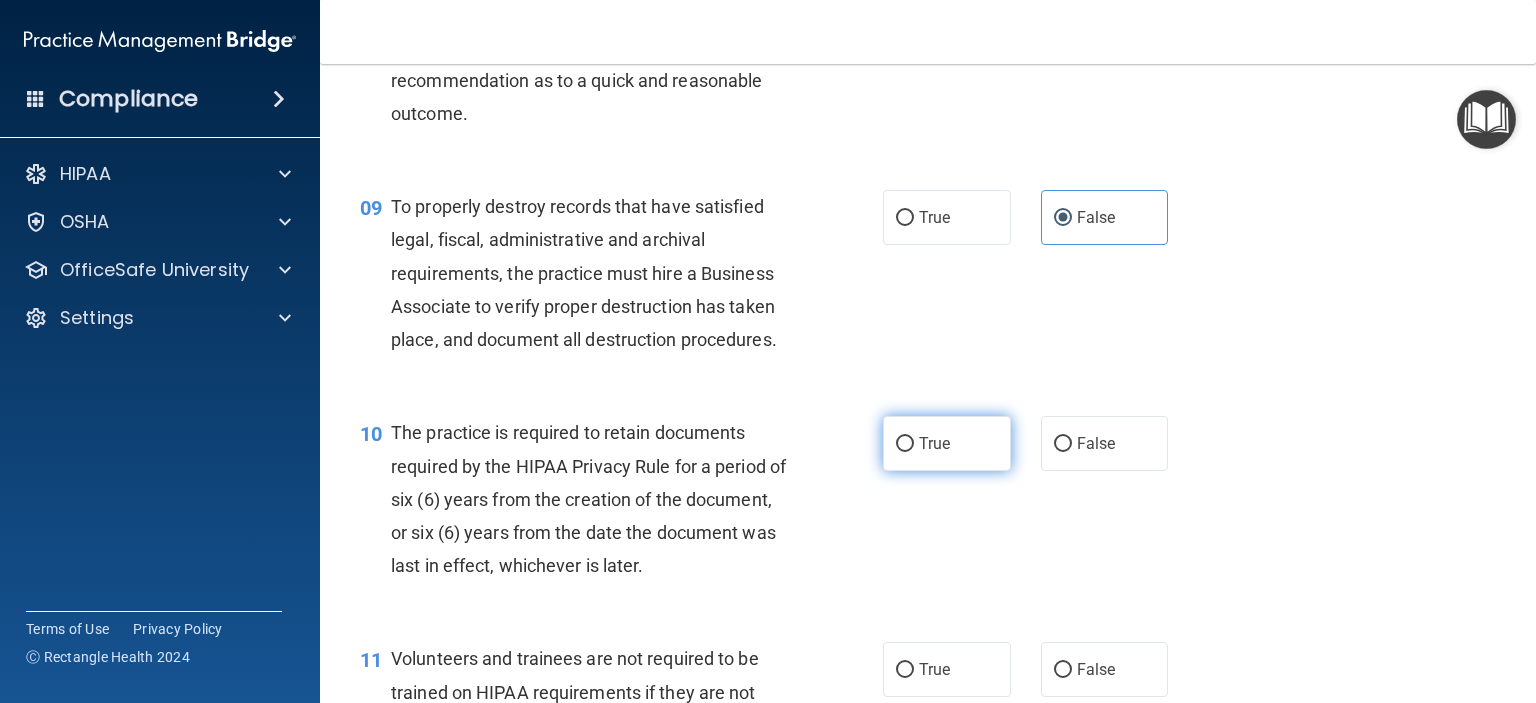 click on "True" at bounding box center [934, 443] 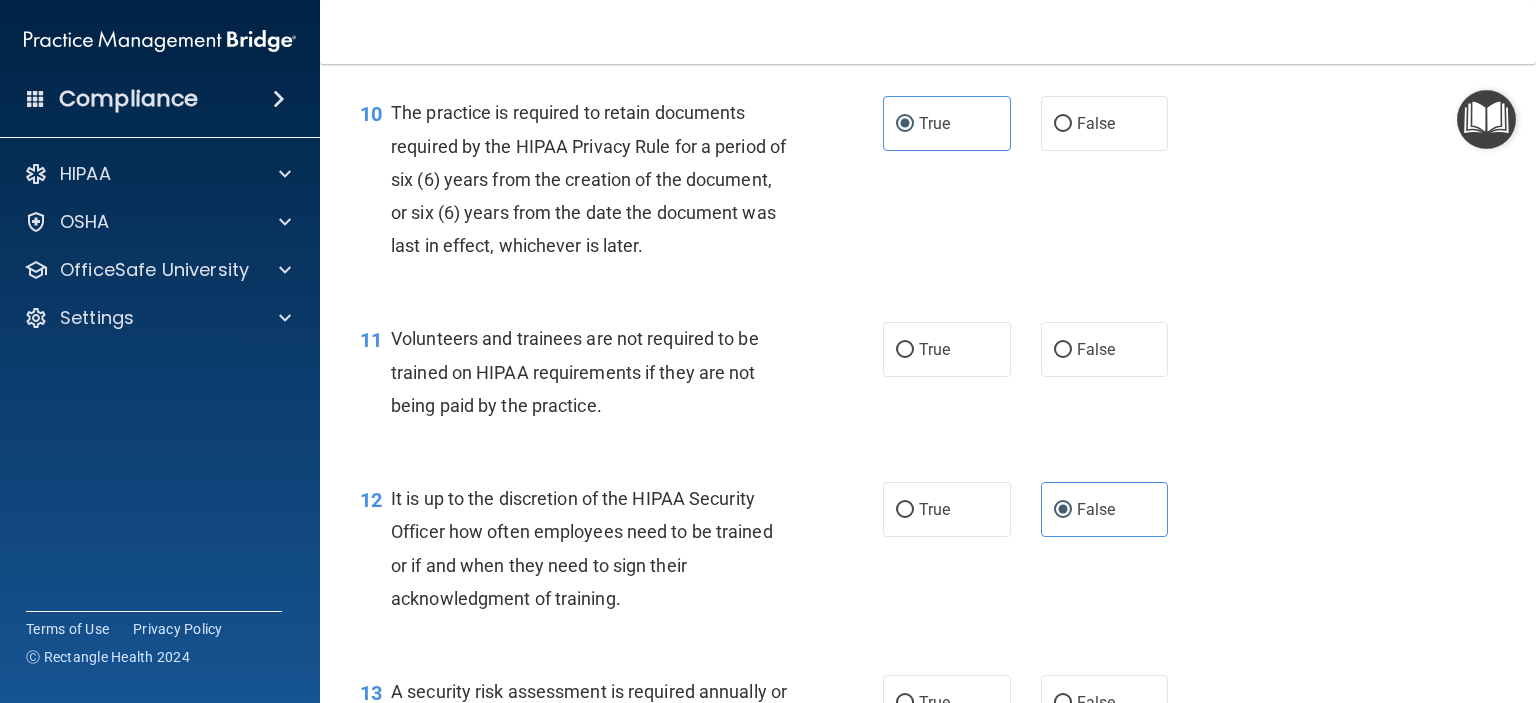 scroll, scrollTop: 1963, scrollLeft: 0, axis: vertical 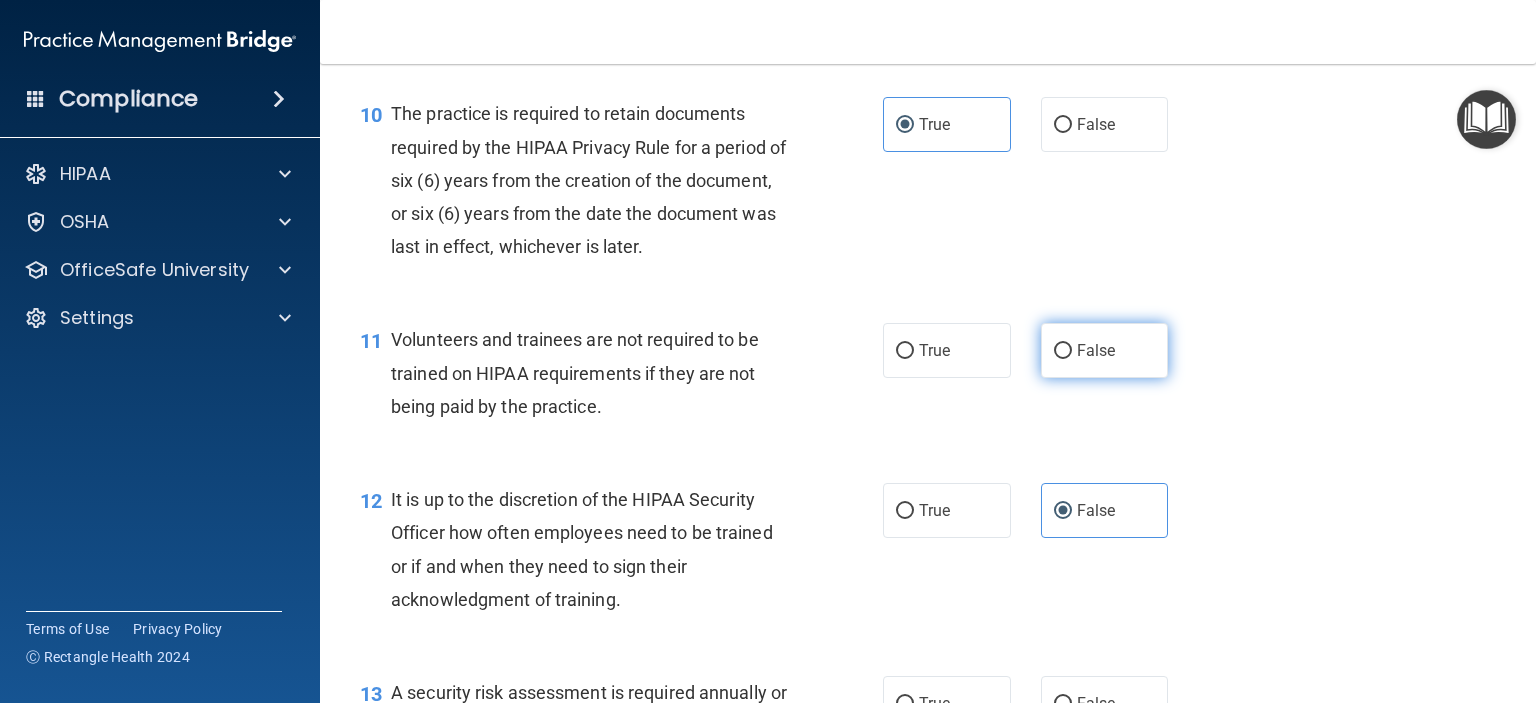 click on "False" at bounding box center (1063, 351) 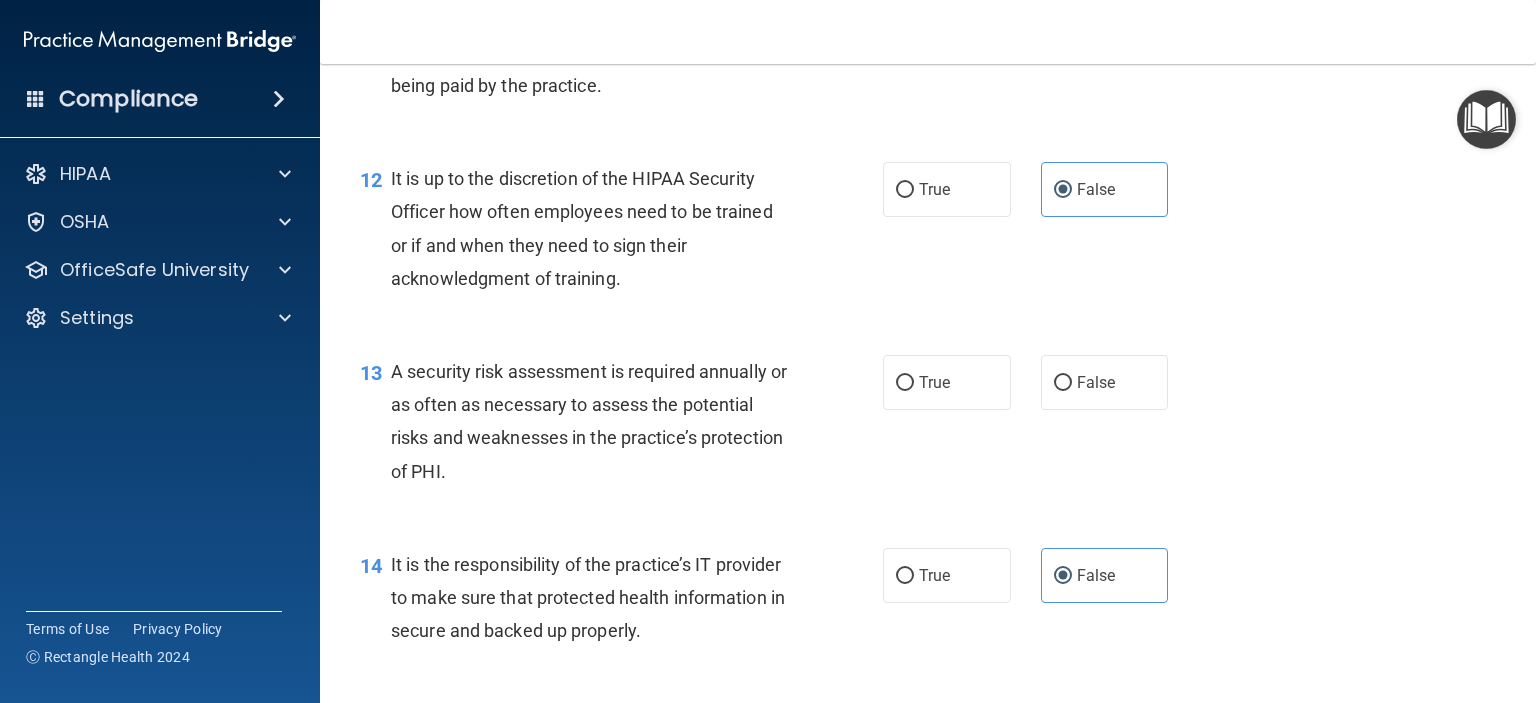 scroll, scrollTop: 2286, scrollLeft: 0, axis: vertical 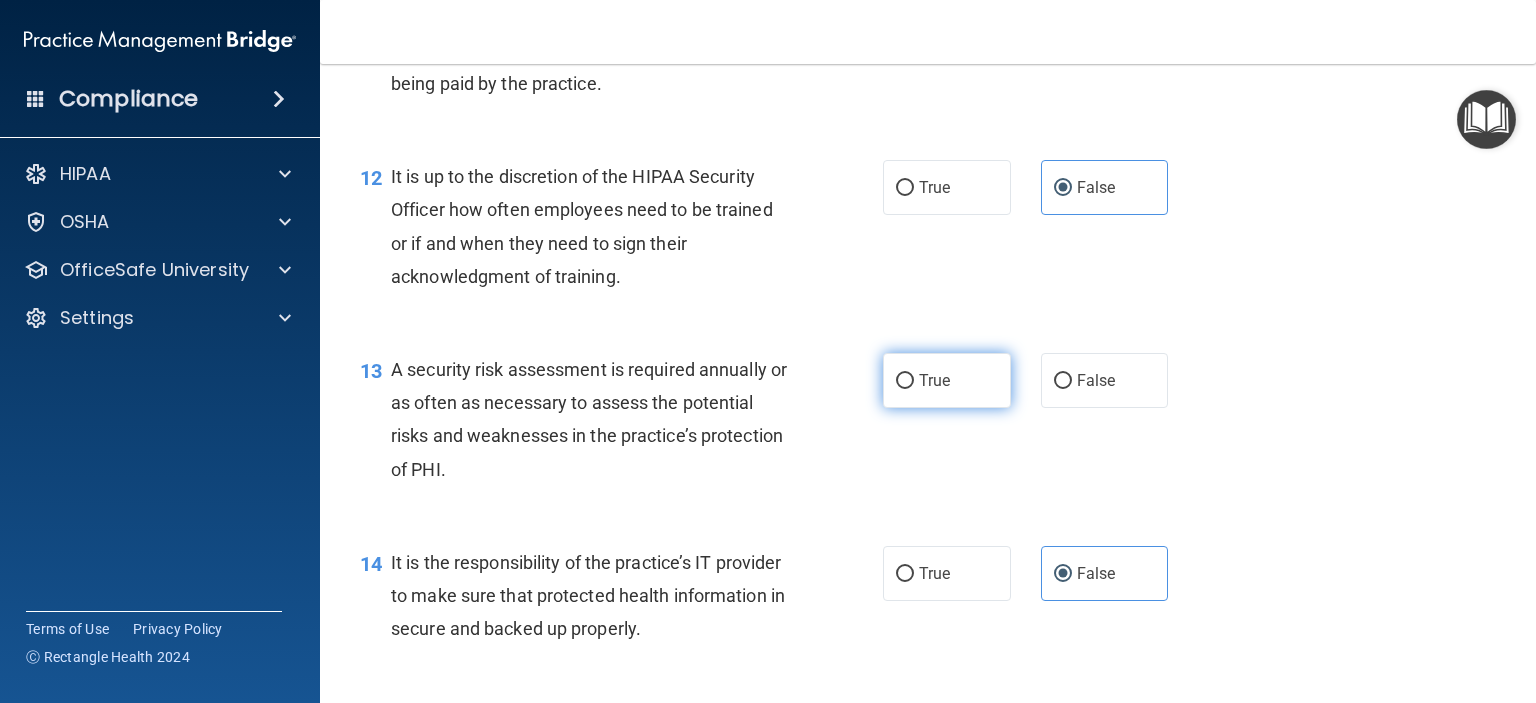 click on "True" at bounding box center [947, 380] 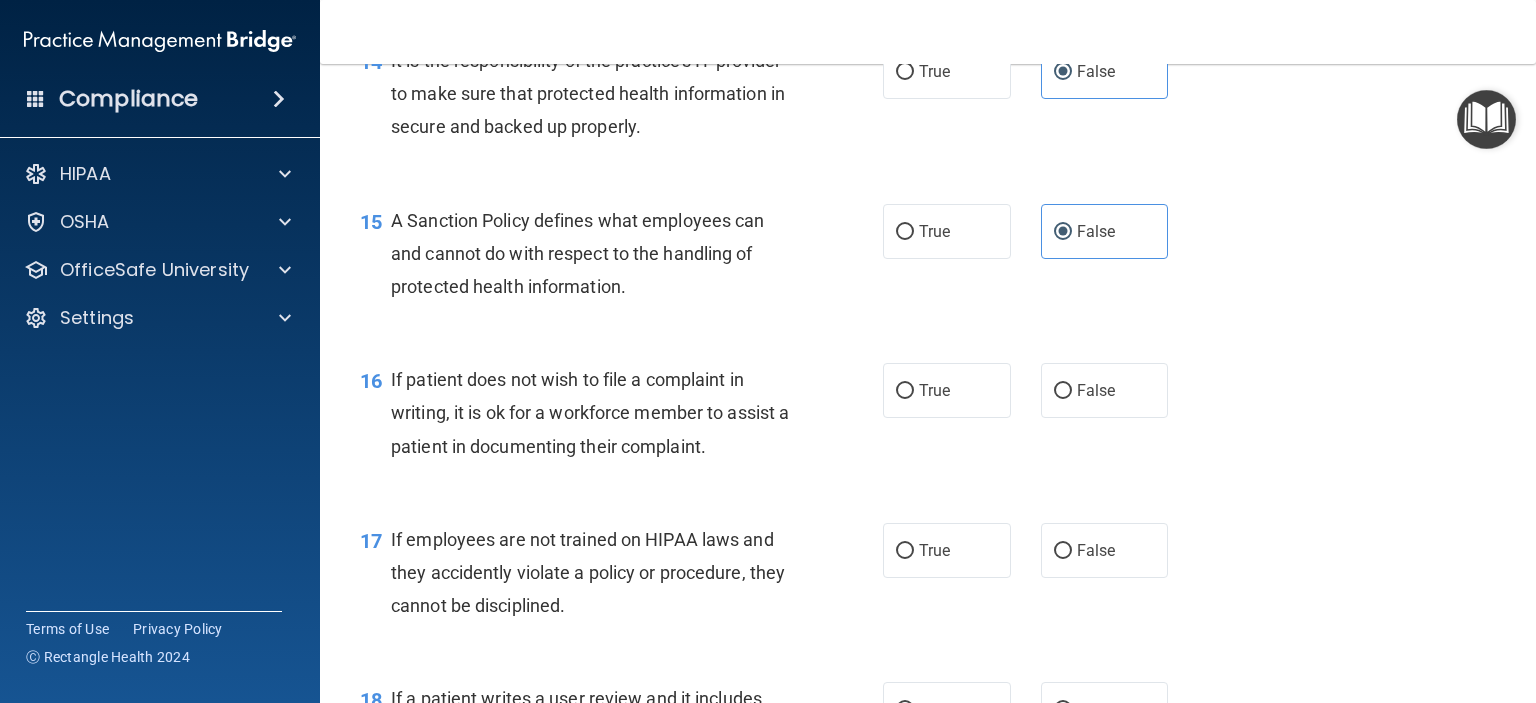 scroll, scrollTop: 2788, scrollLeft: 0, axis: vertical 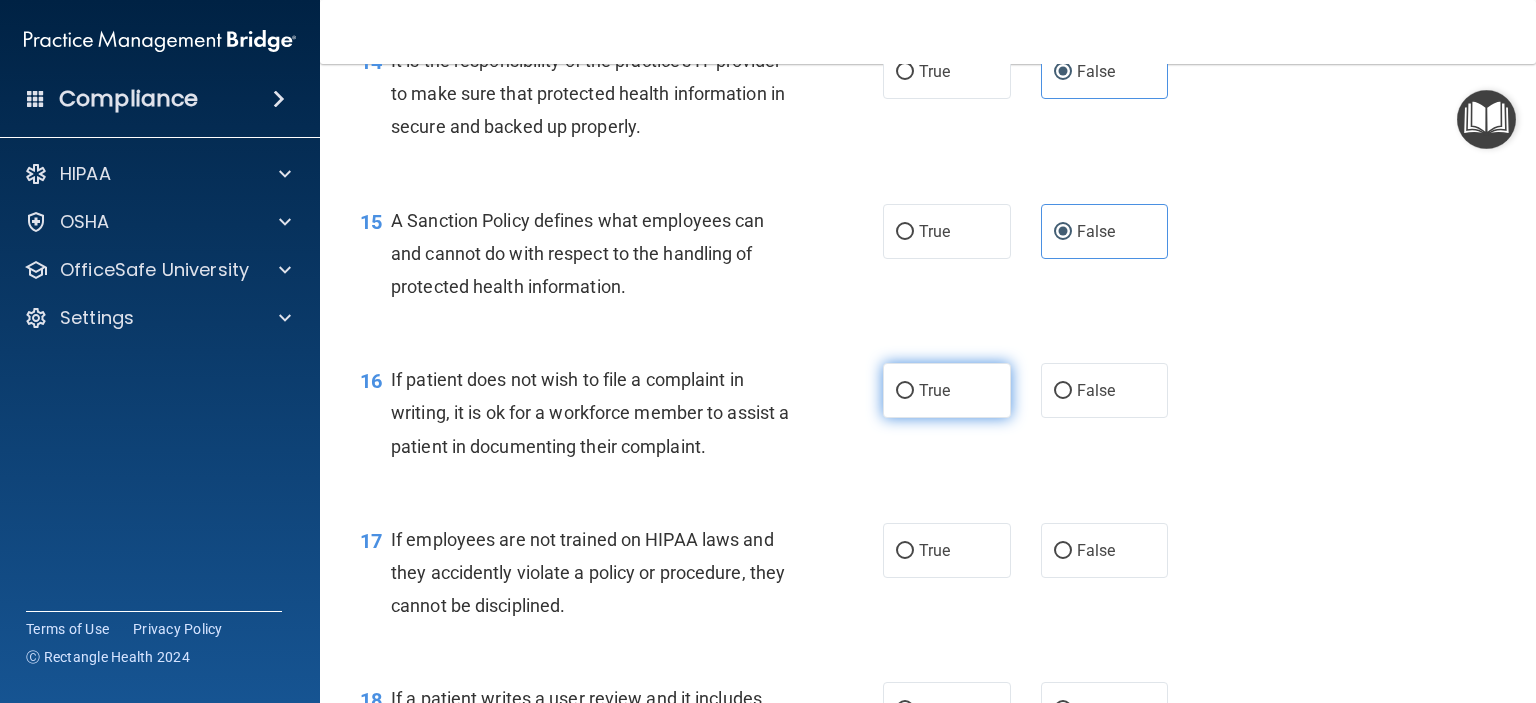click on "True" at bounding box center (905, 391) 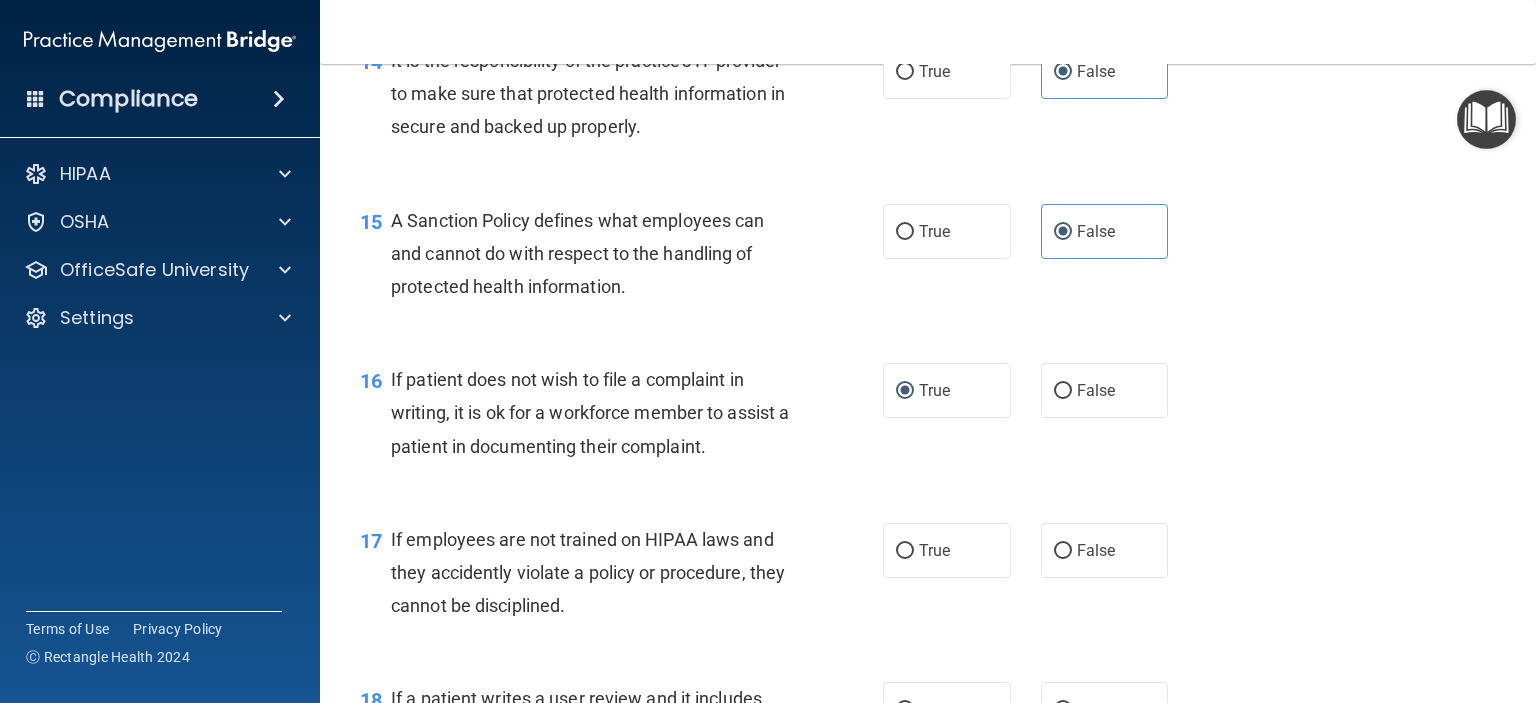 scroll, scrollTop: 2796, scrollLeft: 0, axis: vertical 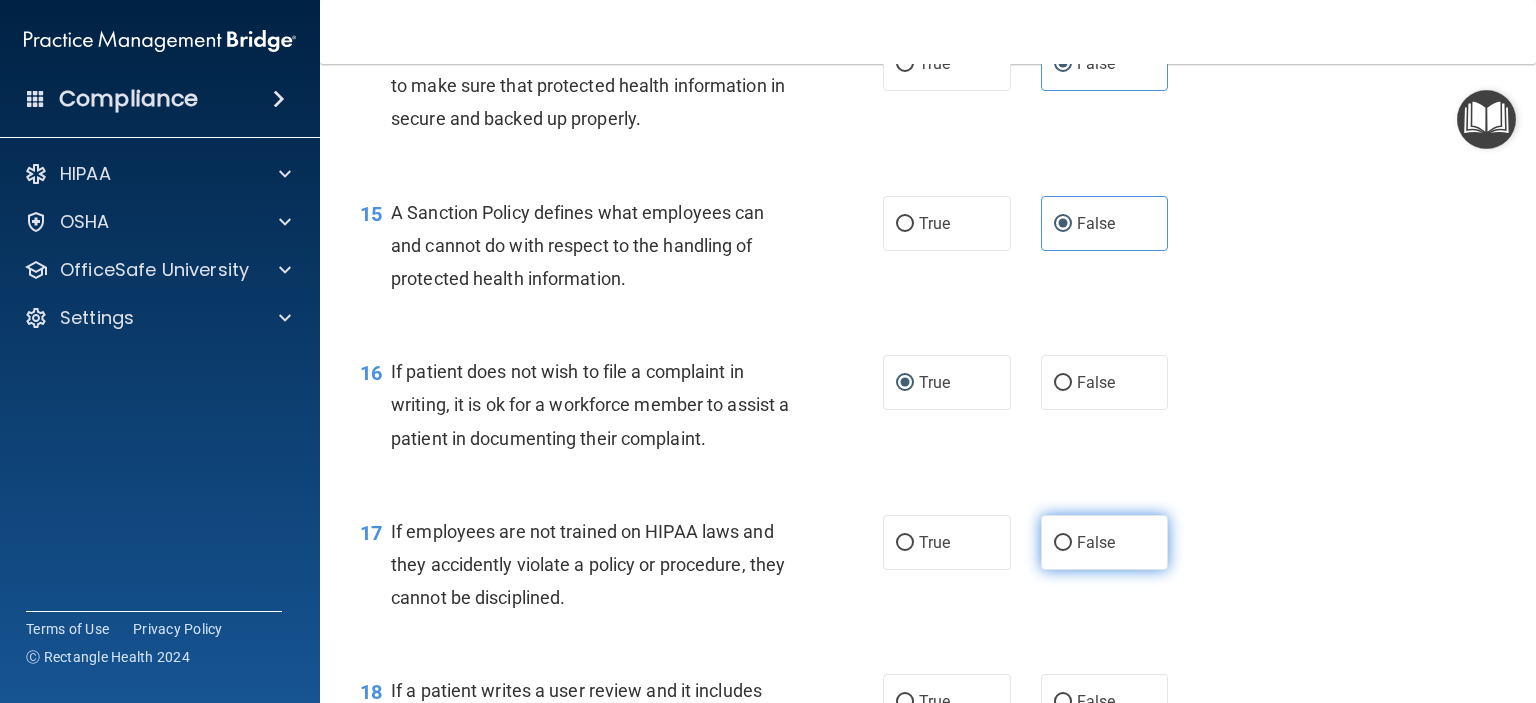 click on "False" at bounding box center [1105, 542] 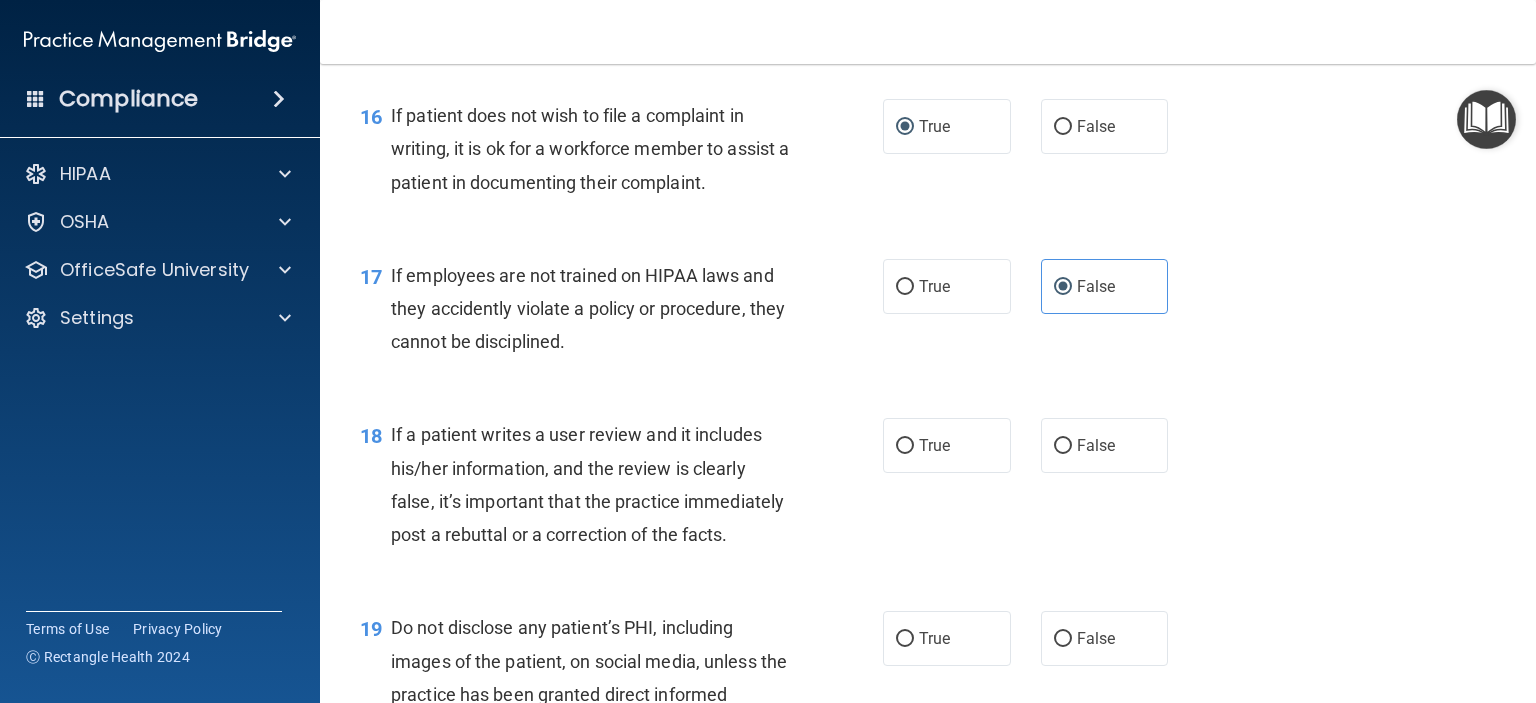 scroll, scrollTop: 3052, scrollLeft: 0, axis: vertical 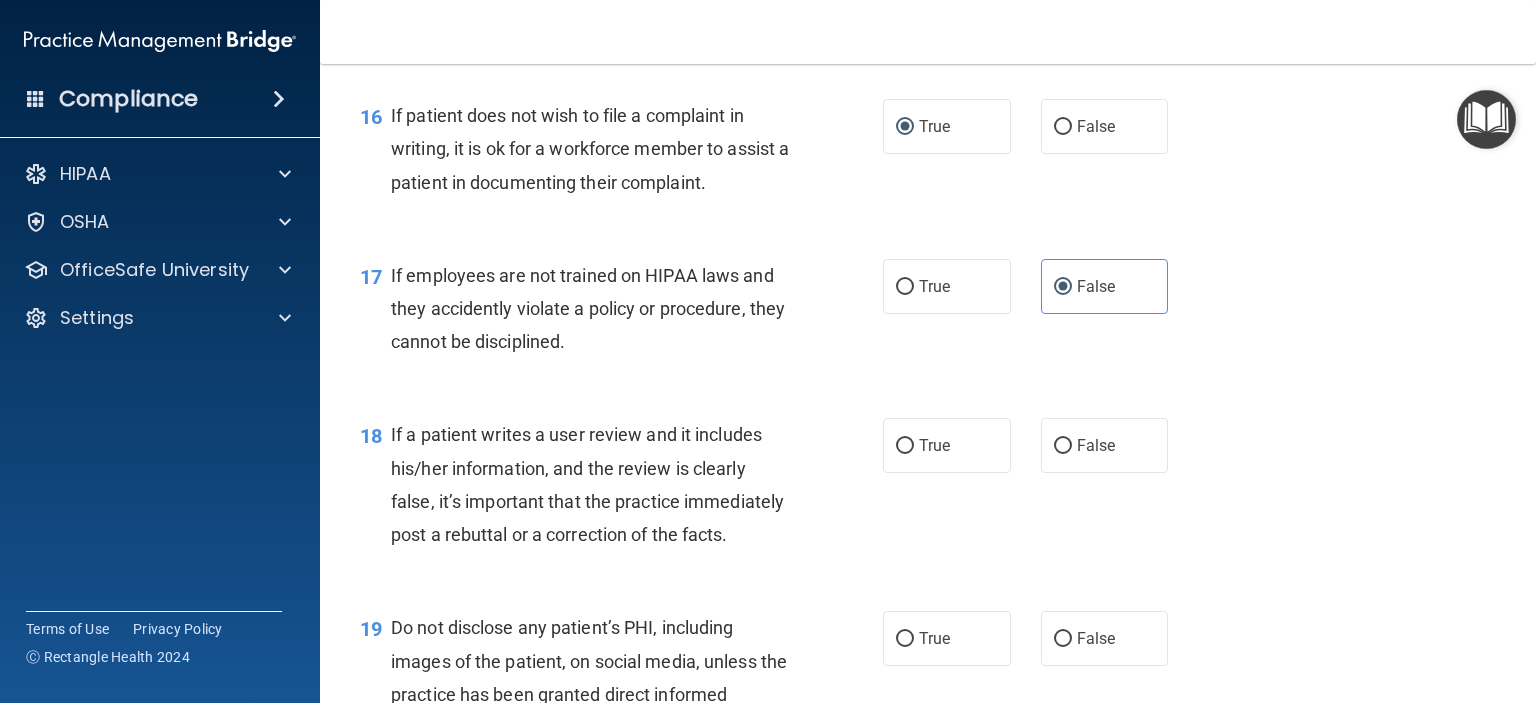 click on "False" at bounding box center [1096, 445] 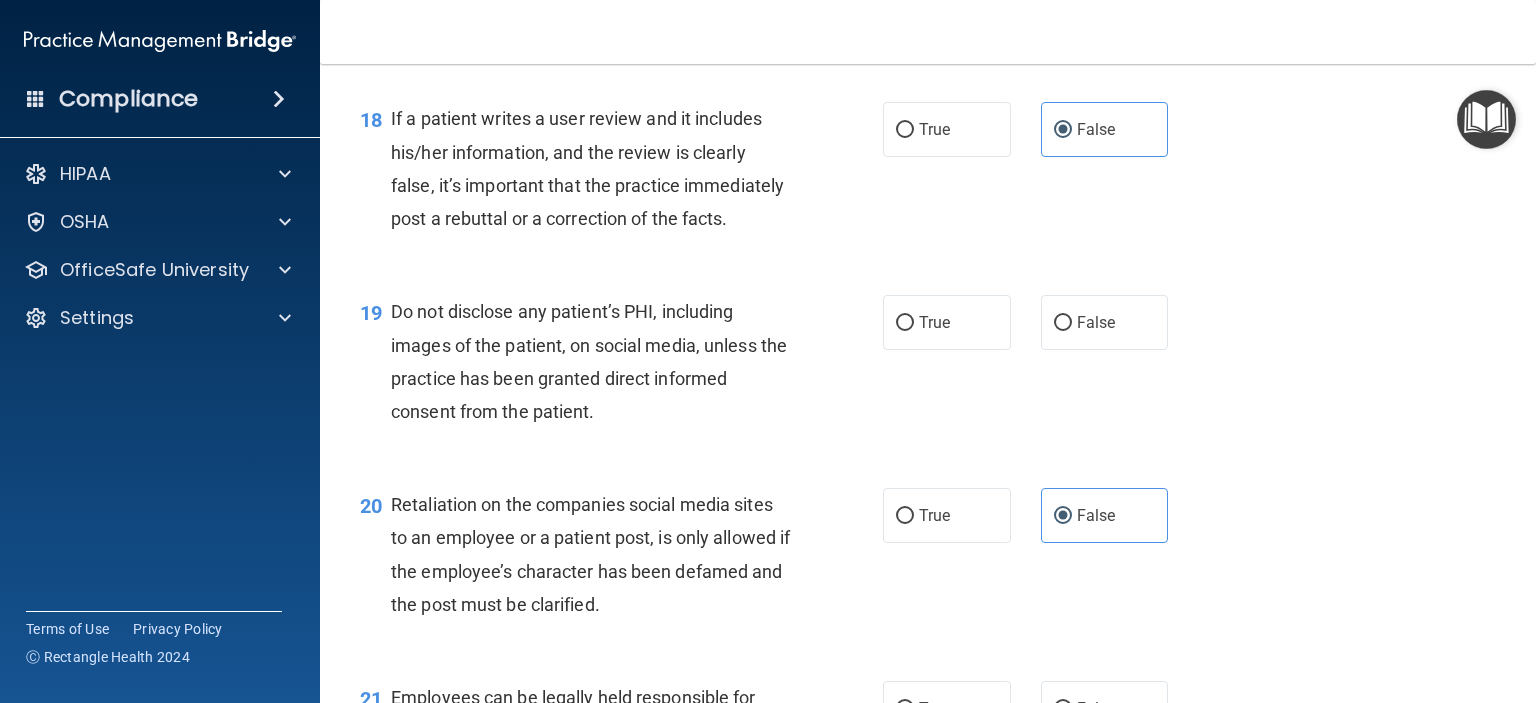 scroll, scrollTop: 3370, scrollLeft: 0, axis: vertical 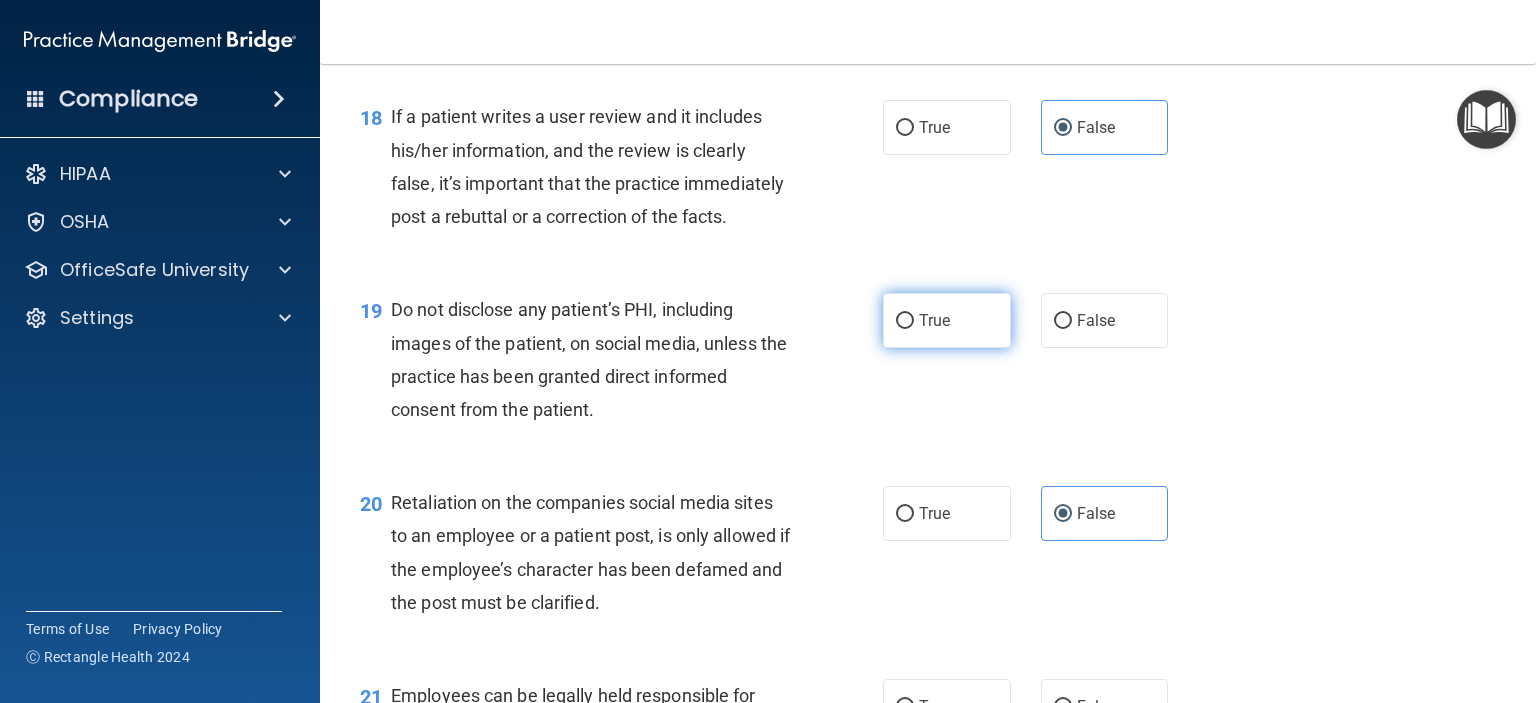 click on "True" at bounding box center (947, 320) 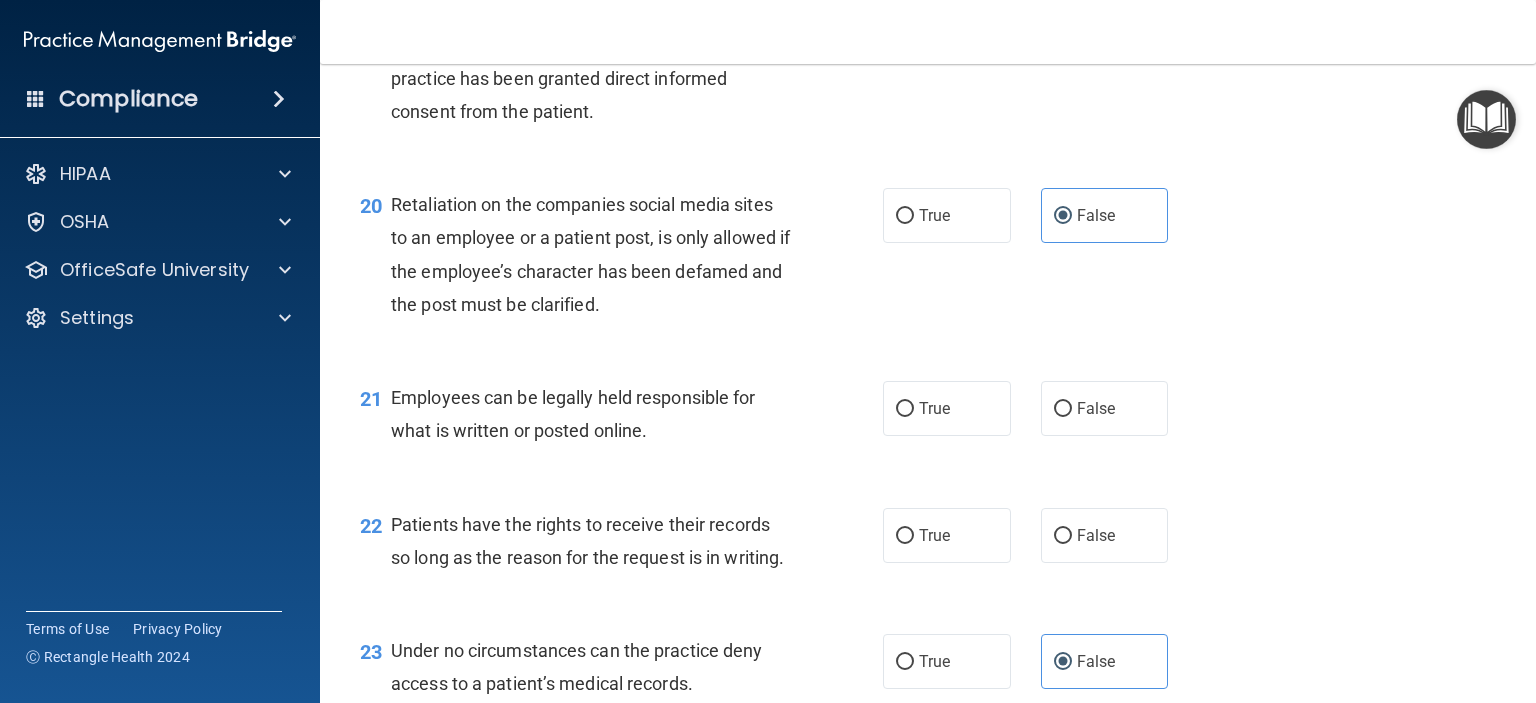 scroll, scrollTop: 3668, scrollLeft: 0, axis: vertical 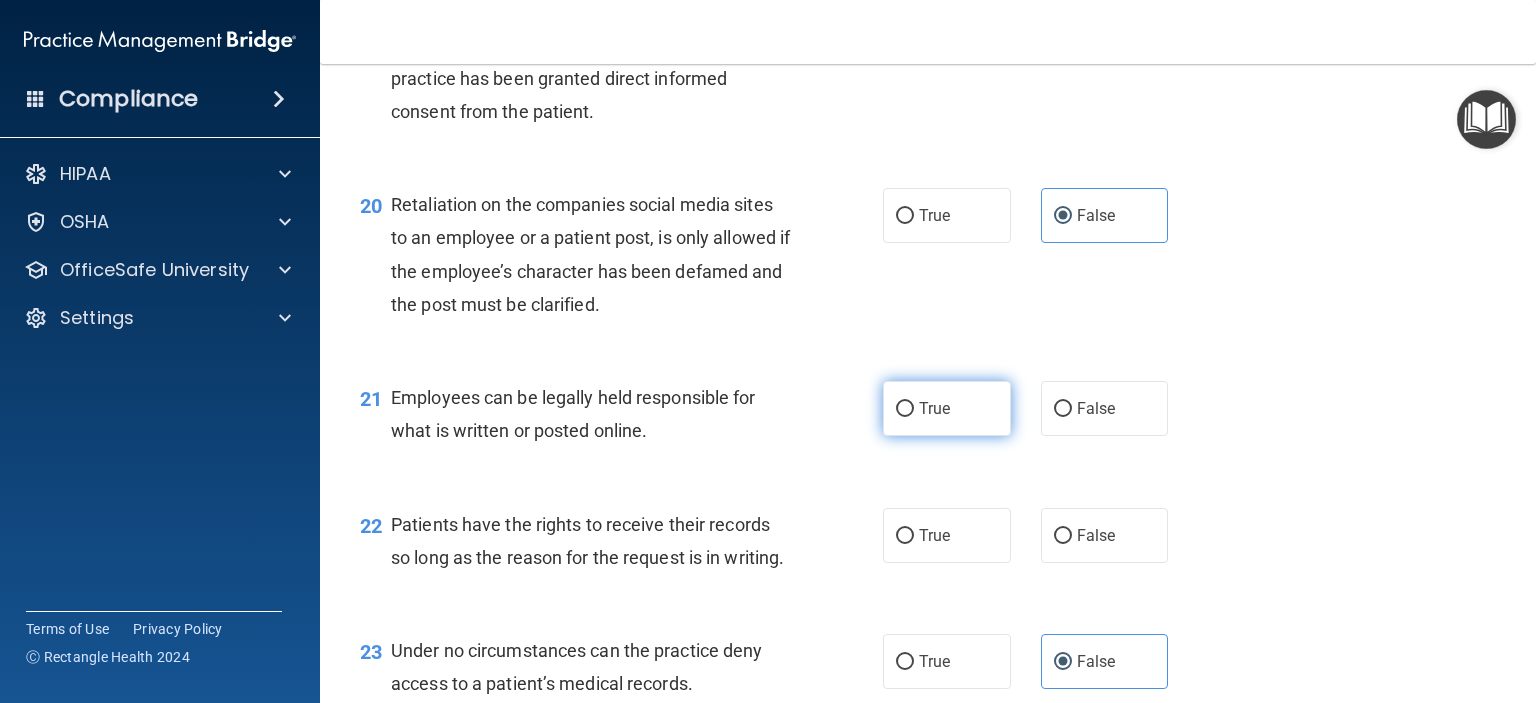click on "True" at bounding box center (947, 408) 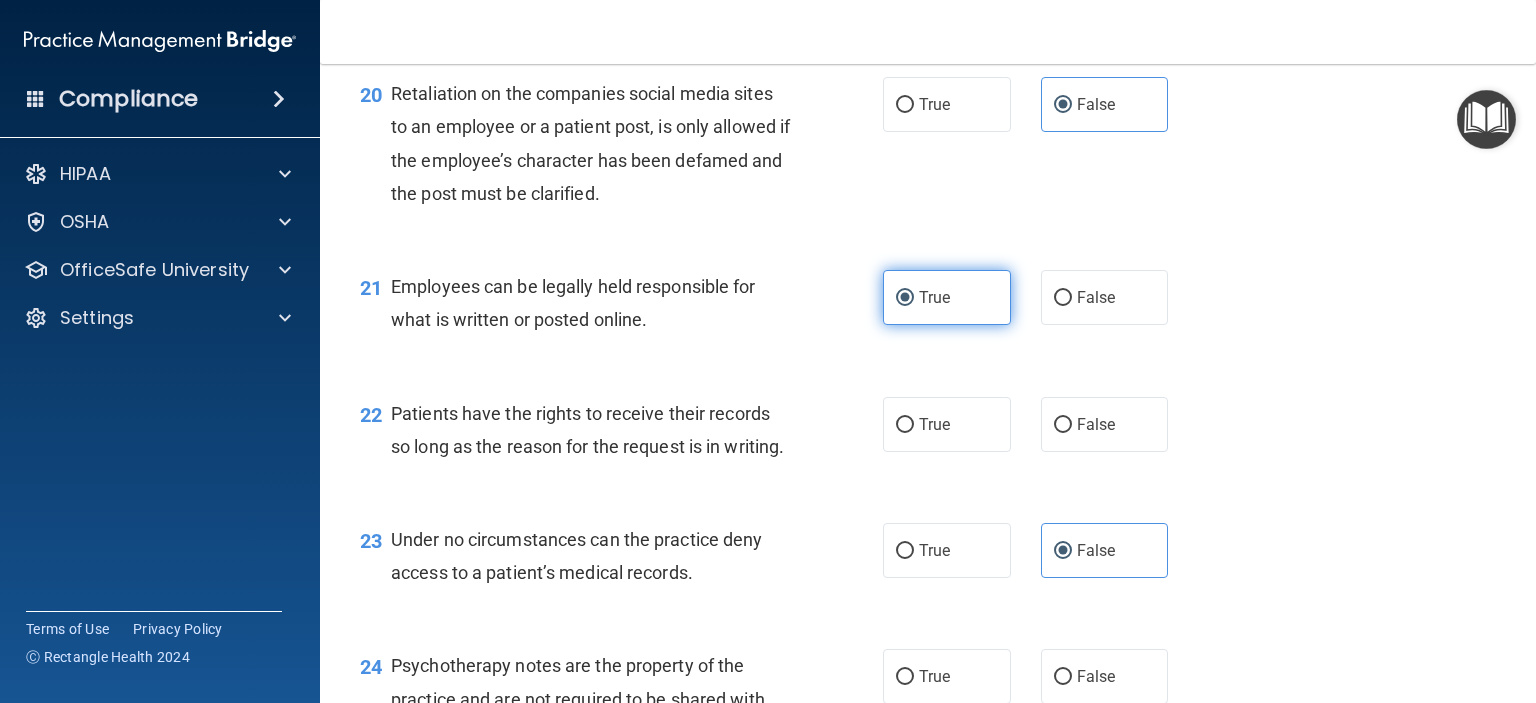 scroll, scrollTop: 3778, scrollLeft: 0, axis: vertical 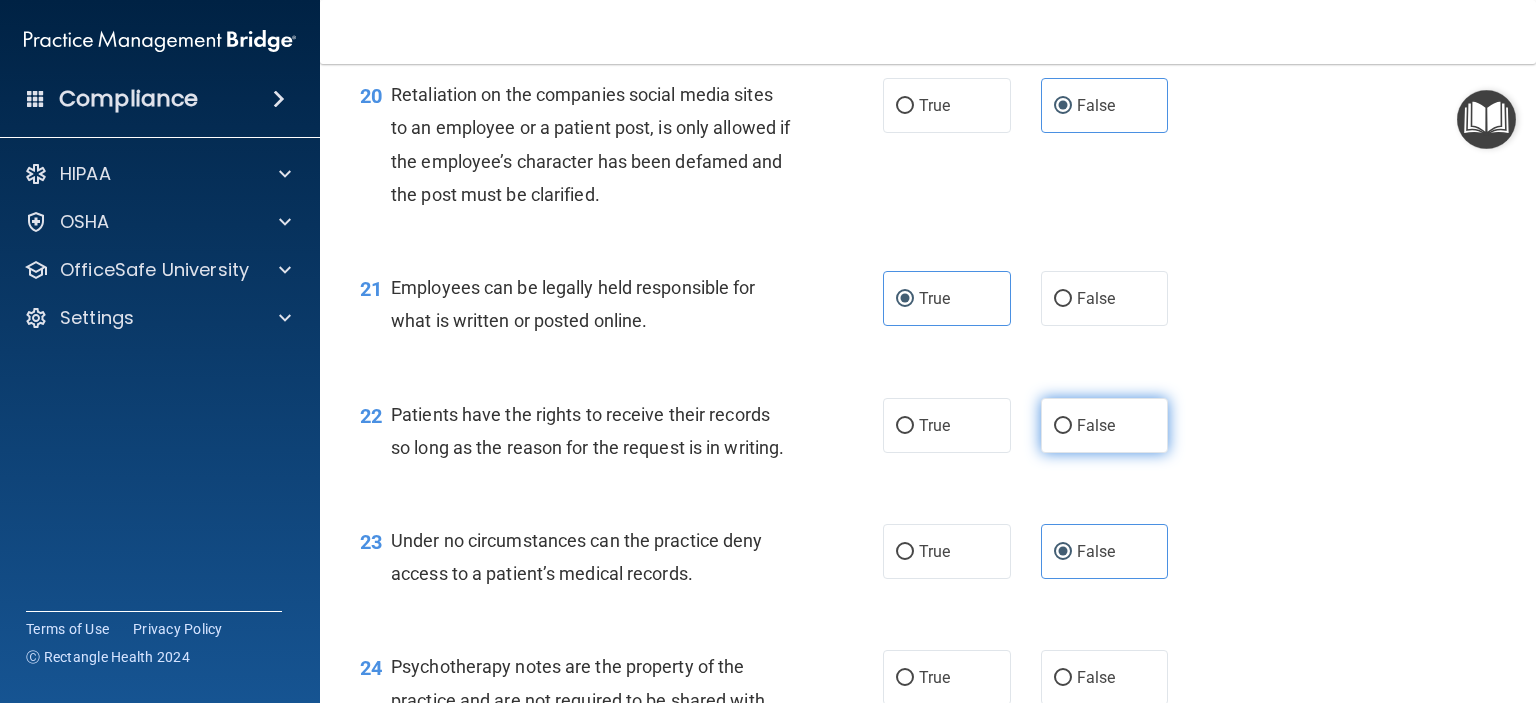 click on "False" at bounding box center [1105, 425] 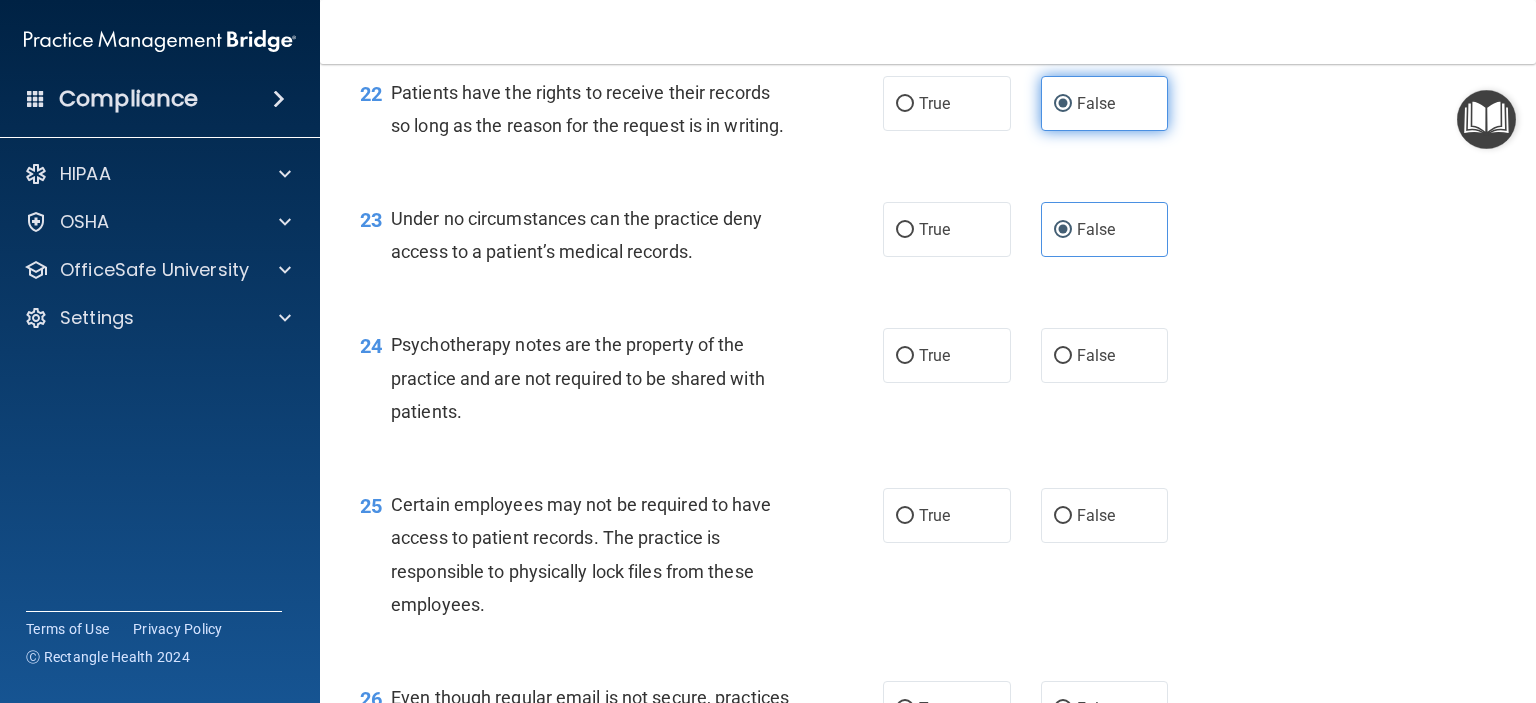 scroll, scrollTop: 4100, scrollLeft: 0, axis: vertical 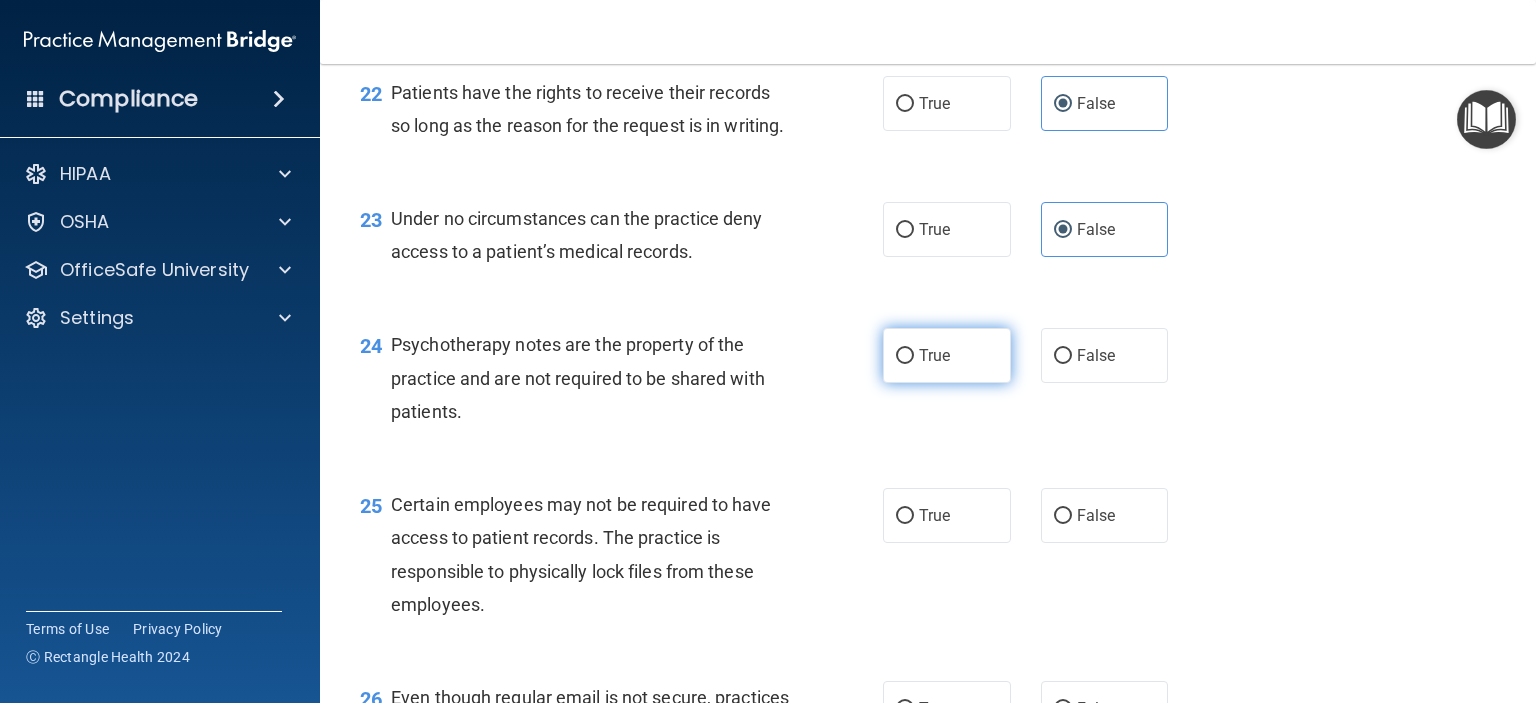 click on "True" at bounding box center (934, 355) 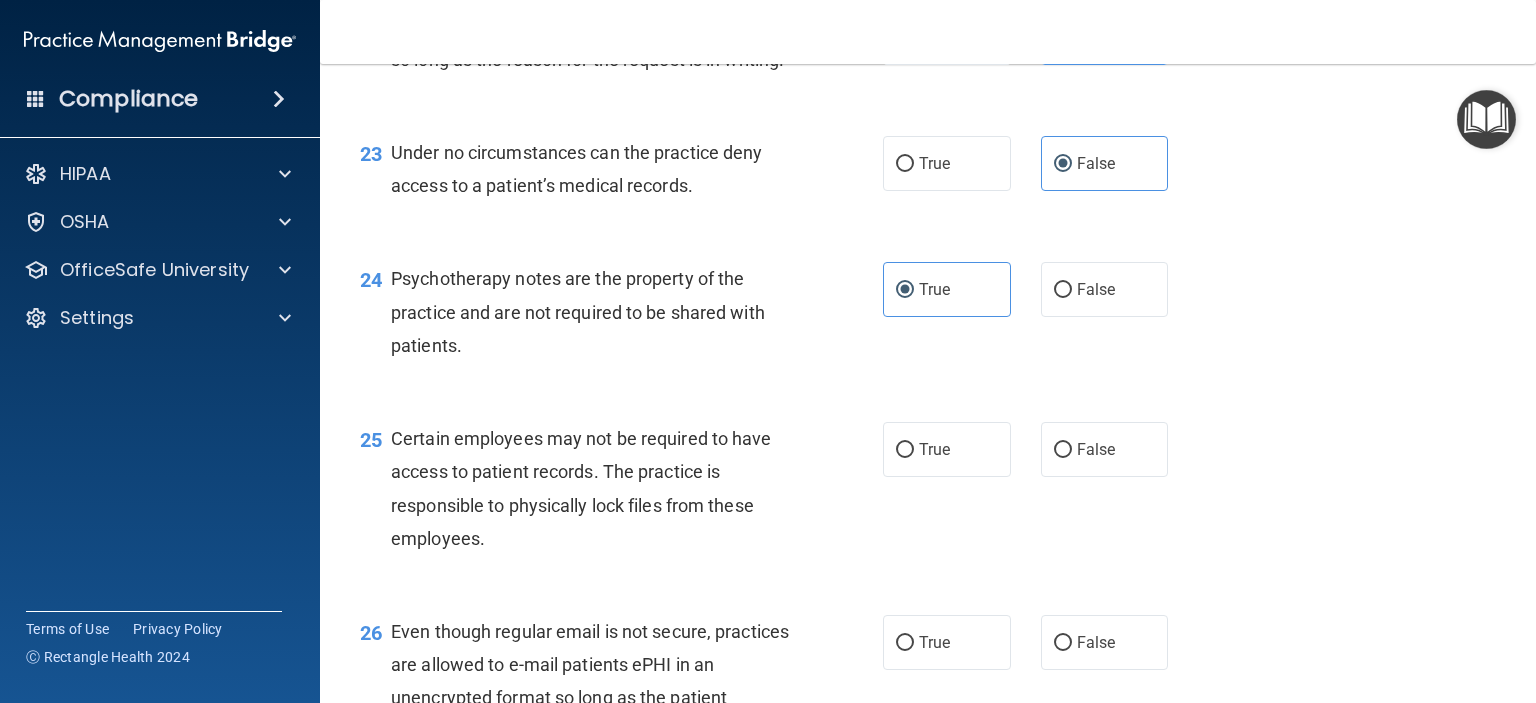 scroll, scrollTop: 4196, scrollLeft: 0, axis: vertical 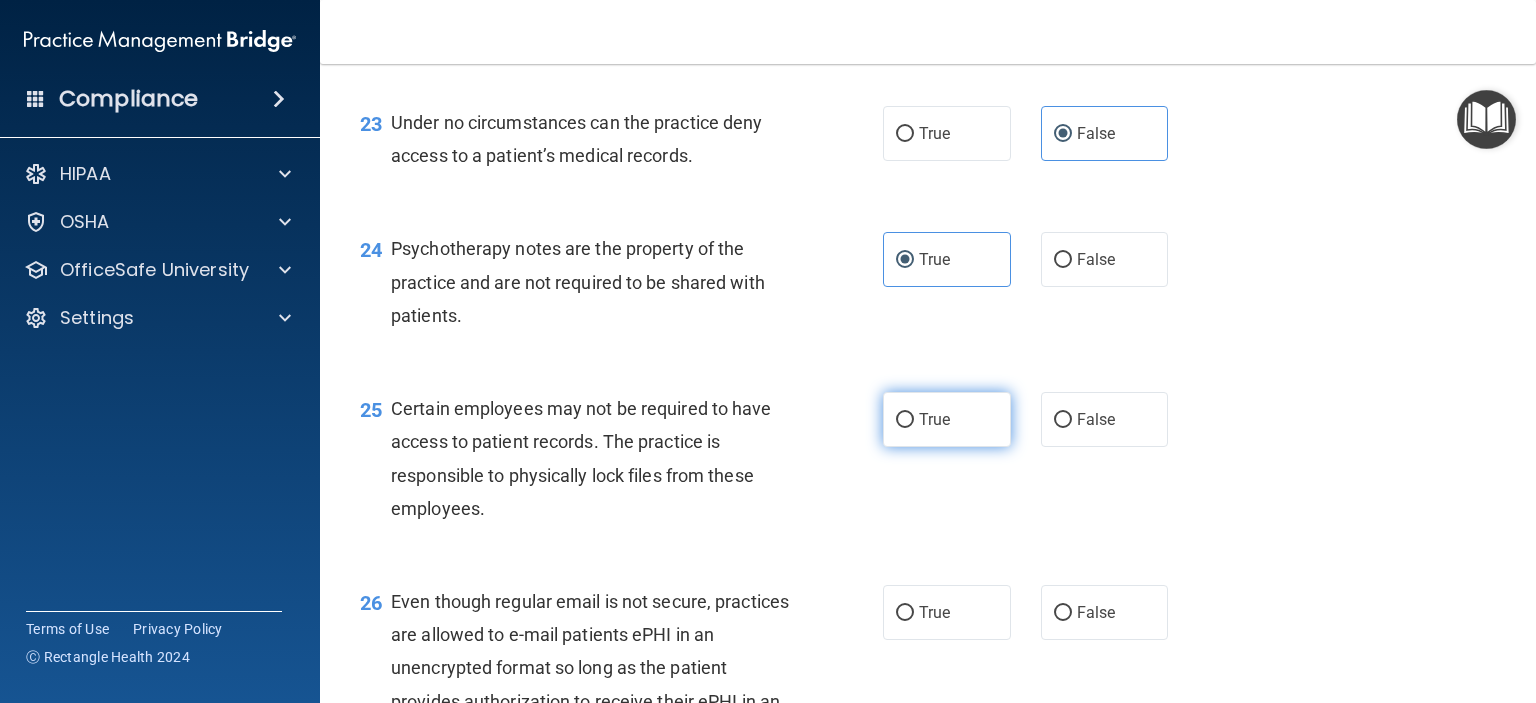 click on "True" at bounding box center [905, 420] 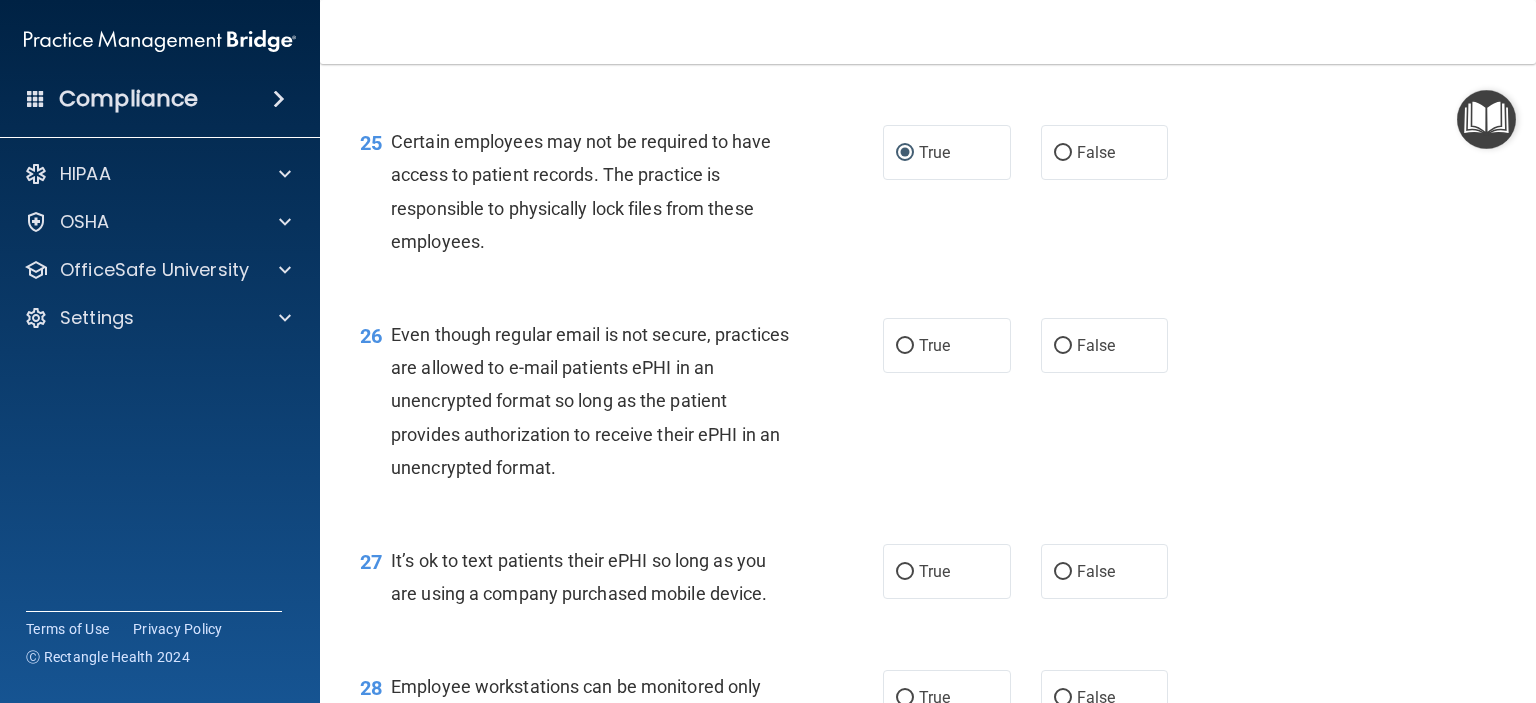 scroll, scrollTop: 4464, scrollLeft: 0, axis: vertical 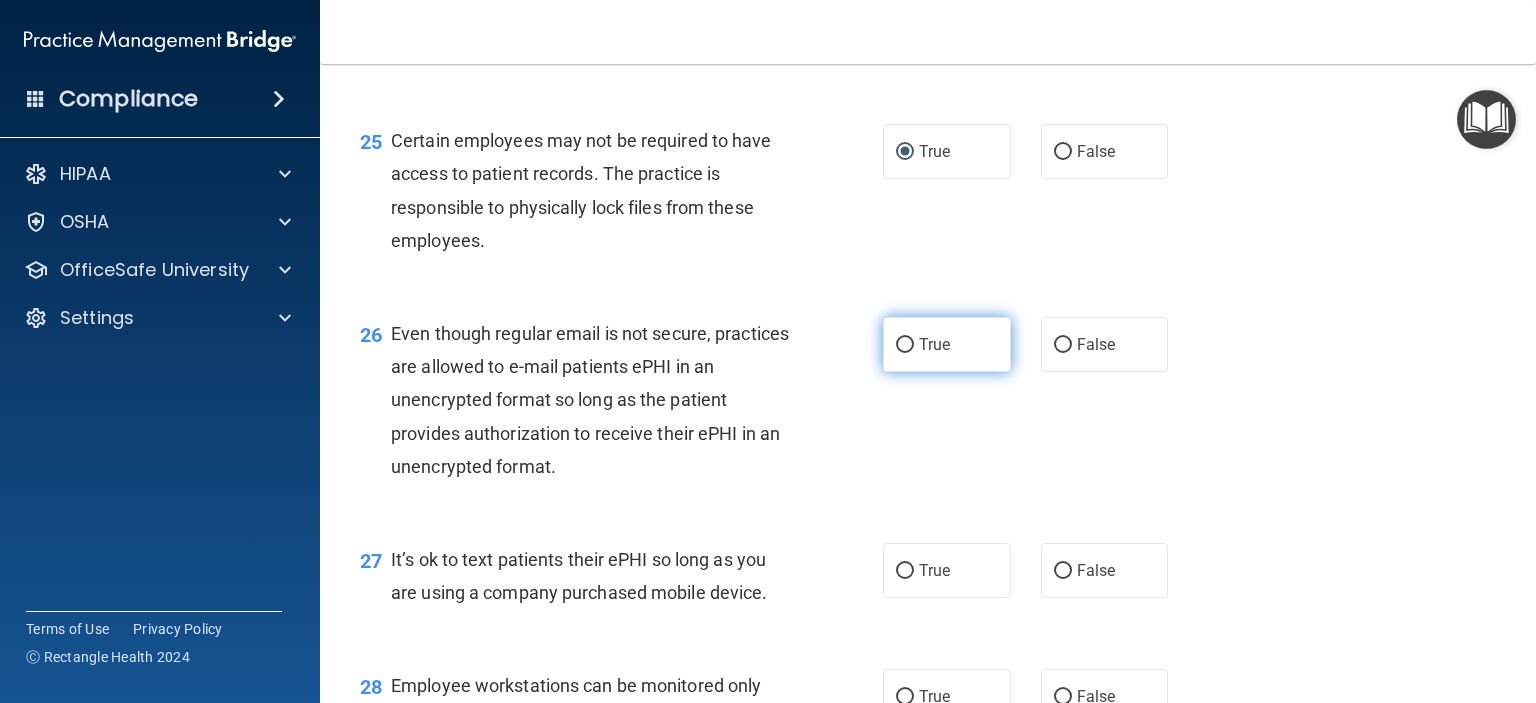 click on "True" at bounding box center [947, 344] 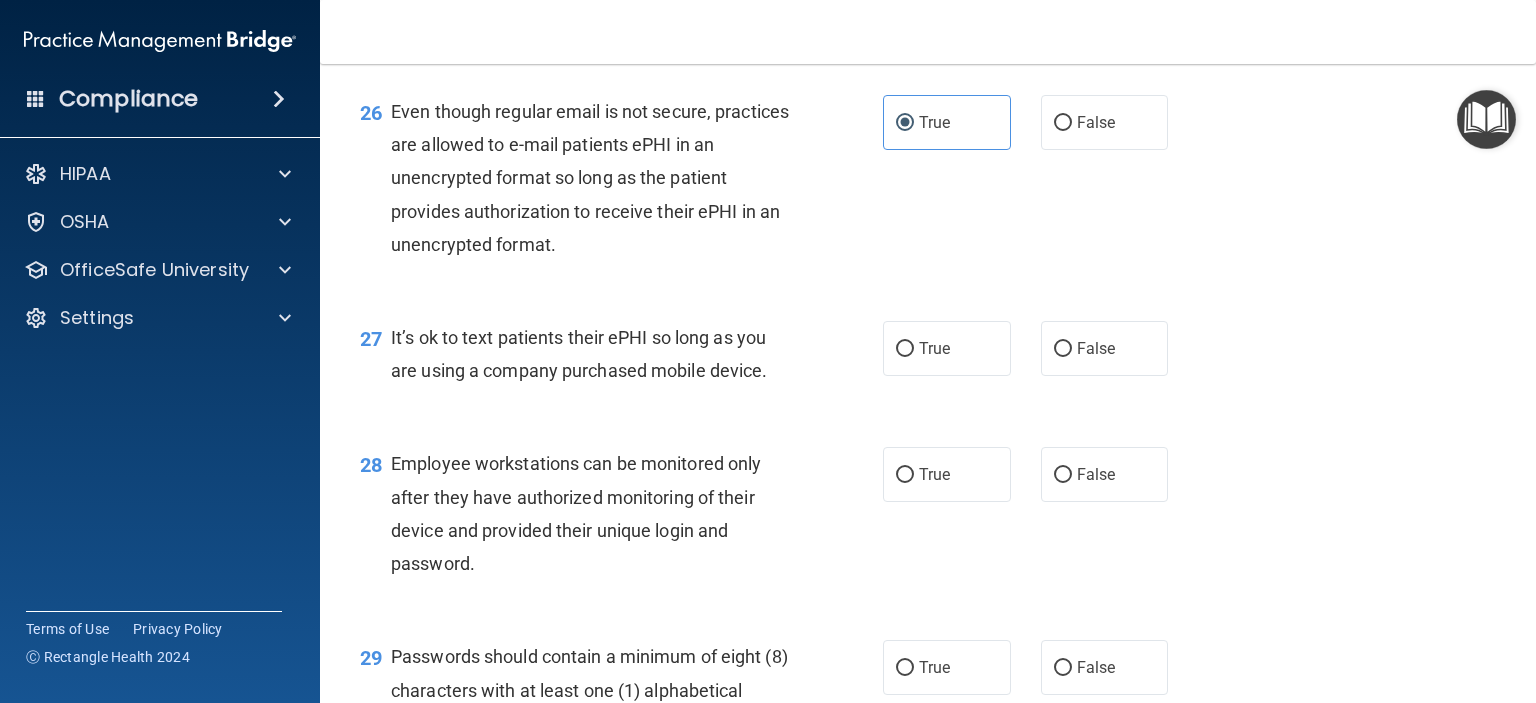 scroll, scrollTop: 4688, scrollLeft: 0, axis: vertical 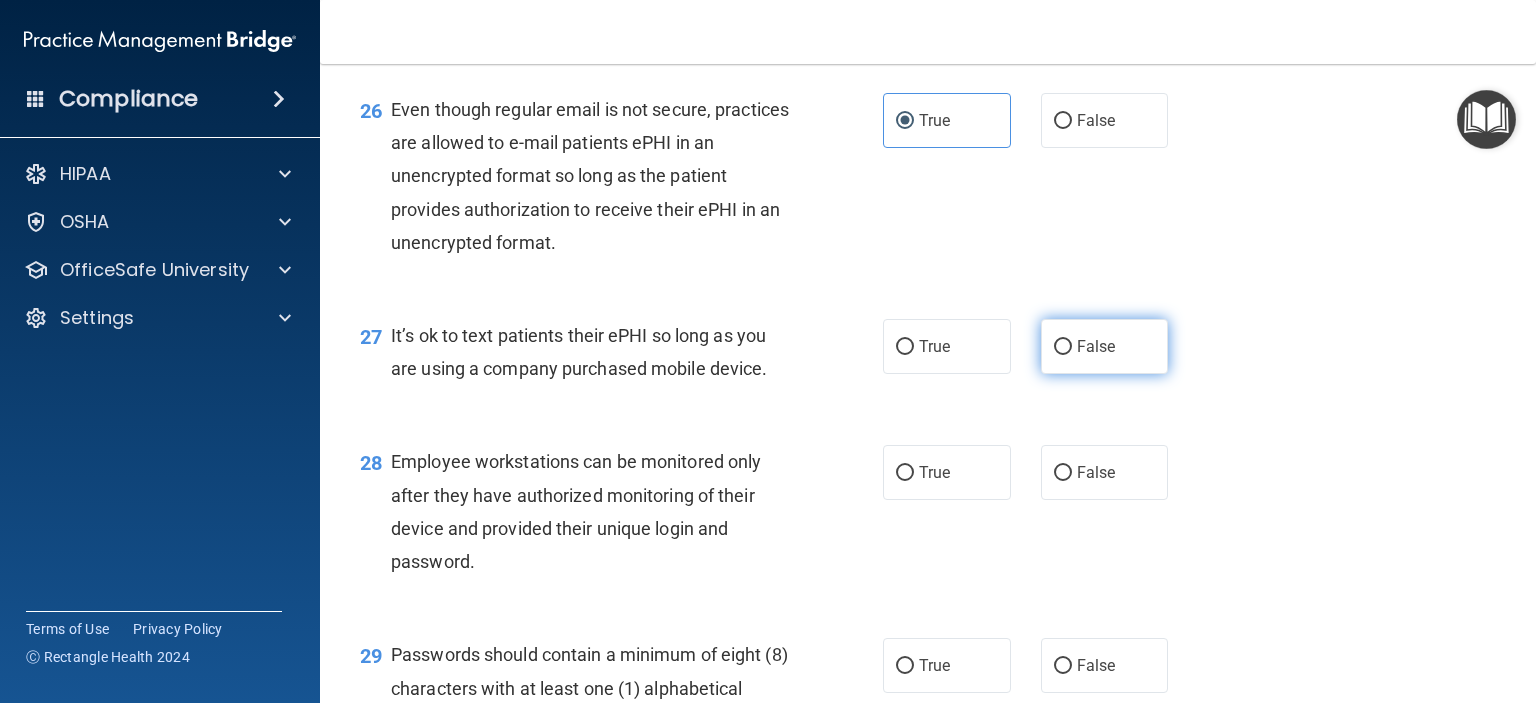 click on "False" at bounding box center [1105, 346] 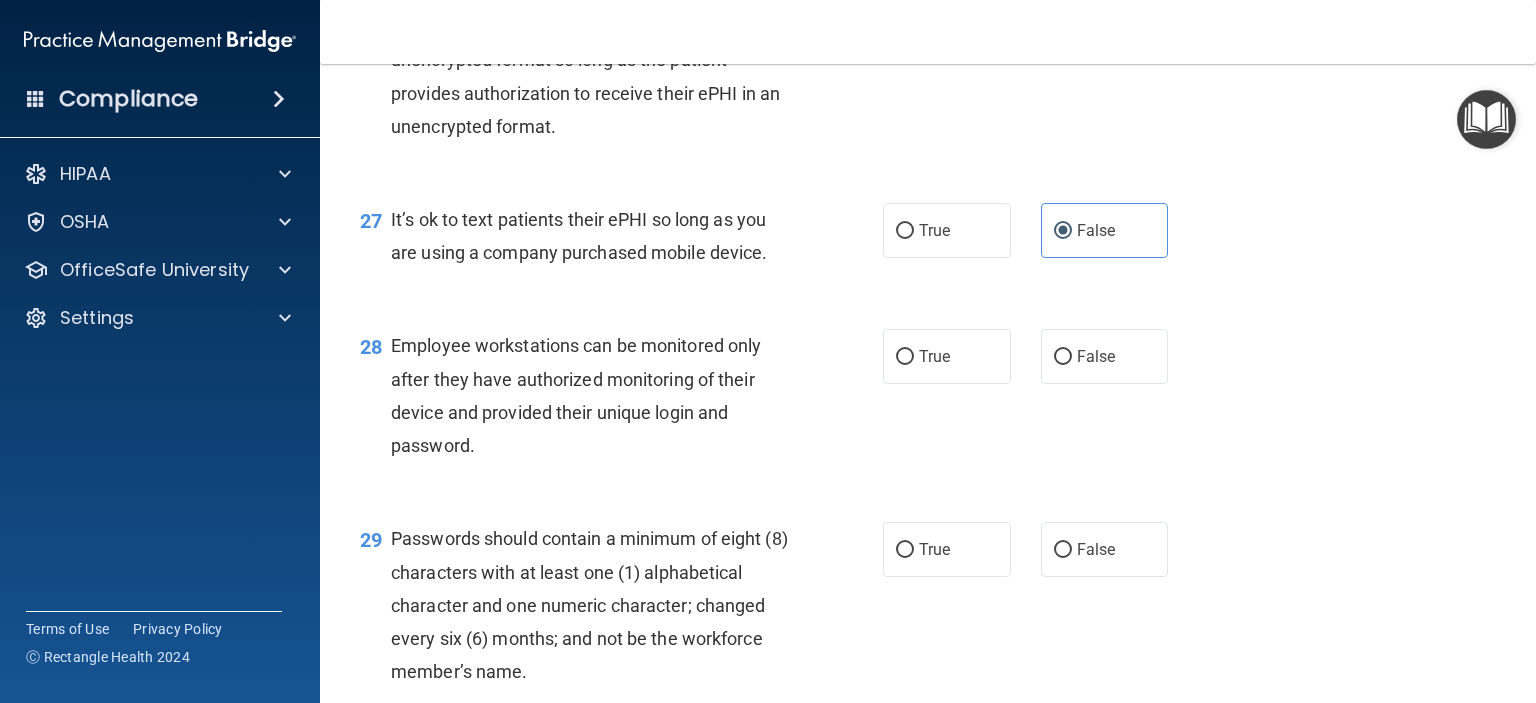 scroll, scrollTop: 4803, scrollLeft: 0, axis: vertical 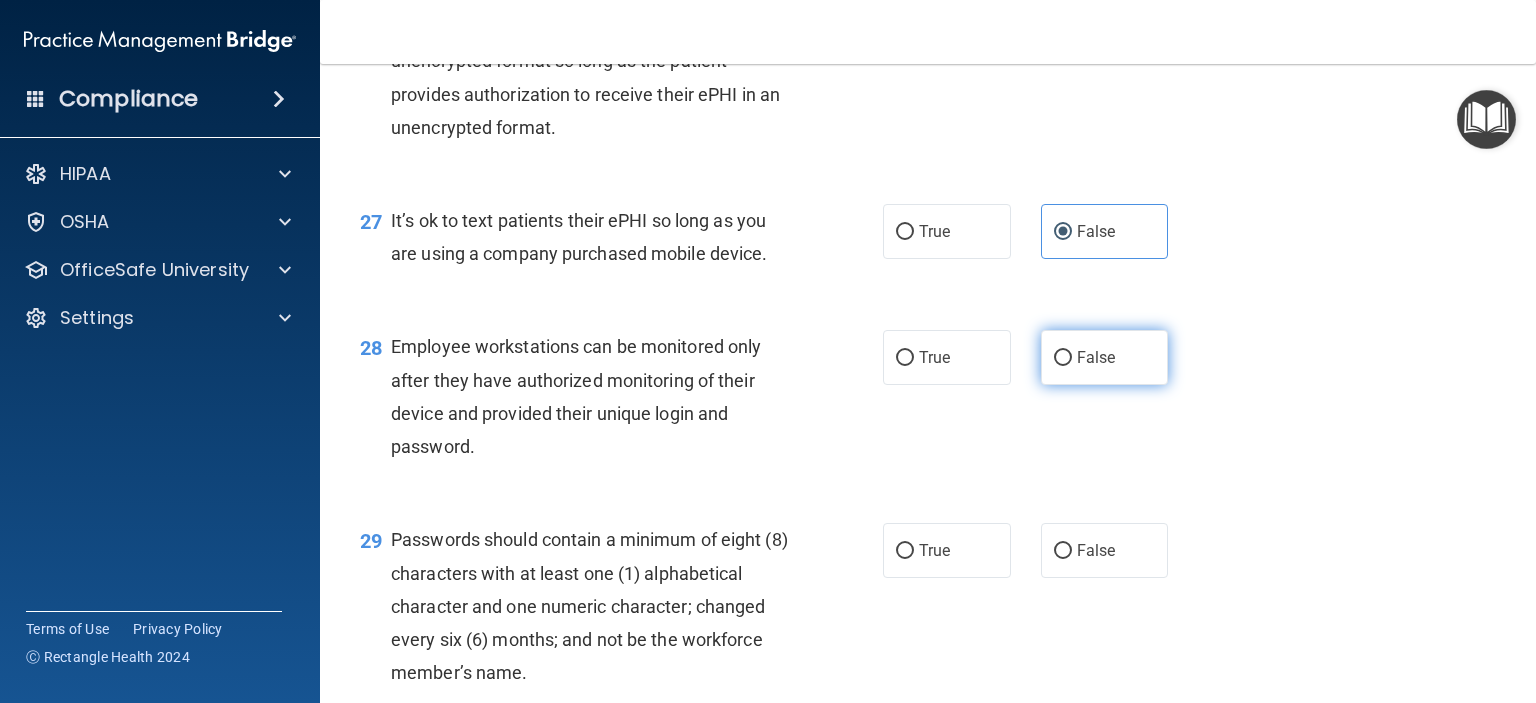 click on "False" at bounding box center [1063, 358] 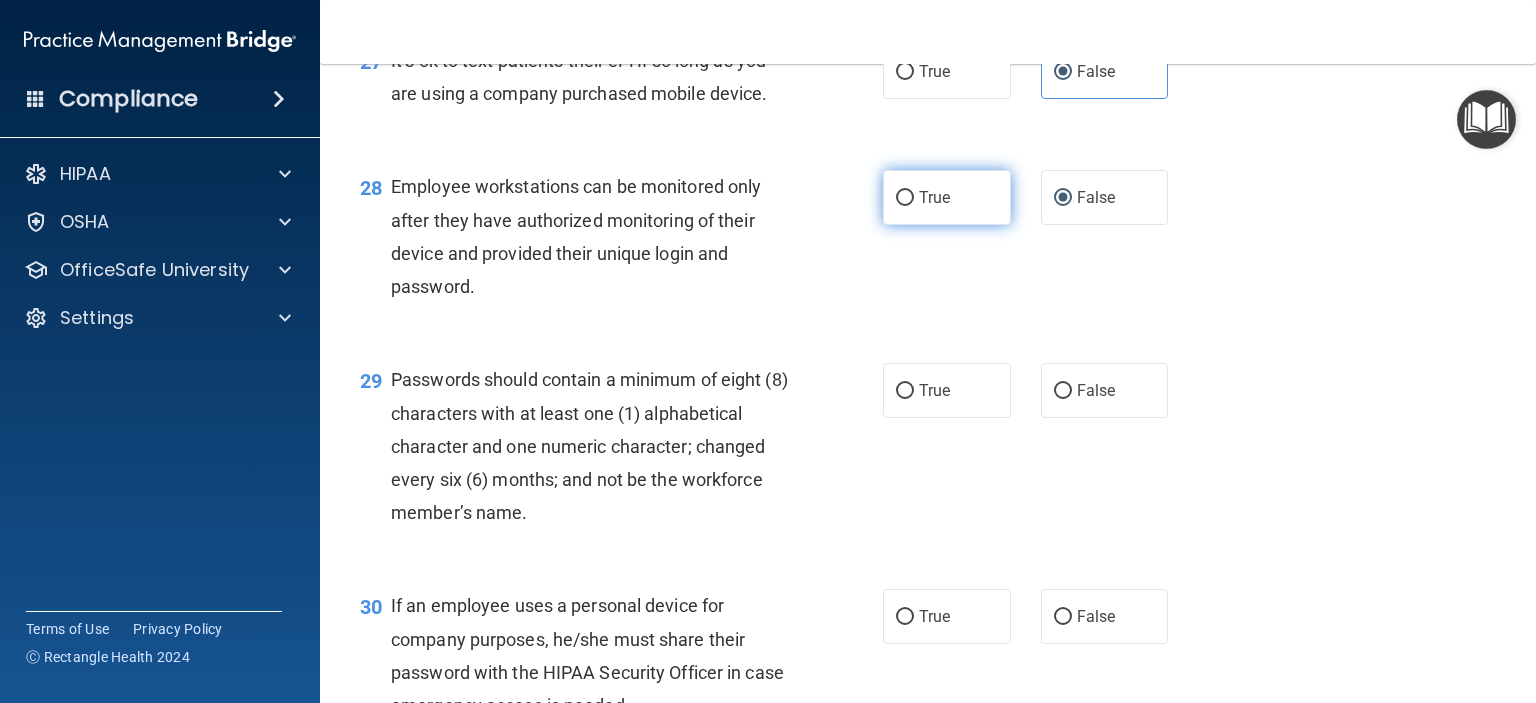 click on "True" at bounding box center [905, 391] 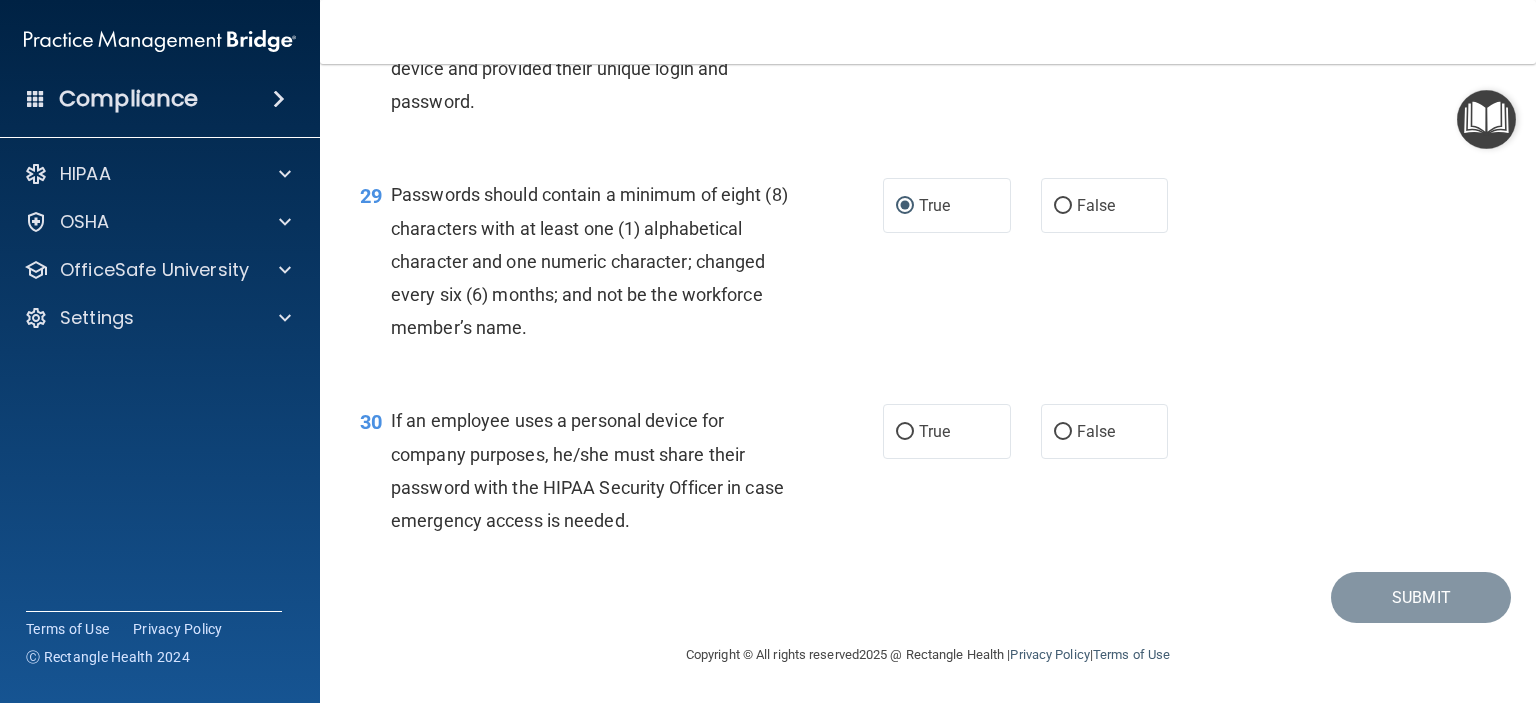 scroll, scrollTop: 5248, scrollLeft: 0, axis: vertical 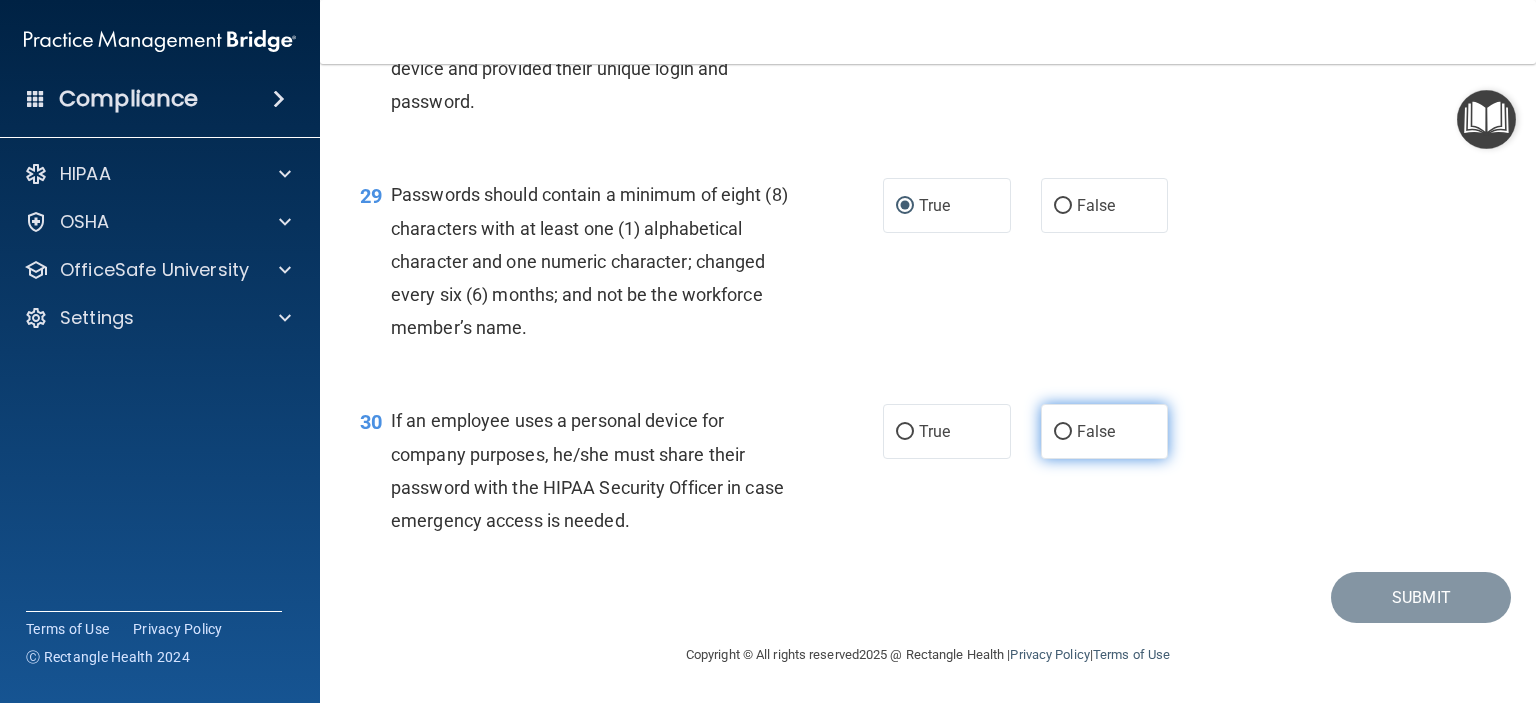 click on "False" at bounding box center [1105, 431] 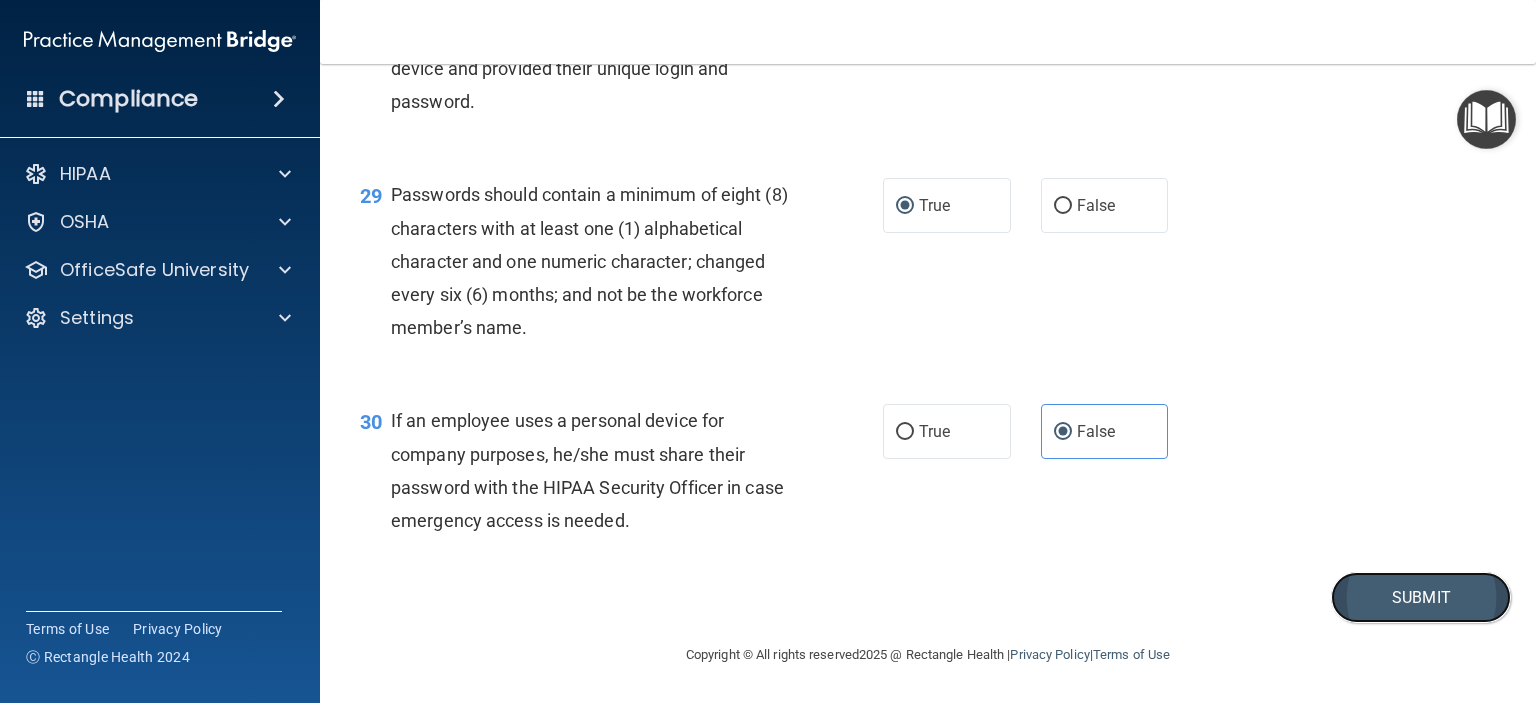 click on "Submit" at bounding box center (1421, 597) 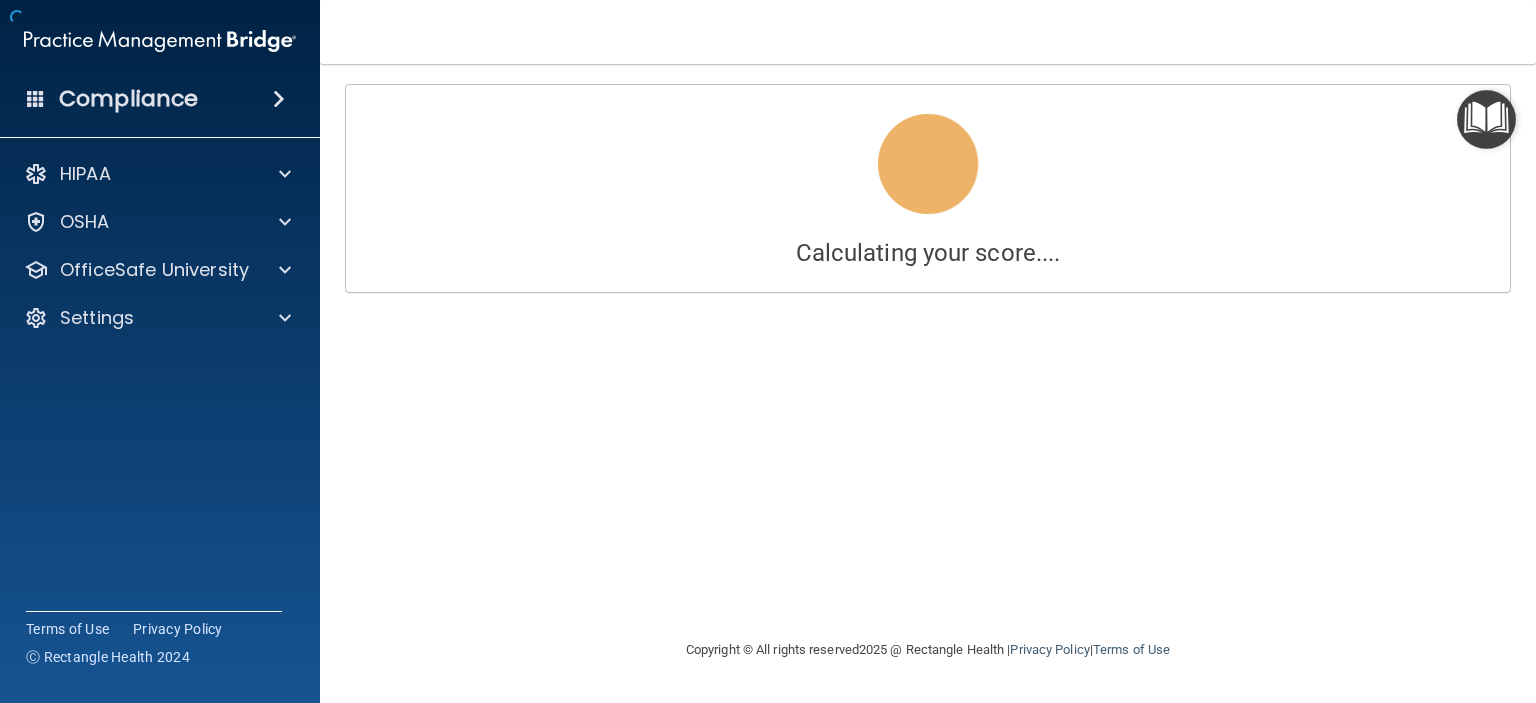 scroll, scrollTop: 0, scrollLeft: 0, axis: both 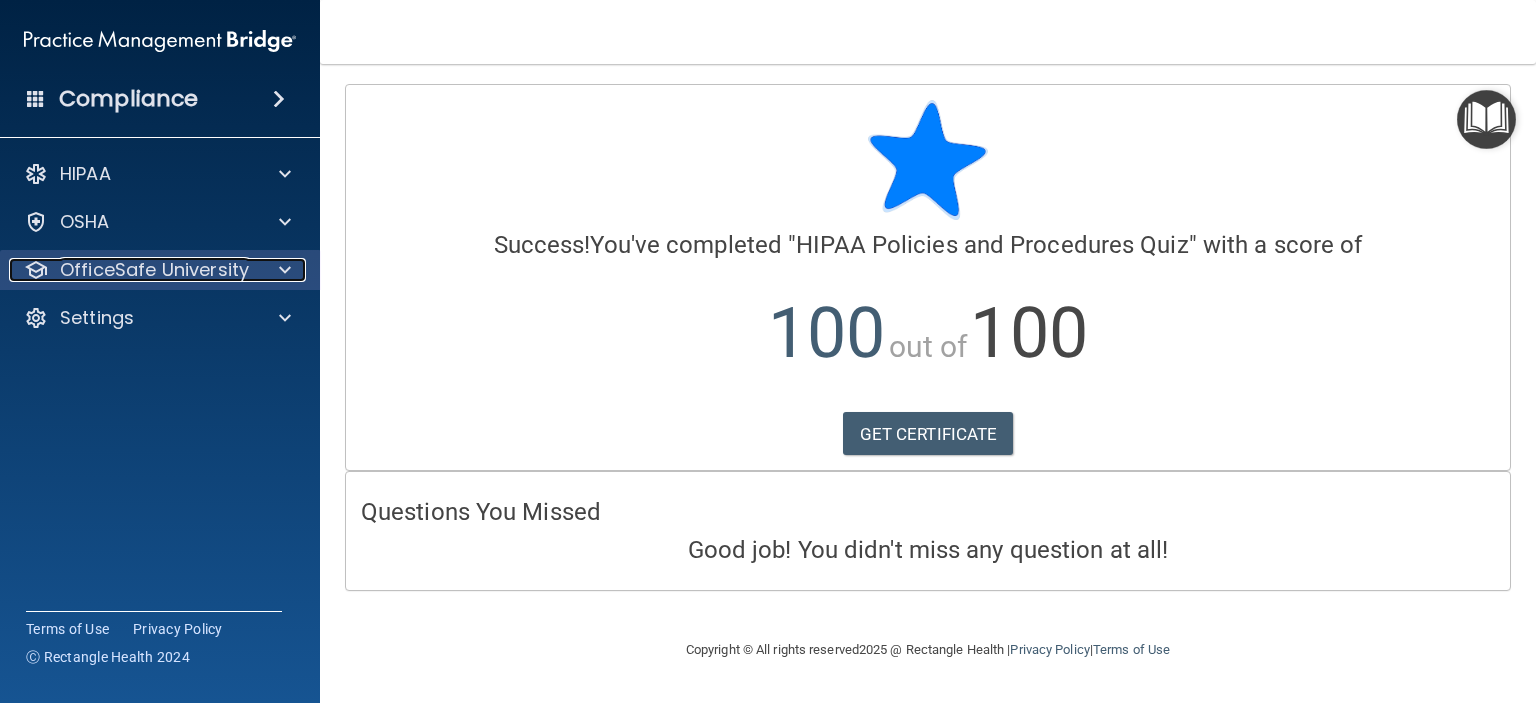 click on "OfficeSafe University" at bounding box center [154, 270] 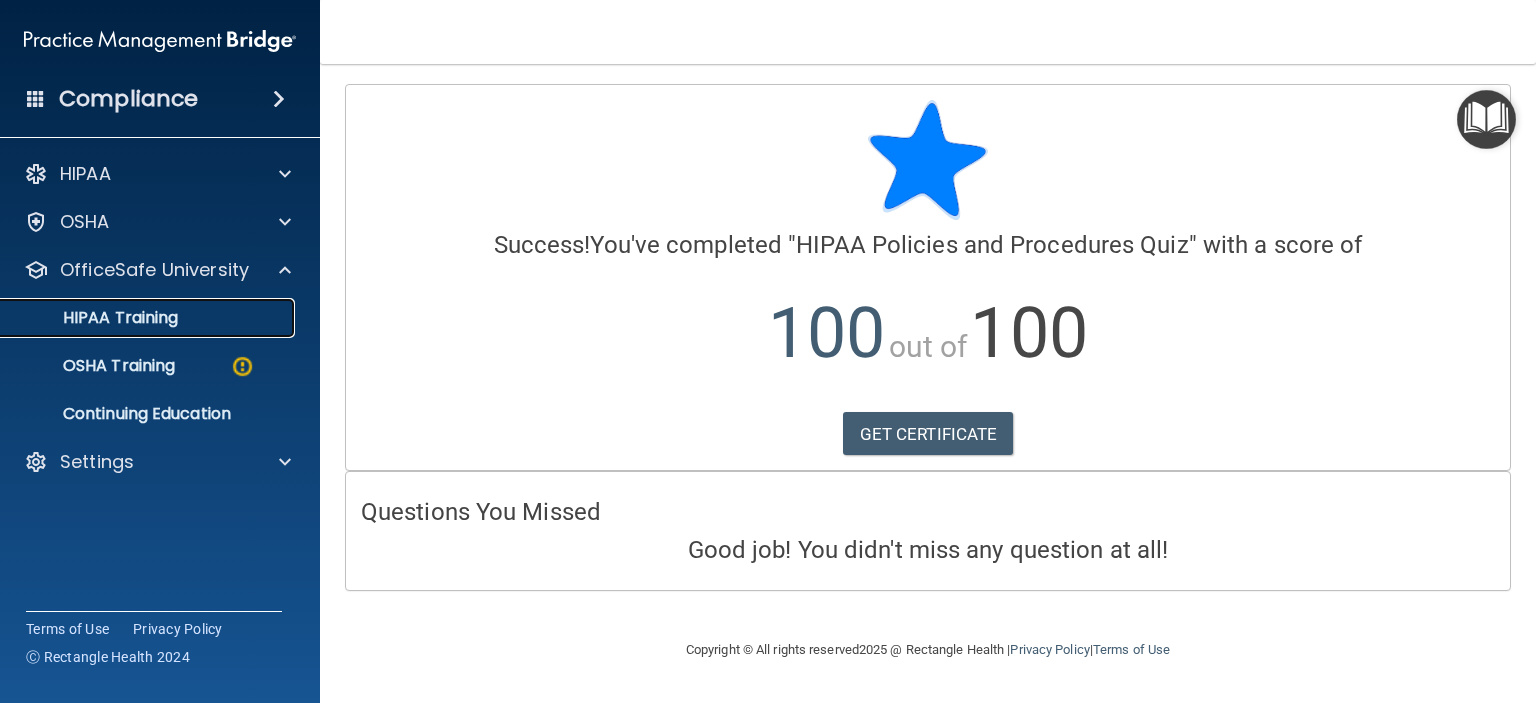 click on "HIPAA Training" at bounding box center (149, 318) 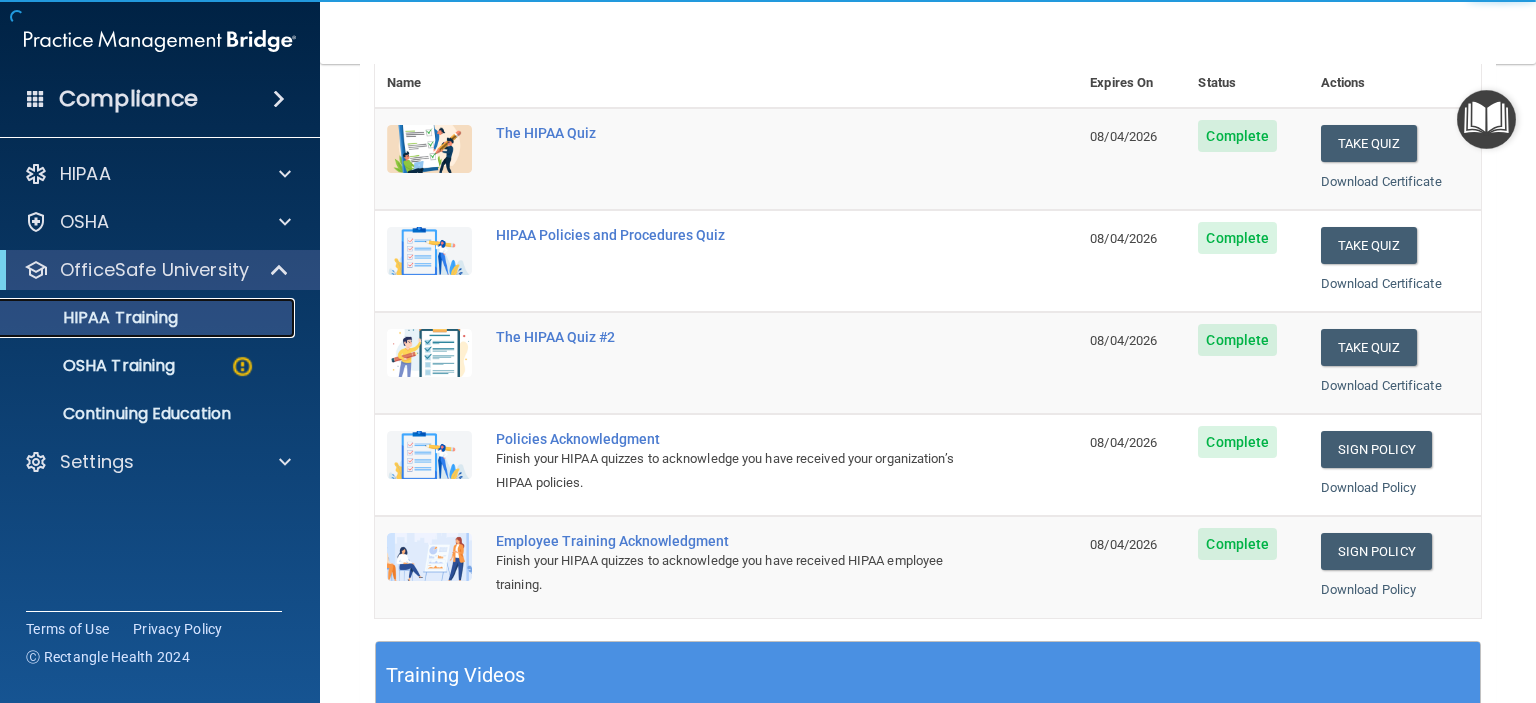 scroll, scrollTop: 244, scrollLeft: 0, axis: vertical 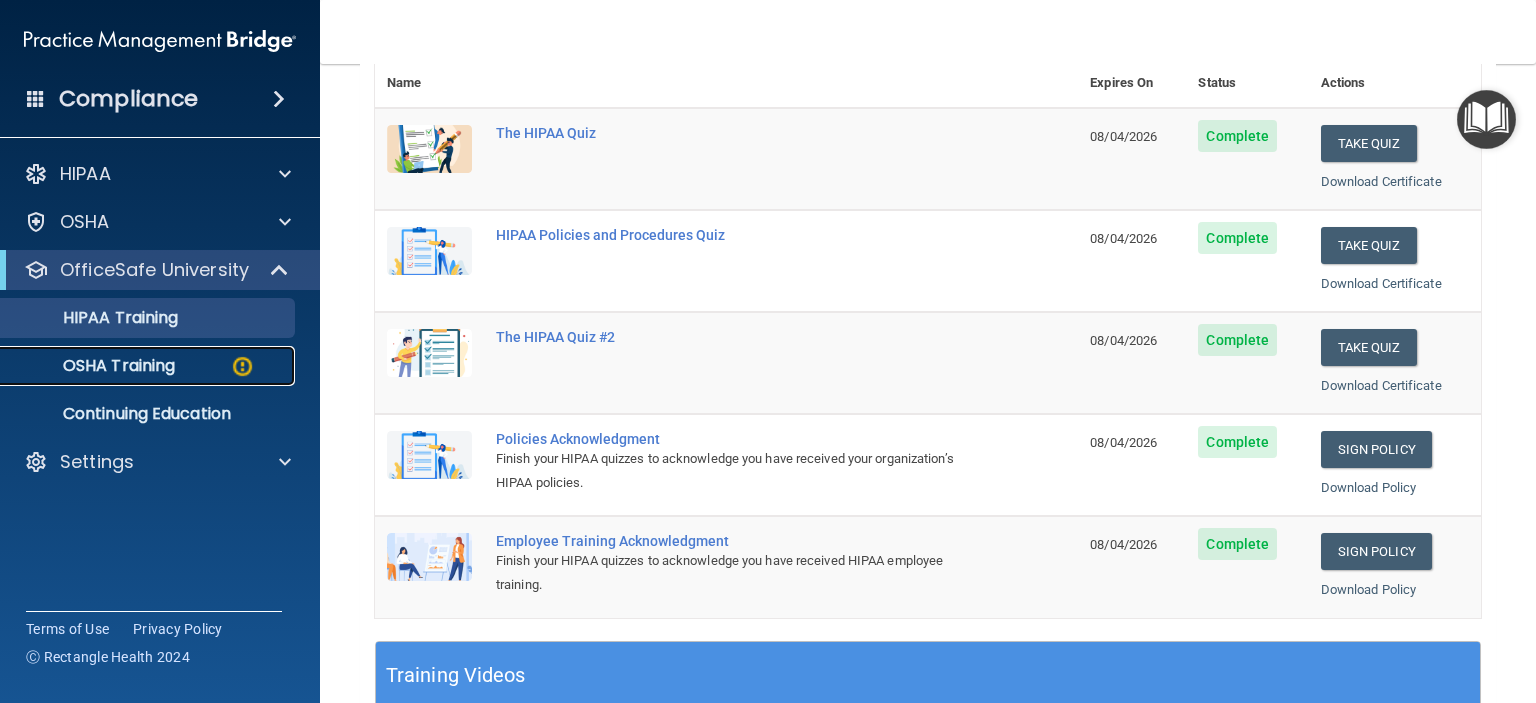 click at bounding box center [242, 366] 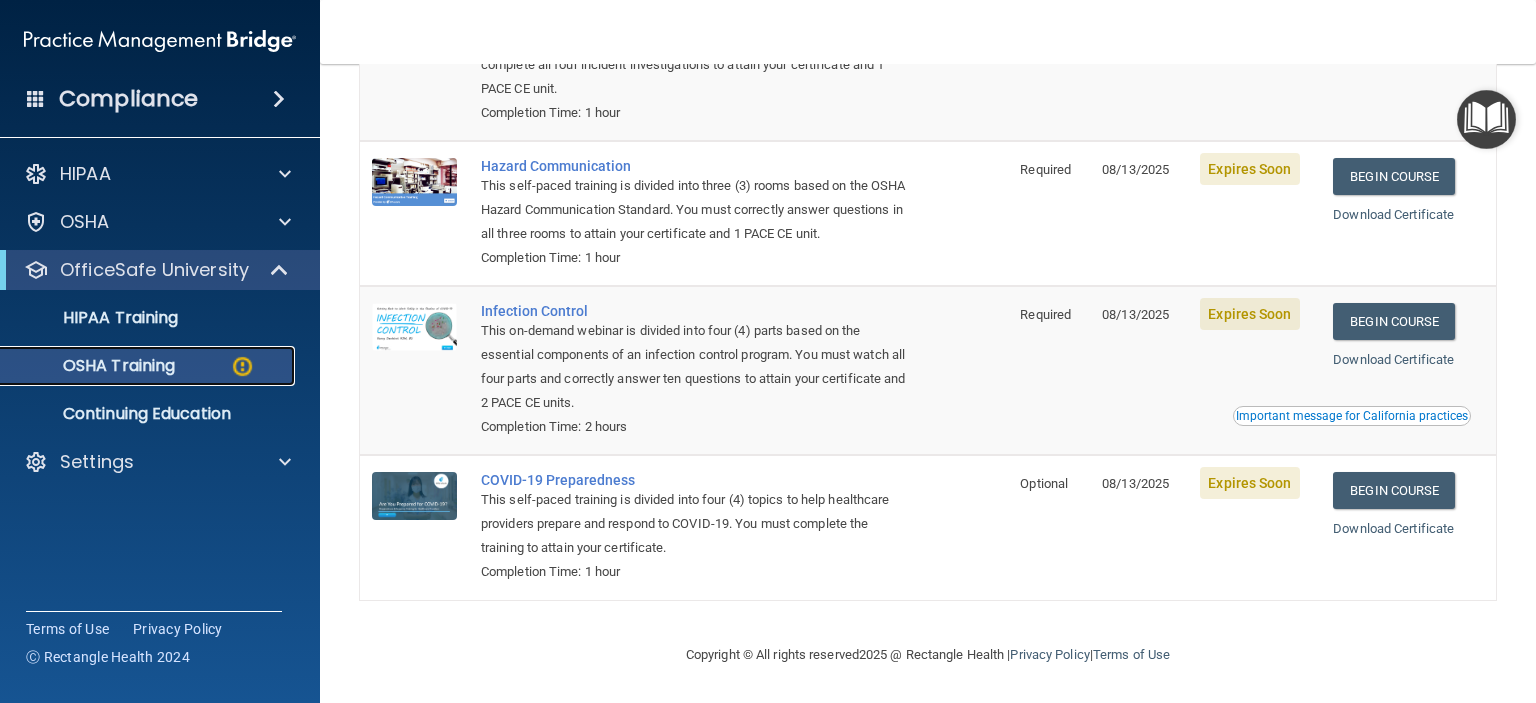 scroll, scrollTop: 0, scrollLeft: 0, axis: both 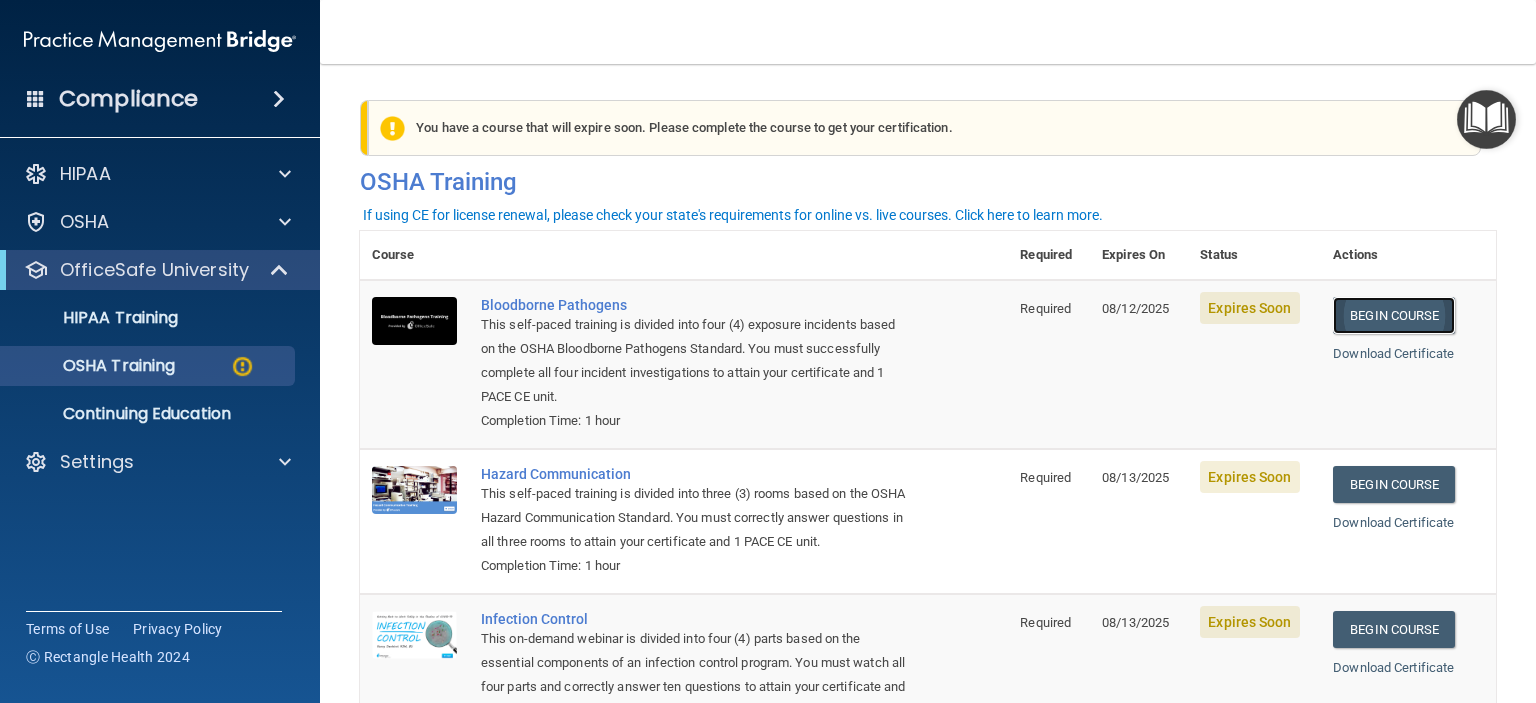 click on "Begin Course" at bounding box center [1394, 315] 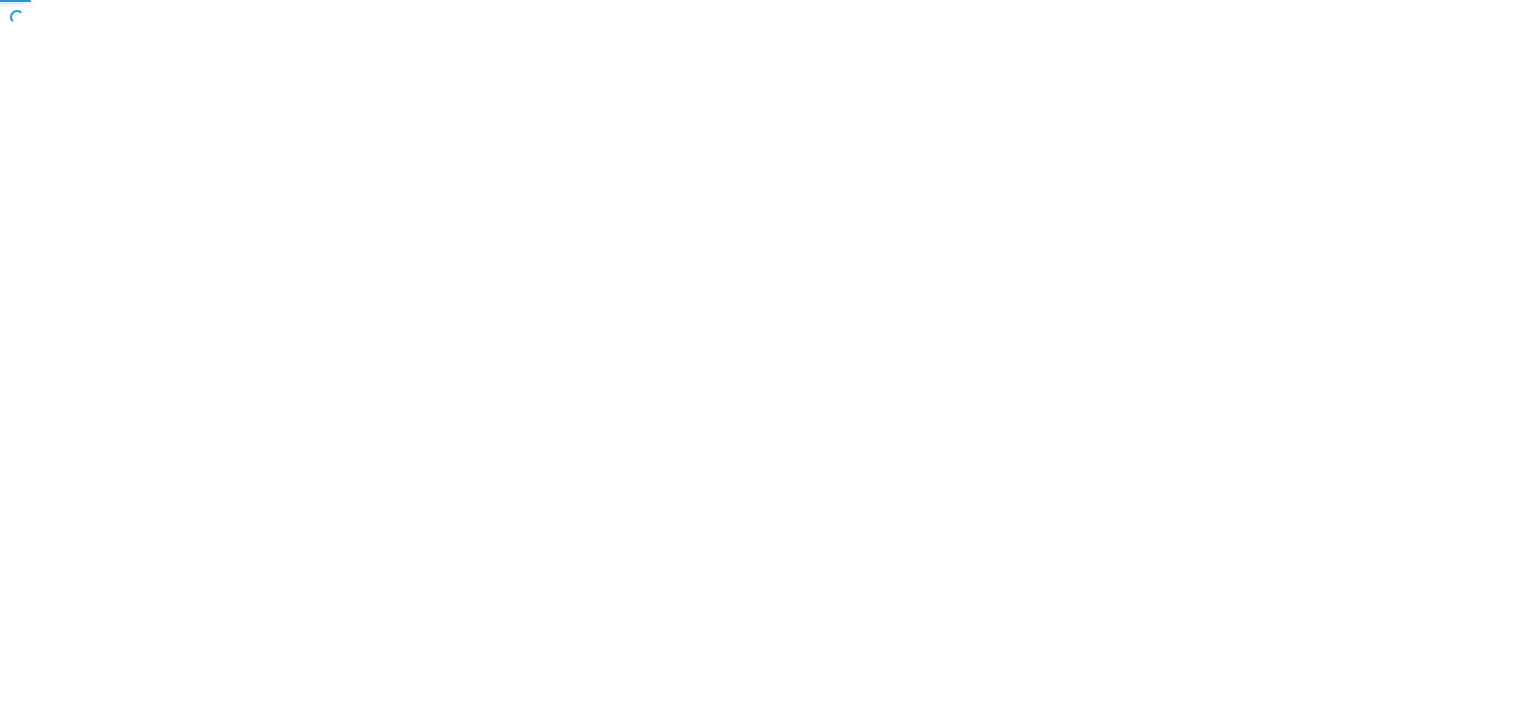 scroll, scrollTop: 0, scrollLeft: 0, axis: both 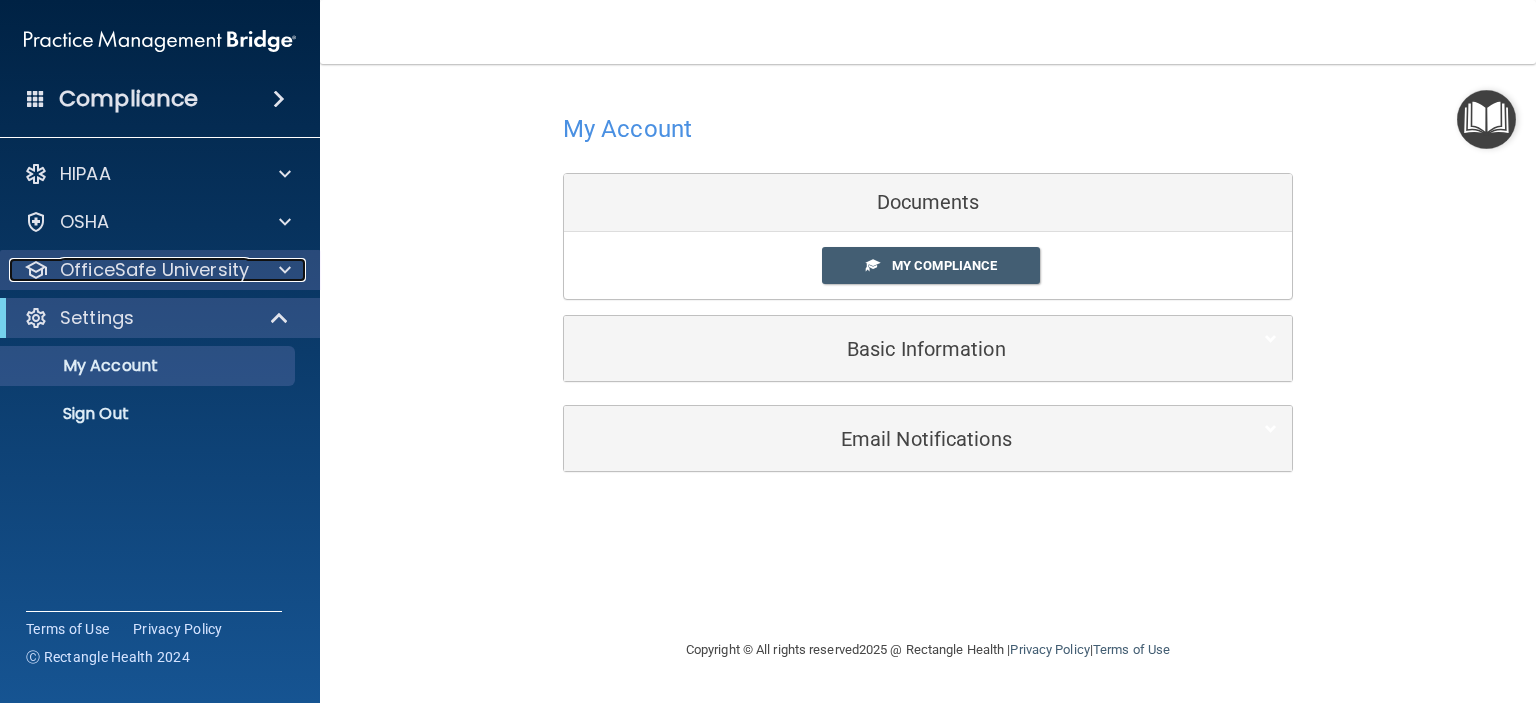 click at bounding box center [282, 270] 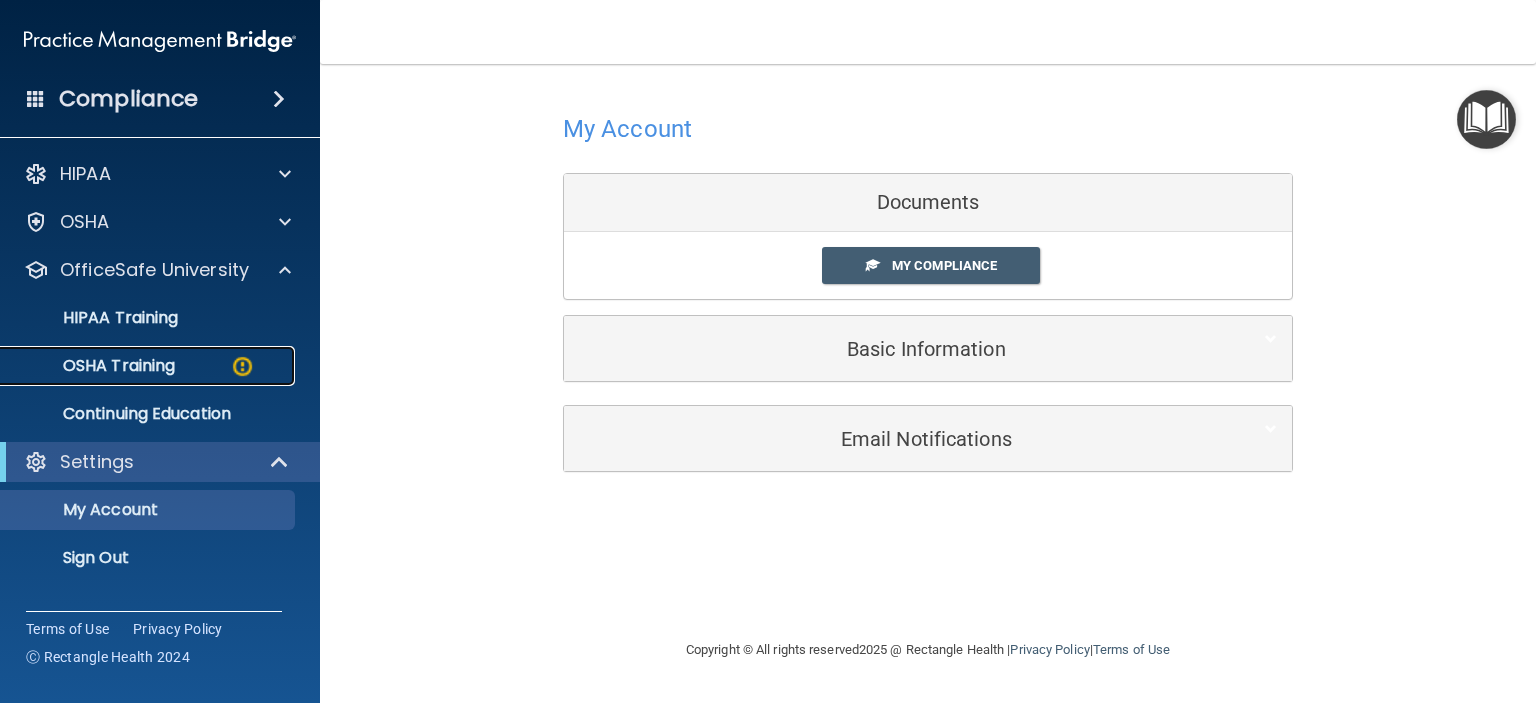click on "OSHA Training" at bounding box center [149, 366] 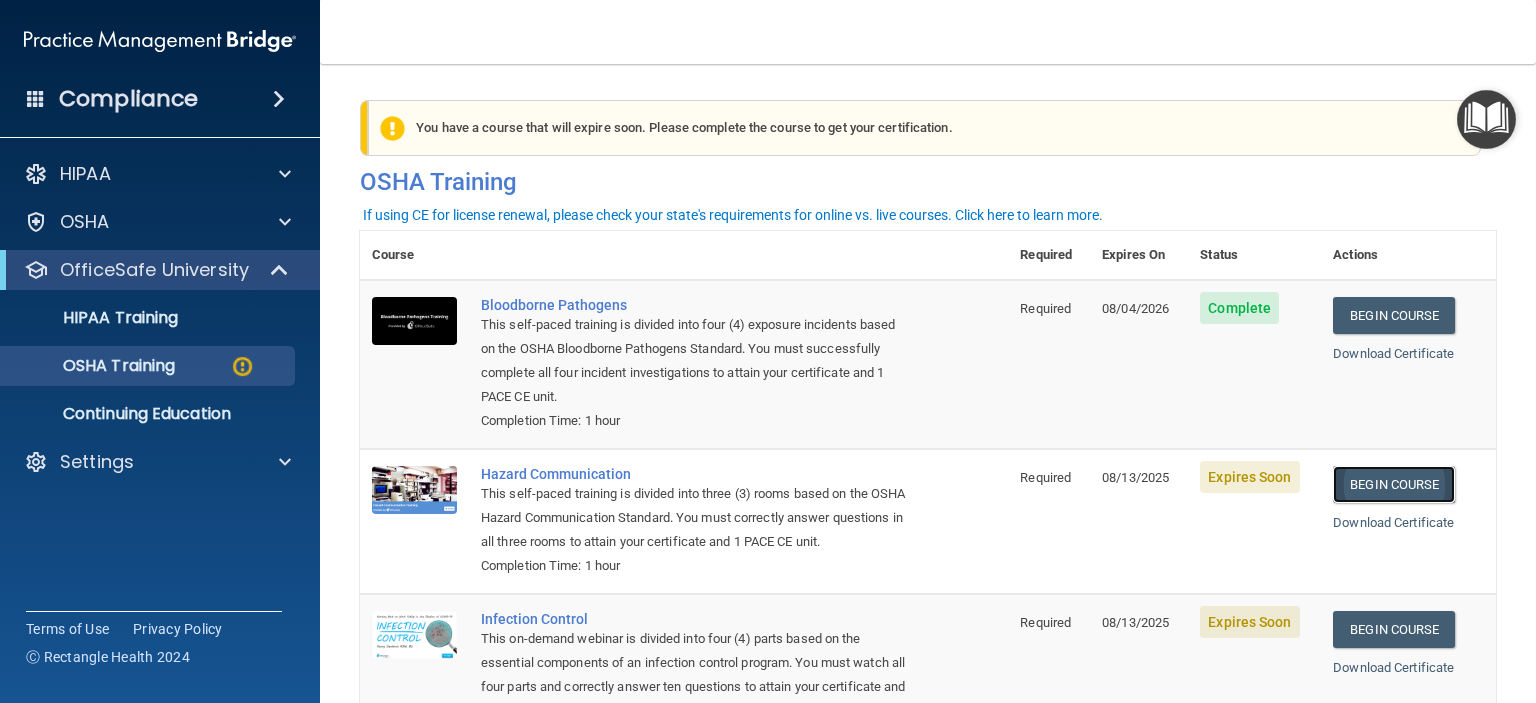 click on "Begin Course" at bounding box center [1394, 484] 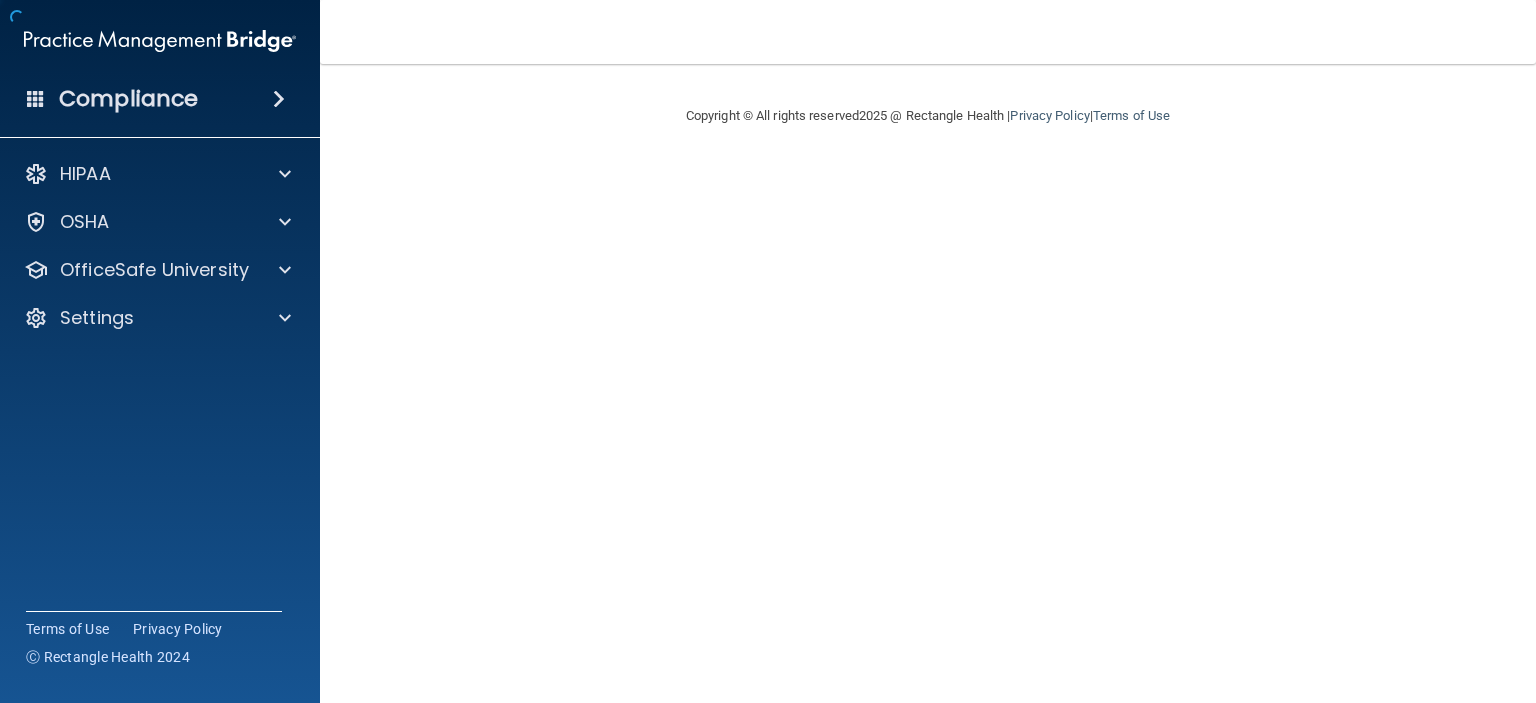 scroll, scrollTop: 0, scrollLeft: 0, axis: both 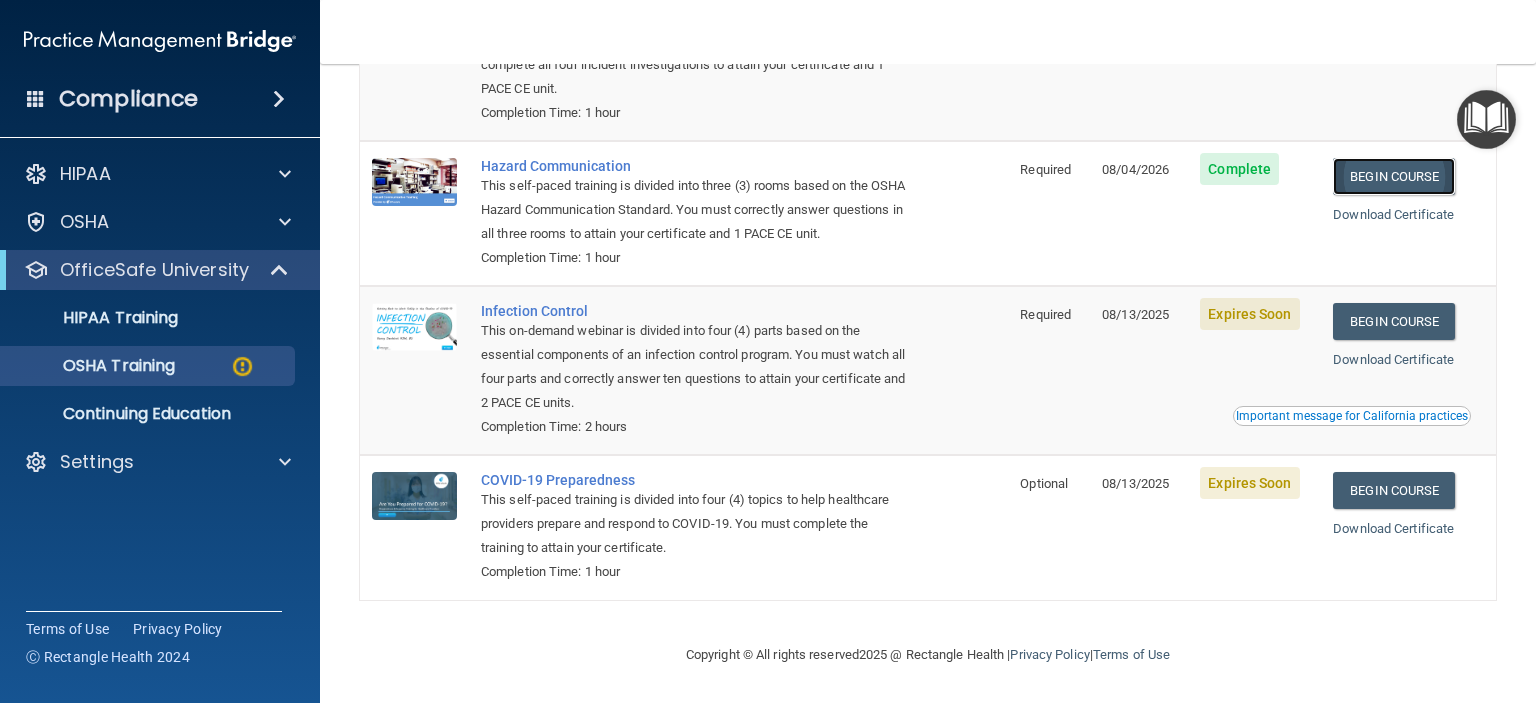 click on "Begin Course" at bounding box center [1394, 176] 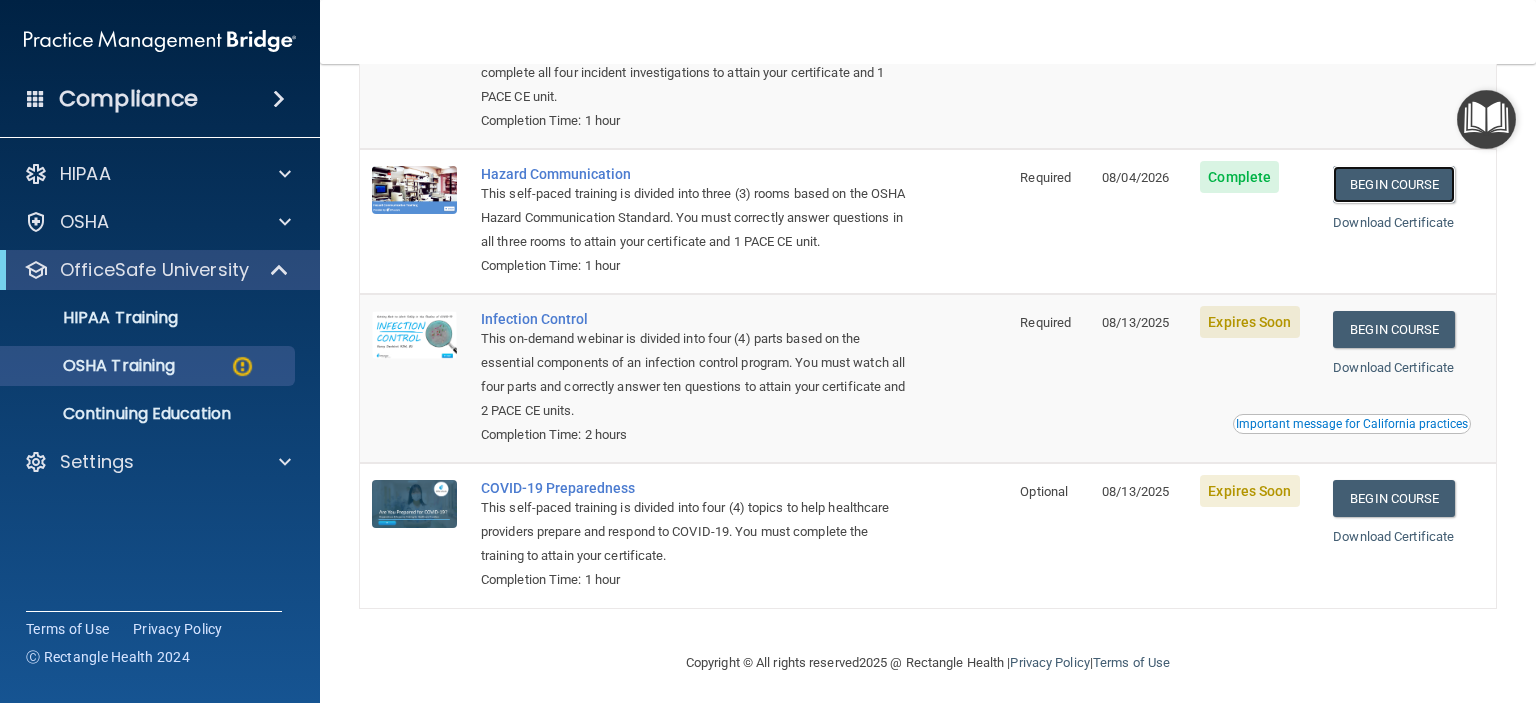scroll, scrollTop: 300, scrollLeft: 0, axis: vertical 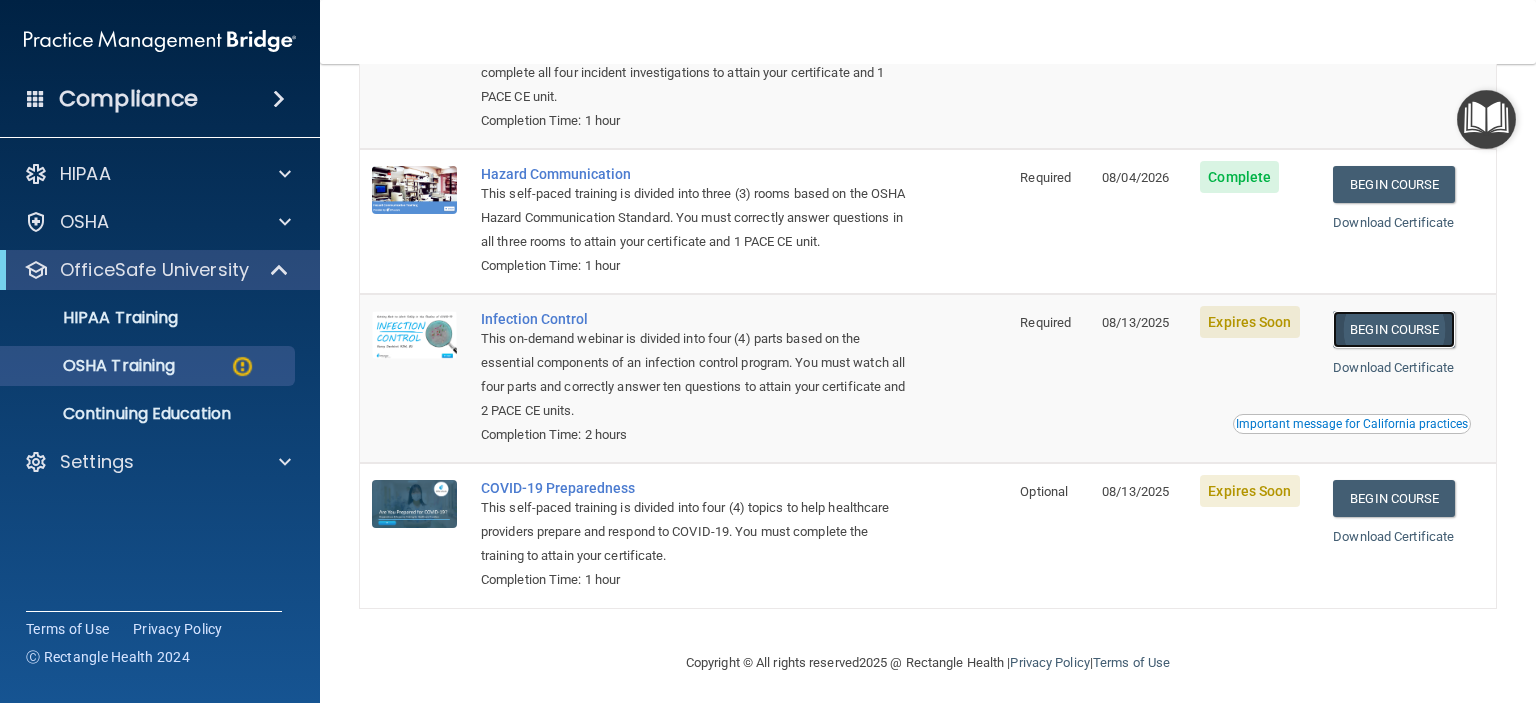 click on "Begin Course" at bounding box center (1394, 329) 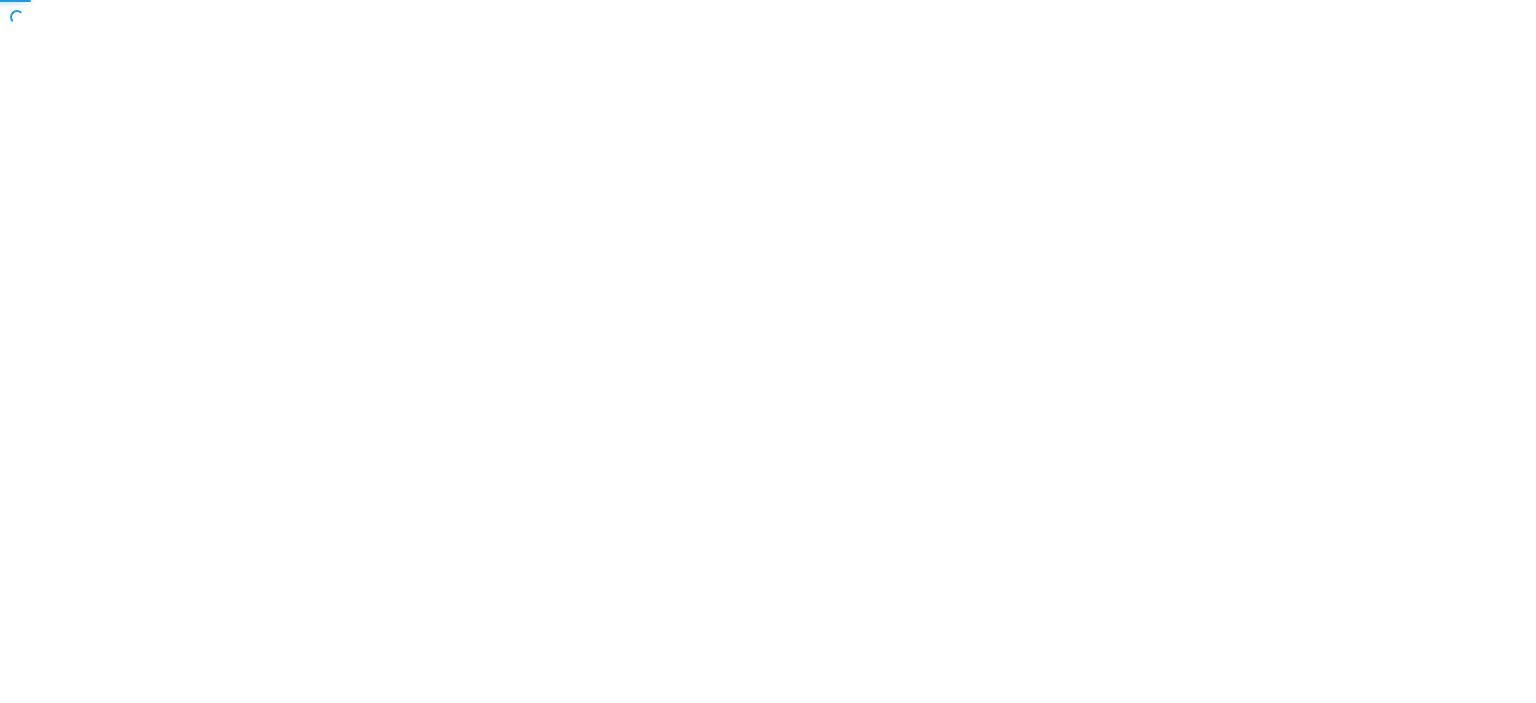 scroll, scrollTop: 0, scrollLeft: 0, axis: both 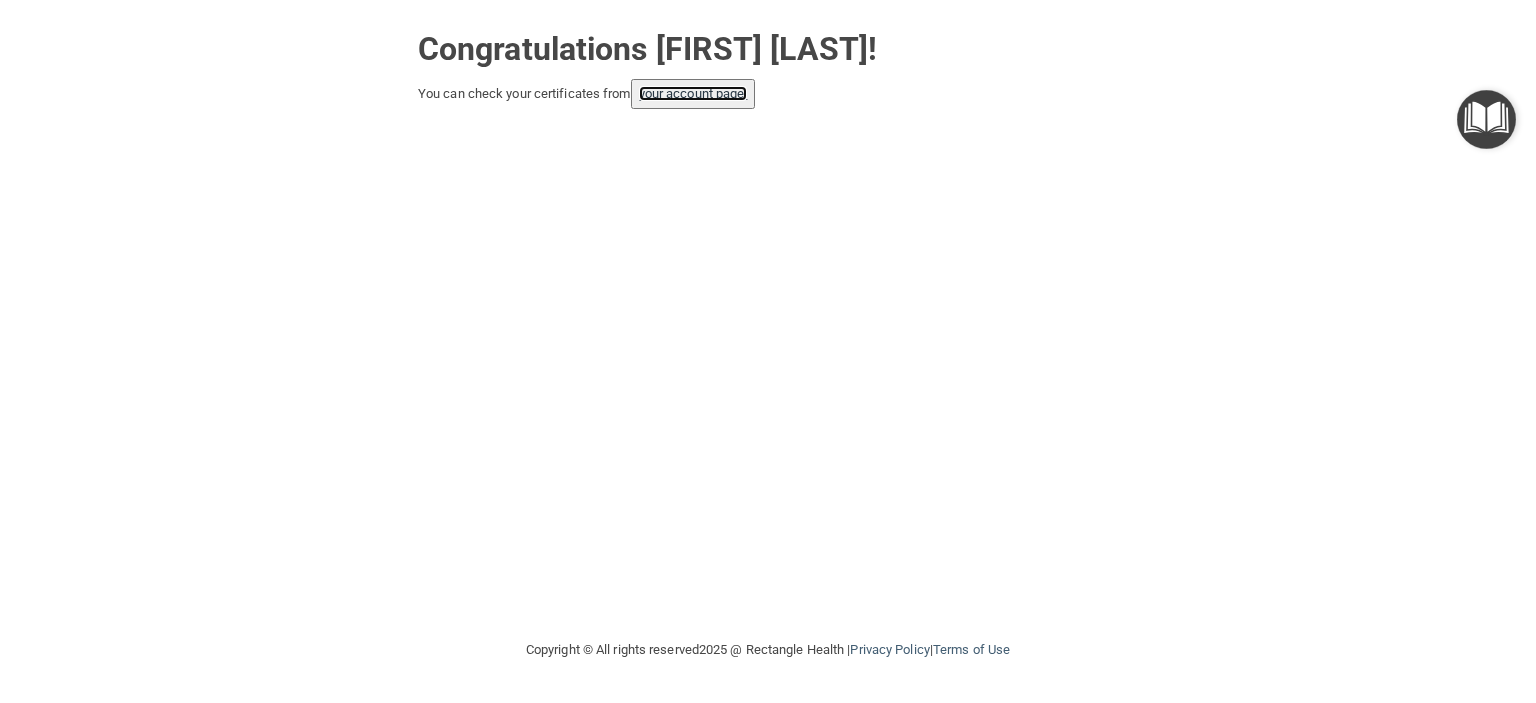 click on "your account page!" at bounding box center (693, 93) 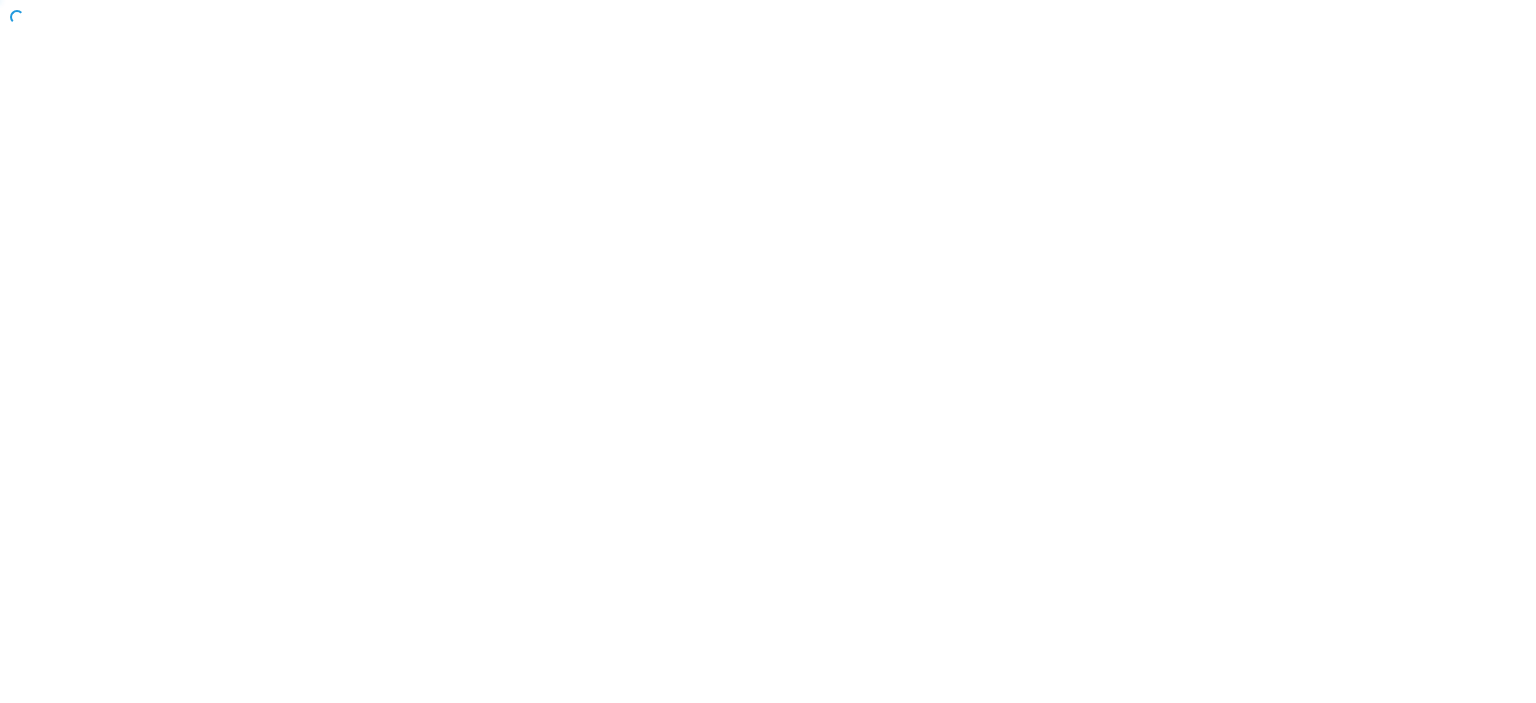 scroll, scrollTop: 0, scrollLeft: 0, axis: both 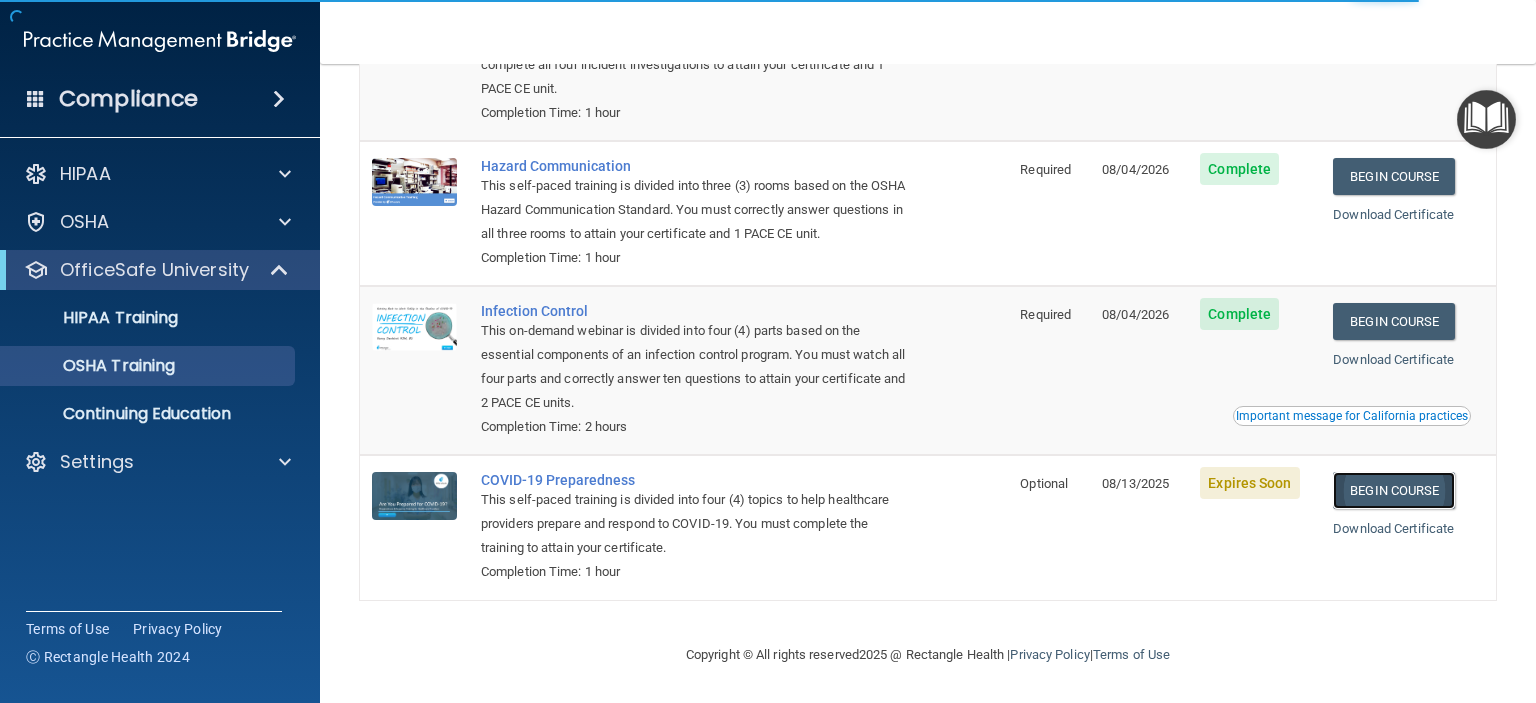 click on "Begin Course" at bounding box center [1394, 490] 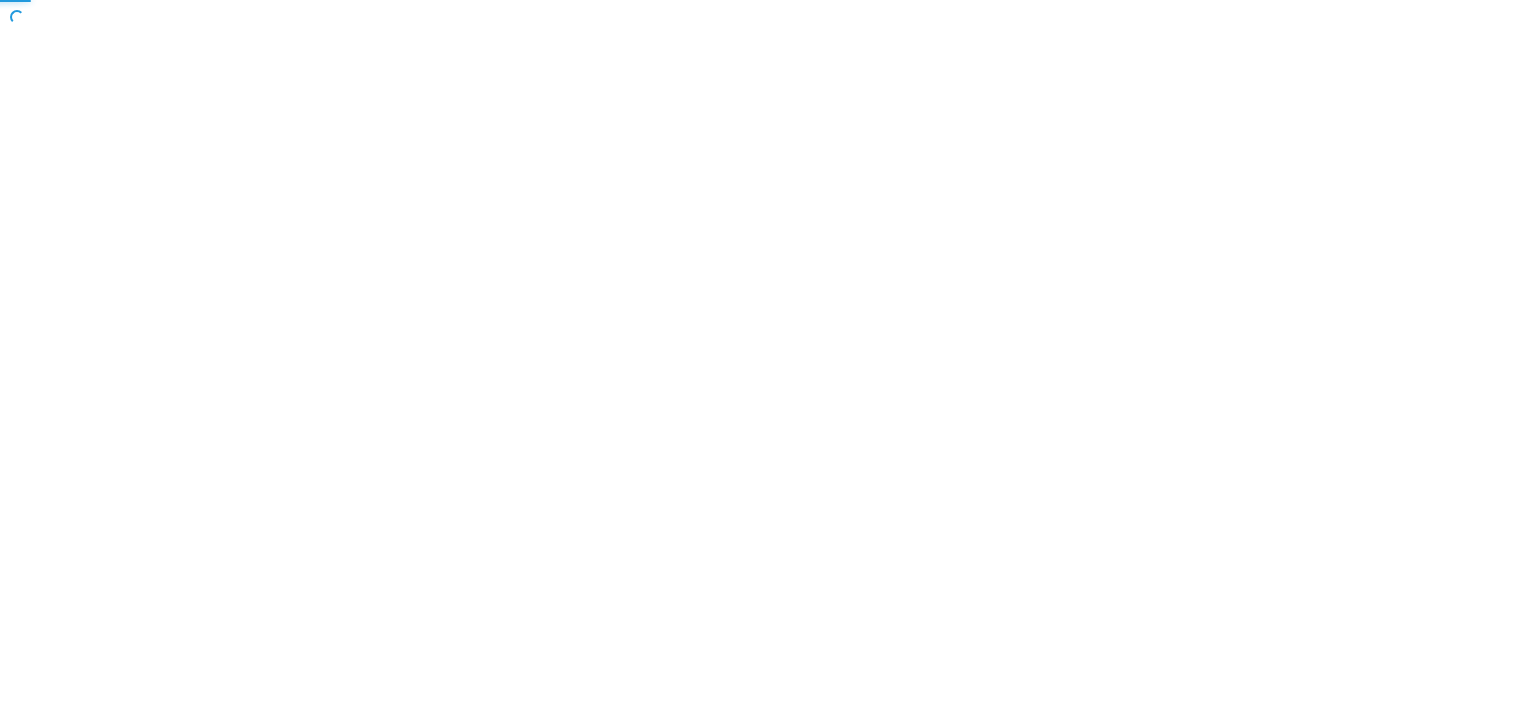 scroll, scrollTop: 0, scrollLeft: 0, axis: both 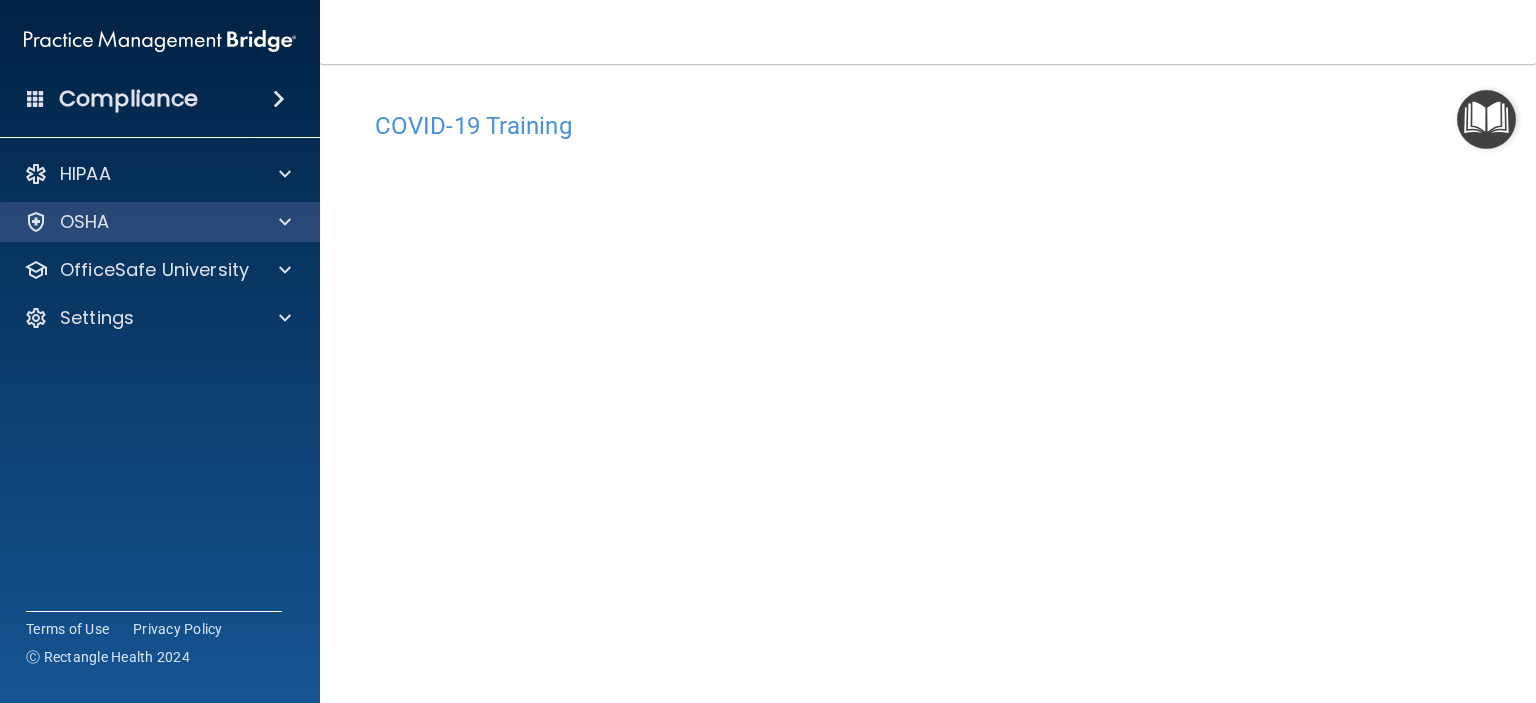 click on "OSHA" at bounding box center [160, 222] 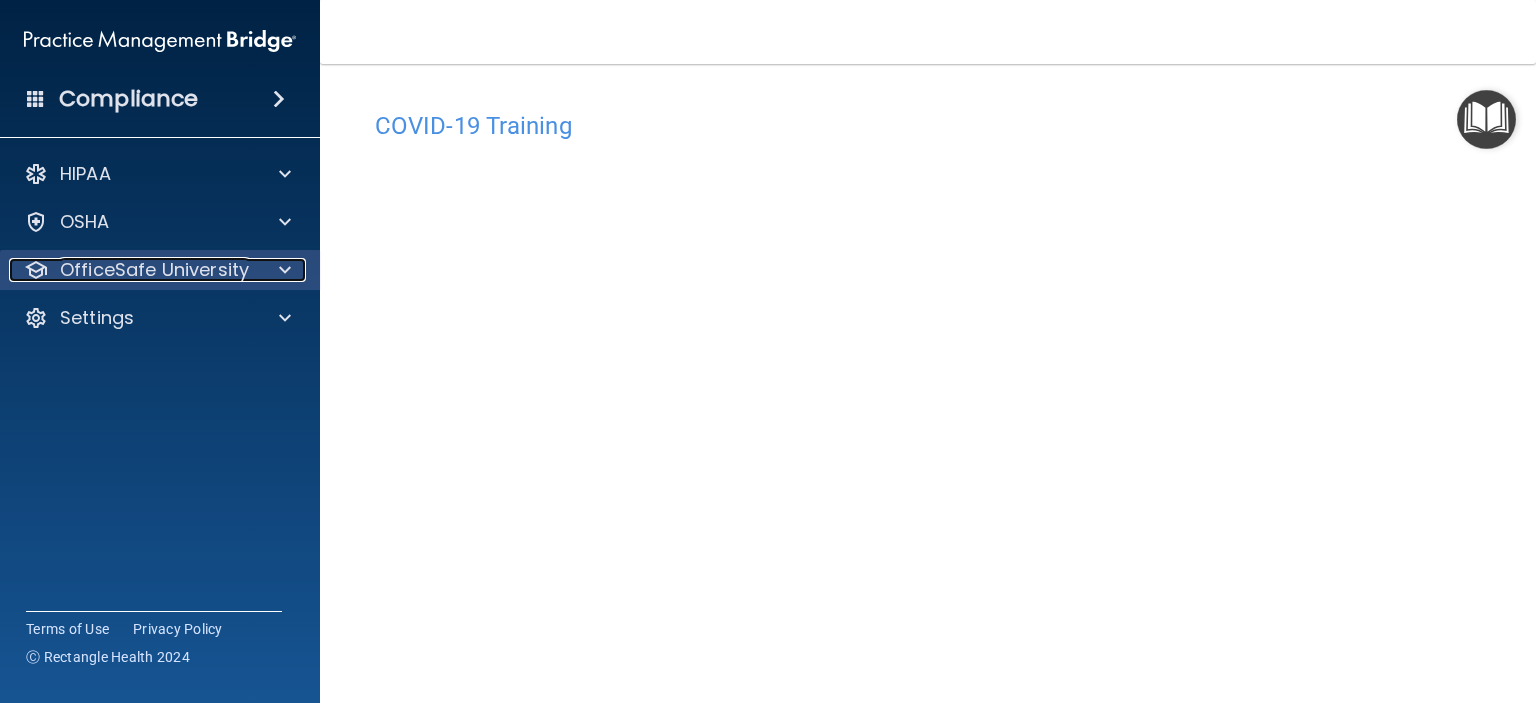 click on "OfficeSafe University" at bounding box center [133, 270] 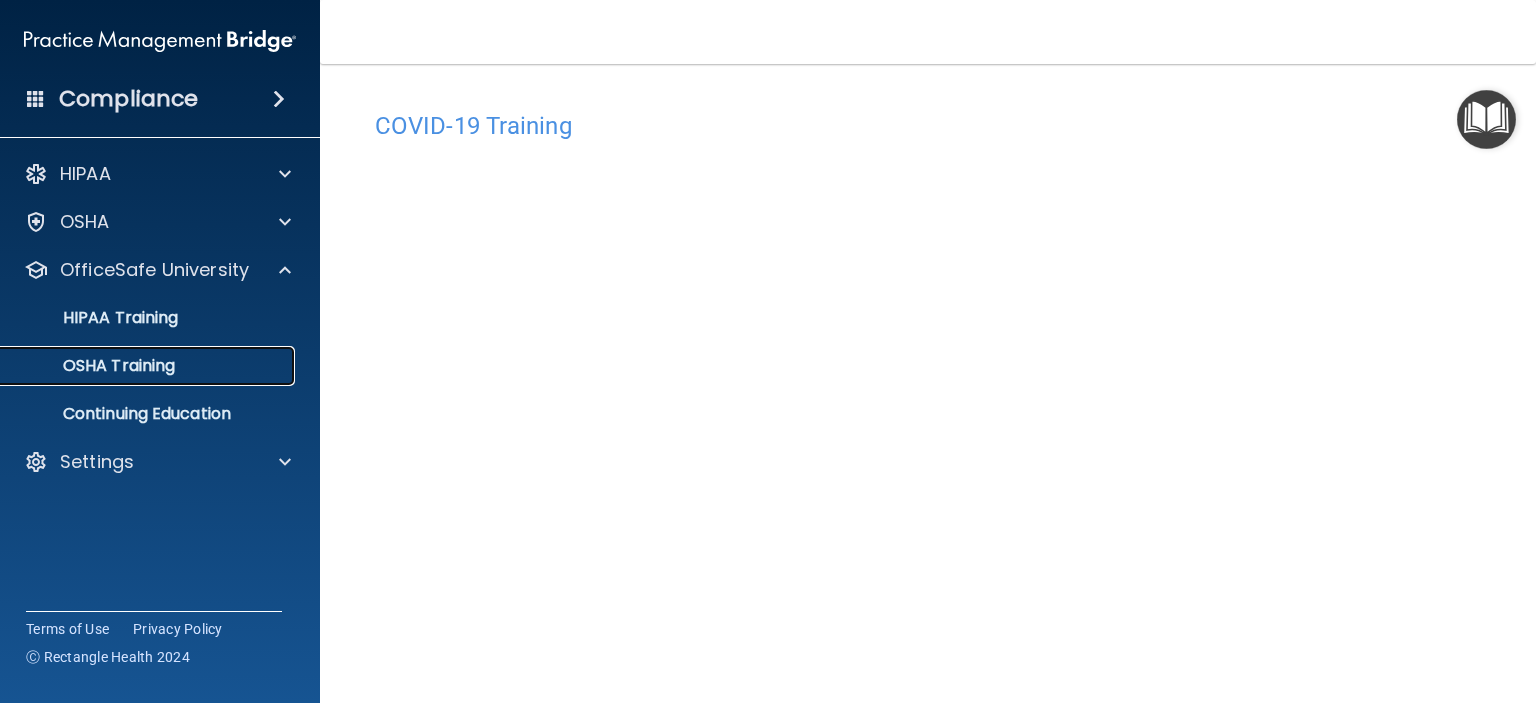 click on "OSHA Training" at bounding box center [149, 366] 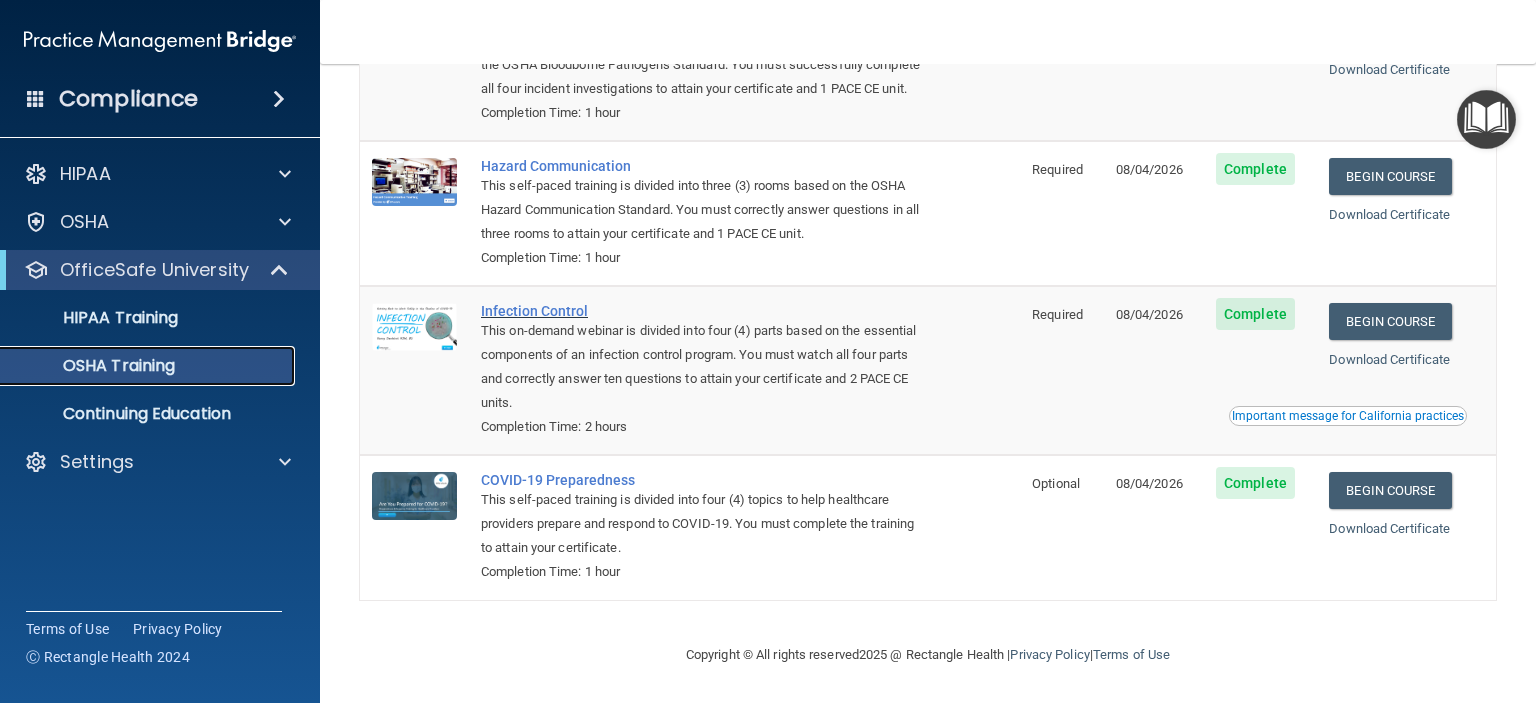 scroll, scrollTop: 0, scrollLeft: 0, axis: both 